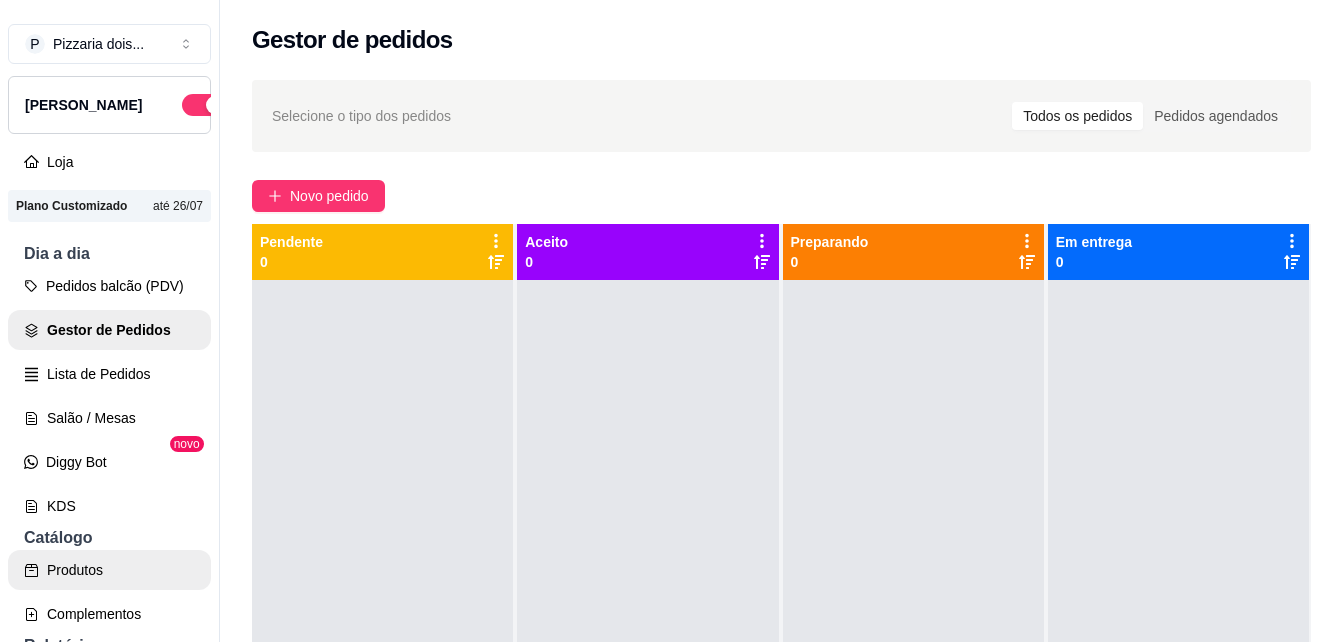 scroll, scrollTop: 0, scrollLeft: 0, axis: both 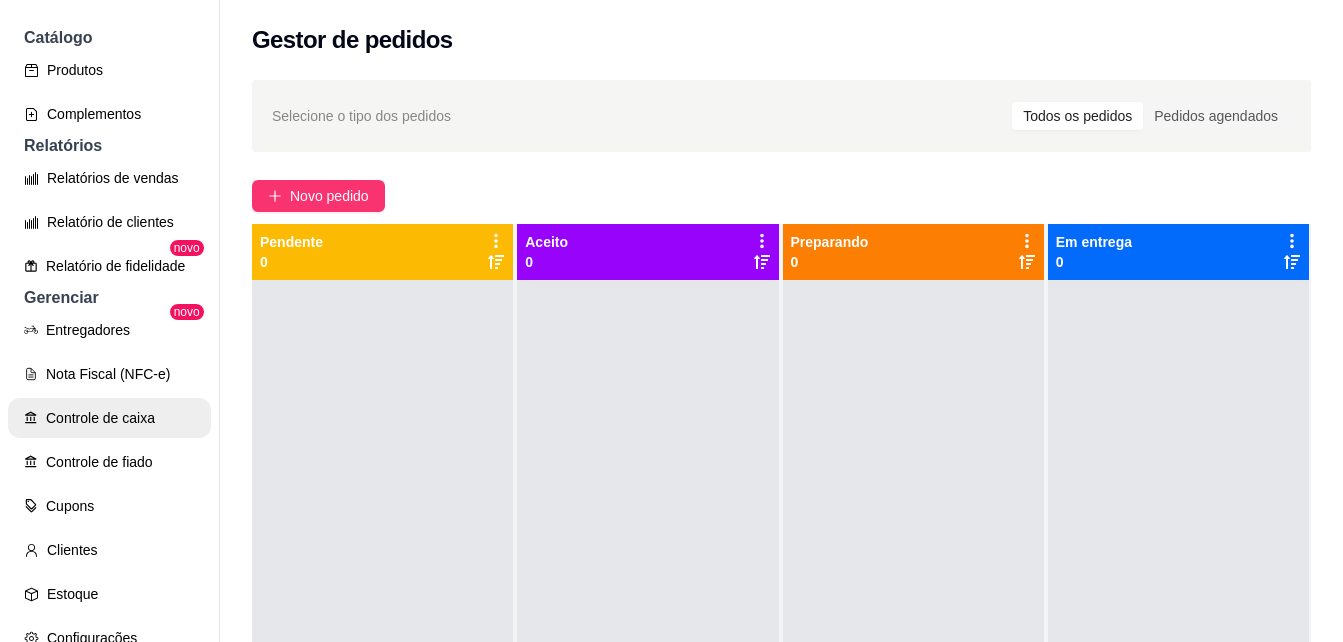 click on "Controle de caixa" at bounding box center (109, 418) 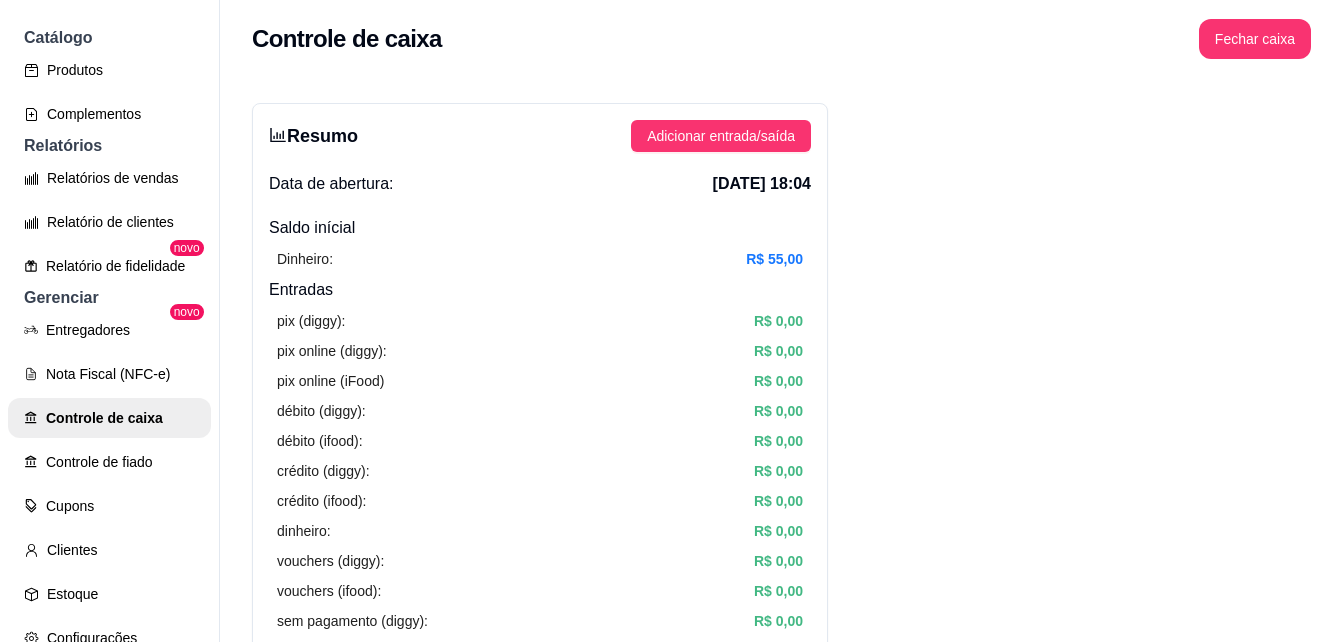 scroll, scrollTop: 0, scrollLeft: 0, axis: both 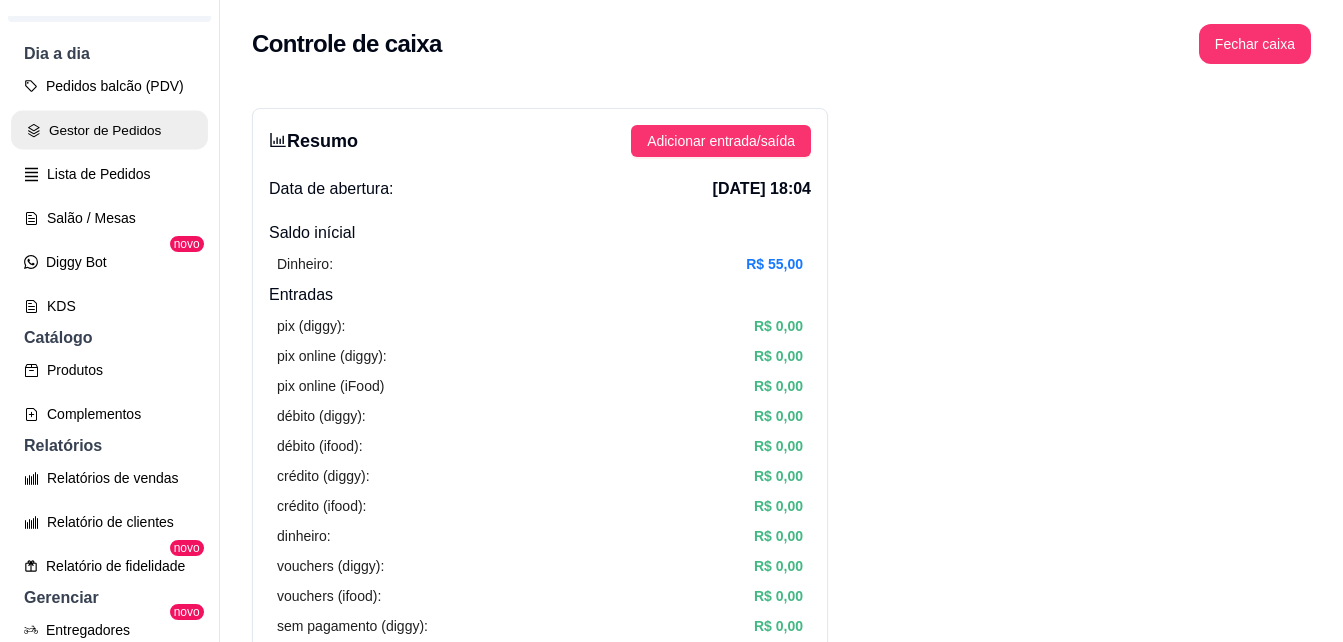 click on "Gestor de Pedidos" at bounding box center (109, 130) 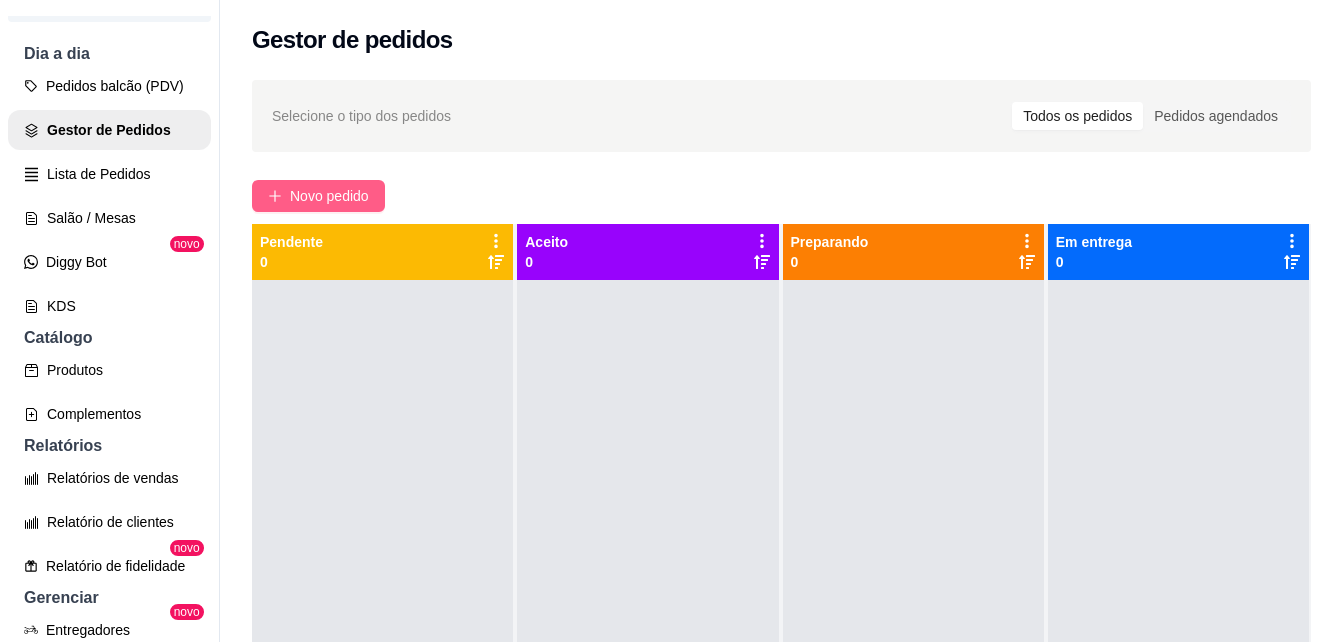 click on "Novo pedido" at bounding box center (318, 196) 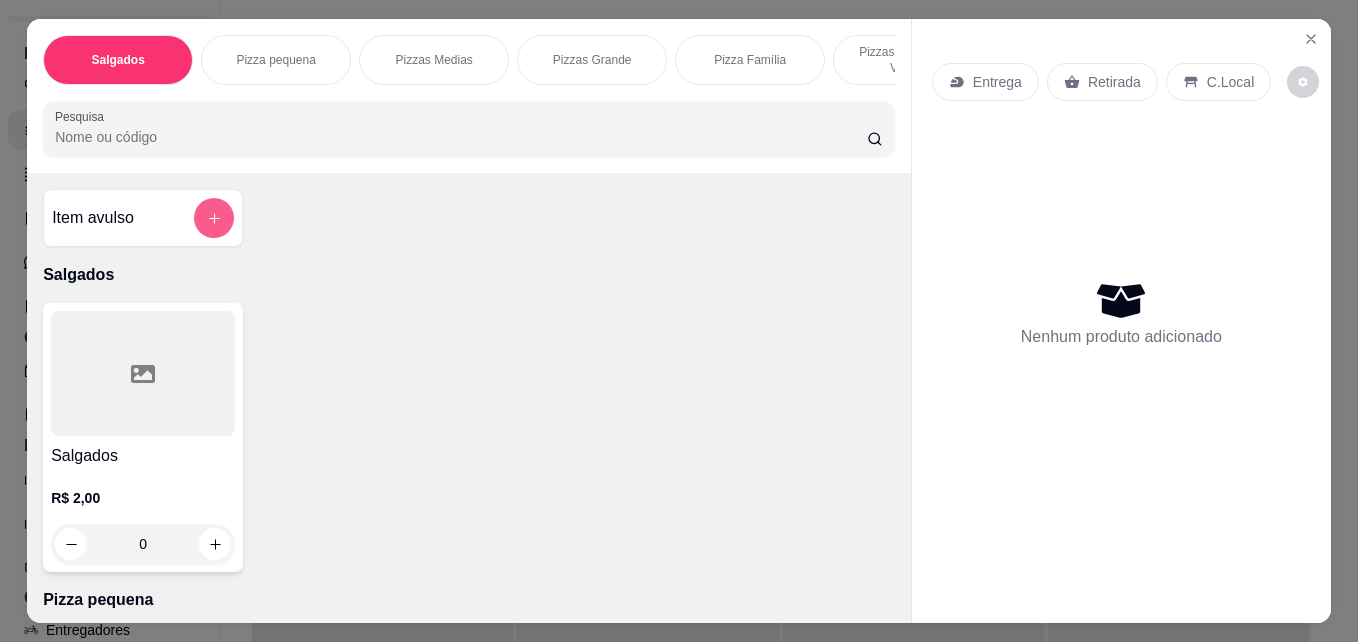 click at bounding box center (214, 218) 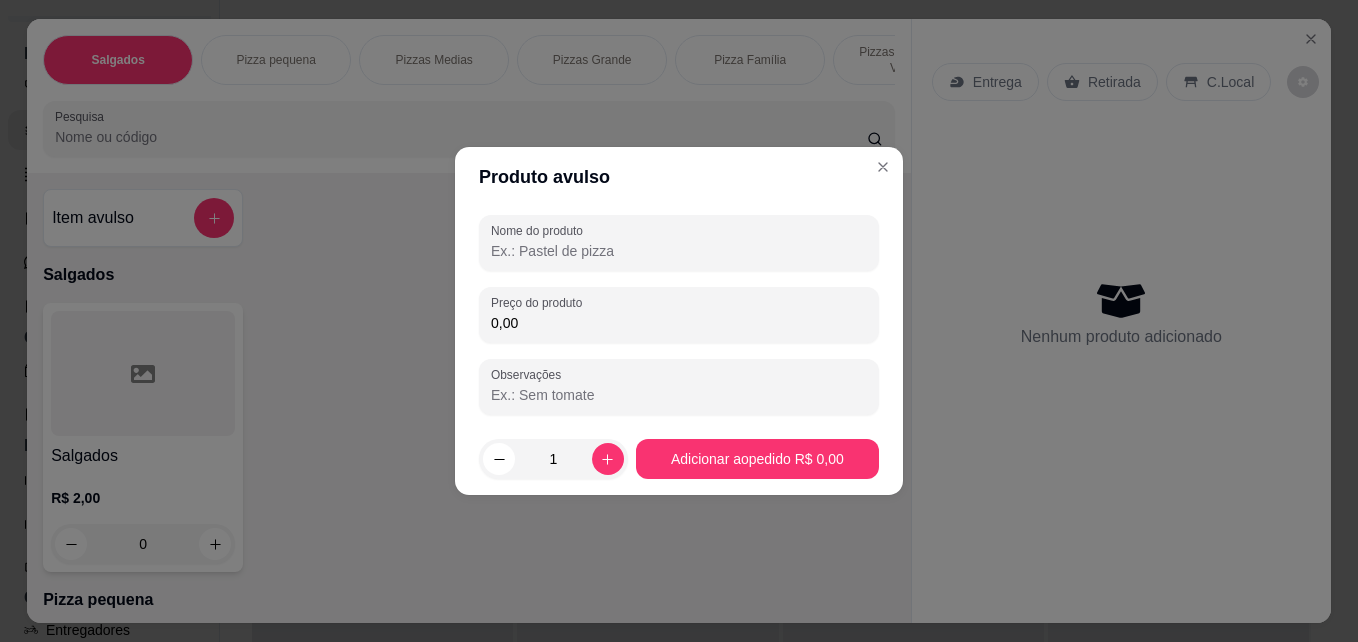 click on "0,00" at bounding box center [679, 323] 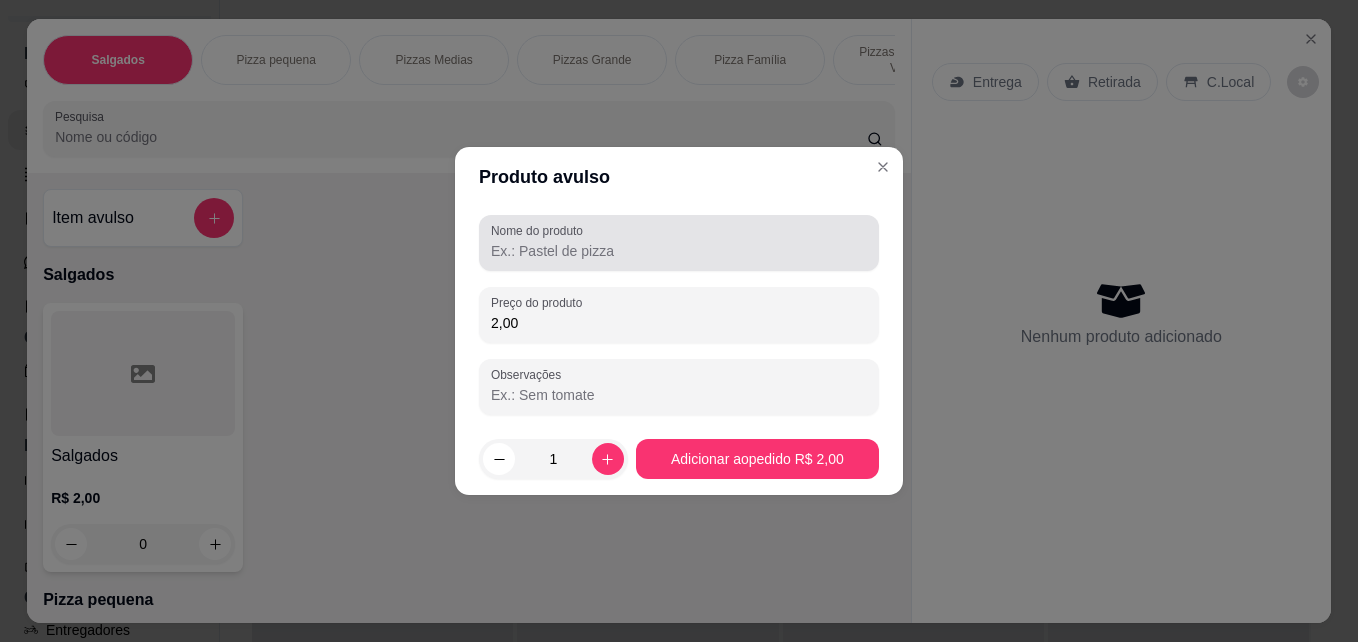 type on "2,00" 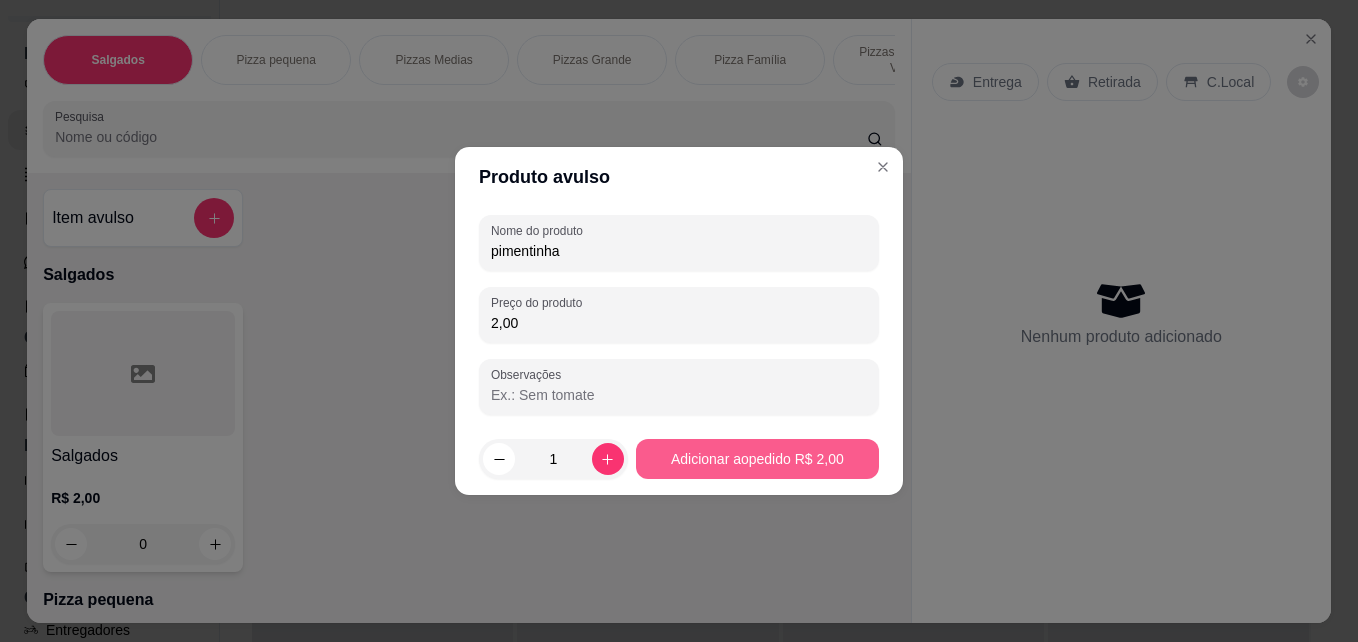 type on "pimentinha" 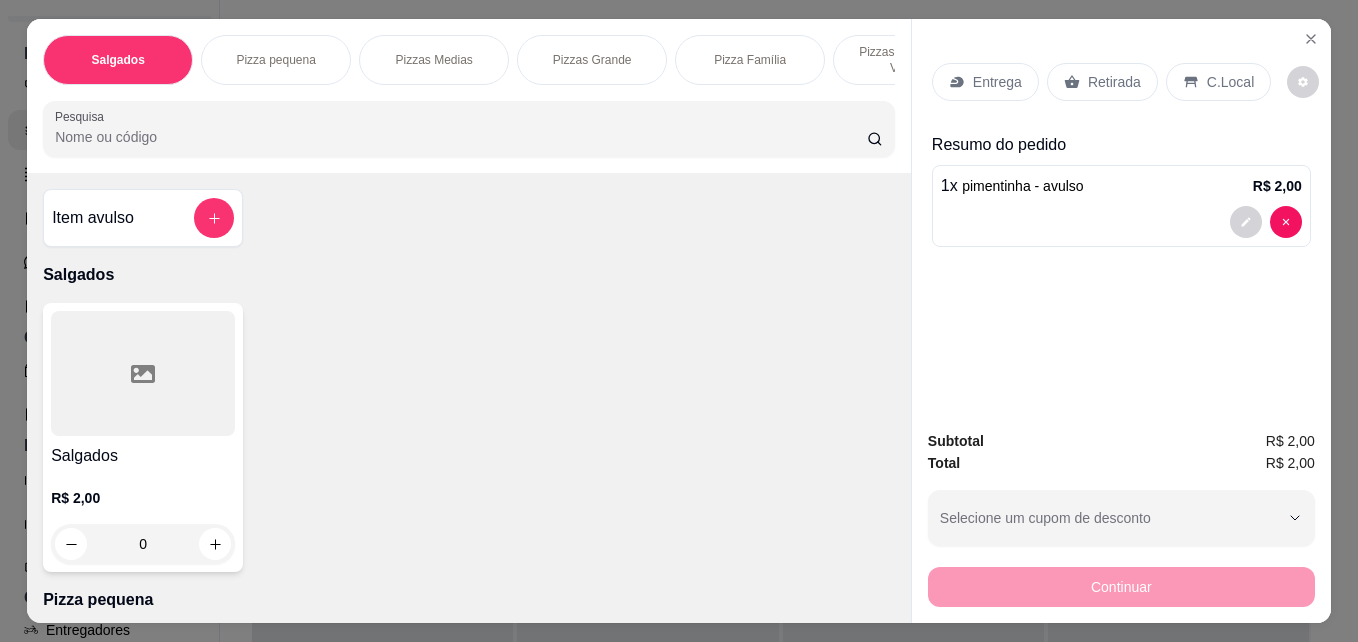 click on "C.Local" at bounding box center (1230, 82) 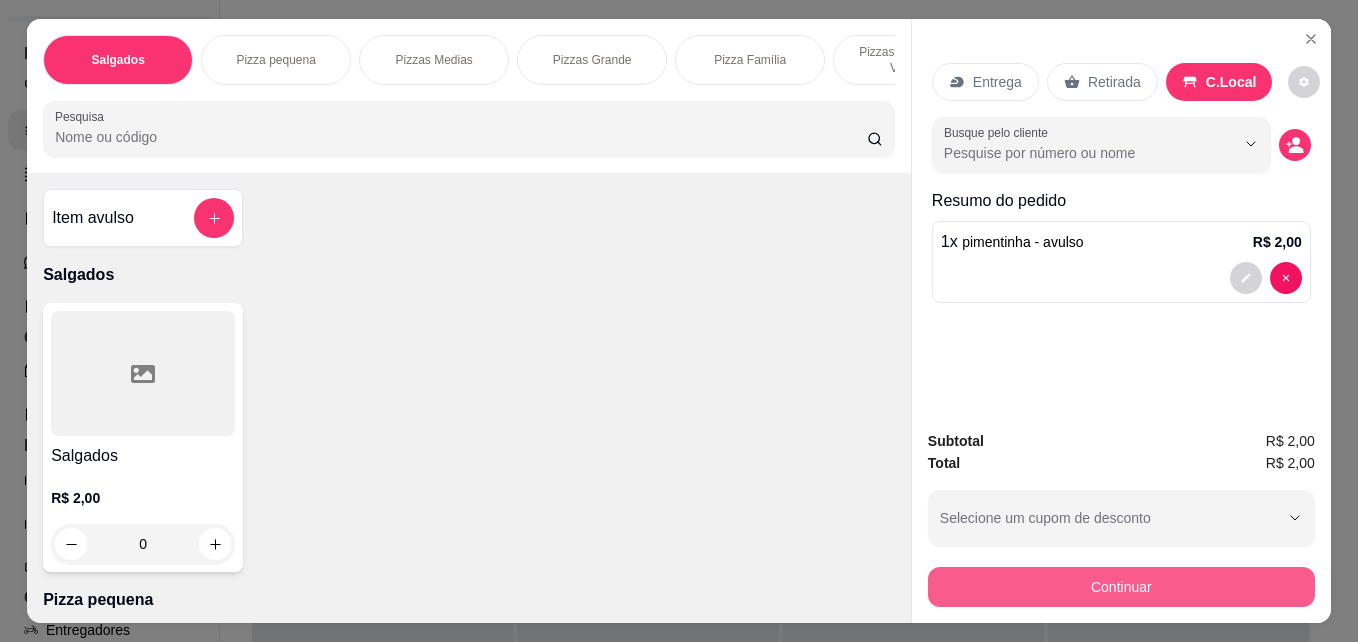 click on "Continuar" at bounding box center (1121, 587) 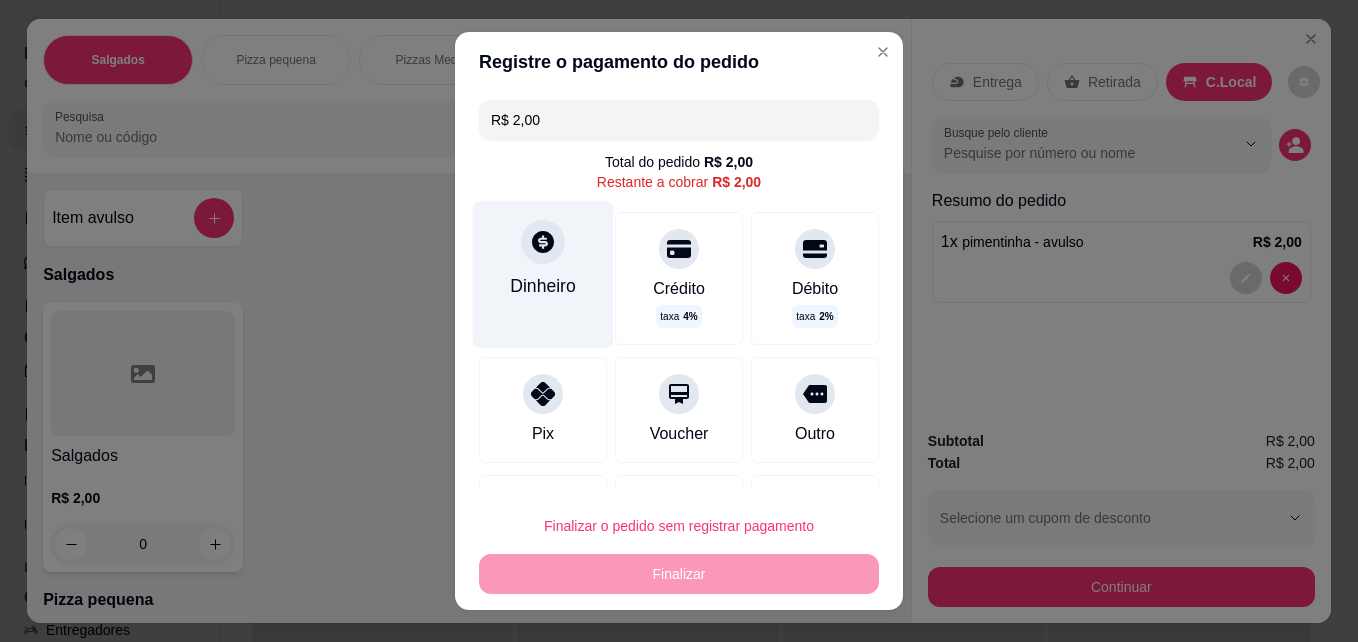click at bounding box center [543, 242] 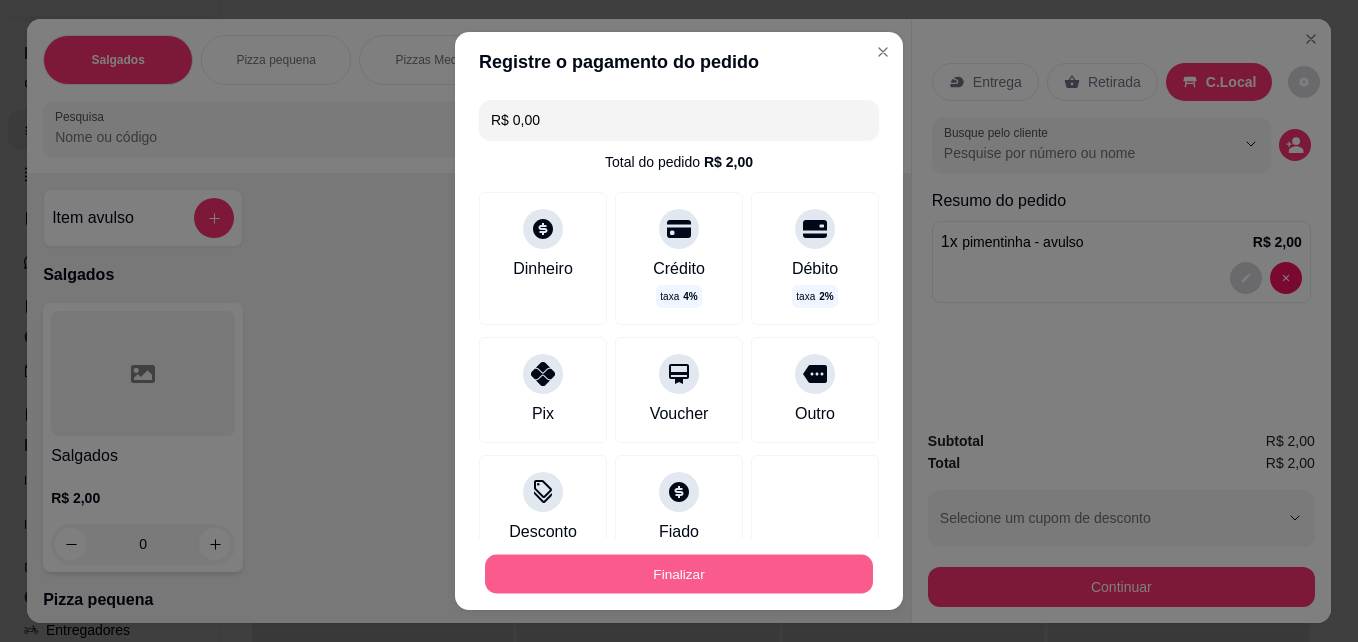 click on "Finalizar" at bounding box center (679, 574) 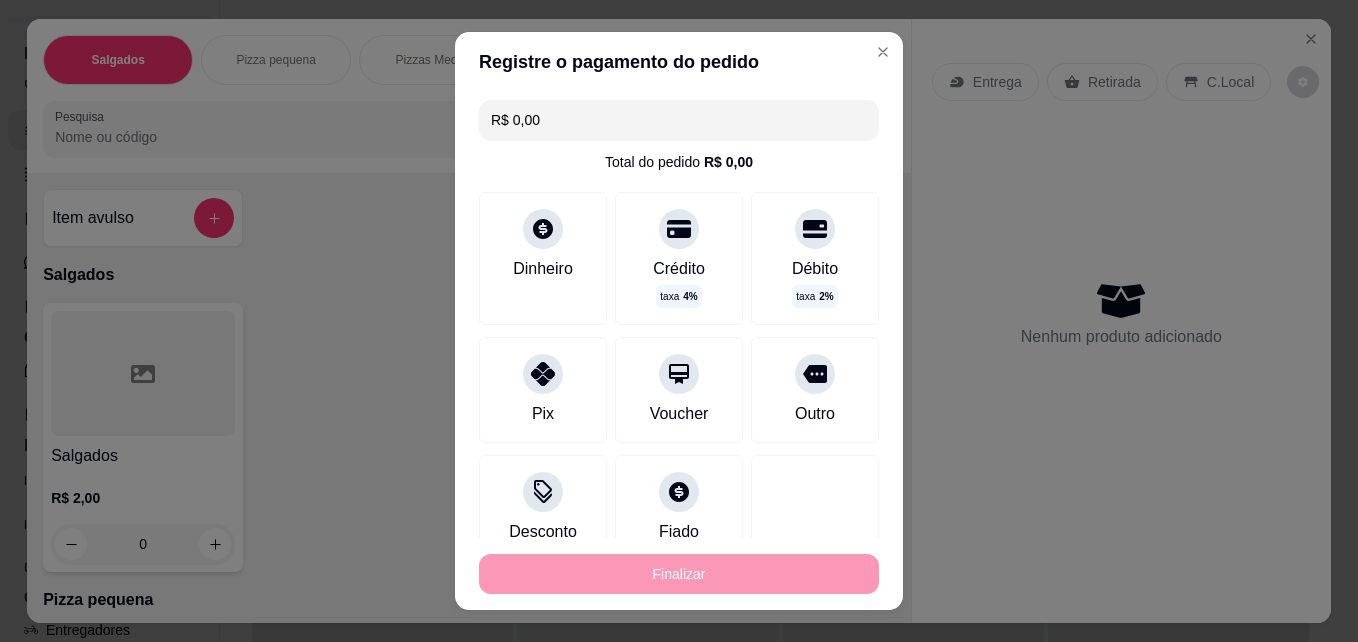 type on "-R$ 2,00" 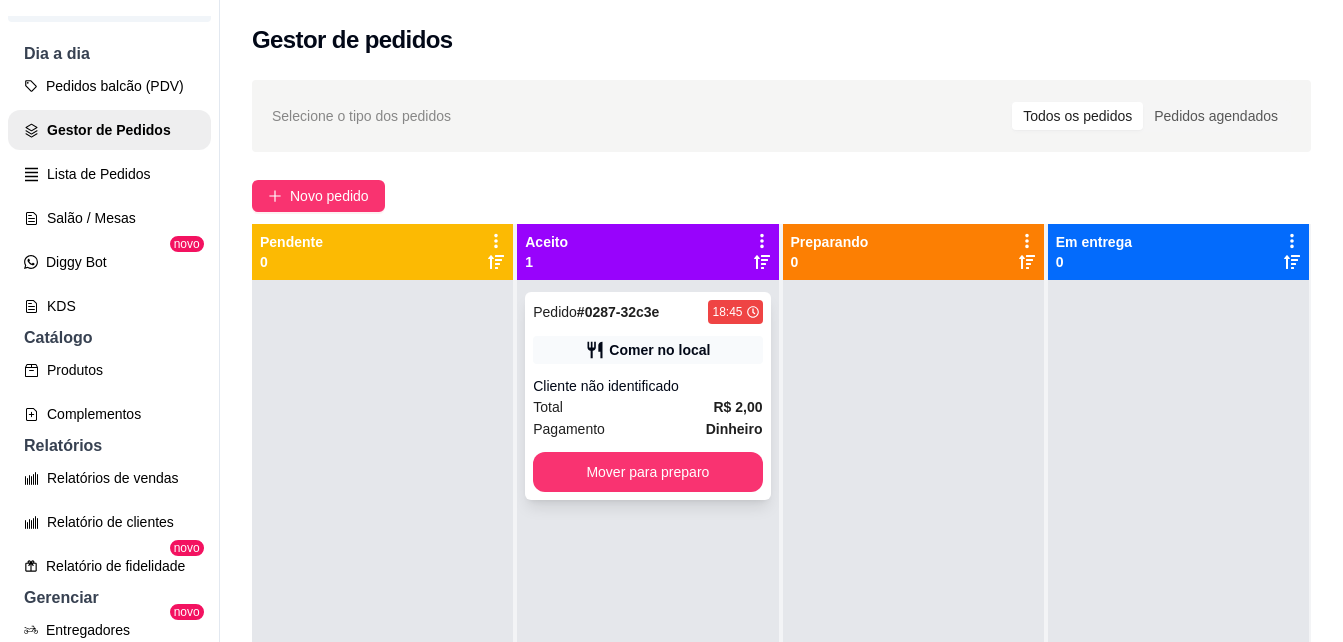 click on "Pedido  # 0287-32c3e 18:45 Comer no local Cliente não identificado Total R$ 2,00 Pagamento Dinheiro Mover para preparo" at bounding box center [647, 396] 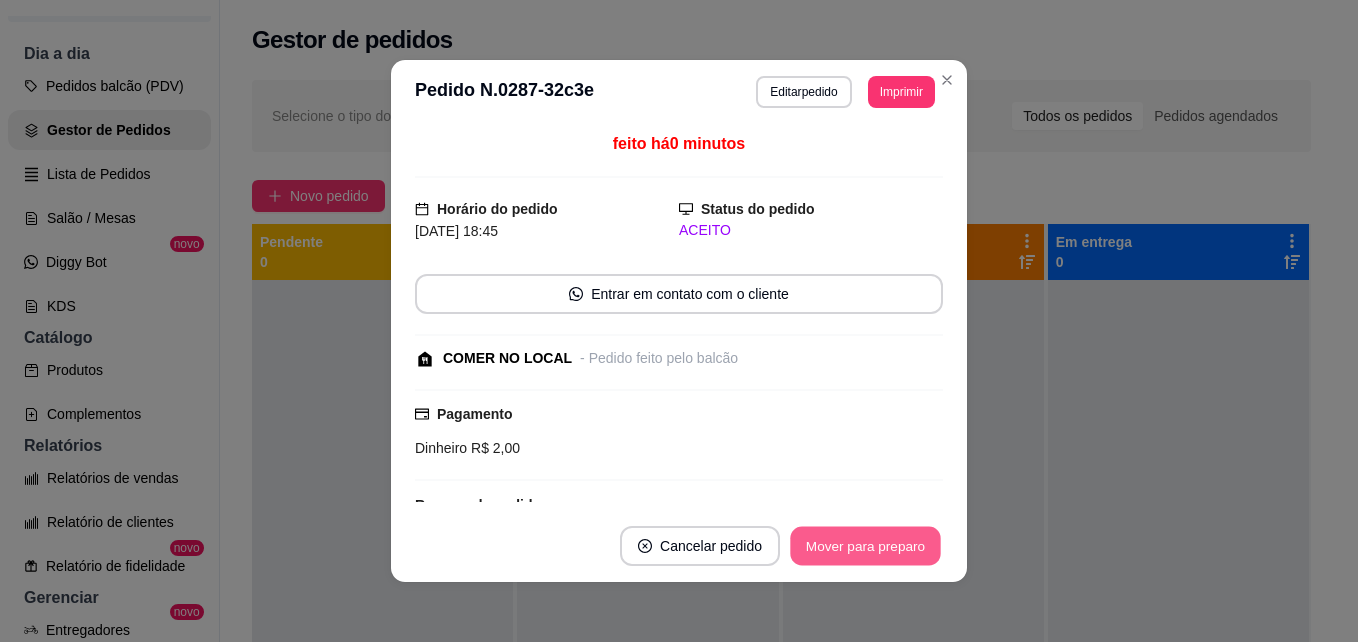 click on "Mover para preparo" at bounding box center (865, 546) 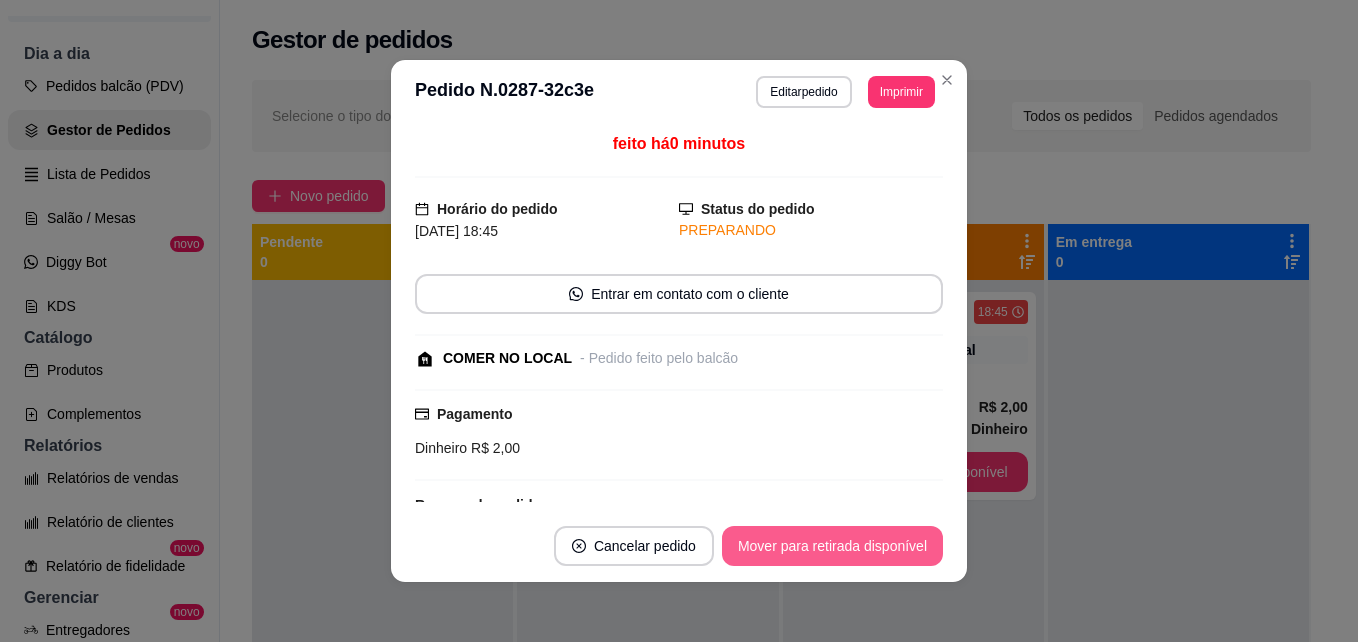 click on "Mover para retirada disponível" at bounding box center [832, 546] 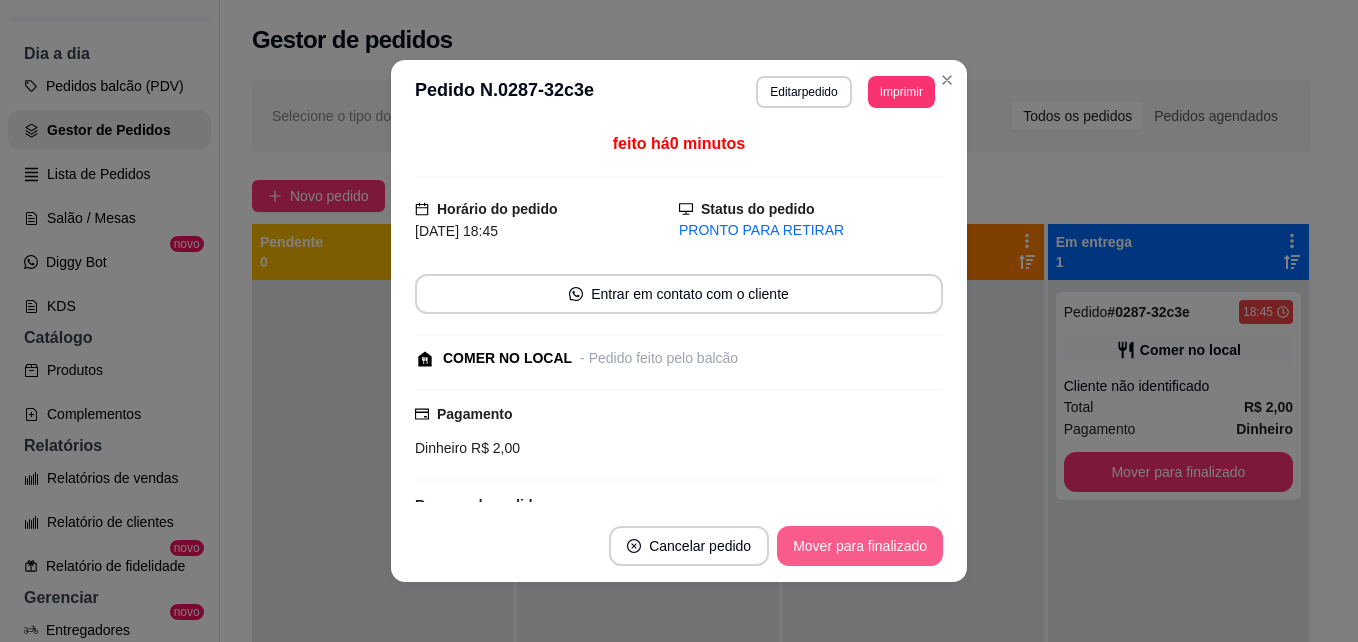click on "Mover para finalizado" at bounding box center (860, 546) 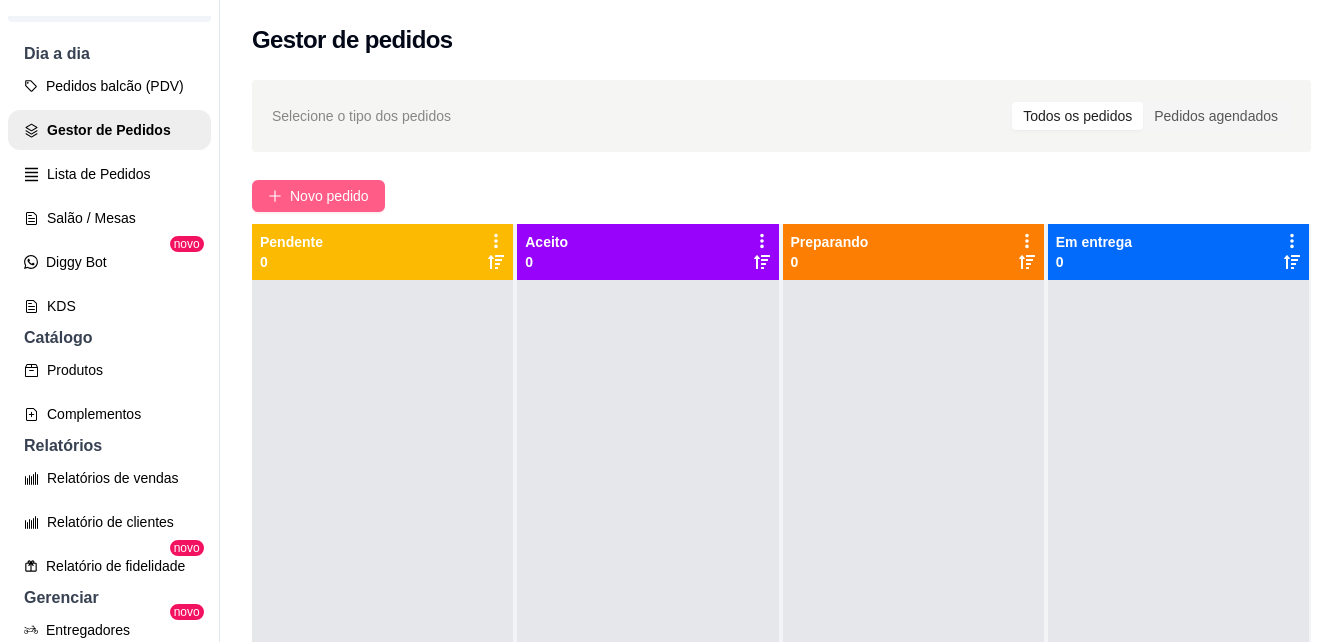 click on "Novo pedido" at bounding box center [318, 196] 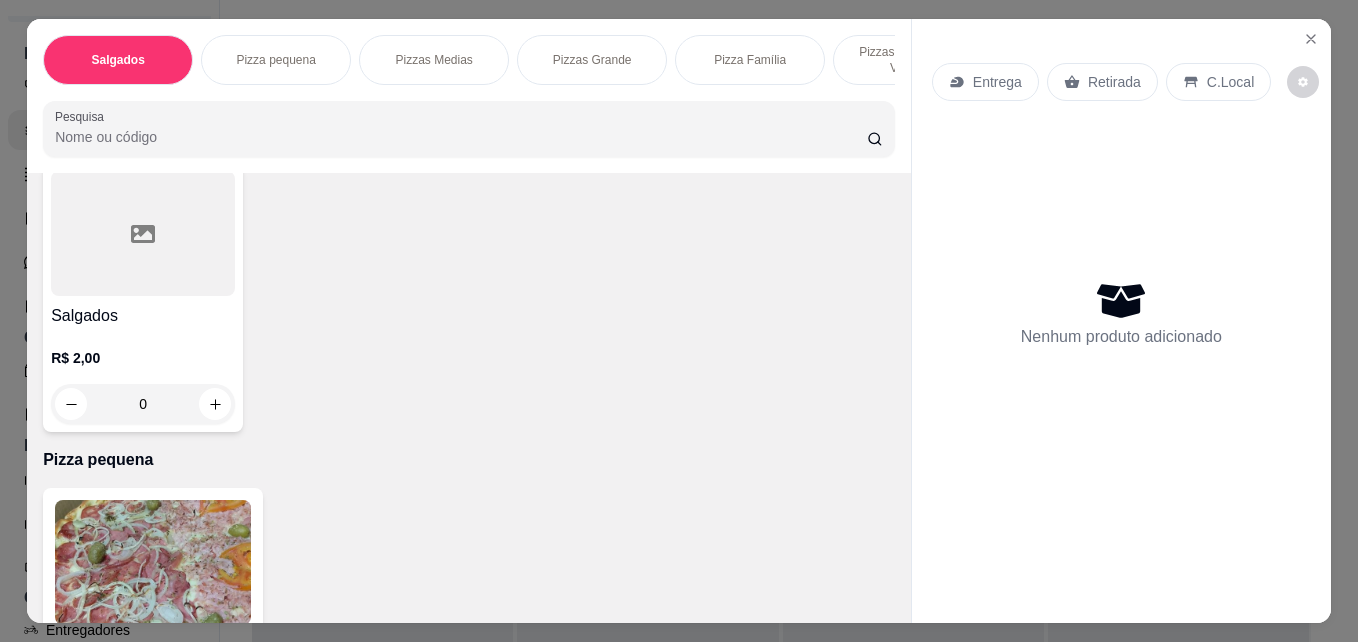 scroll, scrollTop: 300, scrollLeft: 0, axis: vertical 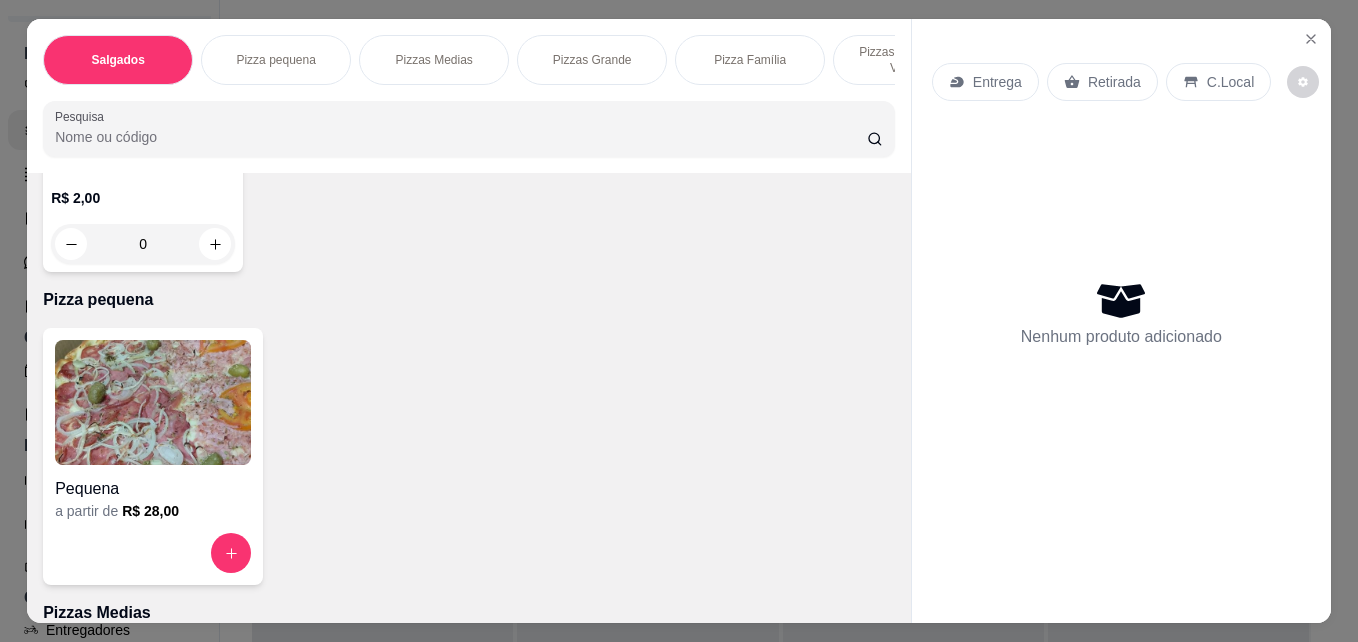 click at bounding box center (153, 402) 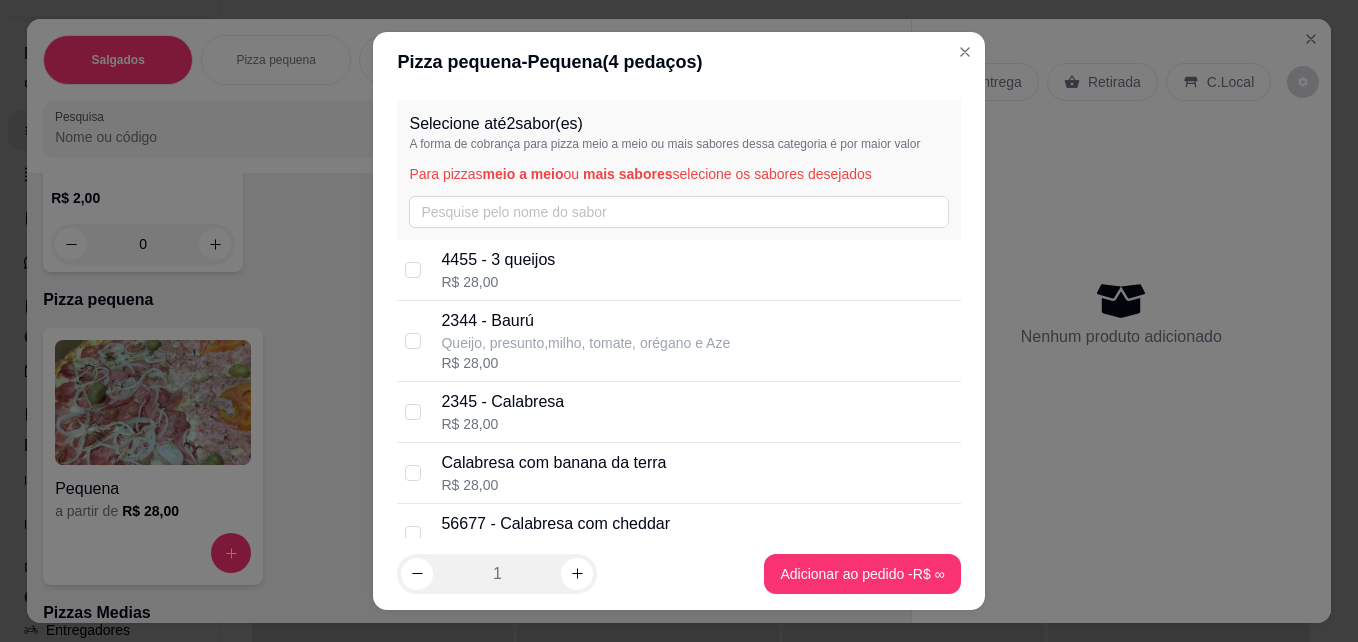 click on "Selecione até  2  sabor(es) A forma de cobrança para pizza meio a meio ou mais sabores dessa categoria é por   maior valor Para pizzas  meio a meio  ou   mais sabores  selecione os sabores desejados" at bounding box center [678, 170] 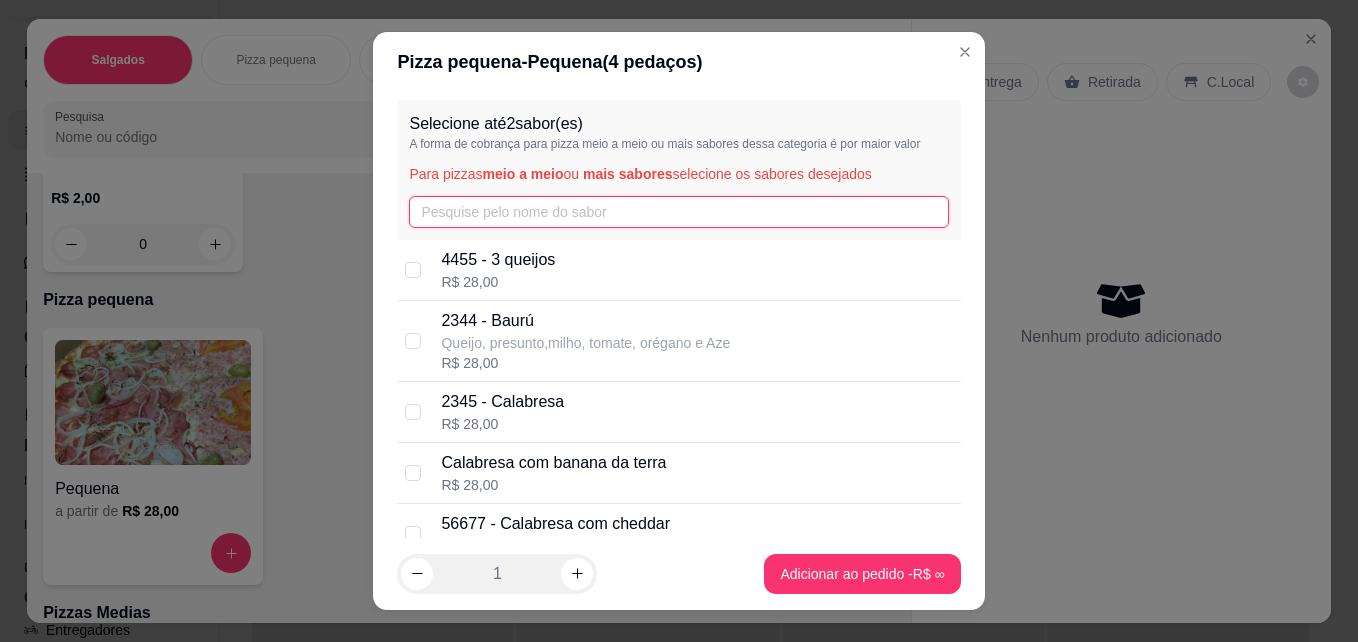 click at bounding box center (678, 212) 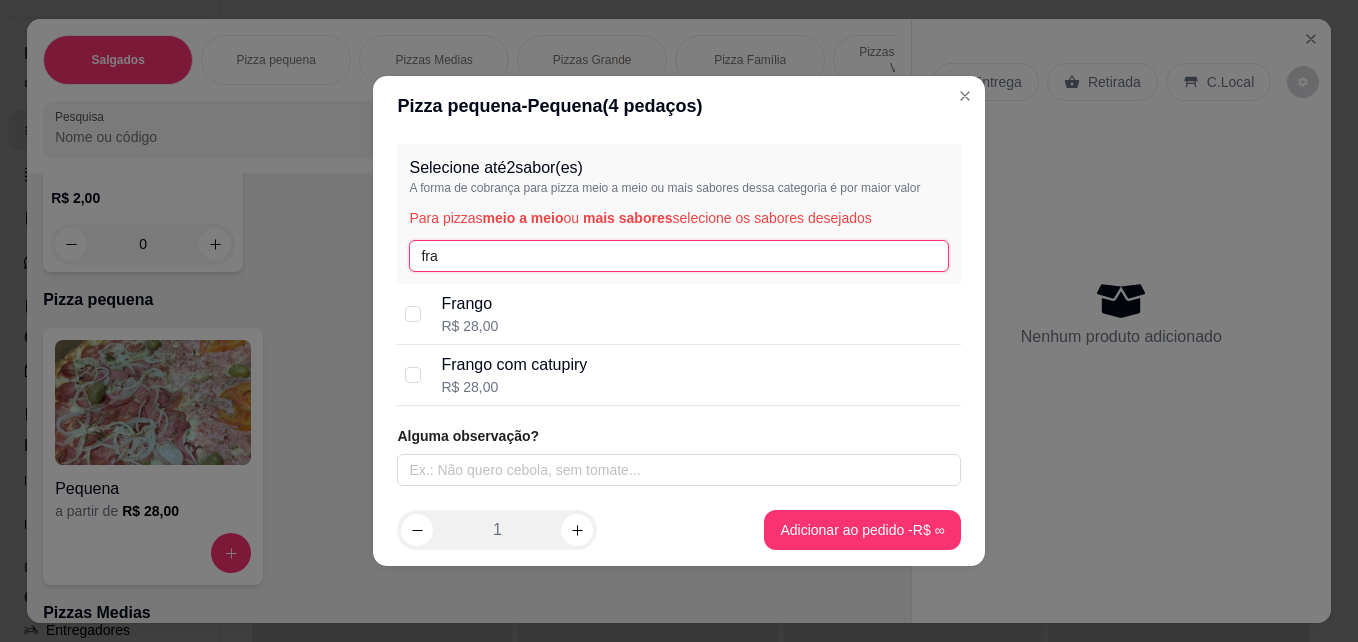 type on "fra" 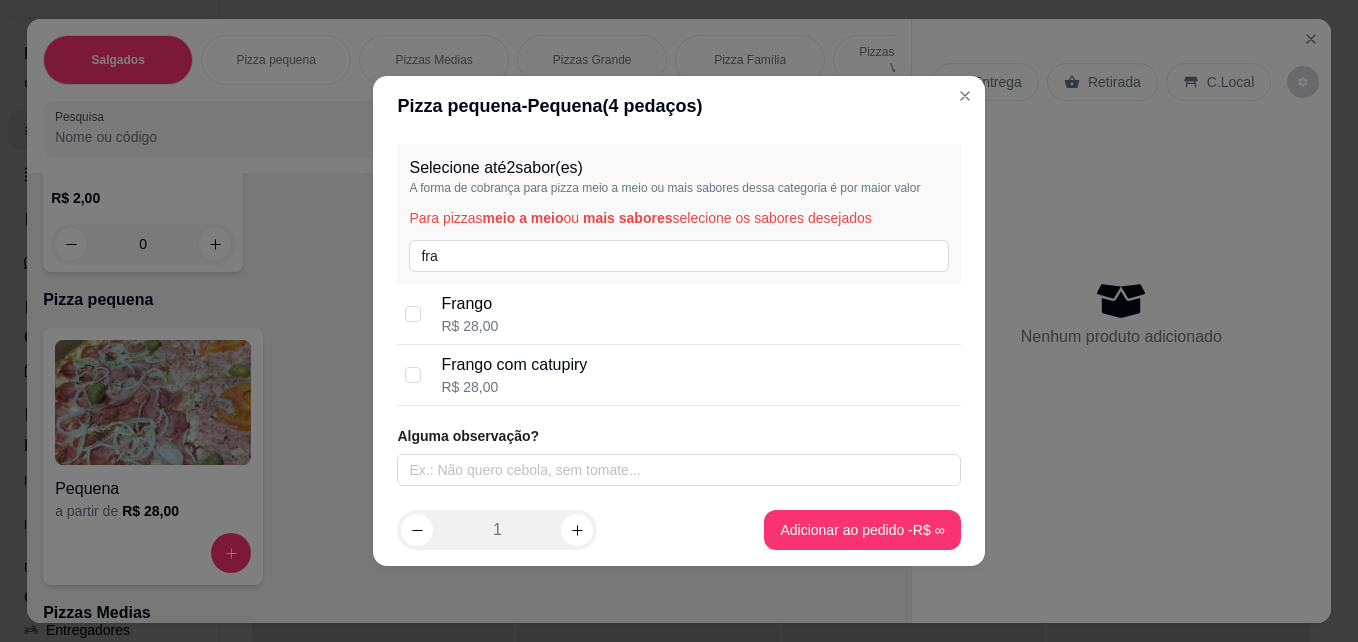 click on "R$ 28,00" at bounding box center [469, 326] 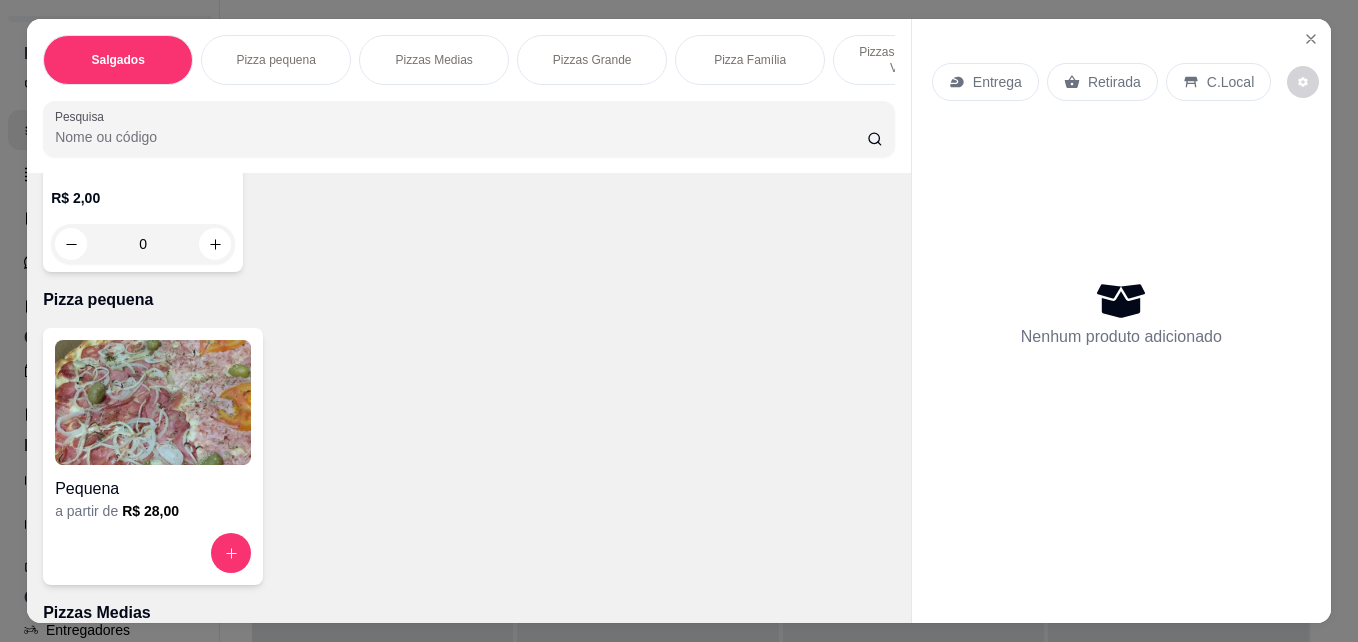 scroll, scrollTop: 0, scrollLeft: 745, axis: horizontal 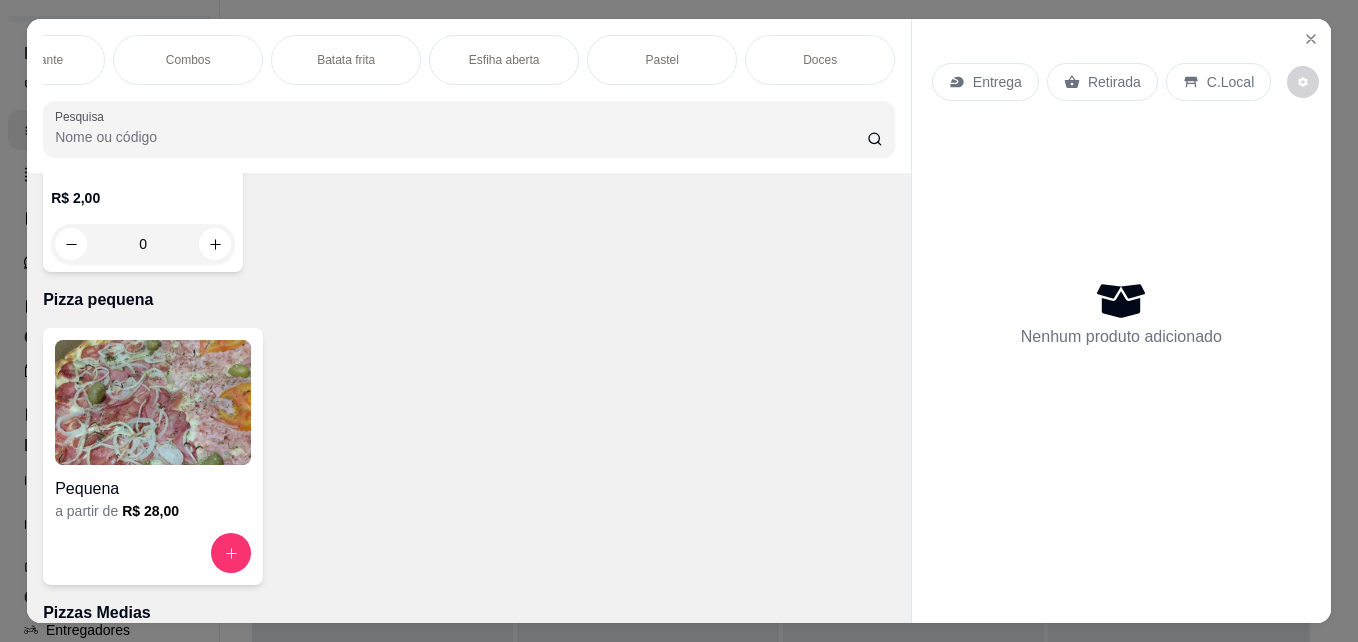 click on "Combos" at bounding box center [188, 60] 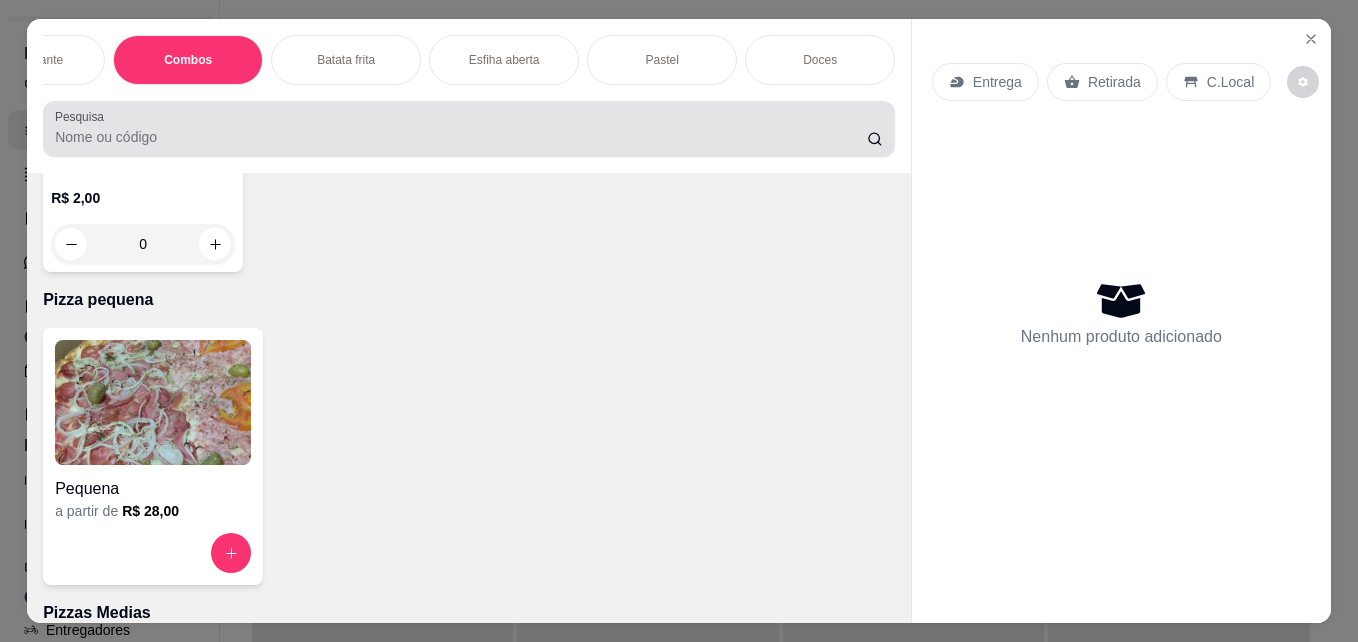scroll, scrollTop: 2875, scrollLeft: 0, axis: vertical 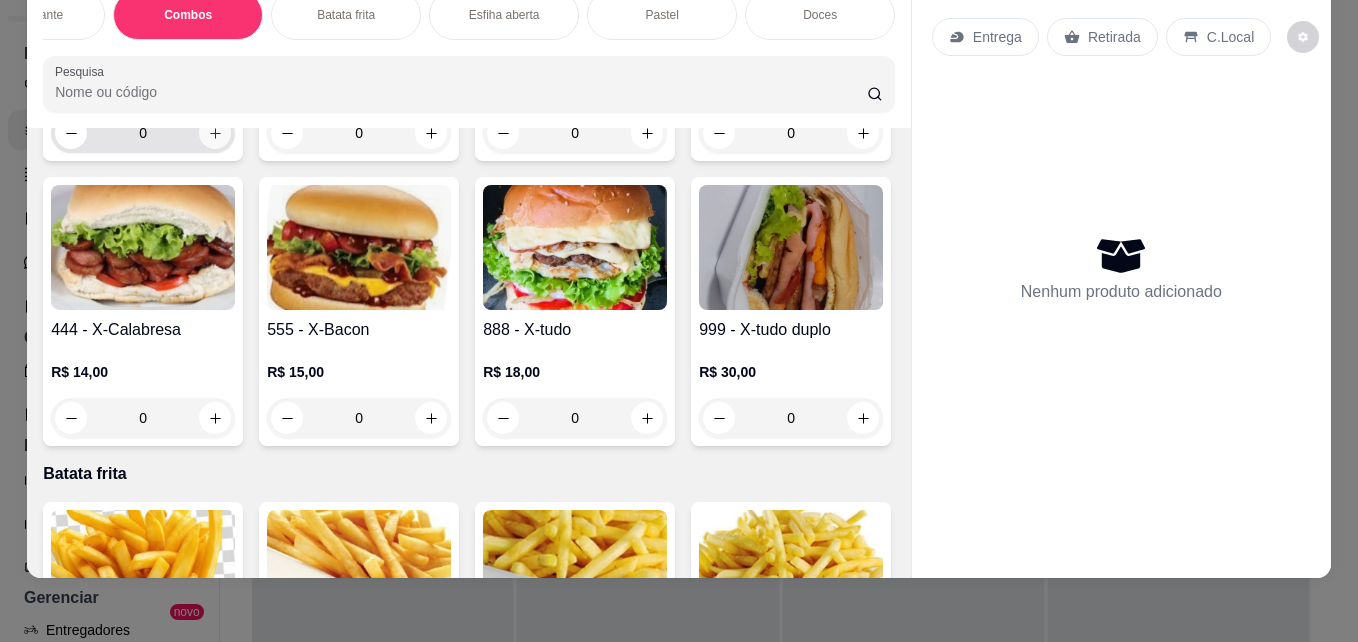 click 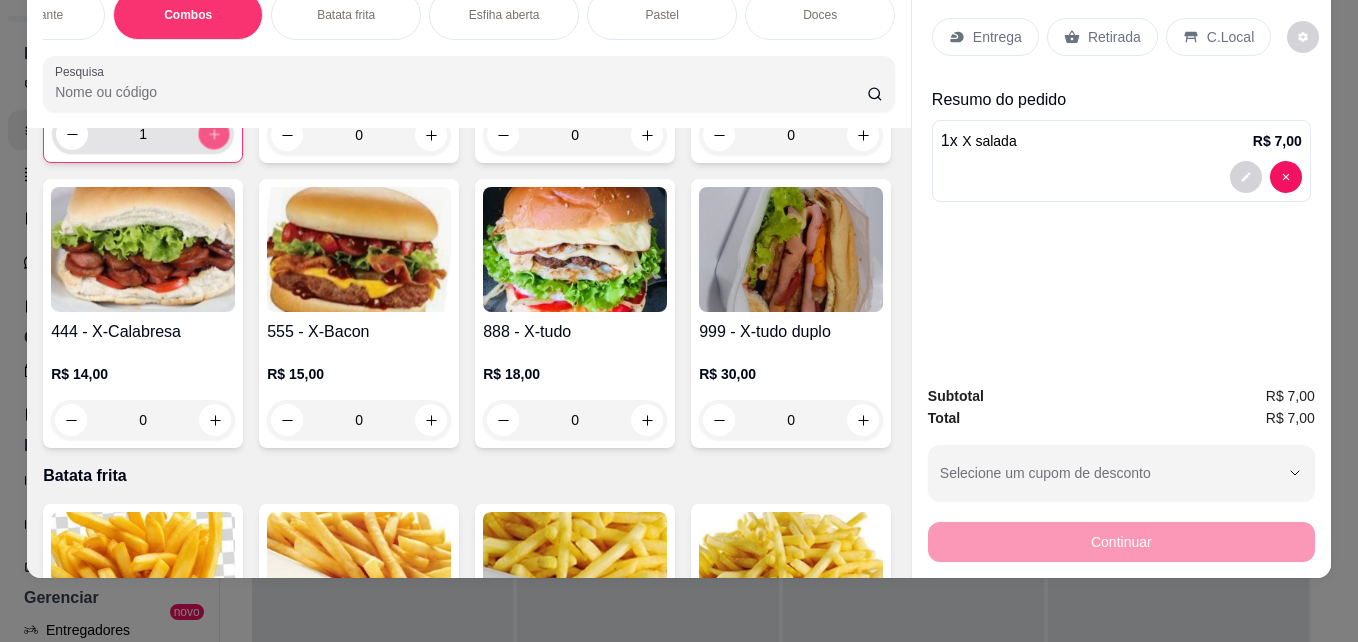 click 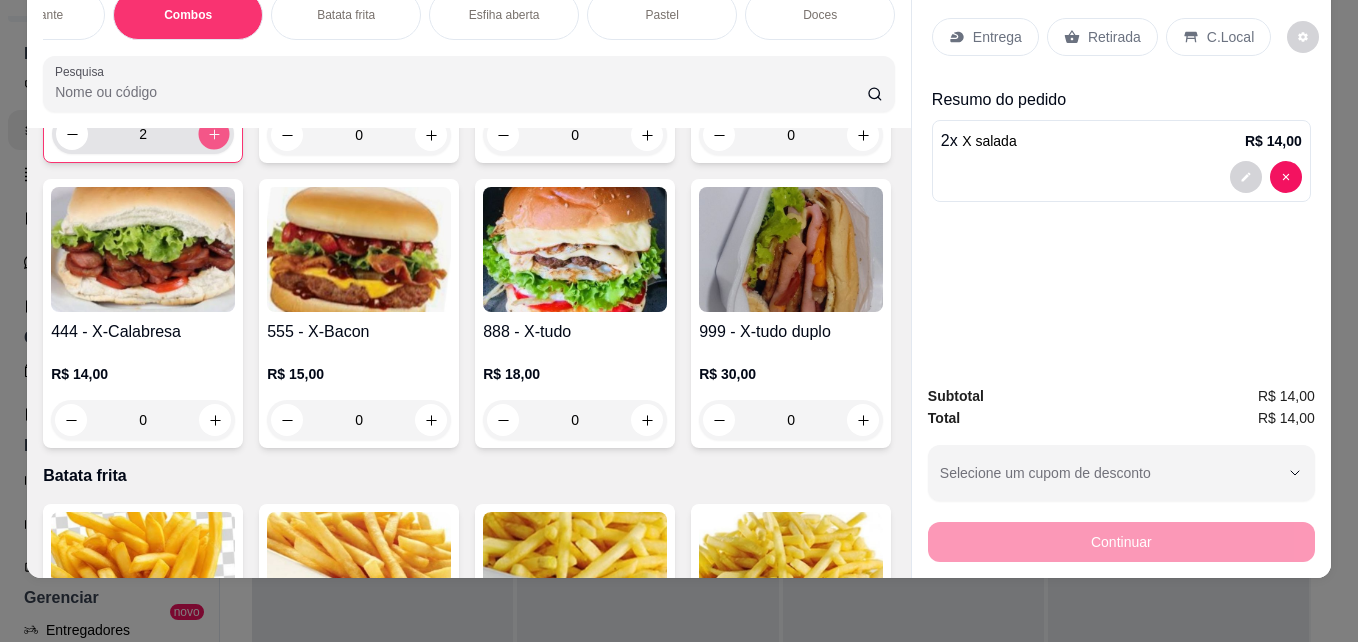 click 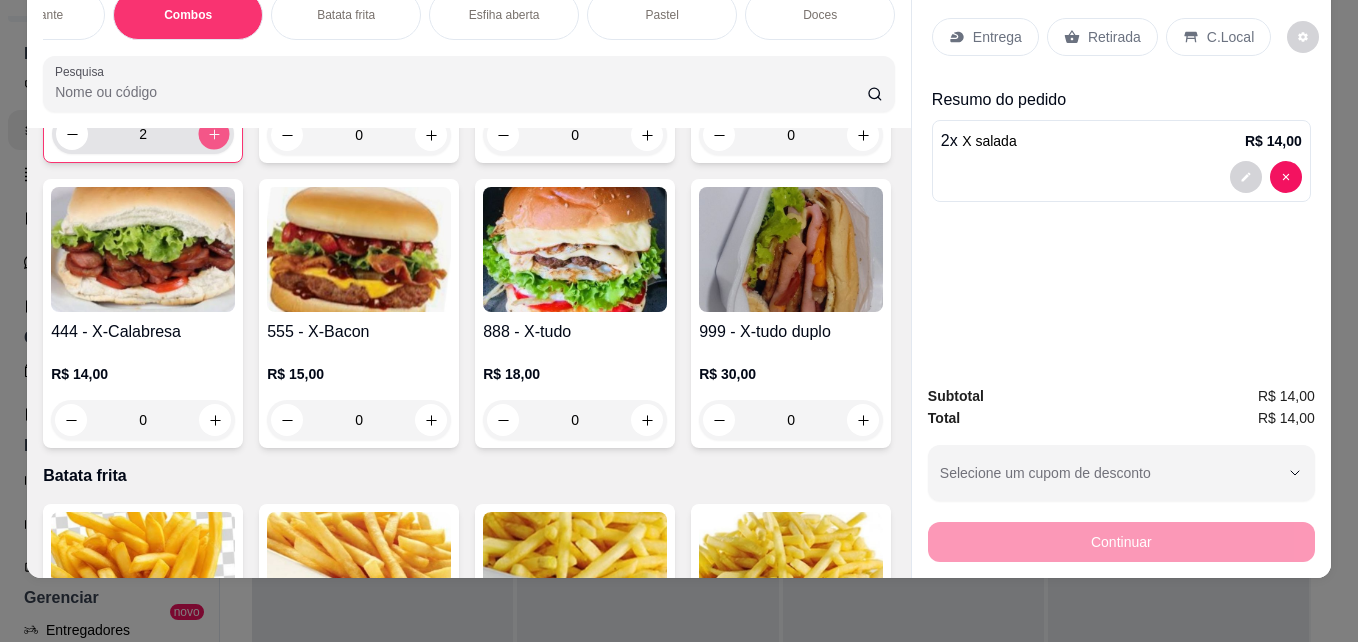 type on "3" 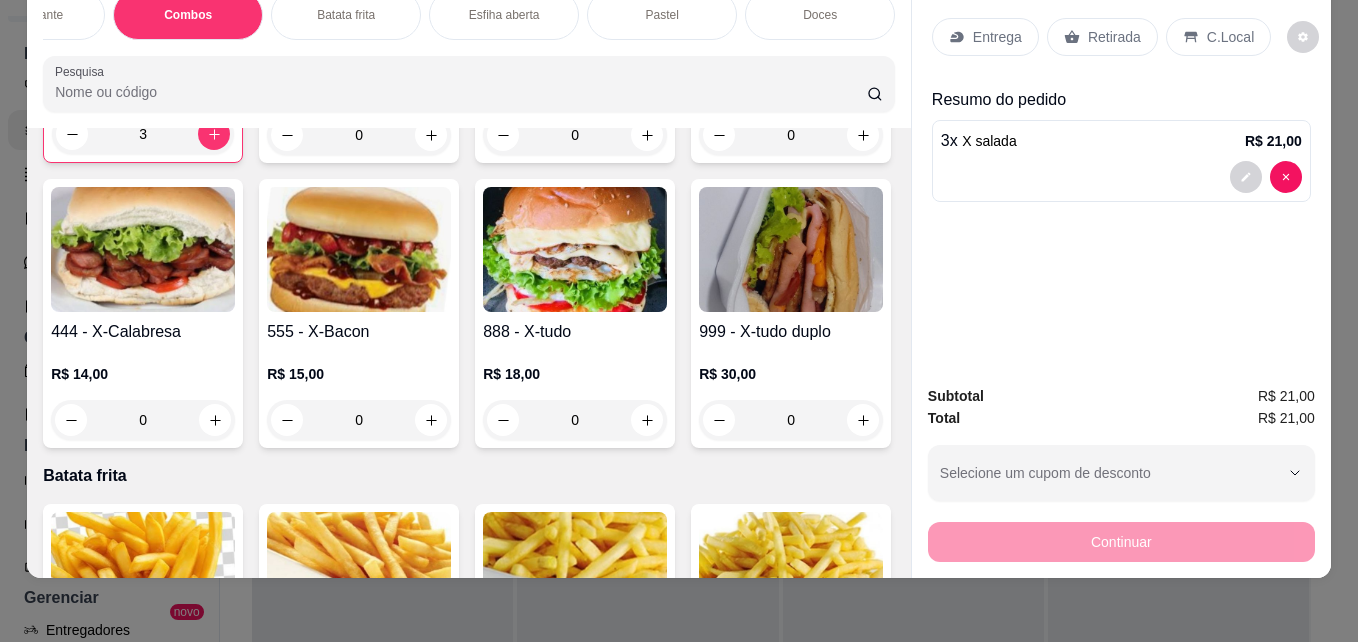 click on "0" at bounding box center (359, 135) 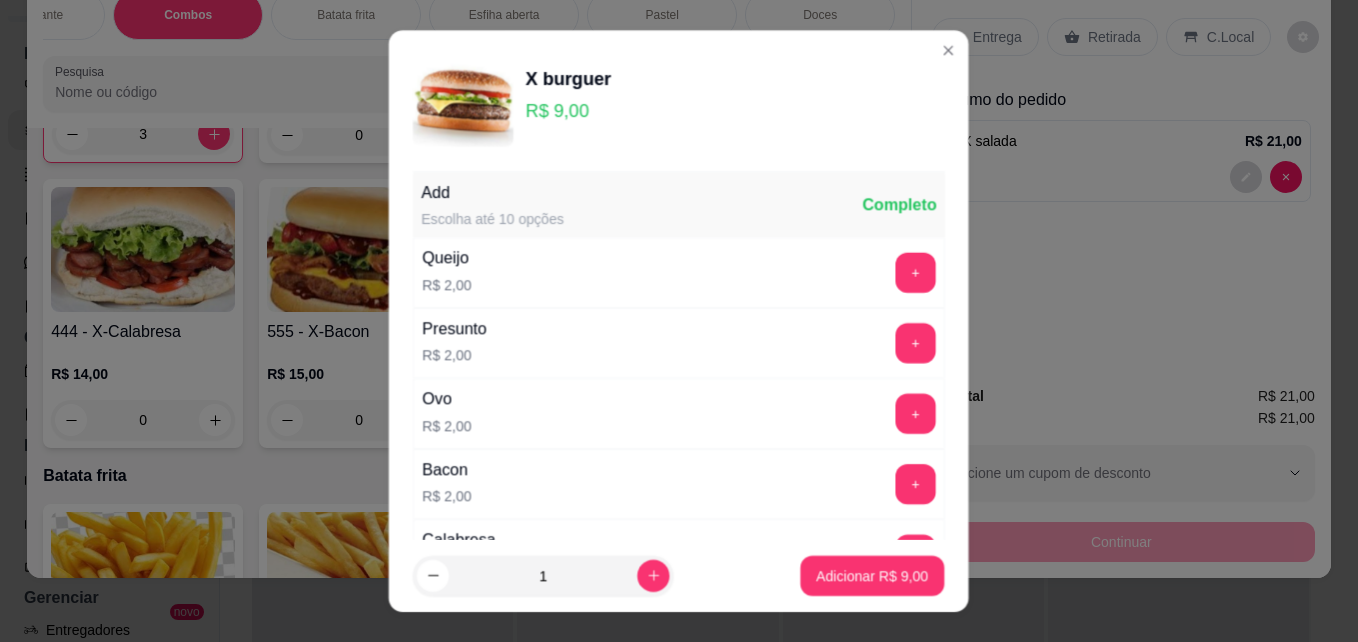 click on "Ovo R$ 2,00 +" at bounding box center [679, 413] 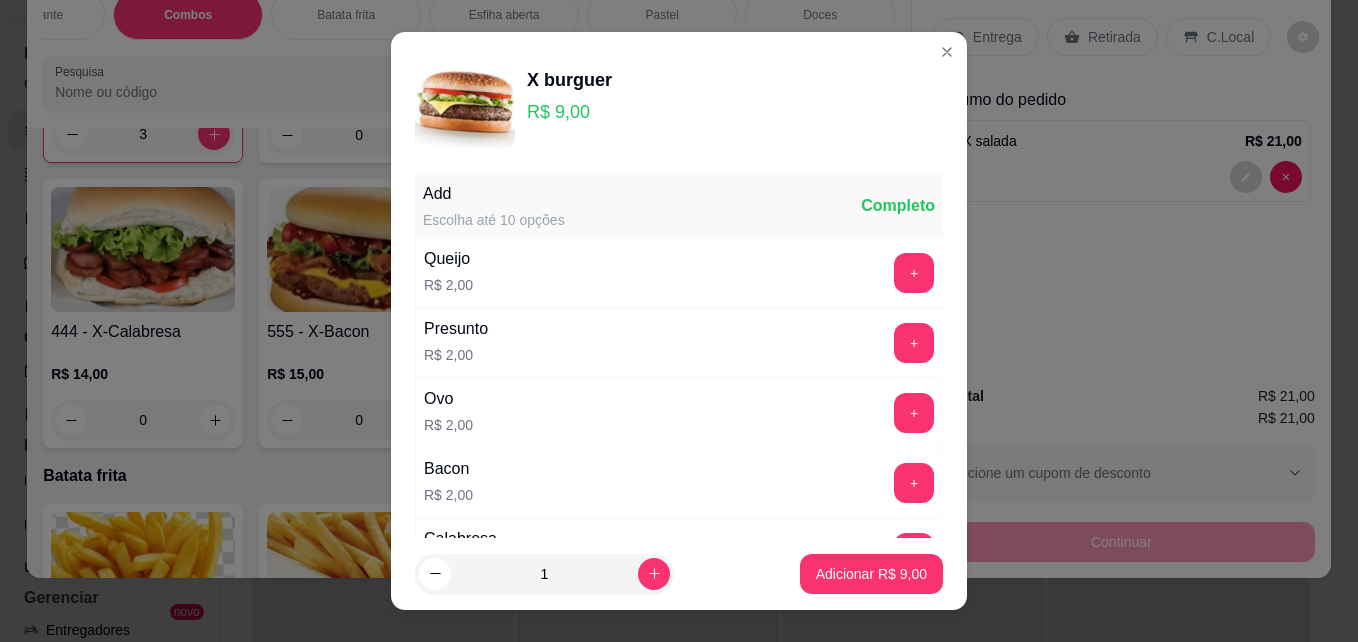 click 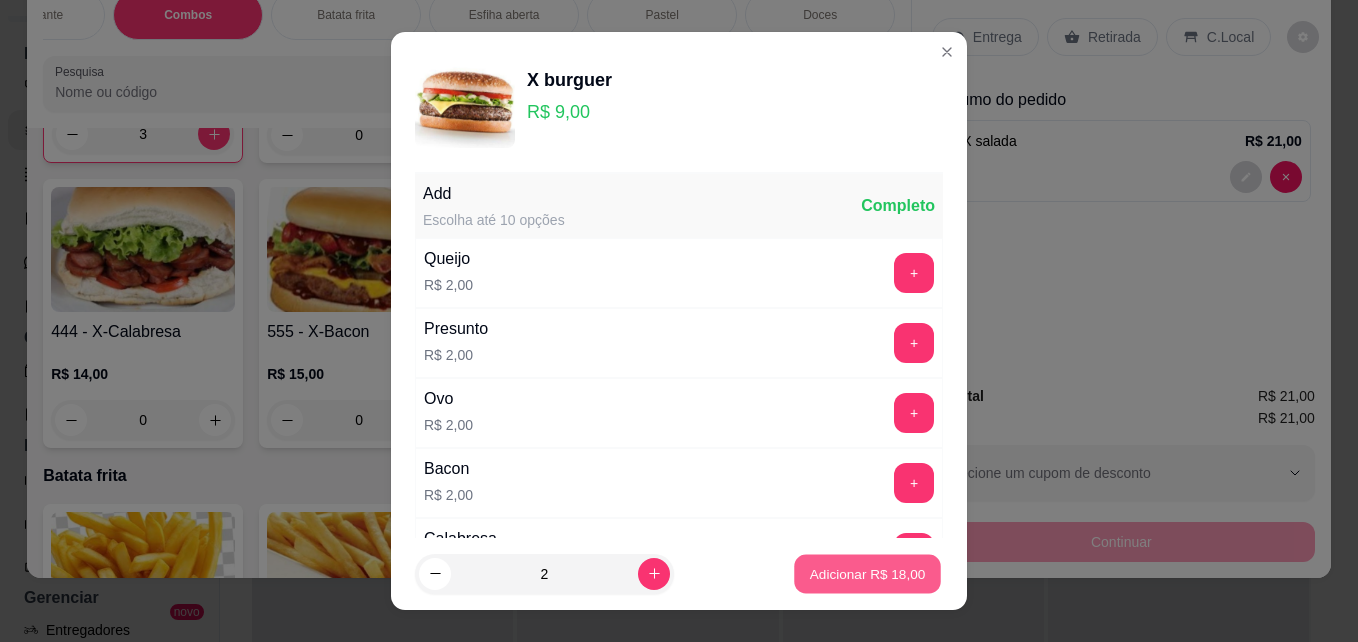 click on "Adicionar   R$ 18,00" at bounding box center [868, 573] 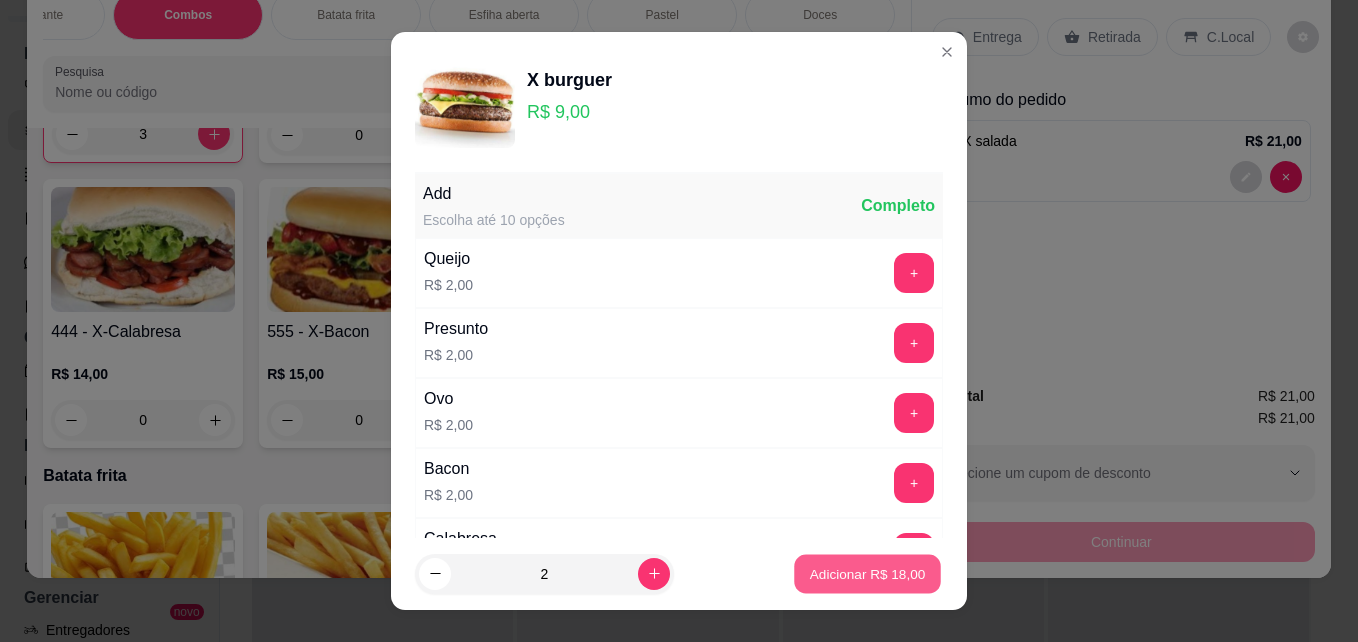 type on "2" 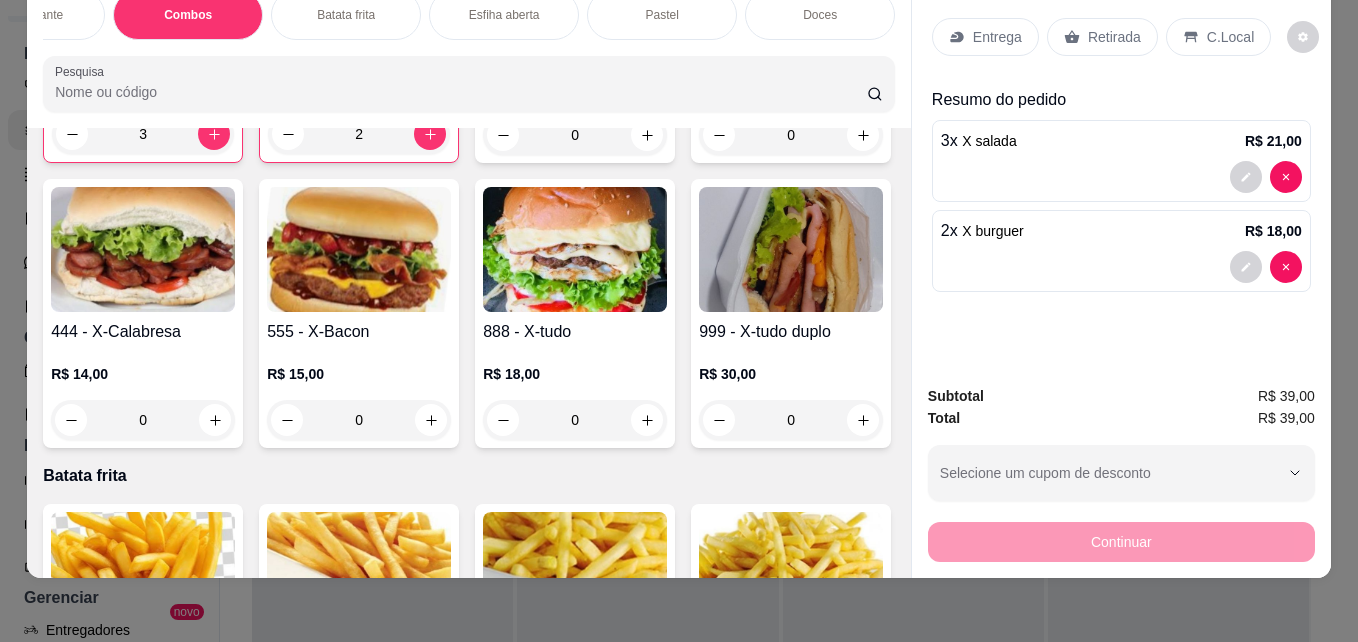 click on "Entrega" at bounding box center (985, 37) 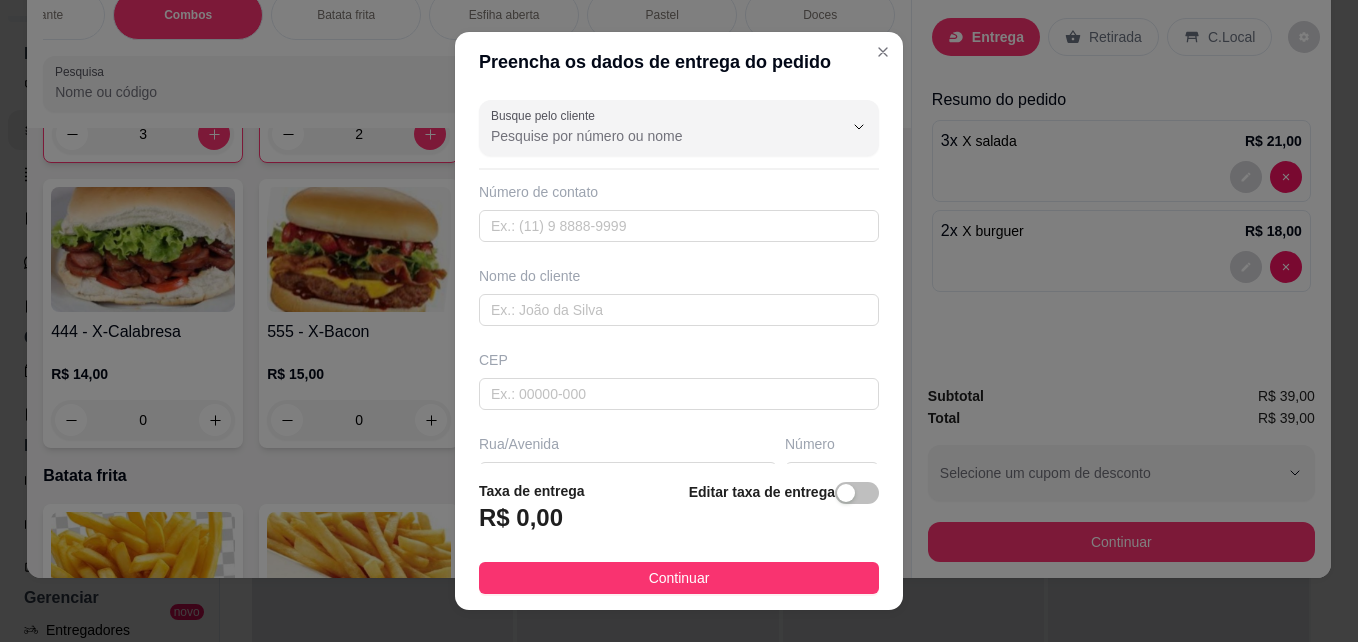 scroll, scrollTop: 32, scrollLeft: 0, axis: vertical 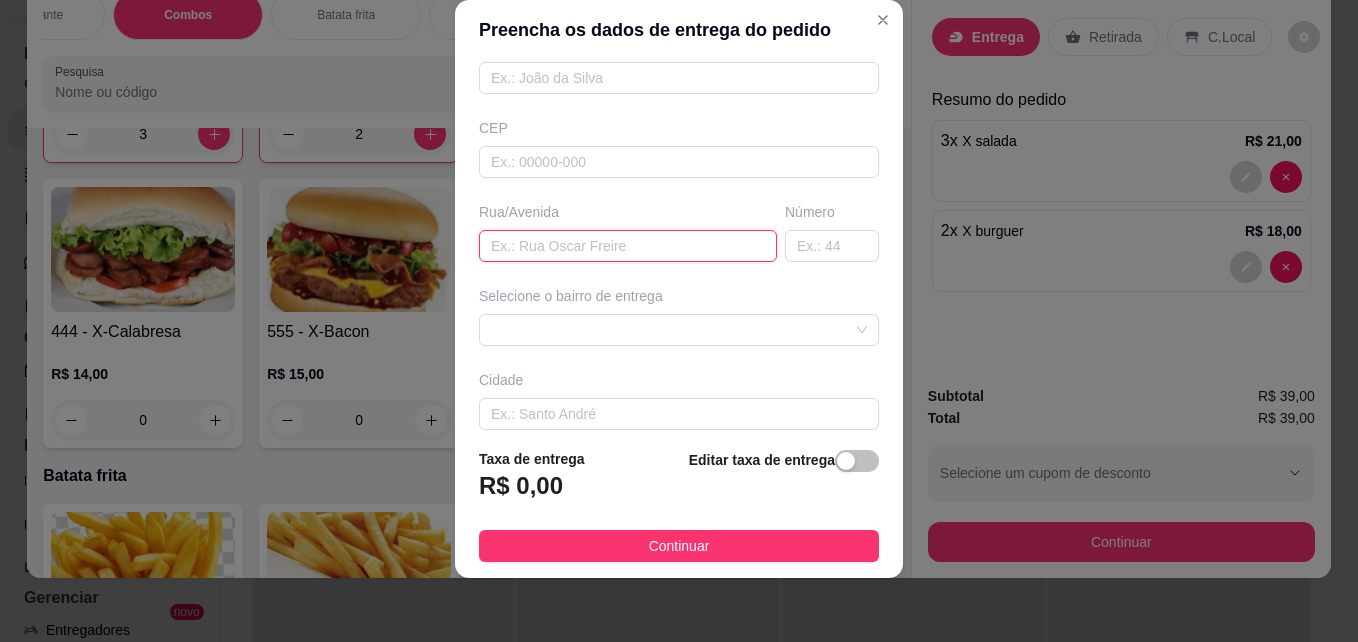 click at bounding box center [628, 246] 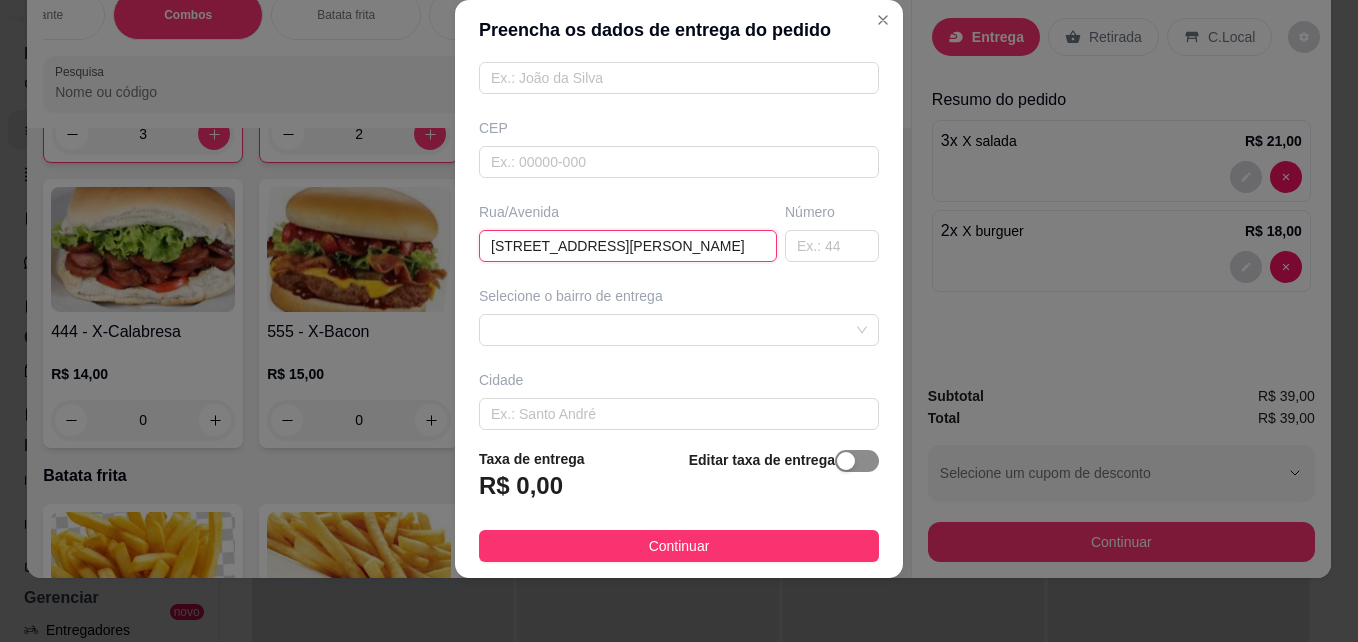 type on "[STREET_ADDRESS][PERSON_NAME]" 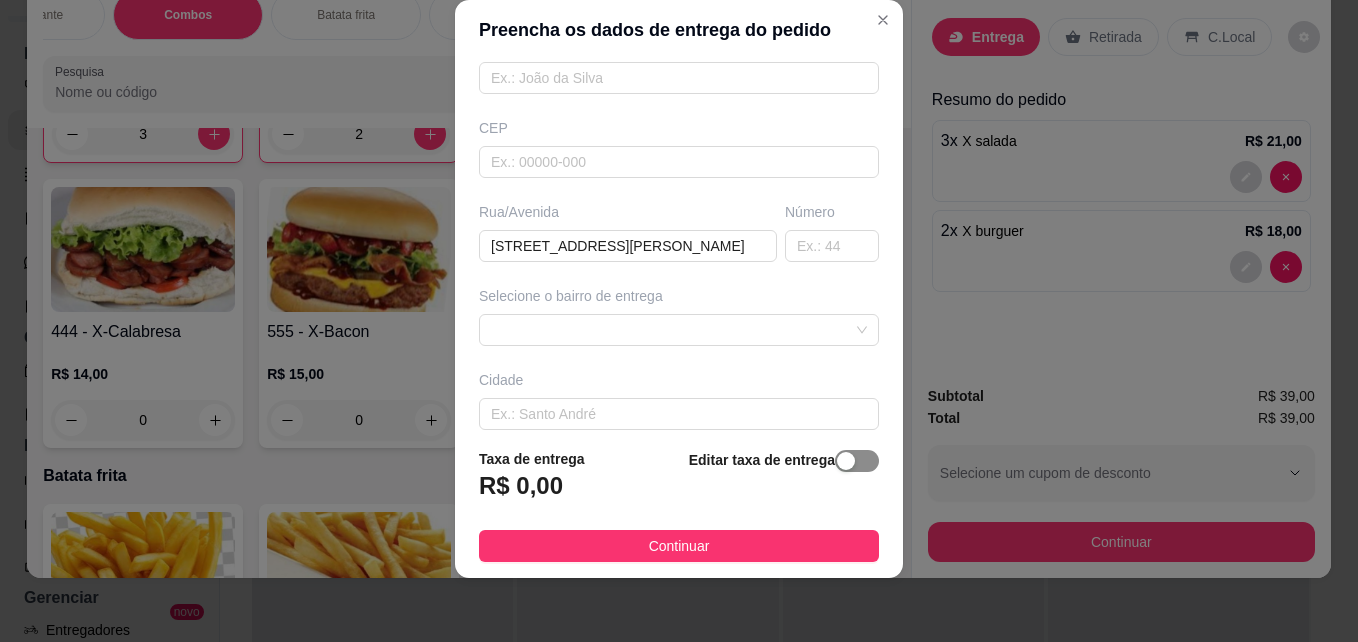 click at bounding box center [857, 461] 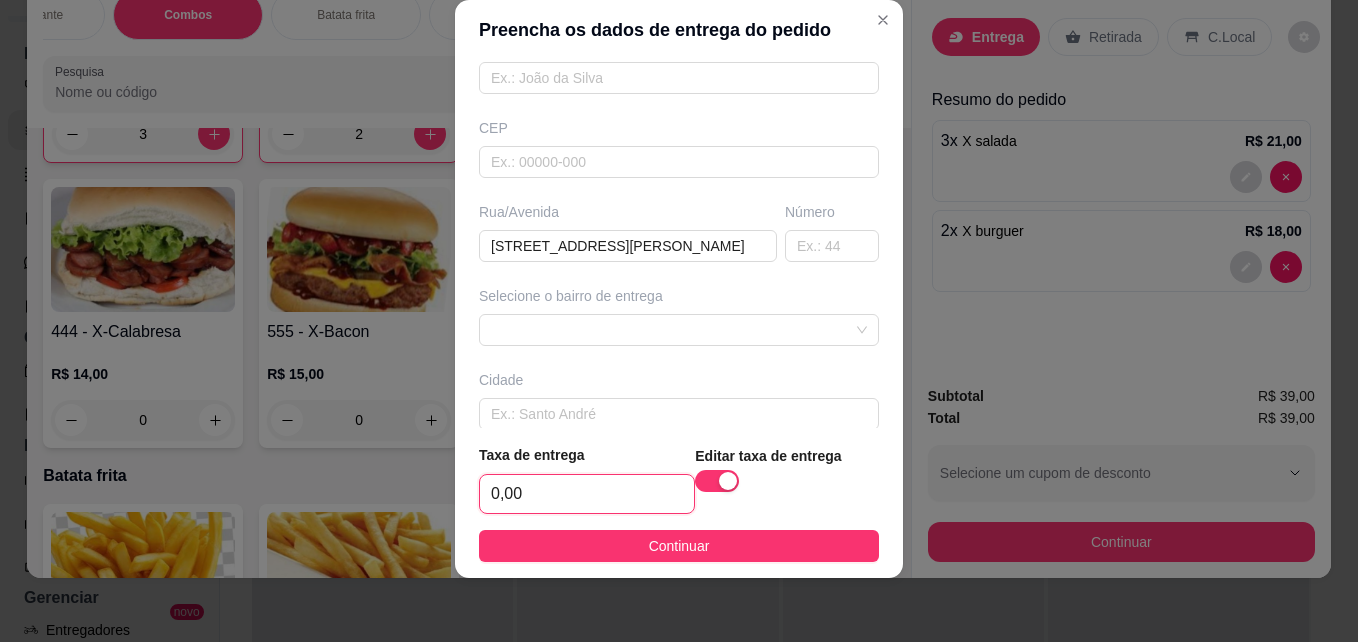 click on "0,00" at bounding box center (587, 494) 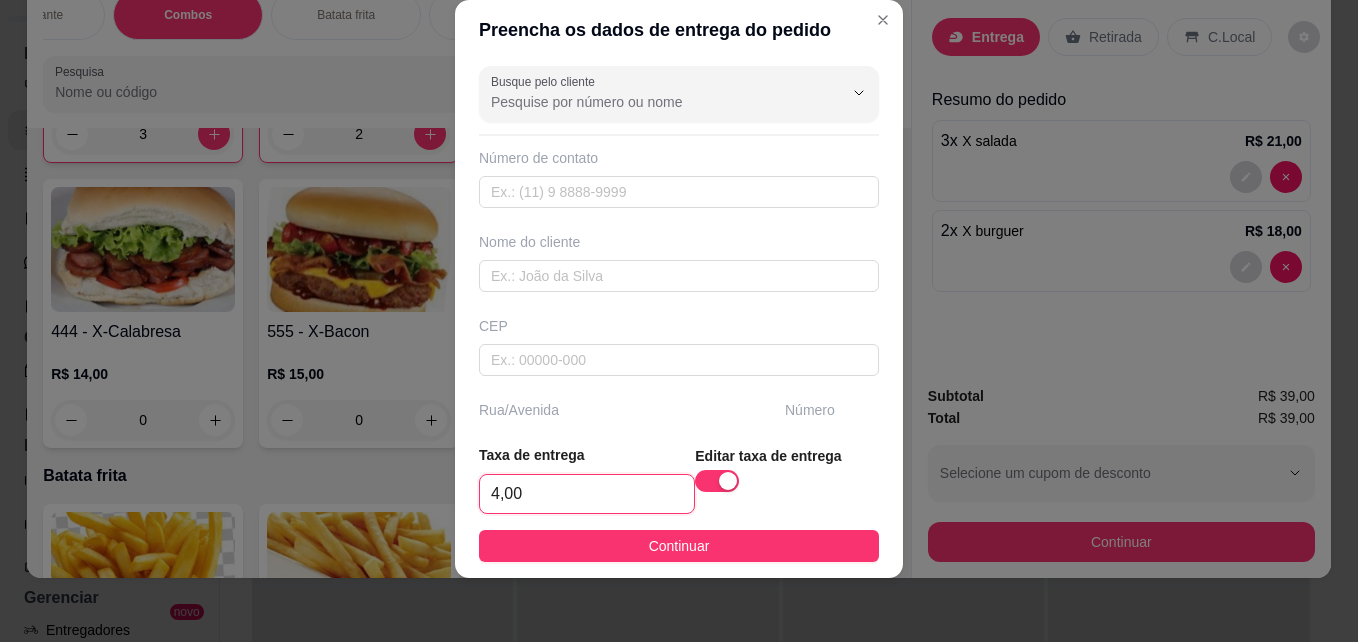 scroll, scrollTop: 0, scrollLeft: 0, axis: both 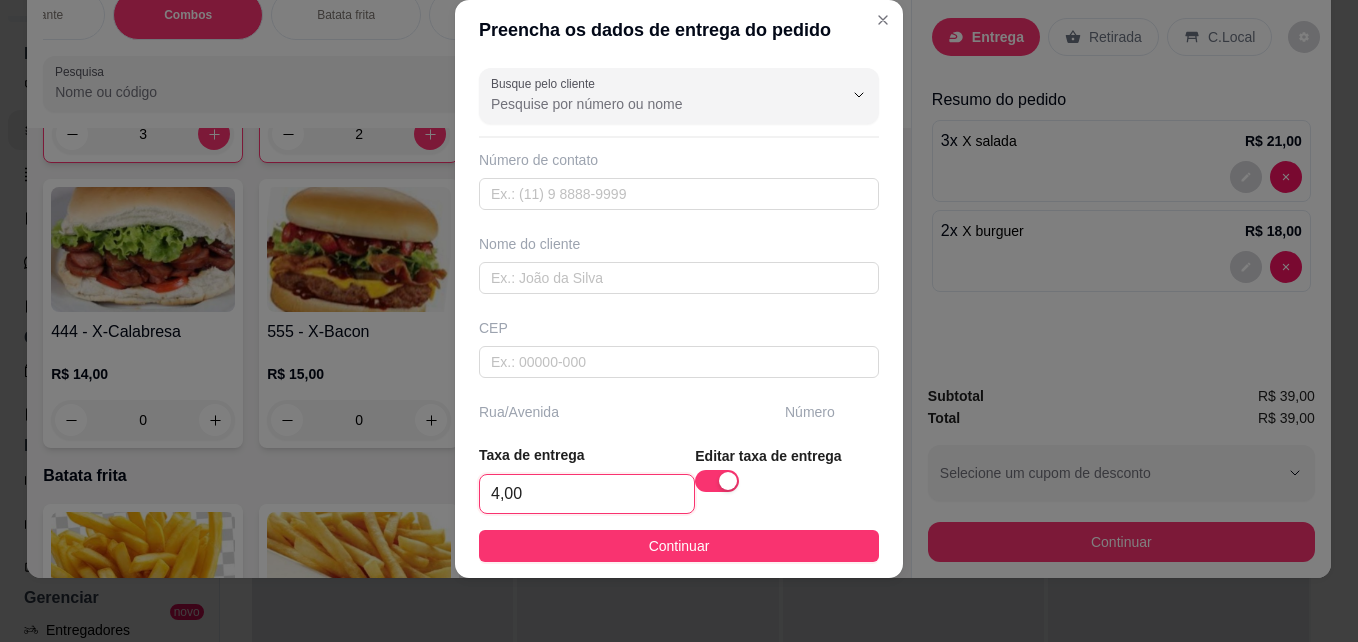 type on "4,00" 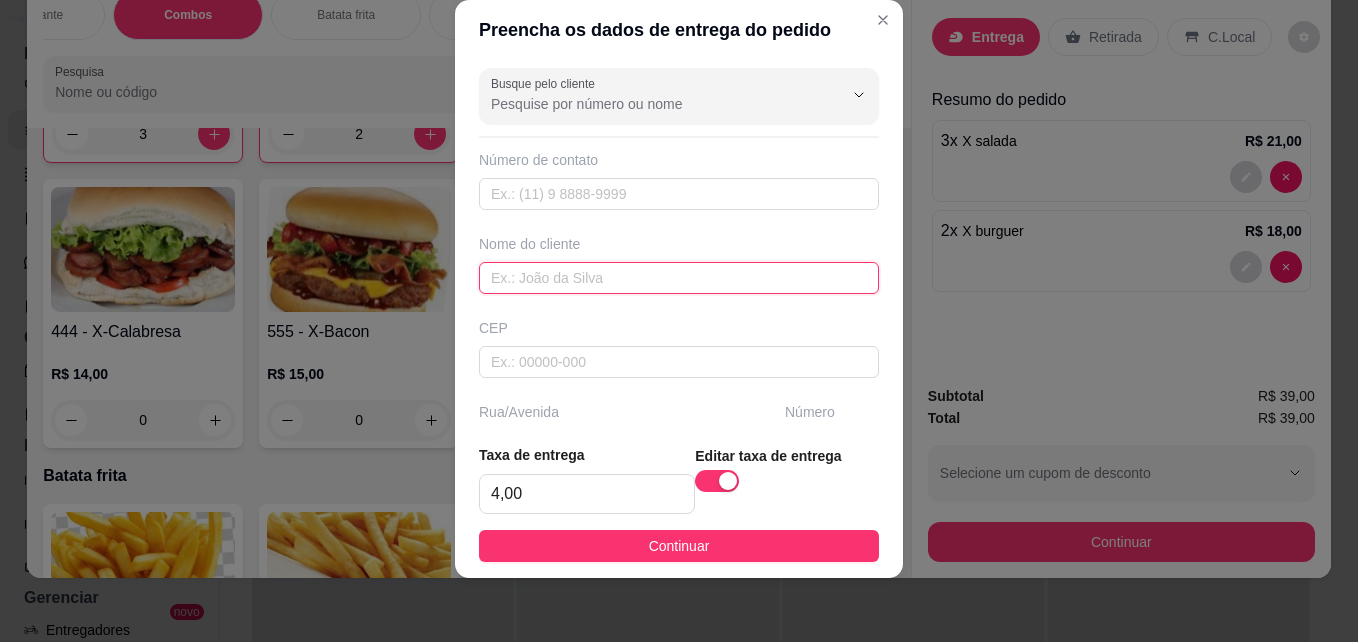 click at bounding box center (679, 278) 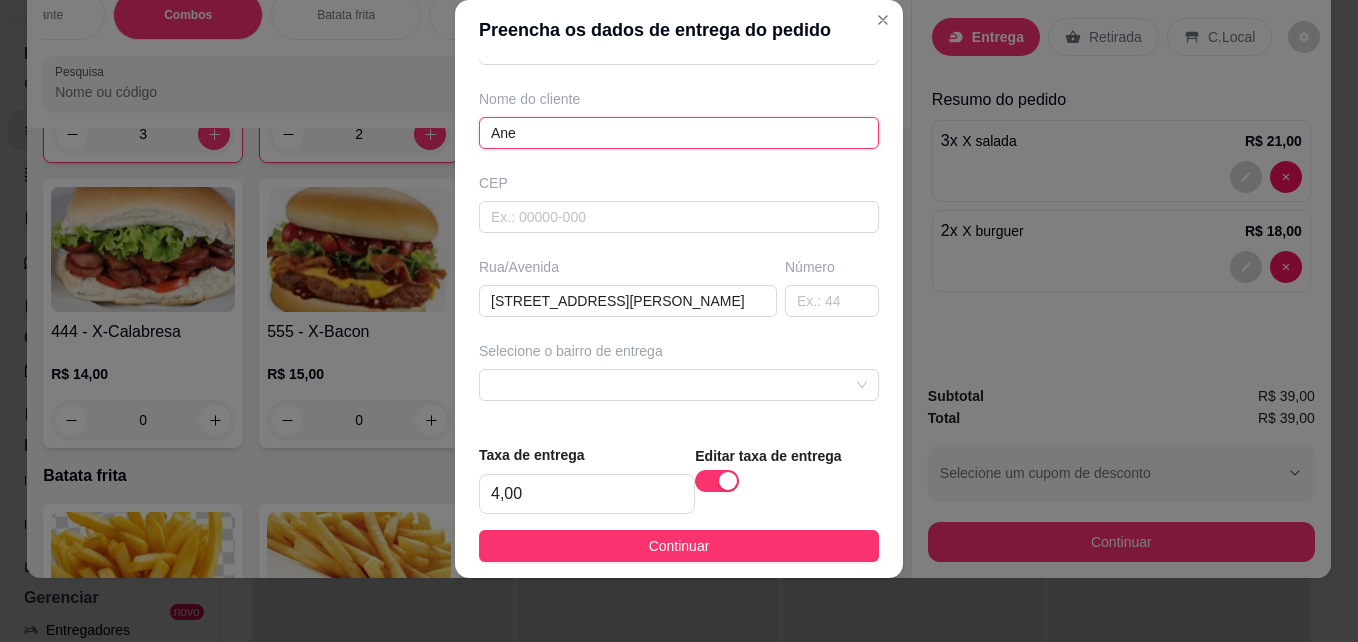 scroll, scrollTop: 306, scrollLeft: 0, axis: vertical 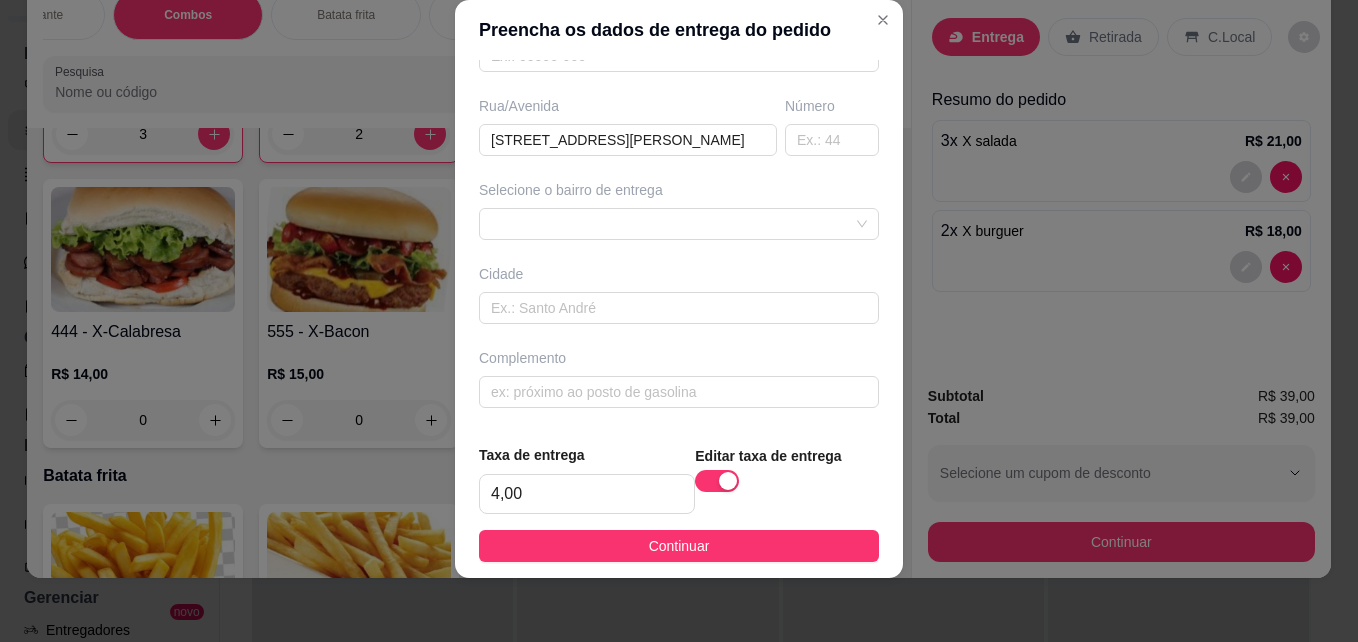 type on "Ane" 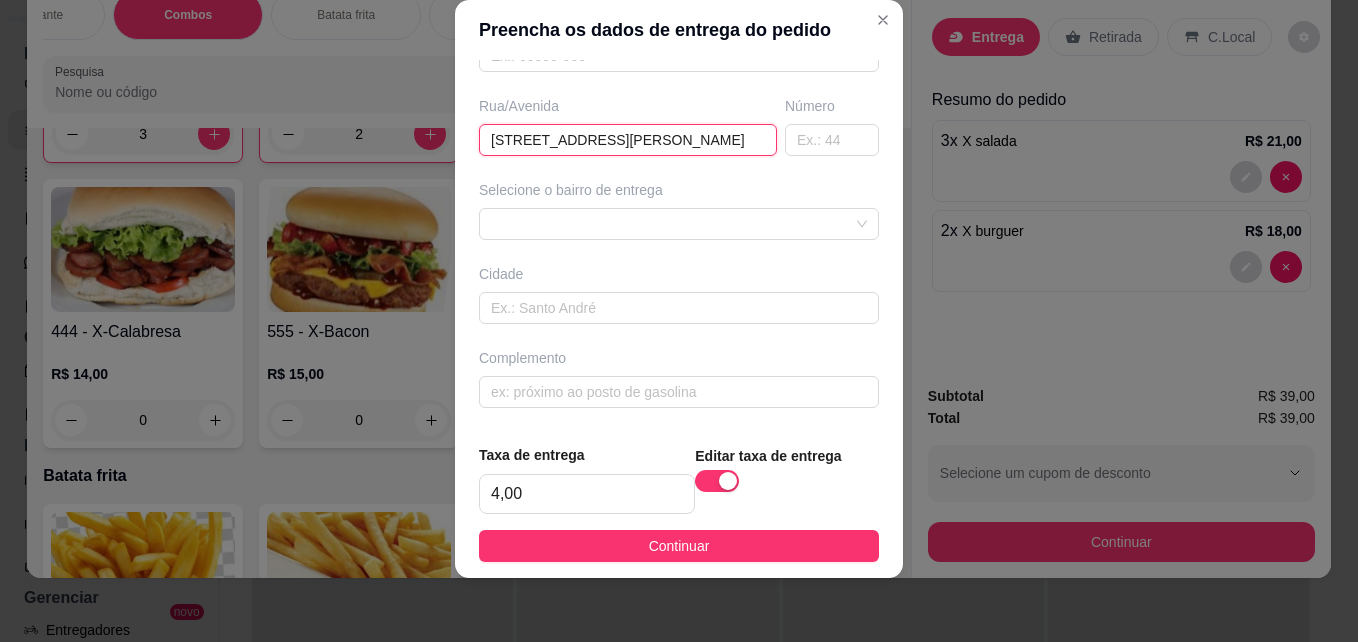 click on "[STREET_ADDRESS][PERSON_NAME]" at bounding box center [628, 140] 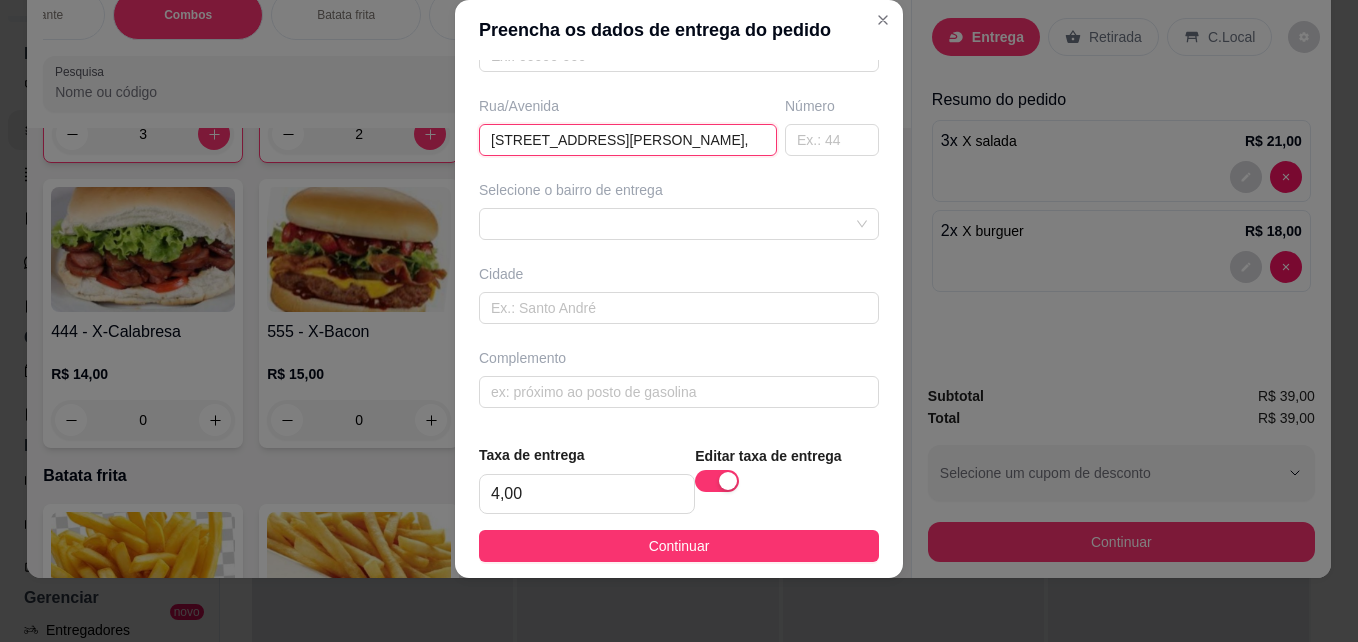 paste on "Na casa de caiane" 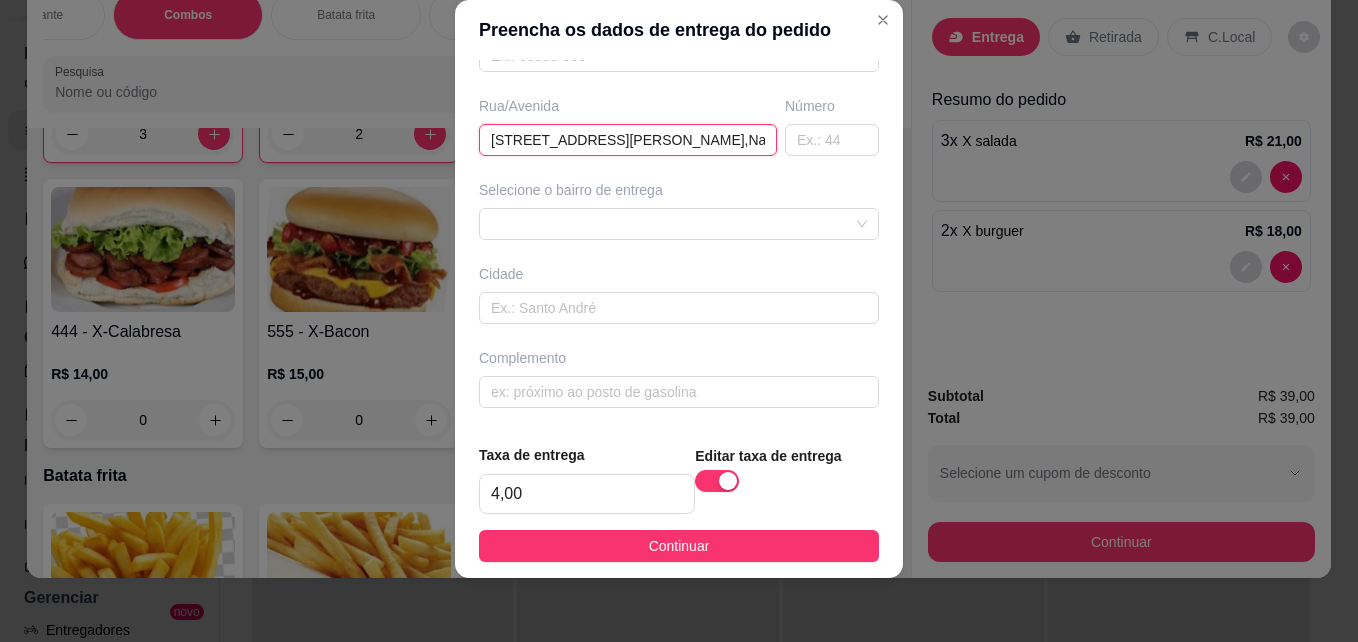 scroll, scrollTop: 0, scrollLeft: 19, axis: horizontal 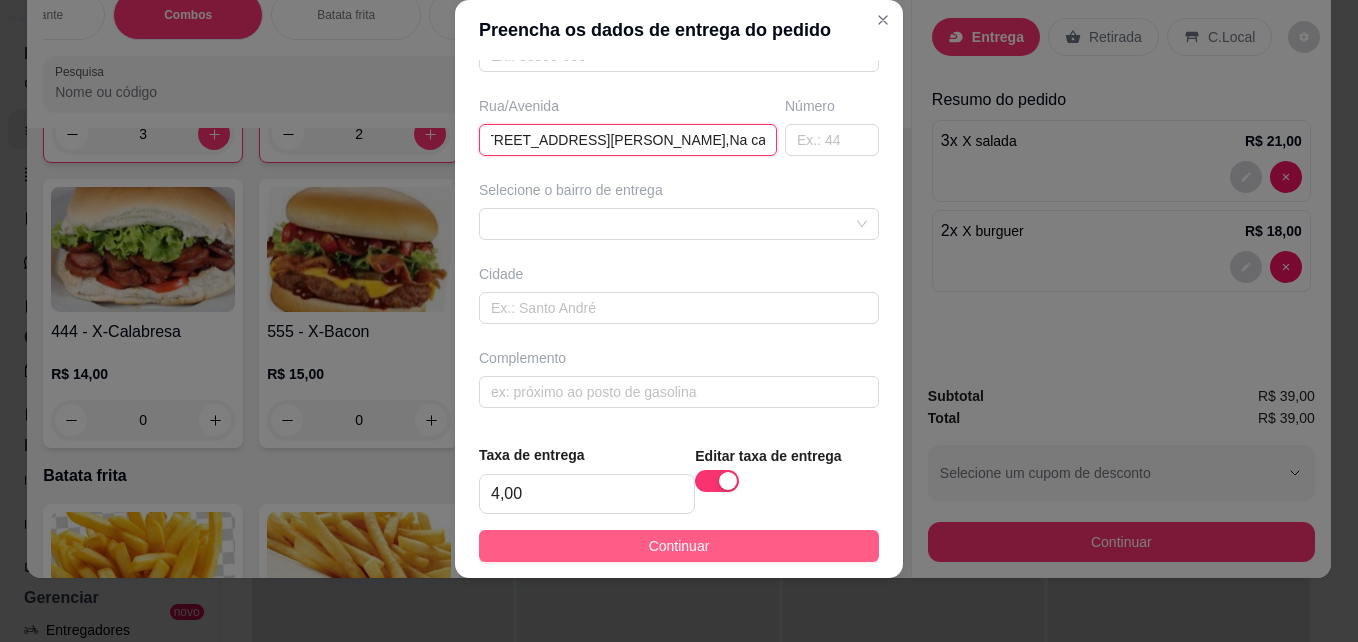 type on "[STREET_ADDRESS][PERSON_NAME],Na casa de caiane" 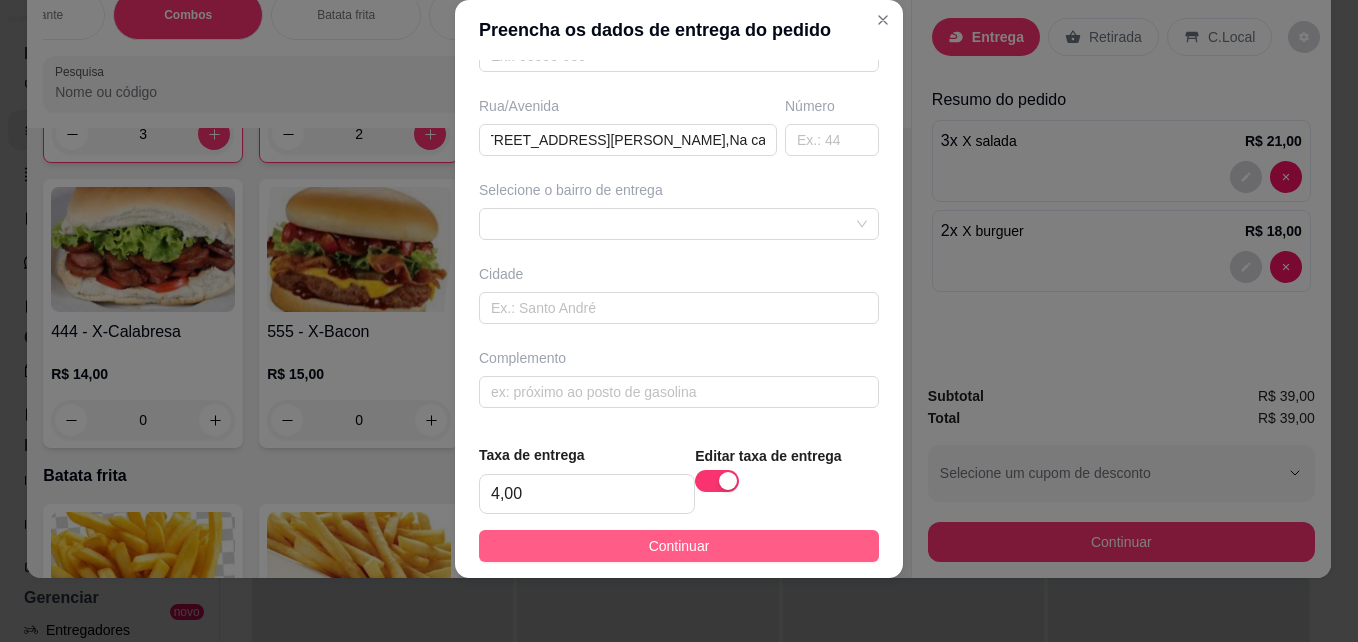 click on "Continuar" at bounding box center (679, 546) 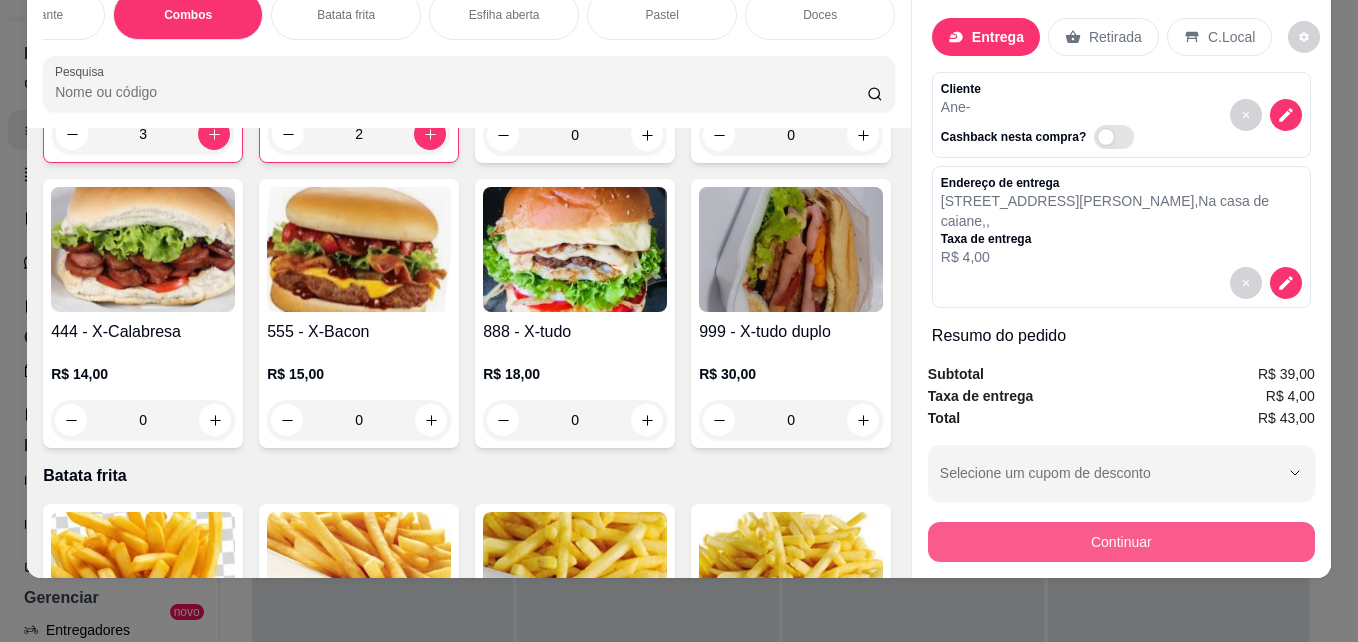 click on "Continuar" at bounding box center [1121, 542] 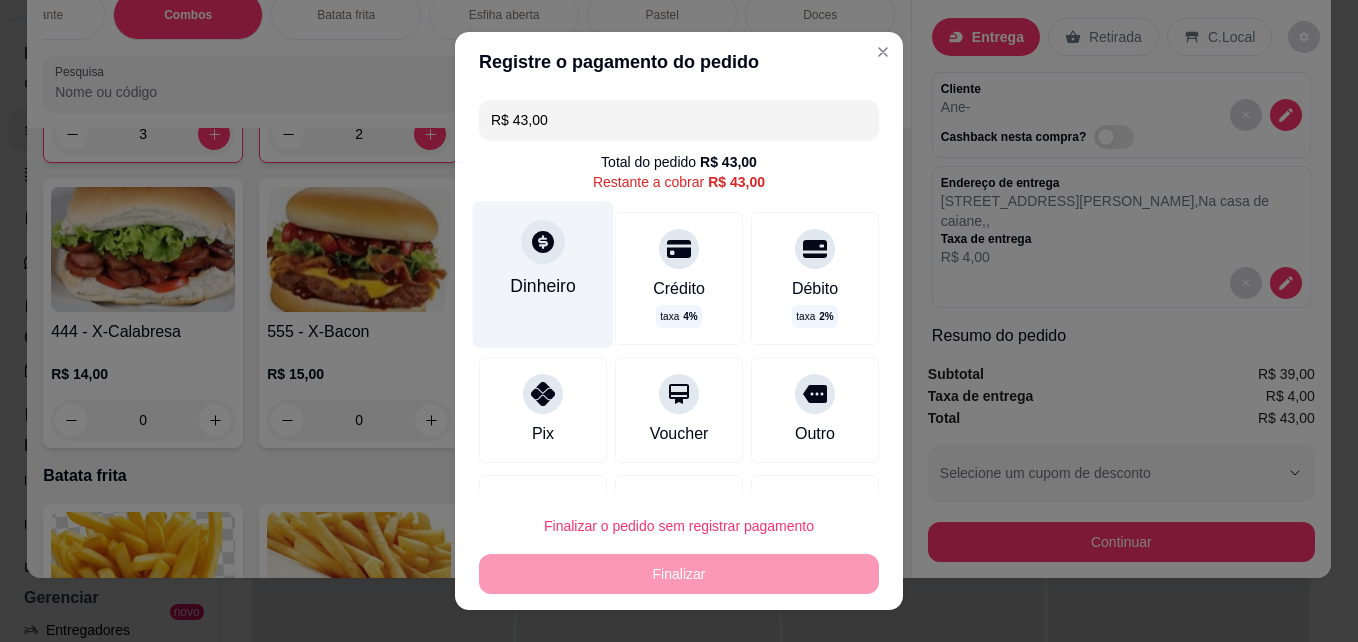 click on "Dinheiro" at bounding box center (543, 274) 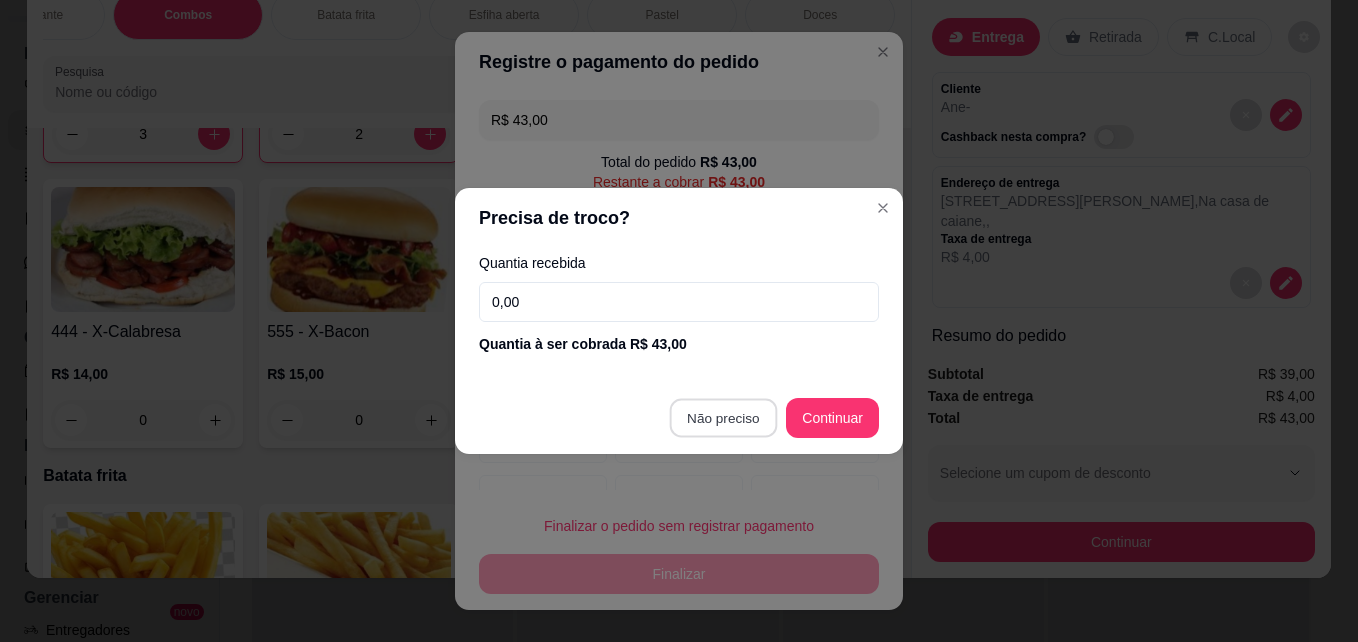 type on "R$ 0,00" 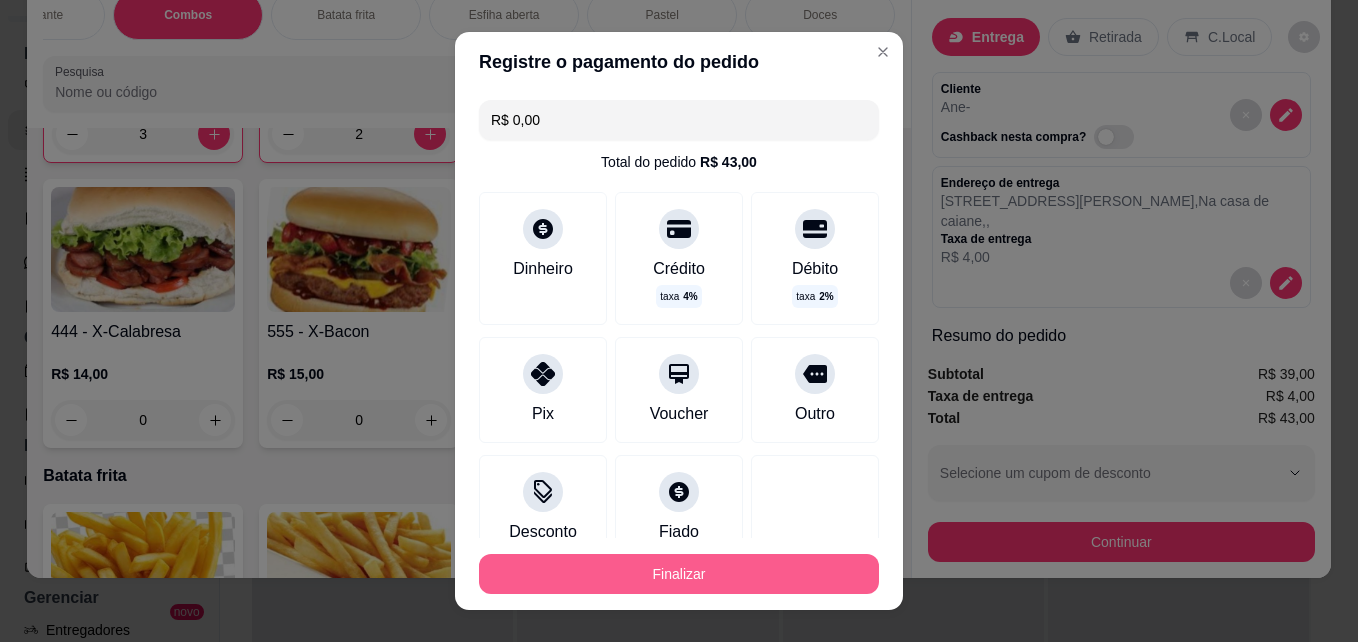 click on "Finalizar" at bounding box center [679, 574] 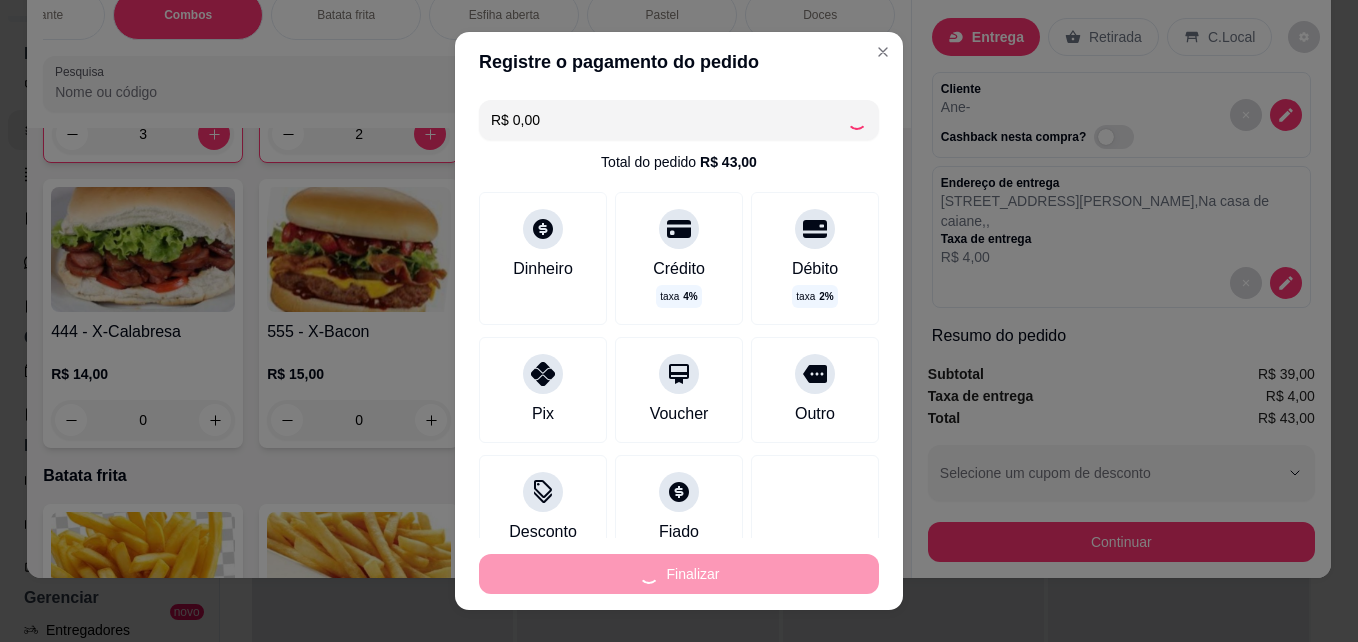 type on "0" 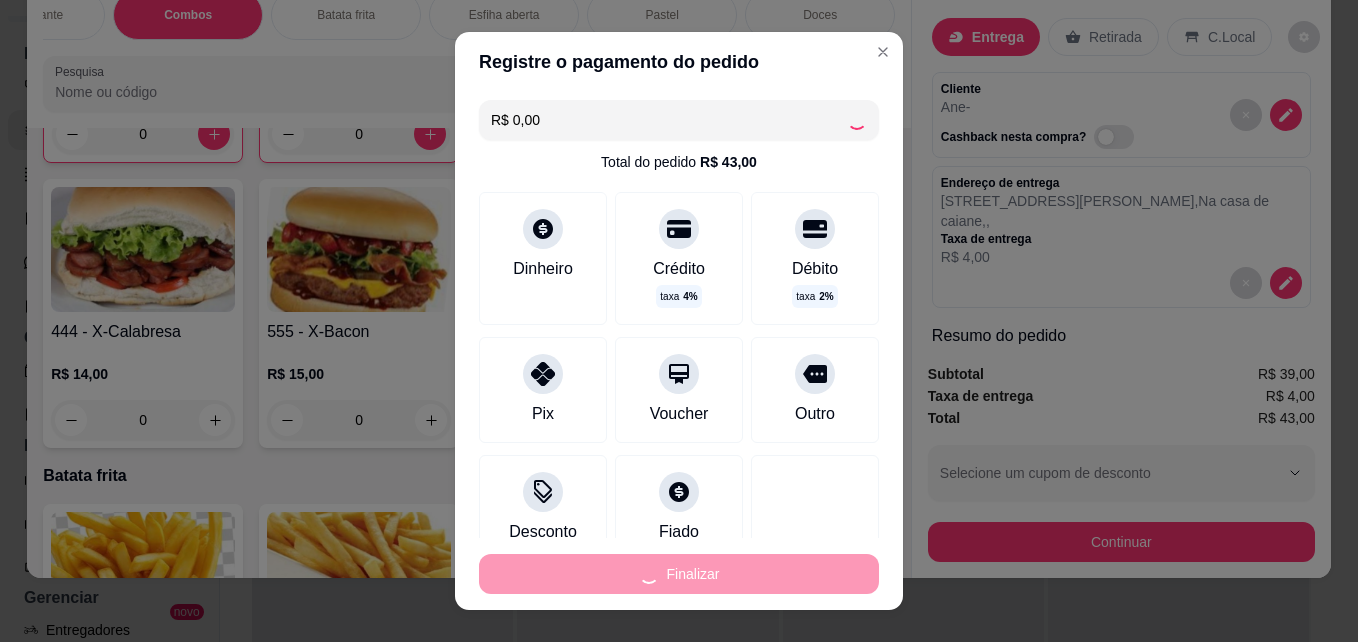 type on "-R$ 43,00" 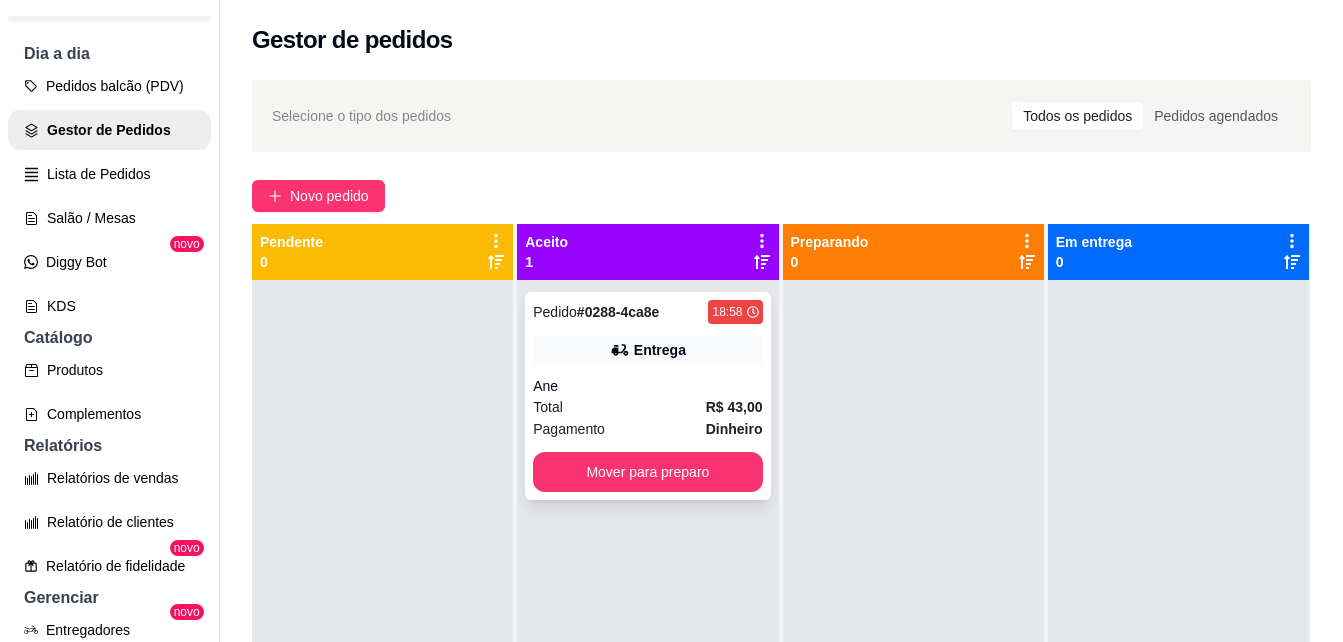 click on "Pedido  # 0288-4ca8e 18:58 Entrega Ane Total R$ 43,00 Pagamento Dinheiro Mover para preparo" at bounding box center (647, 396) 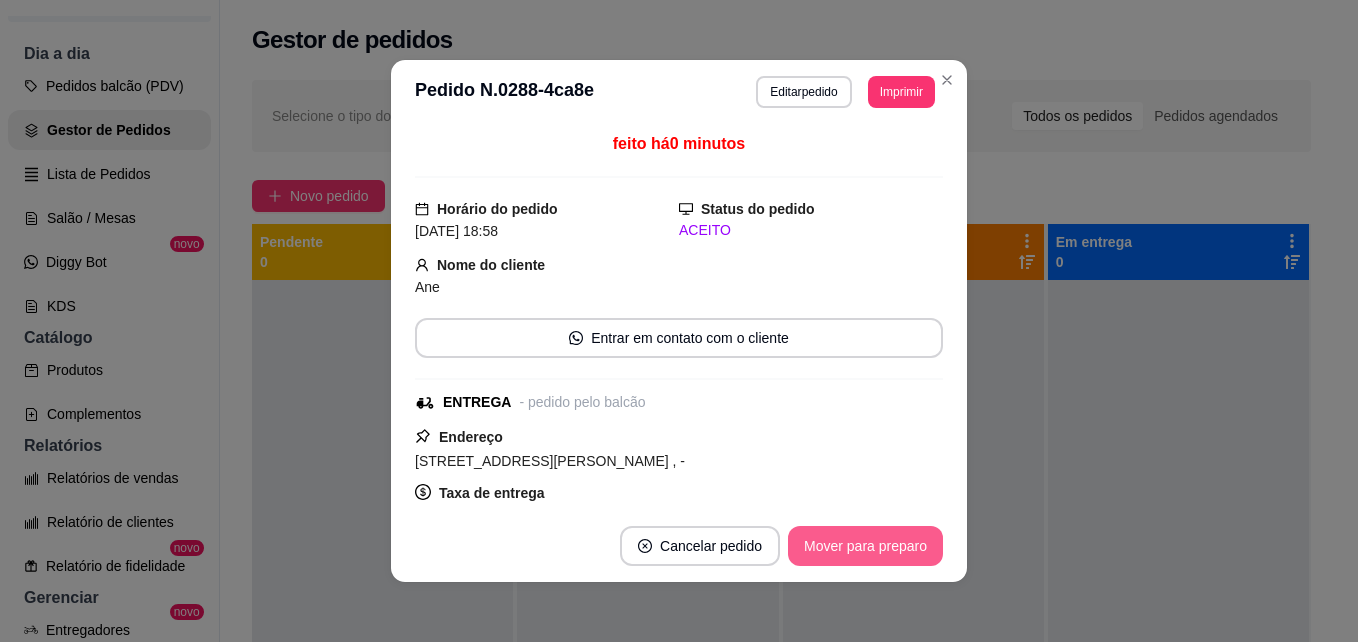 click on "Mover para preparo" at bounding box center (865, 546) 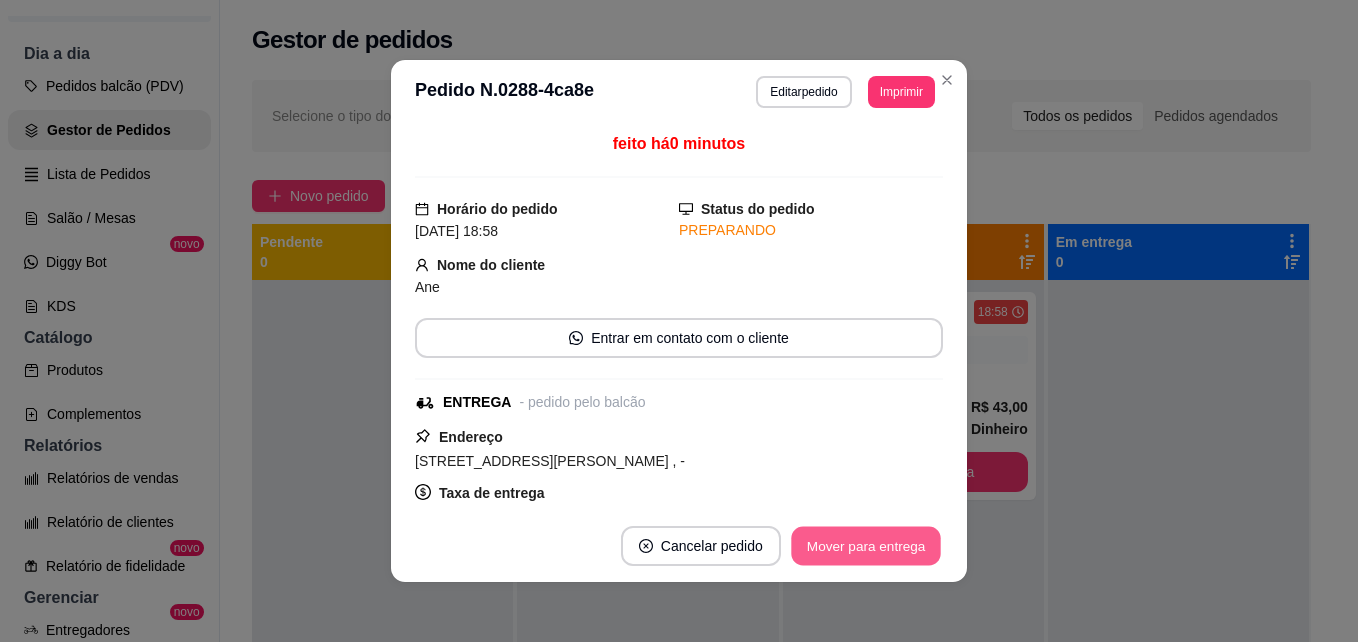 click on "Mover para entrega" at bounding box center [866, 546] 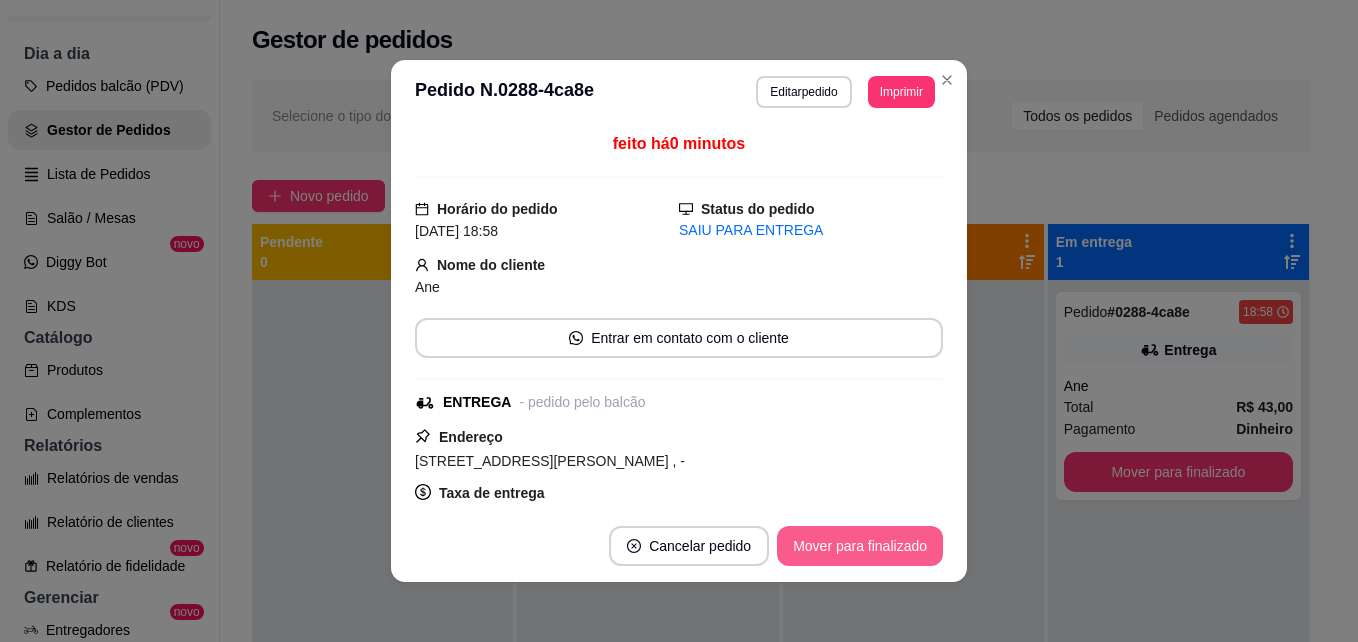 click on "Mover para finalizado" at bounding box center (860, 546) 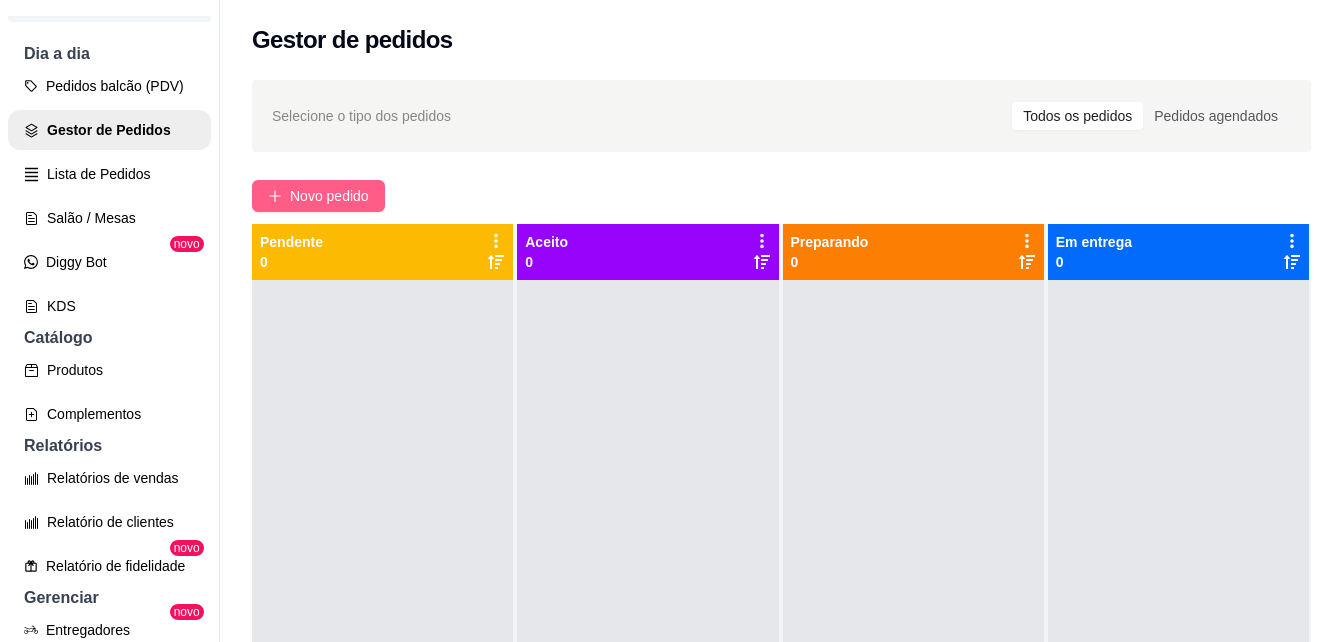 click on "Novo pedido" at bounding box center [329, 196] 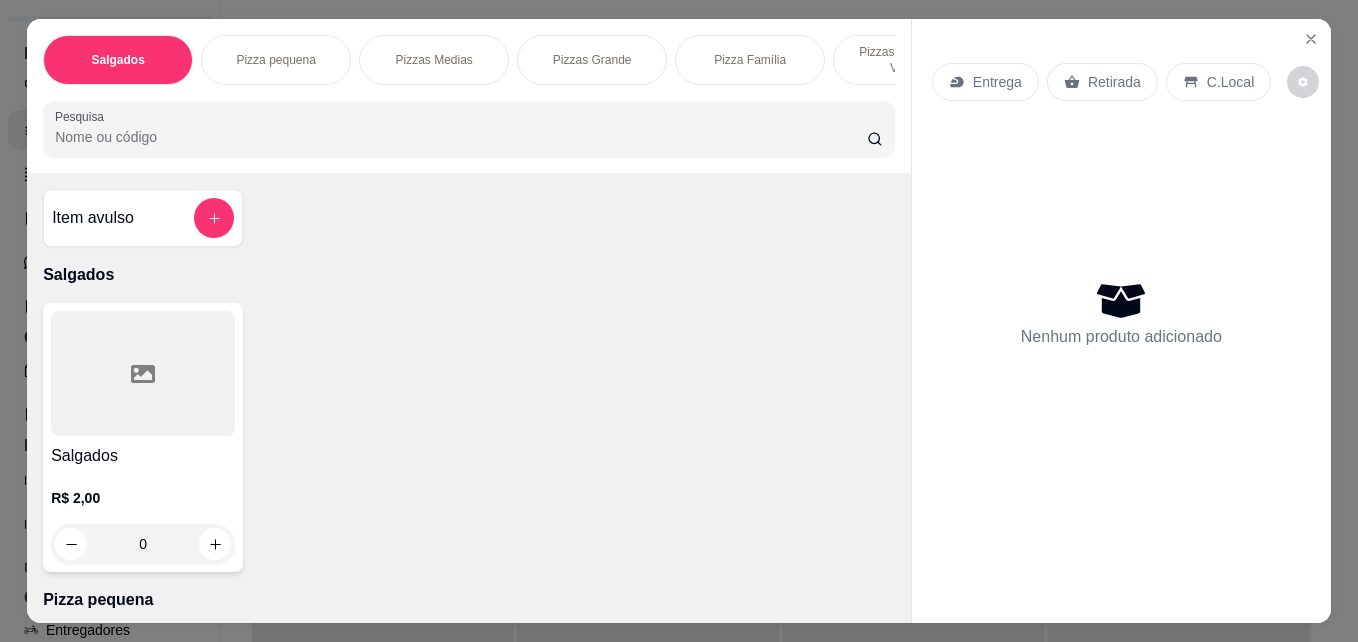 click on "Salgados  Pizza pequena Pizzas Medias Pizzas Grande  Pizza Família  Pizzas Com borda Vulcão  Refrigerante  Combos  Batata frita  Esfiha aberta  Pastel  Doces Pesquisa" at bounding box center (469, 96) 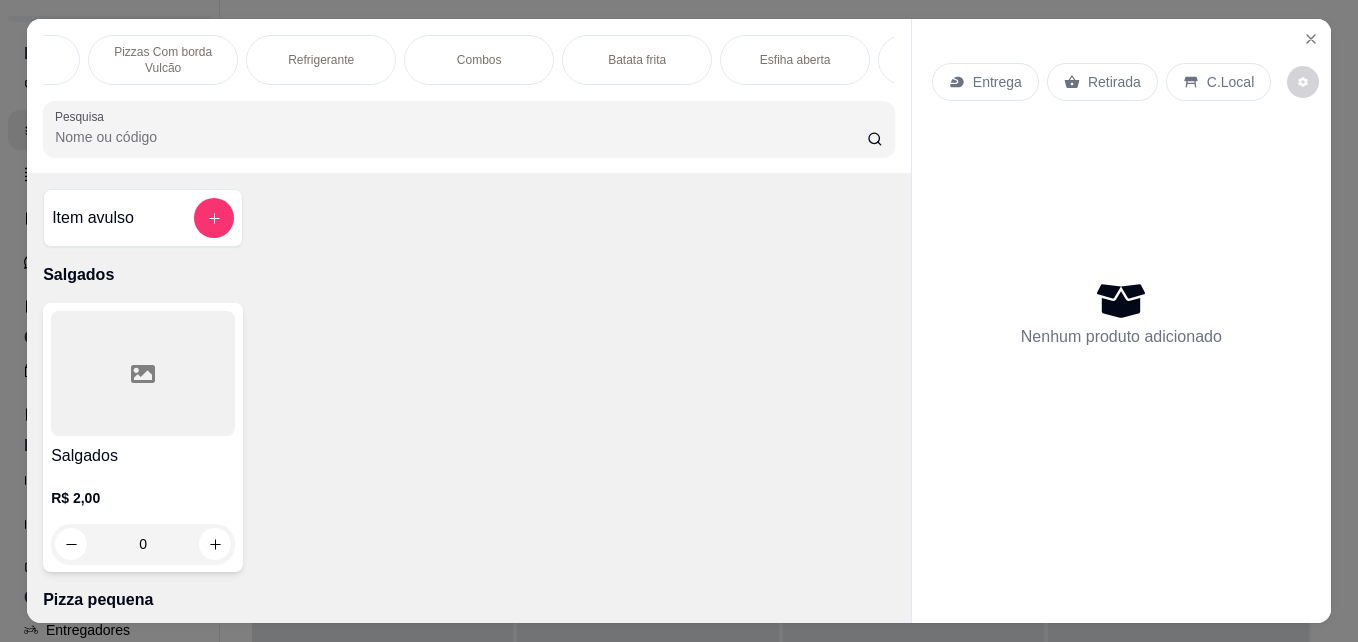 click on "Combos" at bounding box center (479, 60) 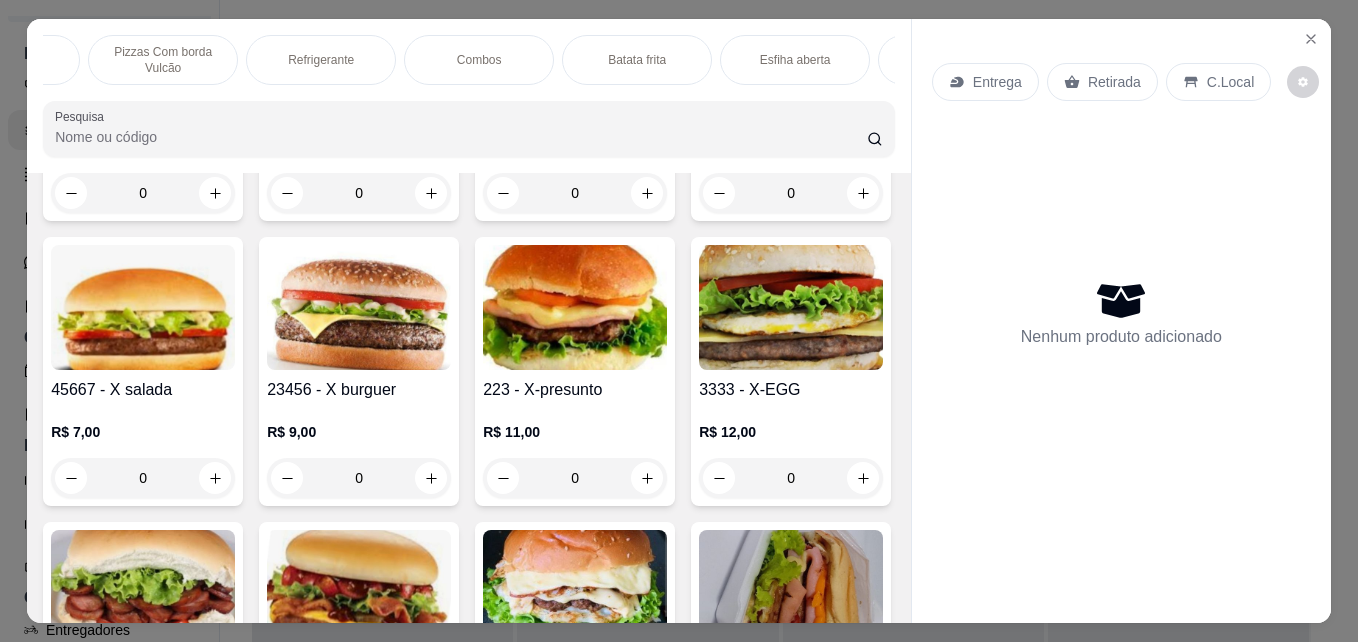 scroll, scrollTop: 52, scrollLeft: 0, axis: vertical 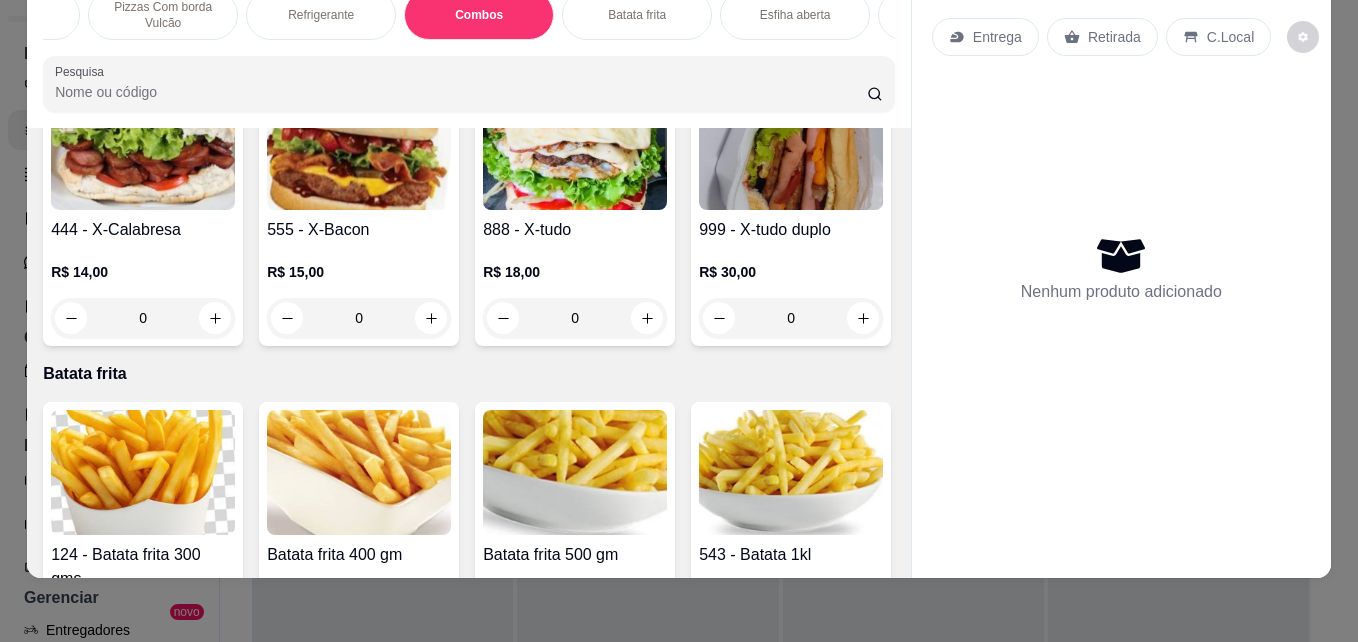 click 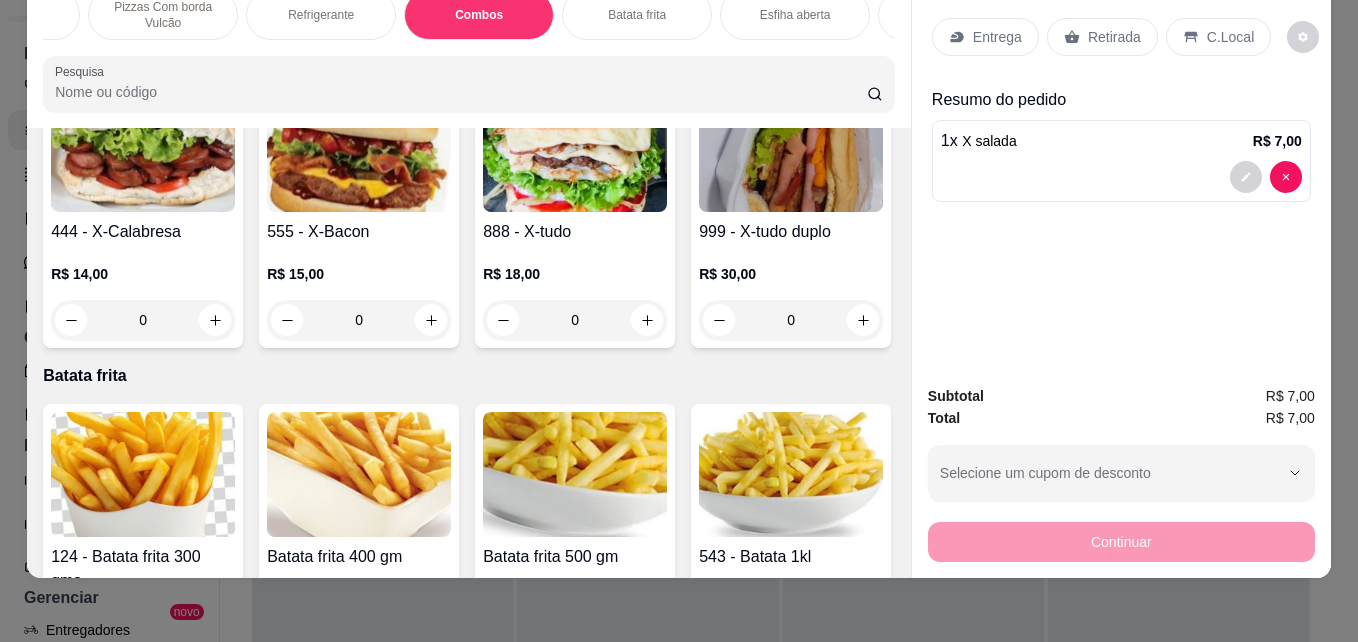 click 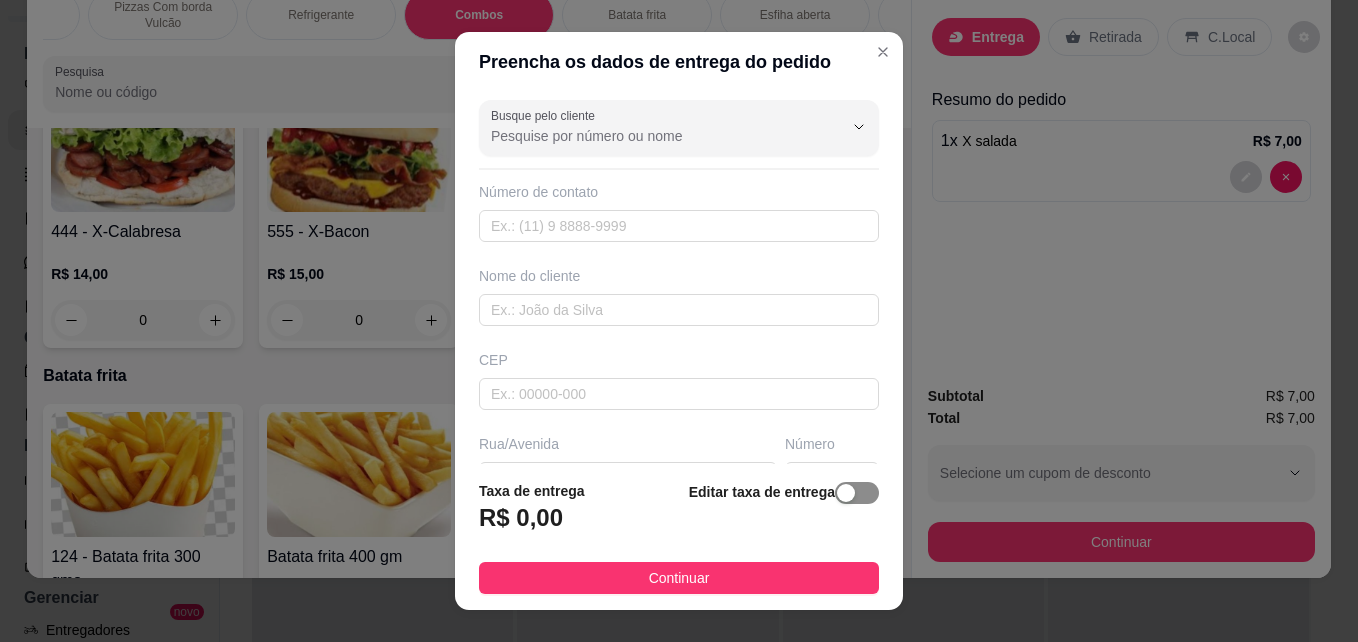 click at bounding box center (857, 493) 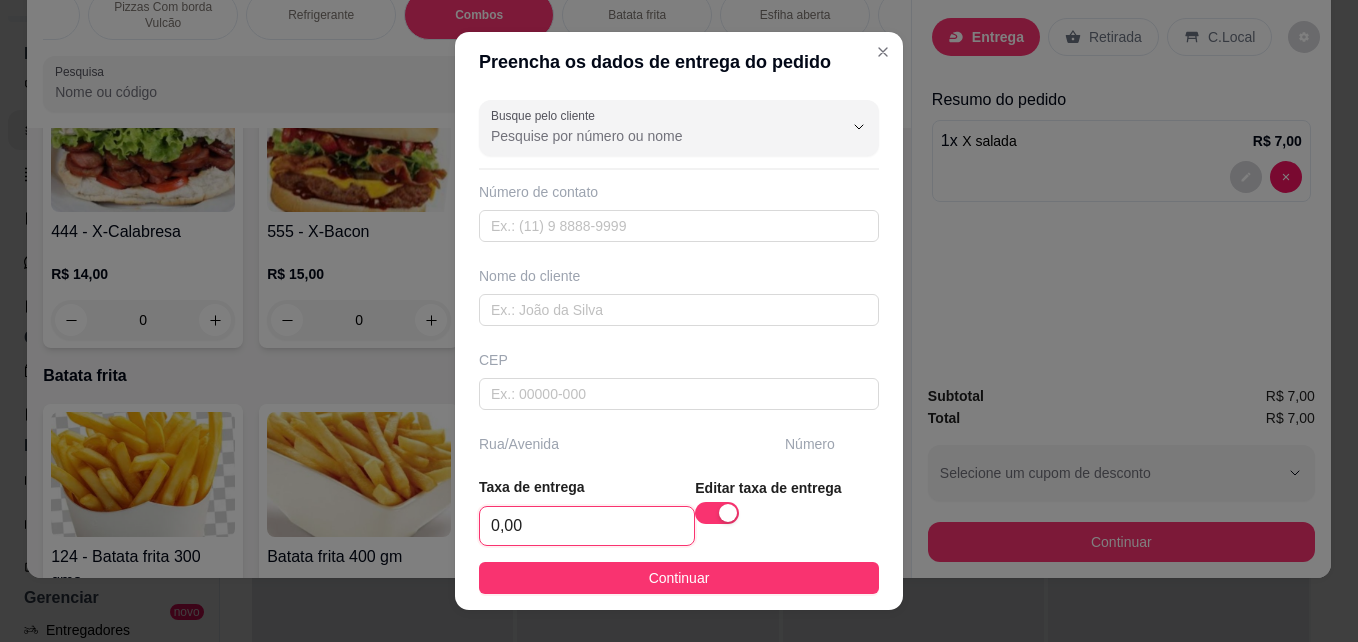 click on "0,00" at bounding box center [587, 526] 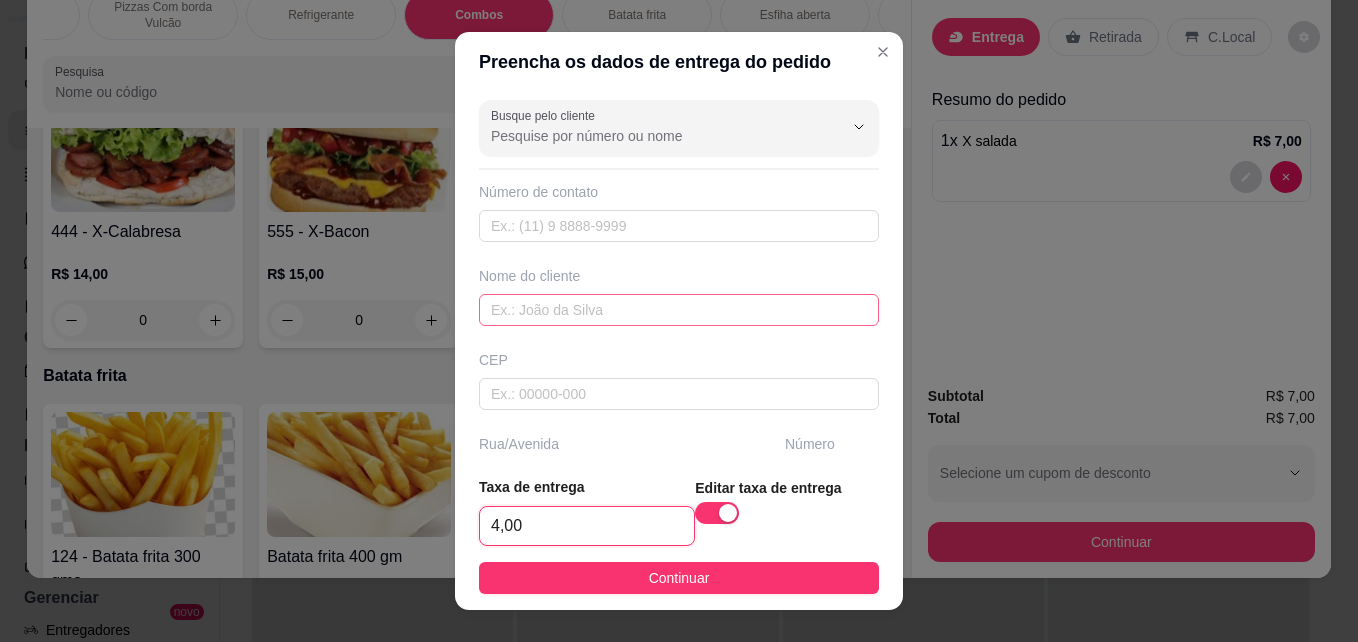 type on "4,00" 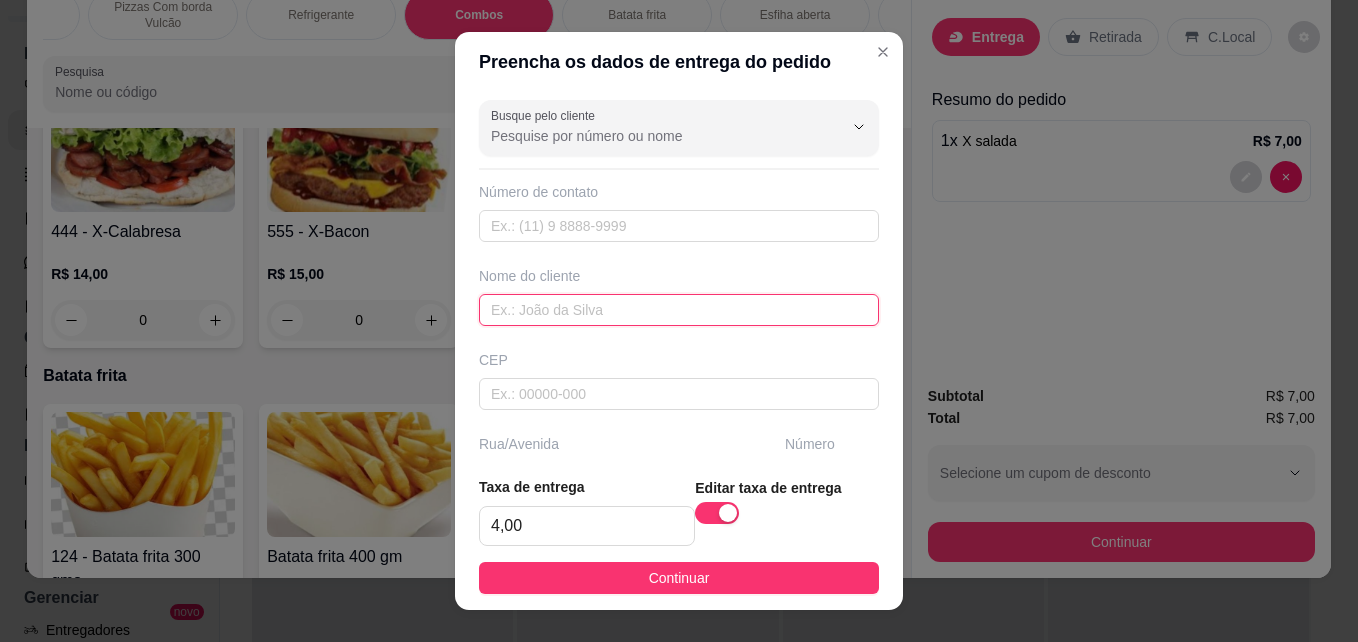 click at bounding box center (679, 310) 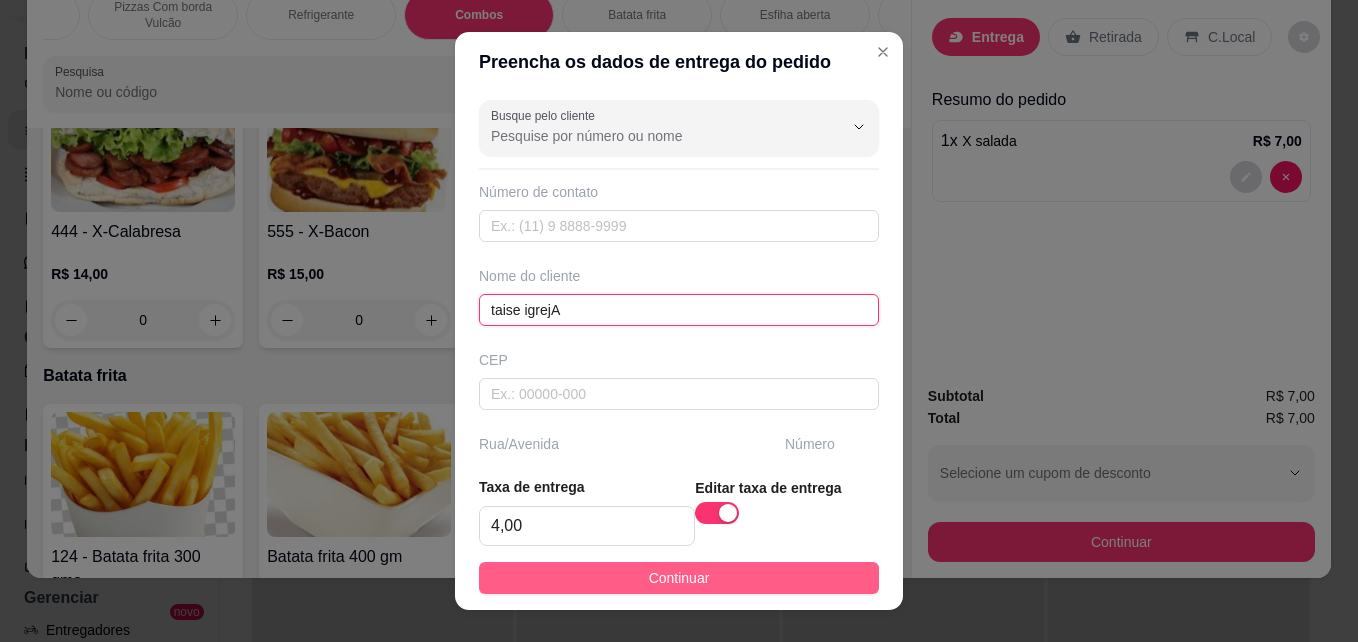 type on "taise igrejA" 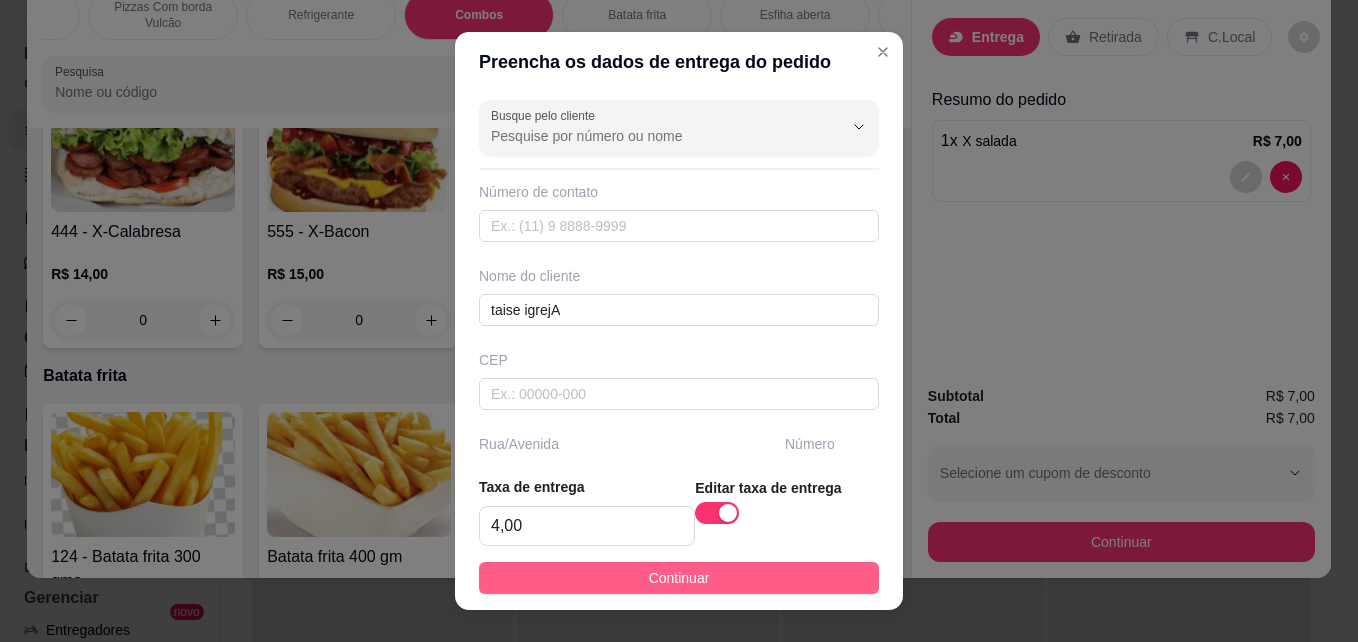 click on "Continuar" at bounding box center [679, 578] 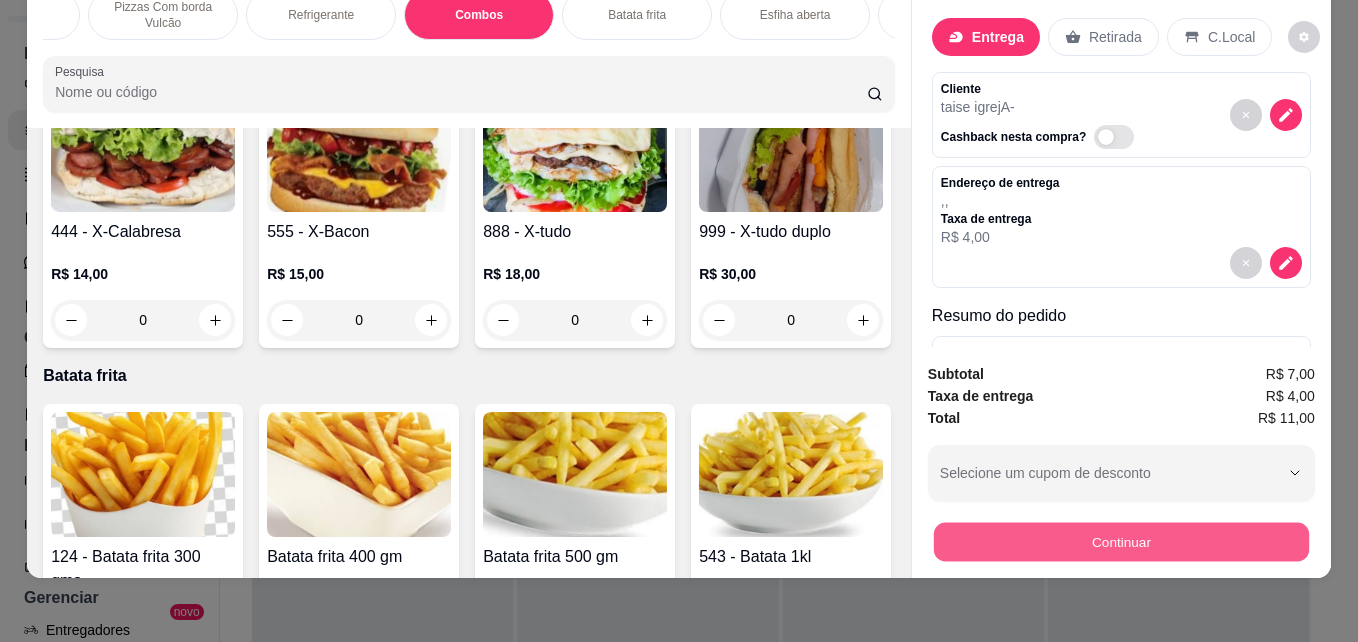 click on "Continuar" at bounding box center [1121, 541] 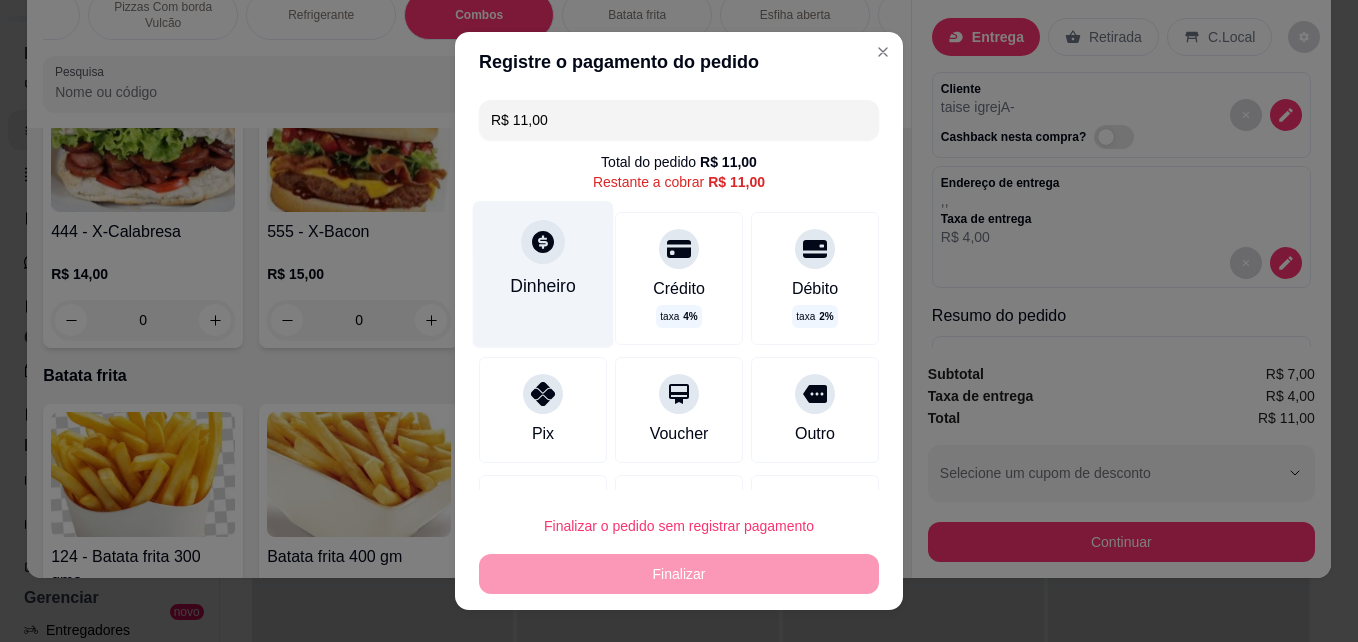 click on "Dinheiro" at bounding box center (543, 286) 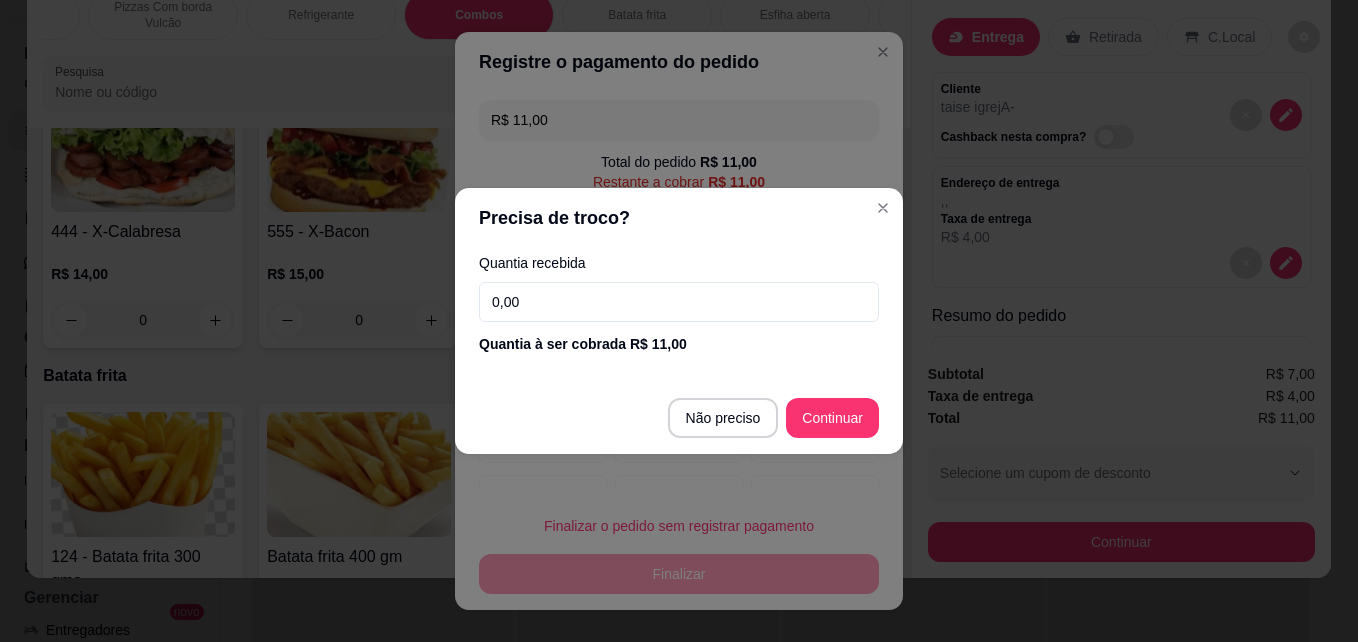click on "0,00" at bounding box center [679, 302] 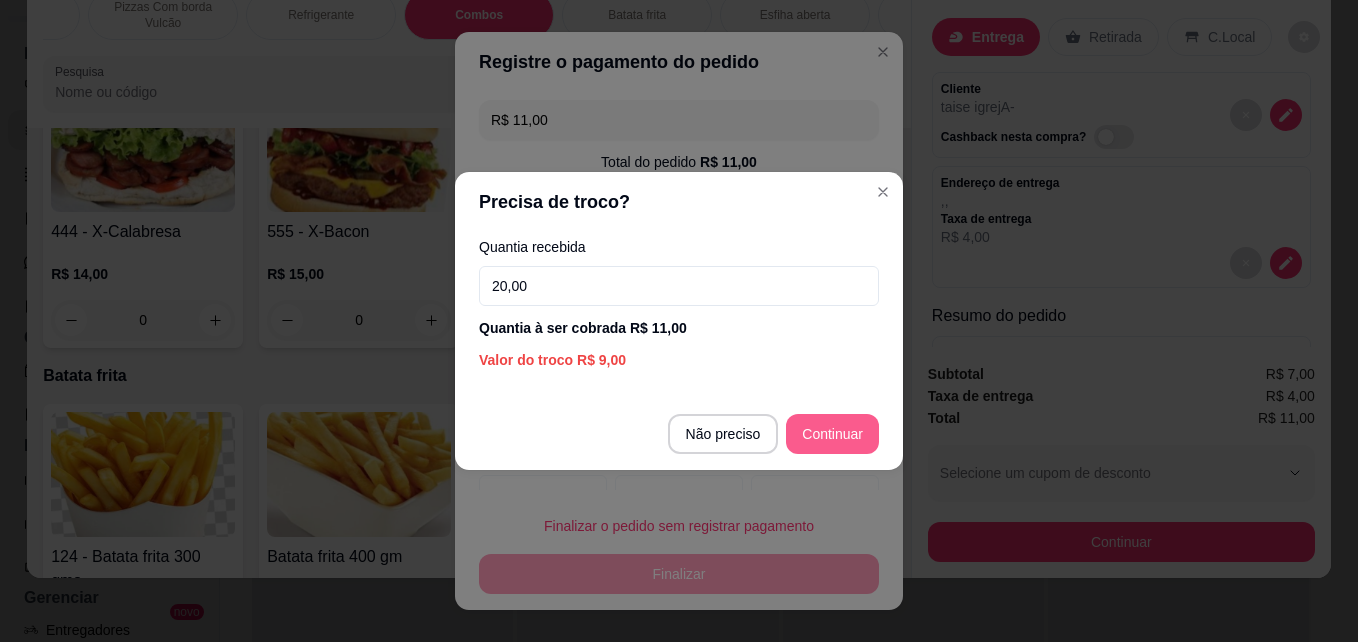 type on "20,00" 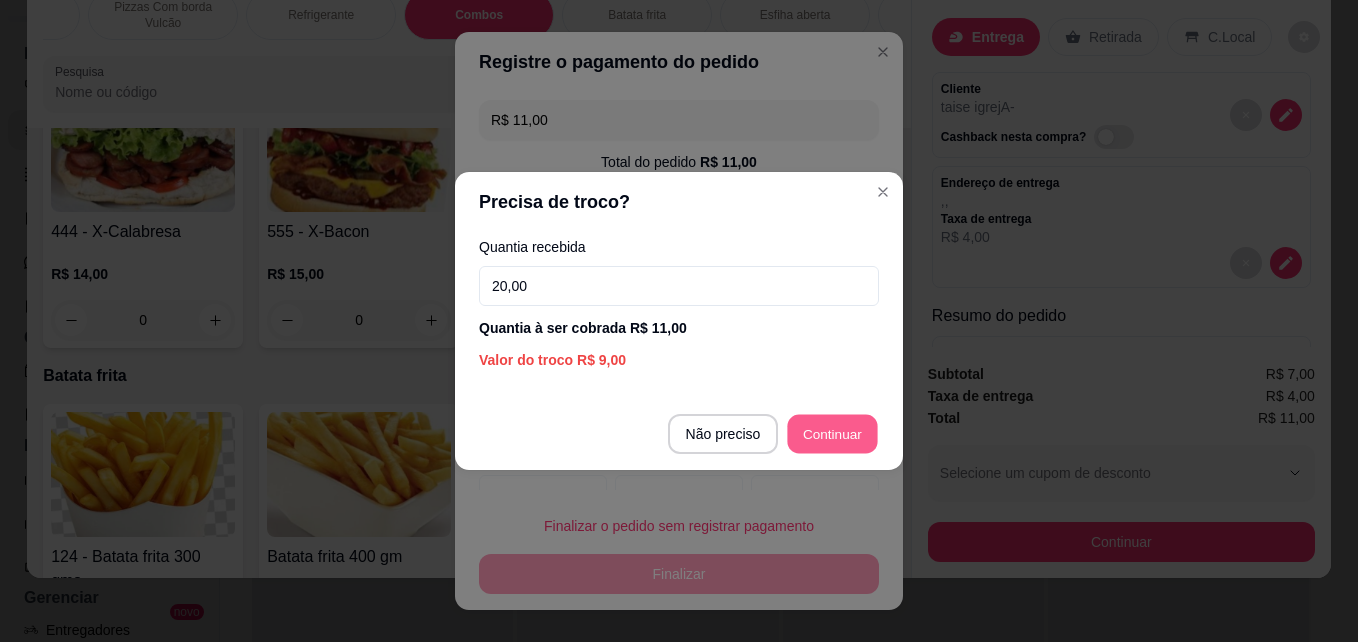 type on "R$ 0,00" 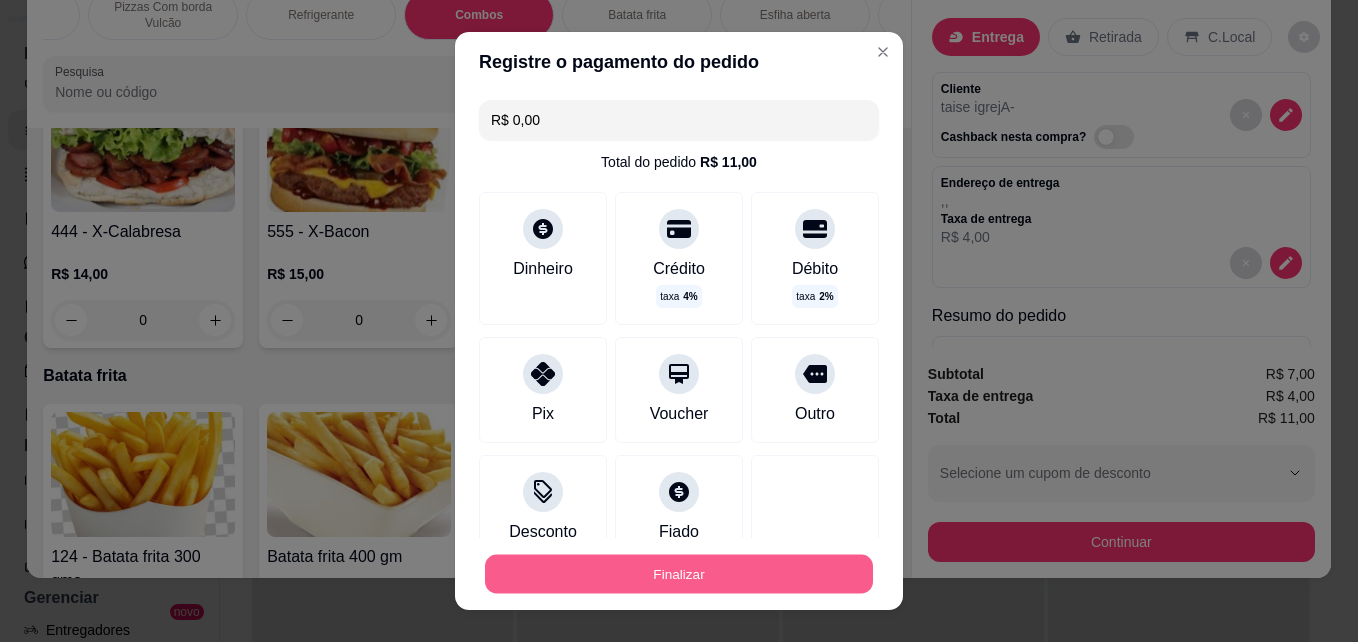 click on "Finalizar" at bounding box center [679, 574] 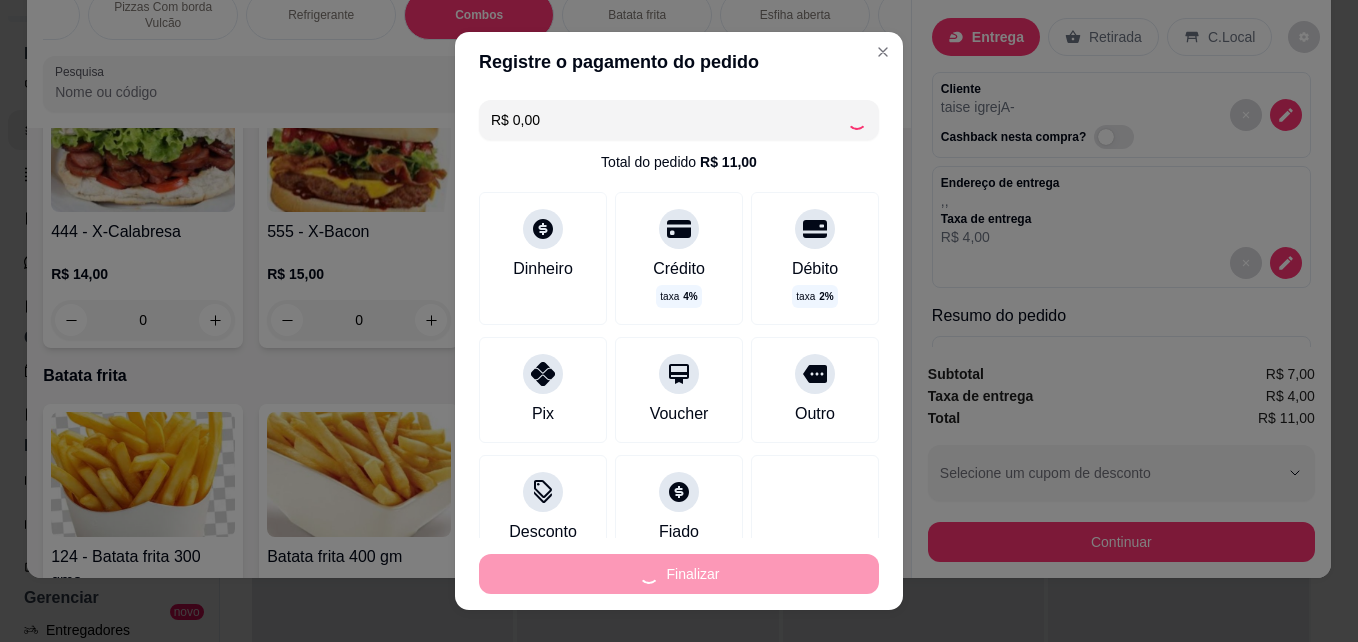 type on "0" 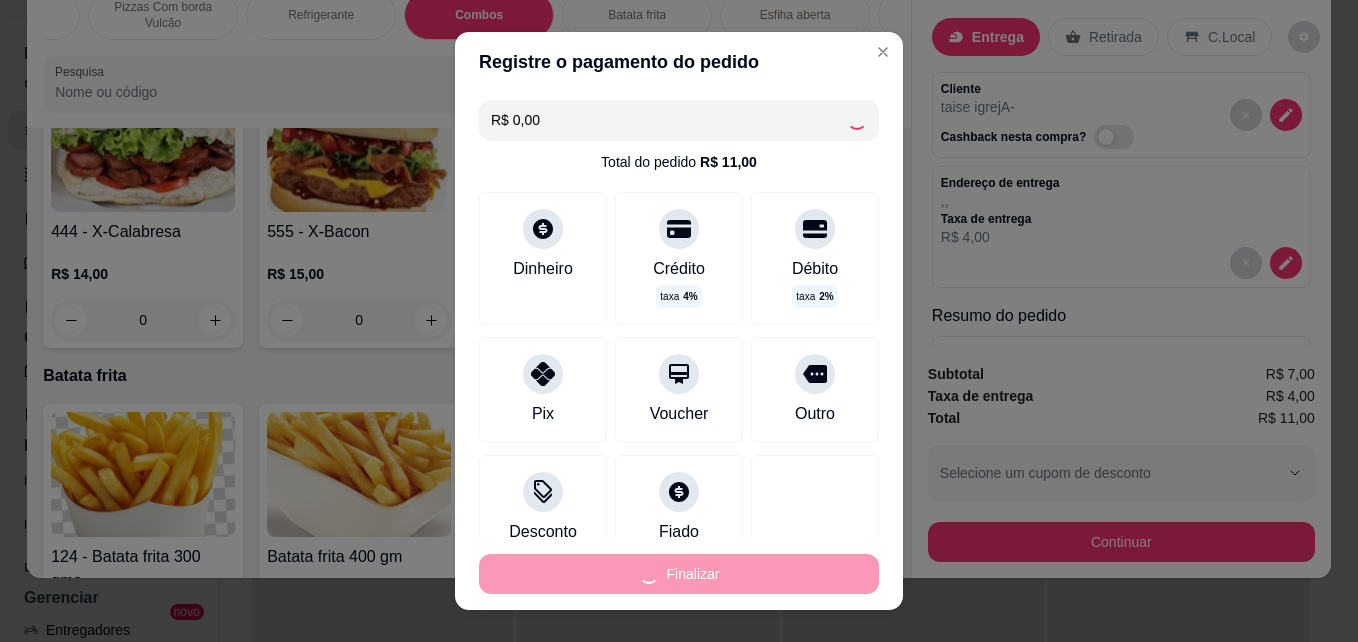 type on "-R$ 11,00" 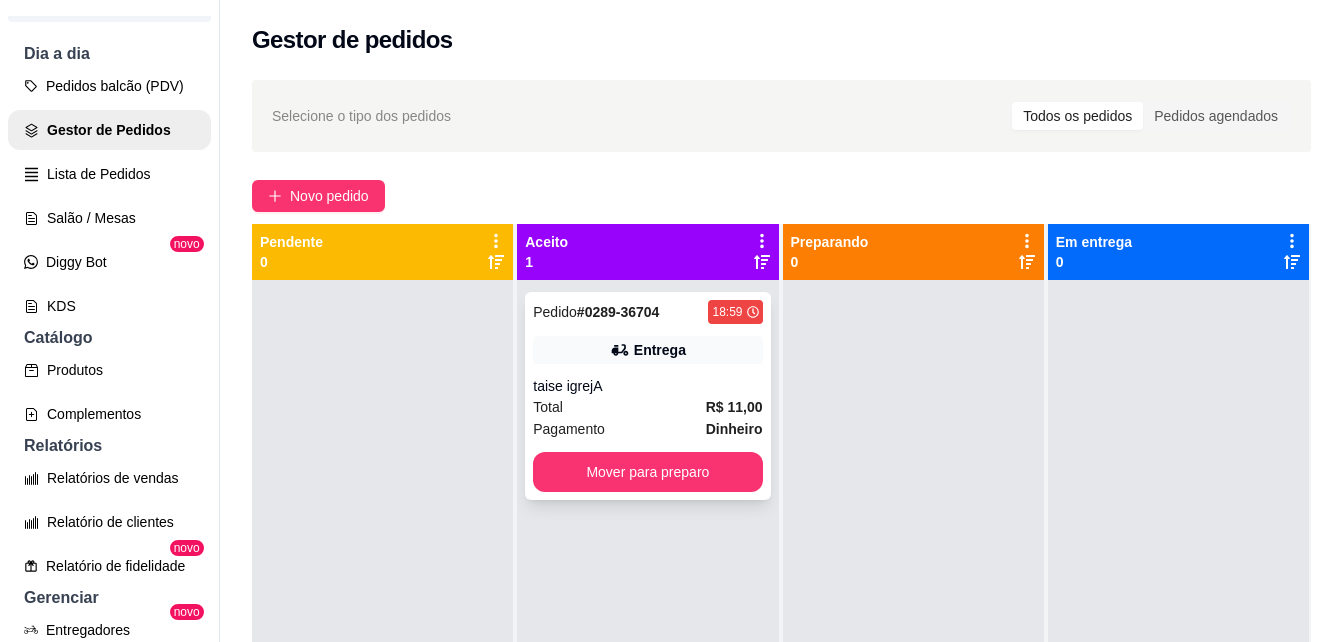 click on "Entrega" at bounding box center [647, 350] 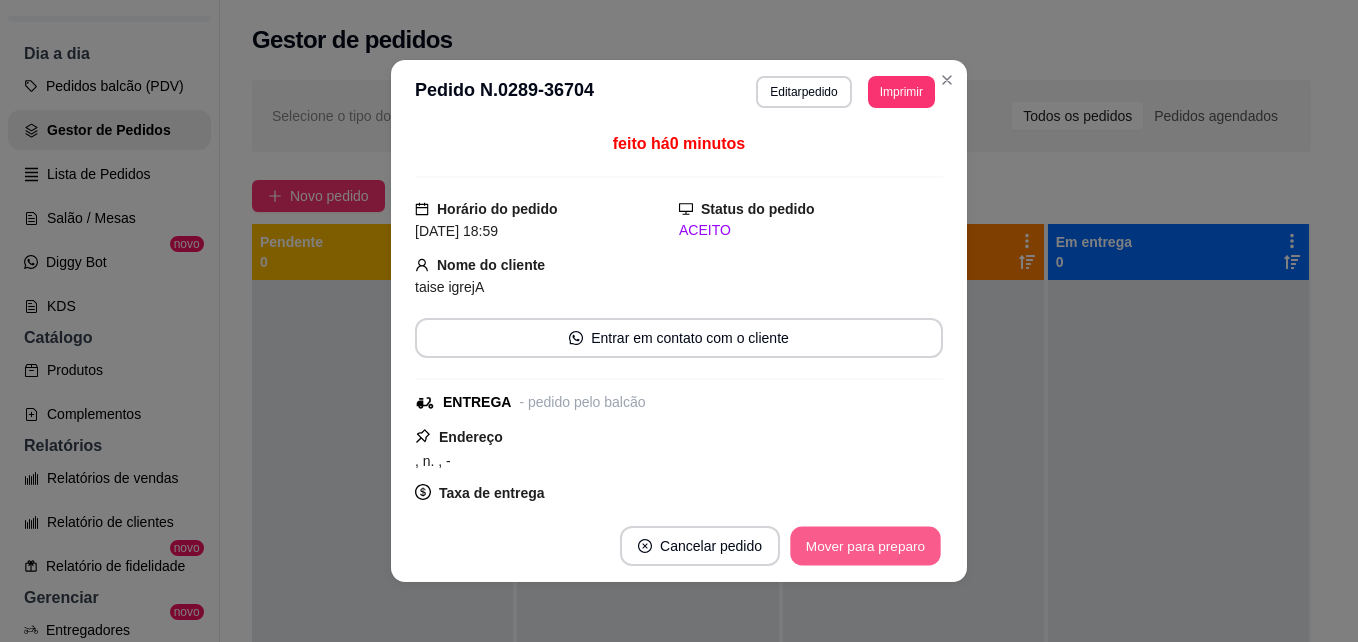 click on "Mover para preparo" at bounding box center (865, 546) 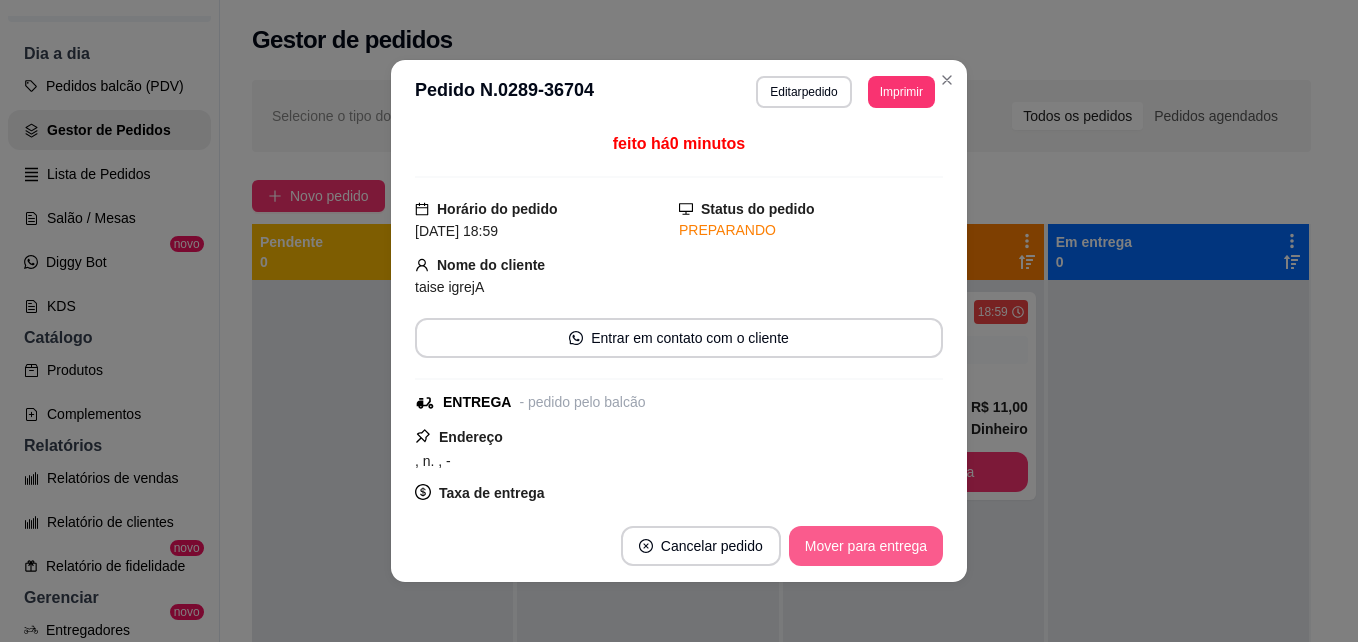 click on "Mover para entrega" at bounding box center [866, 546] 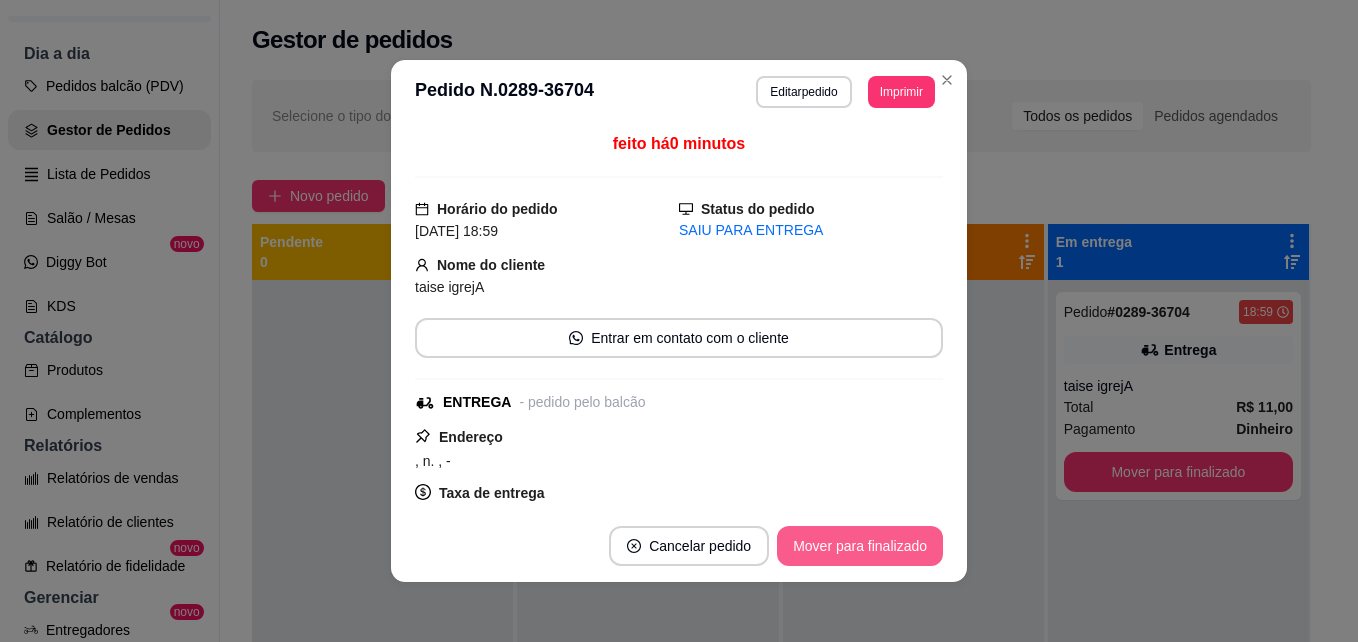 click on "Mover para finalizado" at bounding box center (860, 546) 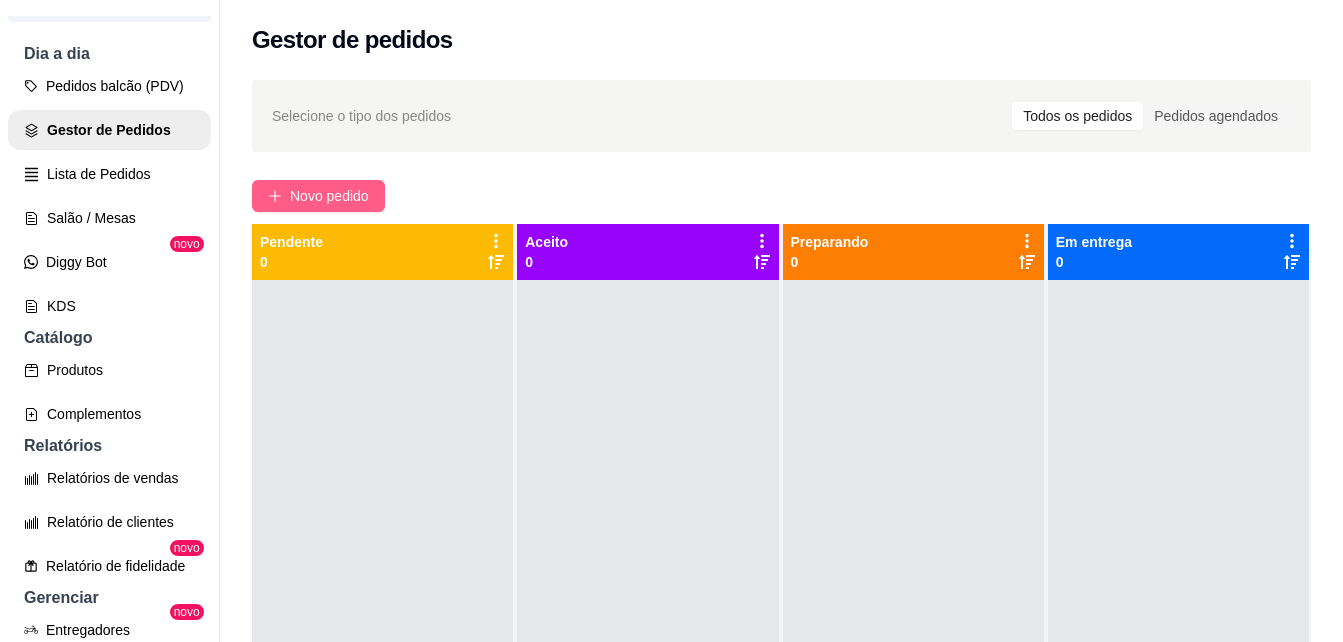 click on "Novo pedido" at bounding box center [329, 196] 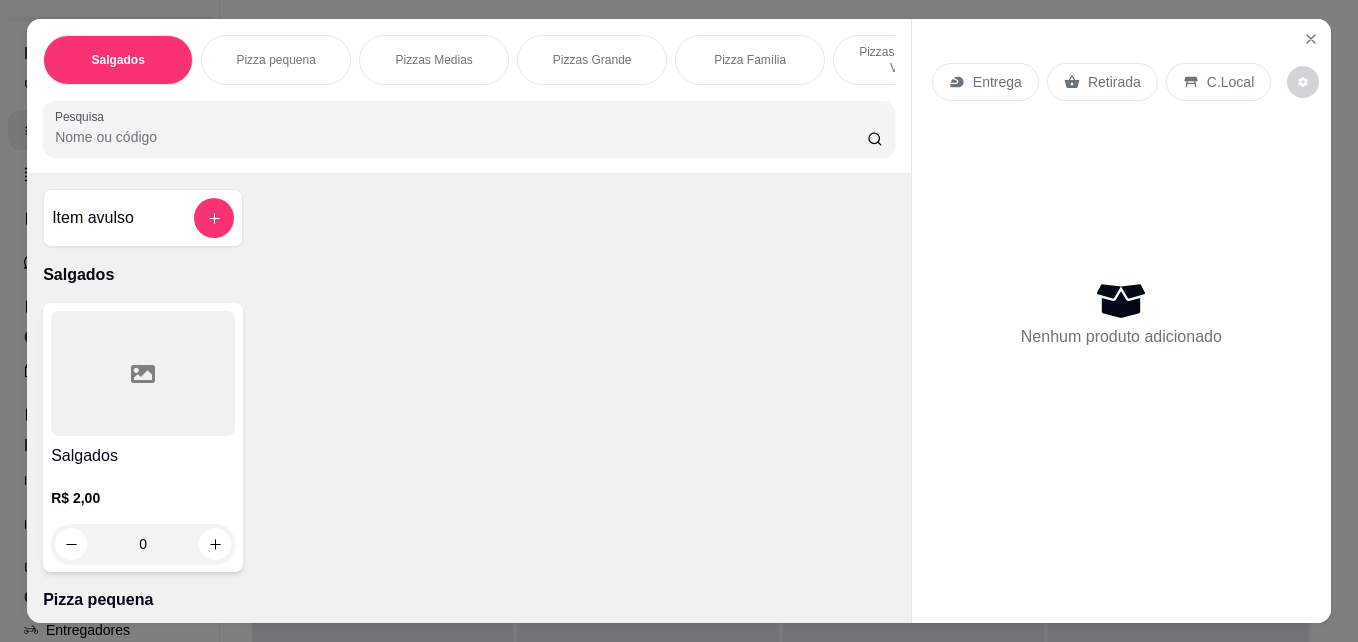 scroll, scrollTop: 0, scrollLeft: 745, axis: horizontal 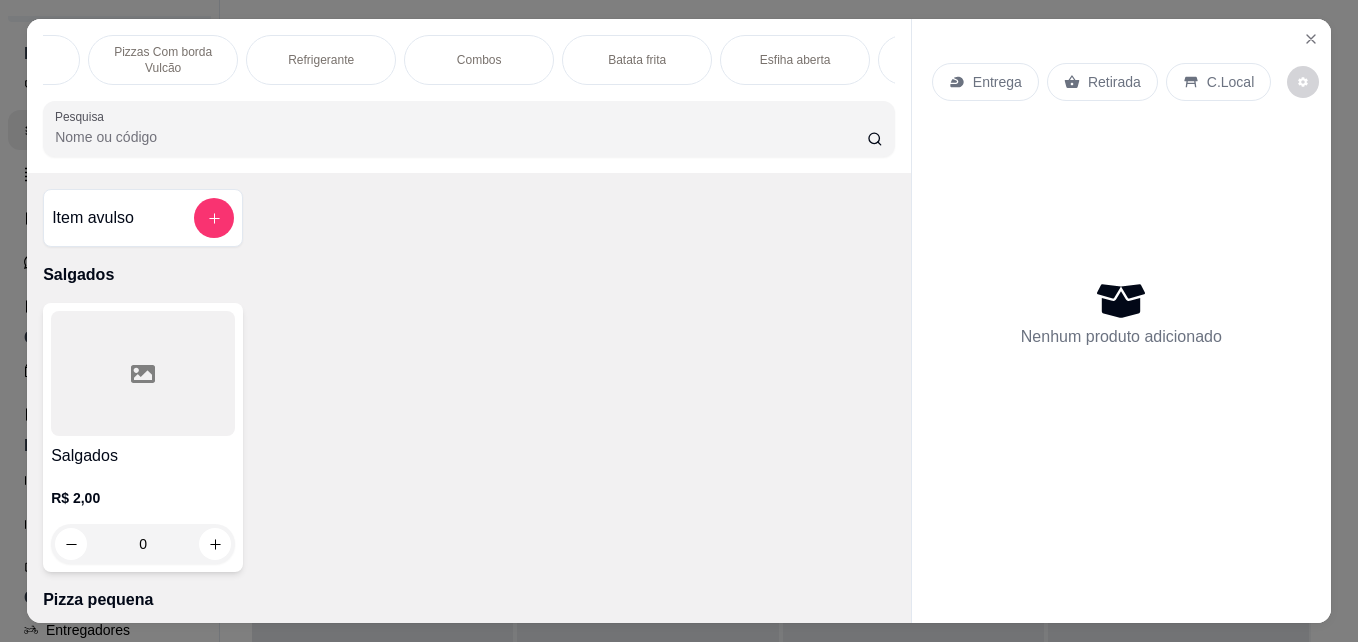 click on "Combos" at bounding box center [479, 60] 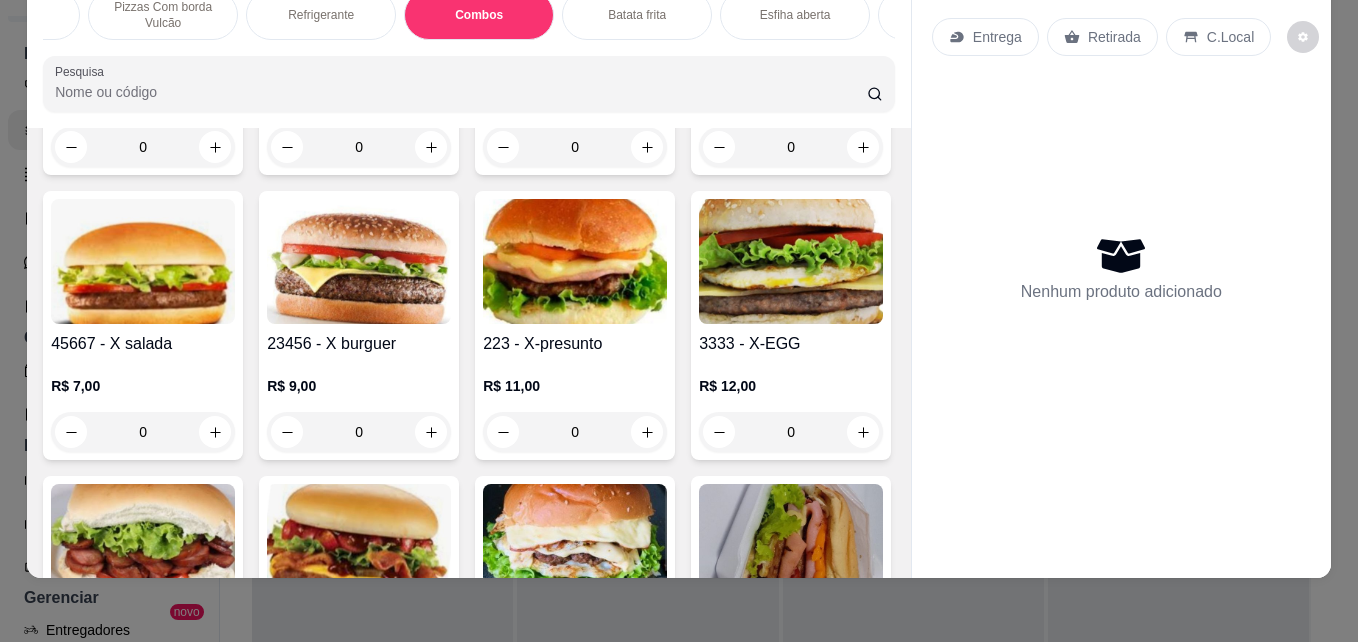 scroll, scrollTop: 2875, scrollLeft: 0, axis: vertical 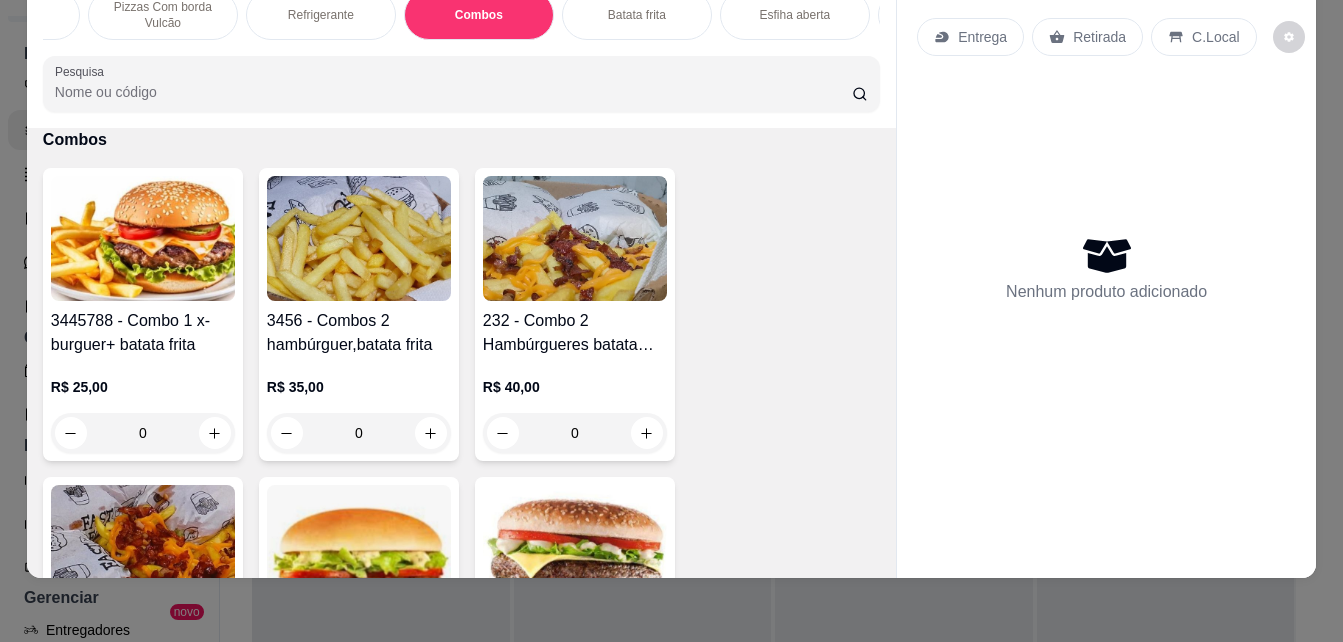 type 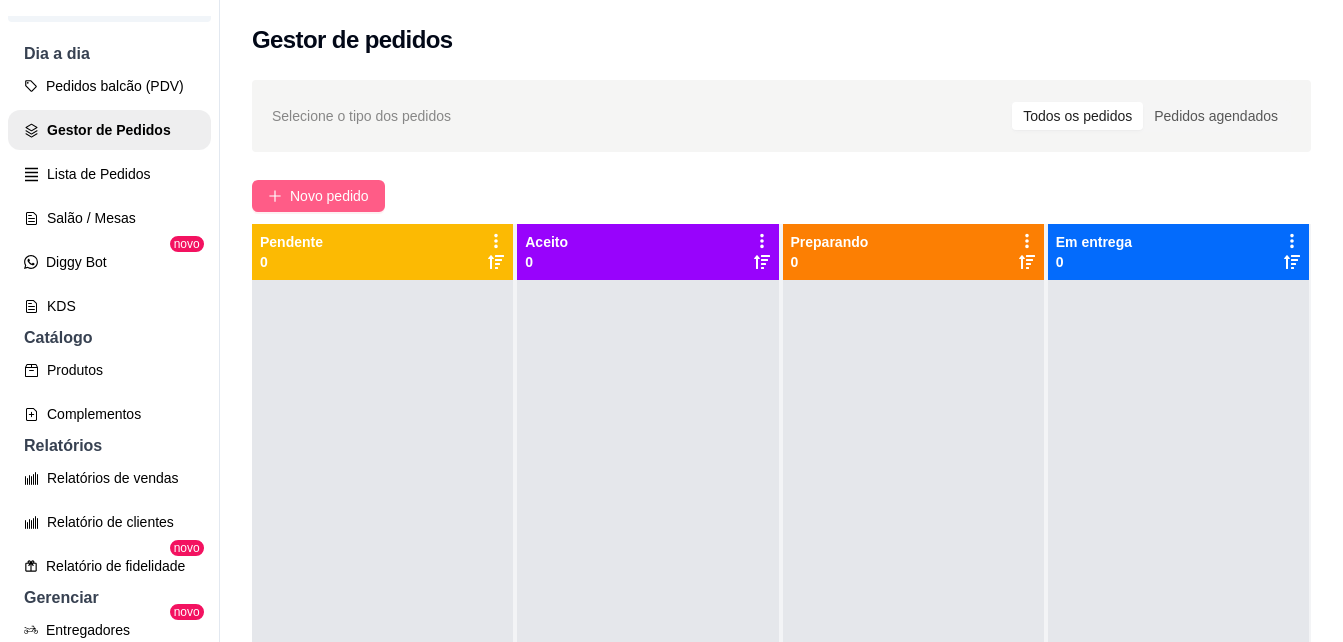 click on "Novo pedido" at bounding box center [318, 196] 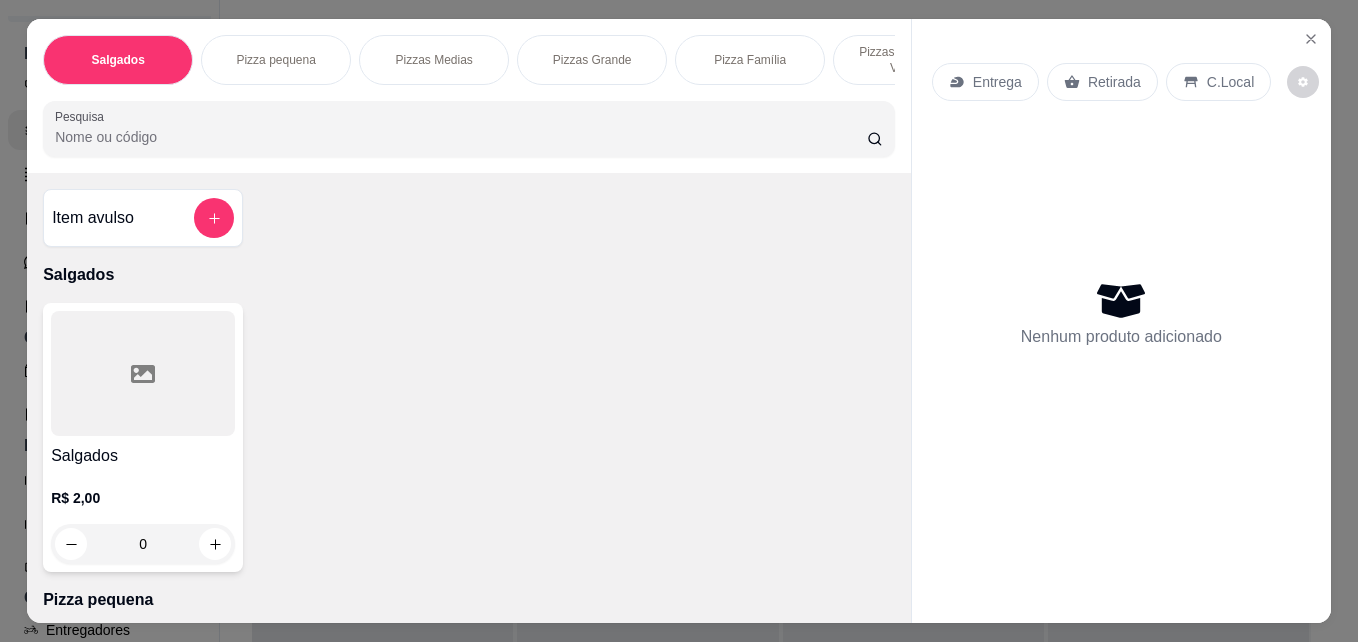 scroll, scrollTop: 0, scrollLeft: 745, axis: horizontal 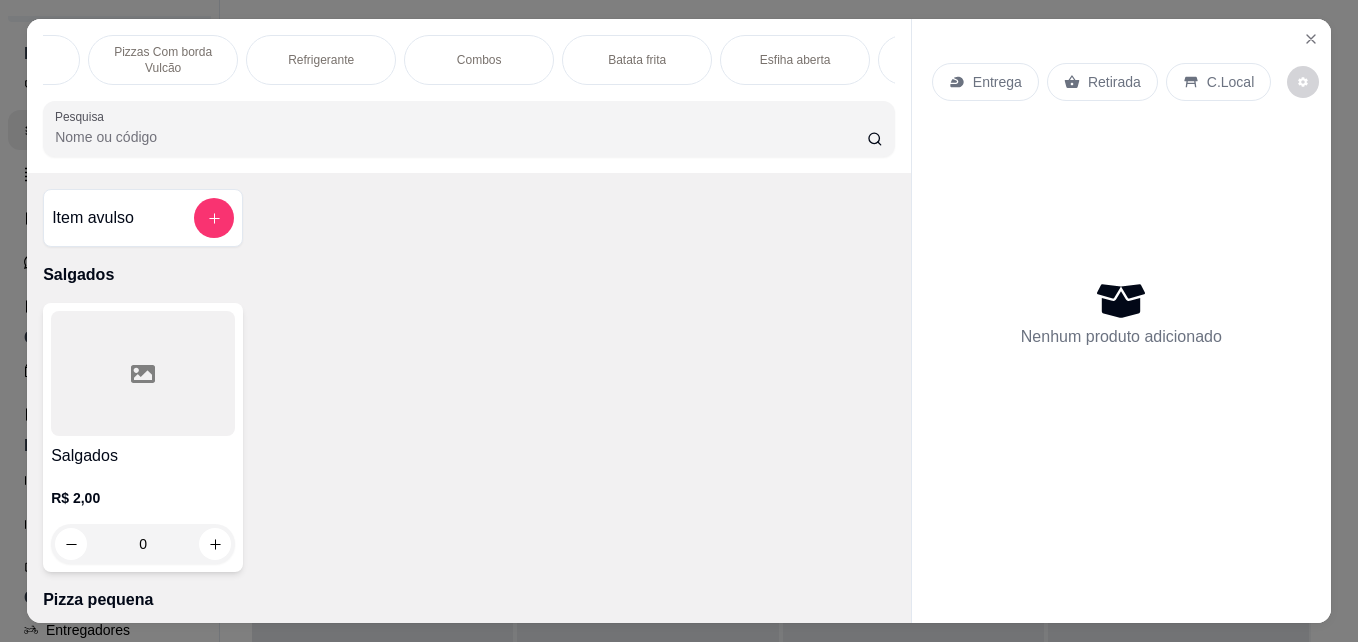 click on "Combos" at bounding box center (479, 60) 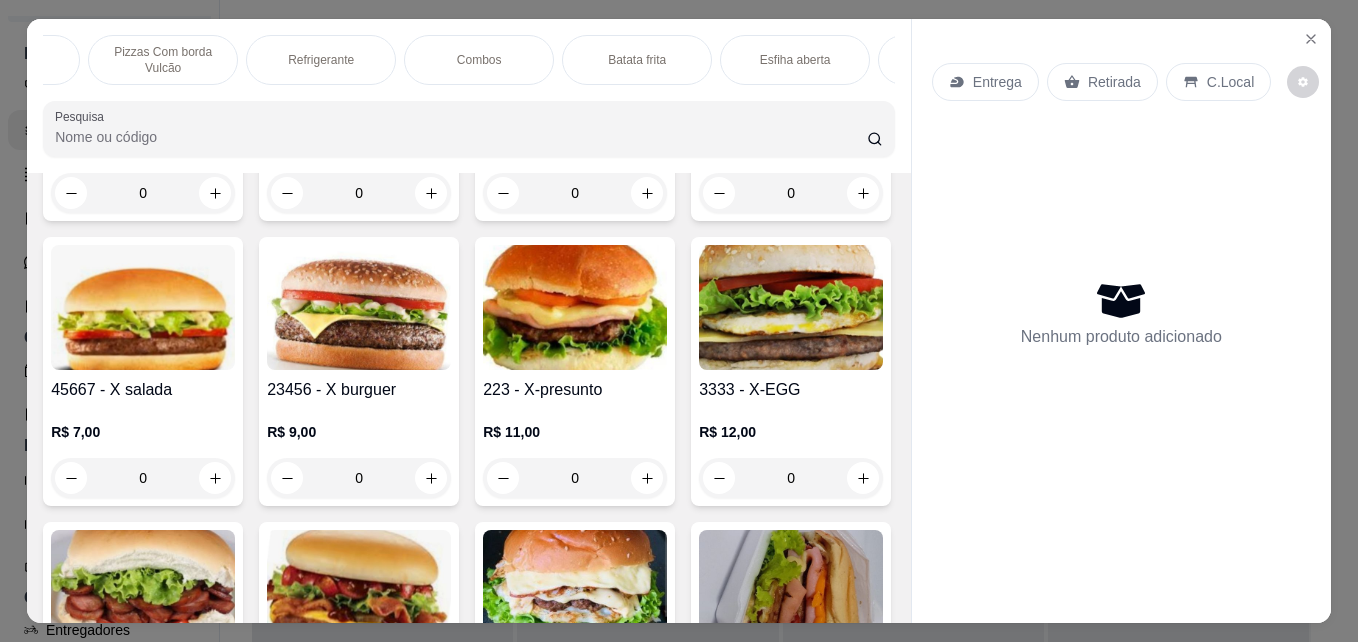 scroll, scrollTop: 52, scrollLeft: 0, axis: vertical 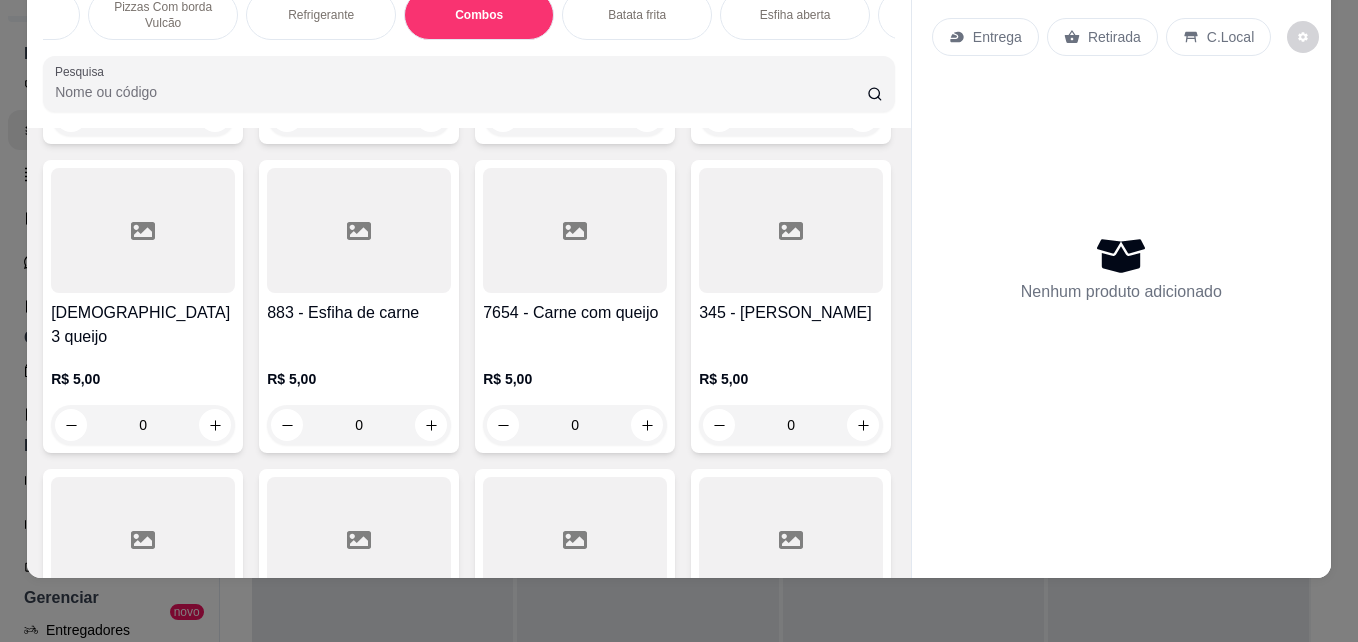 click on "124 - Batata frita 300 gms" at bounding box center [143, -333] 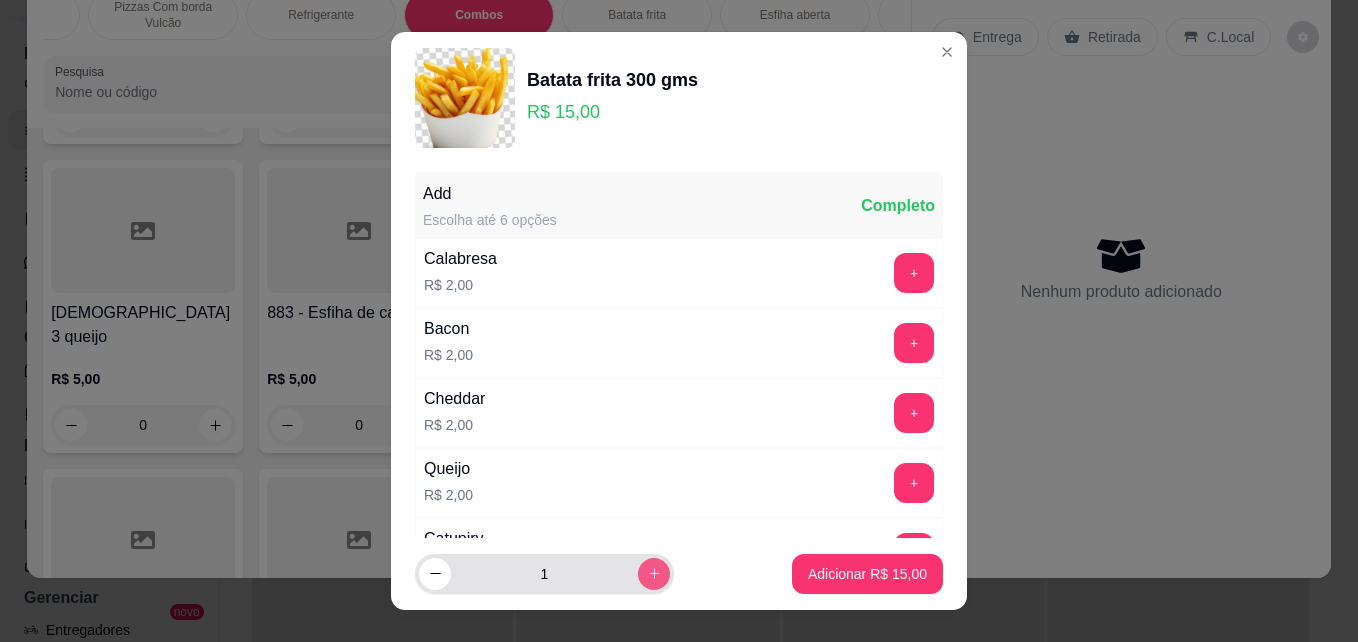 click at bounding box center [654, 574] 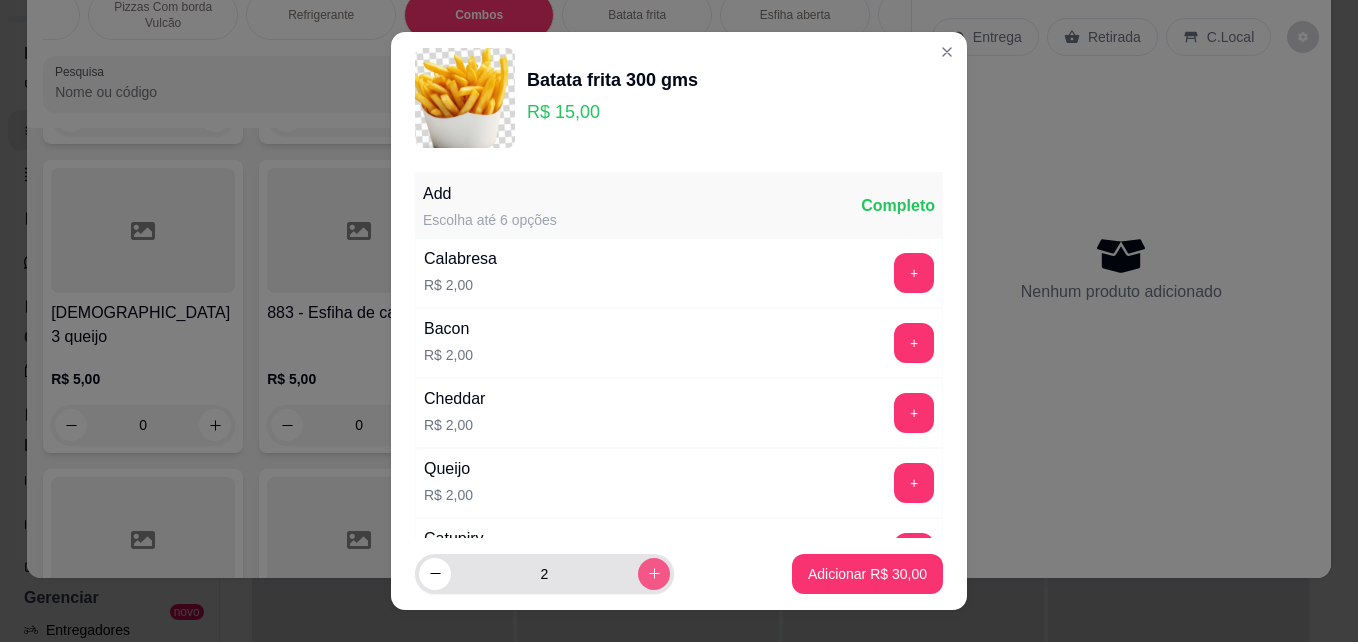 click at bounding box center [654, 574] 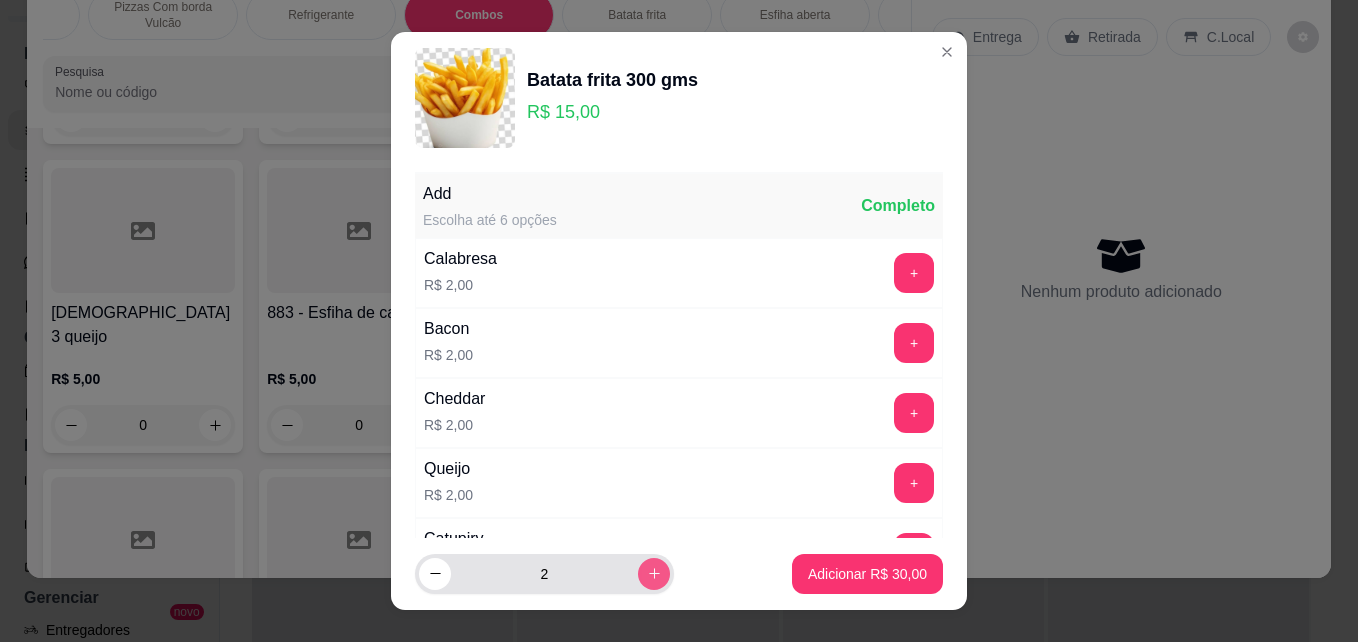type on "3" 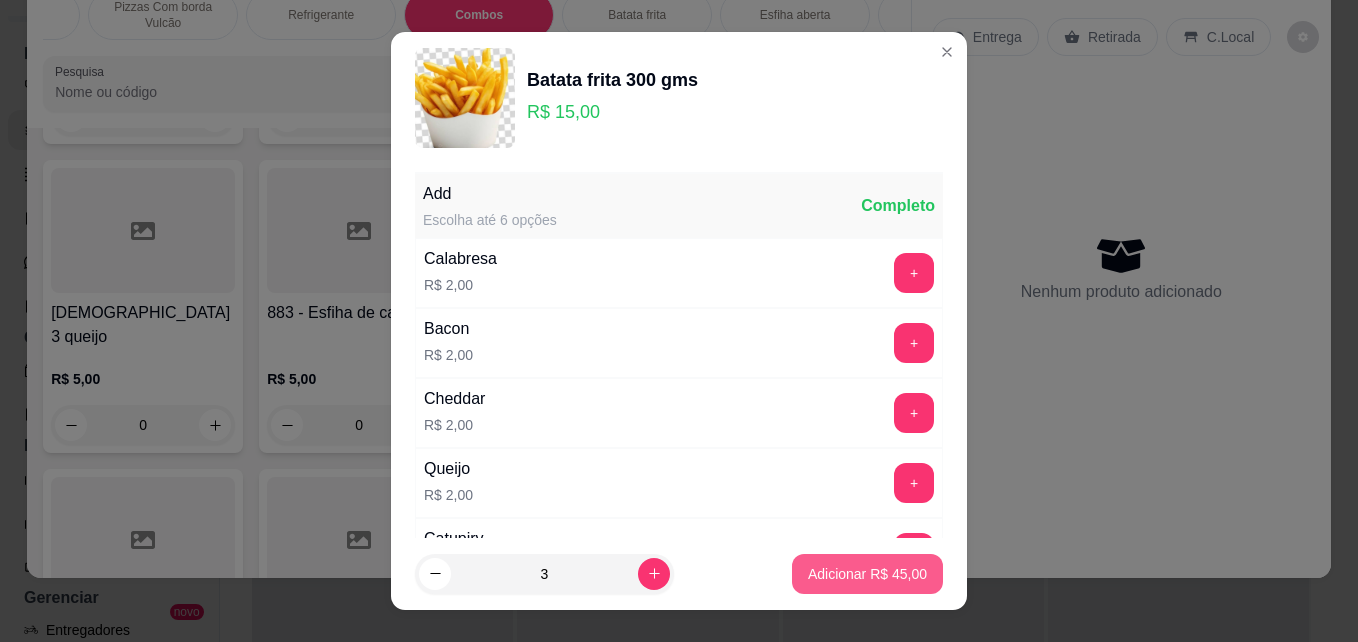 click on "Adicionar   R$ 45,00" at bounding box center (867, 574) 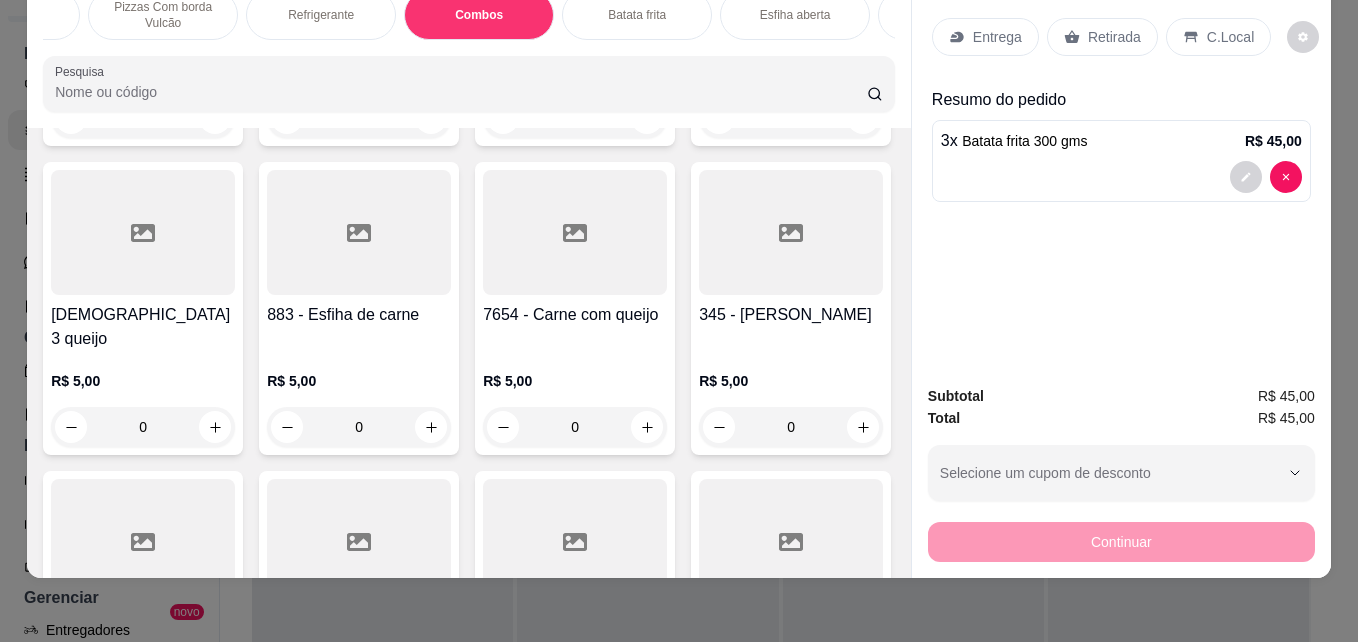 scroll, scrollTop: 4176, scrollLeft: 0, axis: vertical 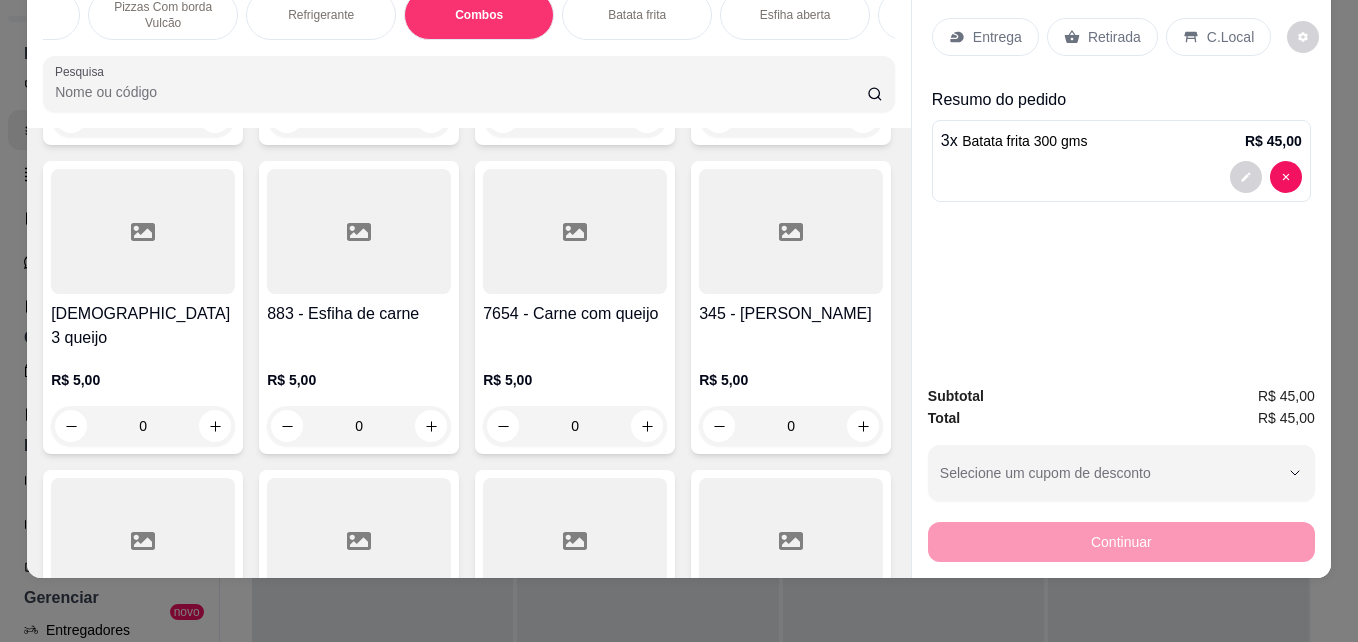click on "Entrega" at bounding box center (985, 37) 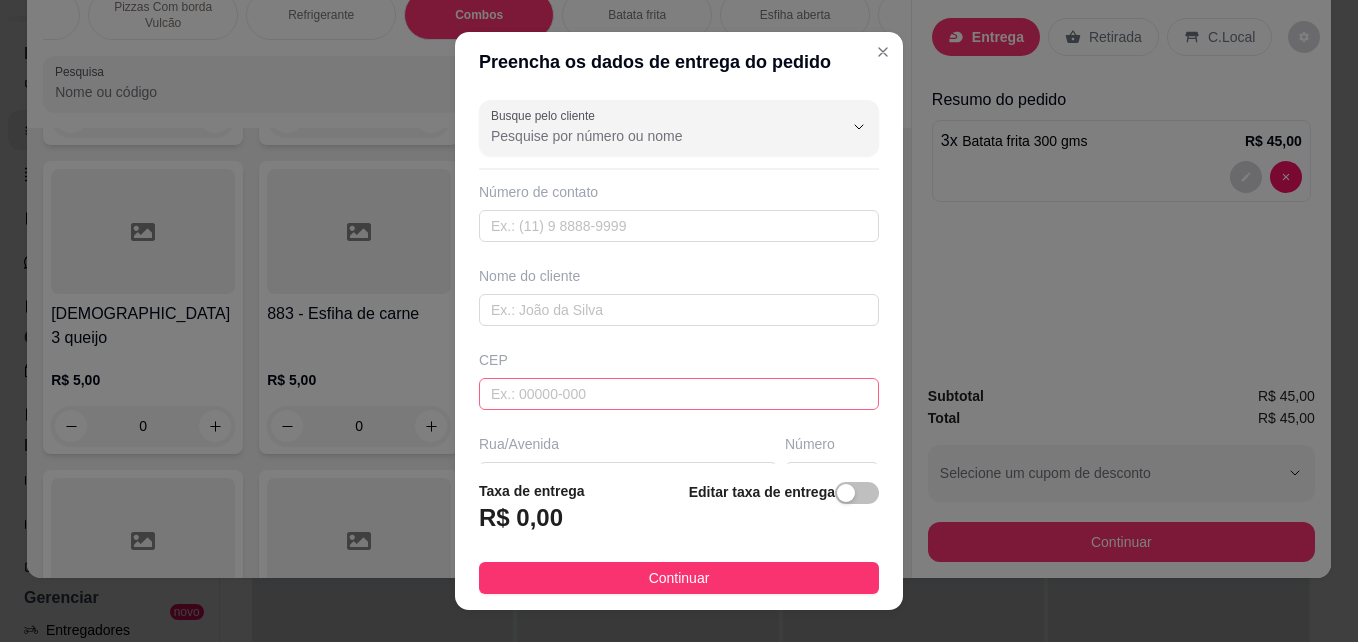 scroll, scrollTop: 300, scrollLeft: 0, axis: vertical 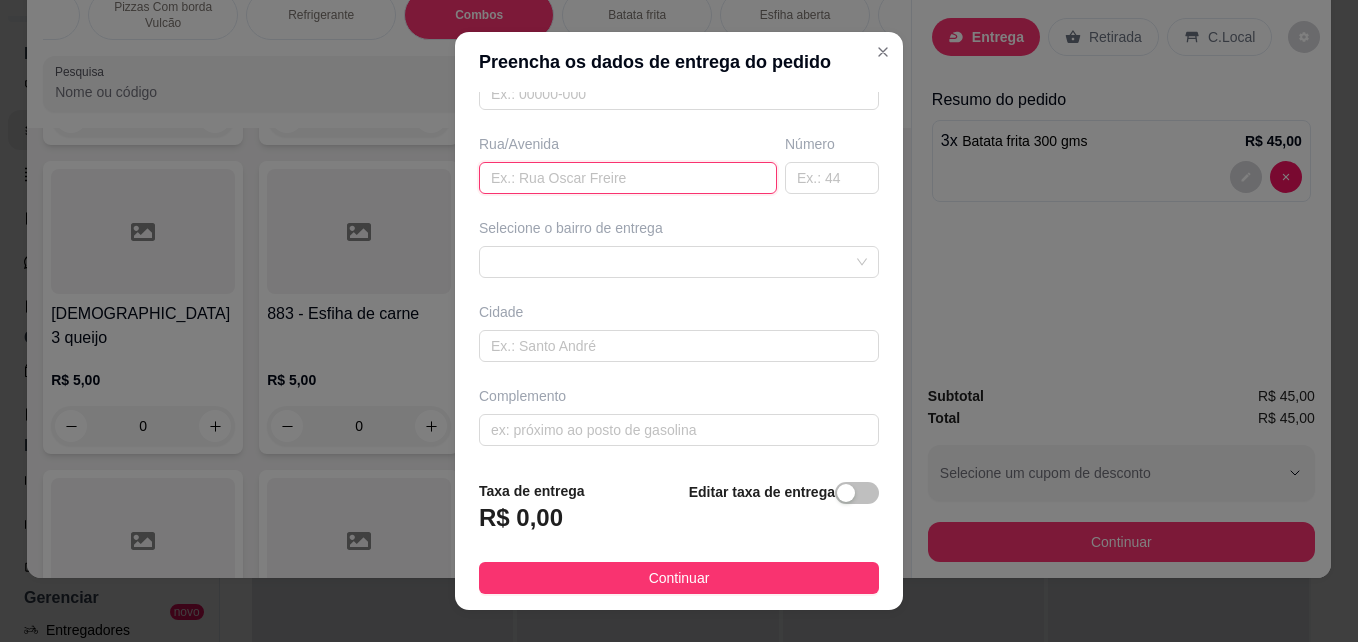 click at bounding box center (628, 178) 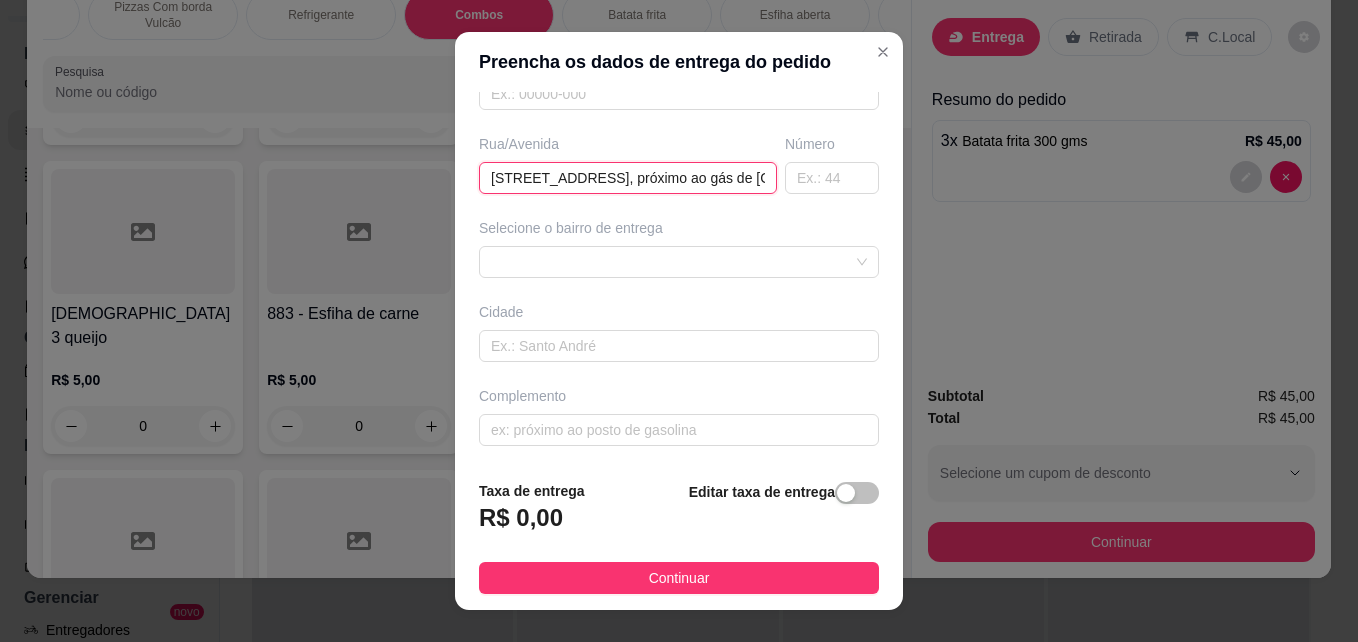 scroll, scrollTop: 0, scrollLeft: 138, axis: horizontal 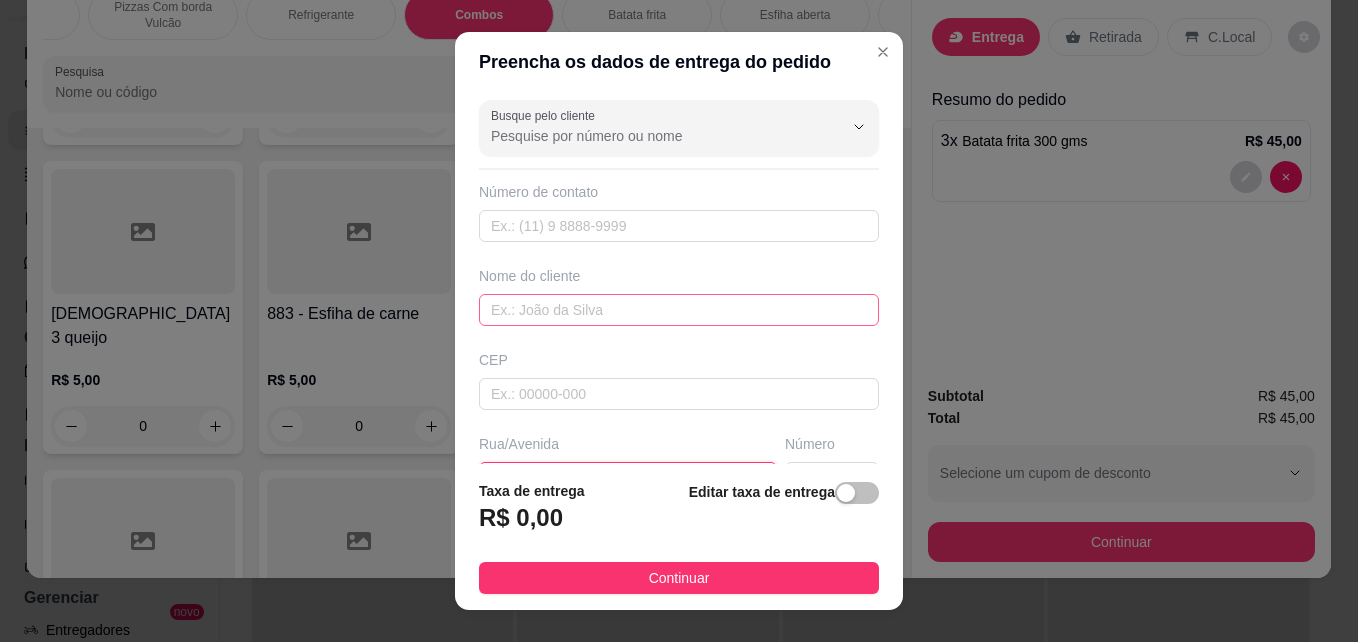 type on "[STREET_ADDRESS], próximo ao gás de [GEOGRAPHIC_DATA]." 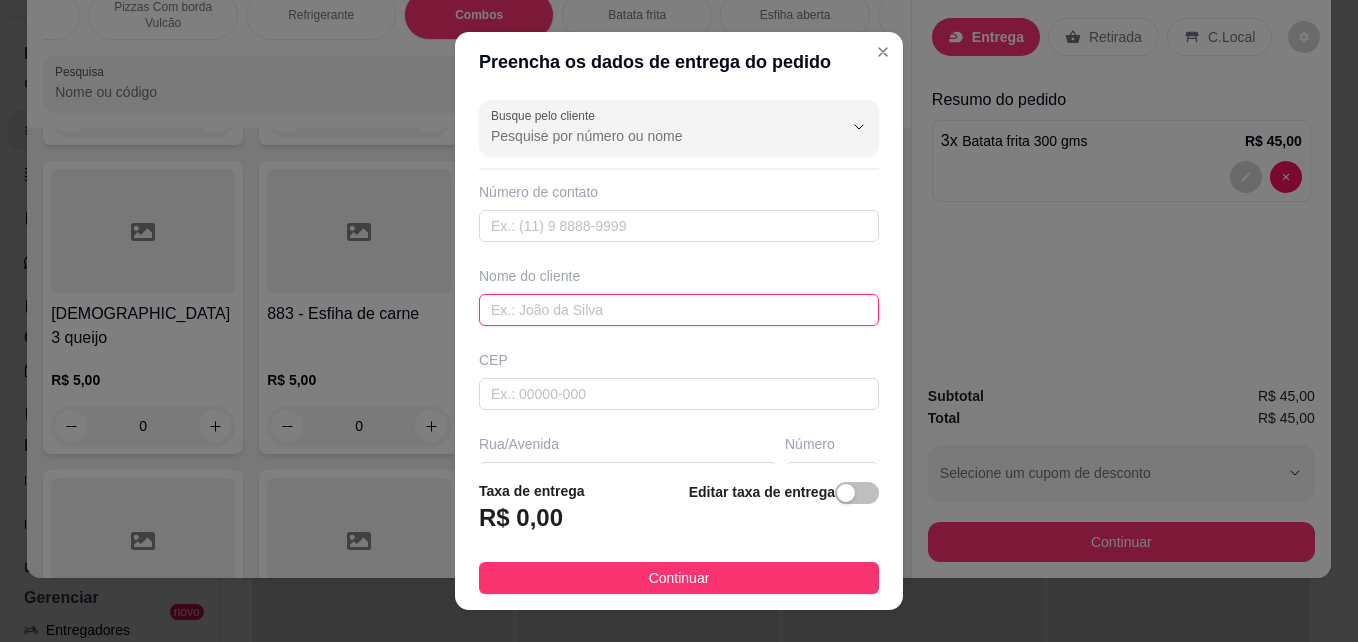 click at bounding box center [679, 310] 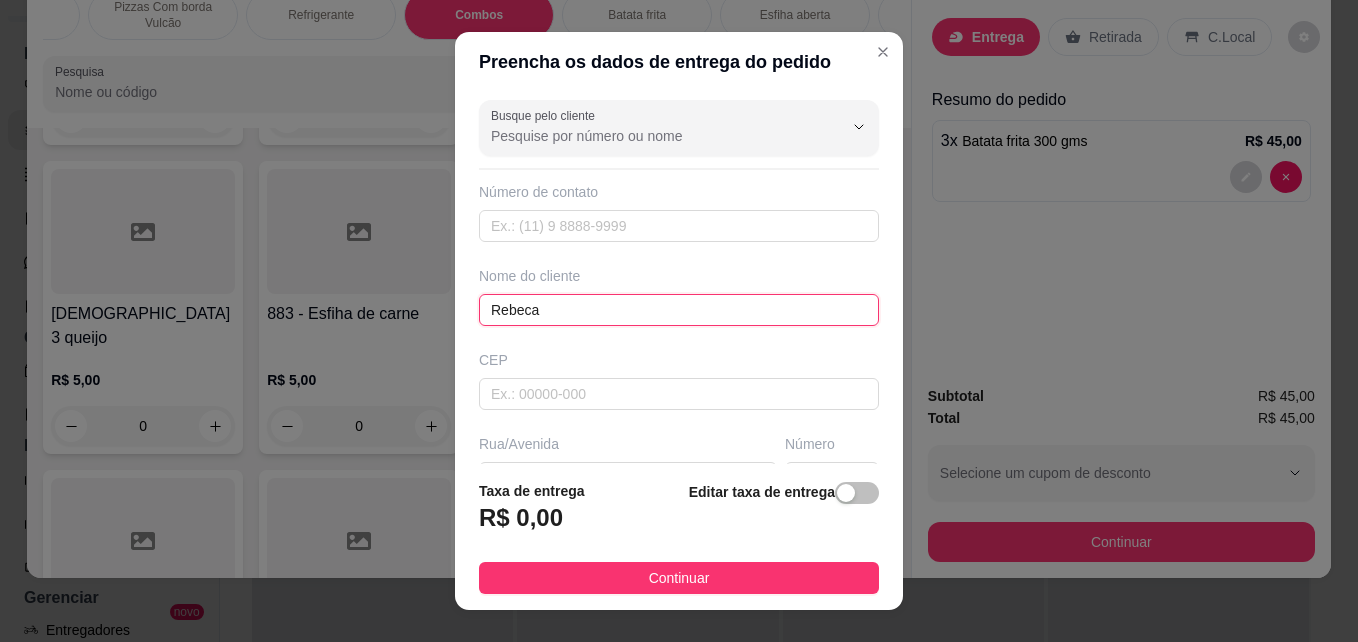 type on "Rebeca" 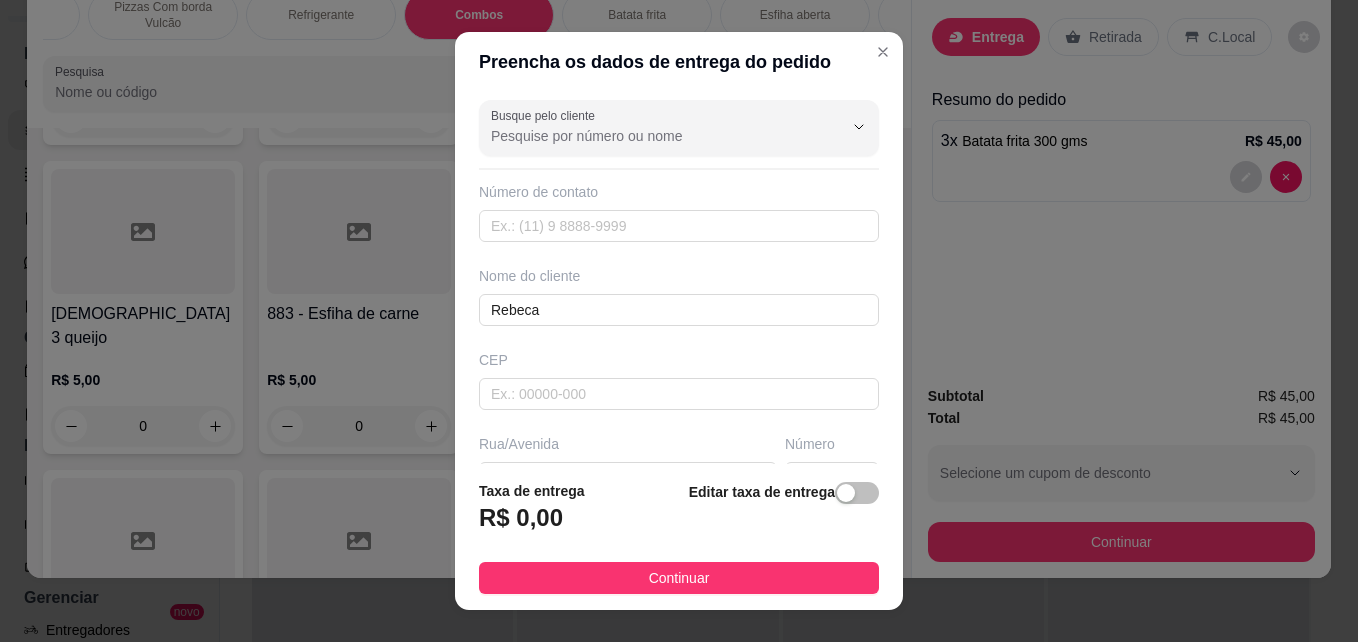 click on "Editar taxa de entrega" at bounding box center (784, 513) 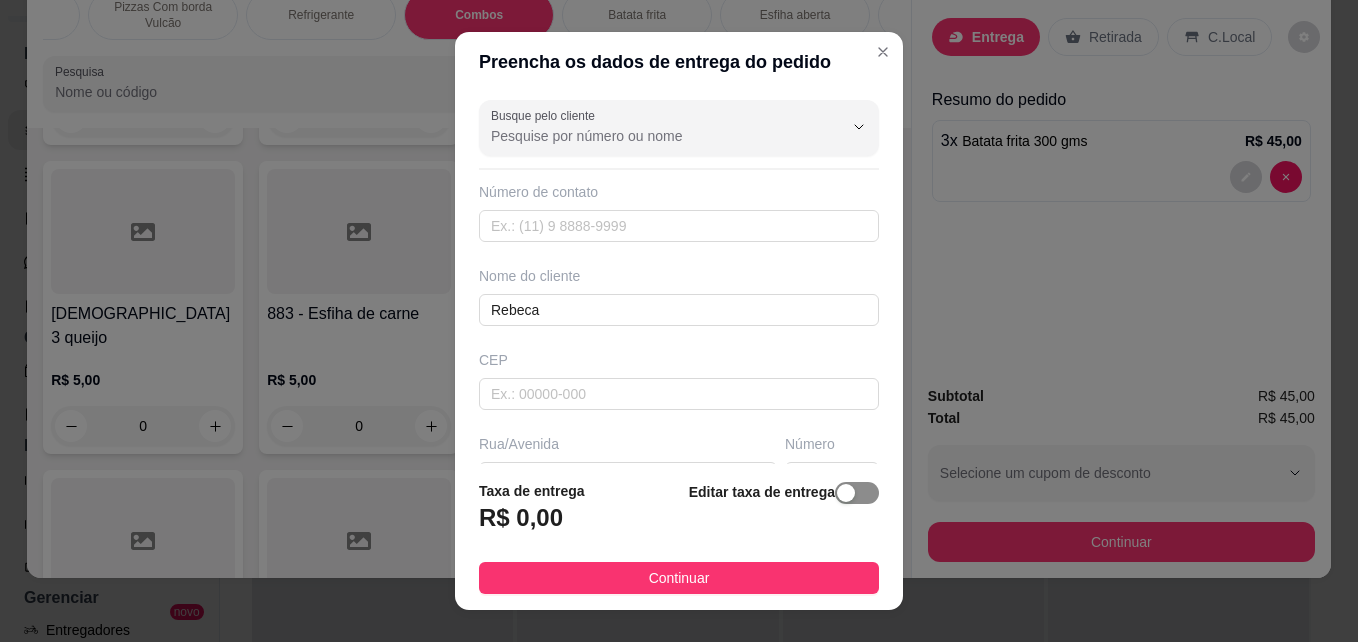 click at bounding box center (846, 493) 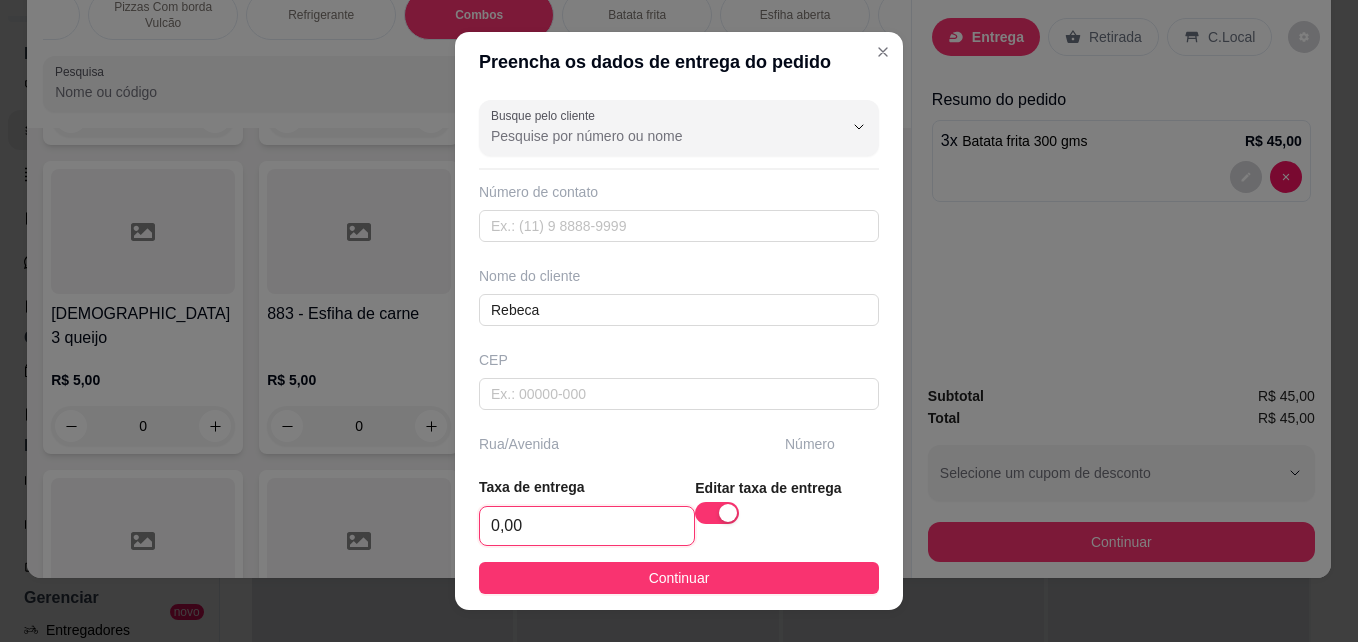 click on "0,00" at bounding box center (587, 526) 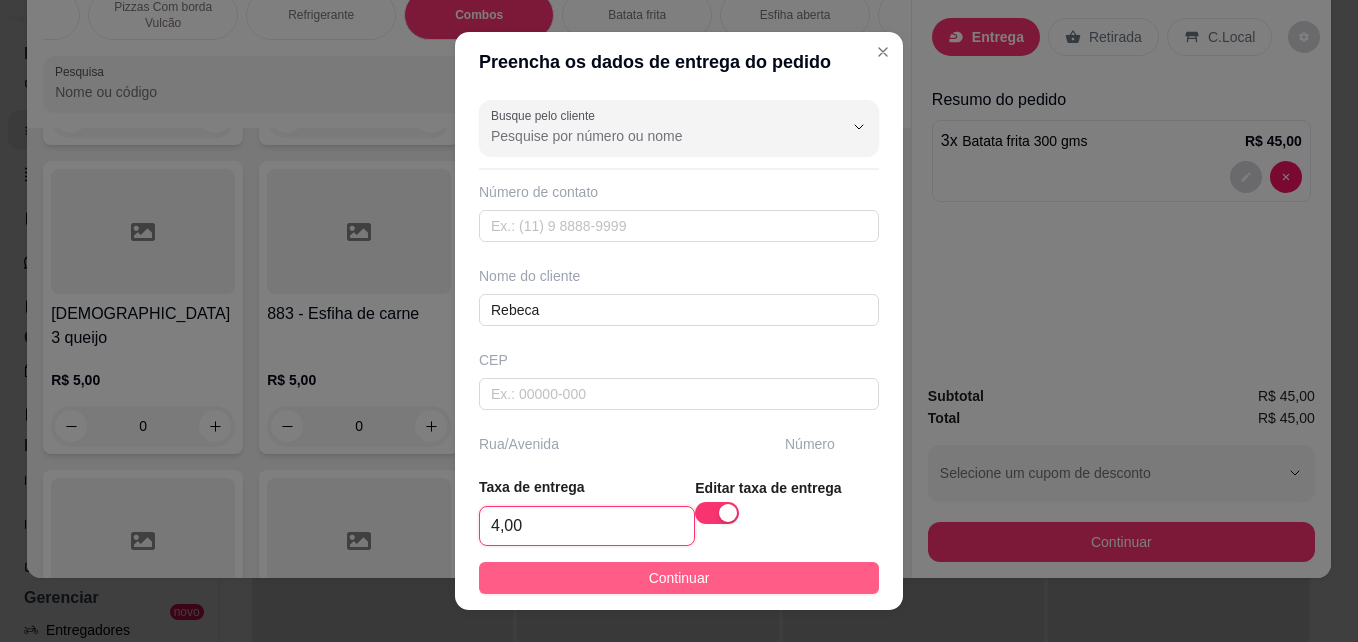 type on "4,00" 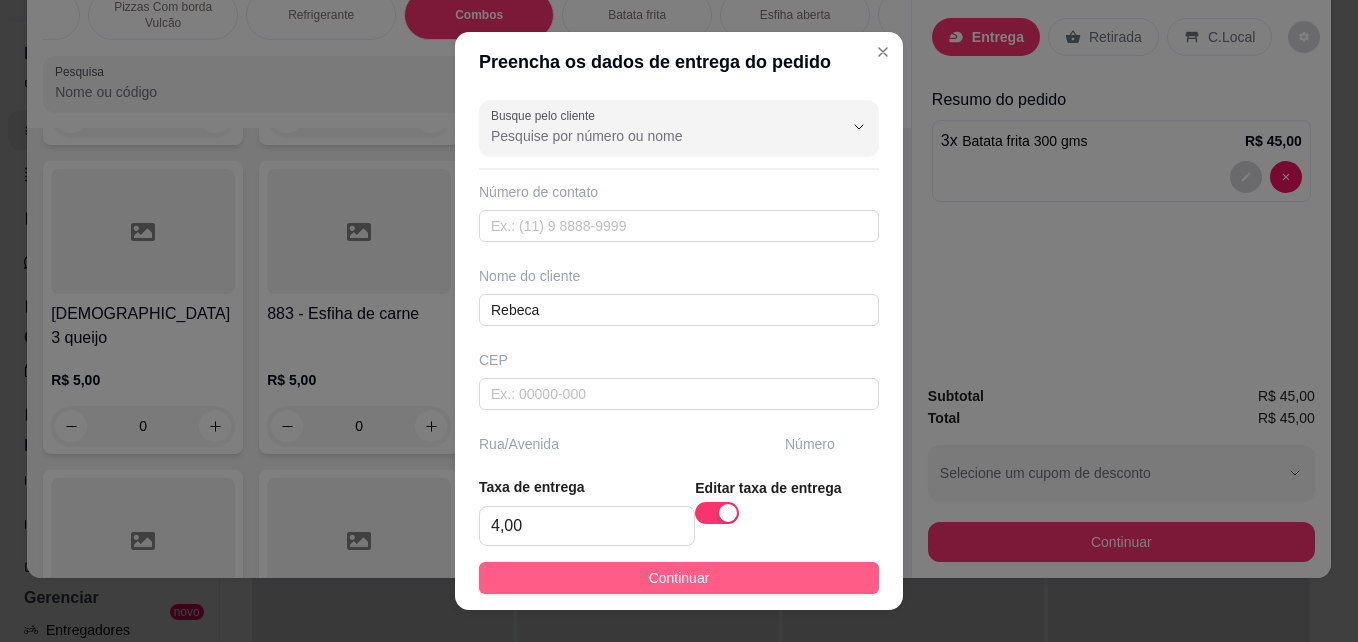 click on "Continuar" at bounding box center (679, 578) 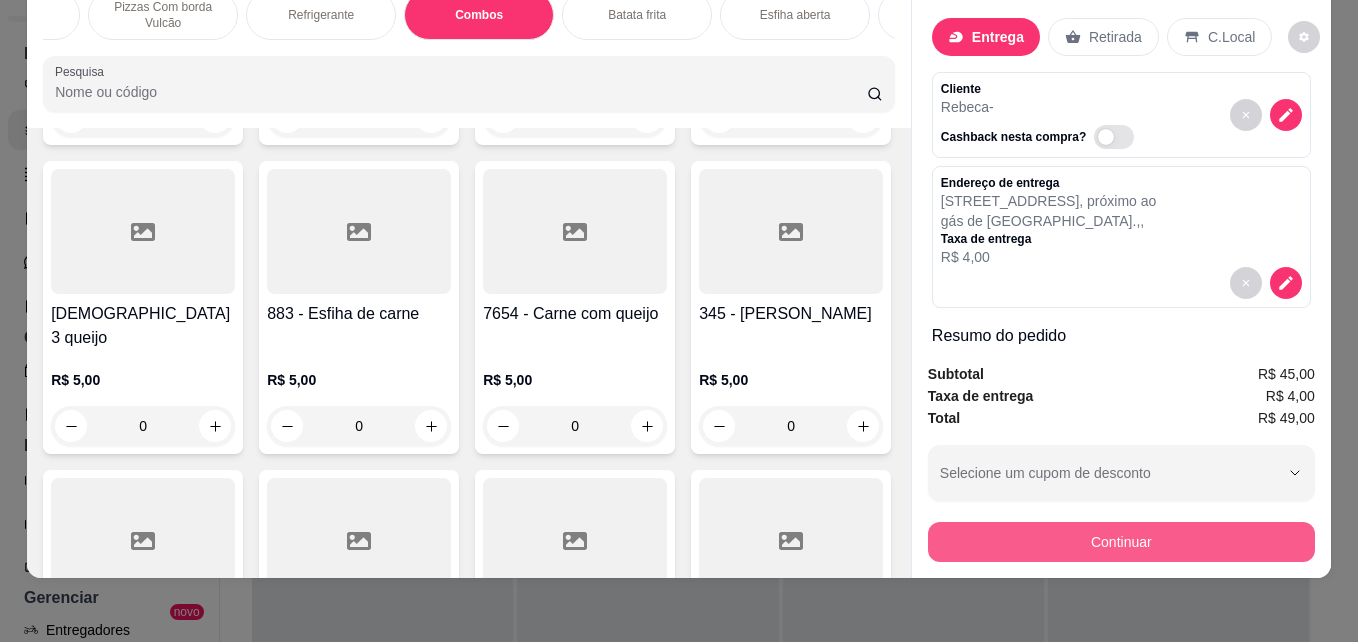 click on "Continuar" at bounding box center (1121, 542) 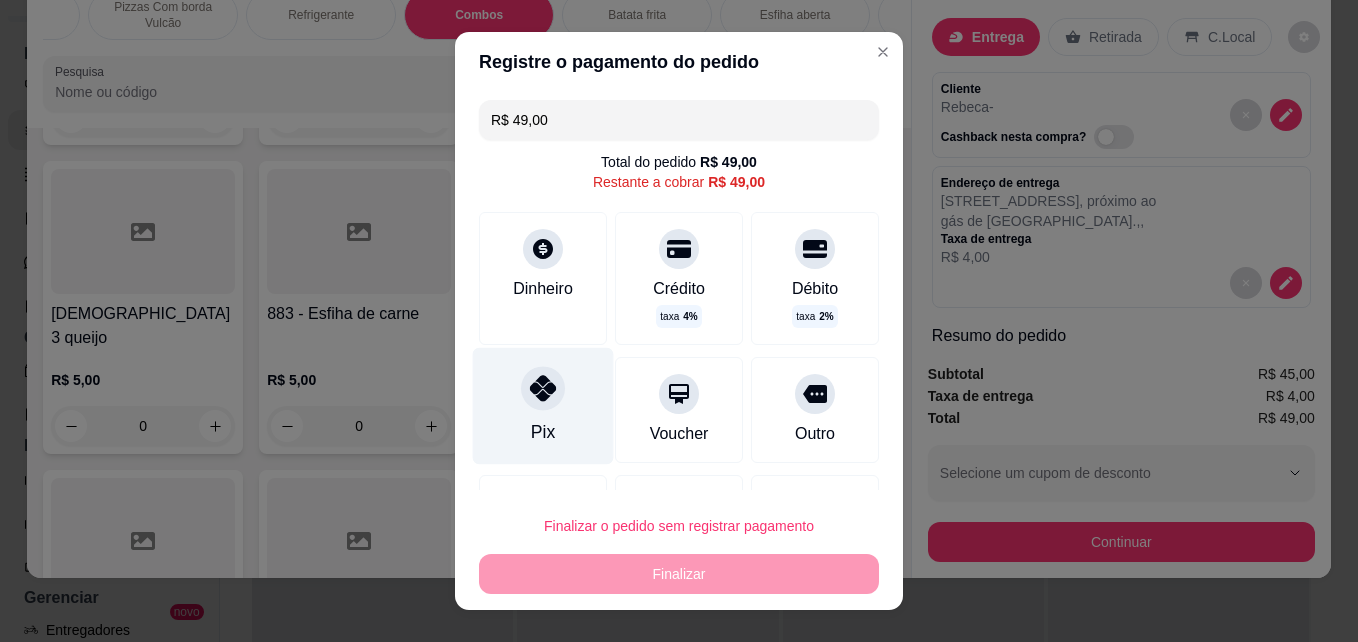 click at bounding box center [543, 389] 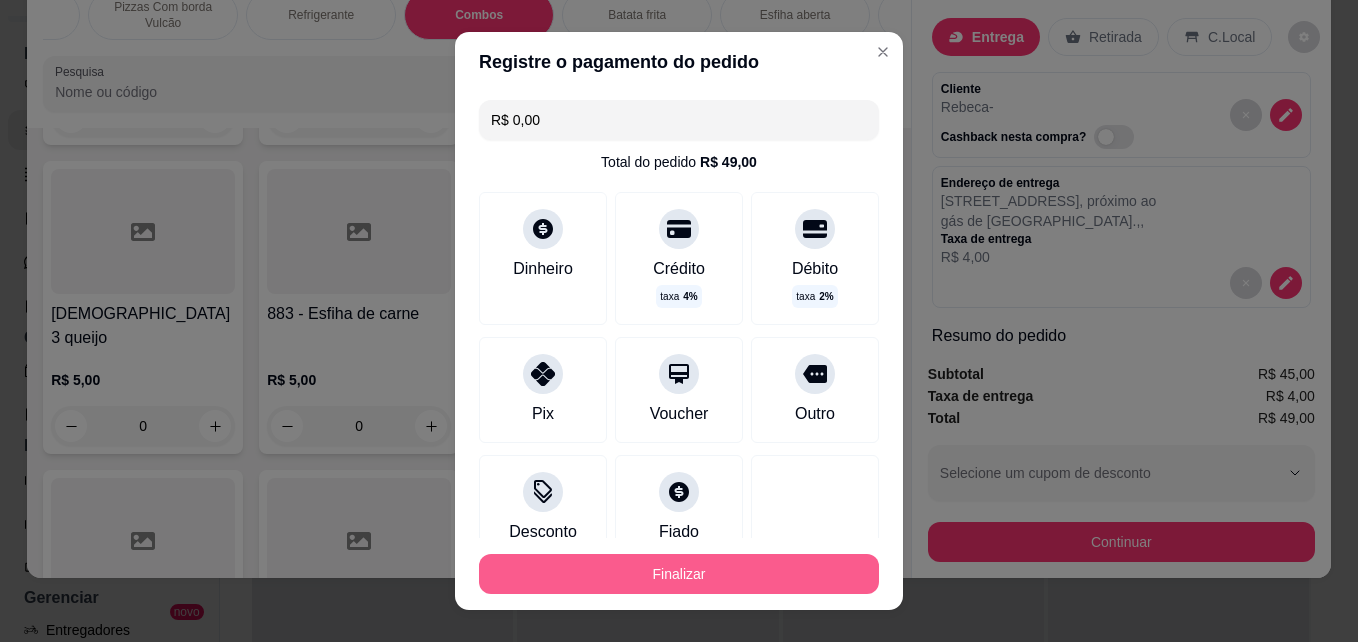 click on "Finalizar" at bounding box center (679, 574) 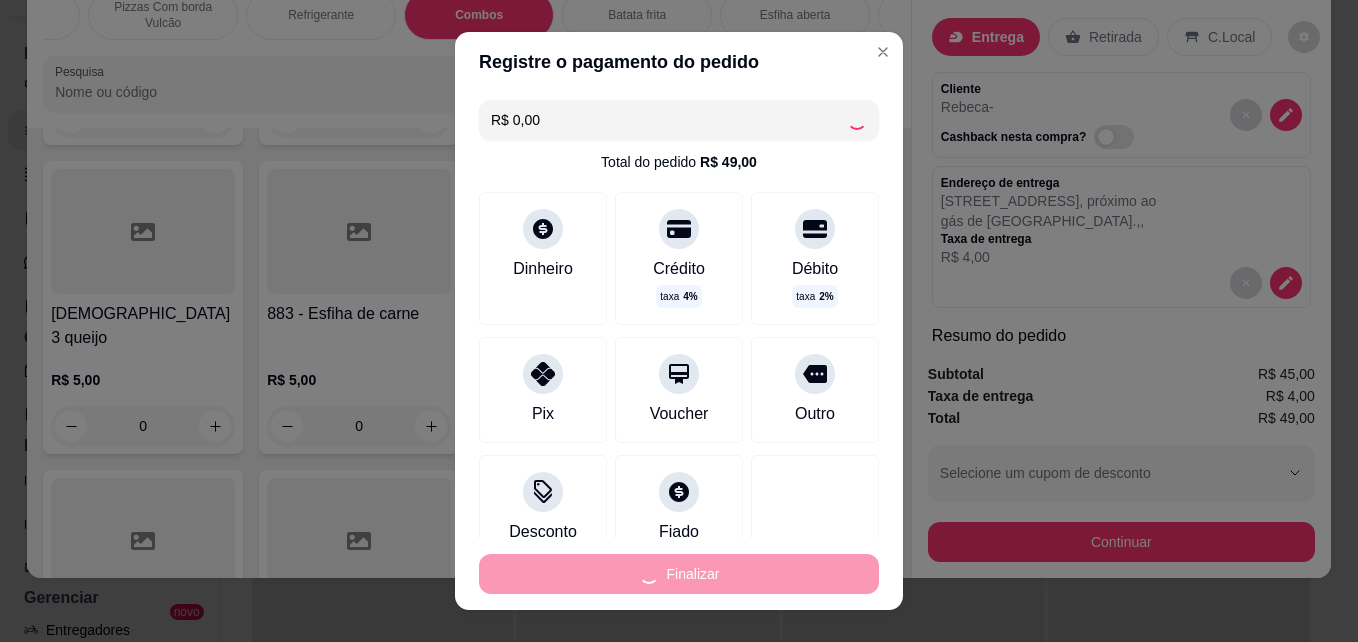 type on "0" 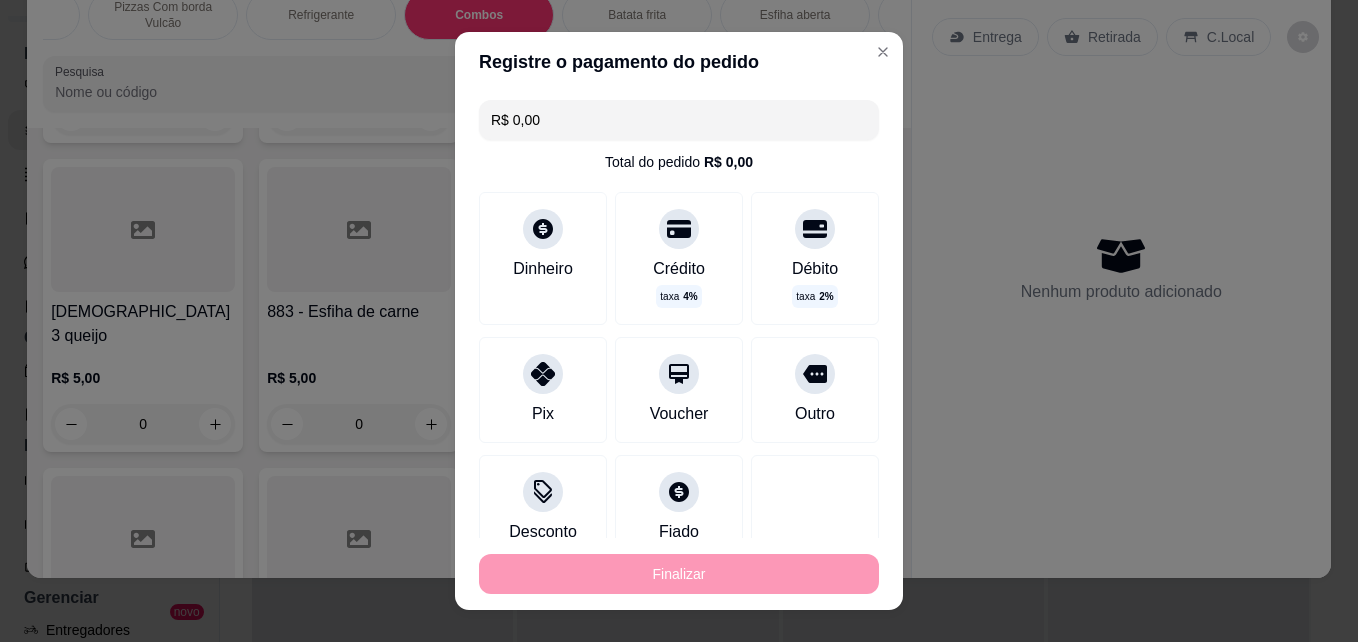 type on "-R$ 49,00" 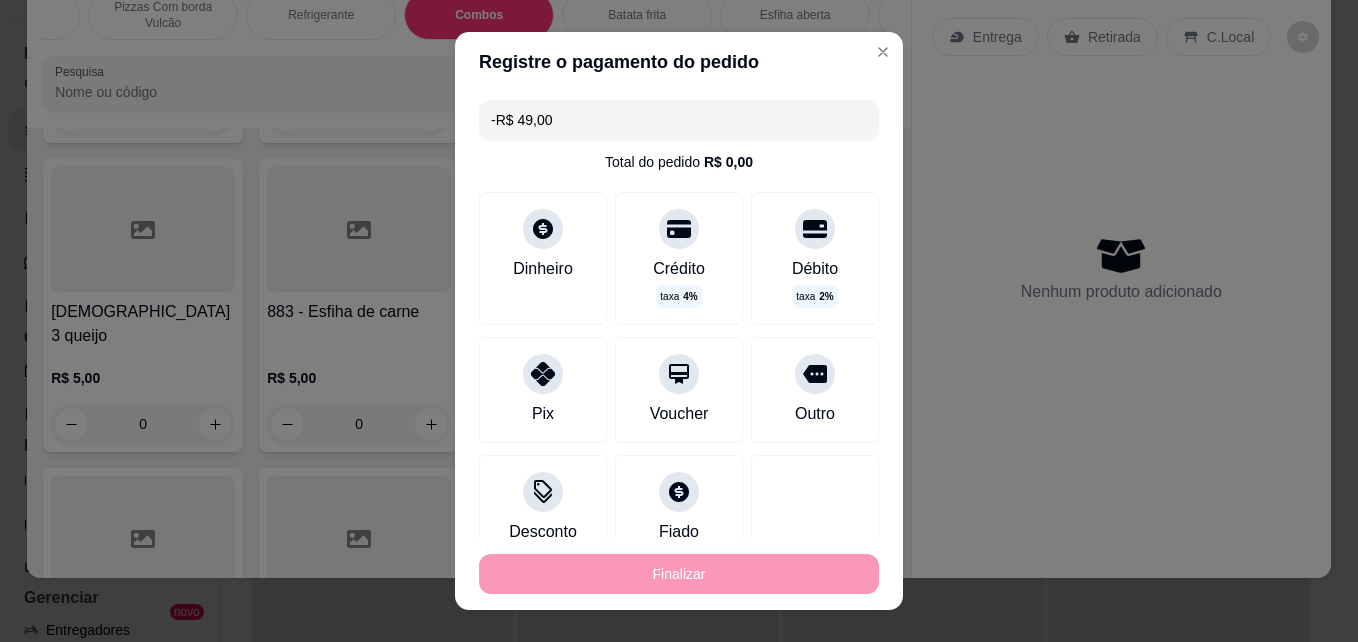 scroll, scrollTop: 4175, scrollLeft: 0, axis: vertical 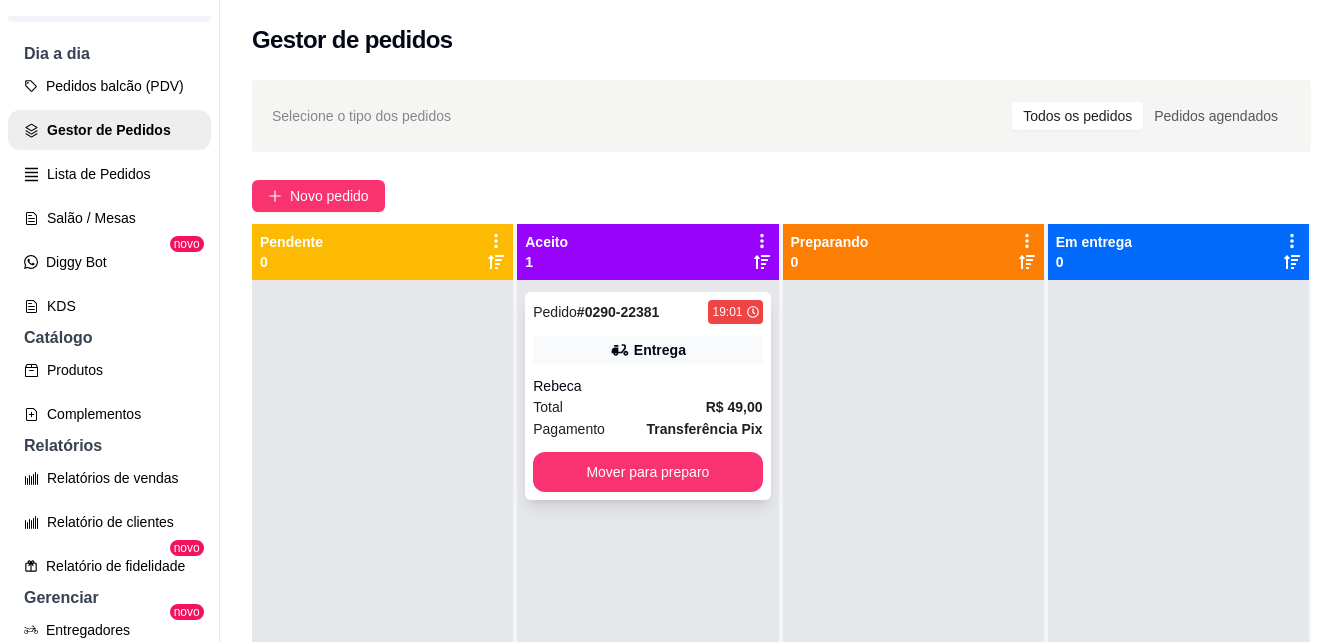 click on "Total R$ 49,00" at bounding box center (647, 407) 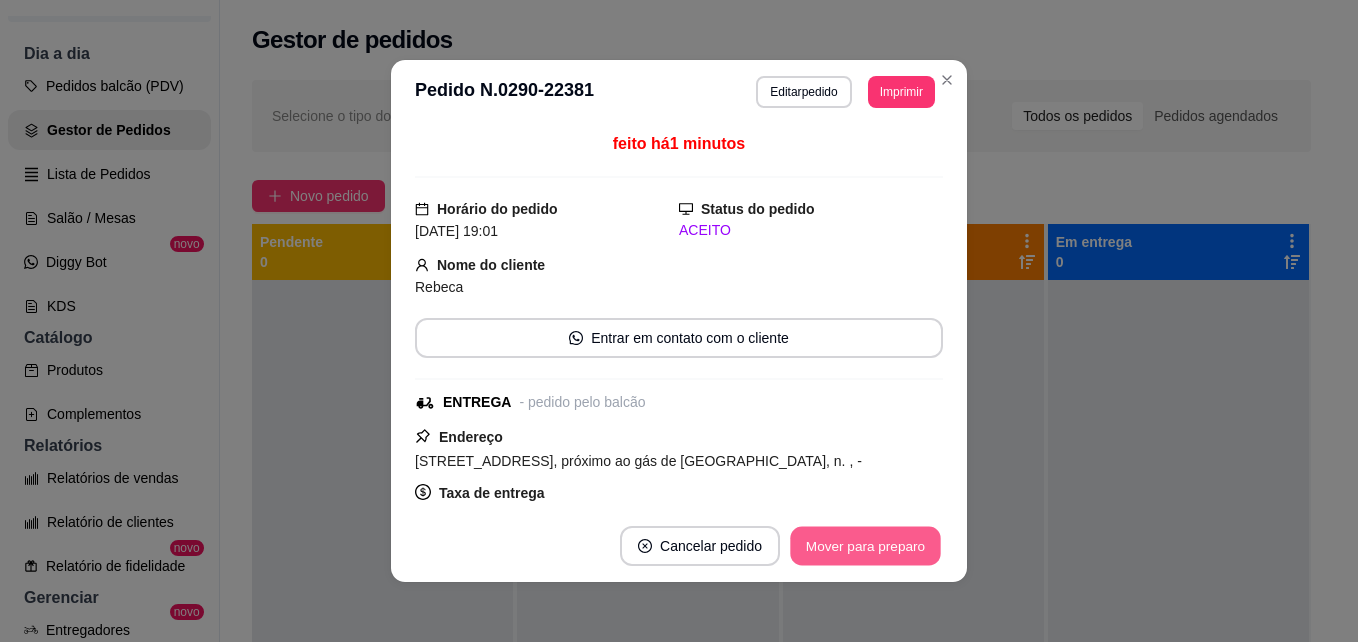 click on "Mover para preparo" at bounding box center [865, 546] 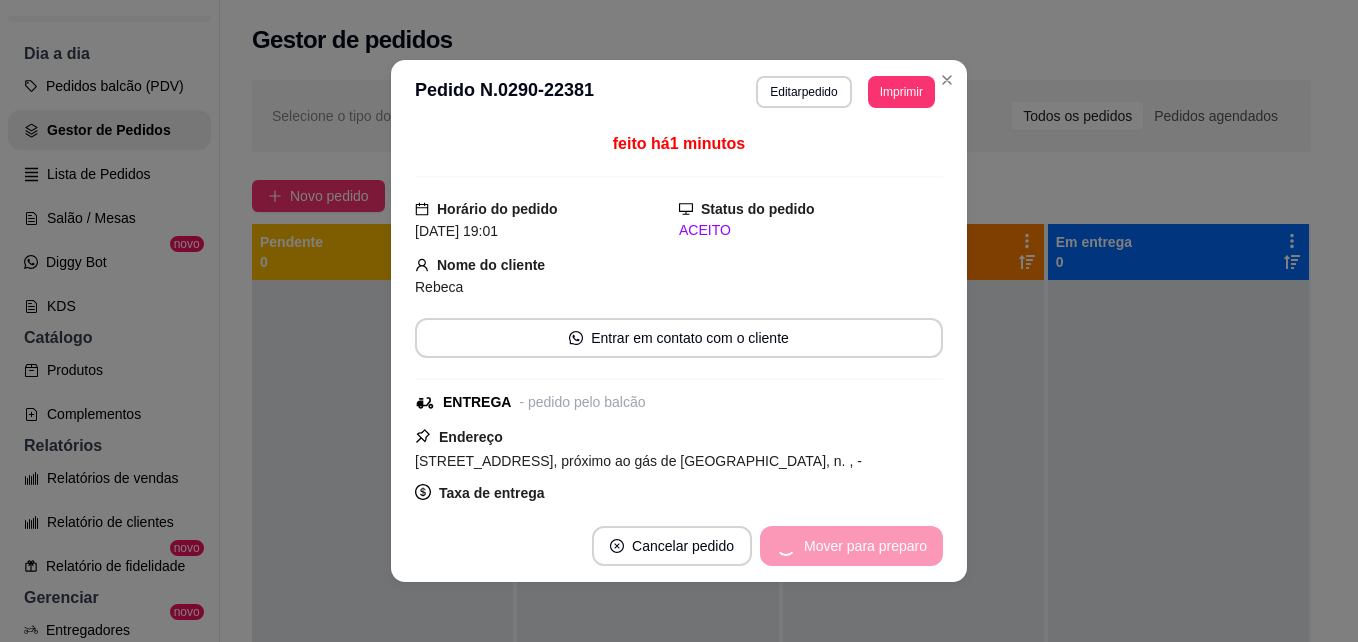 click on "Mover para preparo" at bounding box center [851, 546] 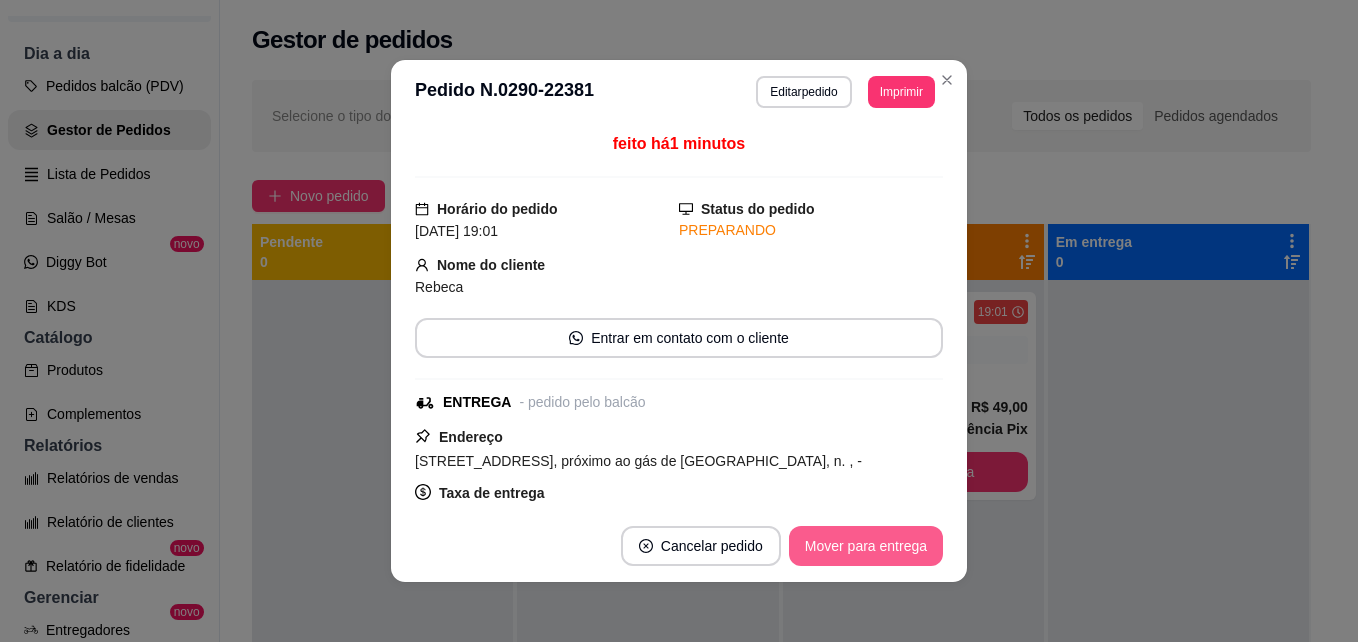 click on "Mover para entrega" at bounding box center (866, 546) 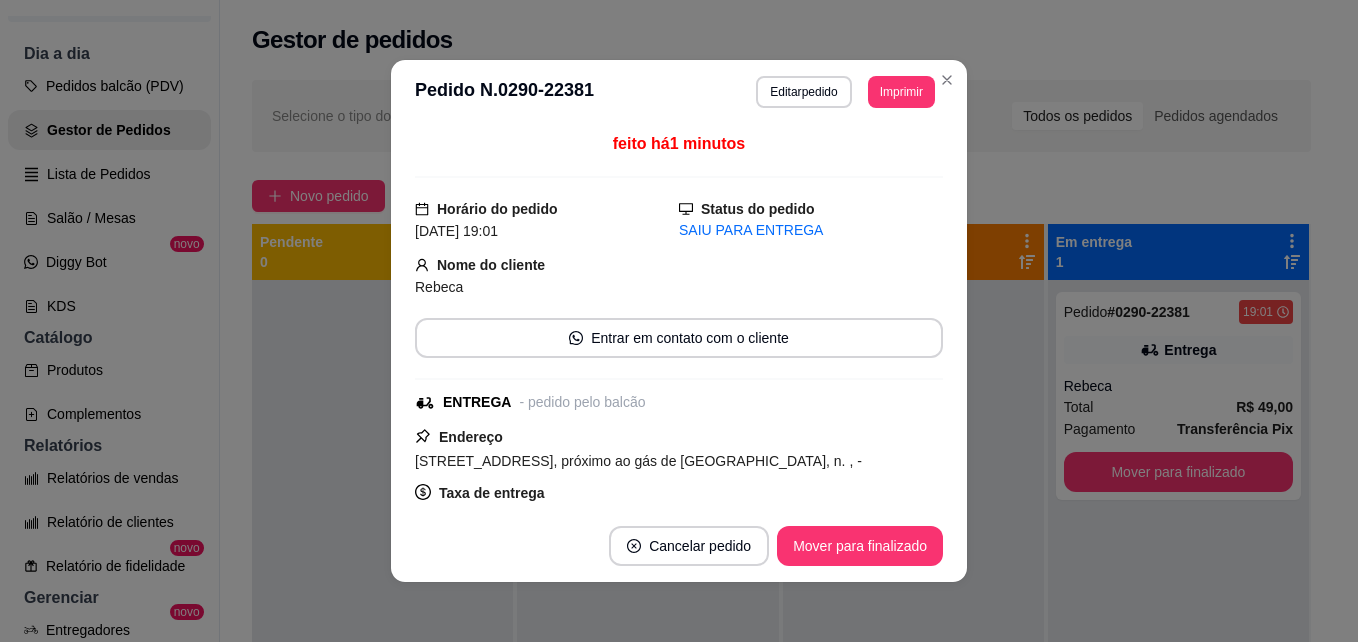 click on "Mover para finalizado" at bounding box center (860, 546) 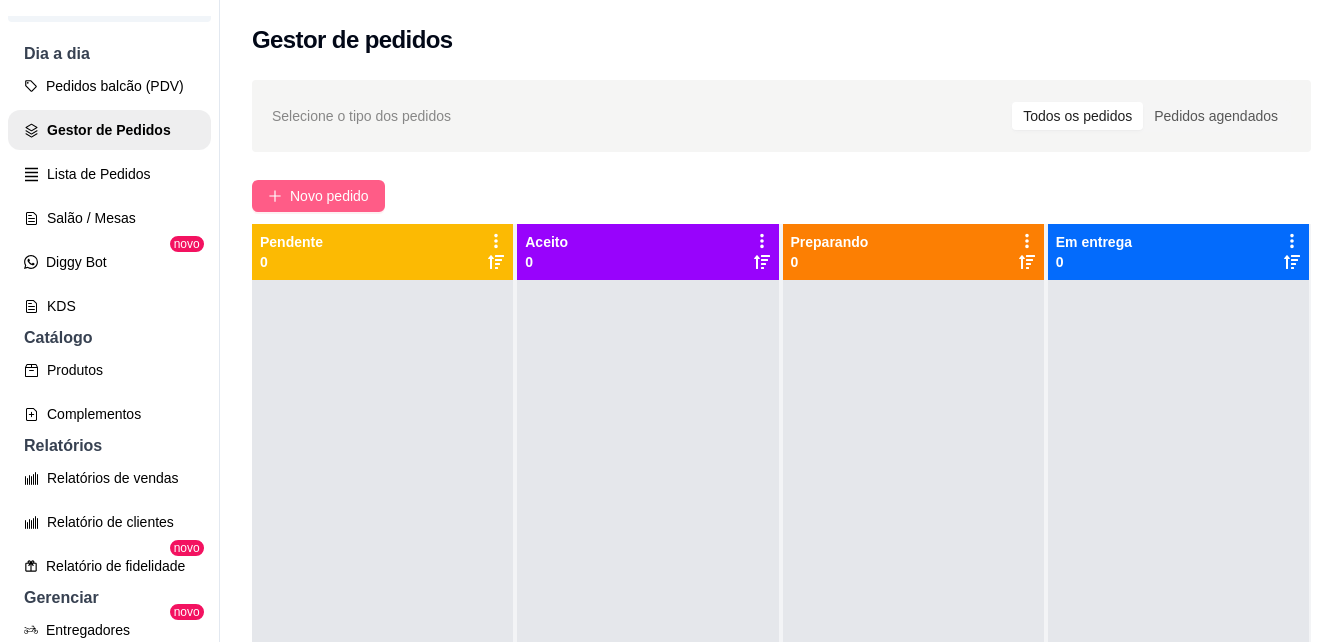 click on "Novo pedido" at bounding box center (329, 196) 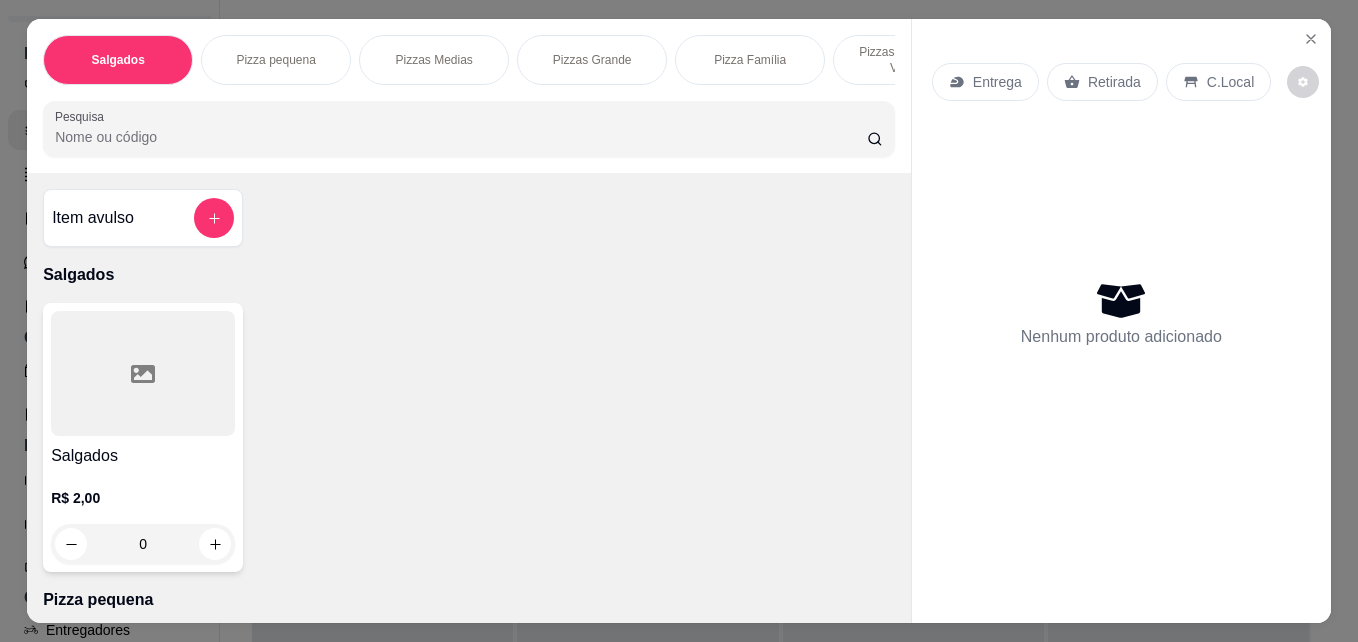 click at bounding box center [143, 373] 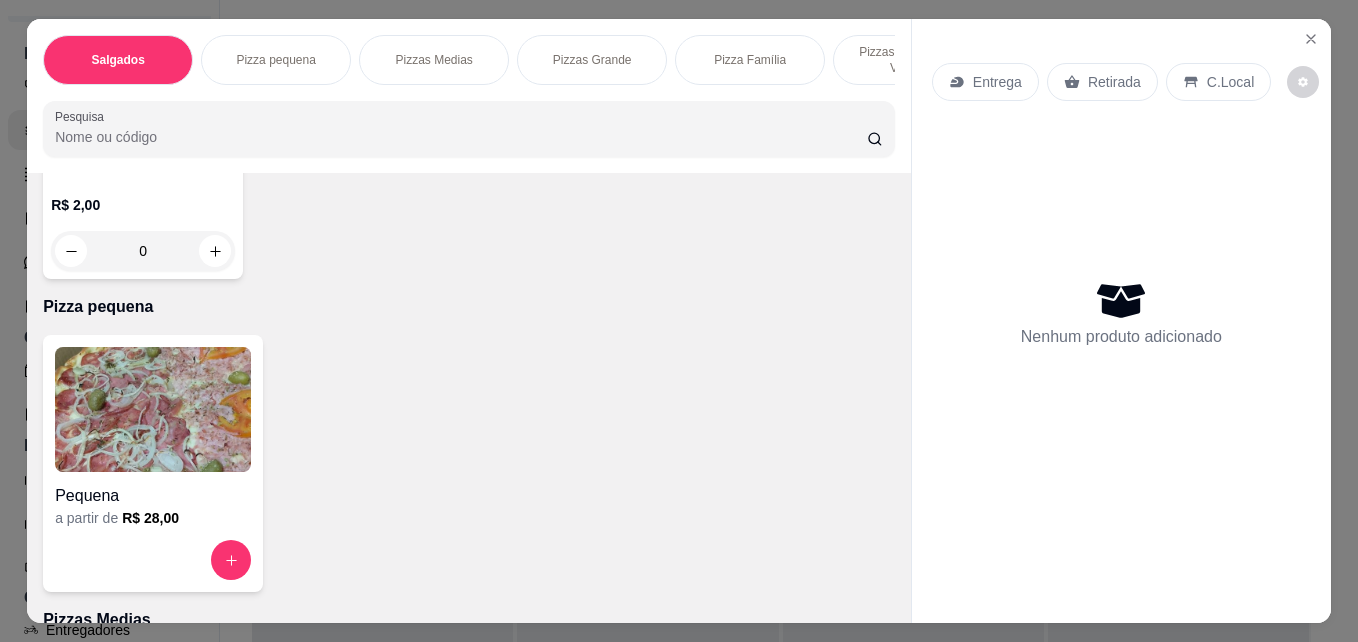 scroll, scrollTop: 300, scrollLeft: 0, axis: vertical 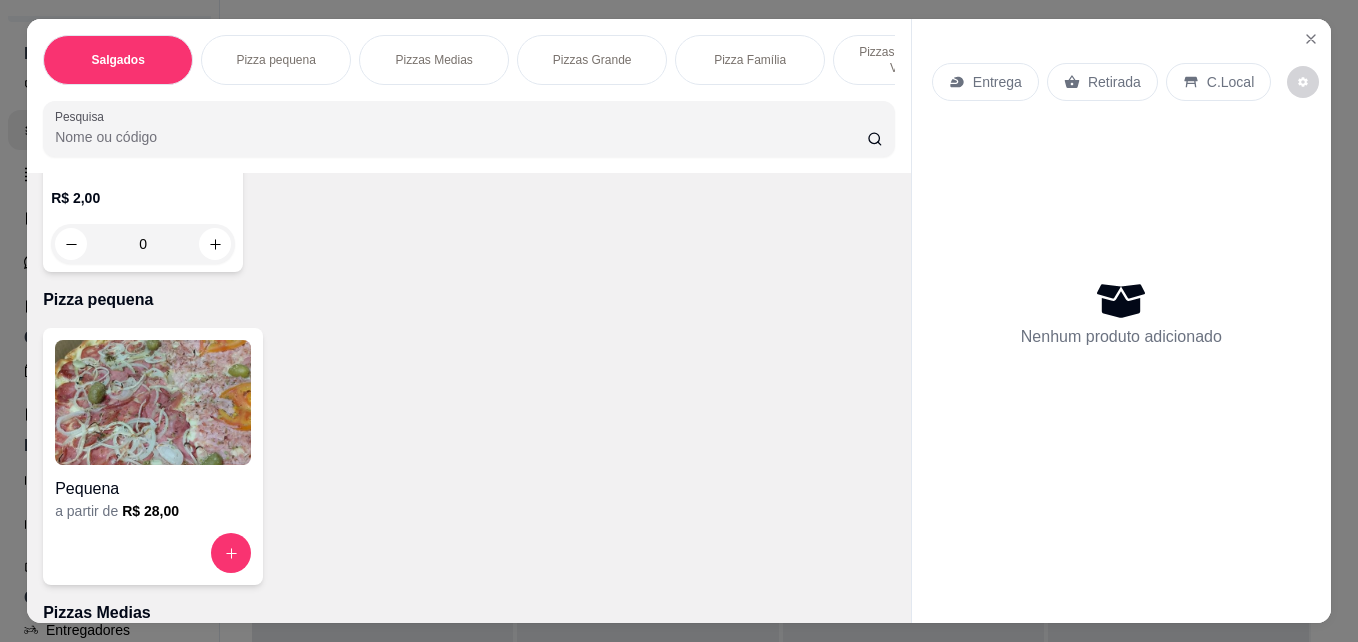 click on "Pequena" at bounding box center (153, 489) 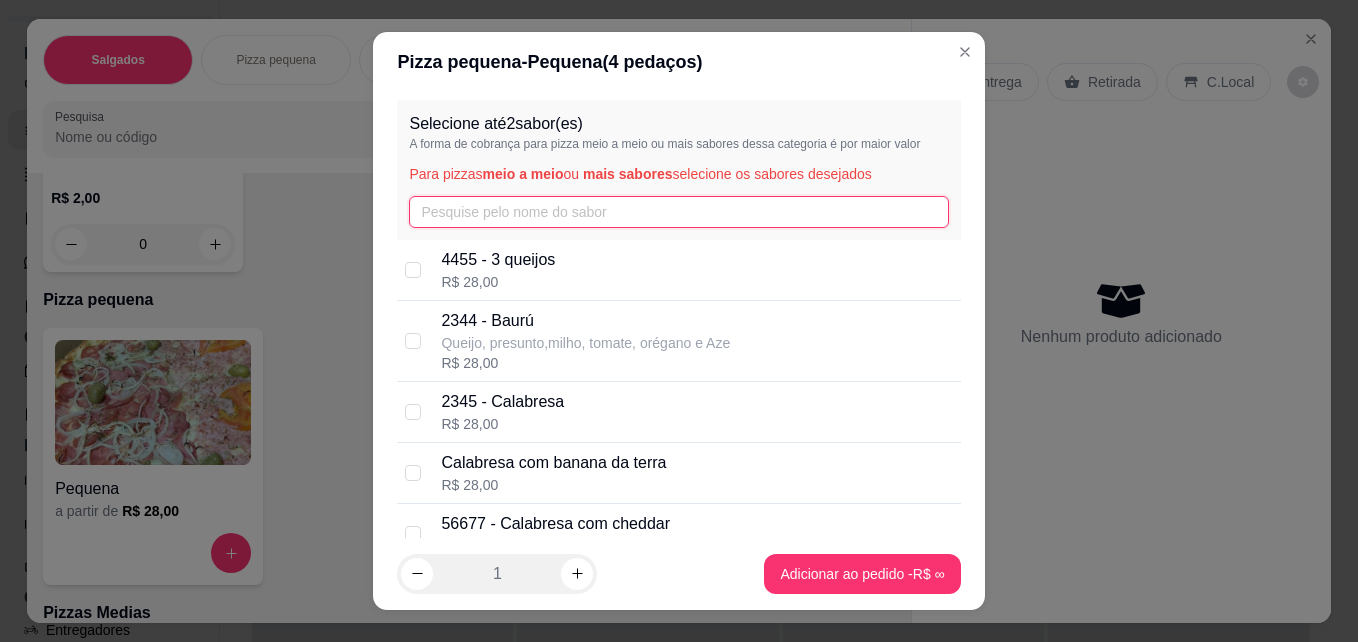 click at bounding box center (678, 212) 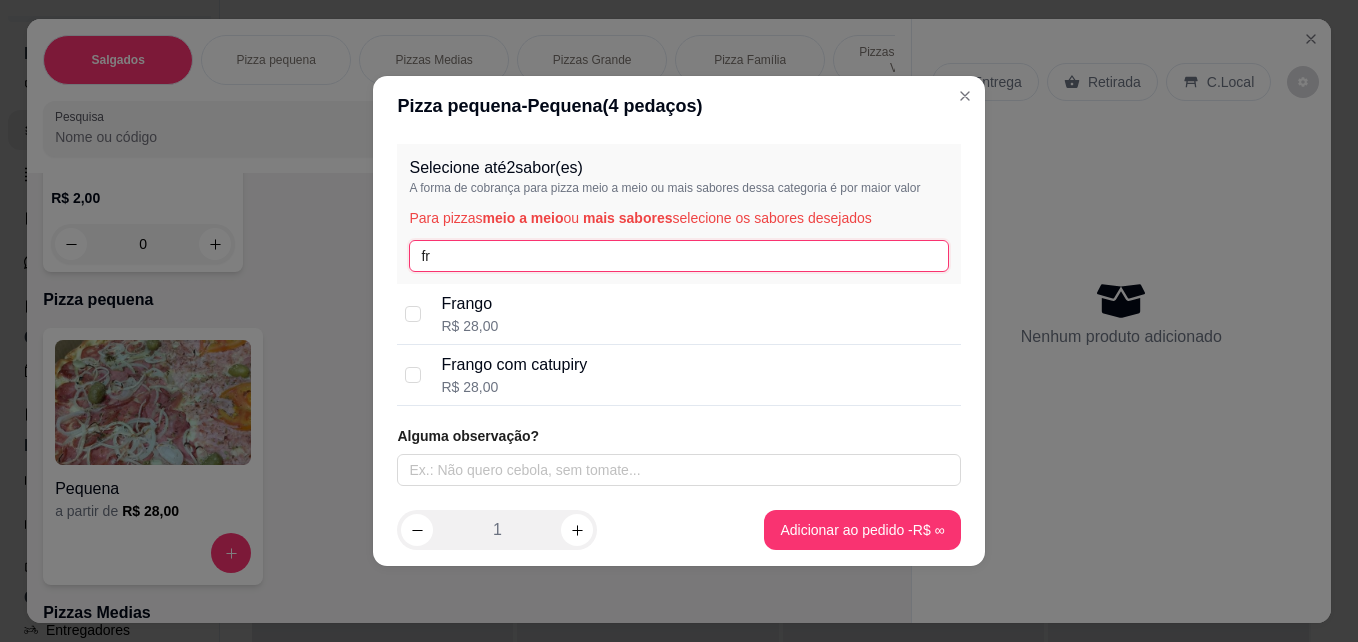 type on "fr" 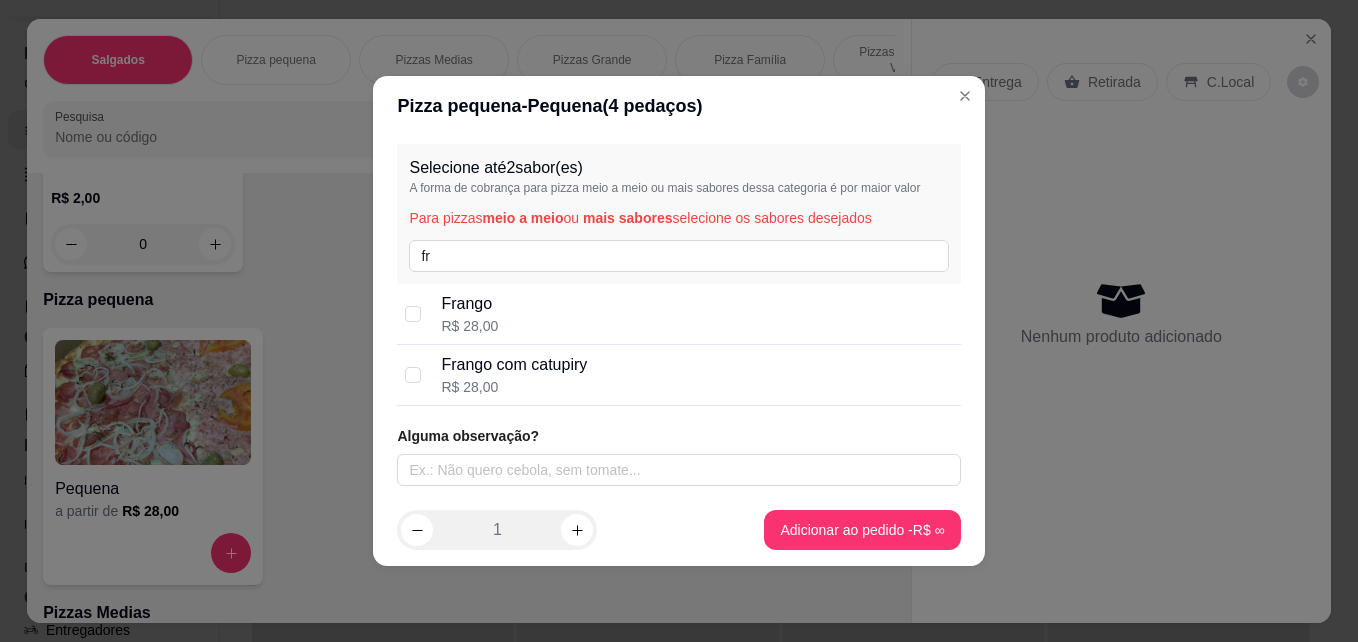 click on "Frango R$ 28,00" at bounding box center (696, 314) 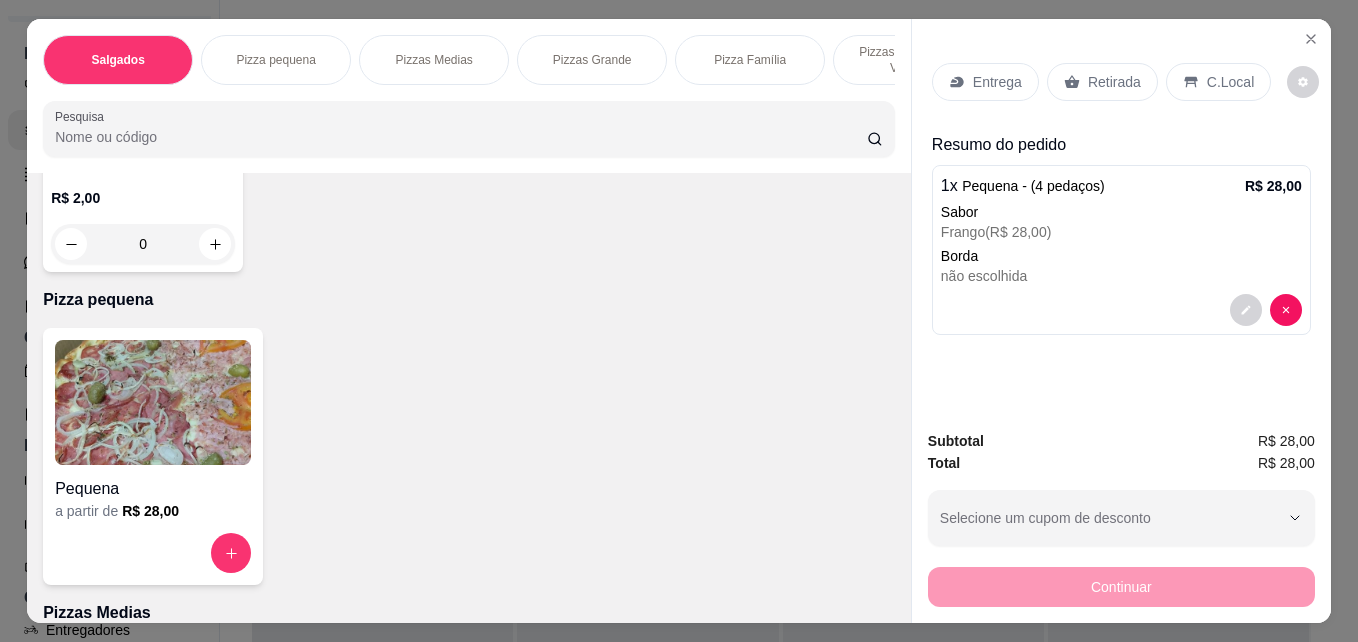 click on "Retirada" at bounding box center (1114, 82) 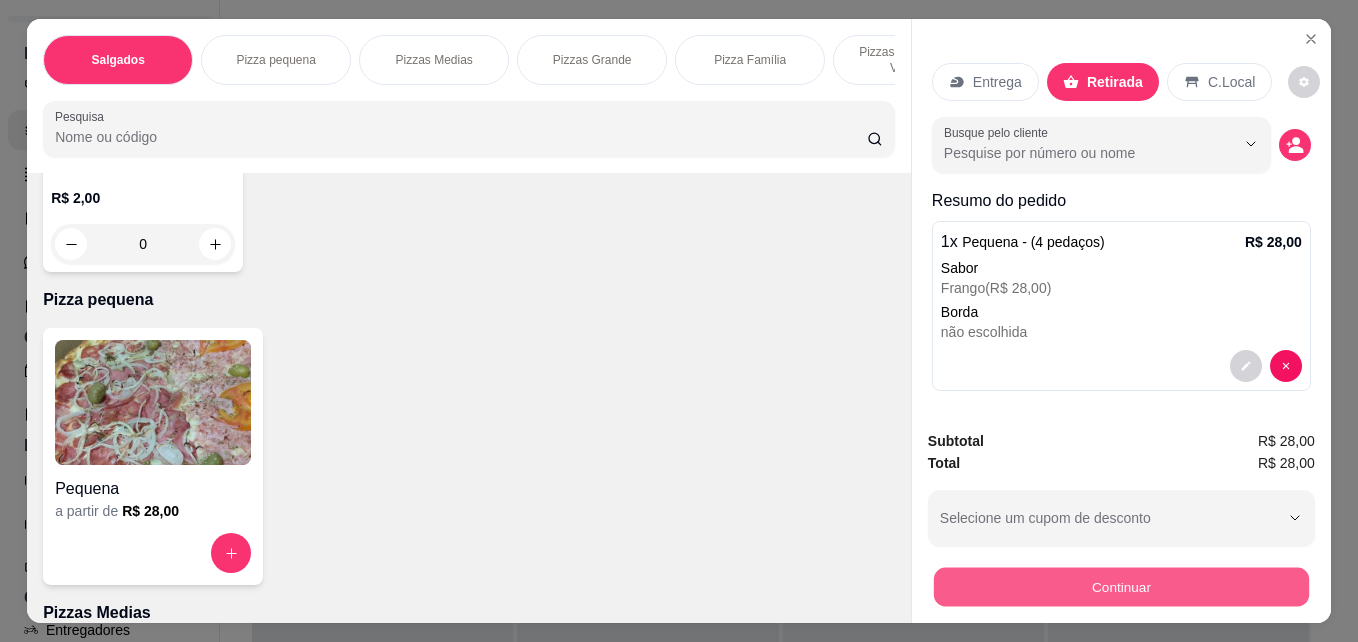 click on "Continuar" at bounding box center [1121, 586] 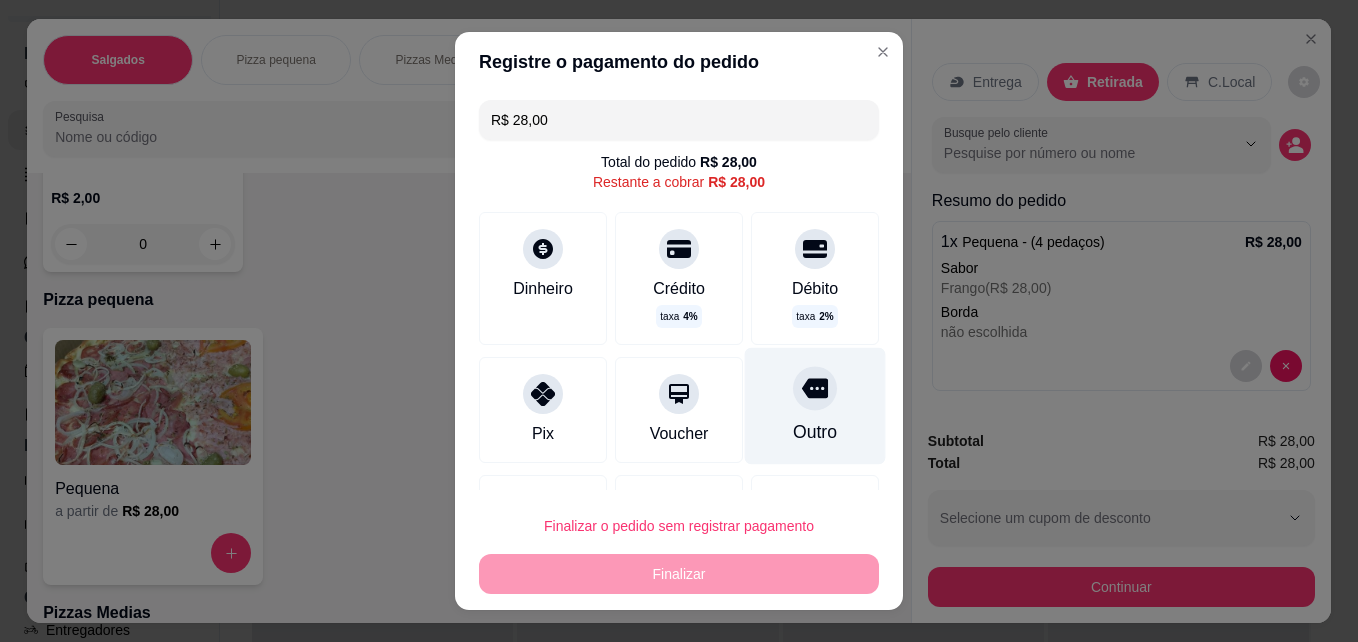 click 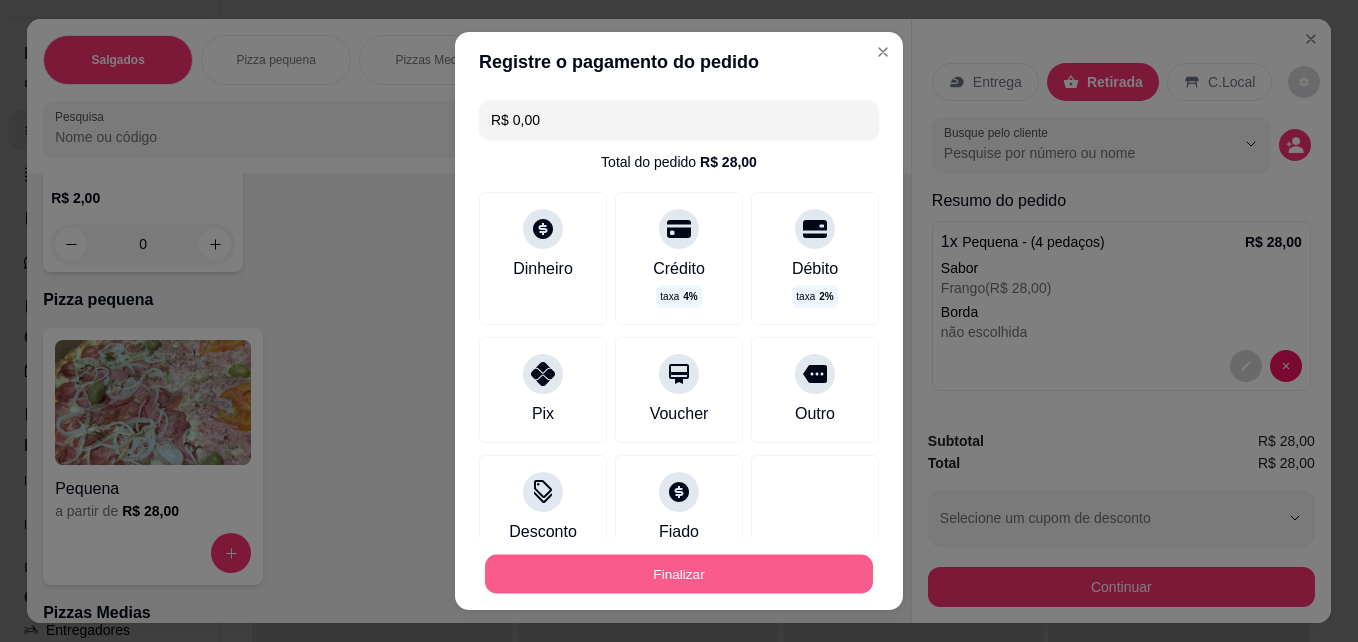 click on "Finalizar" at bounding box center (679, 574) 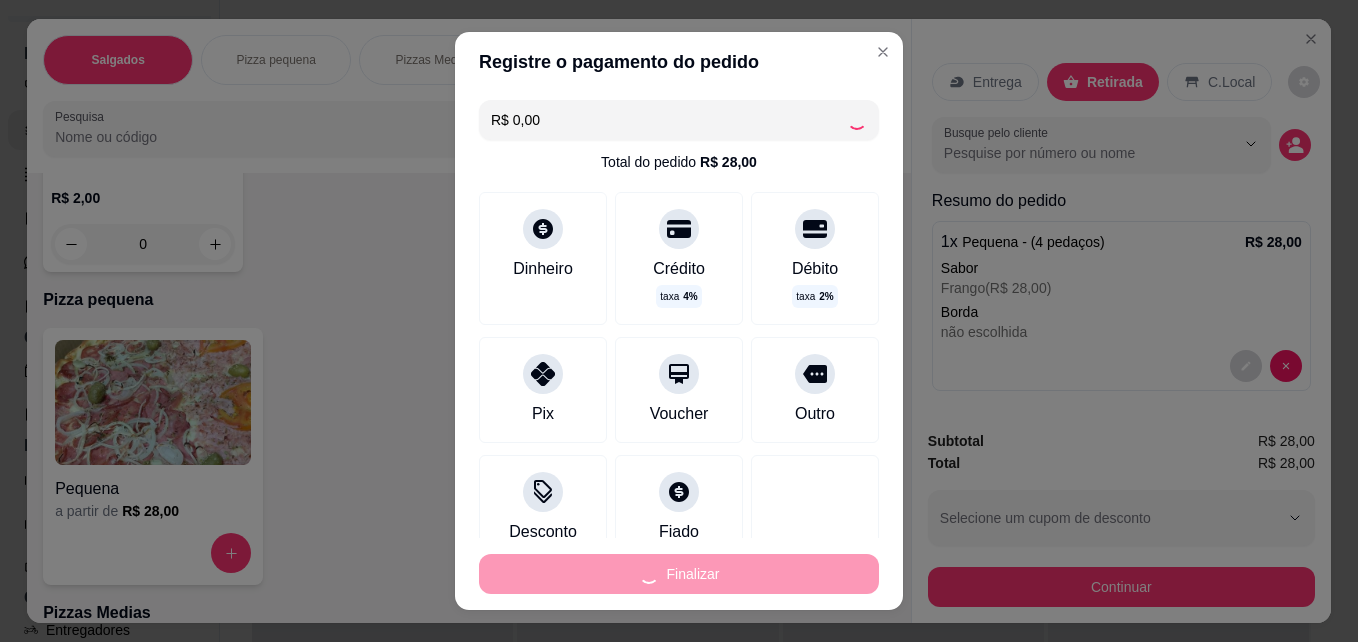 type on "-R$ 28,00" 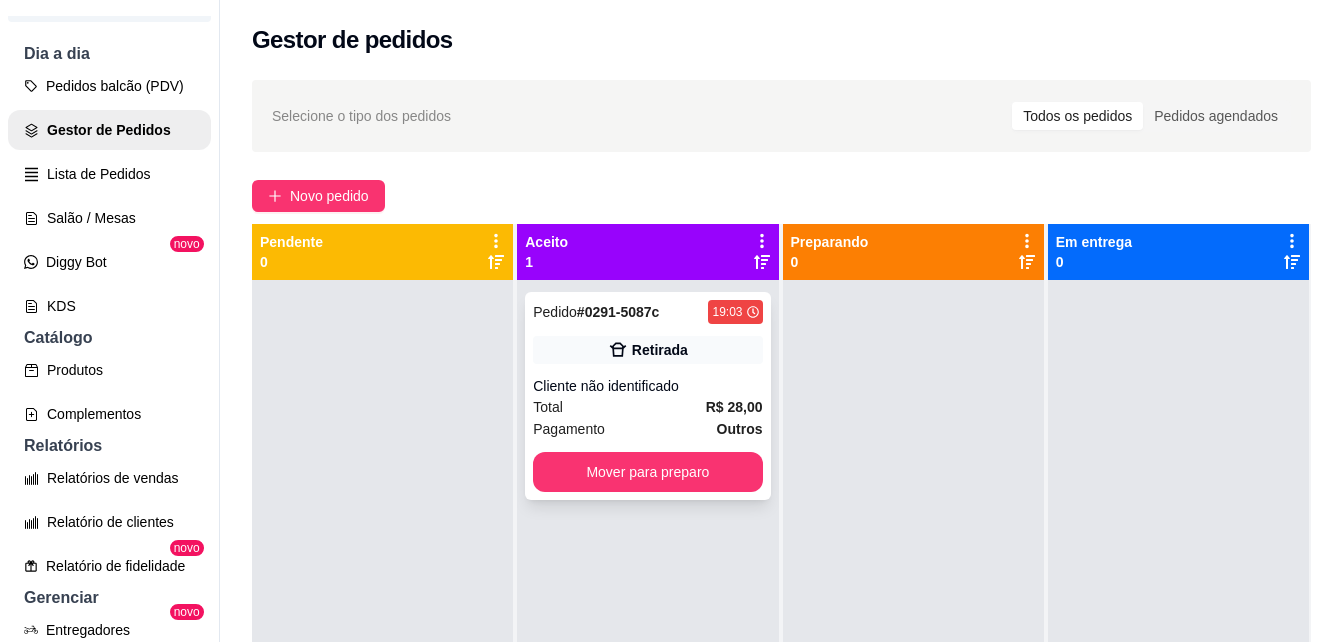click on "Cliente não identificado" at bounding box center [647, 386] 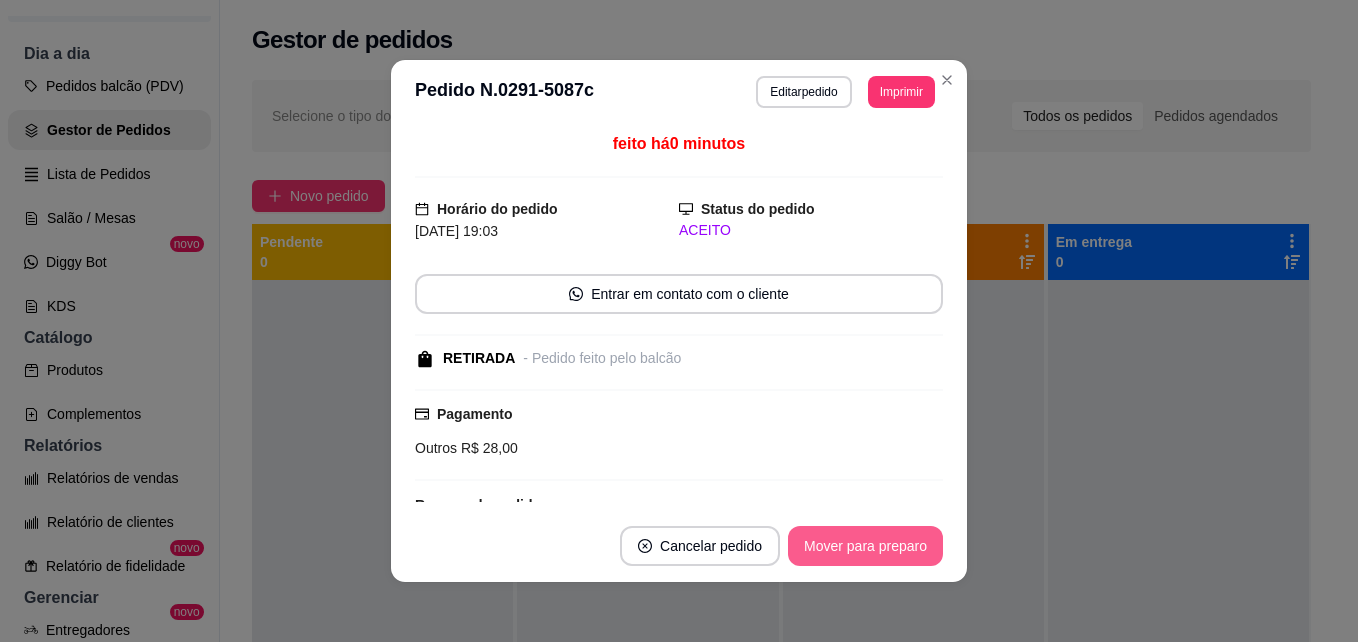 click on "Mover para preparo" at bounding box center (865, 546) 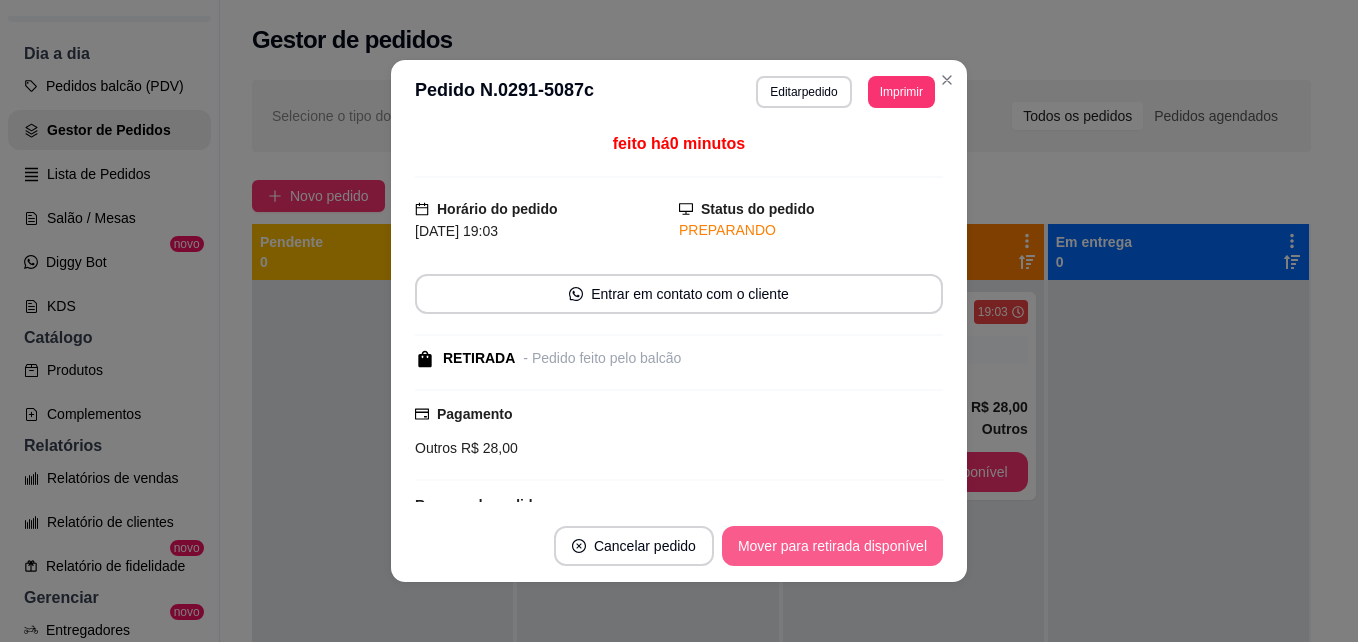 click on "Mover para retirada disponível" at bounding box center [832, 546] 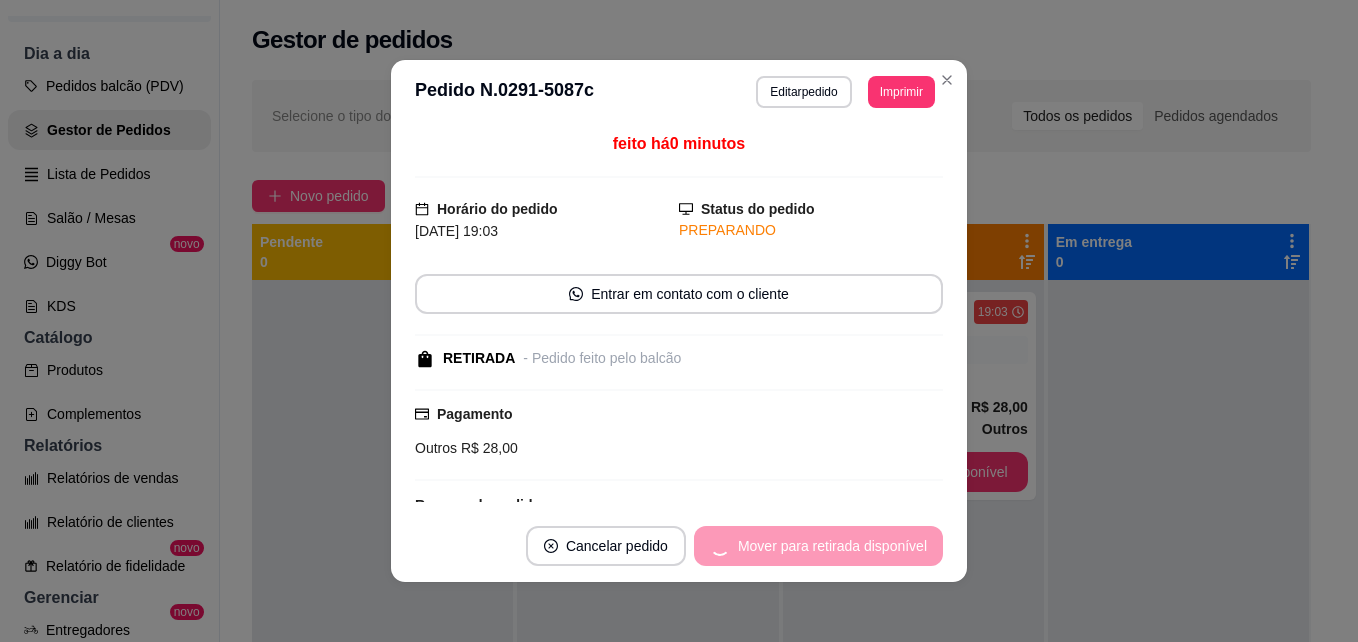click on "Mover para retirada disponível" at bounding box center [818, 546] 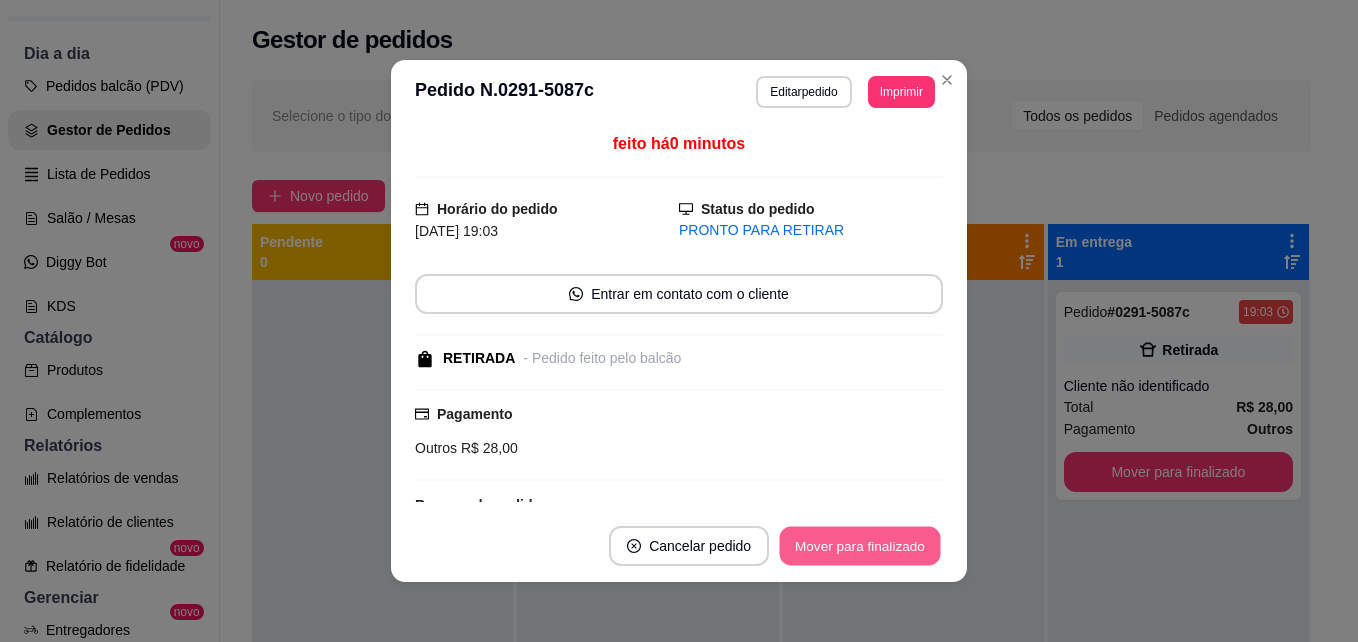 click on "Mover para finalizado" at bounding box center (860, 546) 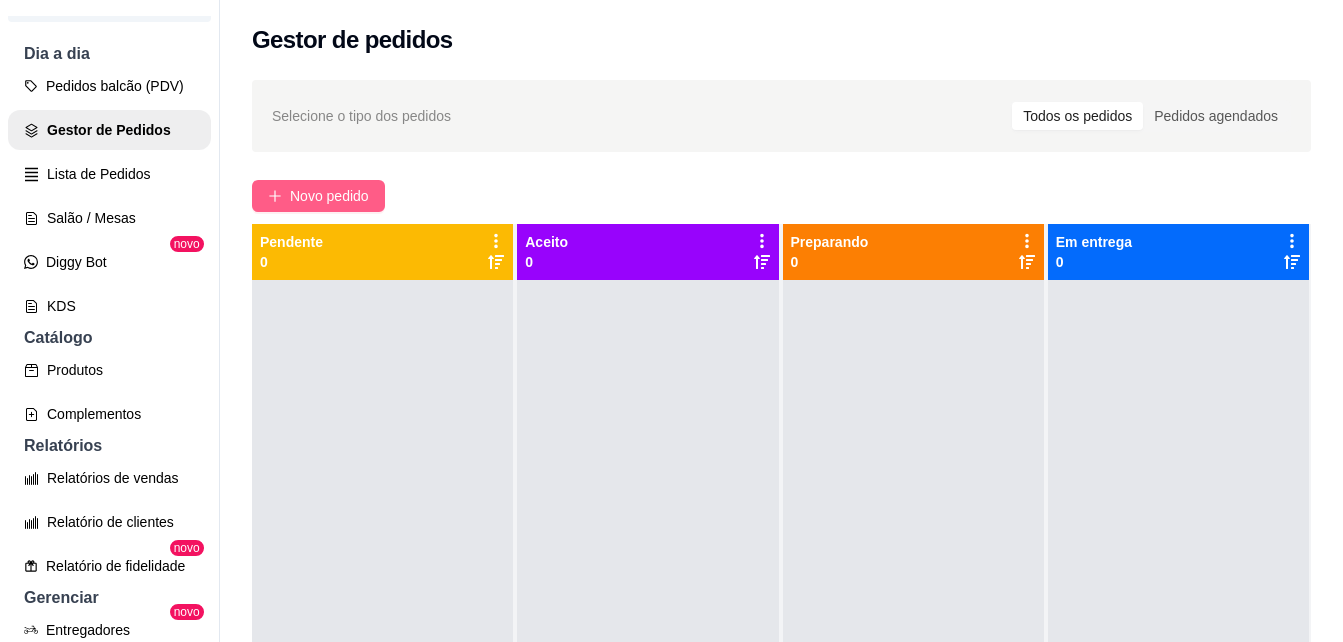 click on "Novo pedido" at bounding box center (329, 196) 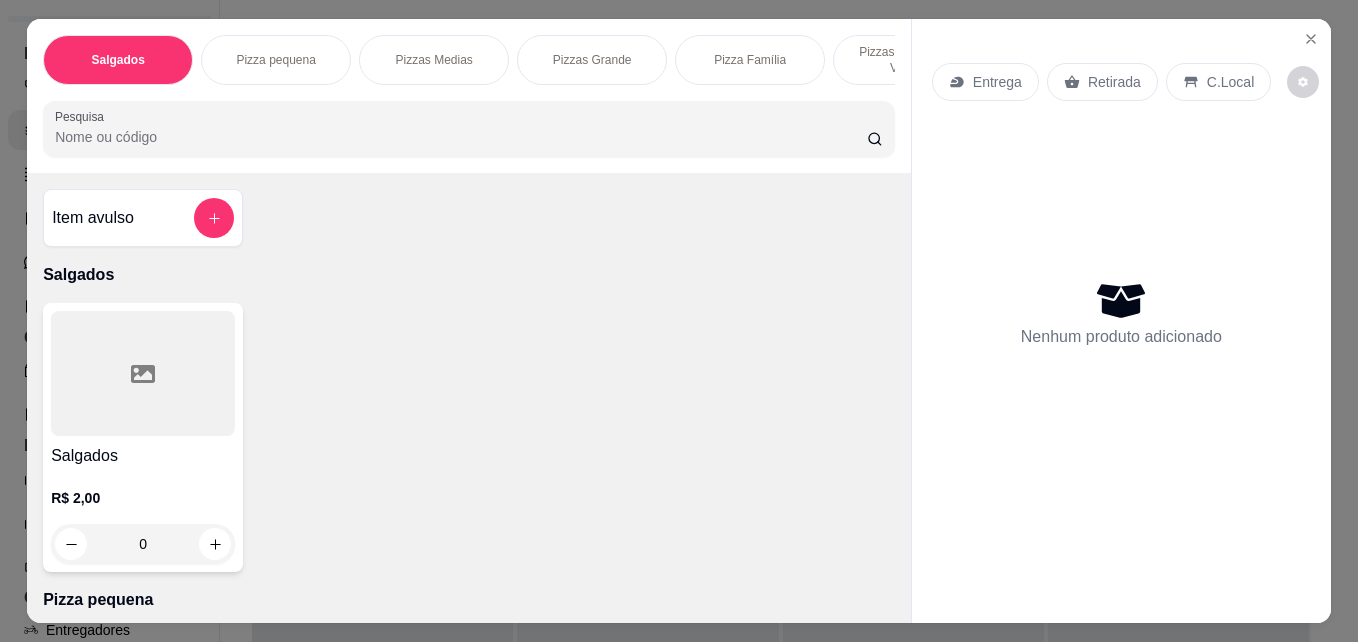 click on "Pizzas Grande" at bounding box center (592, 60) 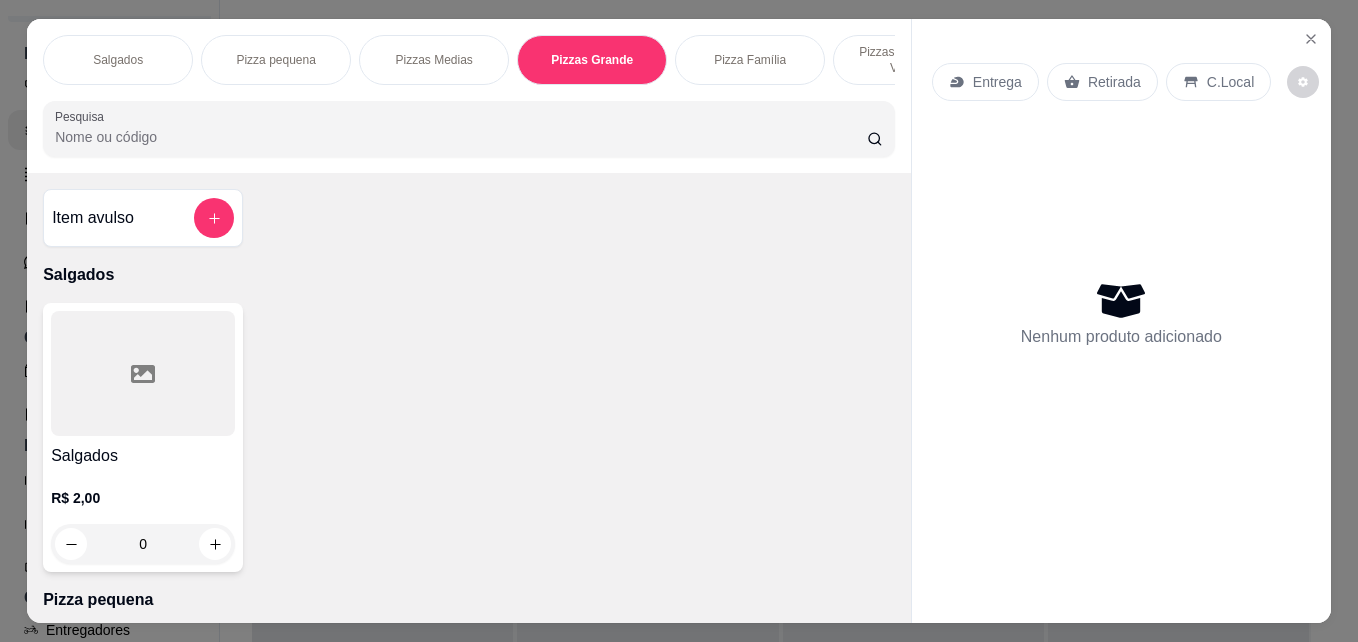 scroll, scrollTop: 1041, scrollLeft: 0, axis: vertical 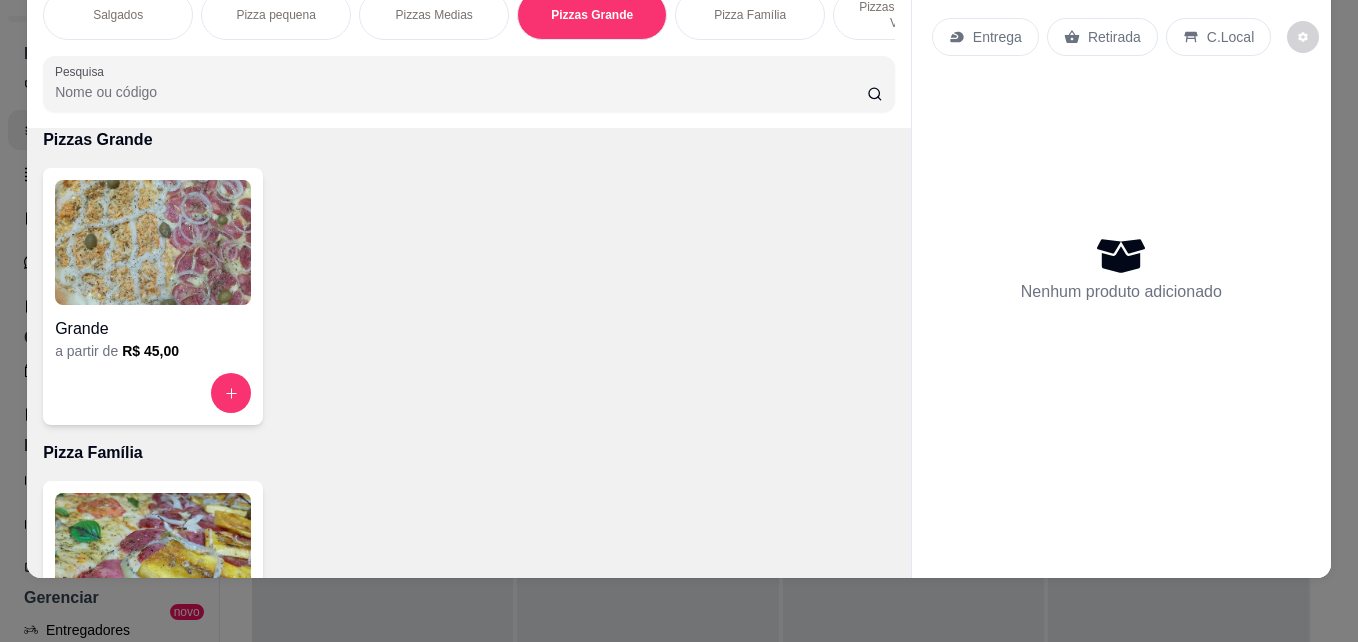 click on "Grande" at bounding box center (153, 329) 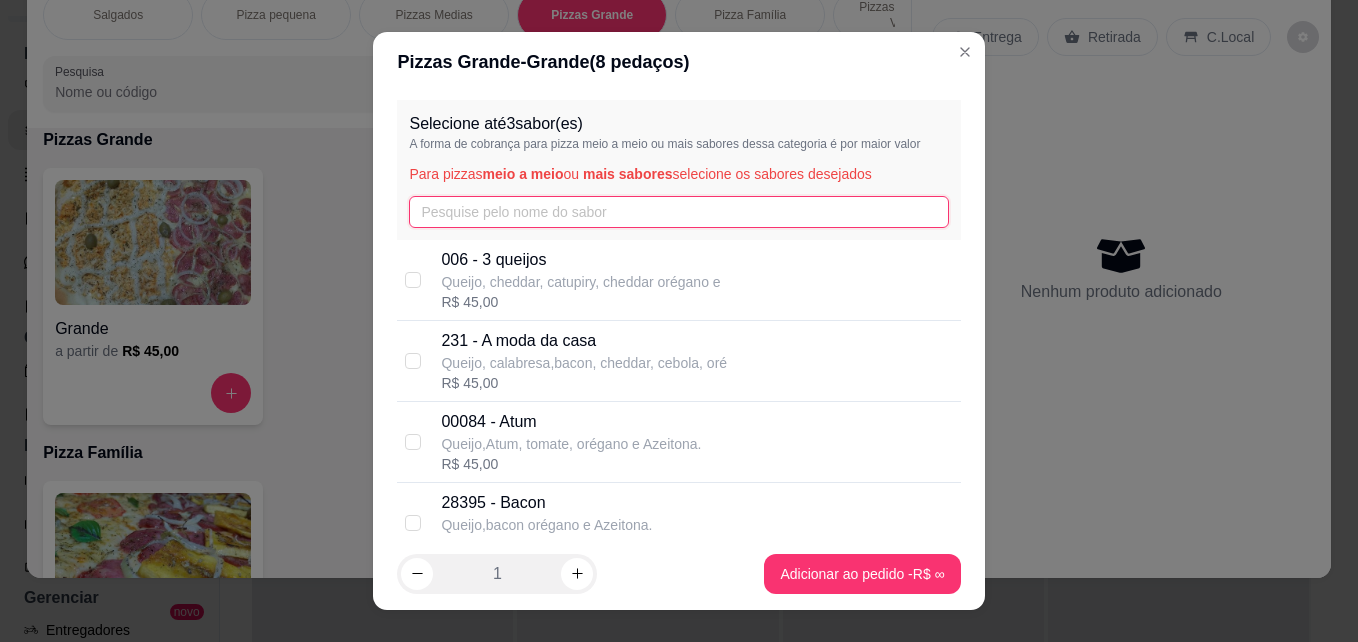 click at bounding box center [678, 212] 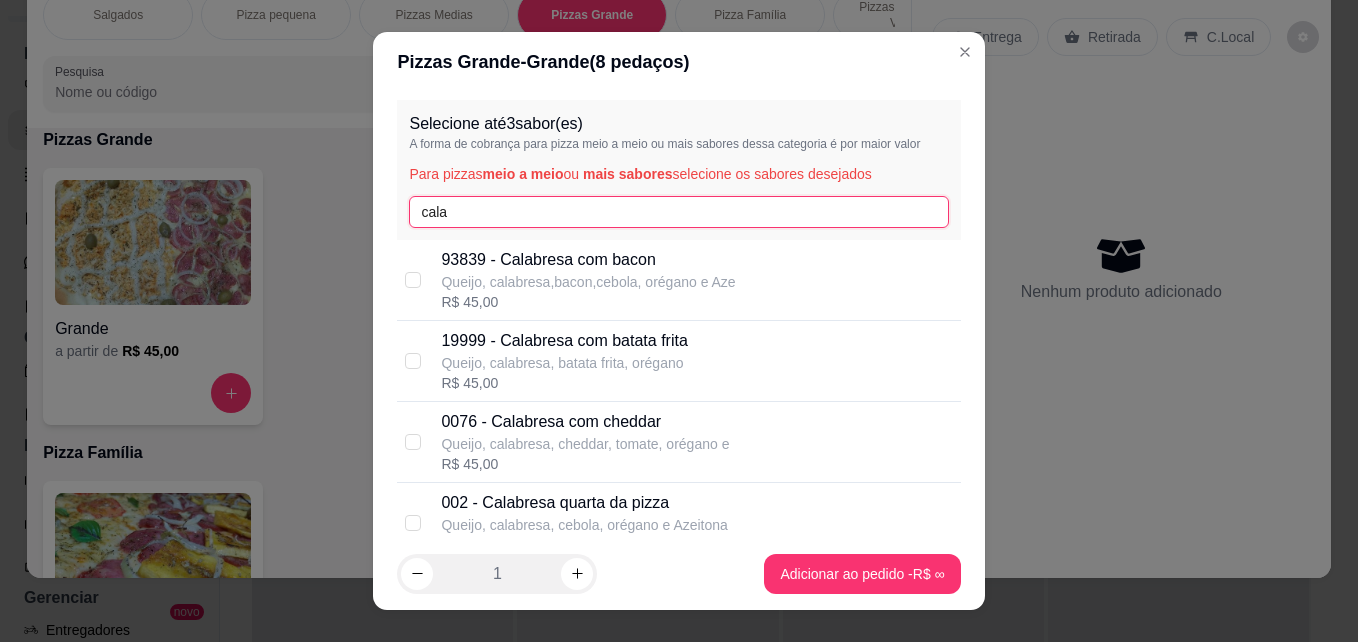 type on "cala" 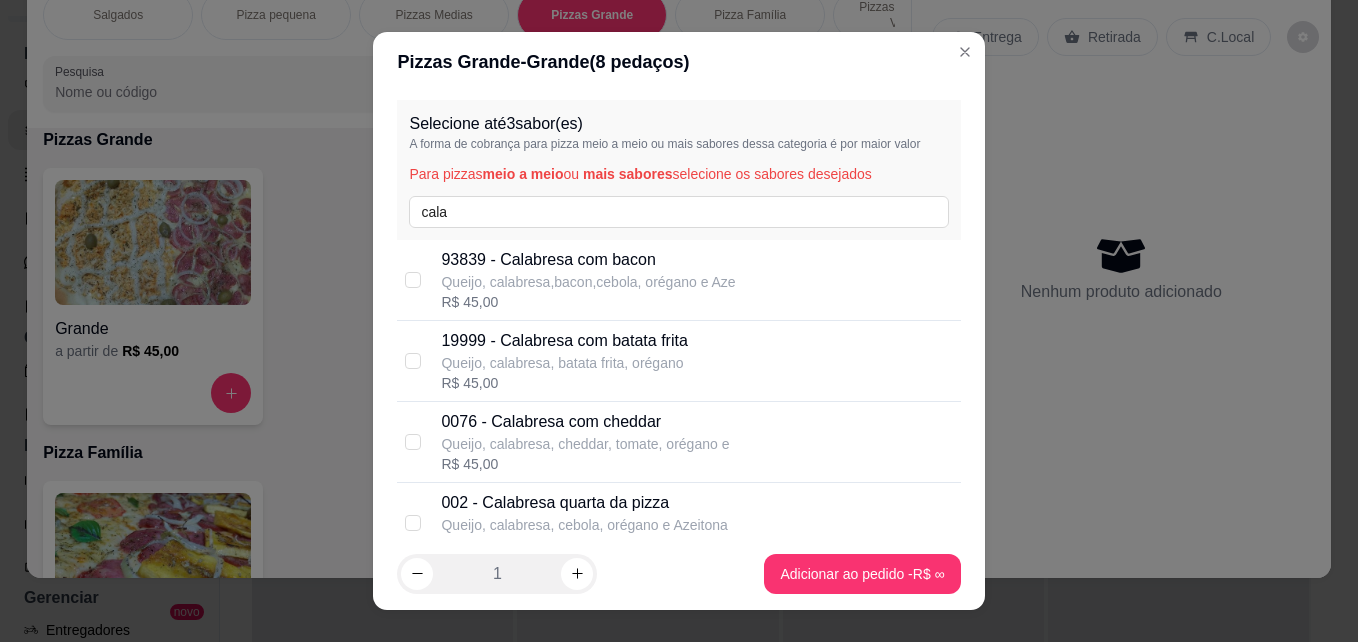 click on "002 - Calabresa quarta da pizza" at bounding box center [584, 503] 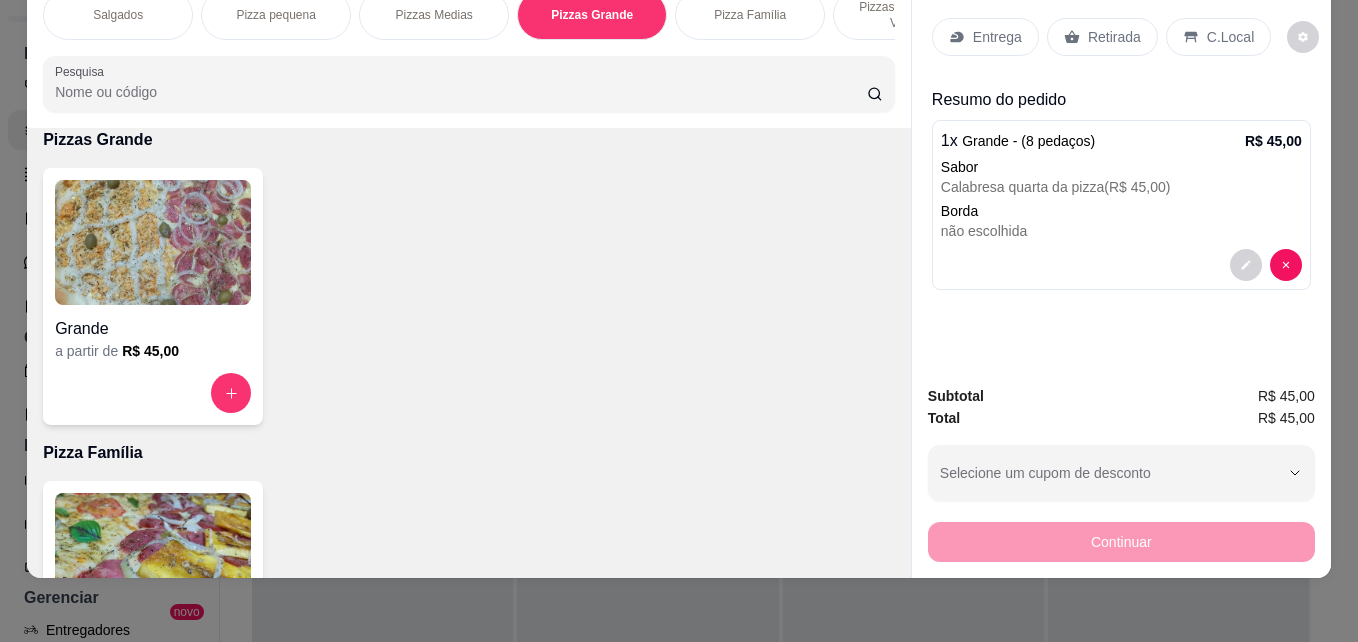 click on "Entrega" at bounding box center [997, 37] 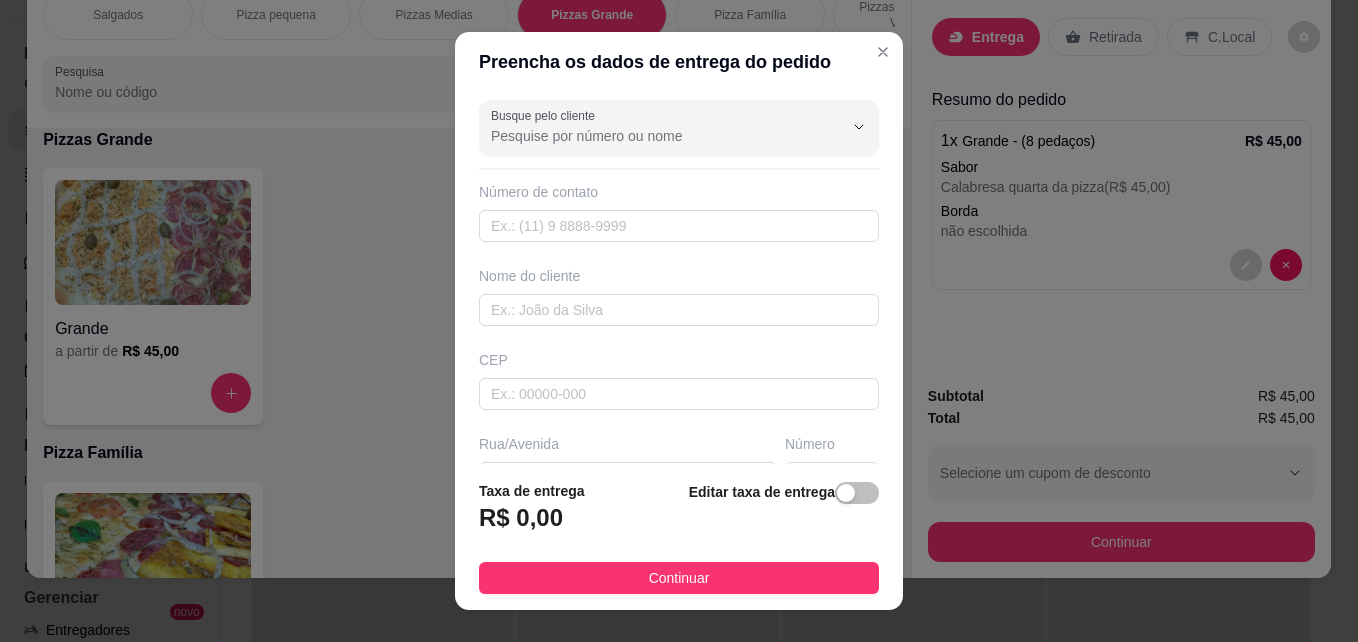 scroll, scrollTop: 200, scrollLeft: 0, axis: vertical 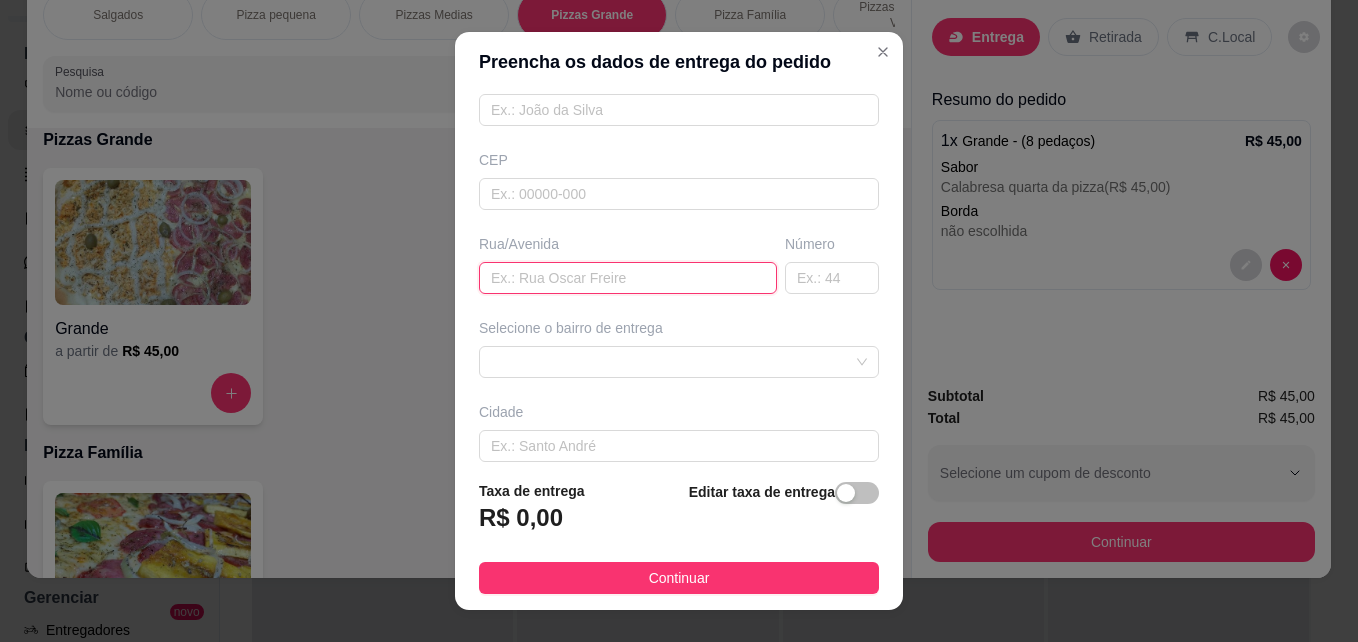click at bounding box center (628, 278) 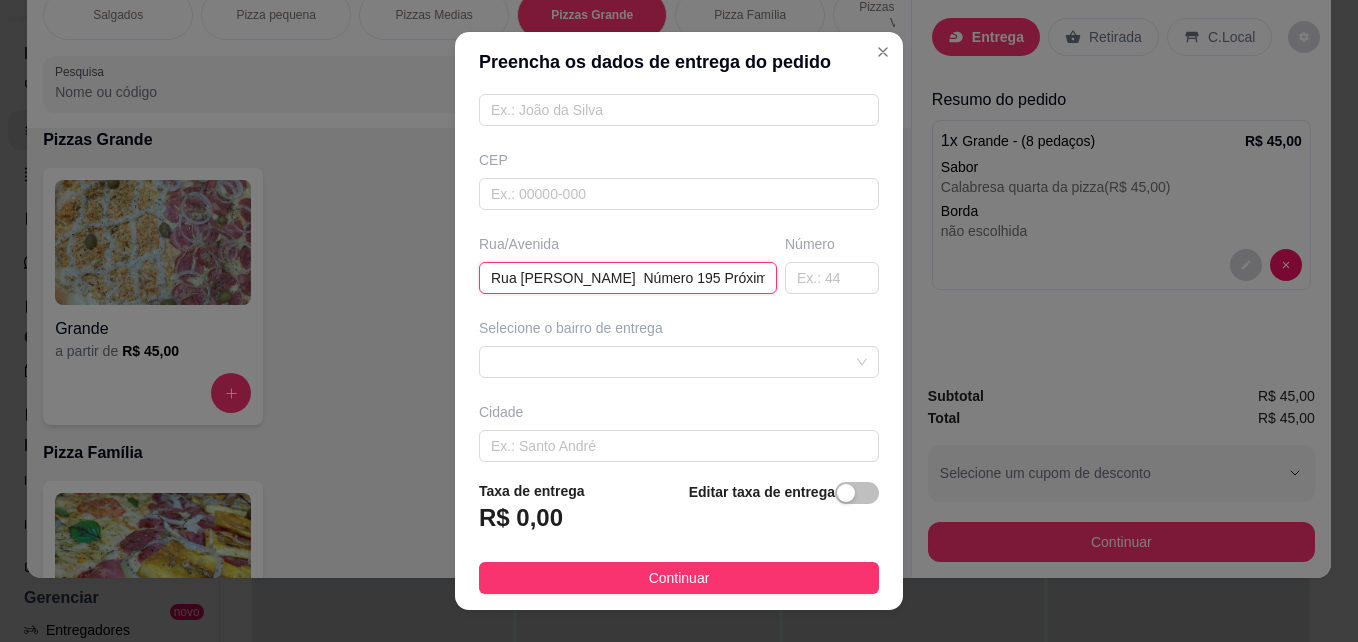 scroll, scrollTop: 0, scrollLeft: 283, axis: horizontal 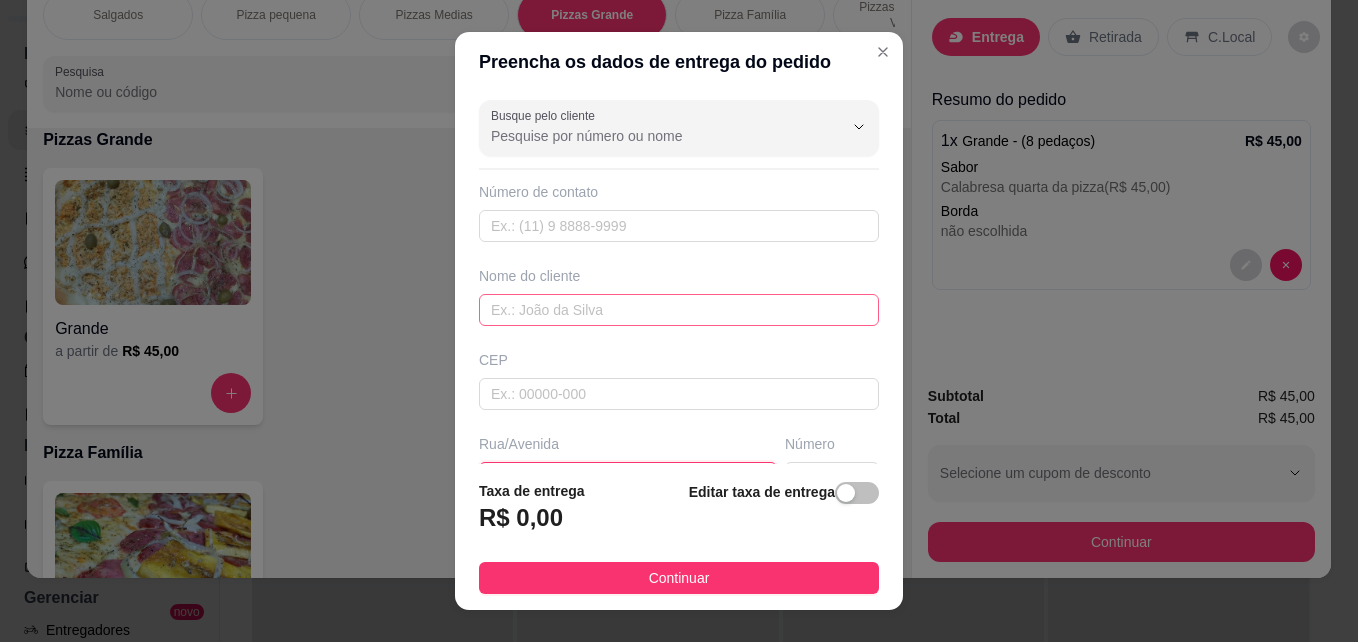 type on "Rua [PERSON_NAME]  Número 195 Próximo a mercearia do pastor [PERSON_NAME]" 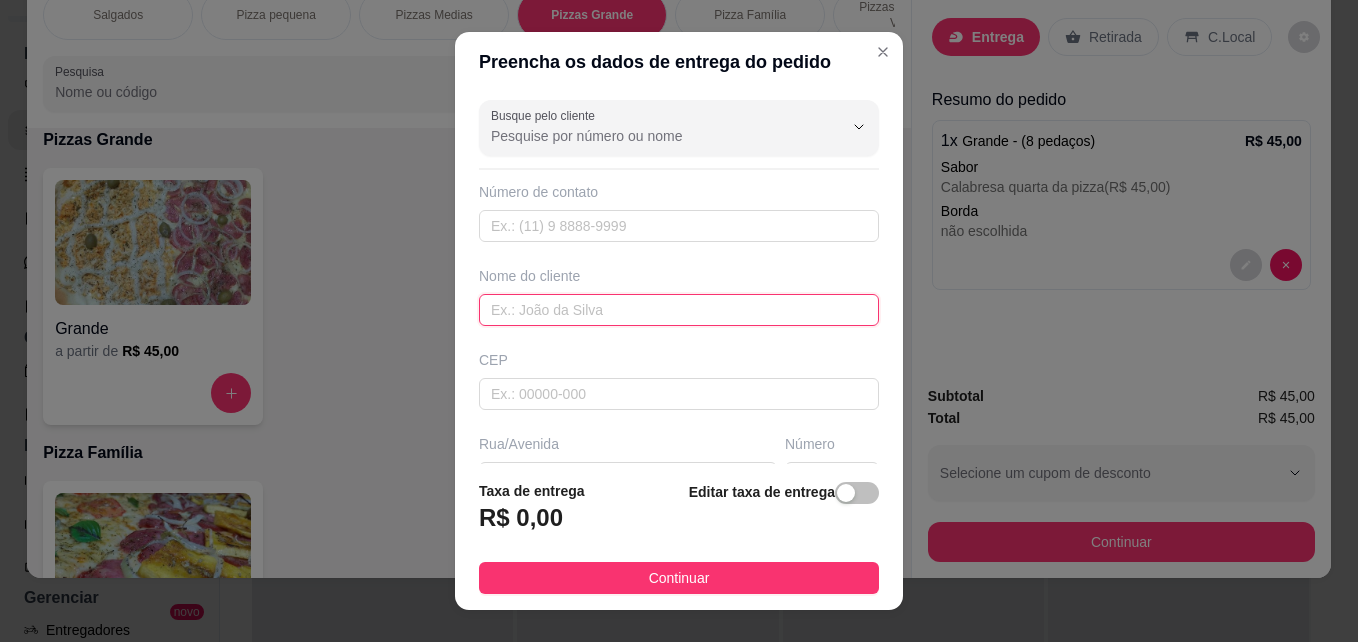 click at bounding box center [679, 310] 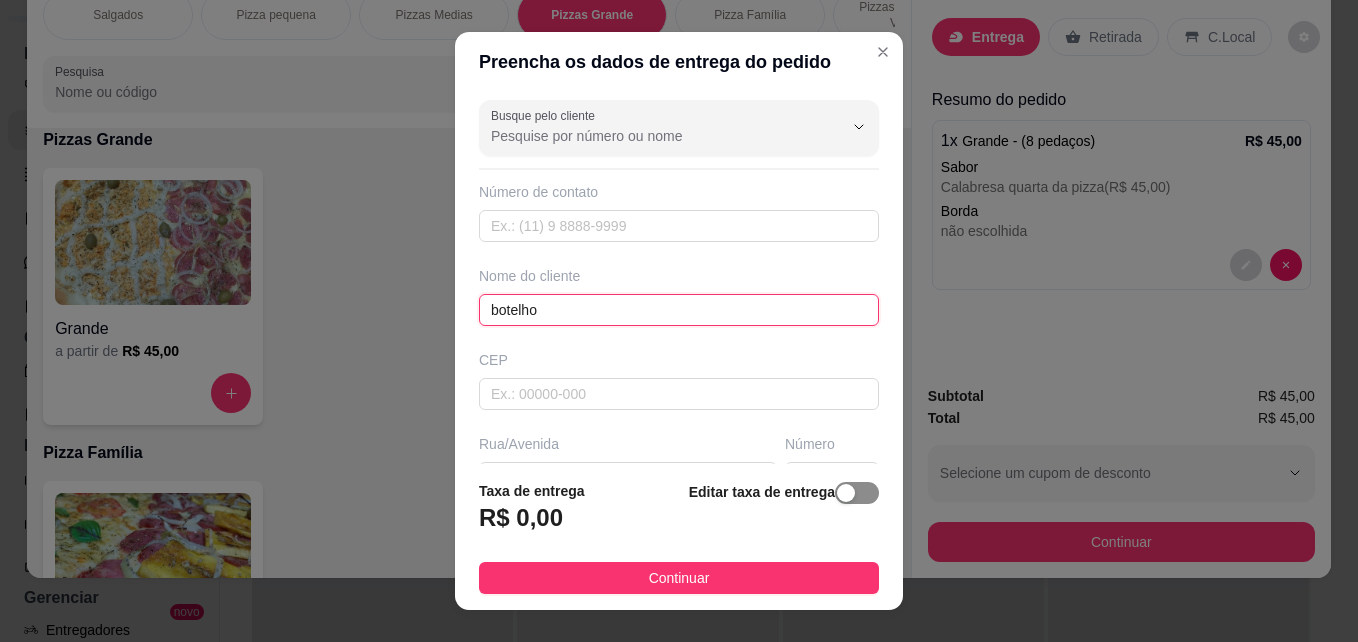 type on "botelho" 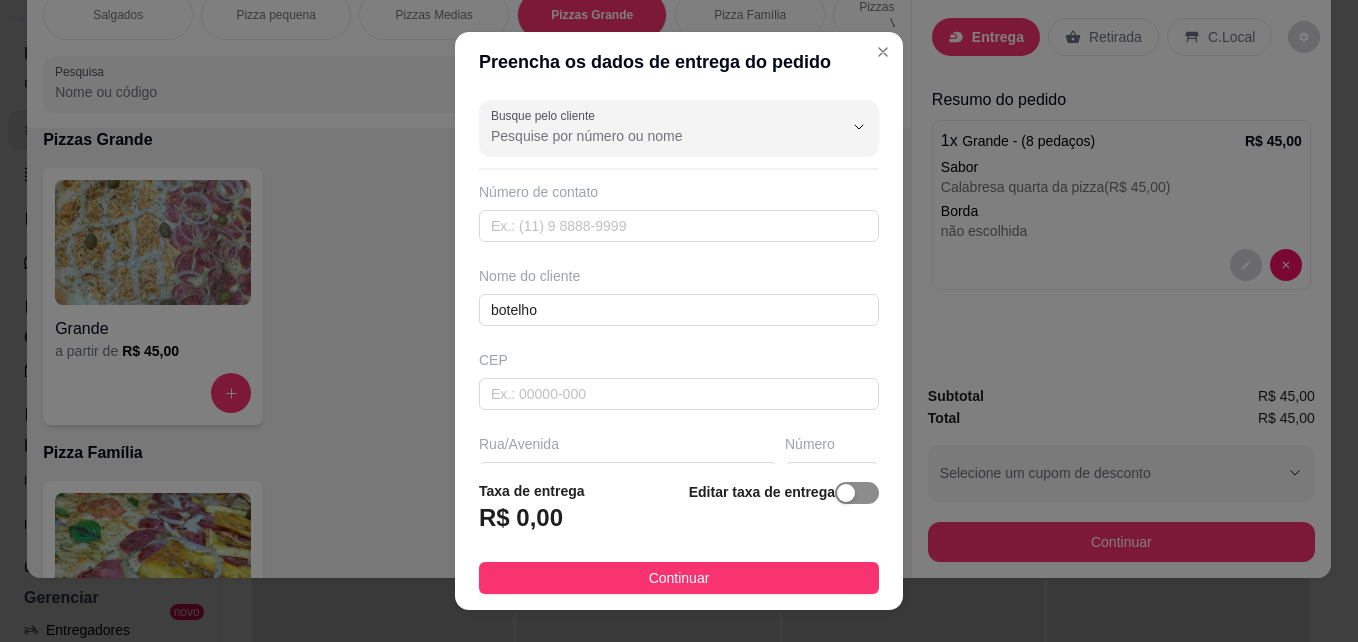 click at bounding box center [846, 493] 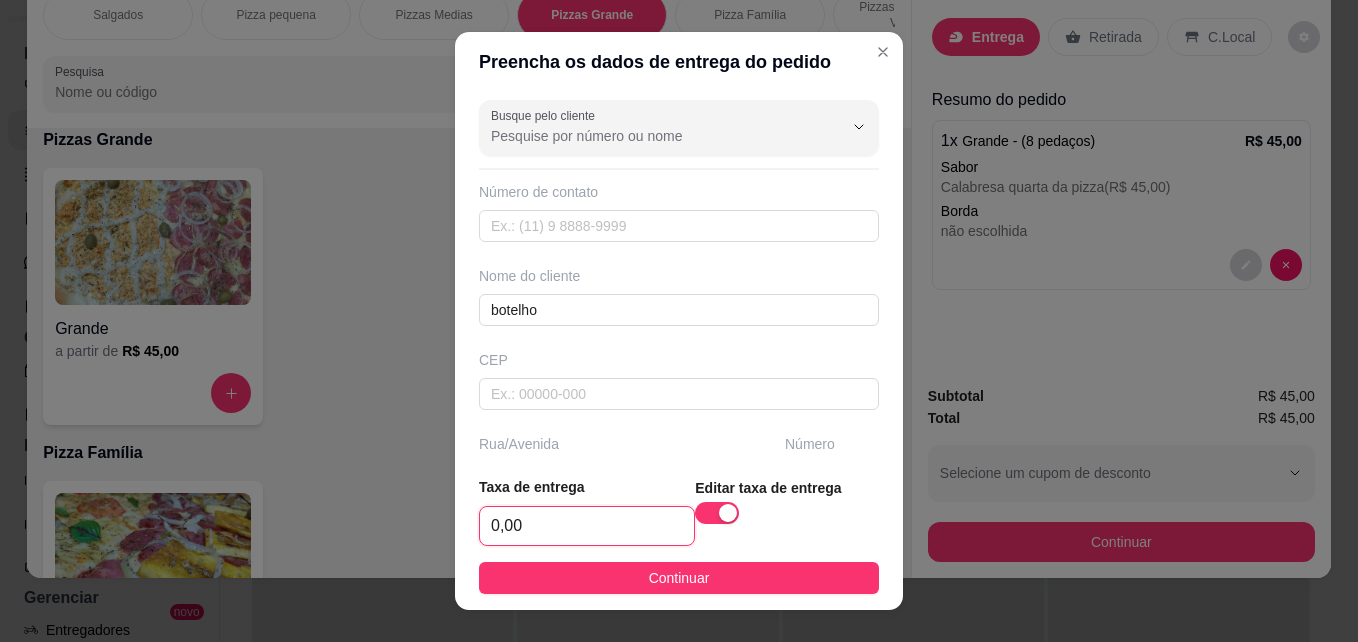 click on "0,00" at bounding box center (587, 526) 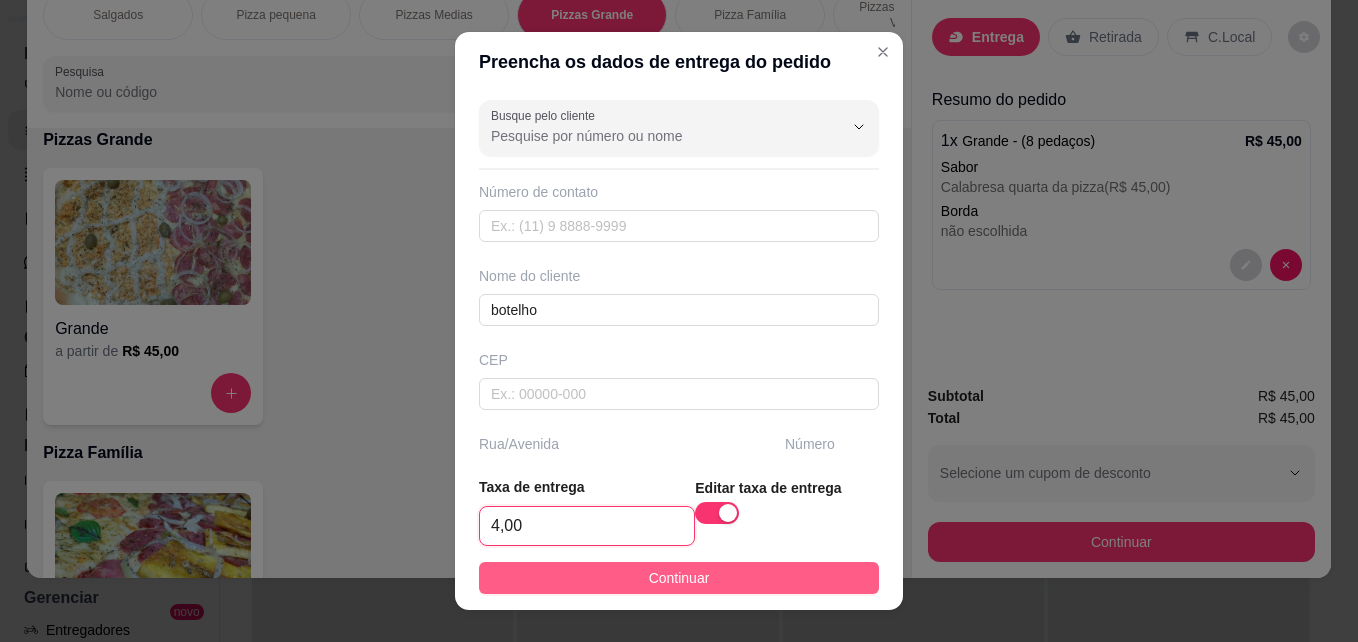 type on "4,00" 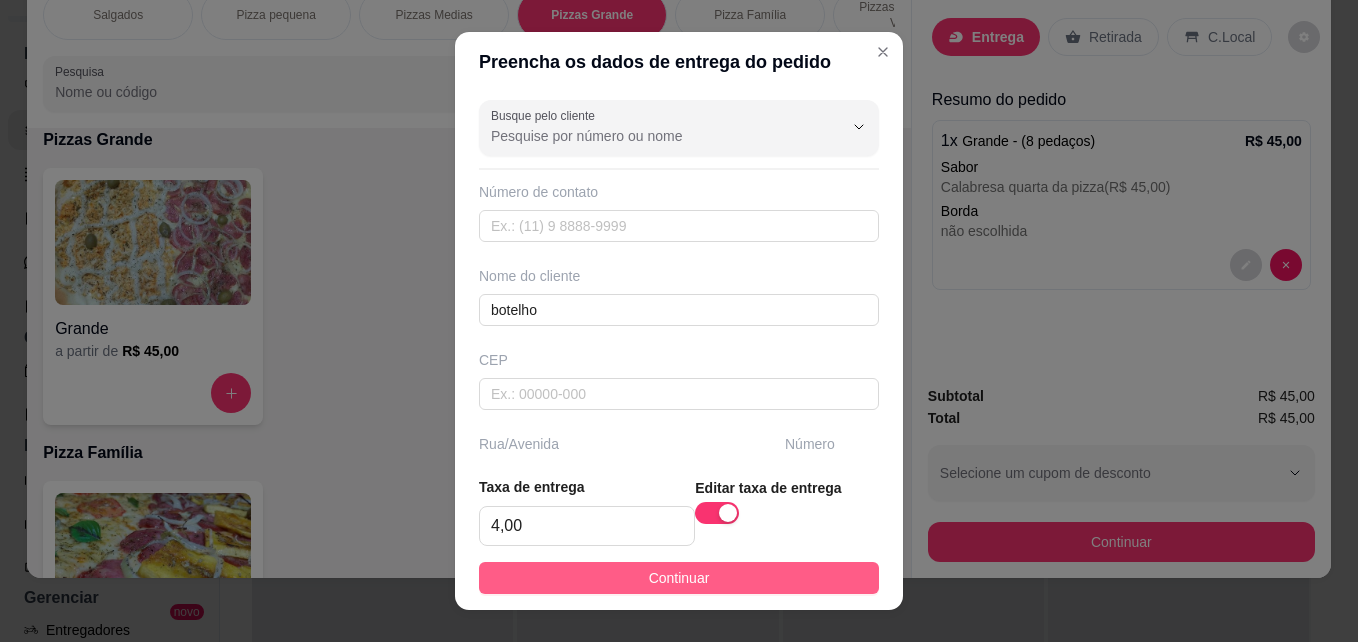 click on "Continuar" at bounding box center [679, 578] 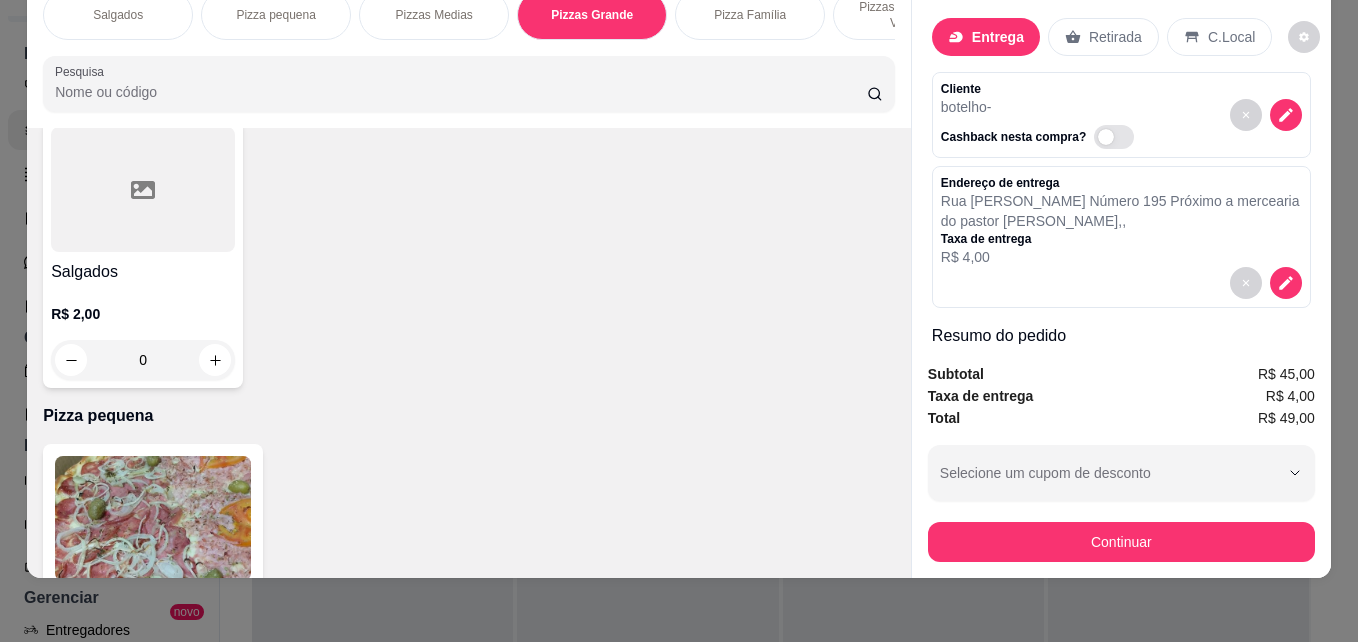 scroll, scrollTop: 0, scrollLeft: 0, axis: both 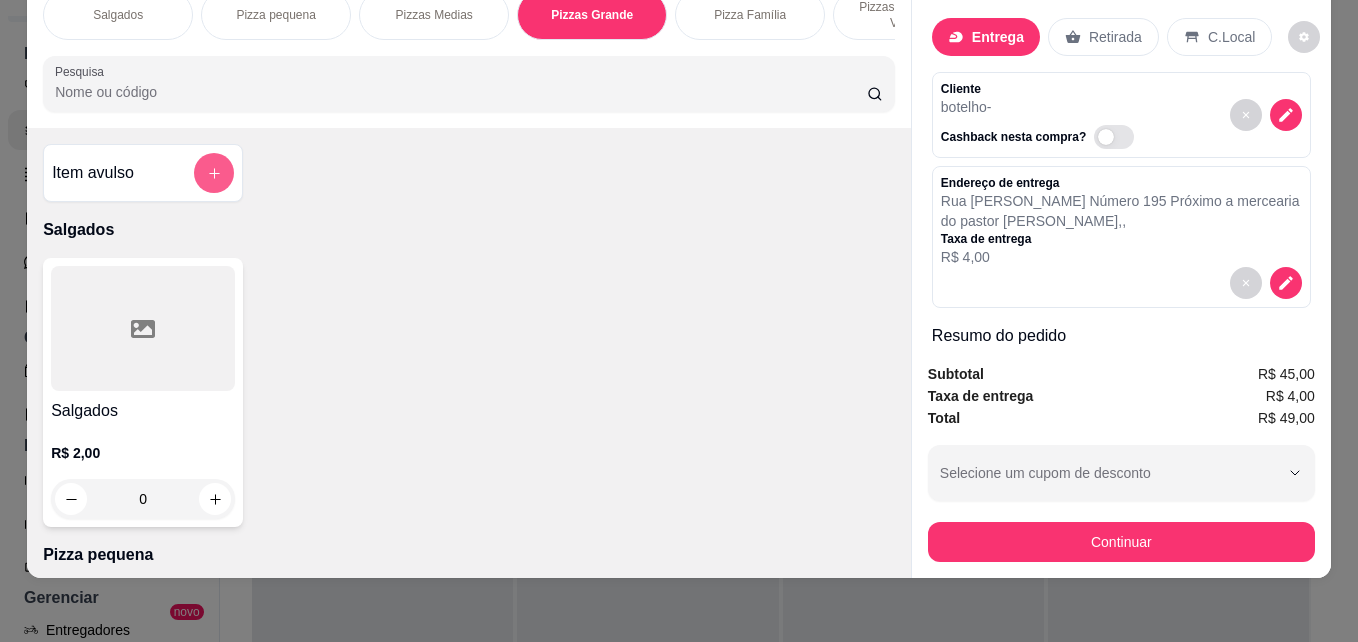 click at bounding box center [214, 173] 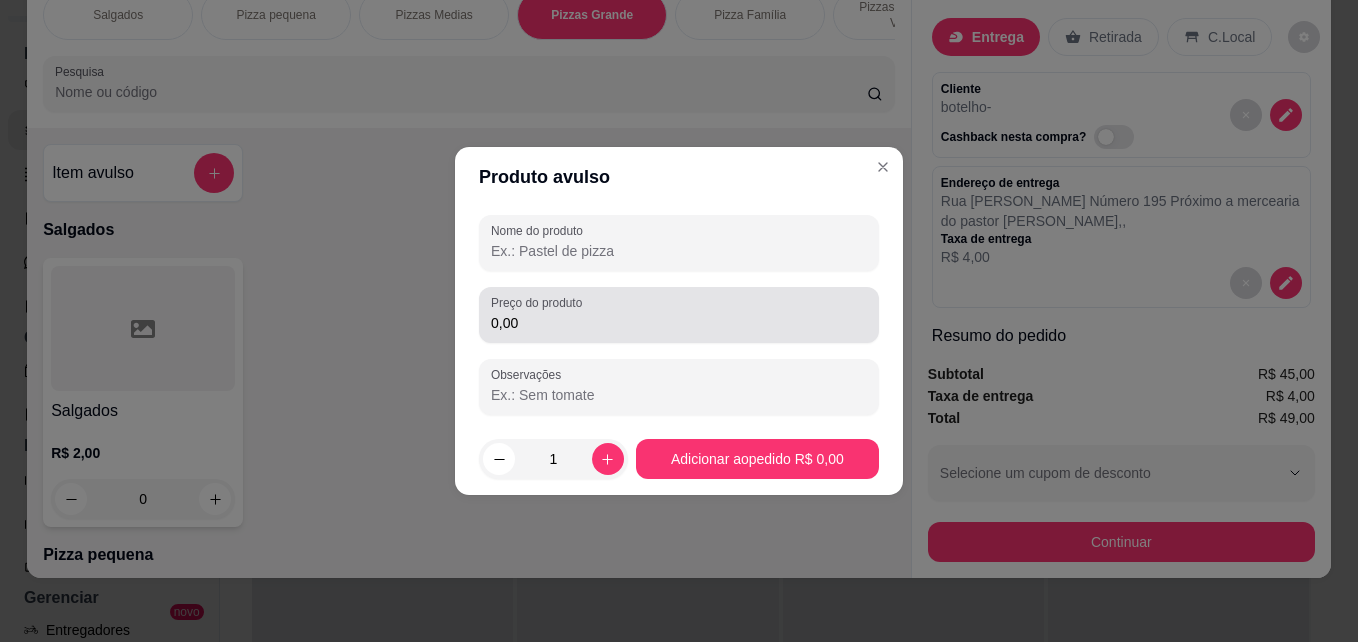 click on "0,00" at bounding box center (679, 323) 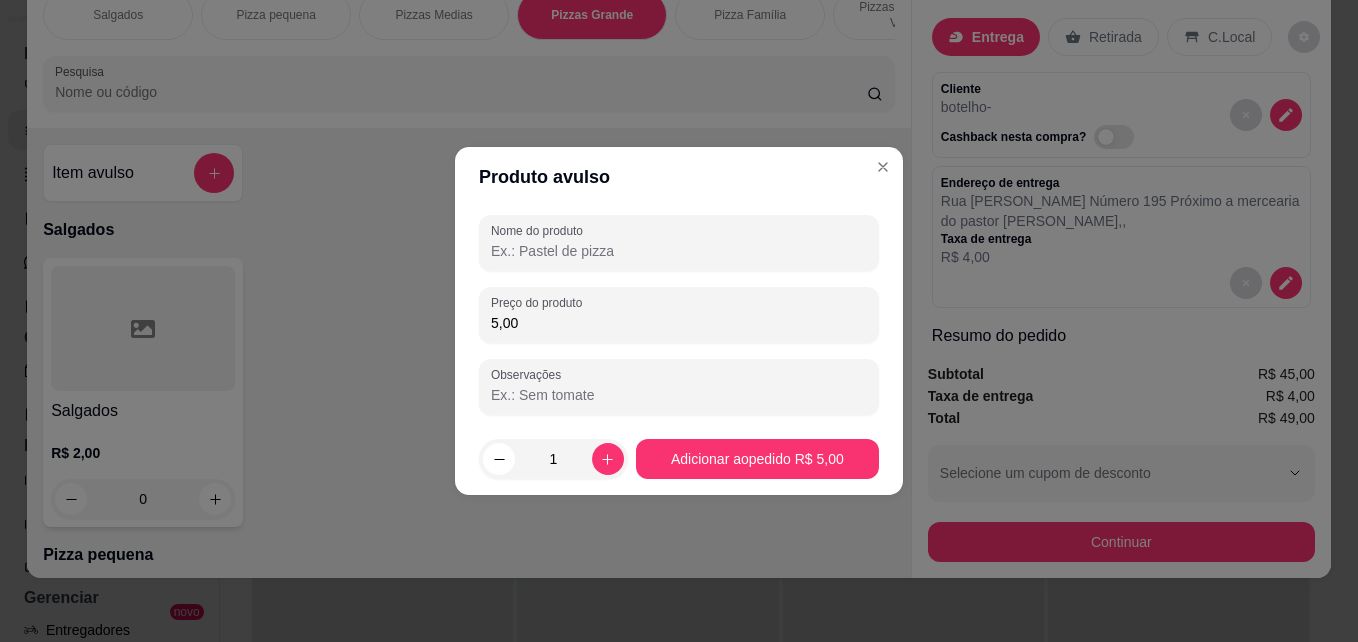 type on "5,00" 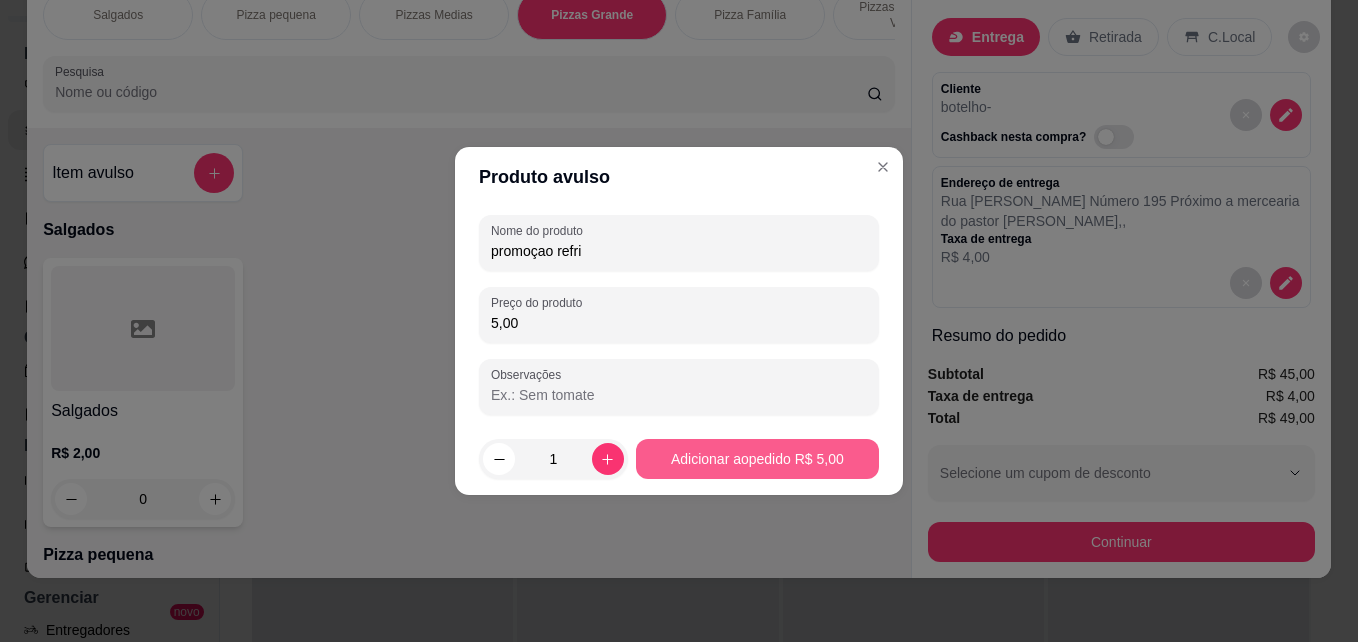 type on "promoçao refri" 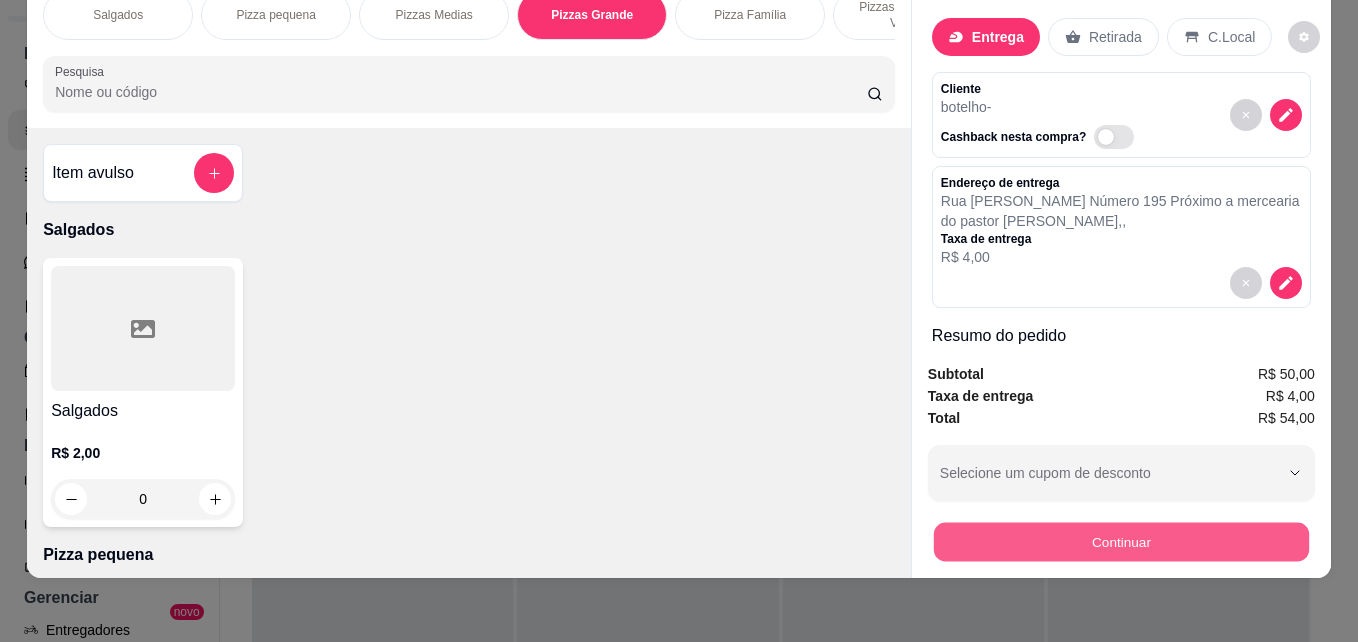 click on "Continuar" at bounding box center [1121, 541] 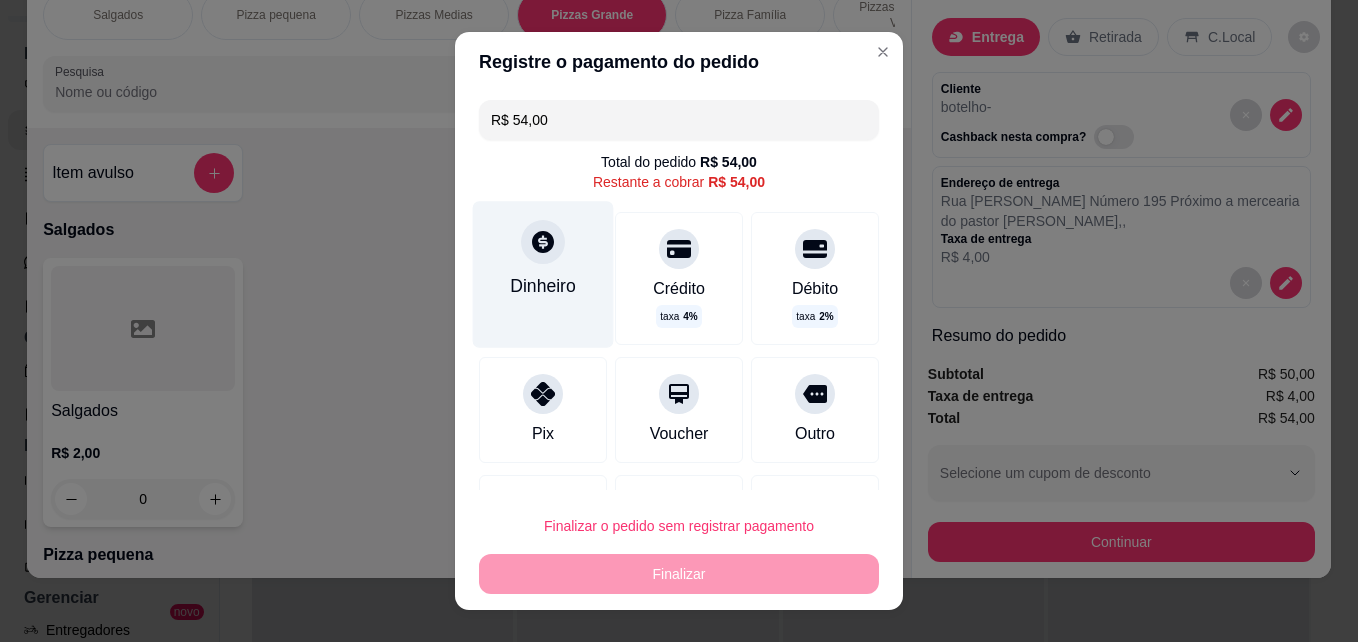 click on "Dinheiro" at bounding box center (543, 274) 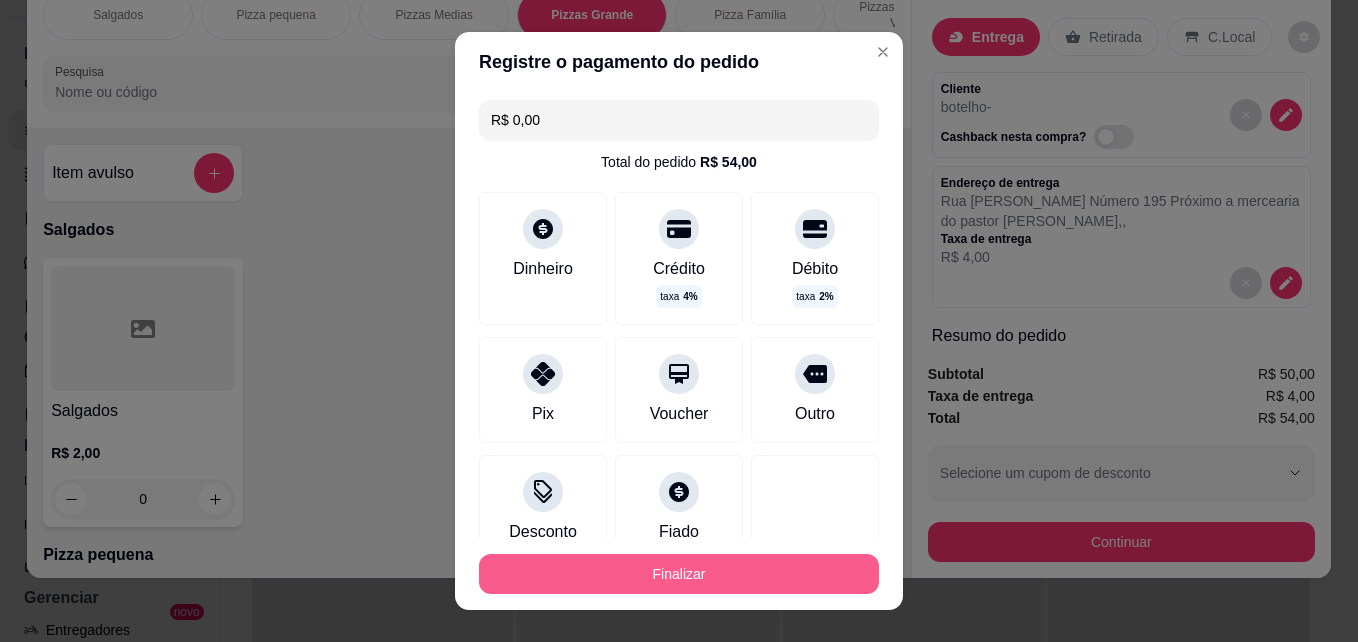 click on "Finalizar" at bounding box center (679, 574) 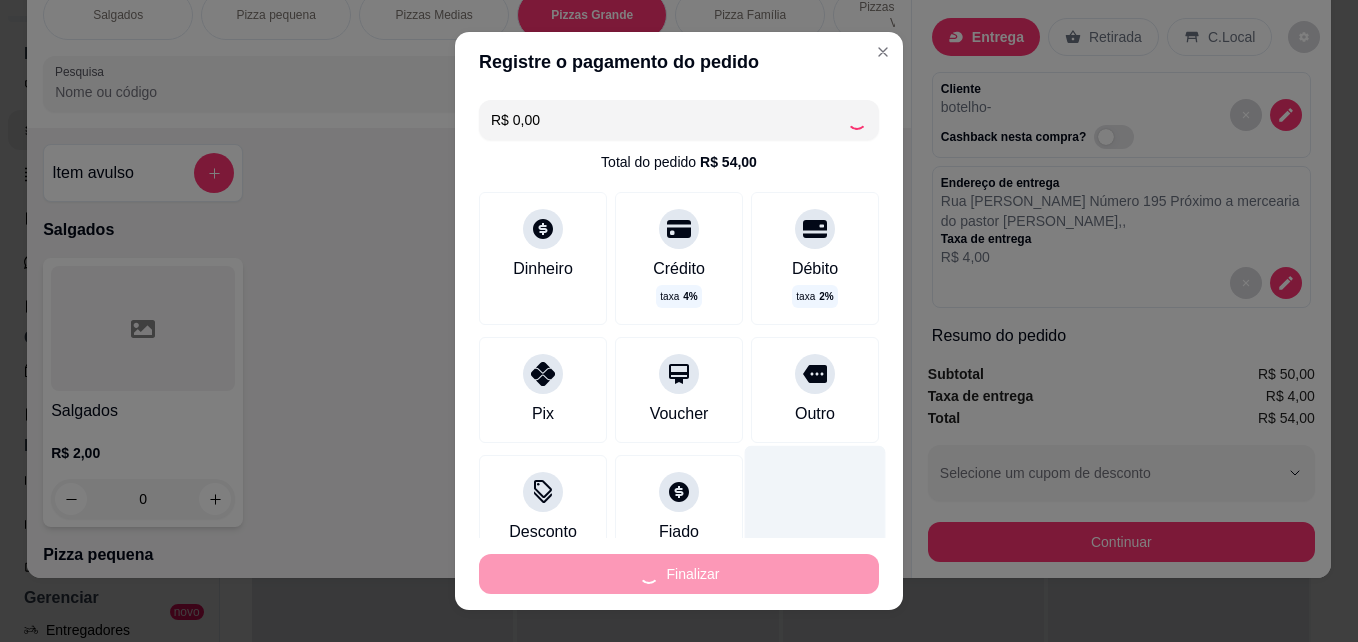 type on "-R$ 54,00" 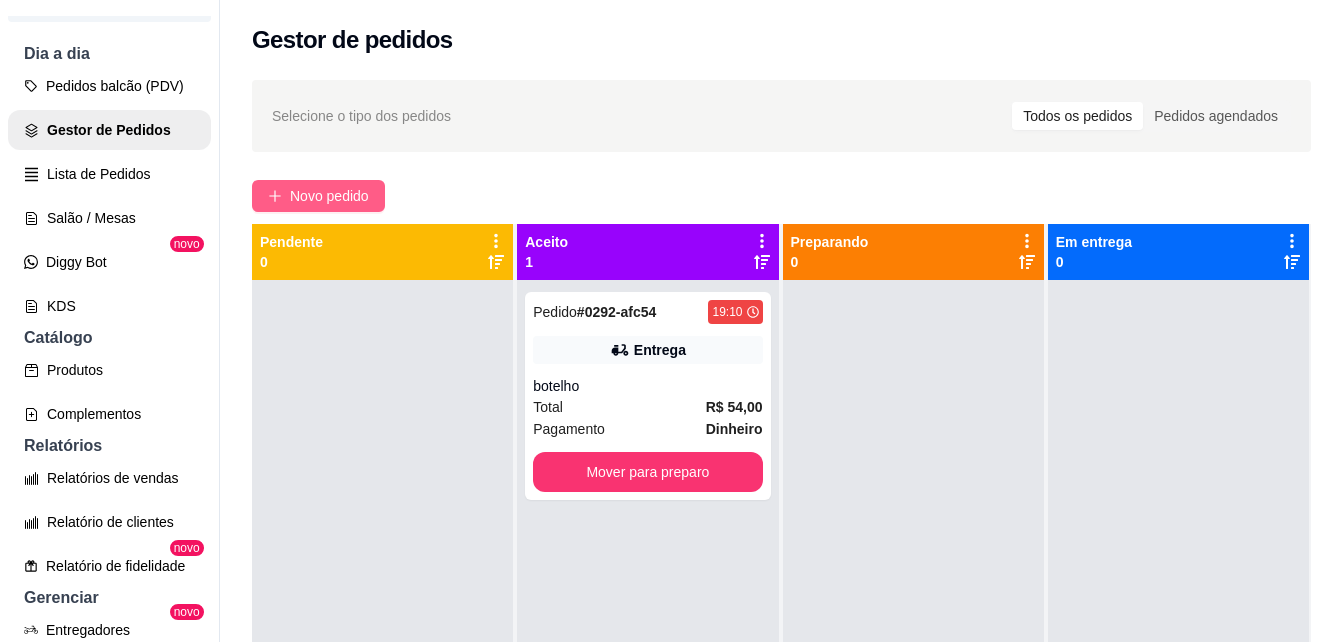 click on "Novo pedido" at bounding box center [318, 196] 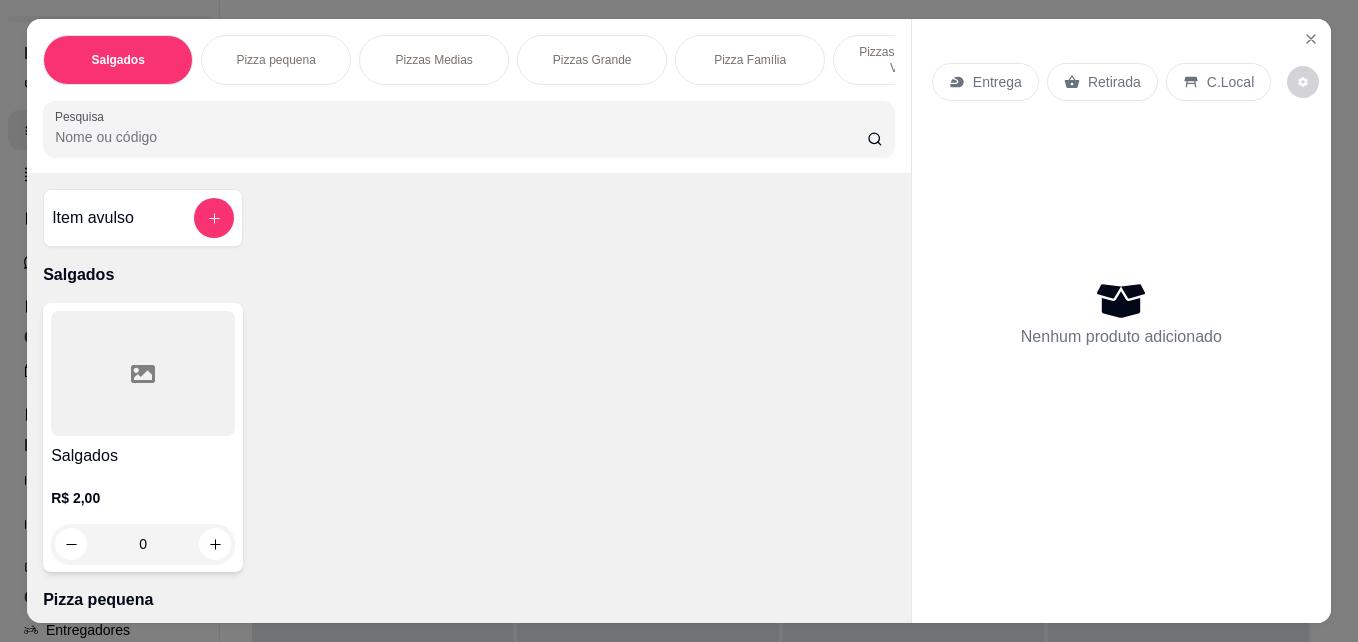 click on "Pizzas Medias" at bounding box center [434, 60] 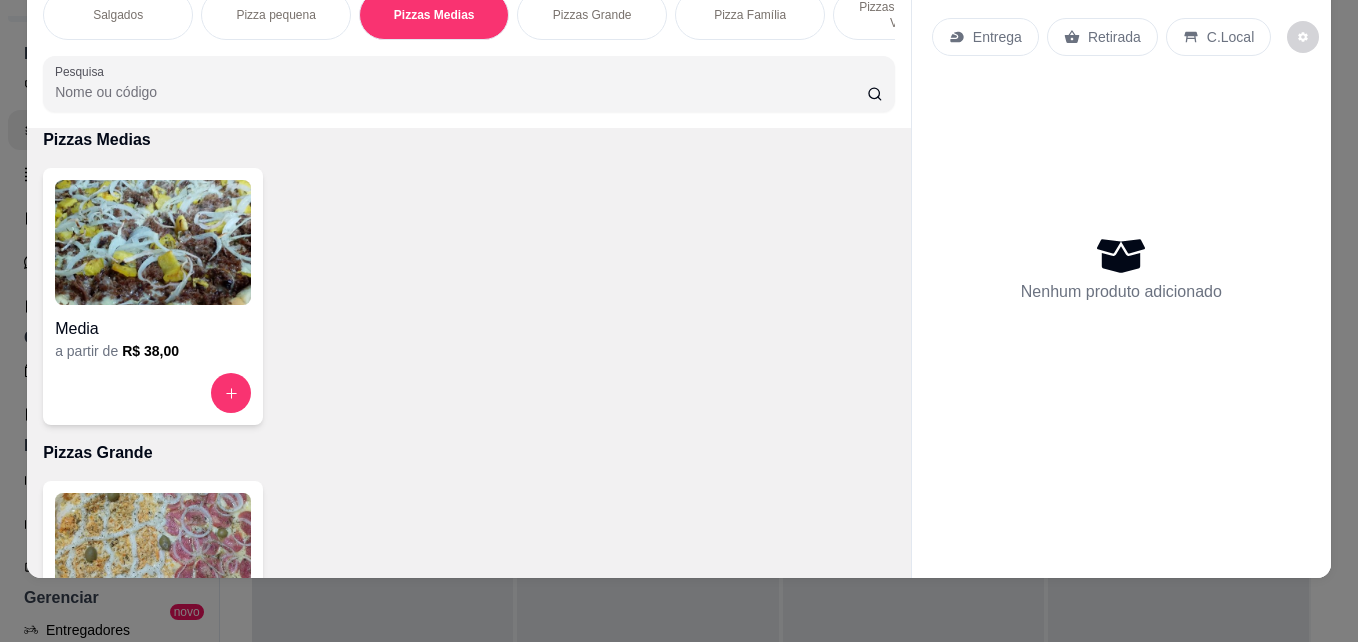 click at bounding box center [153, 242] 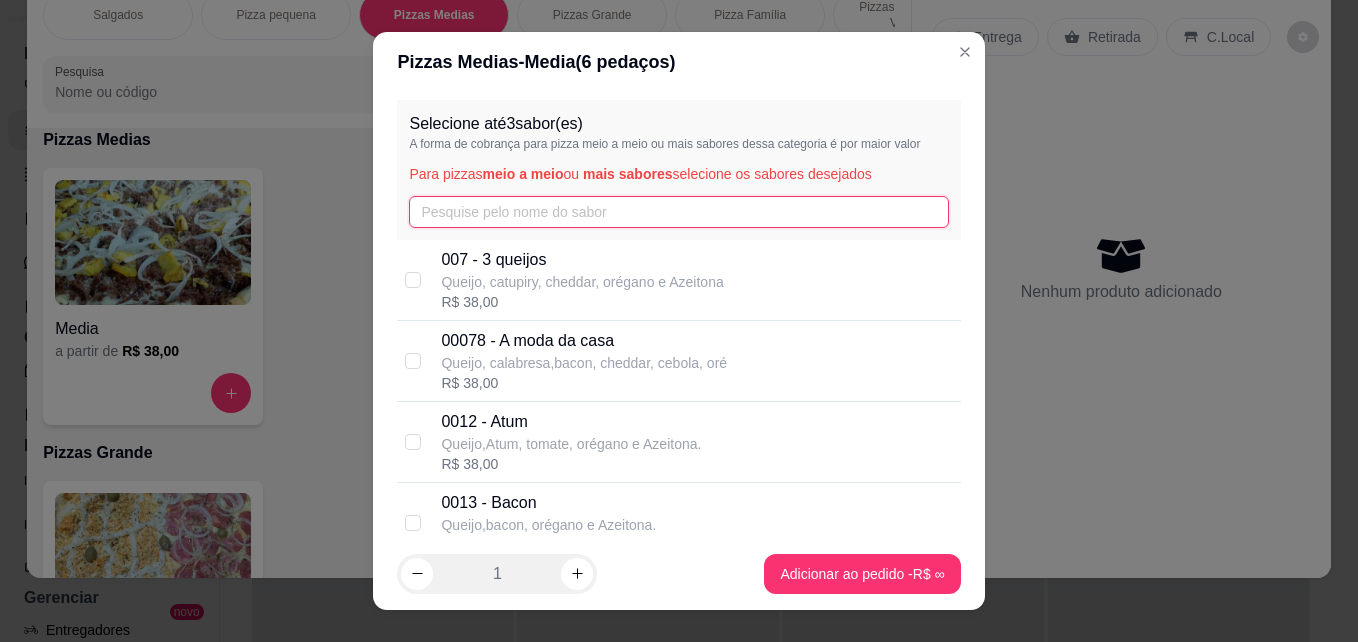click at bounding box center [678, 212] 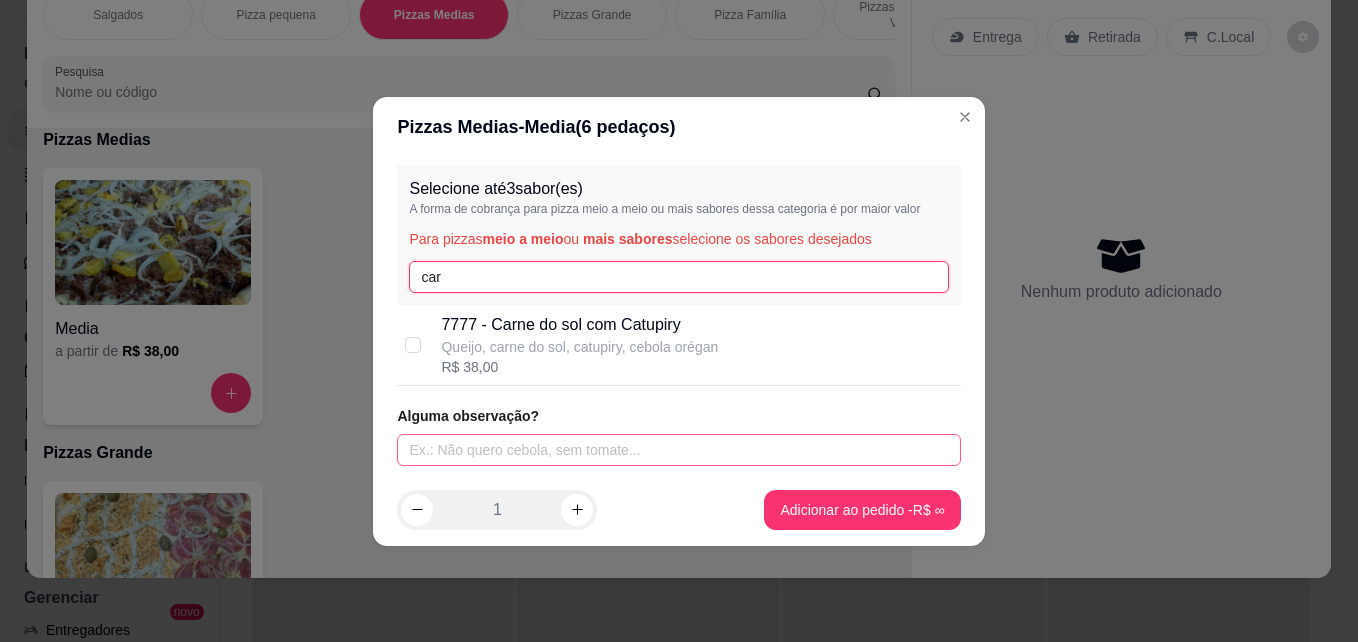 type on "car" 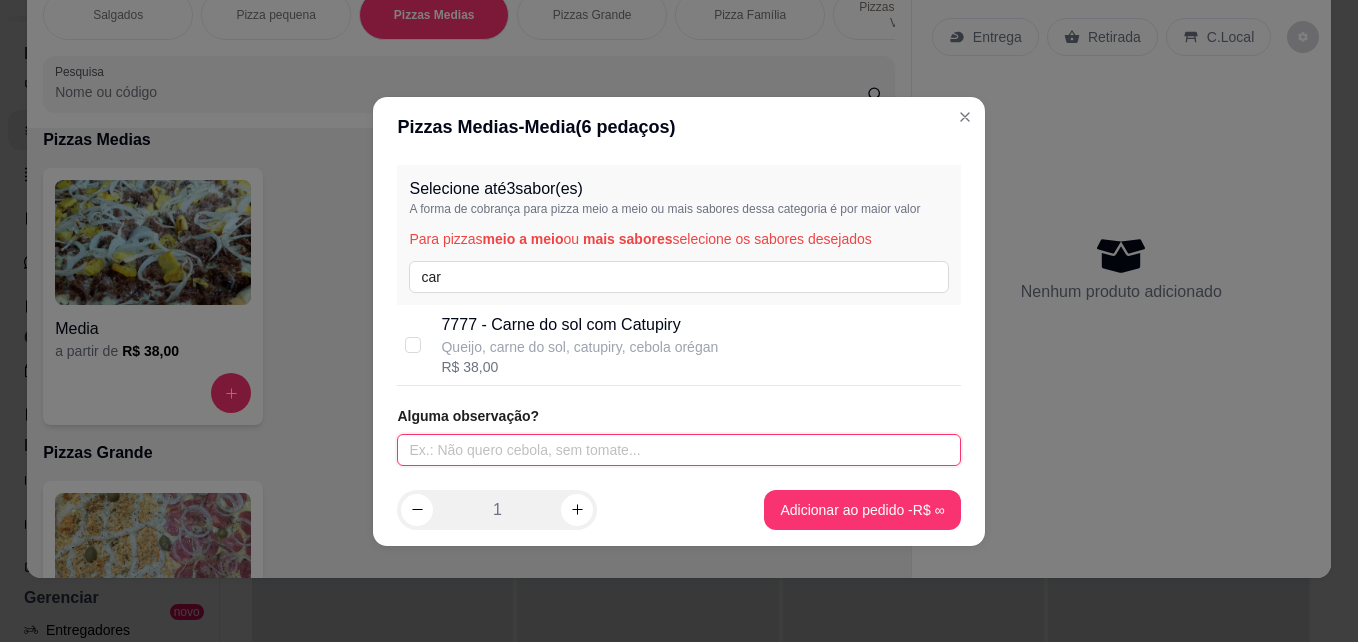 click at bounding box center [678, 450] 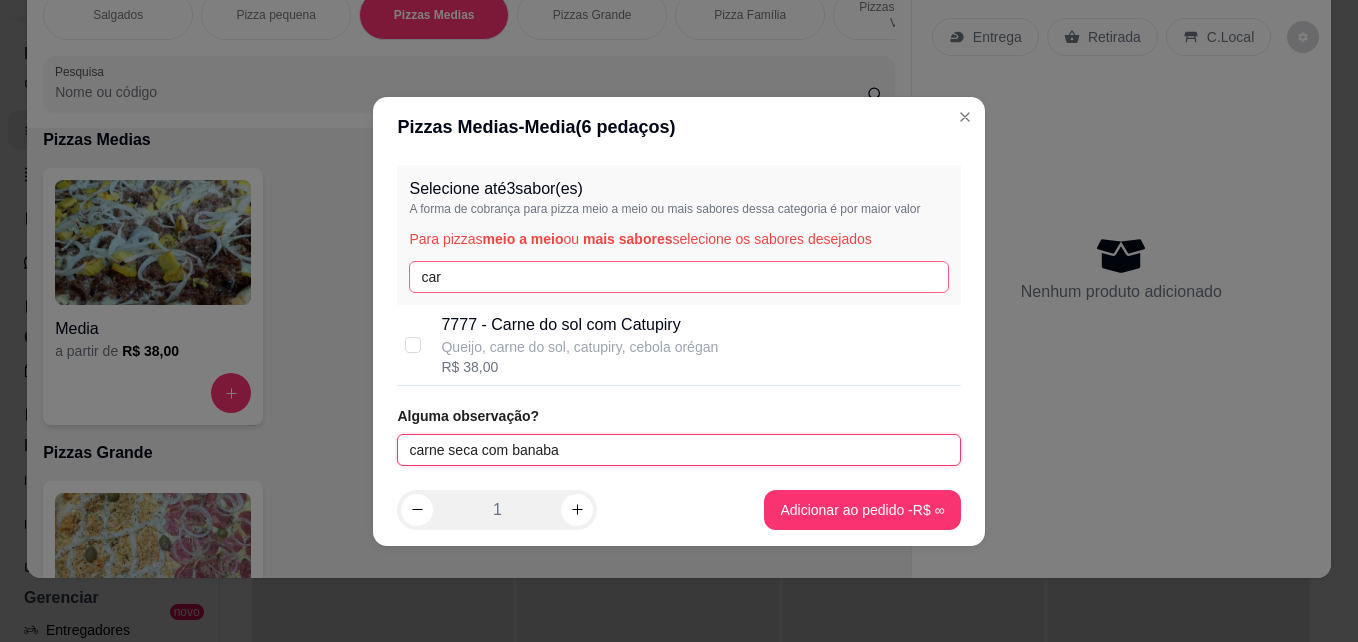 type on "carne seca com banaba" 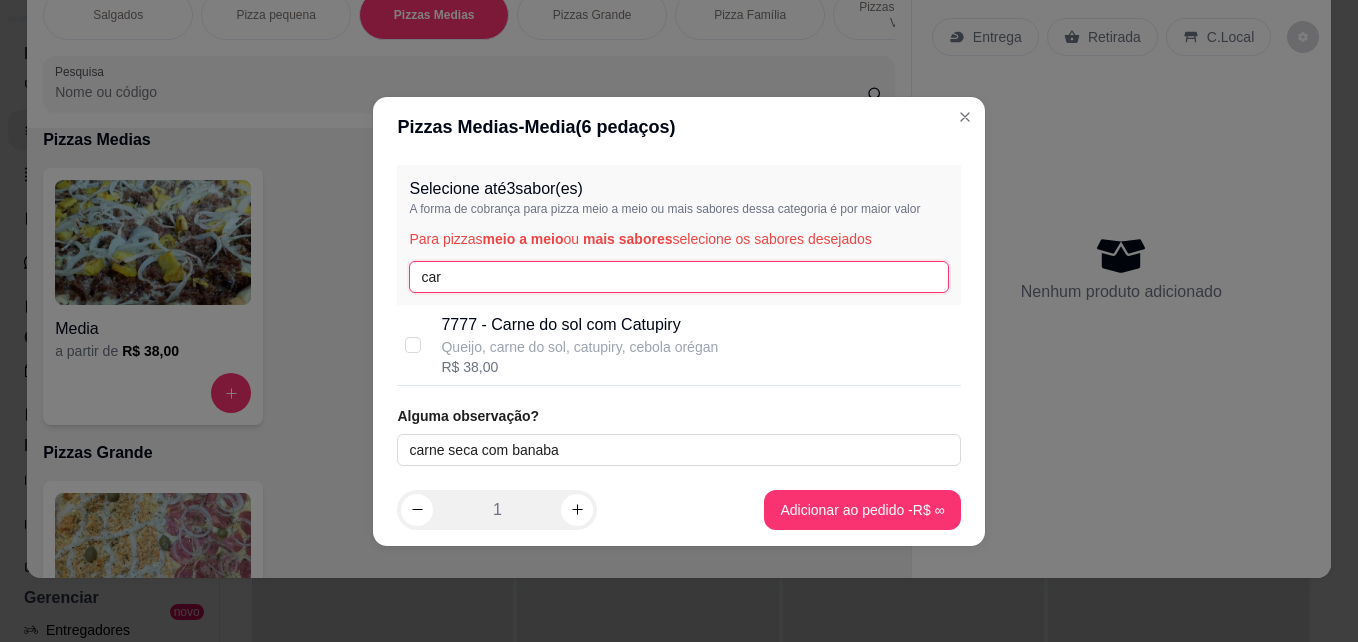 drag, startPoint x: 483, startPoint y: 285, endPoint x: 408, endPoint y: 289, distance: 75.10659 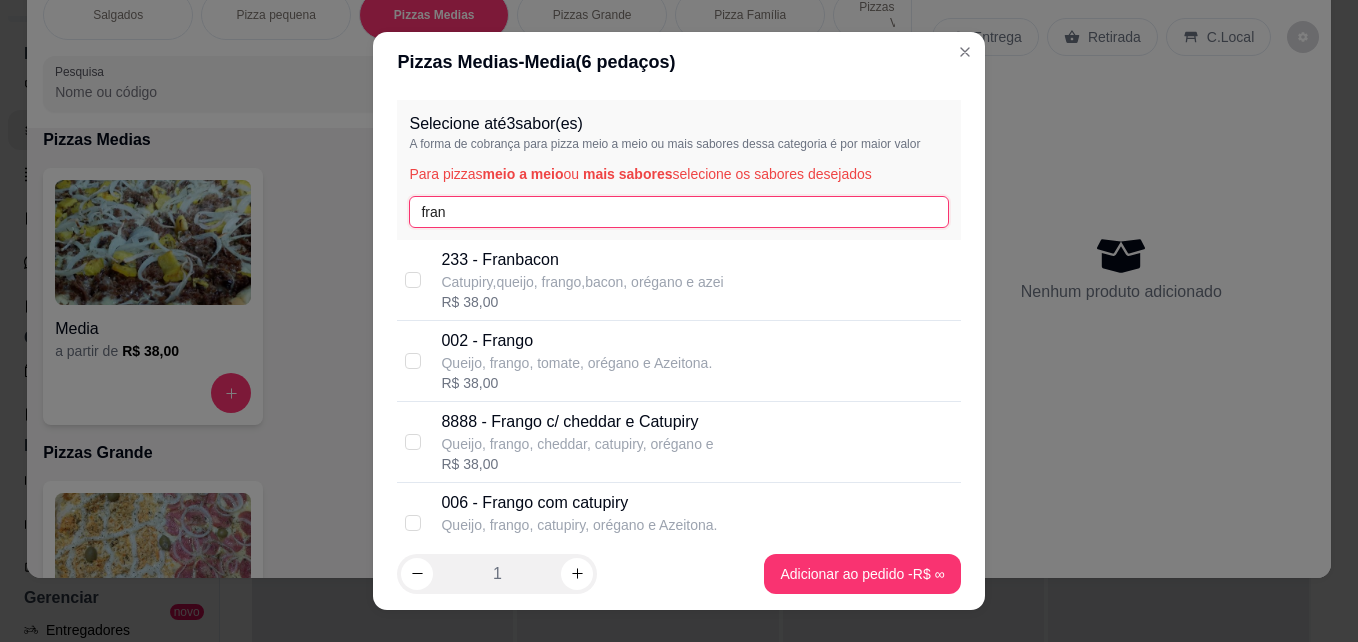 type on "fran" 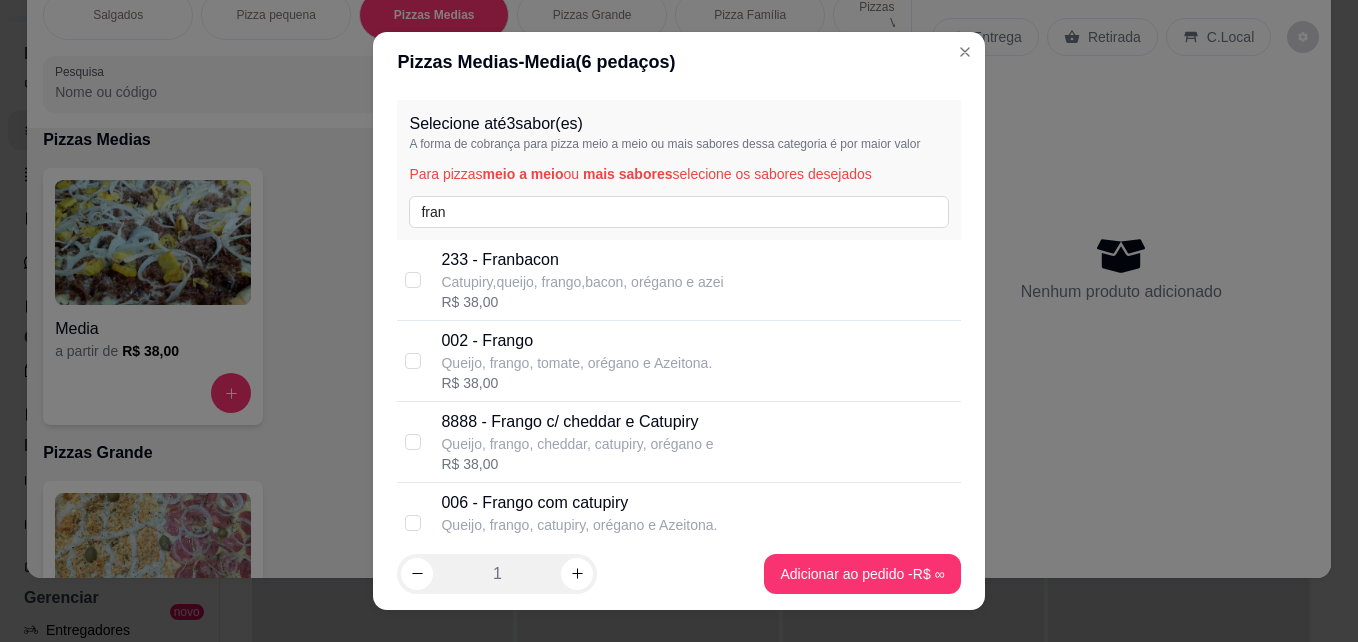 click on "006 - Frango com catupiry" at bounding box center [579, 503] 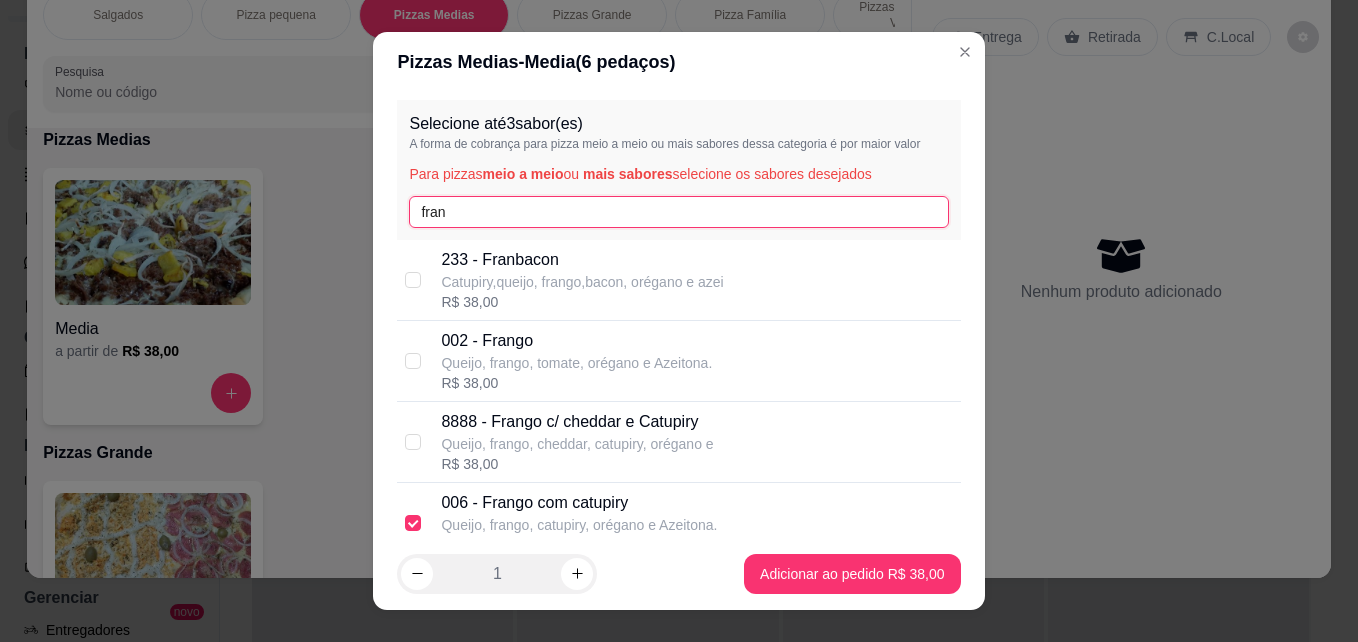 drag, startPoint x: 460, startPoint y: 214, endPoint x: 402, endPoint y: 214, distance: 58 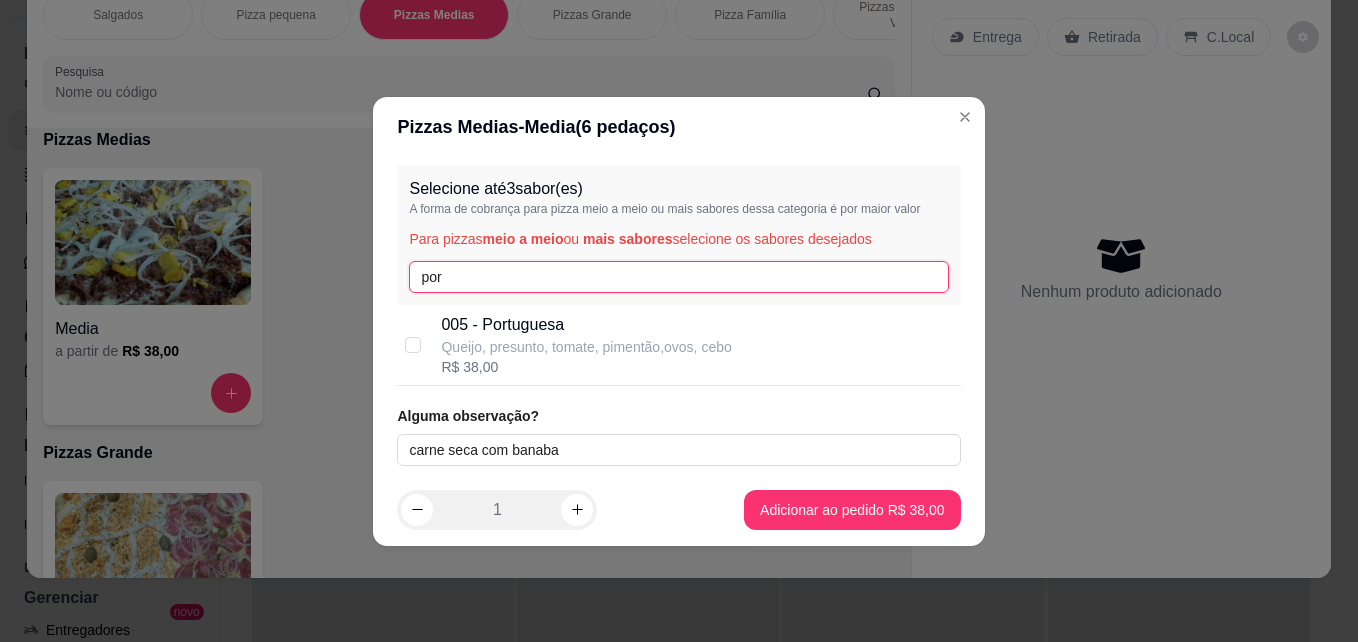 type on "por" 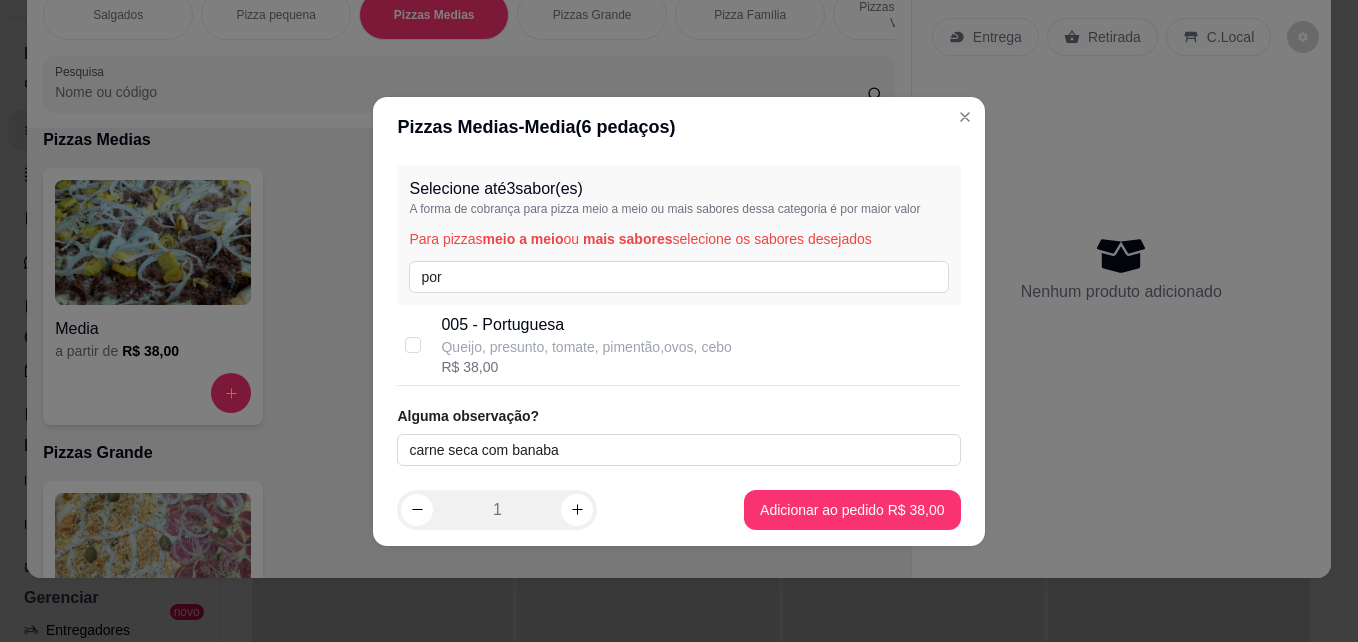 click on "005 - Portuguesa" at bounding box center [586, 325] 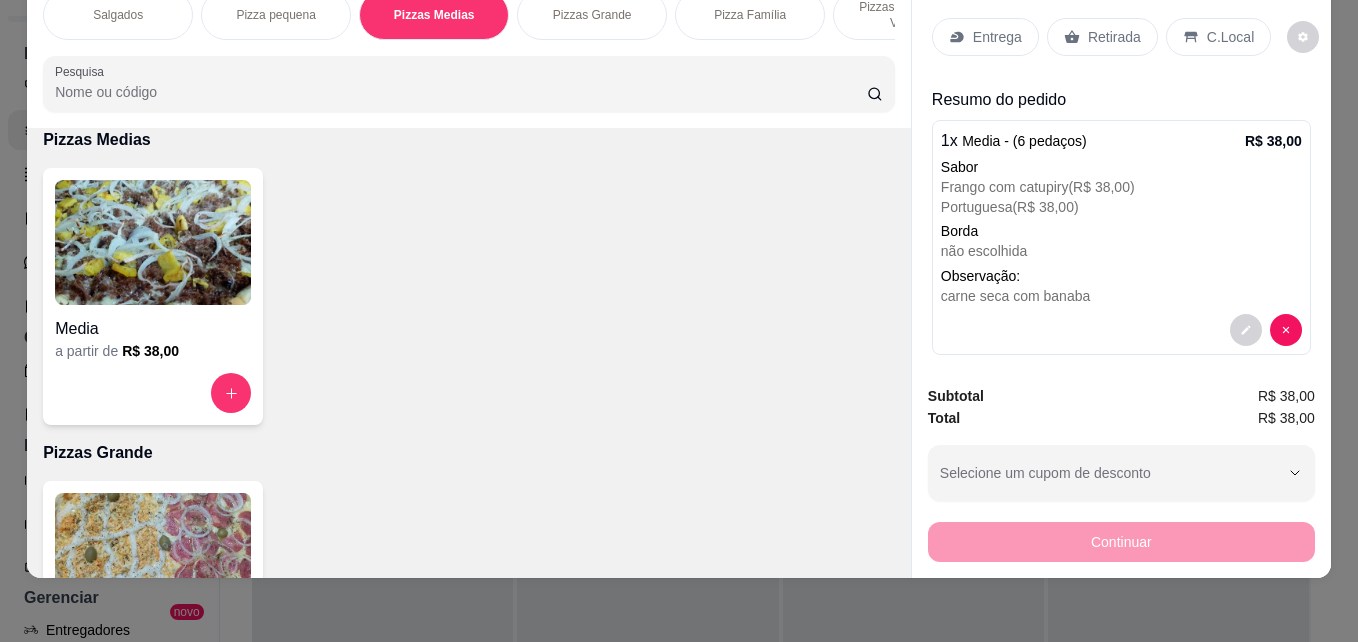 click on "Retirada" at bounding box center [1102, 37] 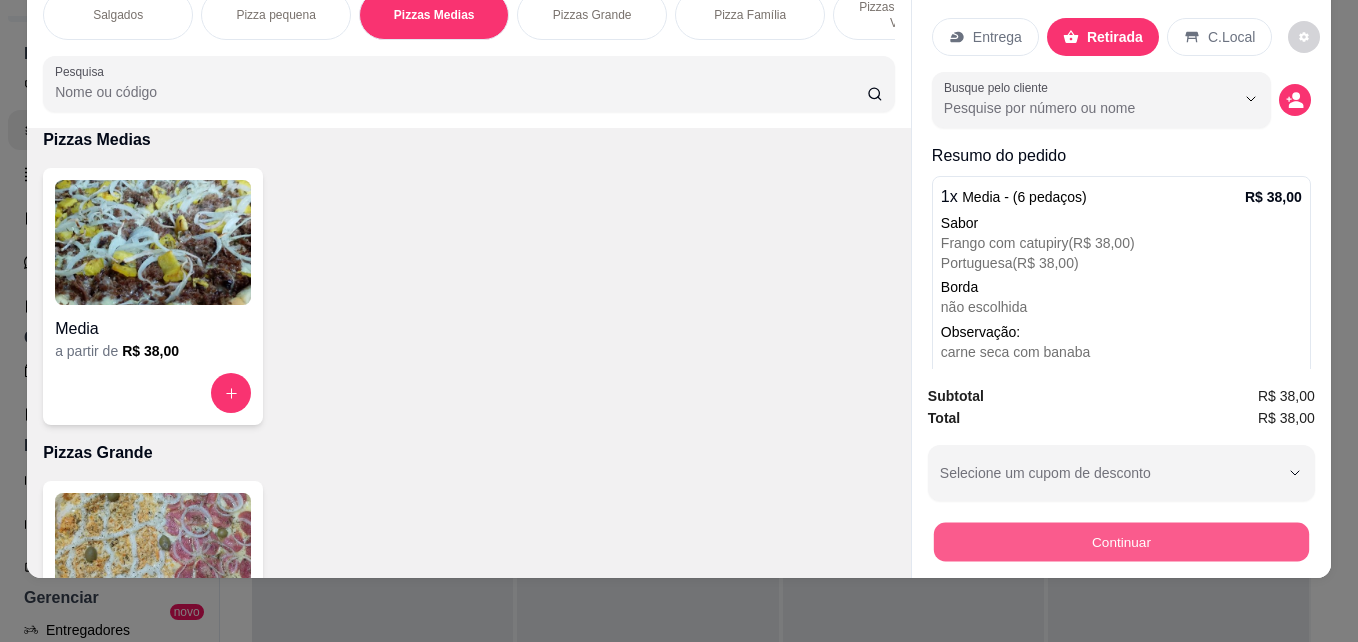 click on "Continuar" at bounding box center [1121, 541] 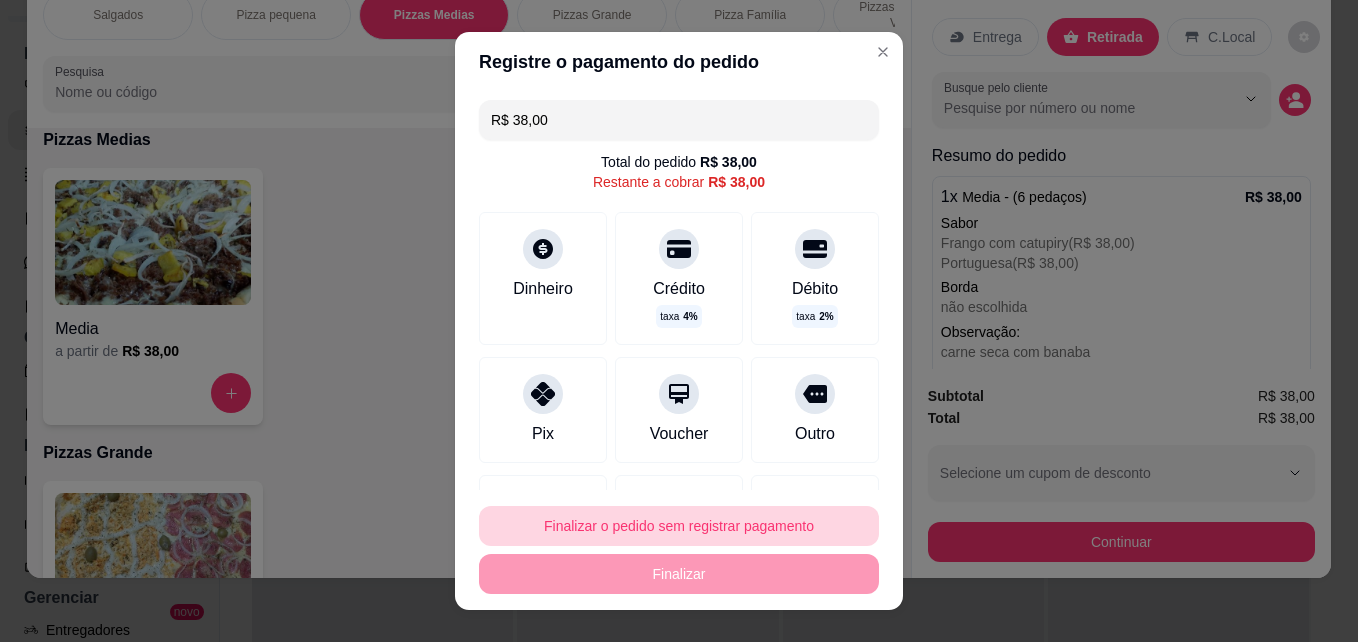 click on "Finalizar o pedido sem registrar pagamento" at bounding box center [679, 526] 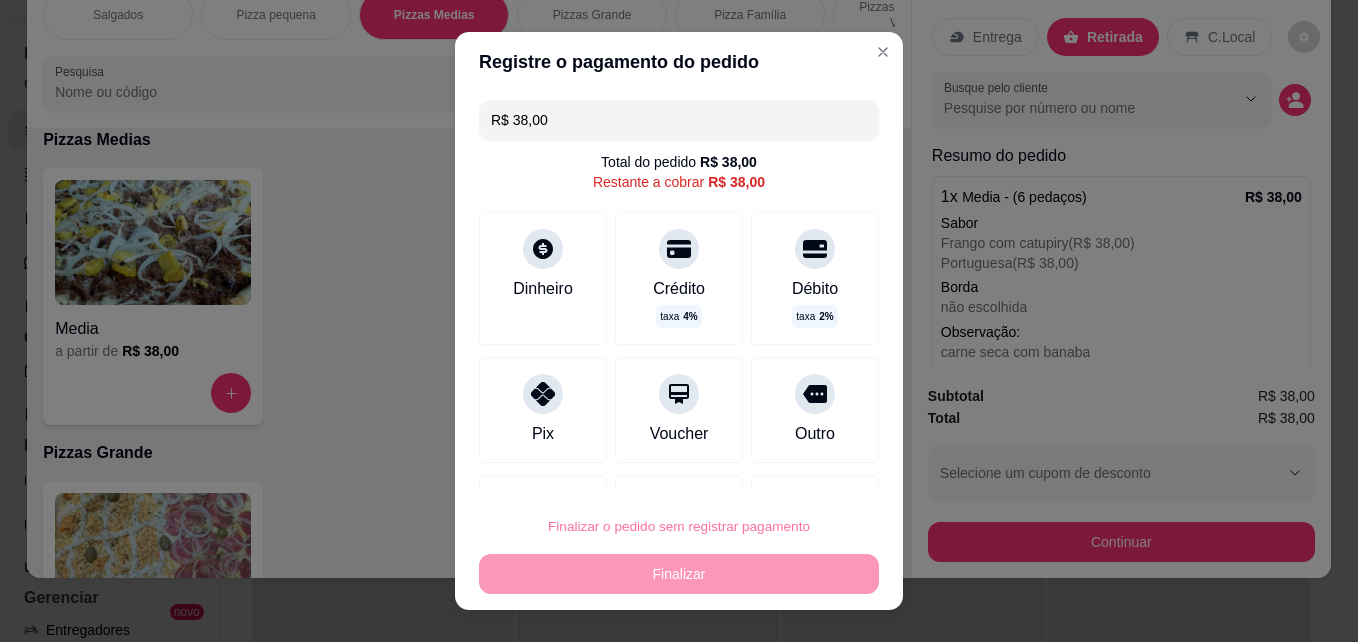 click on "Confirmar" at bounding box center [794, 469] 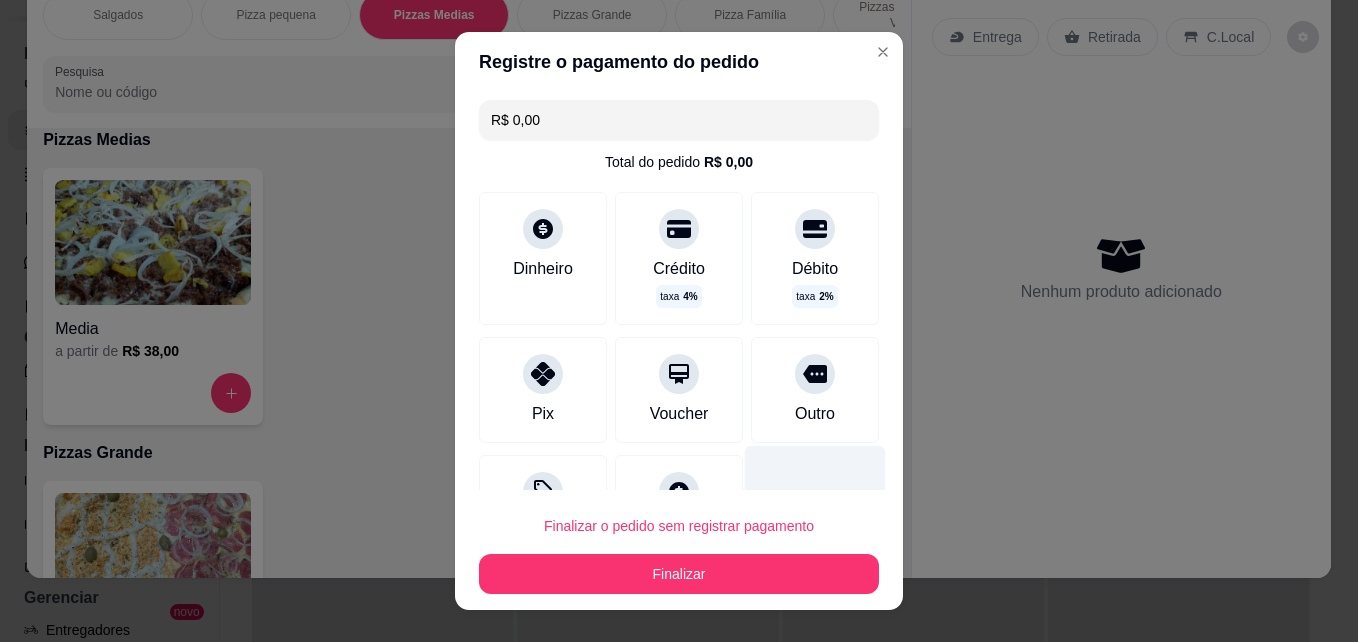 type on "R$ 0,00" 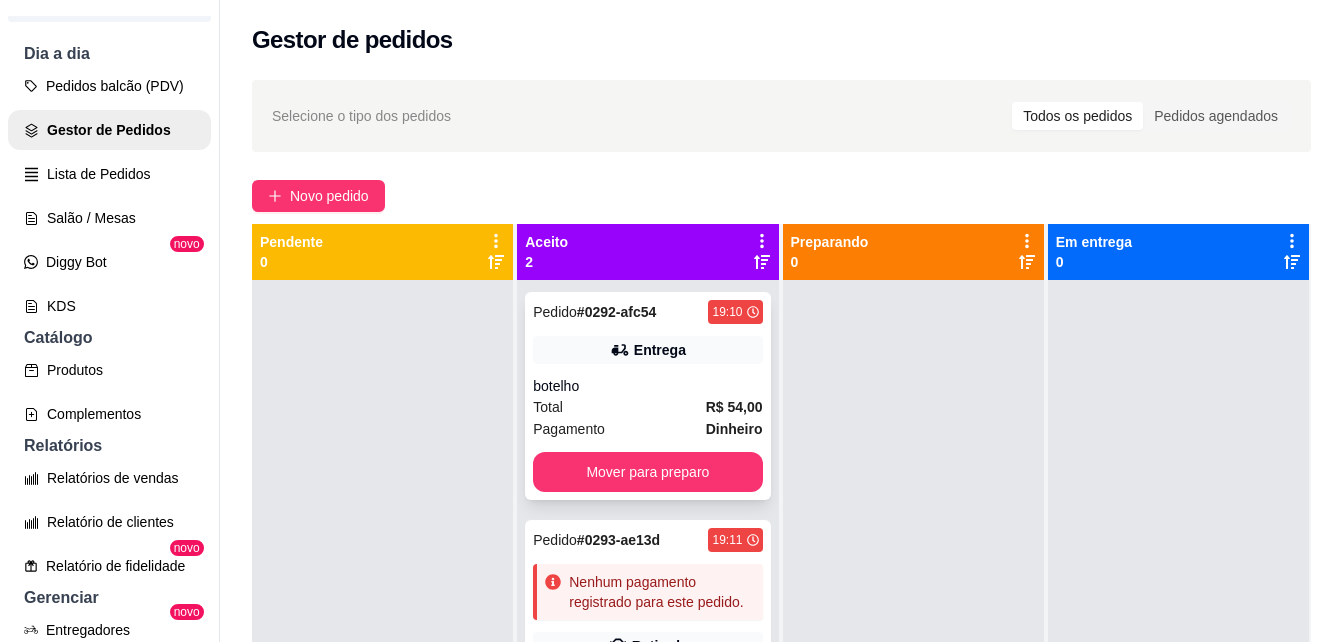 click on "Pedido  # 0292-afc54 19:10 Entrega botelho Total R$ 54,00 Pagamento Dinheiro Mover para preparo" at bounding box center [647, 396] 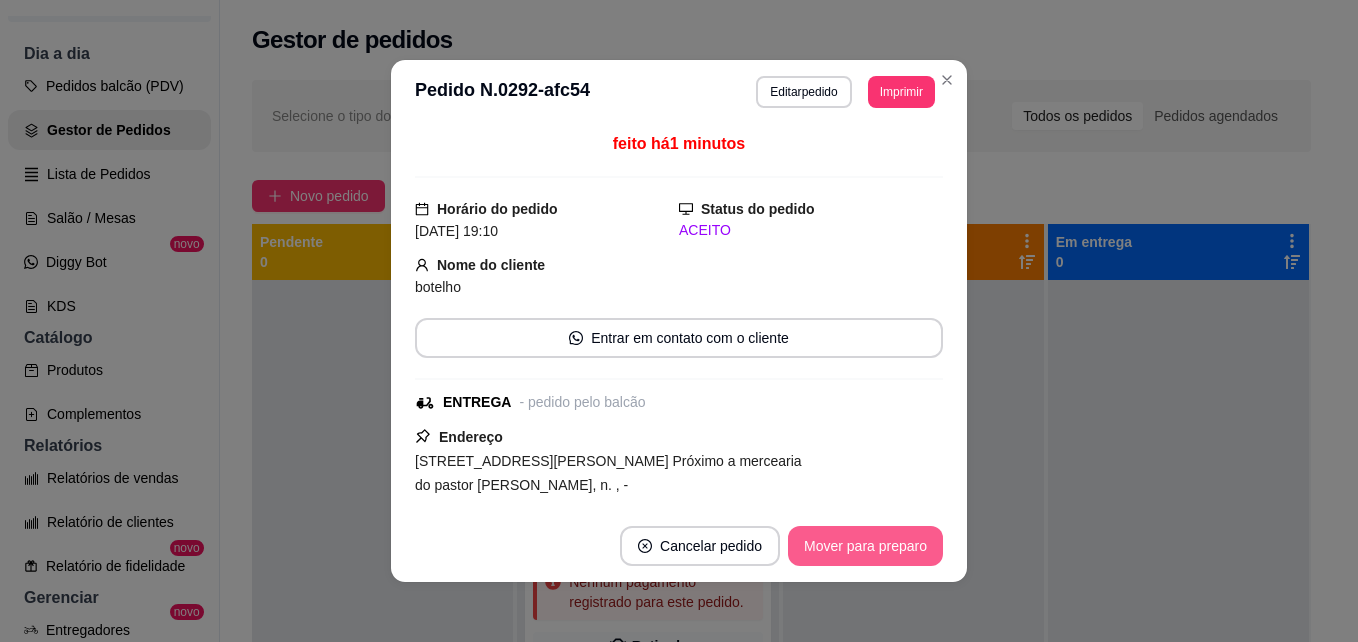 click on "Mover para preparo" at bounding box center [865, 546] 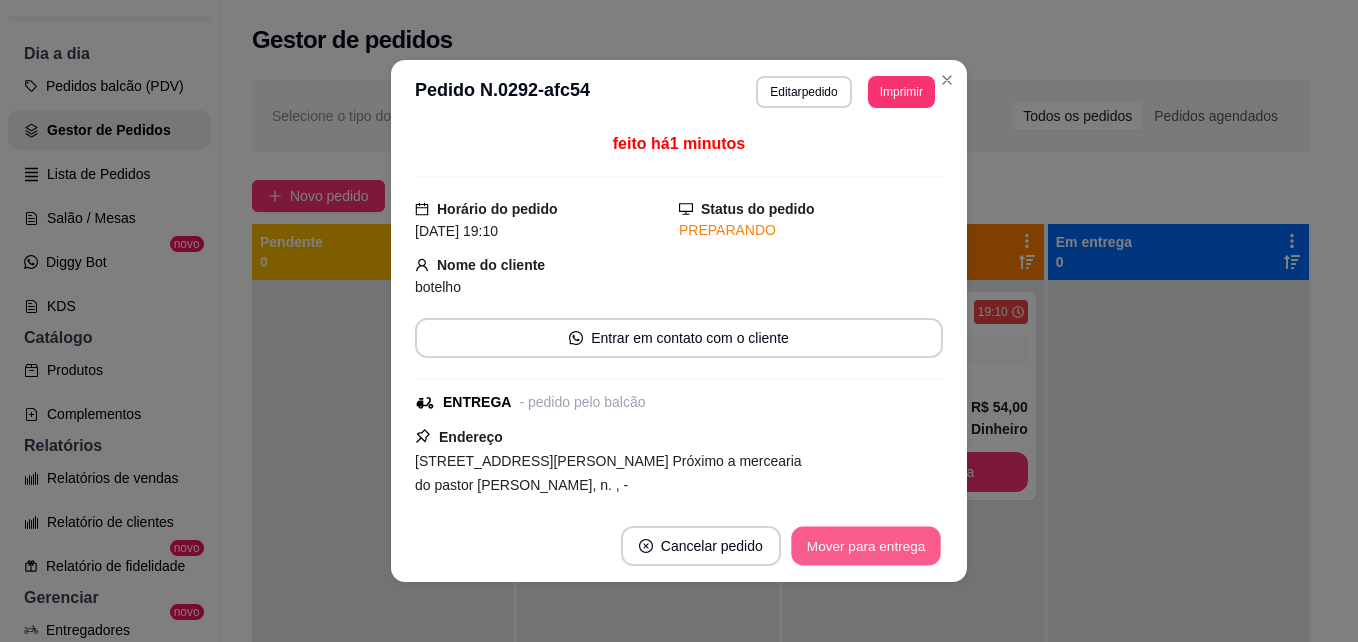 click on "Mover para entrega" at bounding box center (866, 546) 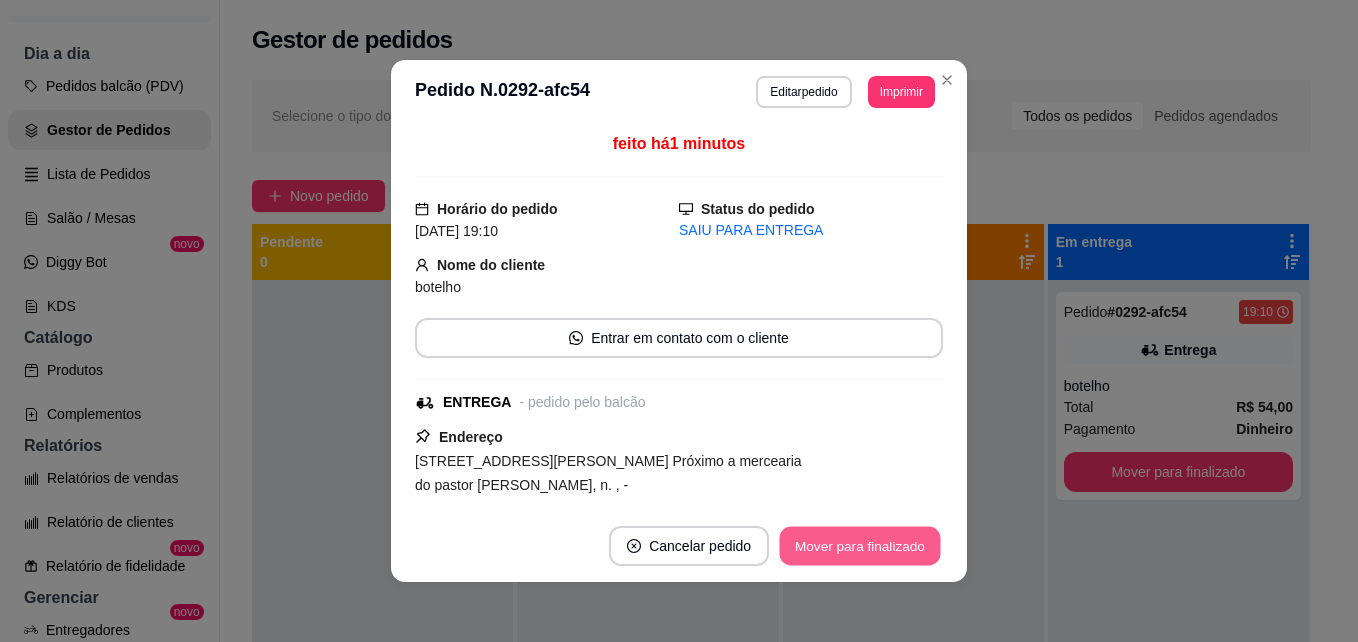 click on "Mover para finalizado" at bounding box center [860, 546] 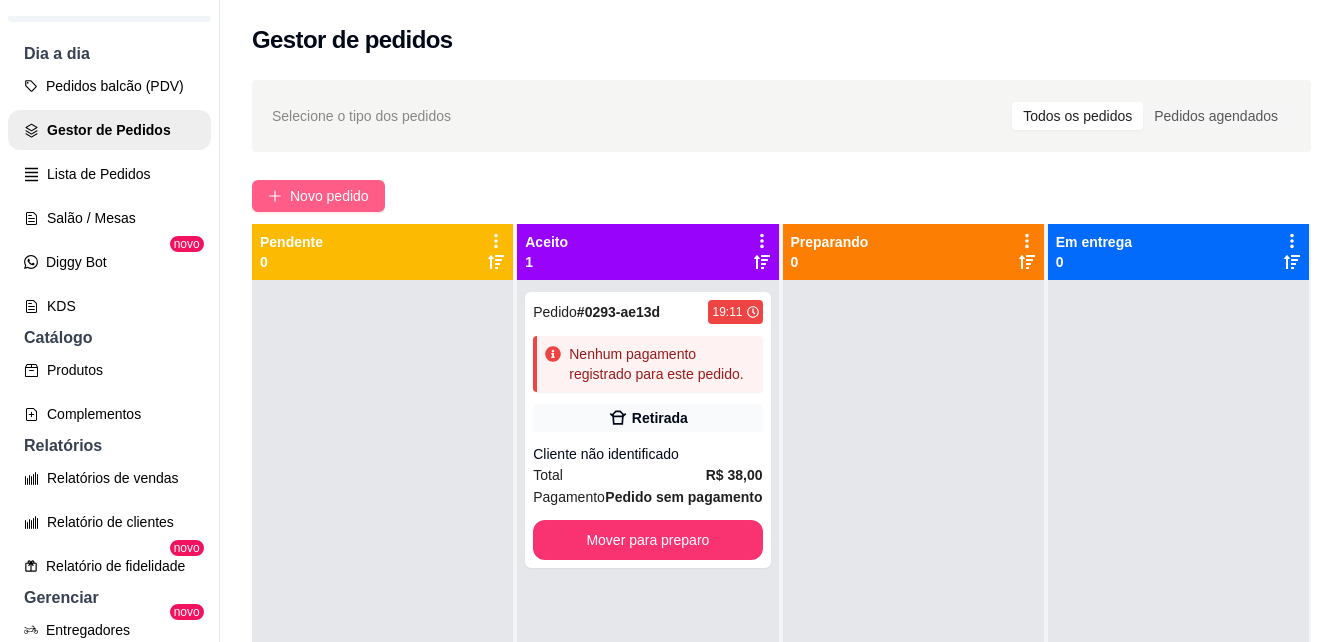 click on "Novo pedido" at bounding box center (318, 196) 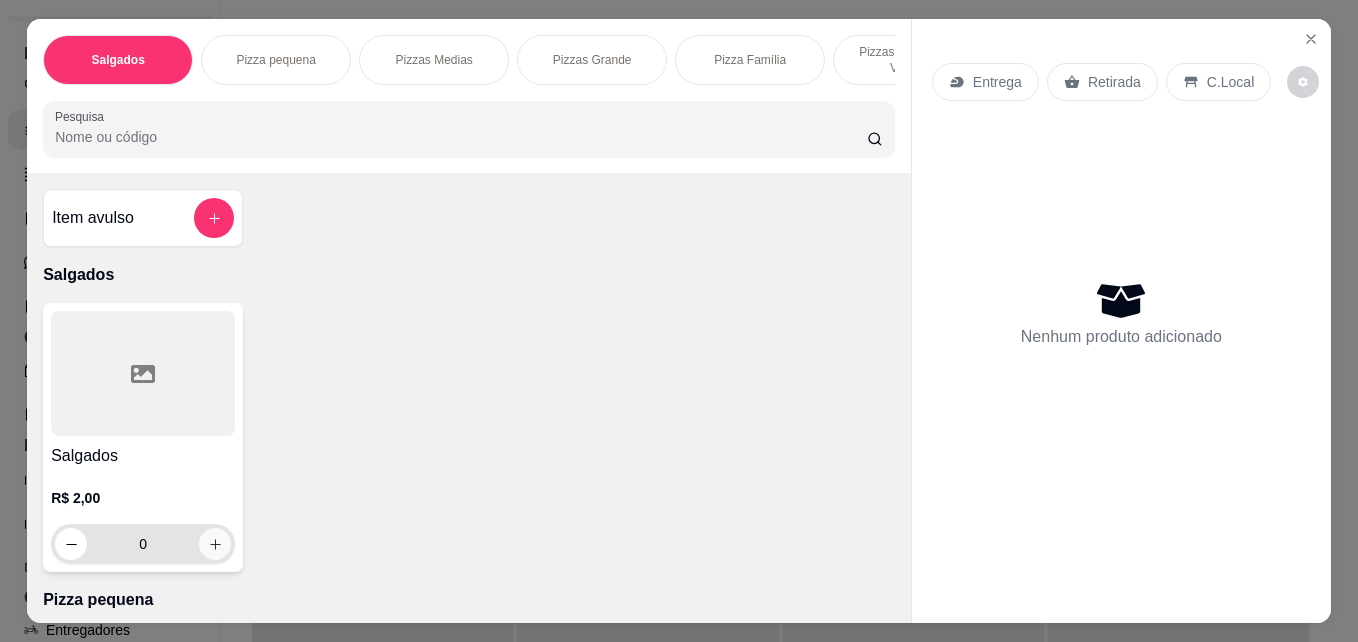 click 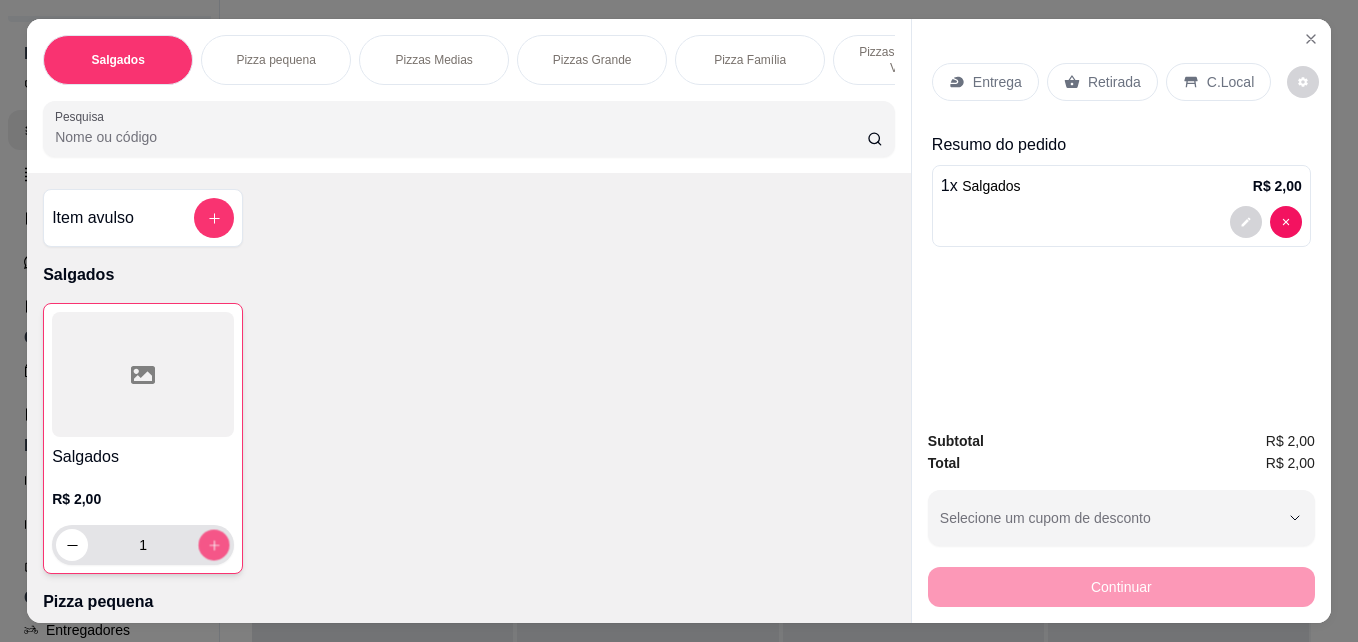 click 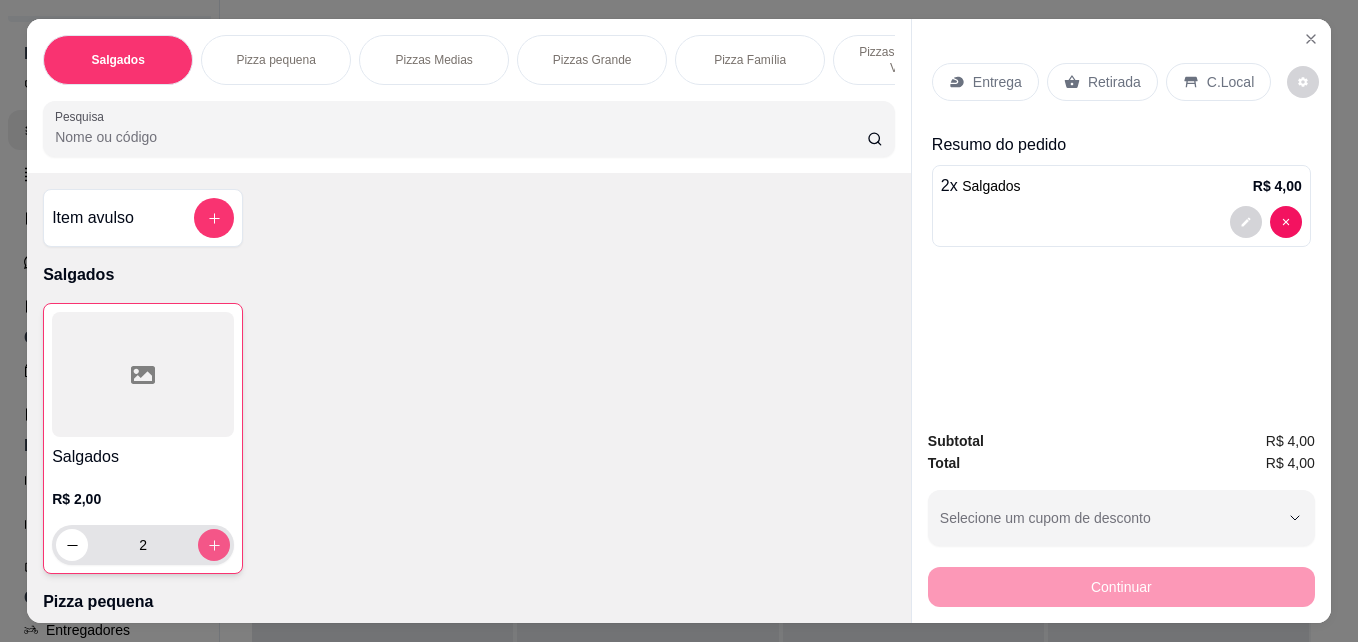 click 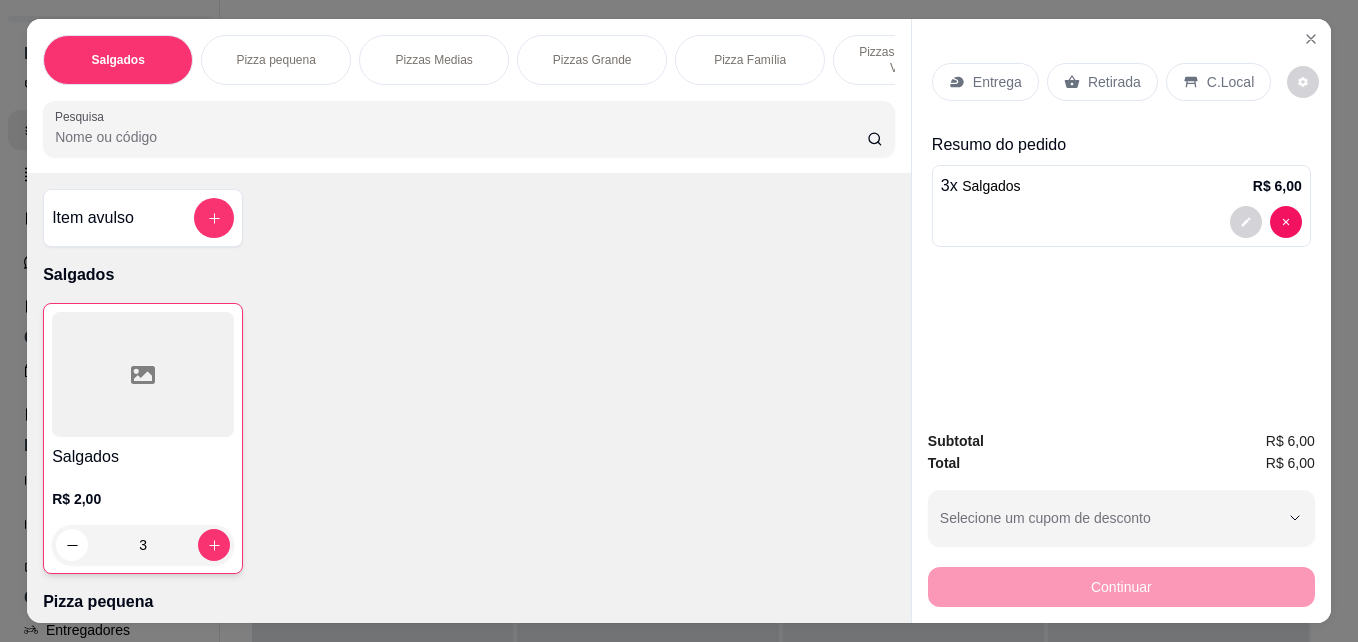 scroll, scrollTop: 0, scrollLeft: 745, axis: horizontal 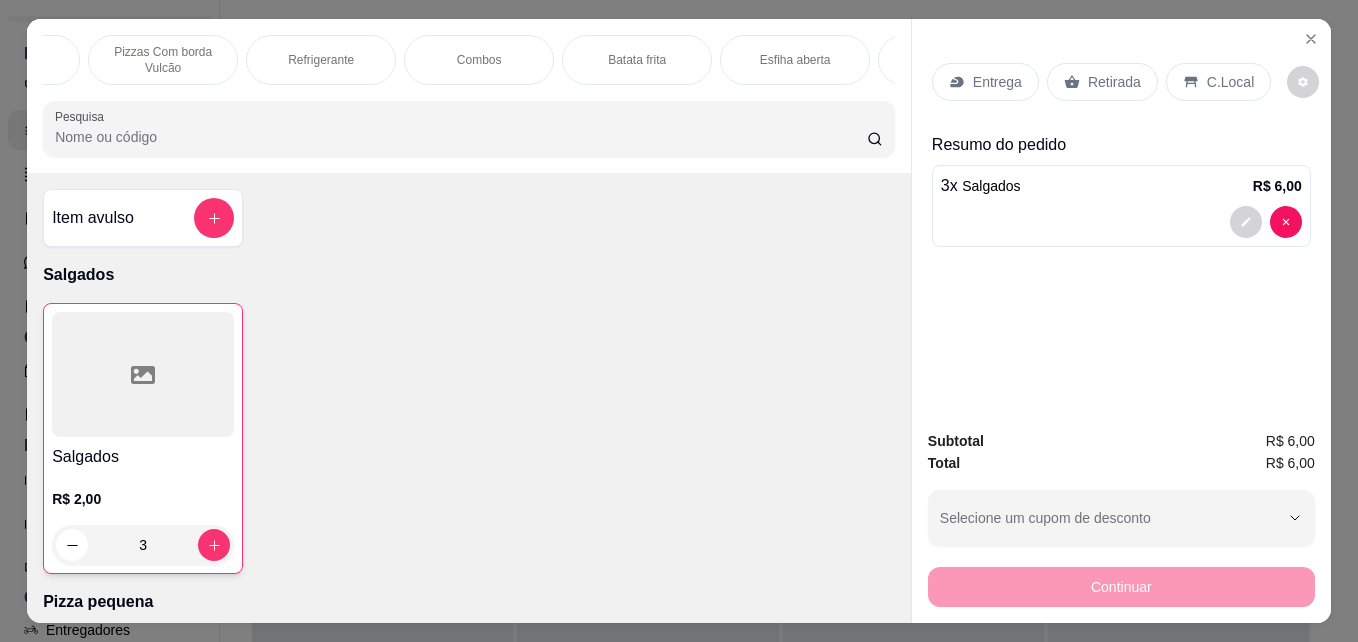 click on "Refrigerante" at bounding box center (321, 60) 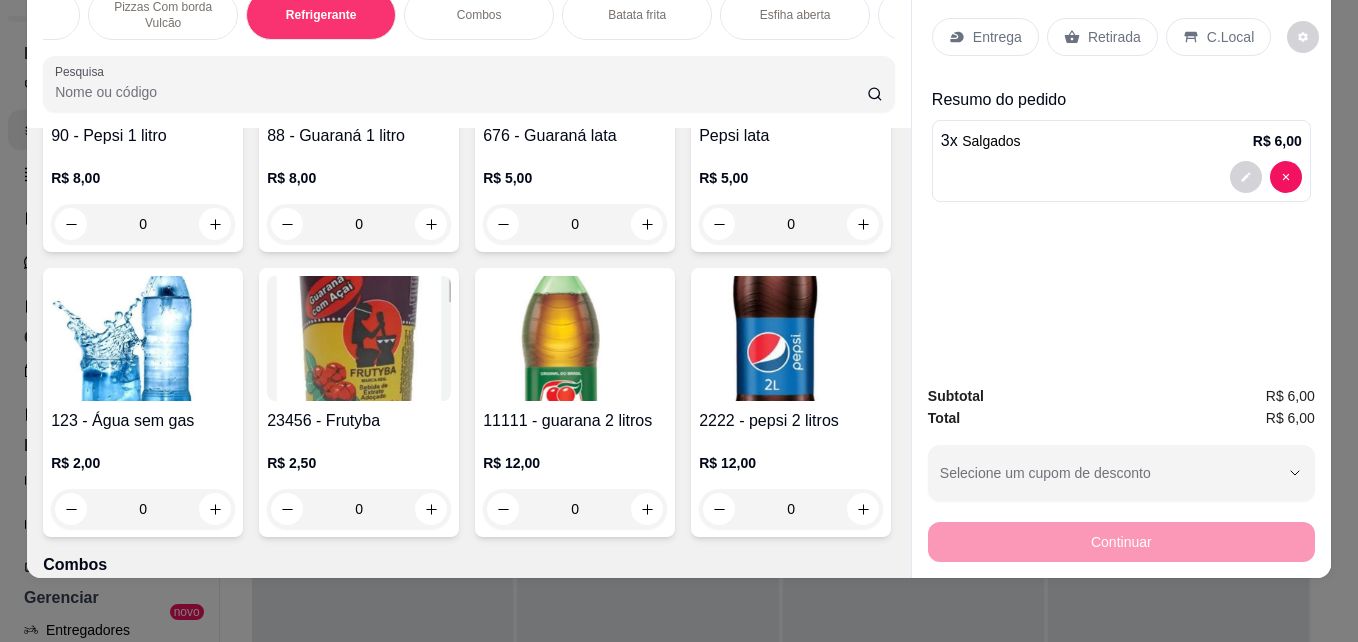 scroll, scrollTop: 2182, scrollLeft: 0, axis: vertical 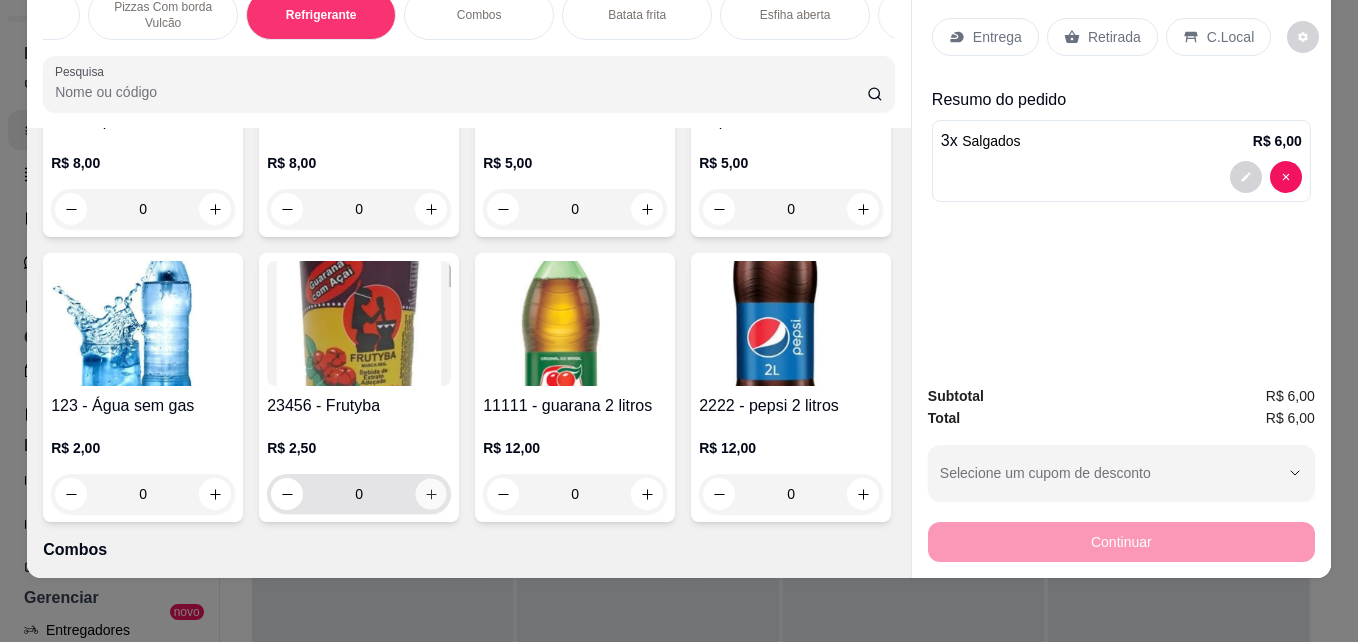 click 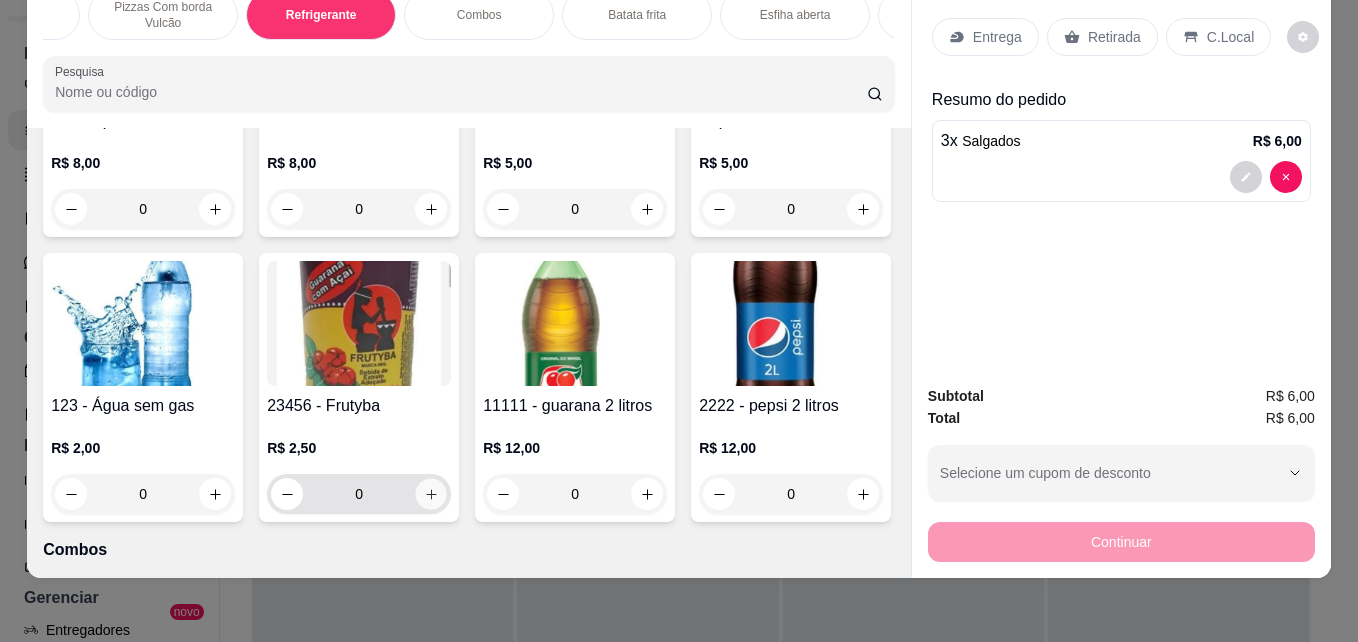 type on "1" 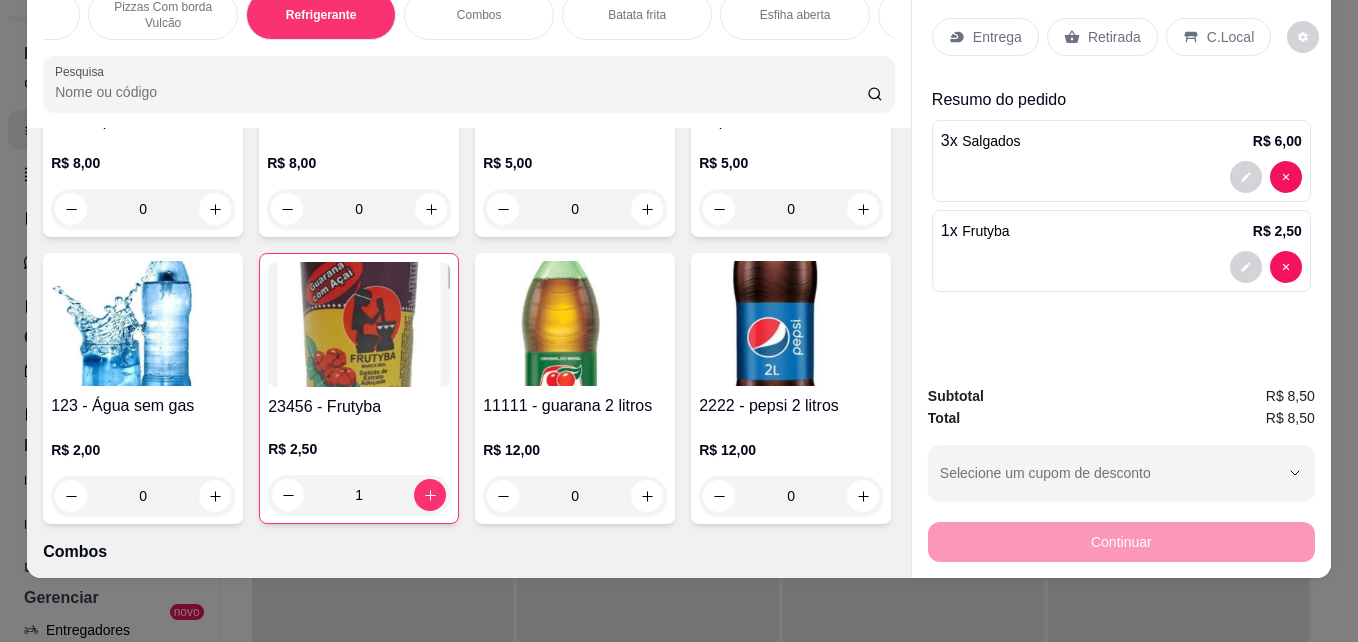 click on "Retirada" at bounding box center (1102, 37) 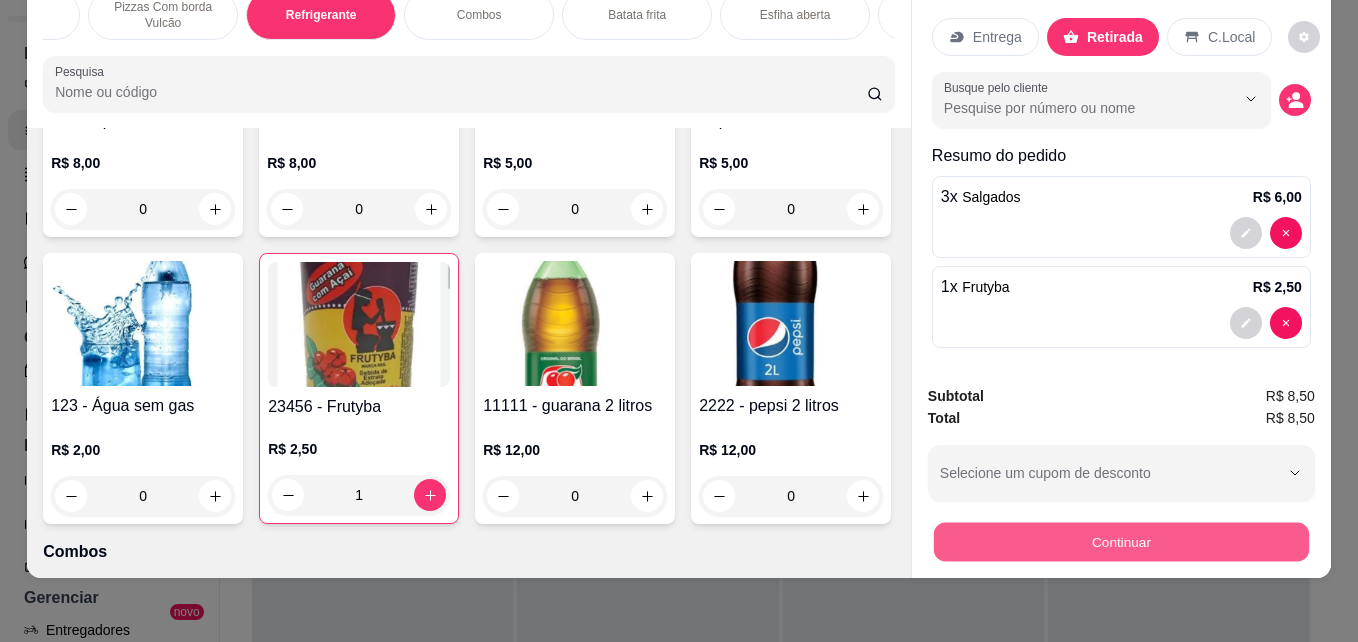 click on "Continuar" at bounding box center [1121, 541] 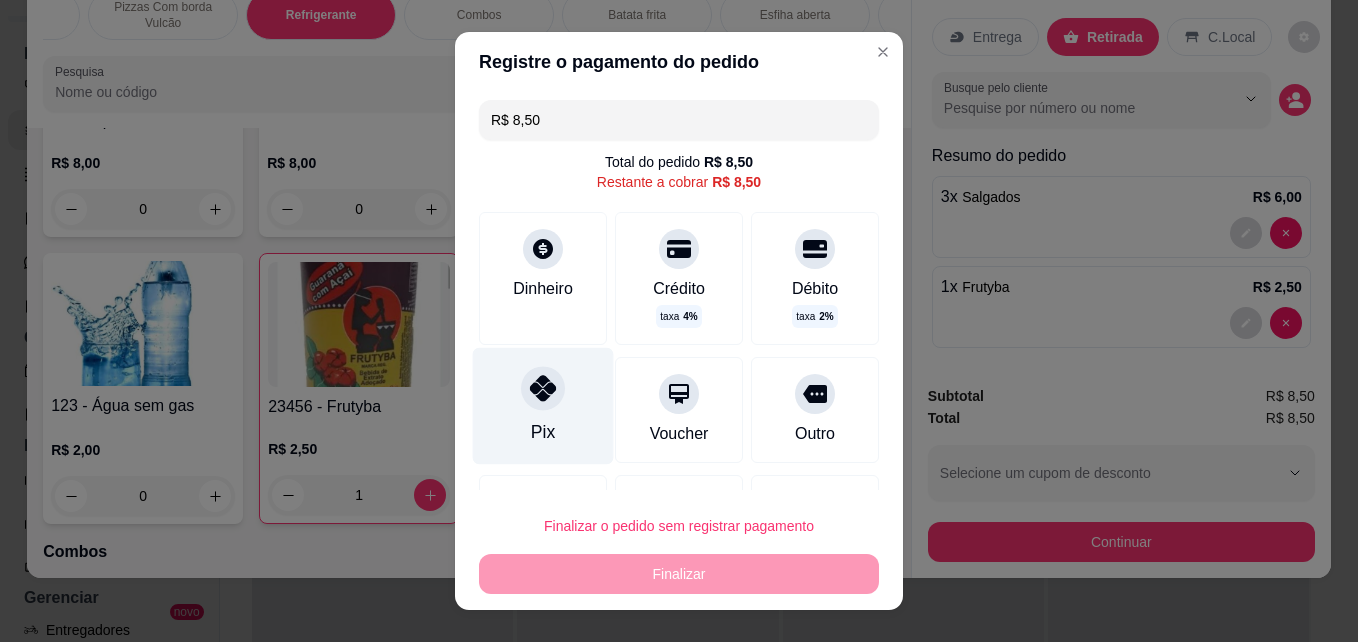 click on "Pix" at bounding box center [543, 406] 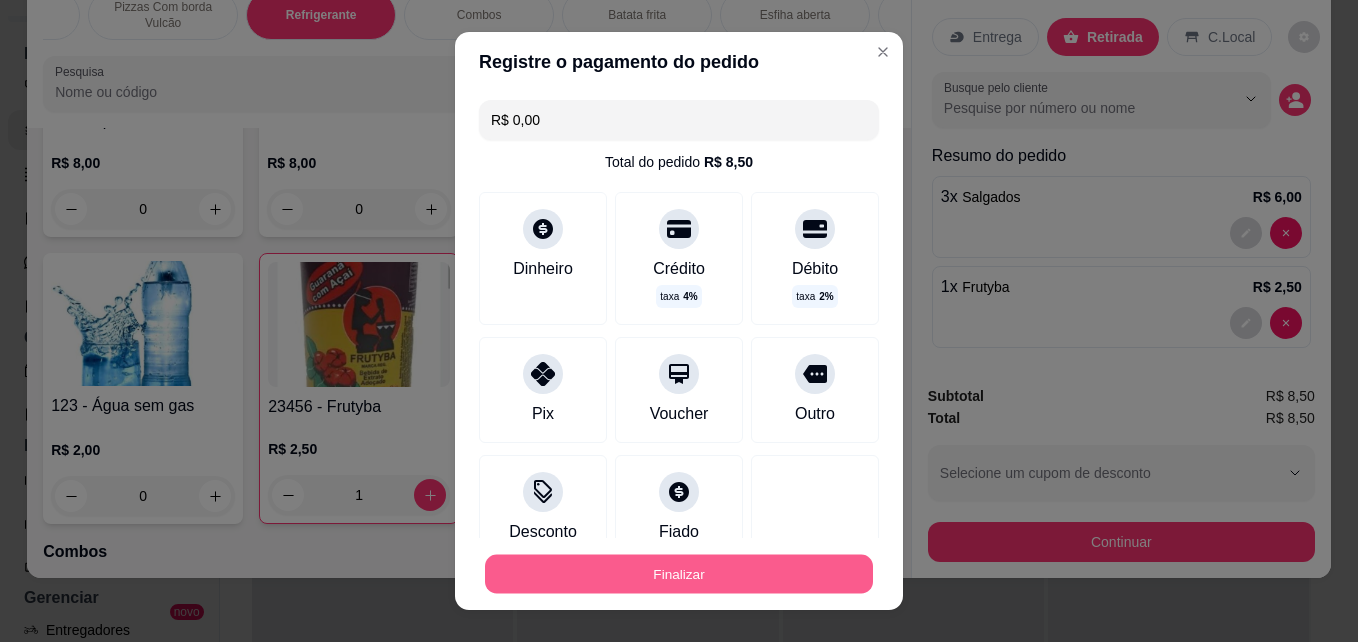 click on "Finalizar" at bounding box center [679, 574] 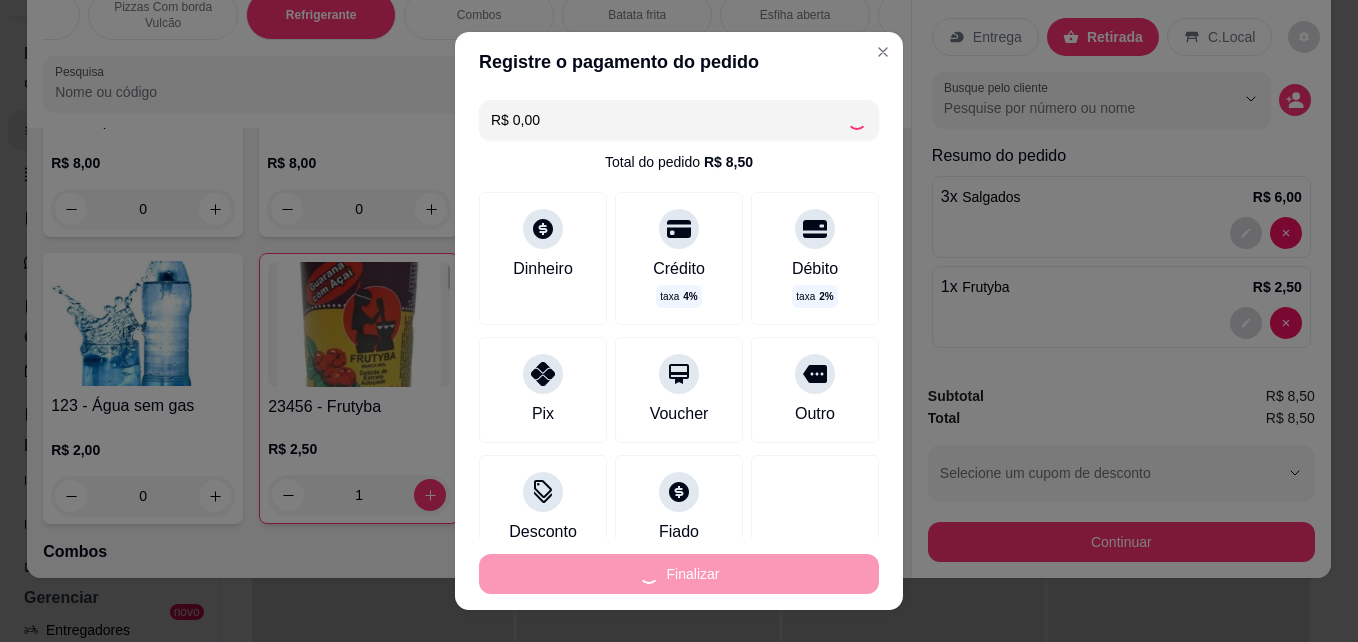 type on "0" 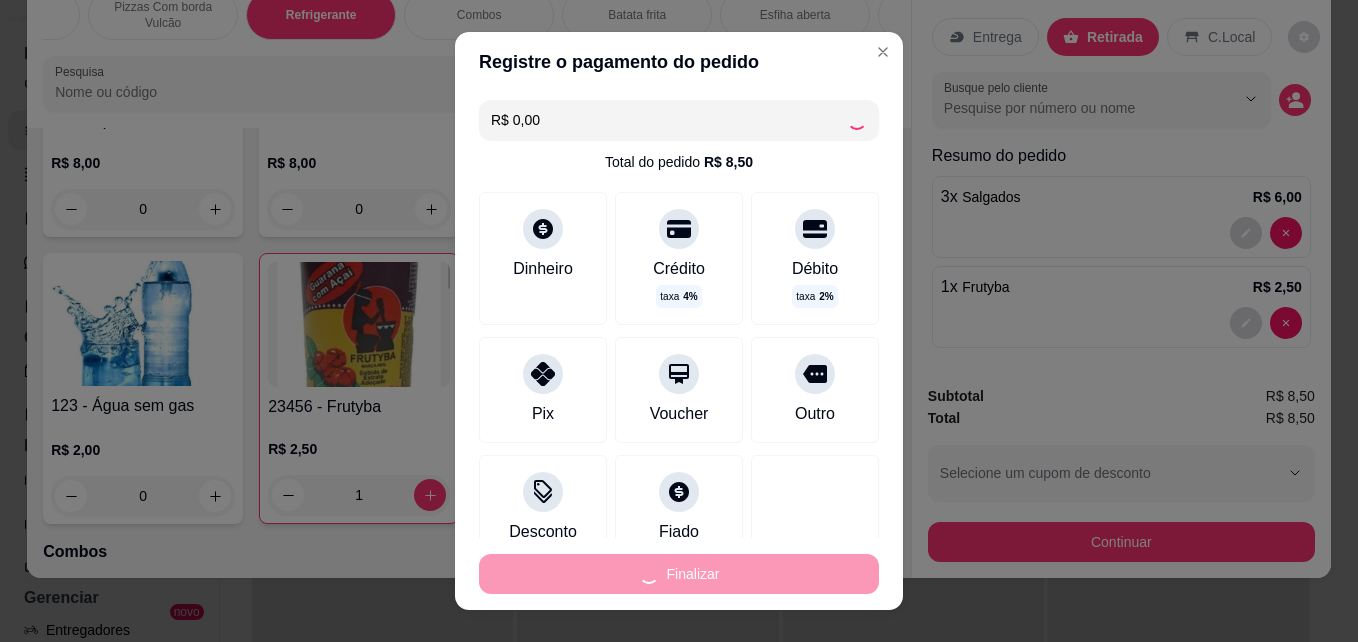 type on "0" 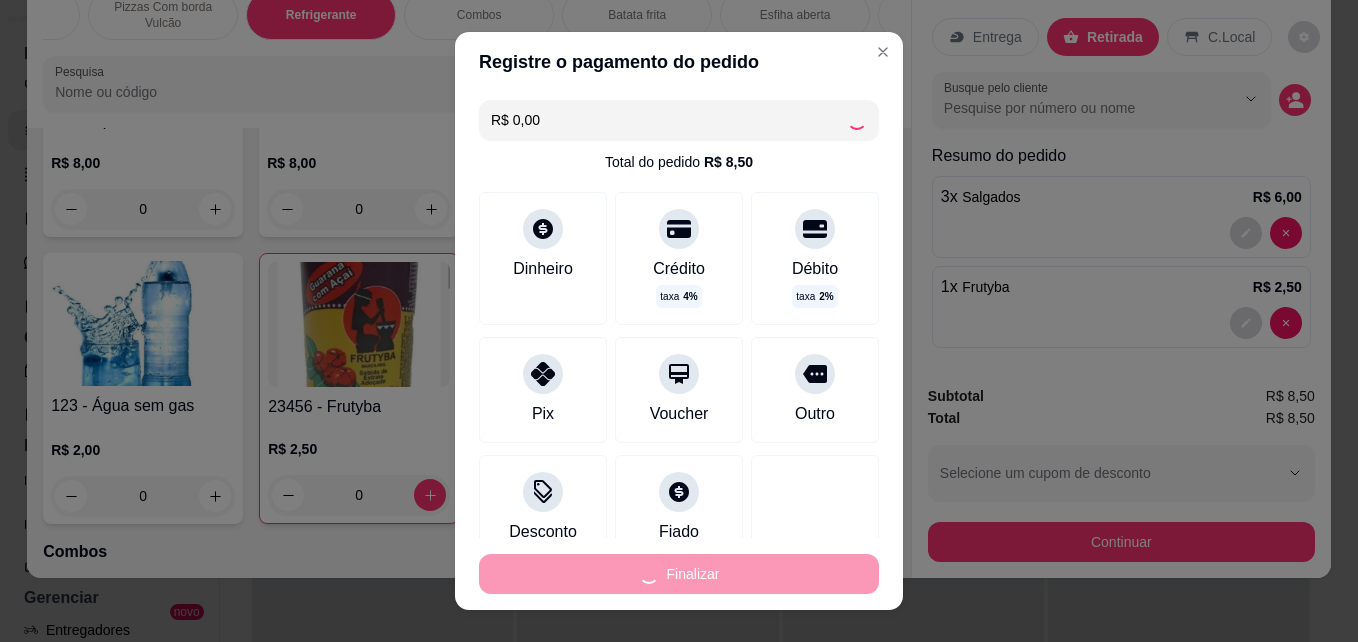 type on "-R$ 8,50" 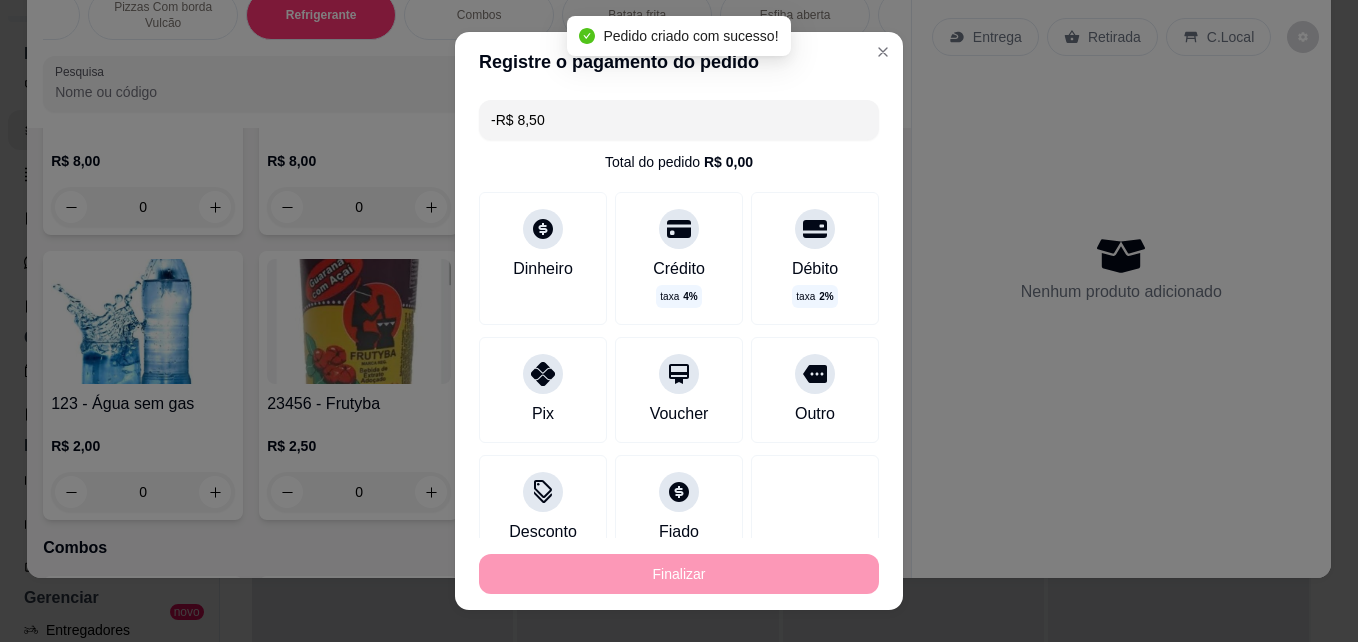 scroll, scrollTop: 2180, scrollLeft: 0, axis: vertical 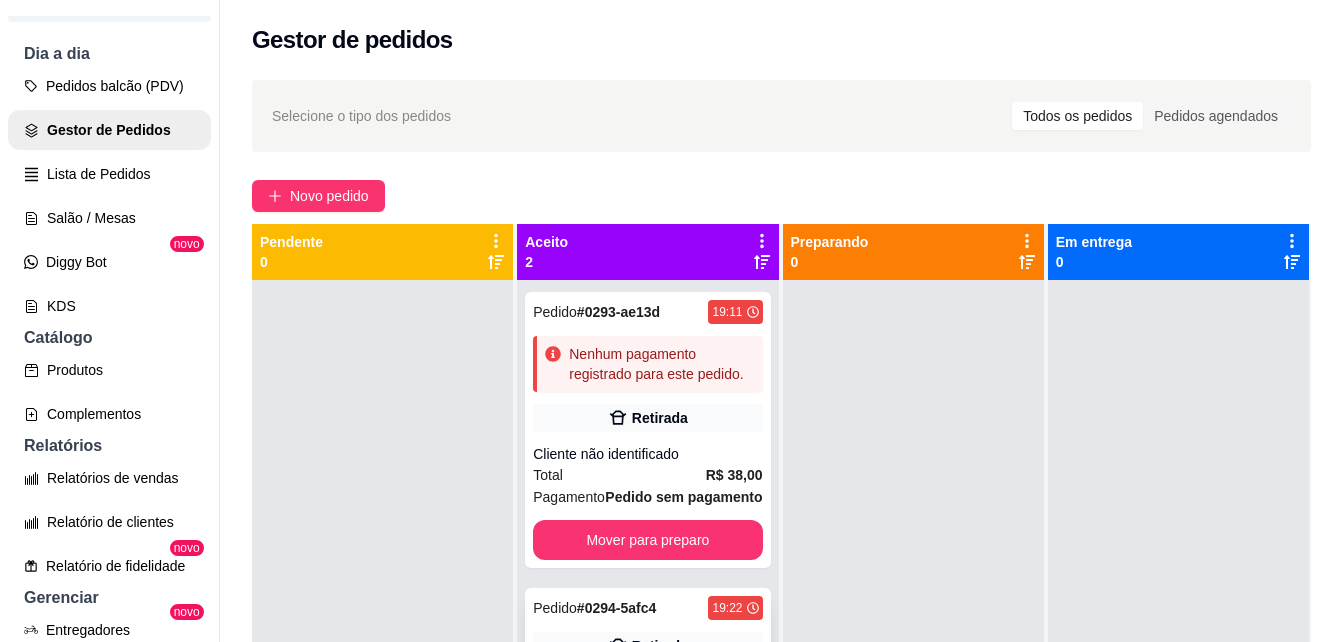 click on "# 0294-5afc4" at bounding box center (616, 608) 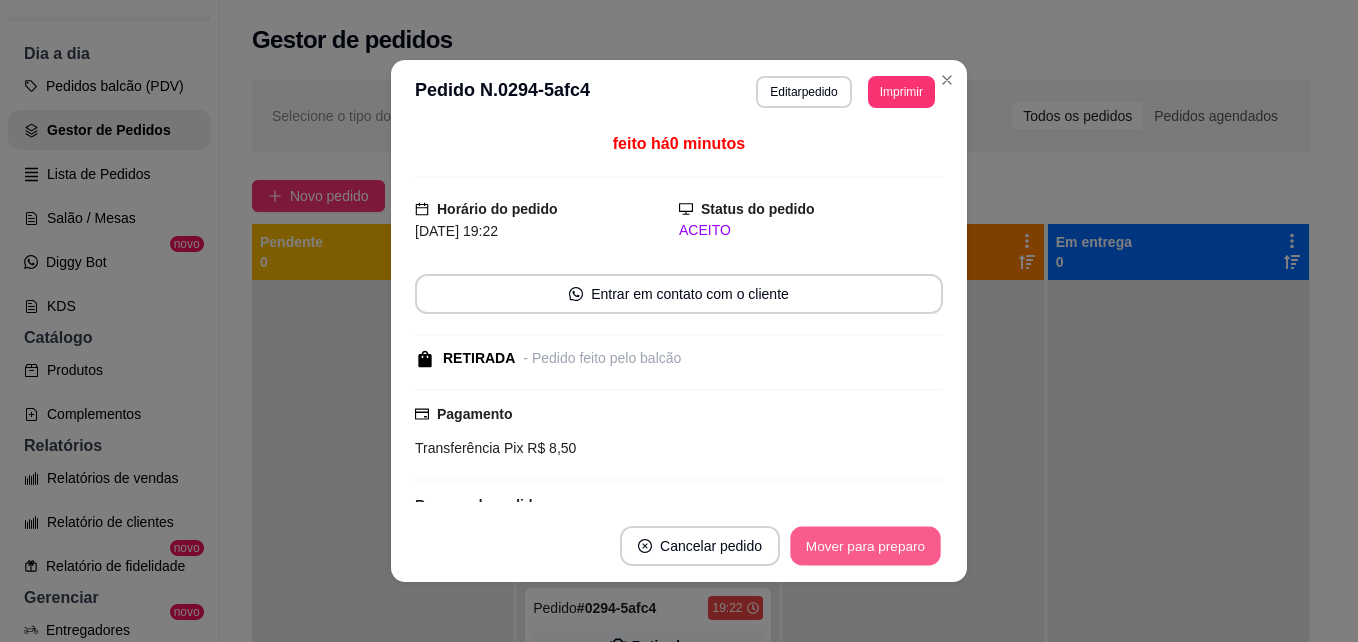 click on "Mover para preparo" at bounding box center (865, 546) 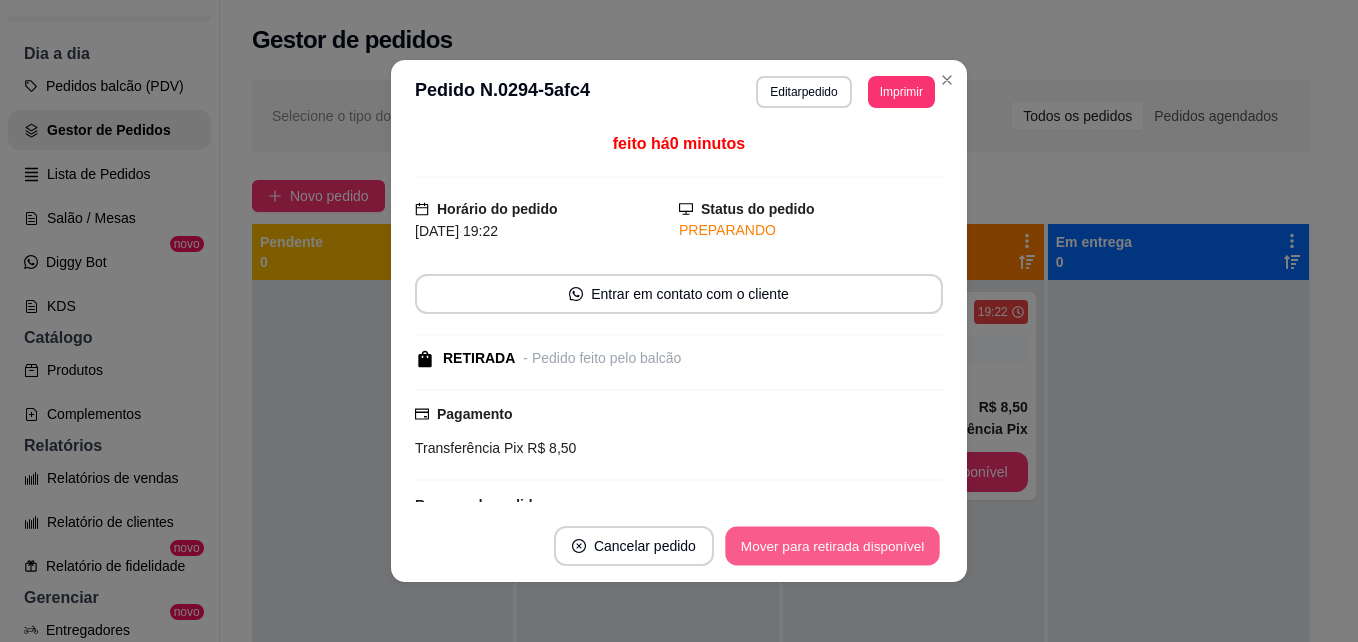 click on "Mover para retirada disponível" at bounding box center [832, 546] 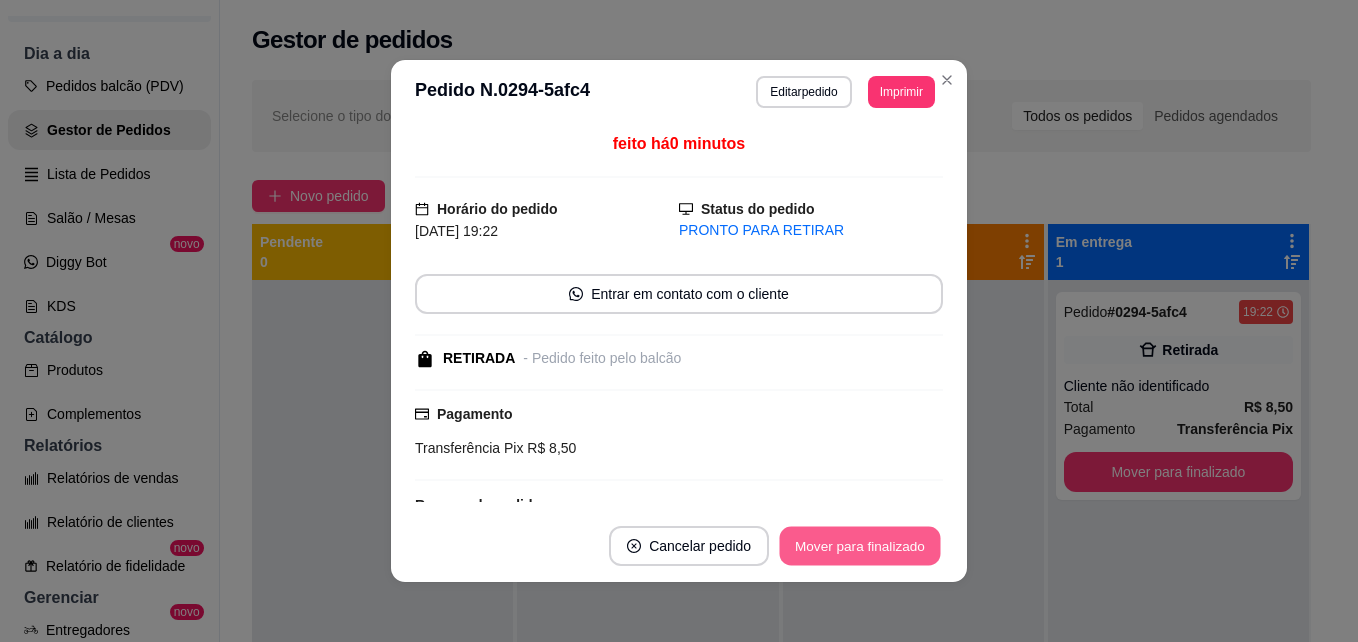 click on "Mover para finalizado" at bounding box center (860, 546) 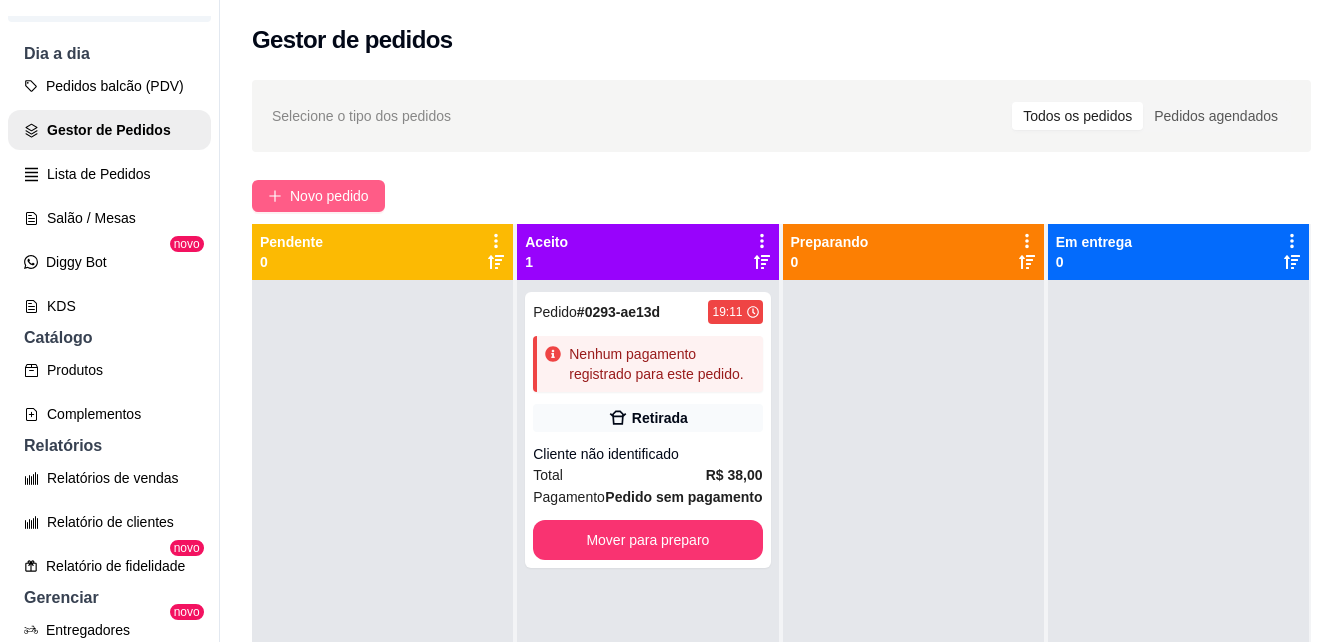 click on "Novo pedido" at bounding box center [318, 196] 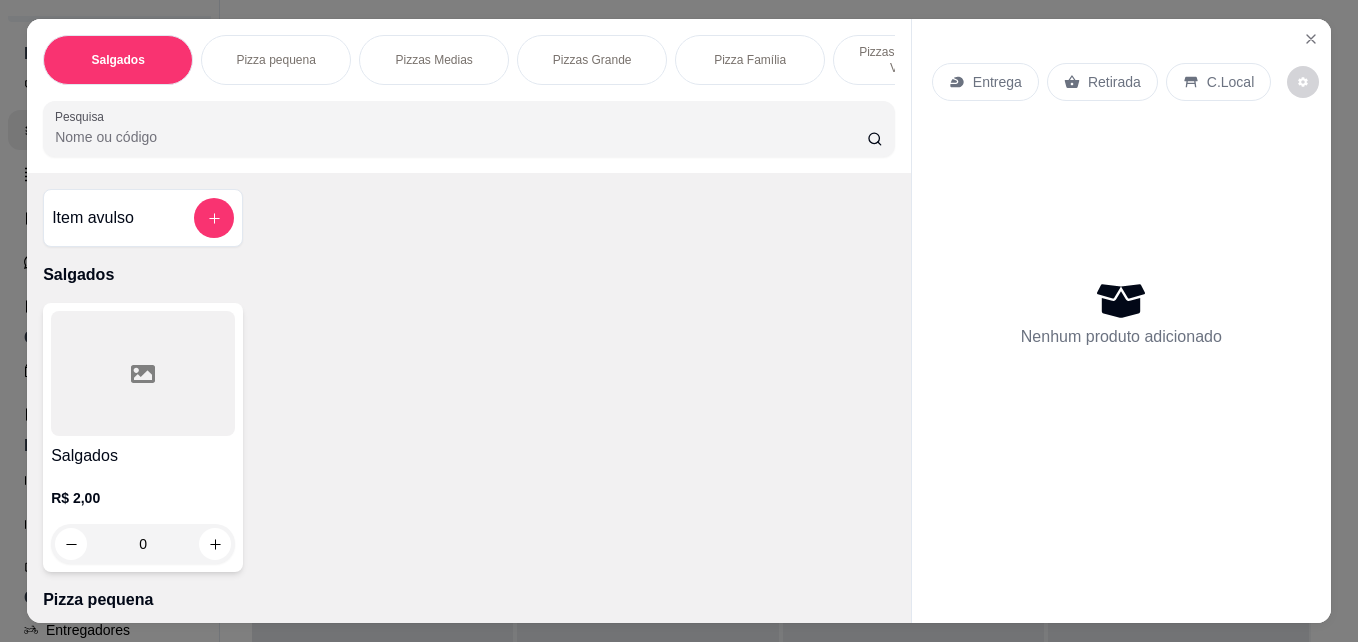 click on "Item avulso" at bounding box center [143, 218] 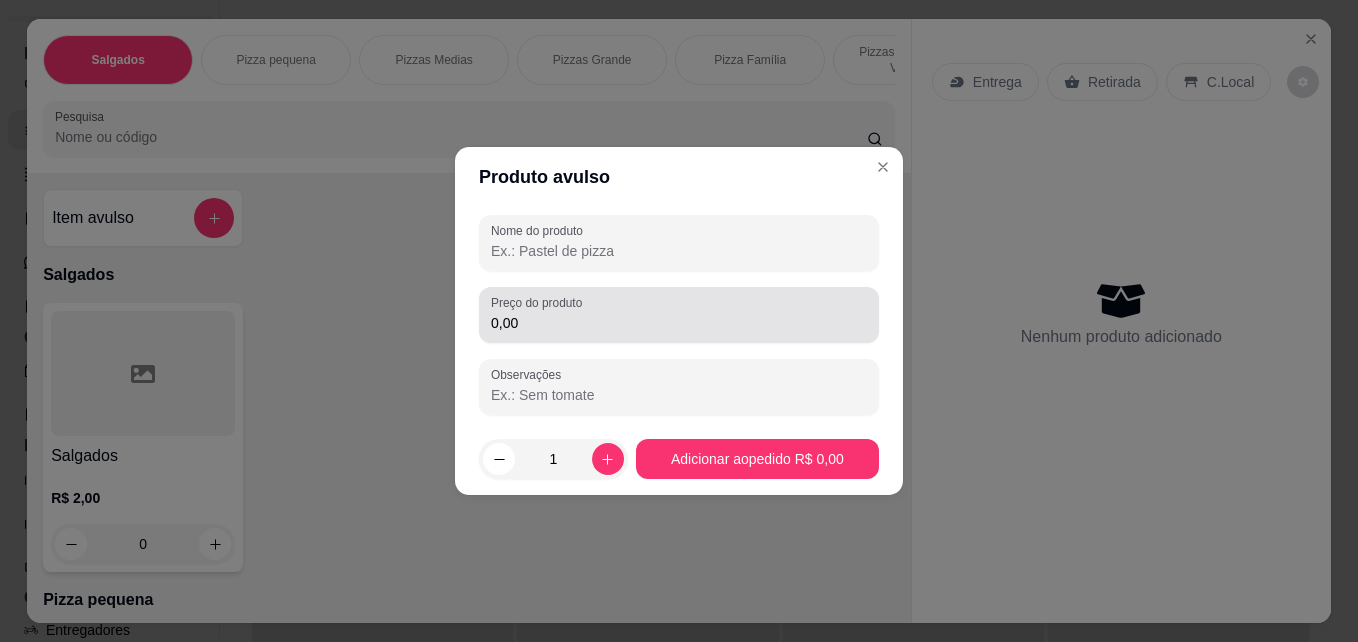 click on "0,00" at bounding box center [679, 323] 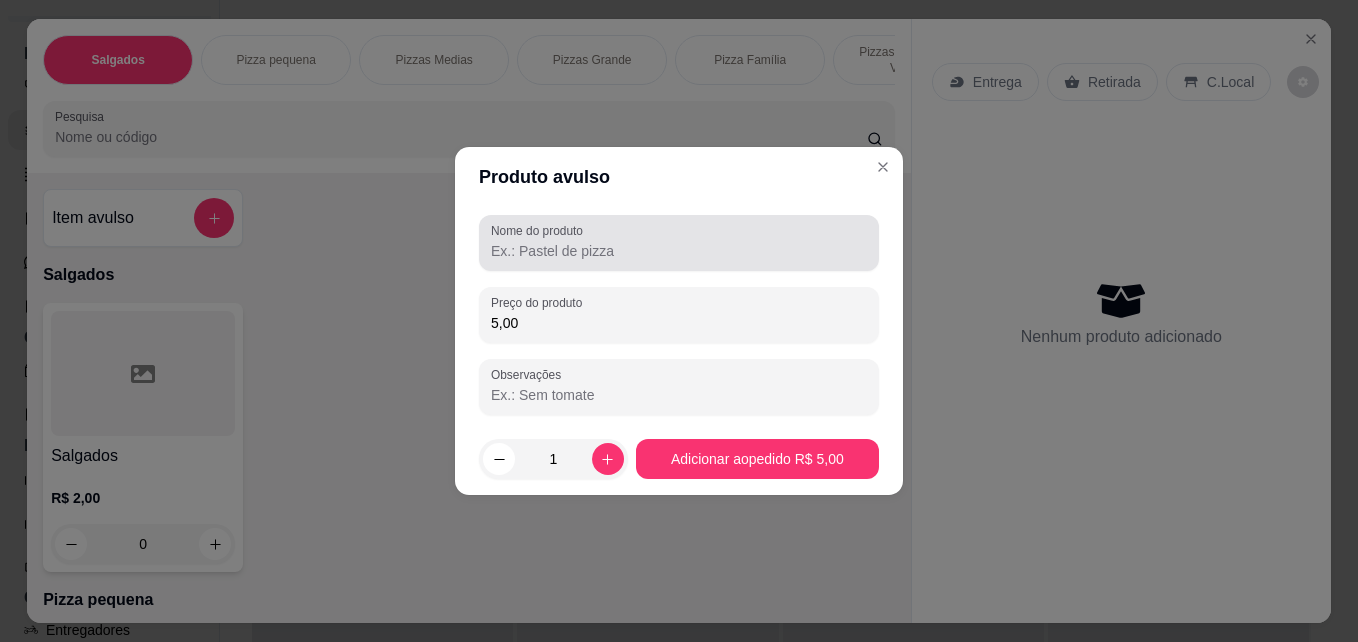 type on "5,00" 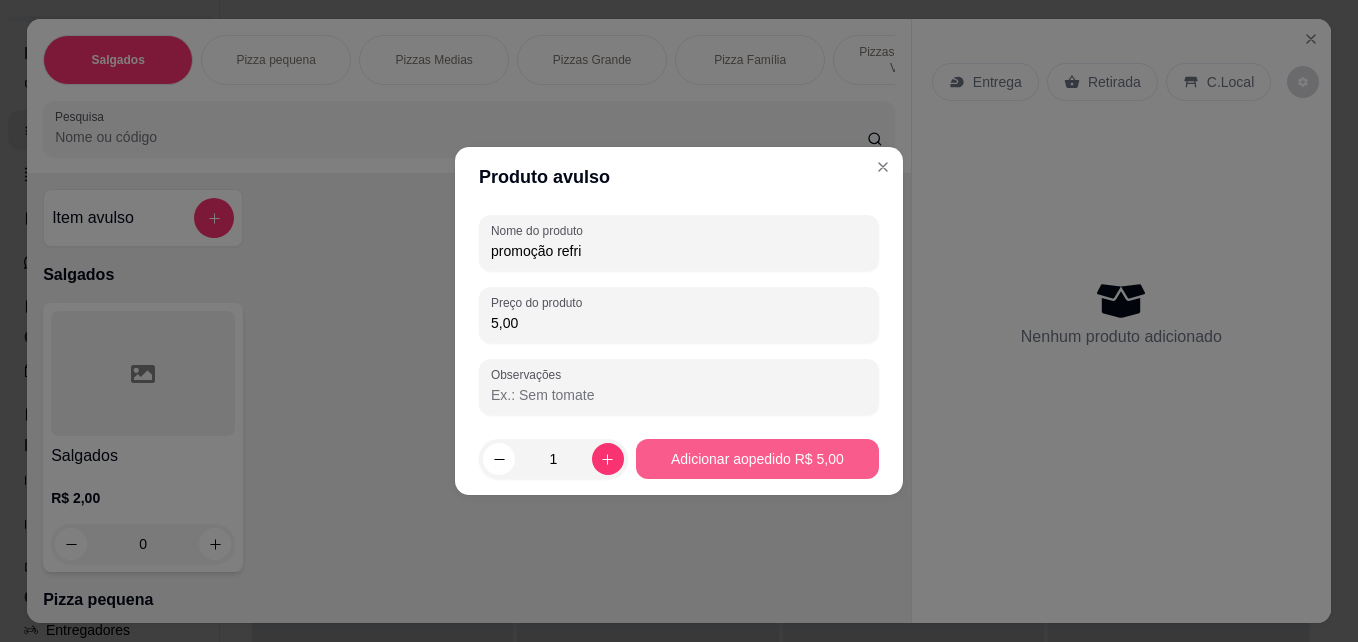 type on "promoção refri" 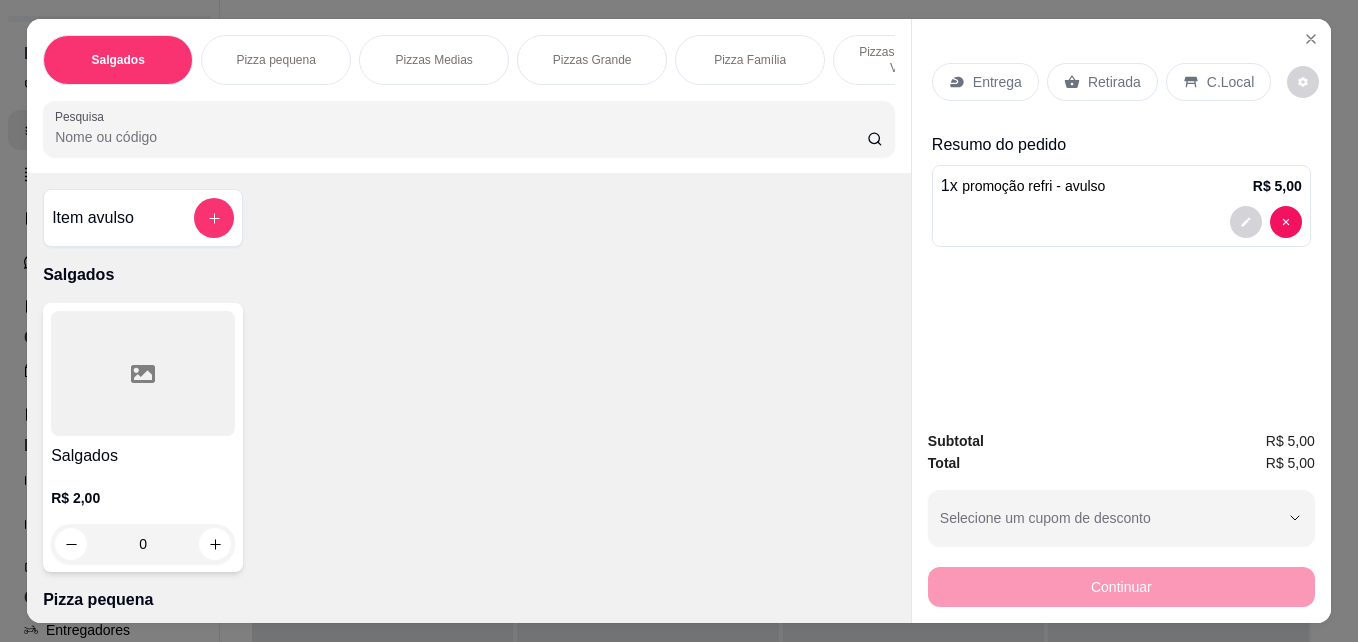 click on "Pizza Família" at bounding box center (750, 60) 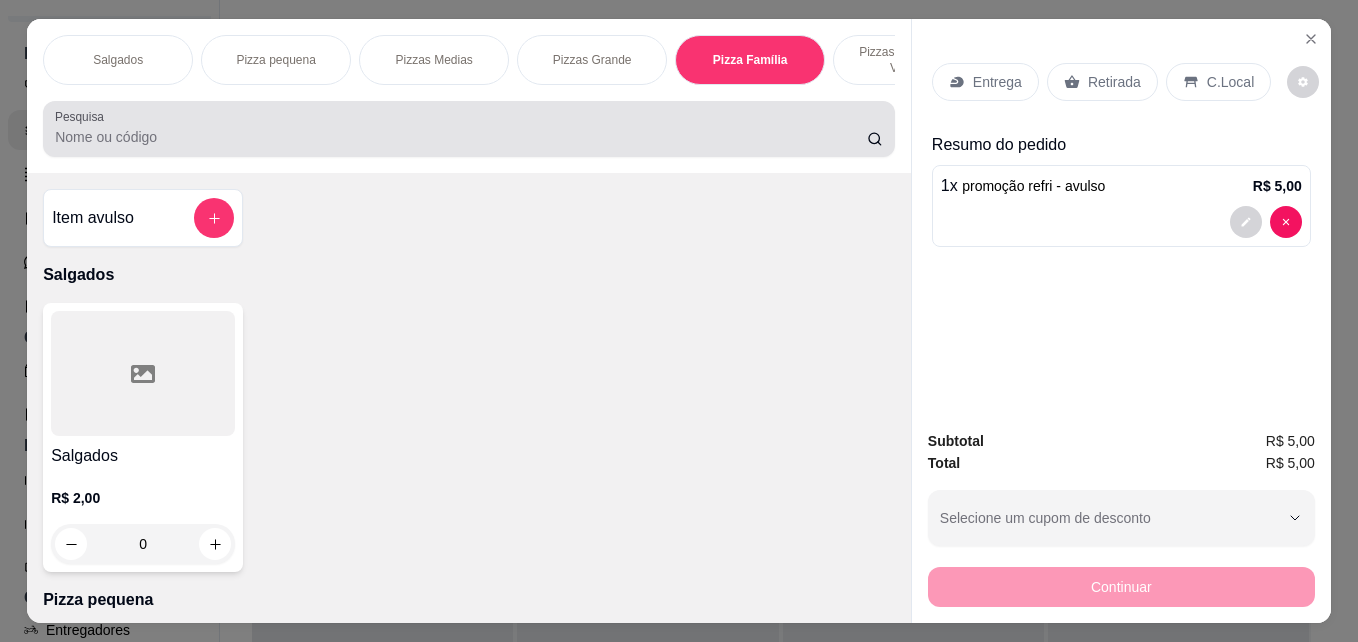 scroll, scrollTop: 1354, scrollLeft: 0, axis: vertical 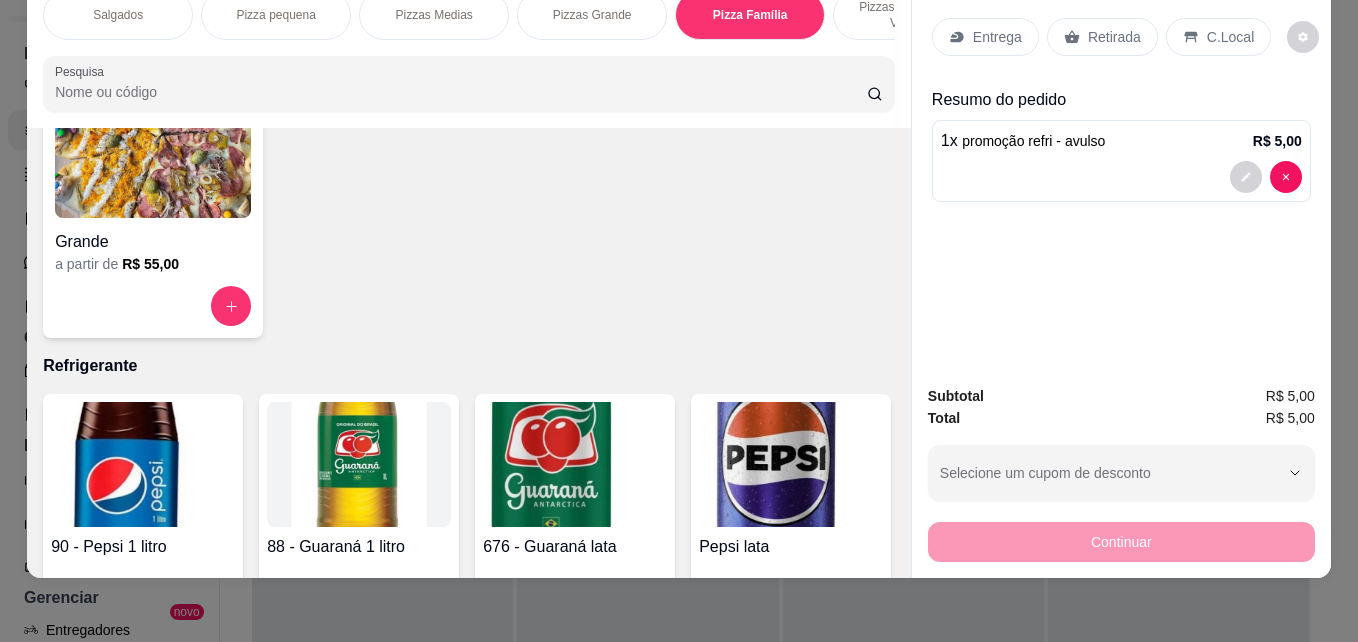 click at bounding box center [153, 155] 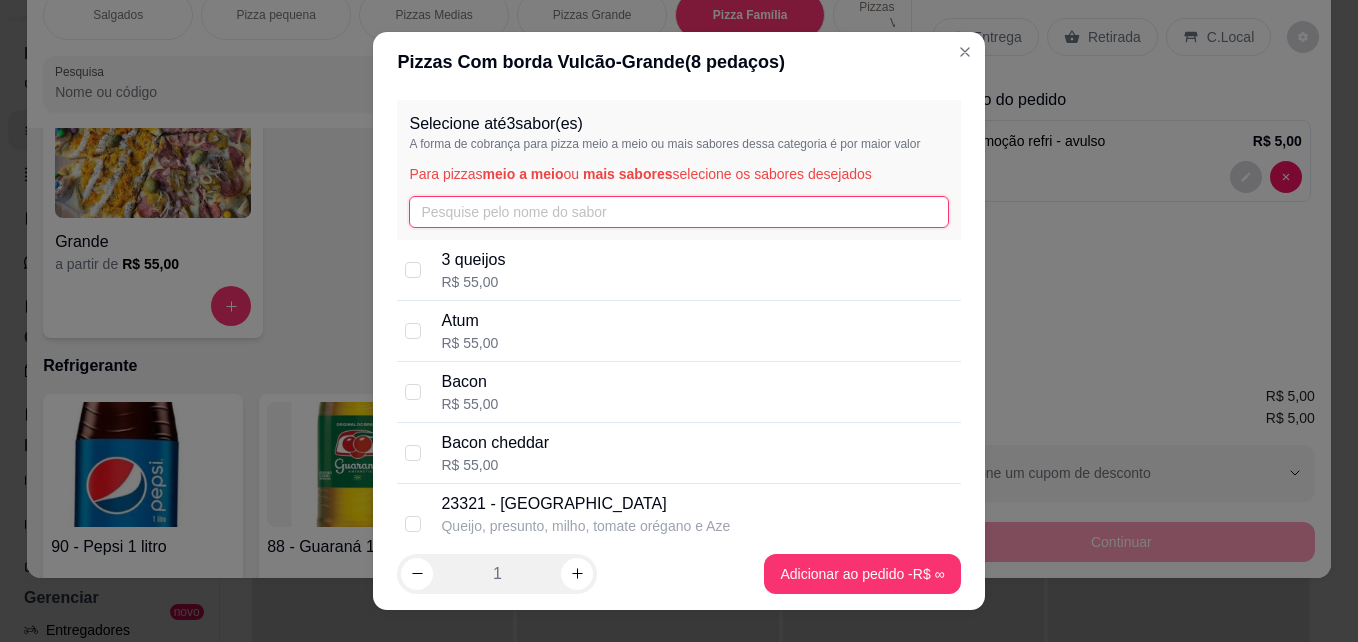 click at bounding box center (678, 212) 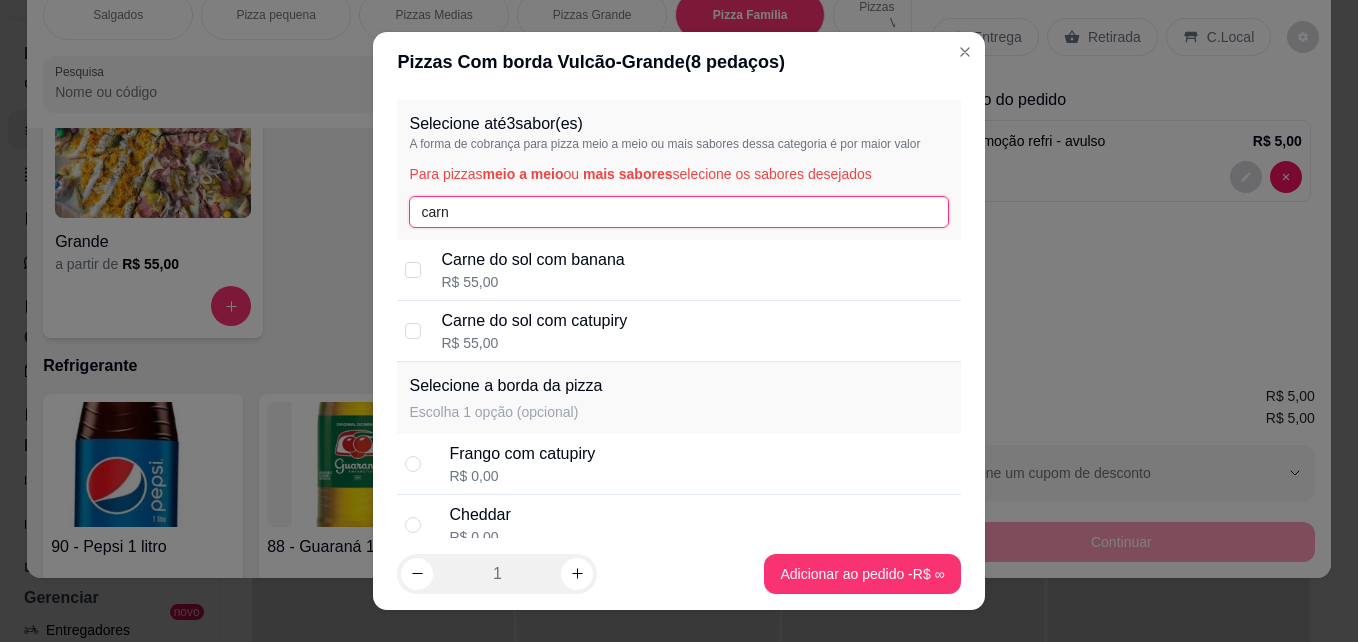 type on "carn" 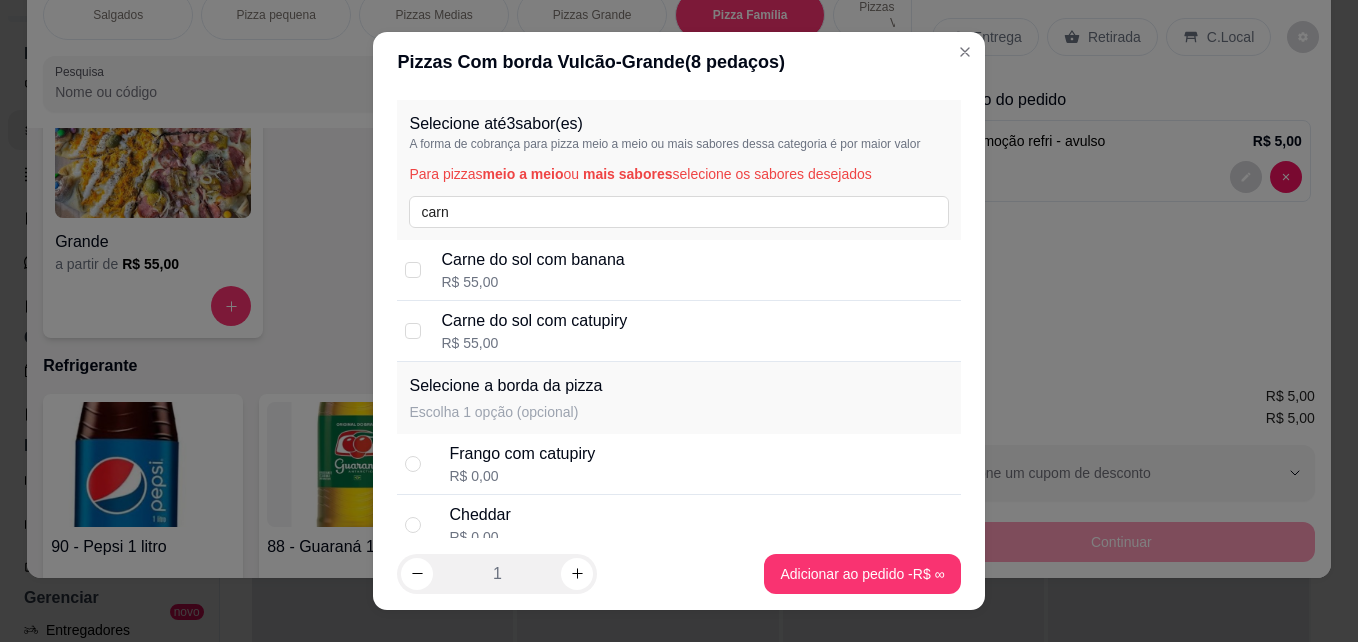 click on "R$ 55,00" at bounding box center [532, 282] 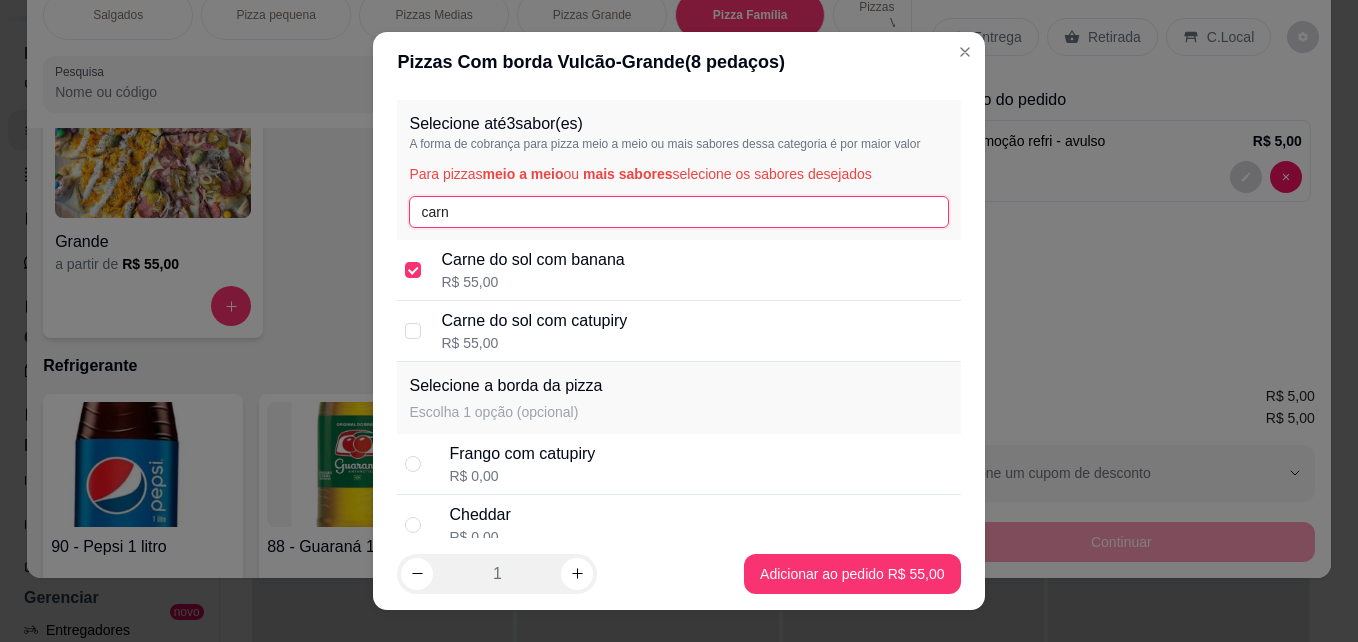 drag, startPoint x: 513, startPoint y: 216, endPoint x: 409, endPoint y: 216, distance: 104 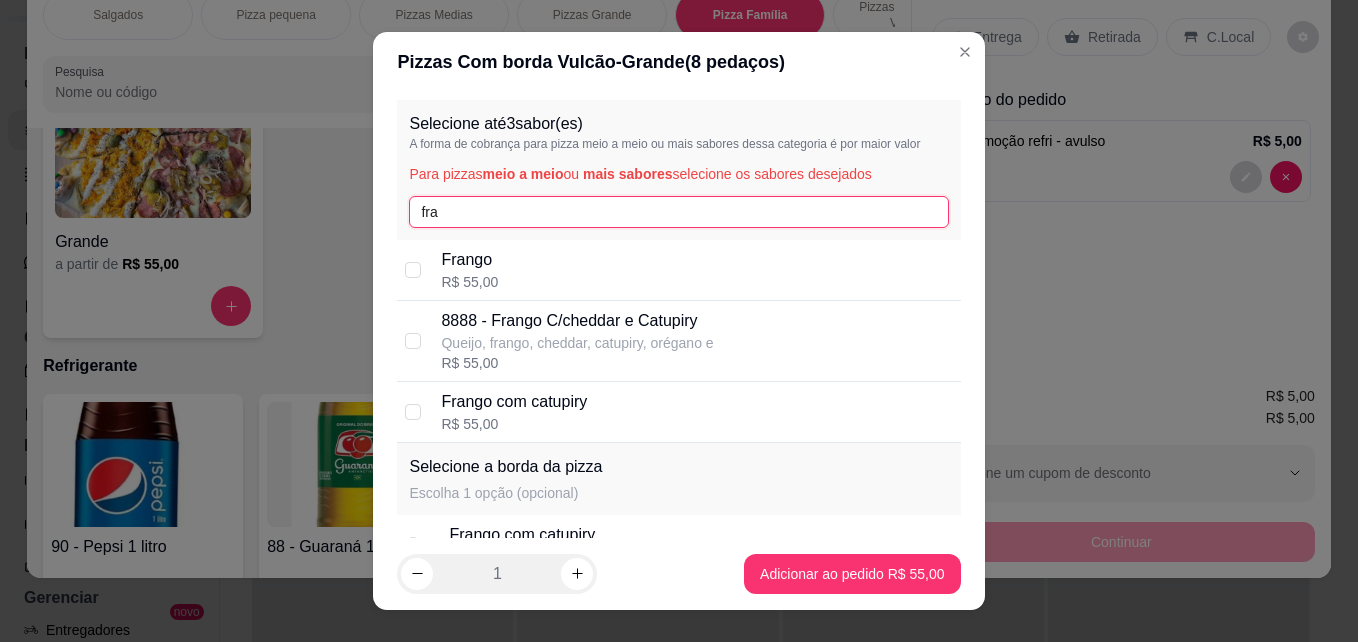type on "fra" 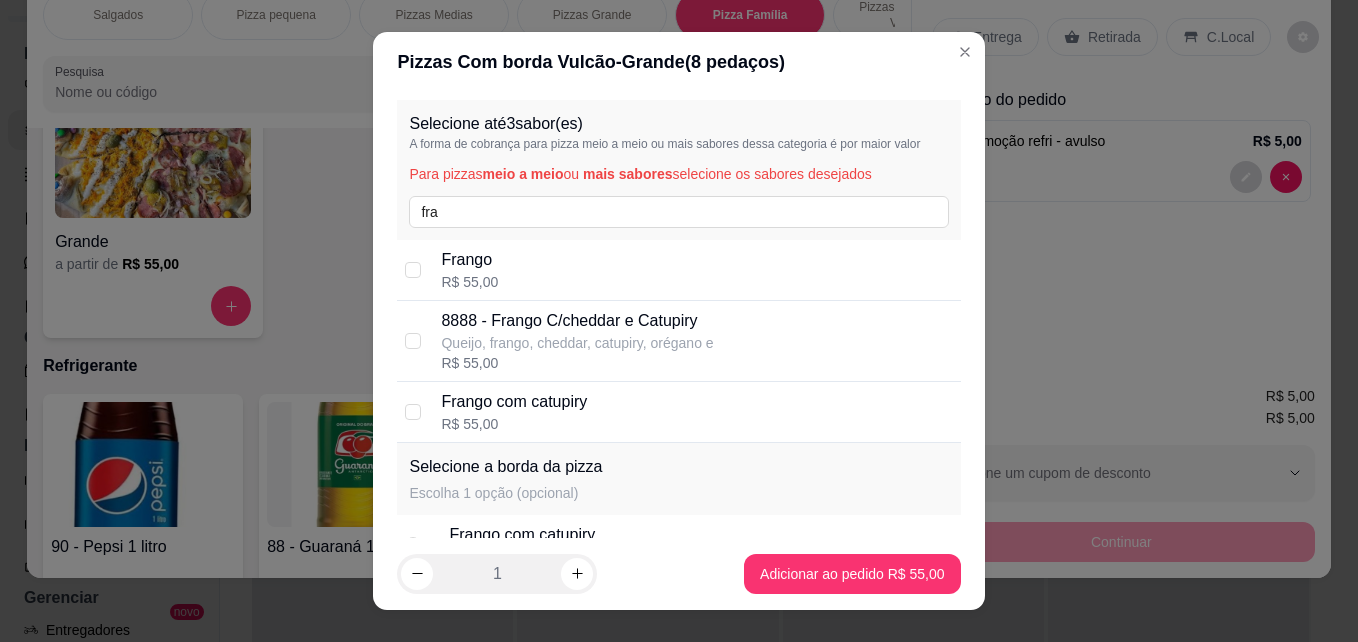 click on "Frango" at bounding box center (469, 260) 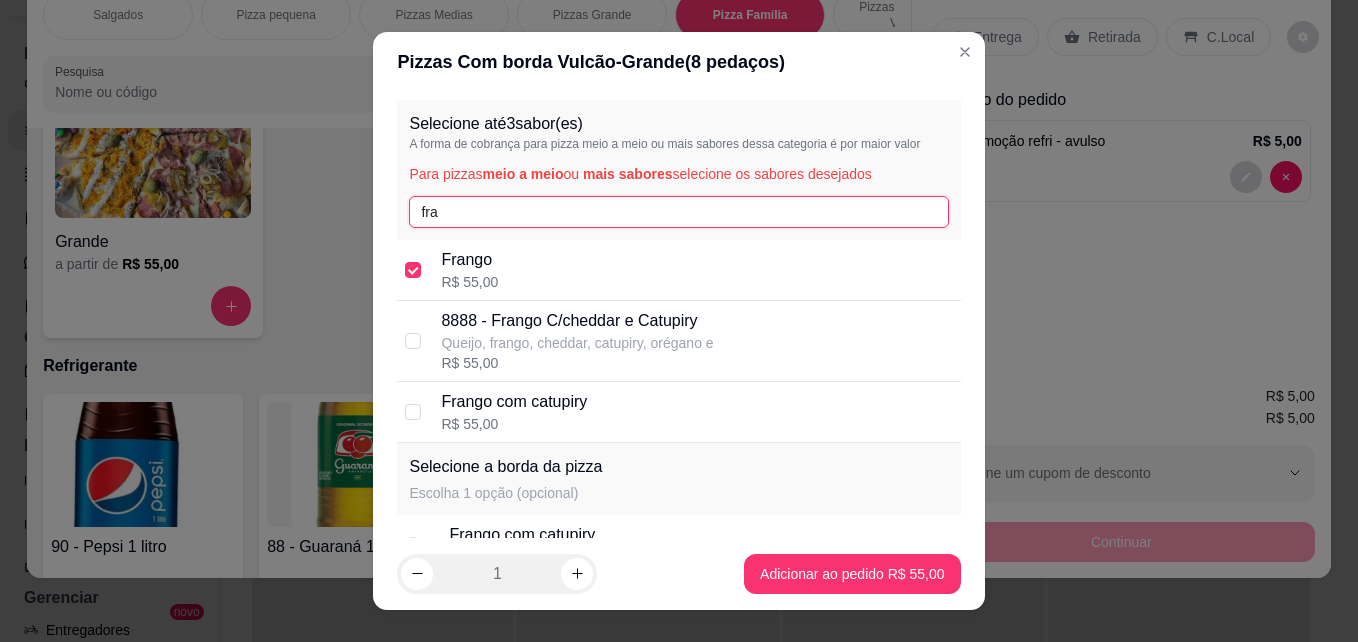 drag, startPoint x: 456, startPoint y: 221, endPoint x: 405, endPoint y: 219, distance: 51.0392 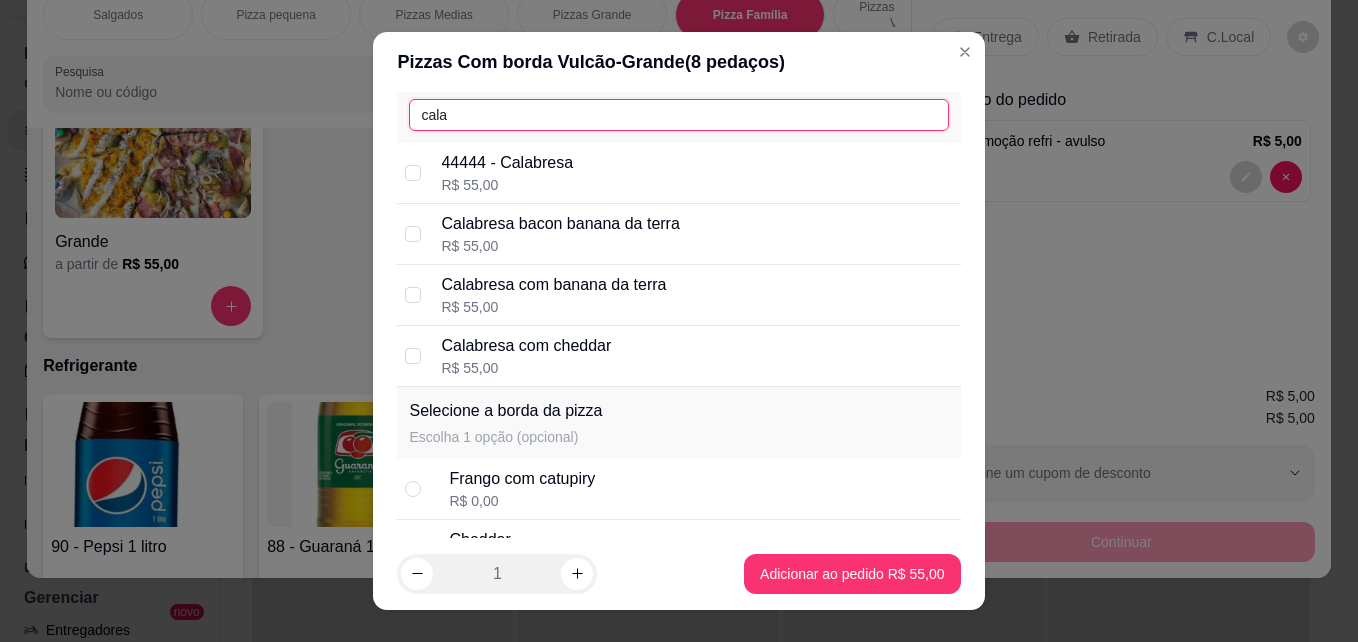 scroll, scrollTop: 0, scrollLeft: 0, axis: both 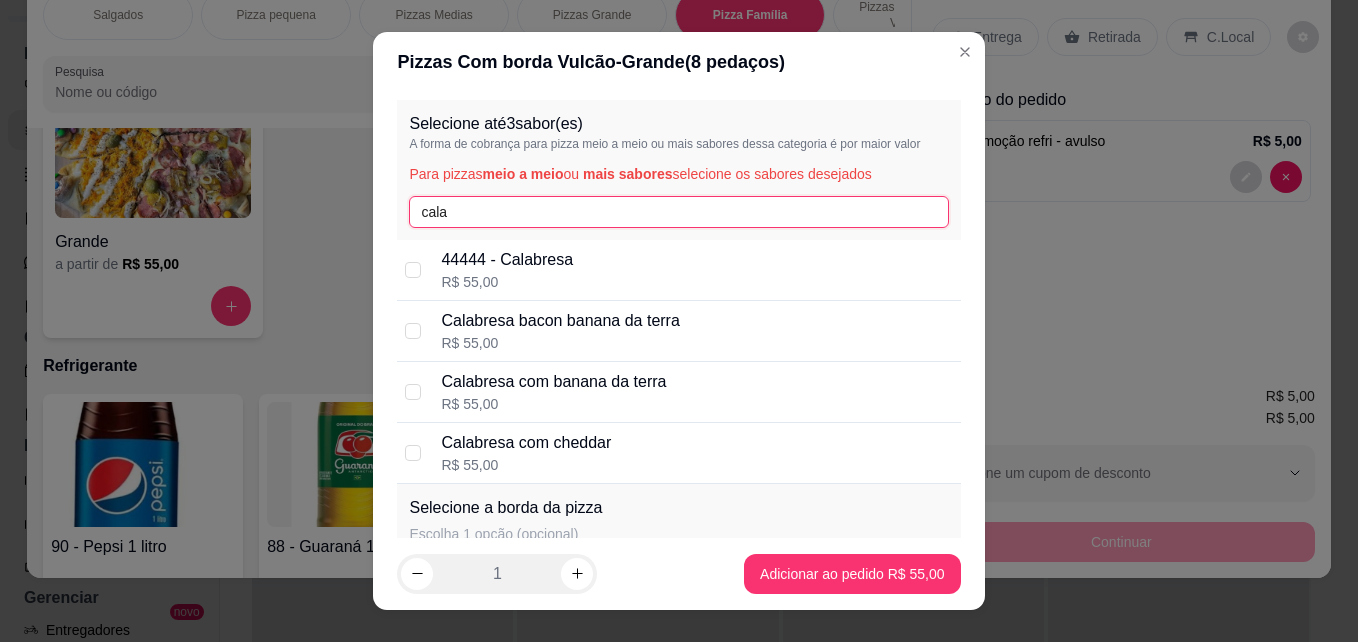type on "cala" 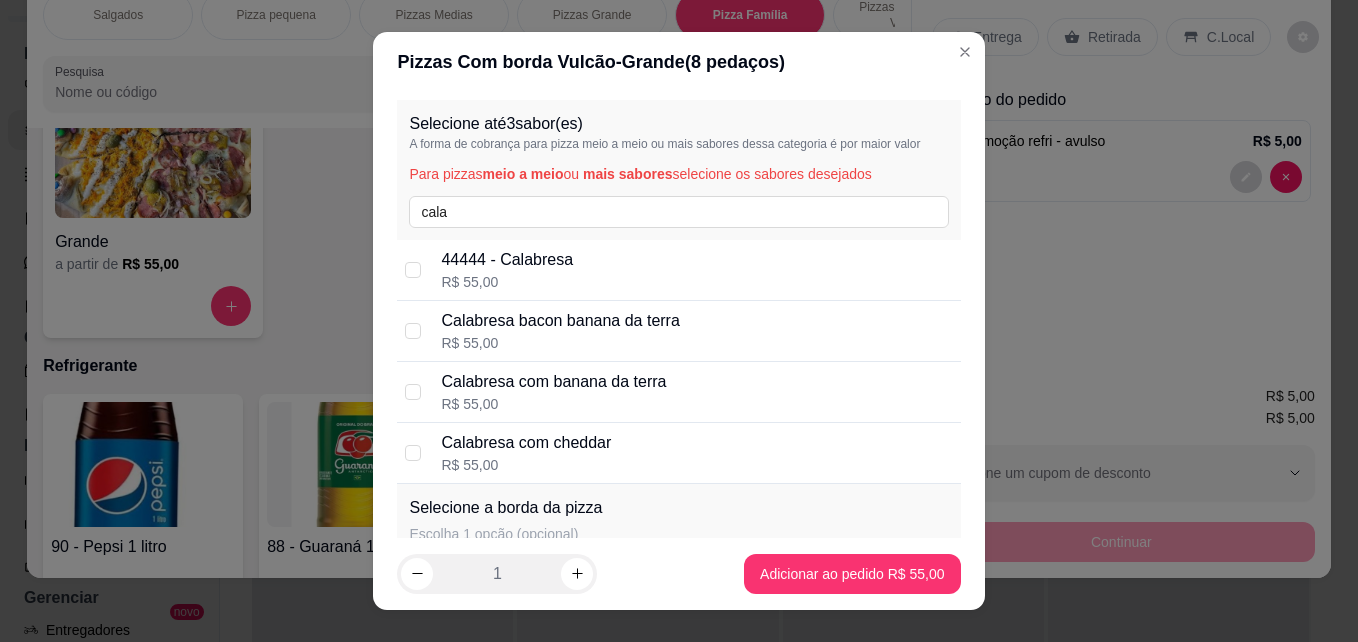 click on "R$ 55,00" at bounding box center (507, 282) 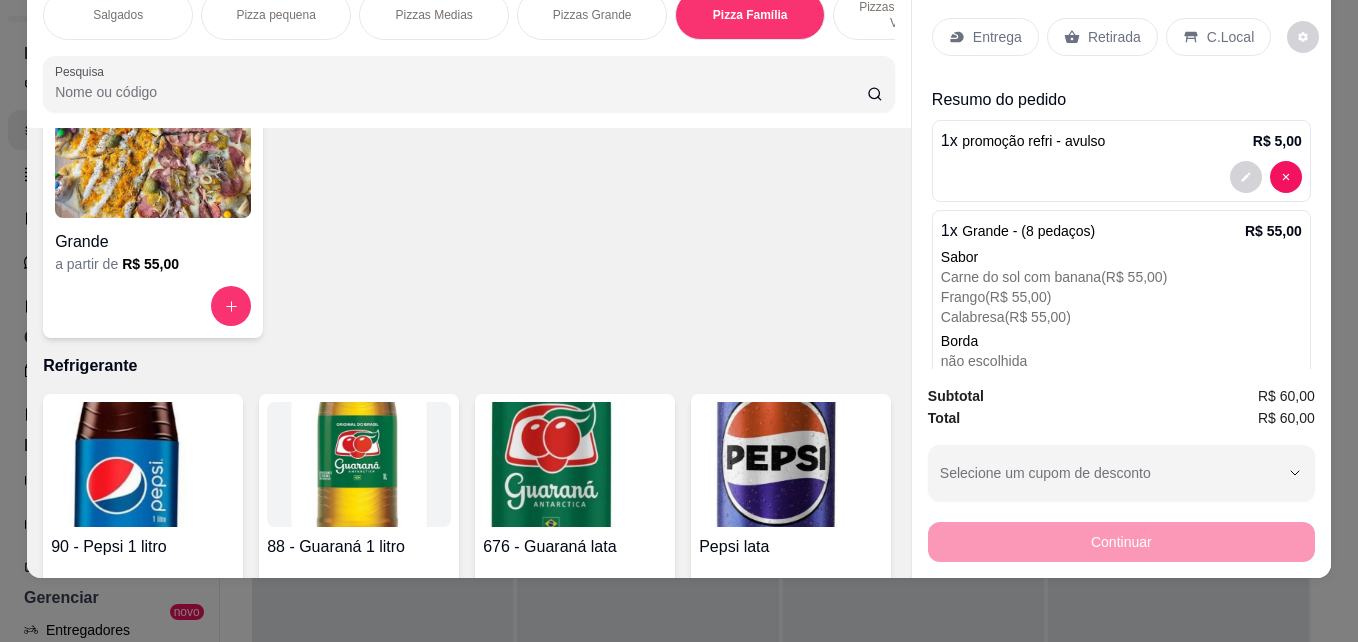 scroll, scrollTop: 0, scrollLeft: 0, axis: both 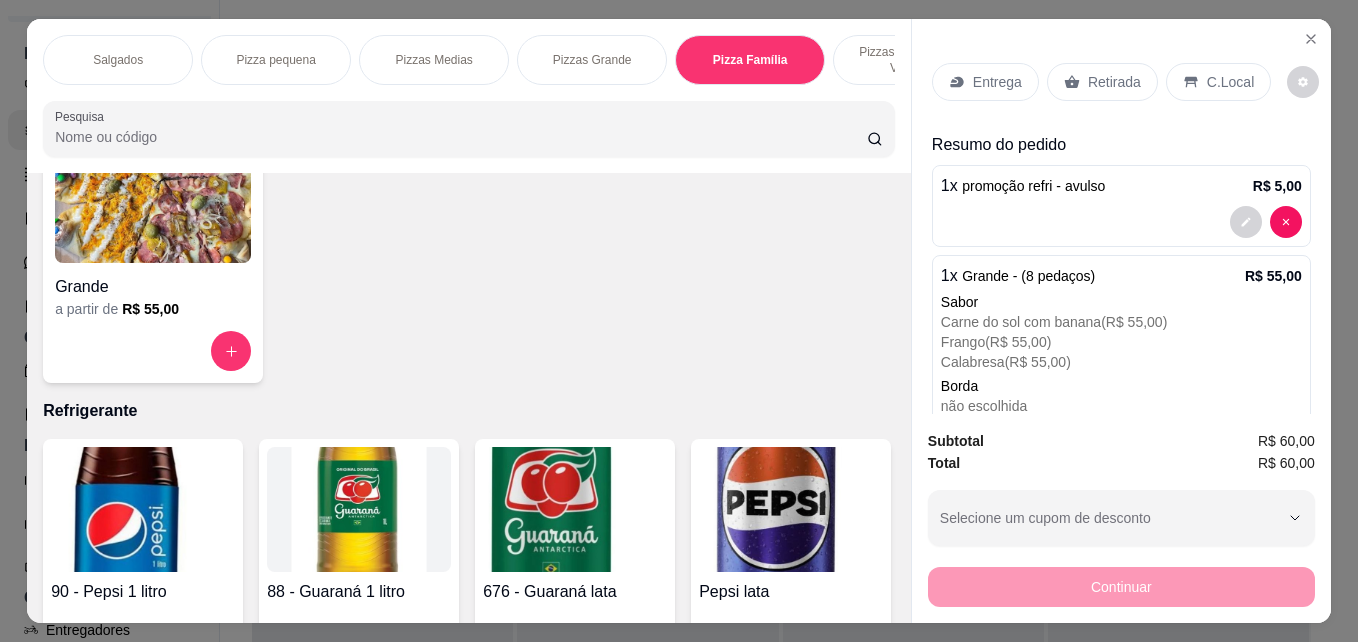 click on "Retirada" at bounding box center [1114, 82] 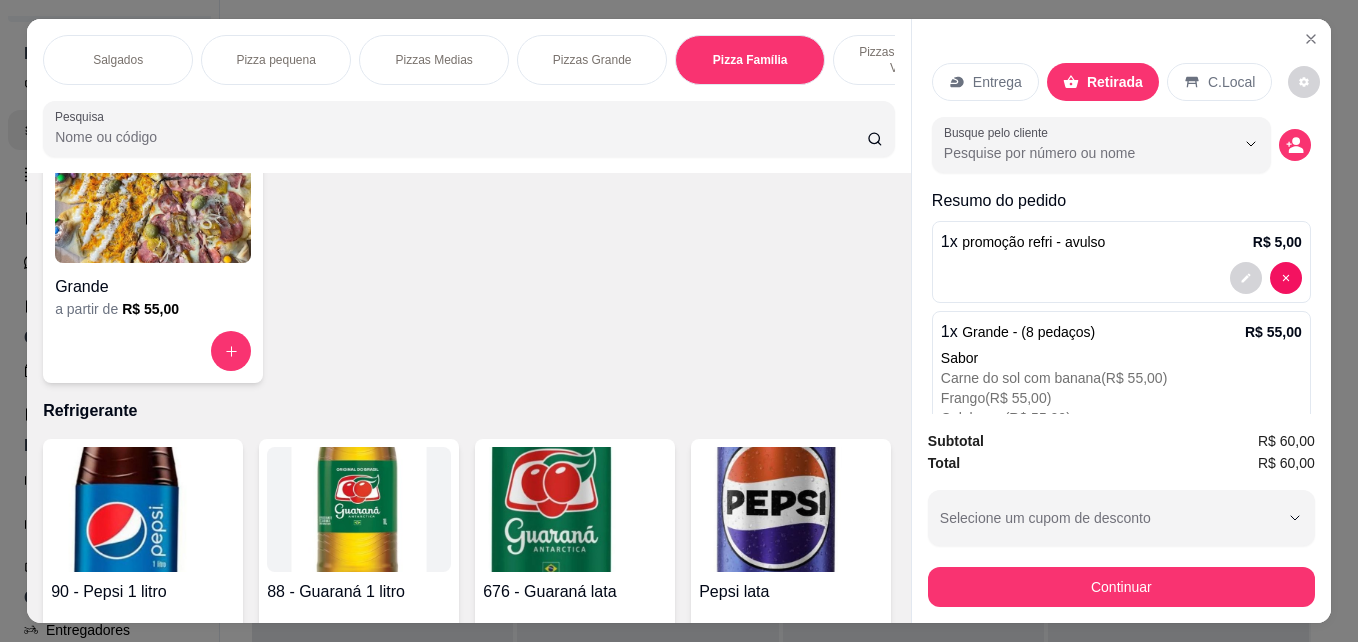 click on "C.Local" at bounding box center (1231, 82) 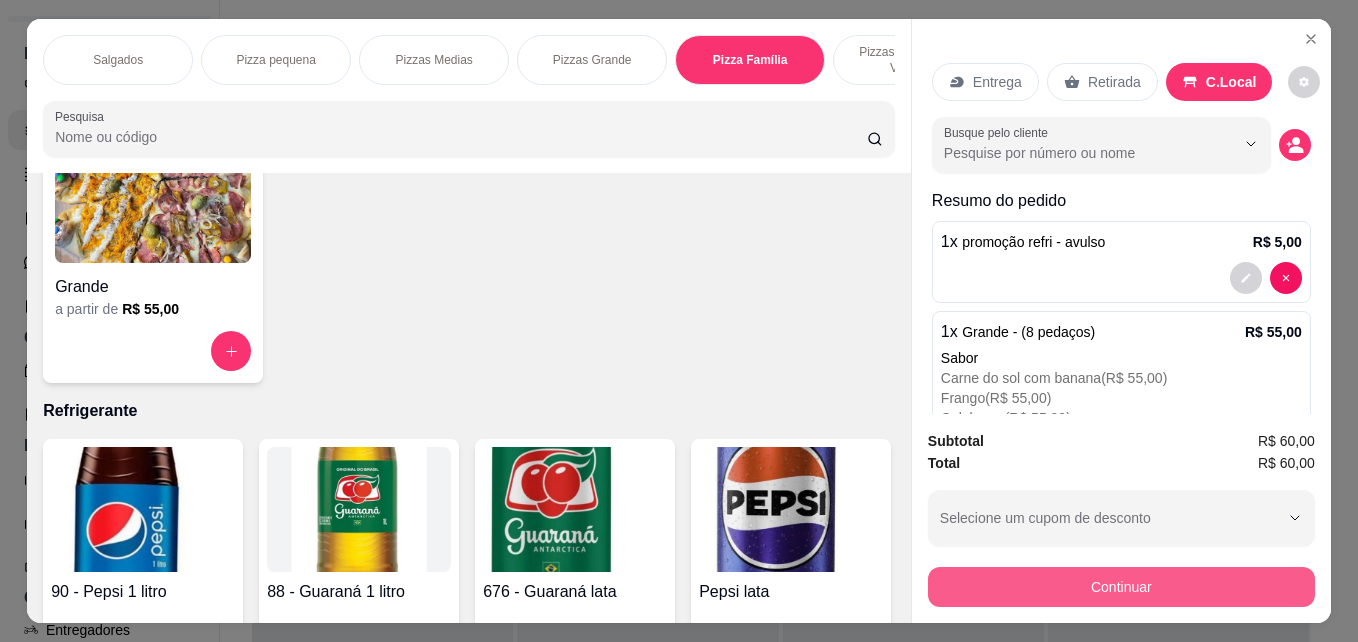 click on "Continuar" at bounding box center [1121, 587] 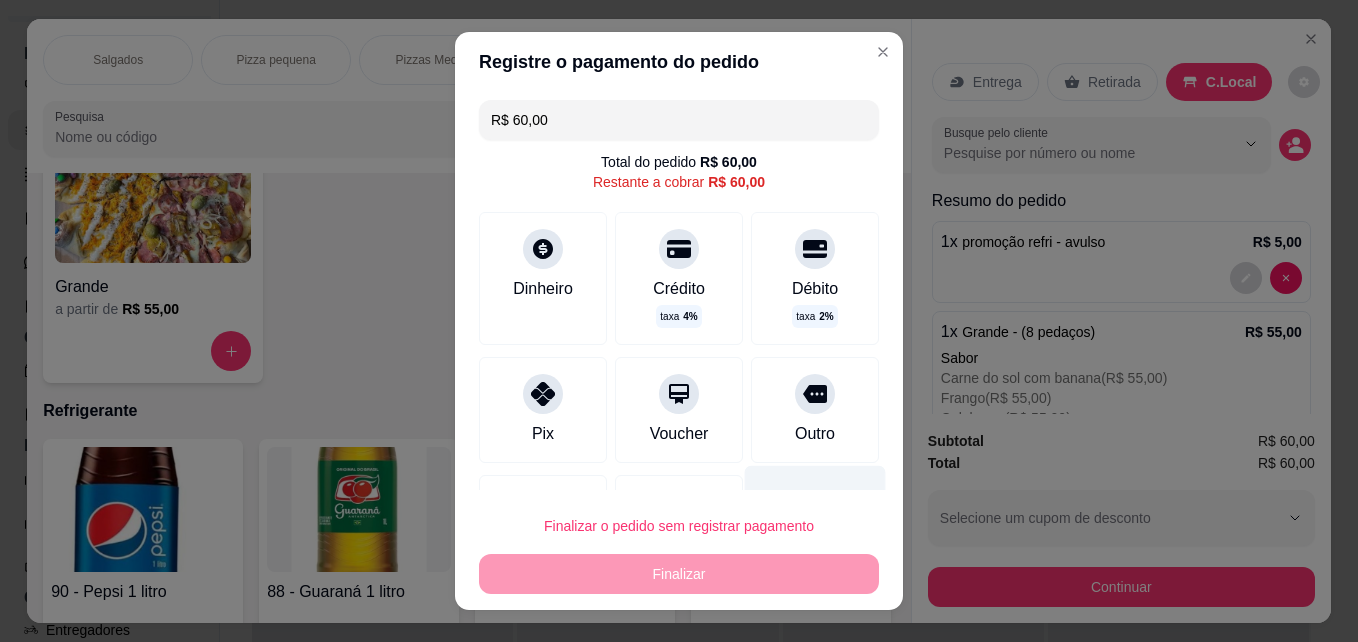 scroll, scrollTop: 99, scrollLeft: 0, axis: vertical 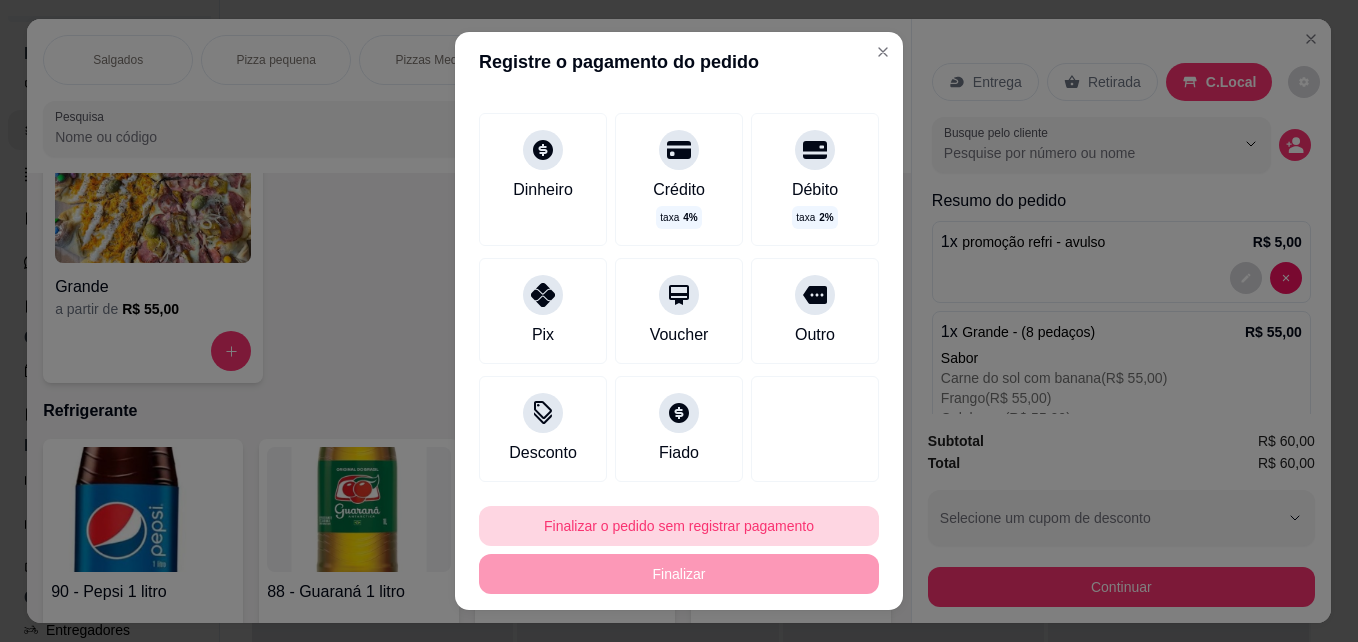click on "Finalizar o pedido sem registrar pagamento" at bounding box center (679, 526) 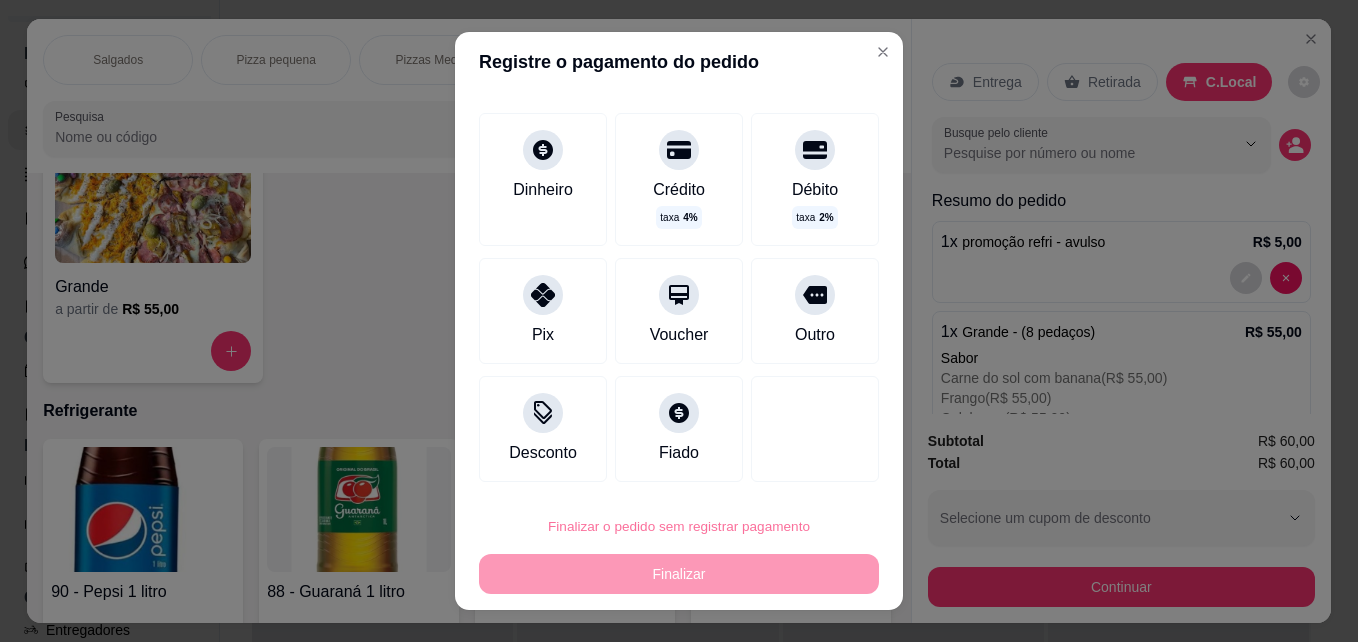 click on "Confirmar" at bounding box center (798, 468) 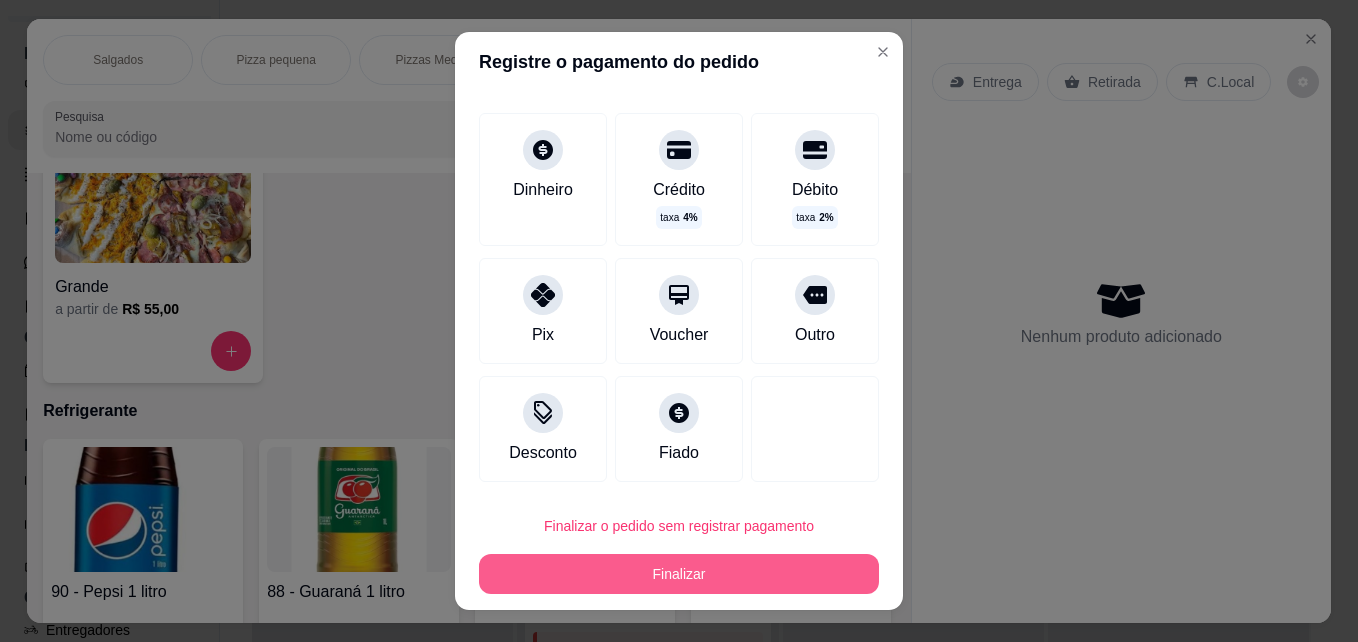 type on "R$ 0,00" 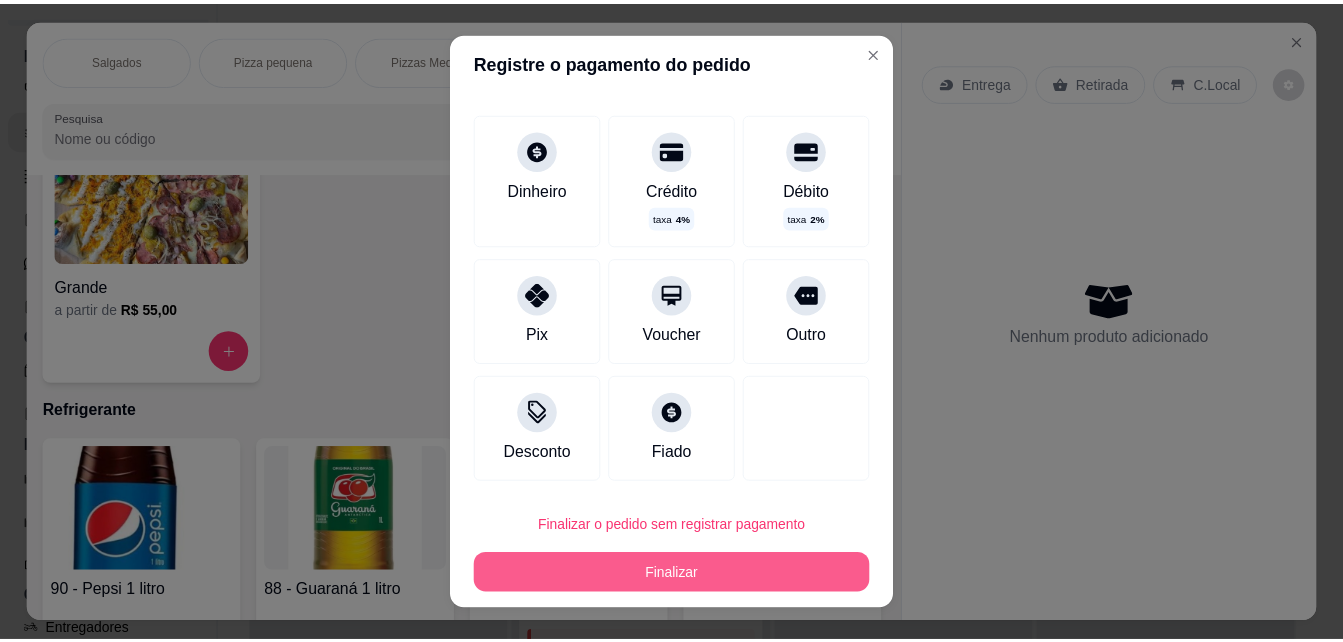 scroll, scrollTop: 79, scrollLeft: 0, axis: vertical 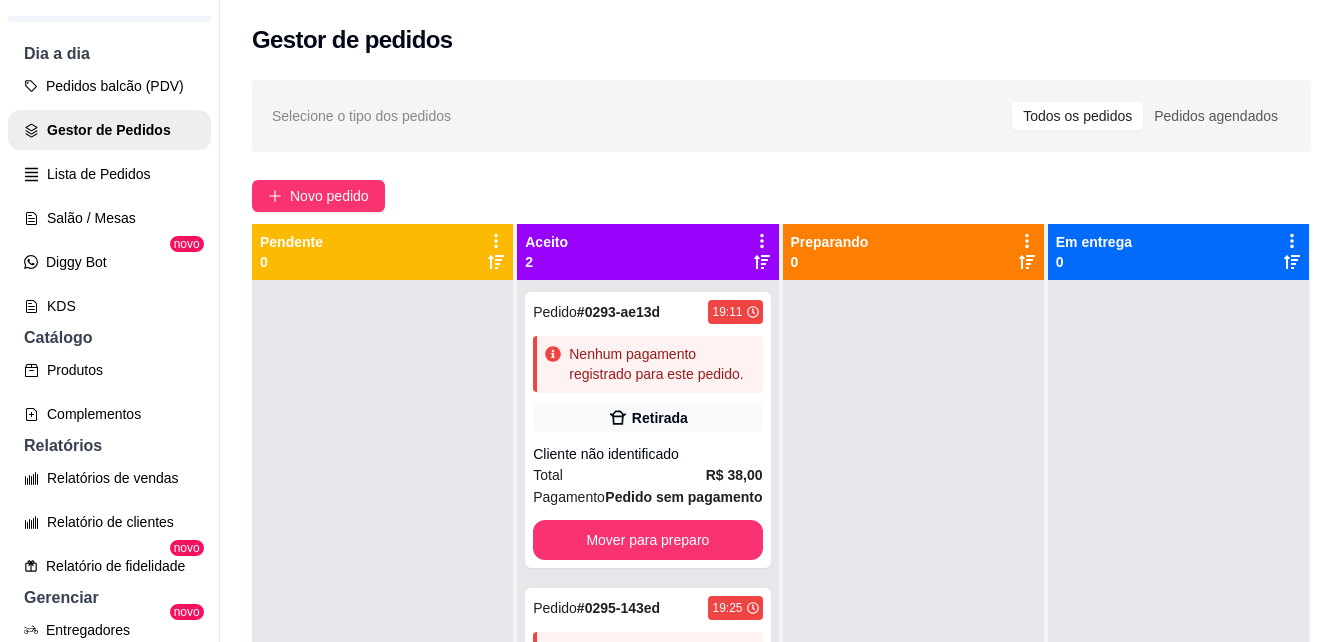 drag, startPoint x: 619, startPoint y: 561, endPoint x: 435, endPoint y: 454, distance: 212.84972 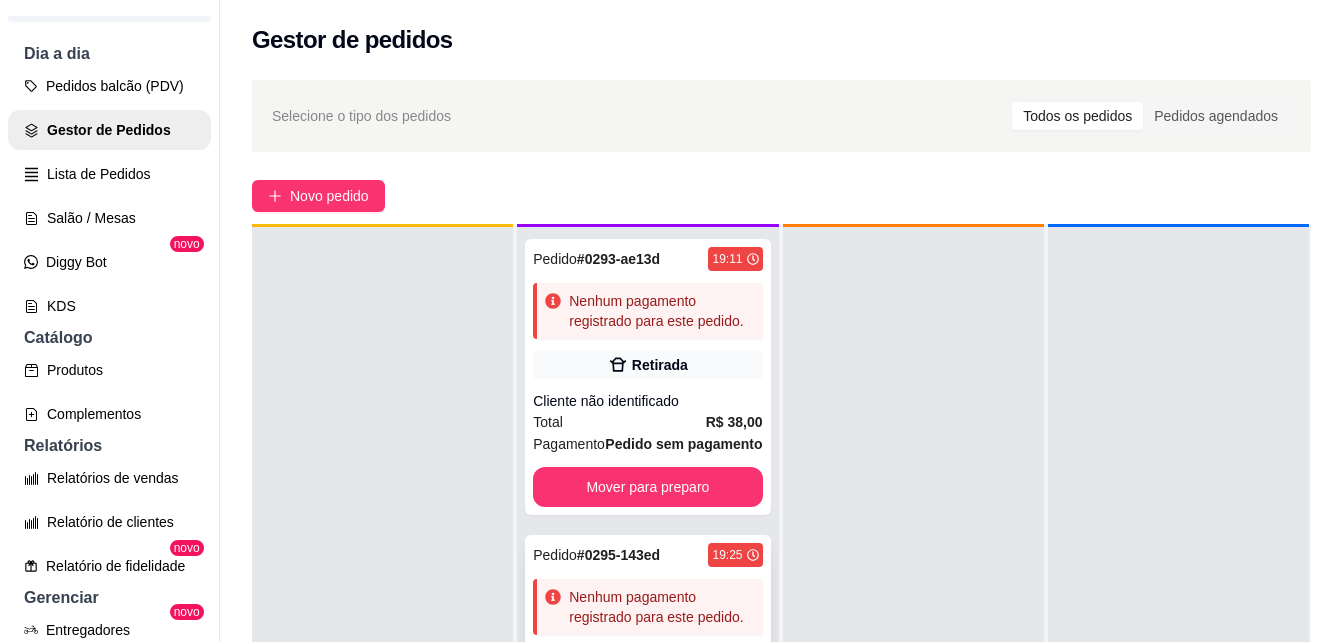 scroll, scrollTop: 56, scrollLeft: 0, axis: vertical 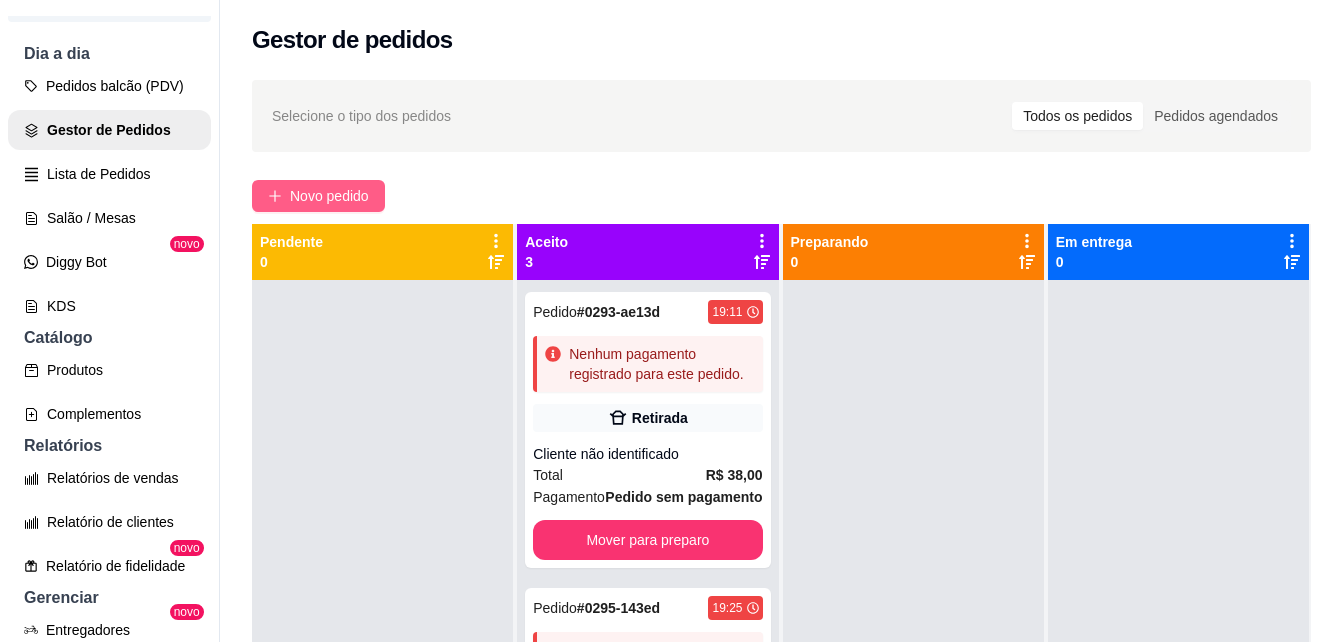 click on "Novo pedido" at bounding box center (329, 196) 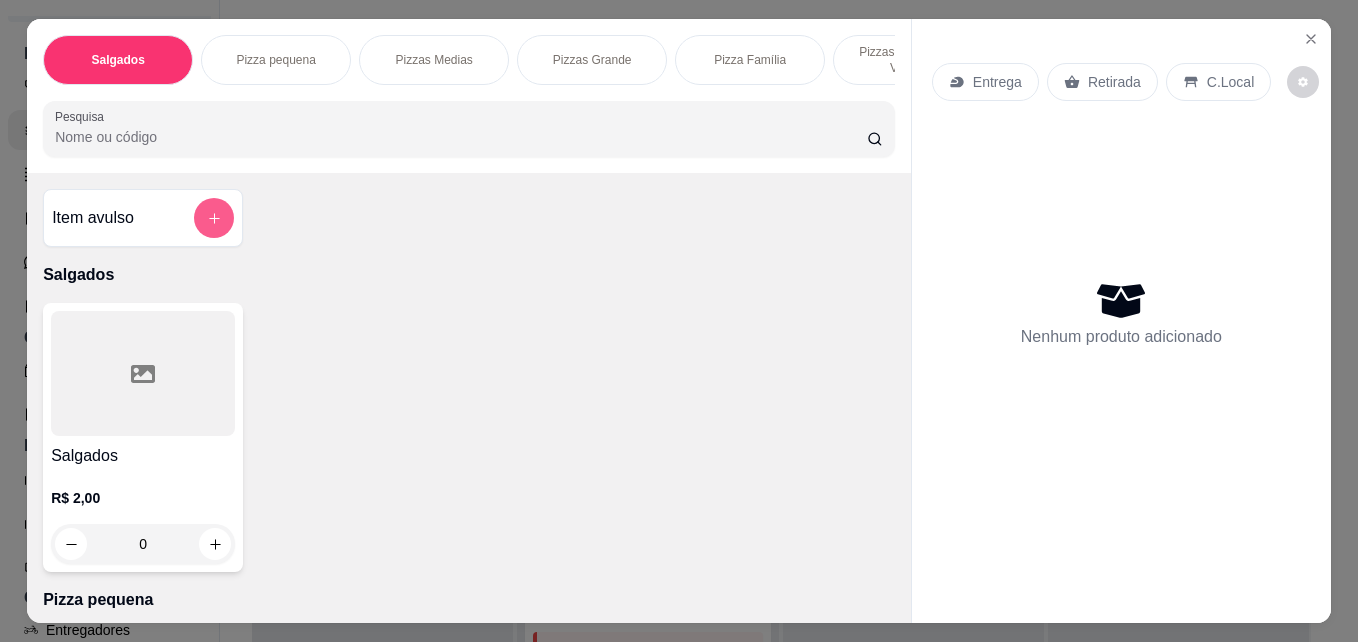 click at bounding box center (214, 218) 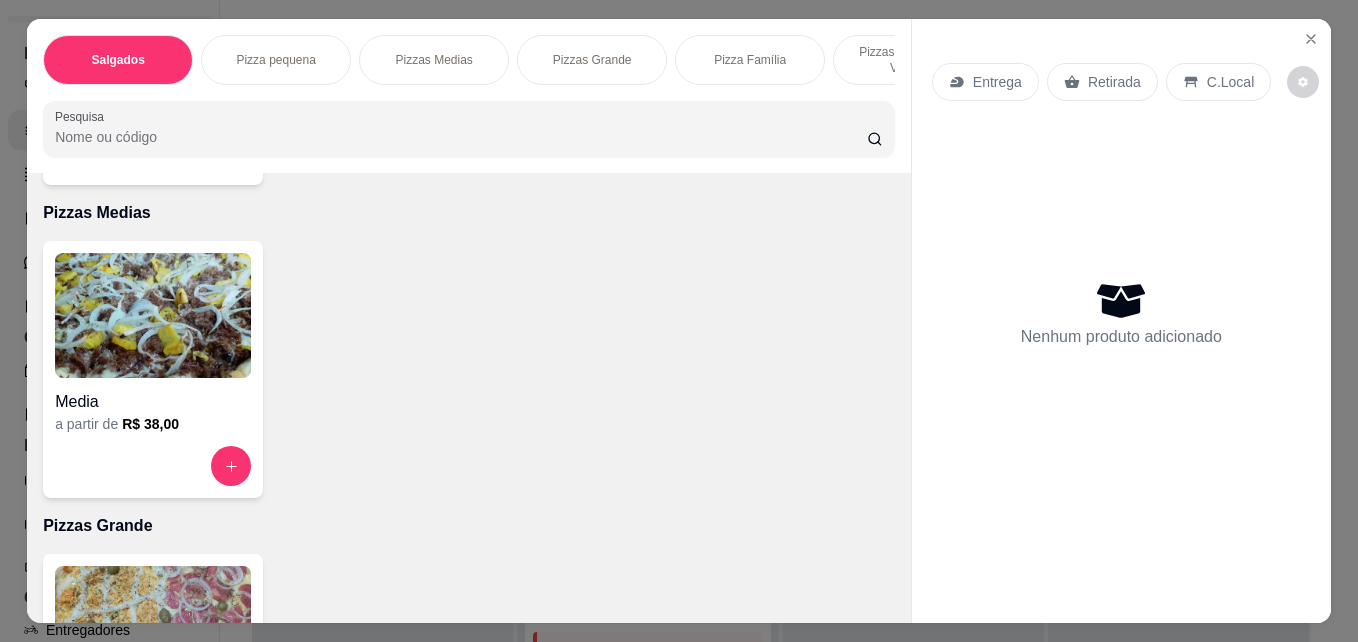 scroll, scrollTop: 900, scrollLeft: 0, axis: vertical 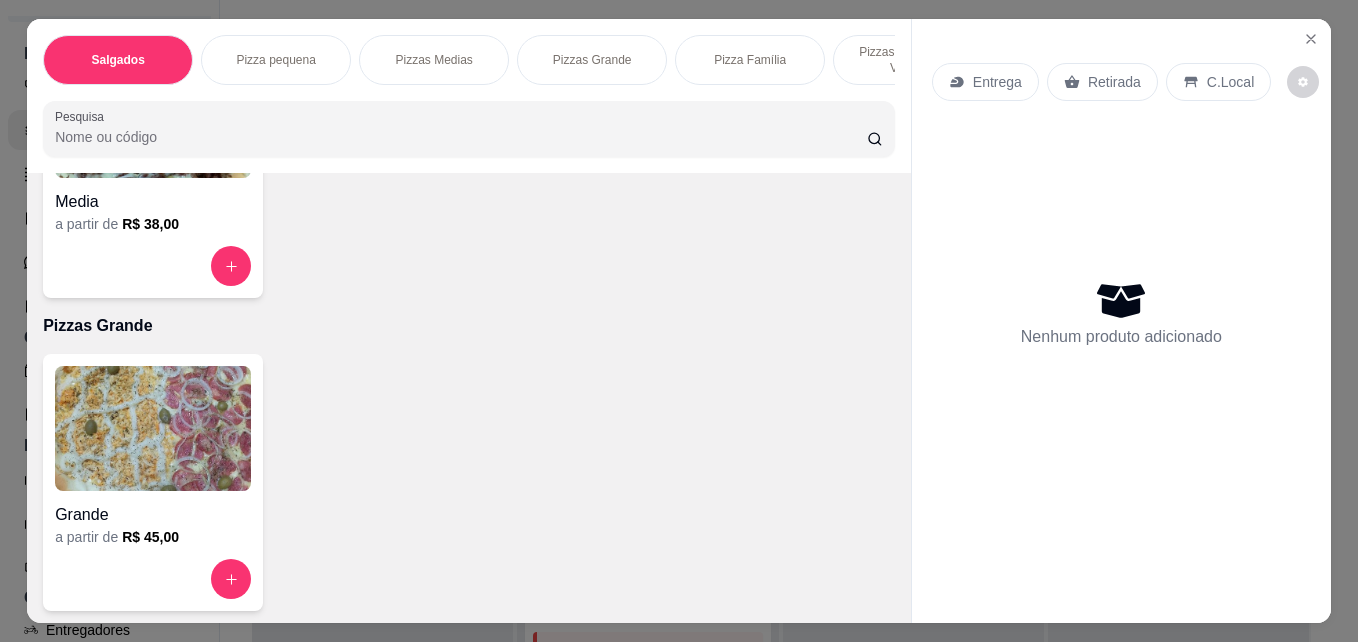 click at bounding box center (153, 428) 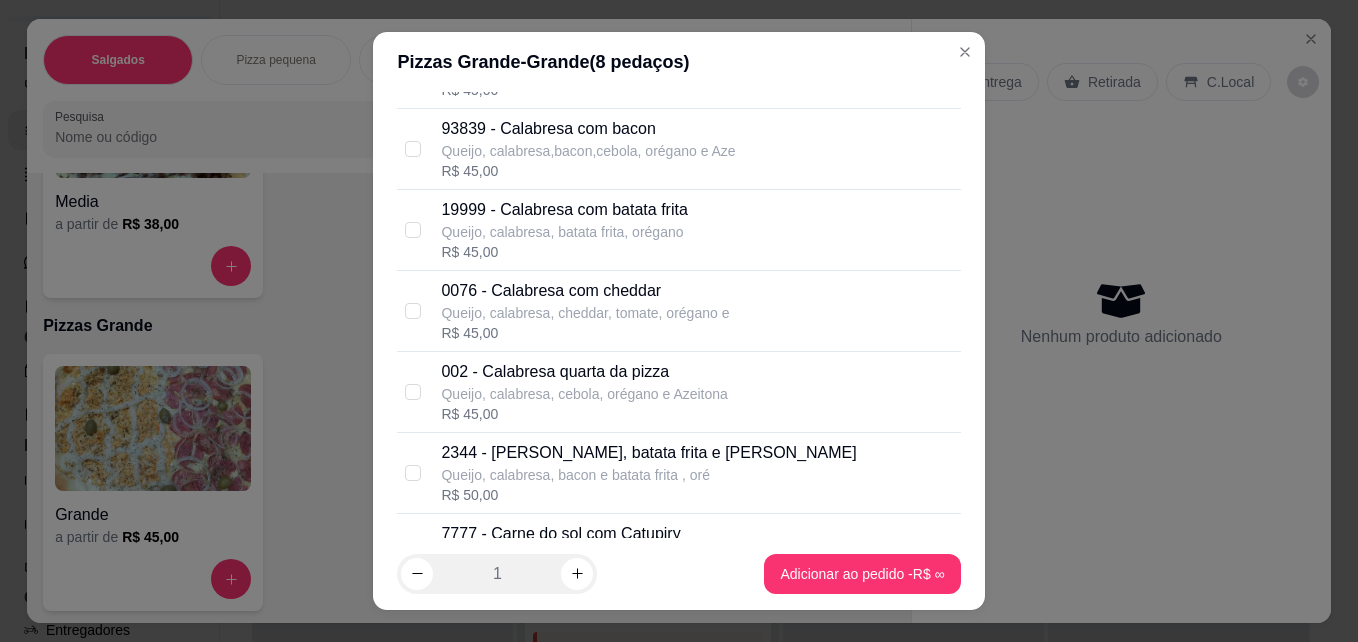 scroll, scrollTop: 700, scrollLeft: 0, axis: vertical 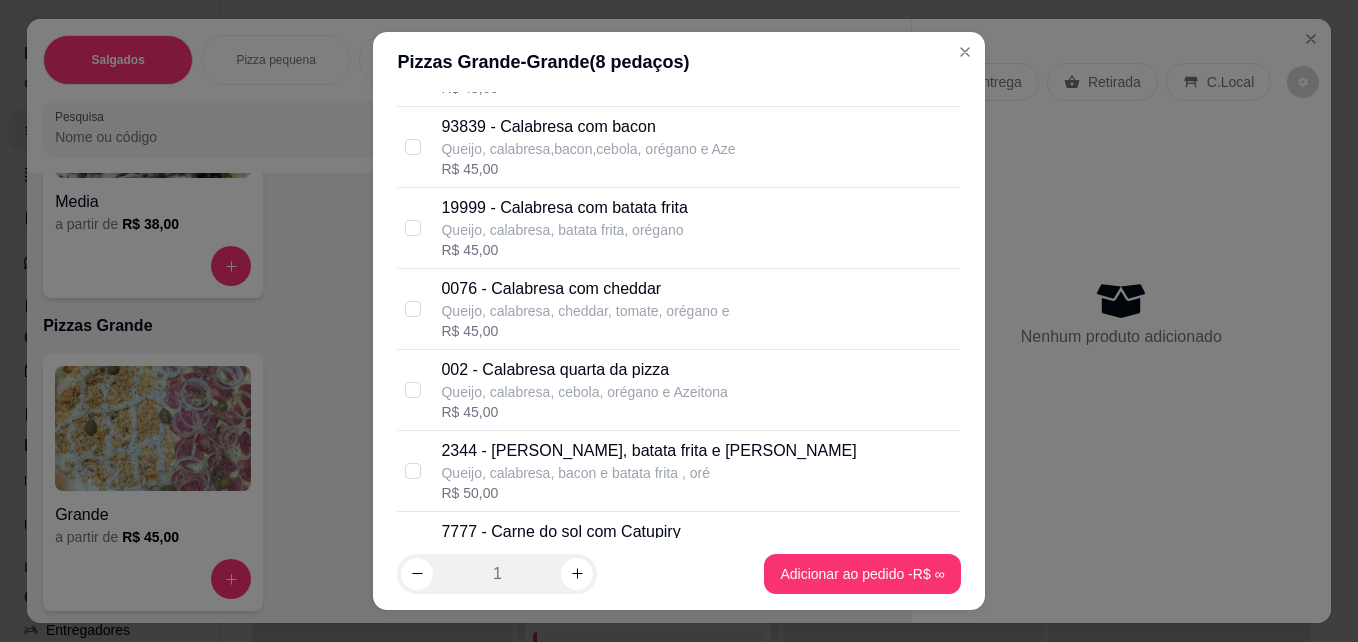 click on "002 - Calabresa quarta da pizza" at bounding box center [584, 370] 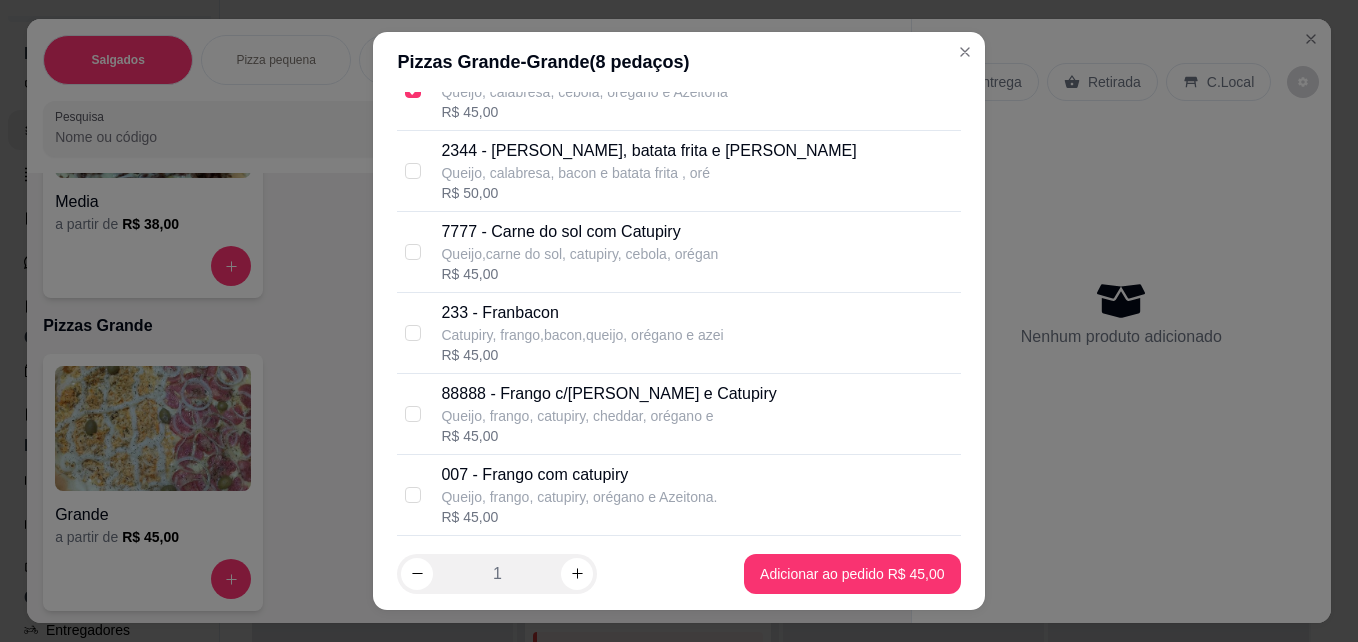 scroll, scrollTop: 1300, scrollLeft: 0, axis: vertical 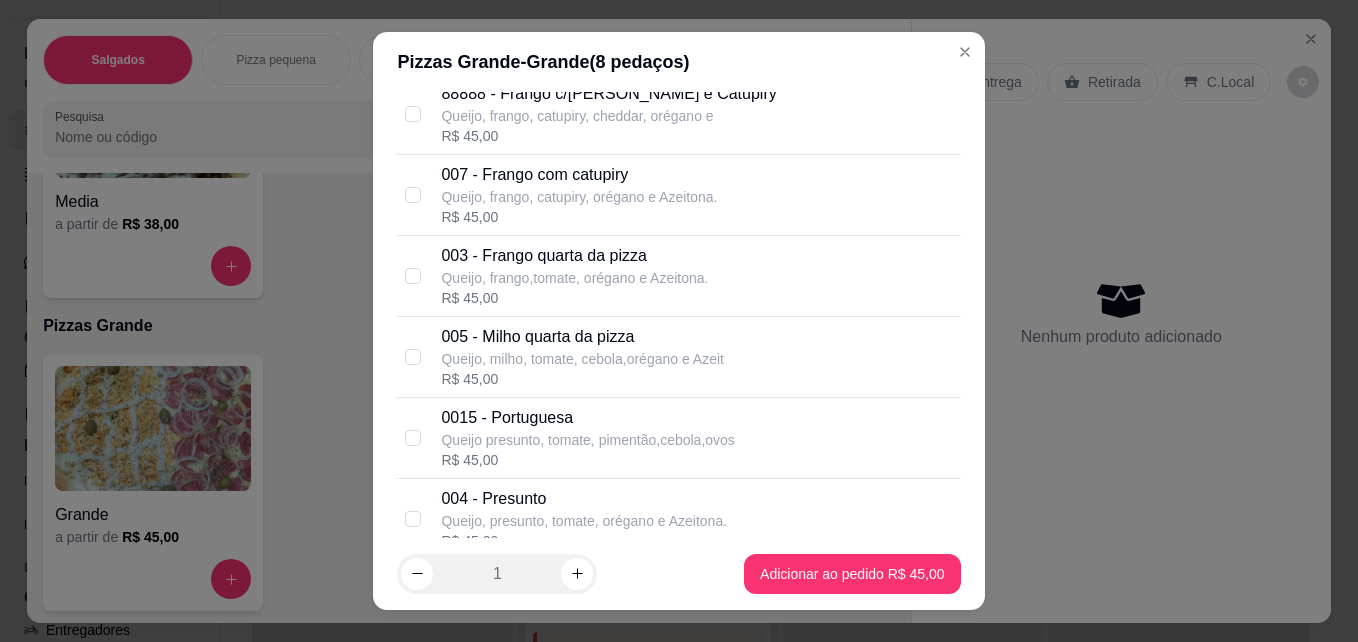 click on "0015 - Portuguesa" at bounding box center (587, 418) 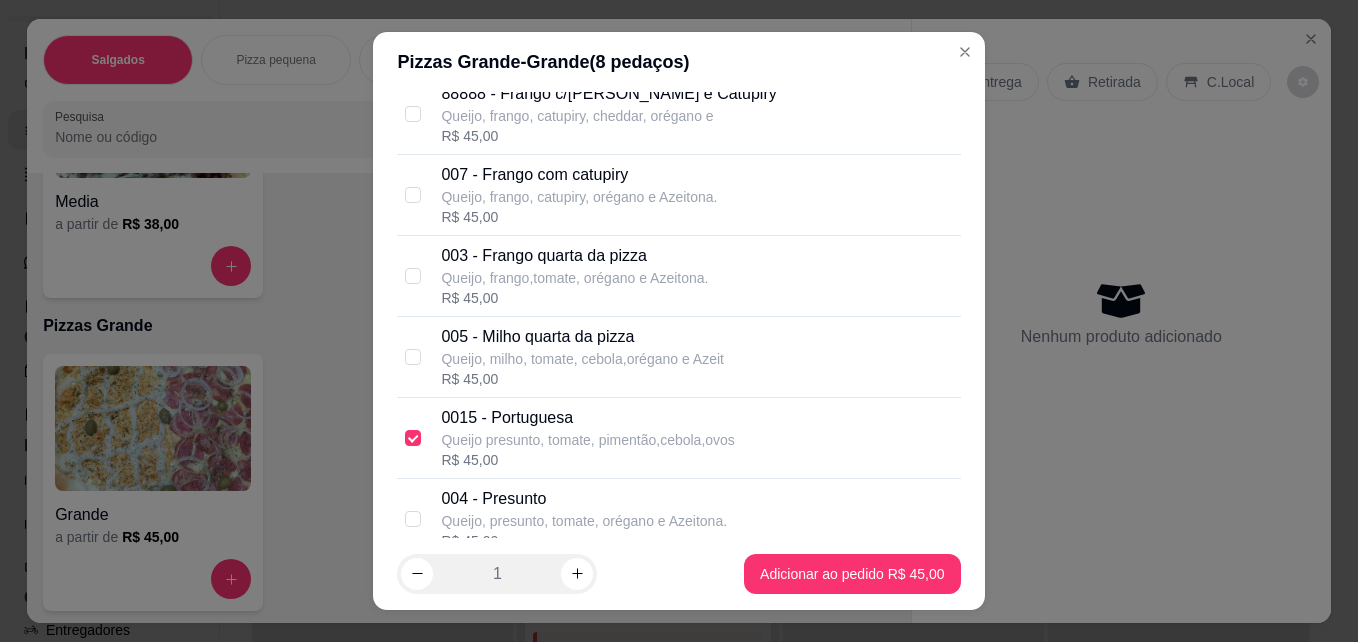 scroll, scrollTop: 1600, scrollLeft: 0, axis: vertical 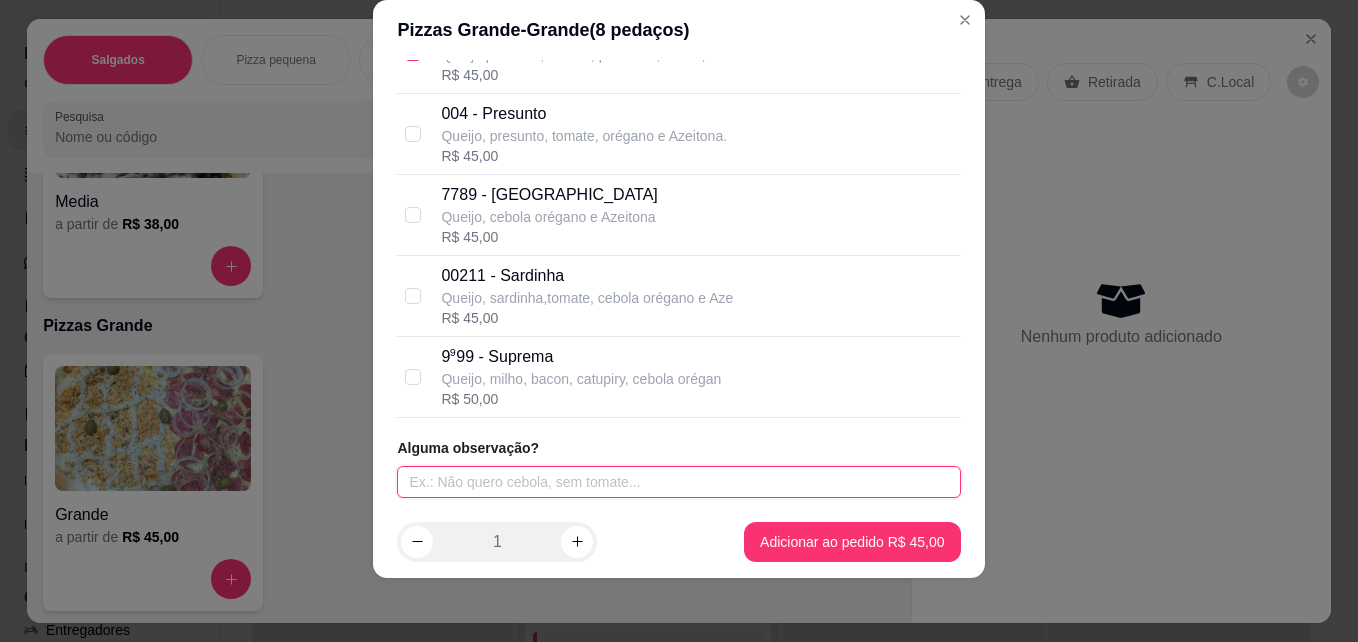 click at bounding box center (678, 482) 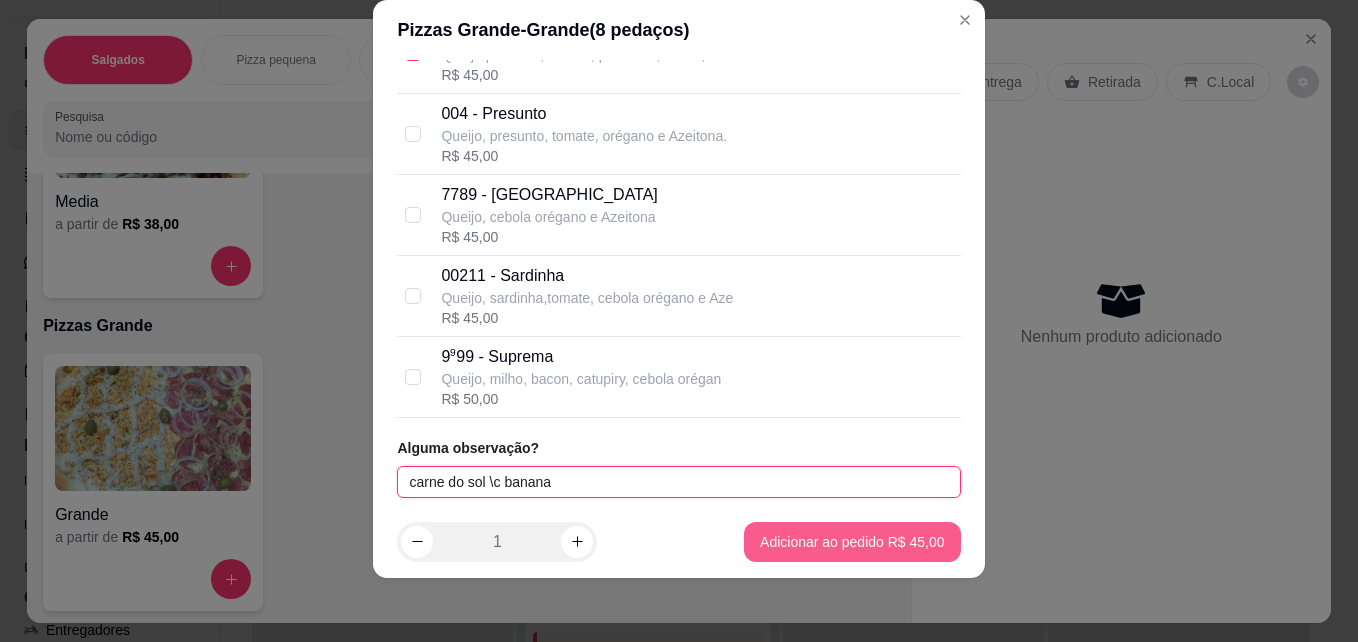 type on "carne do sol \c banana" 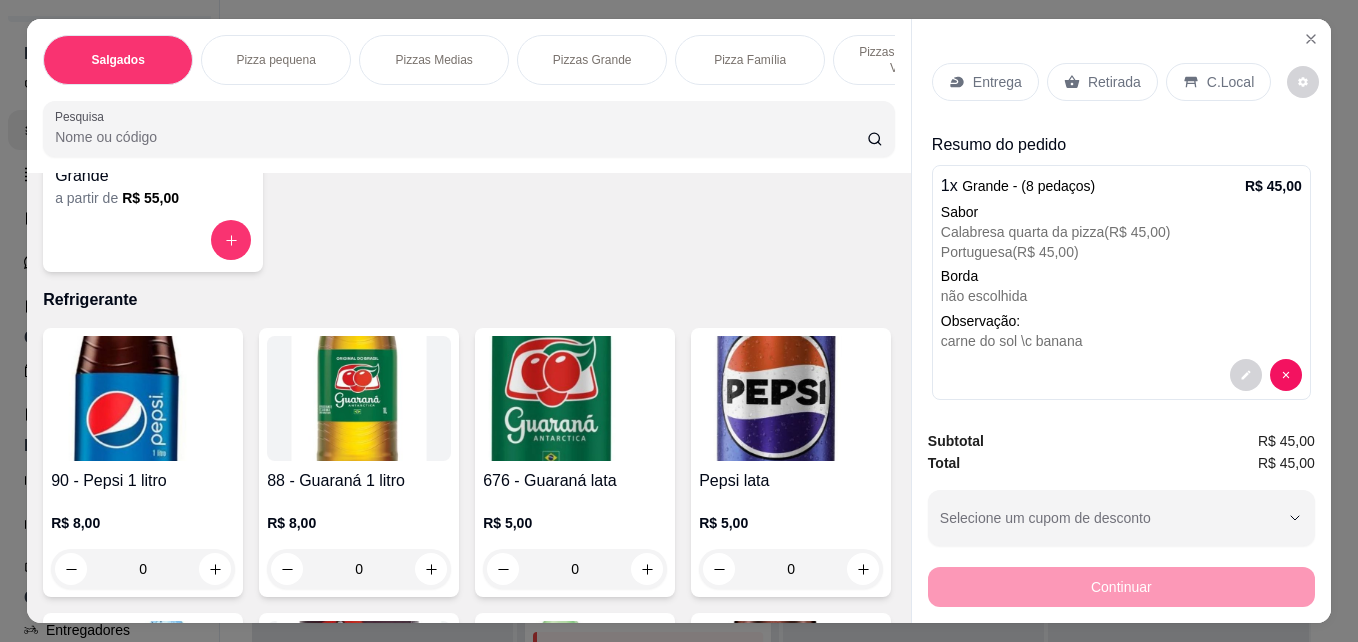 scroll, scrollTop: 1900, scrollLeft: 0, axis: vertical 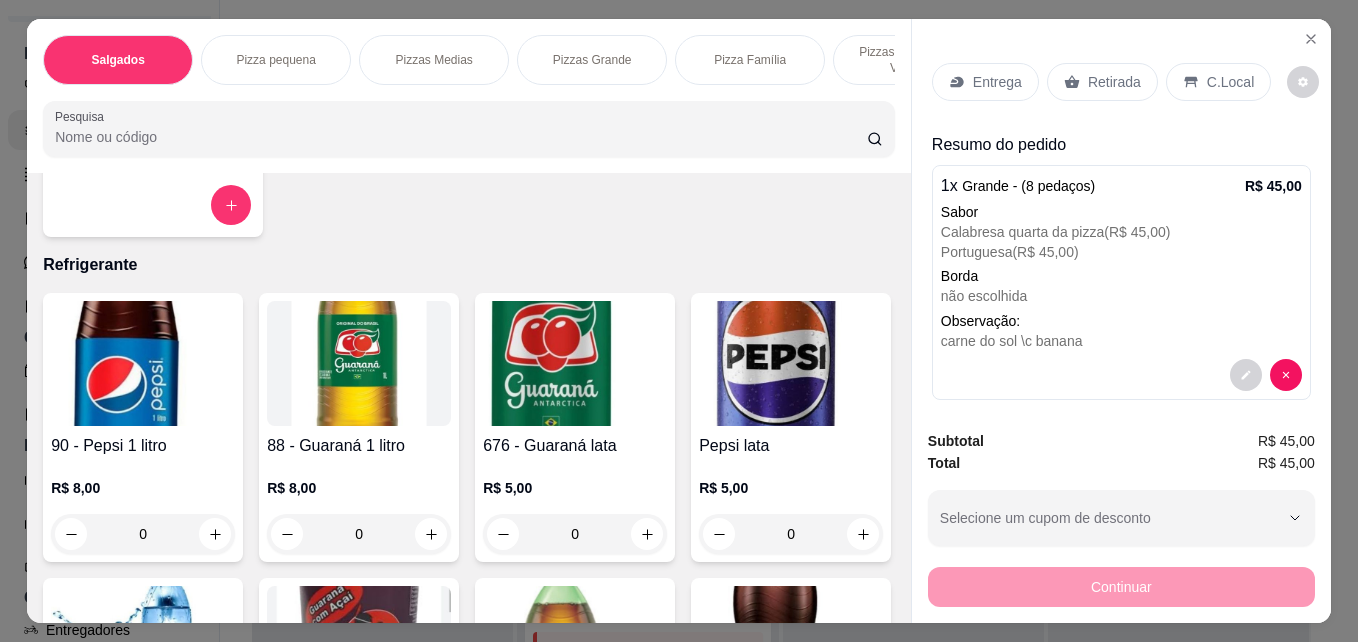 click at bounding box center [143, 363] 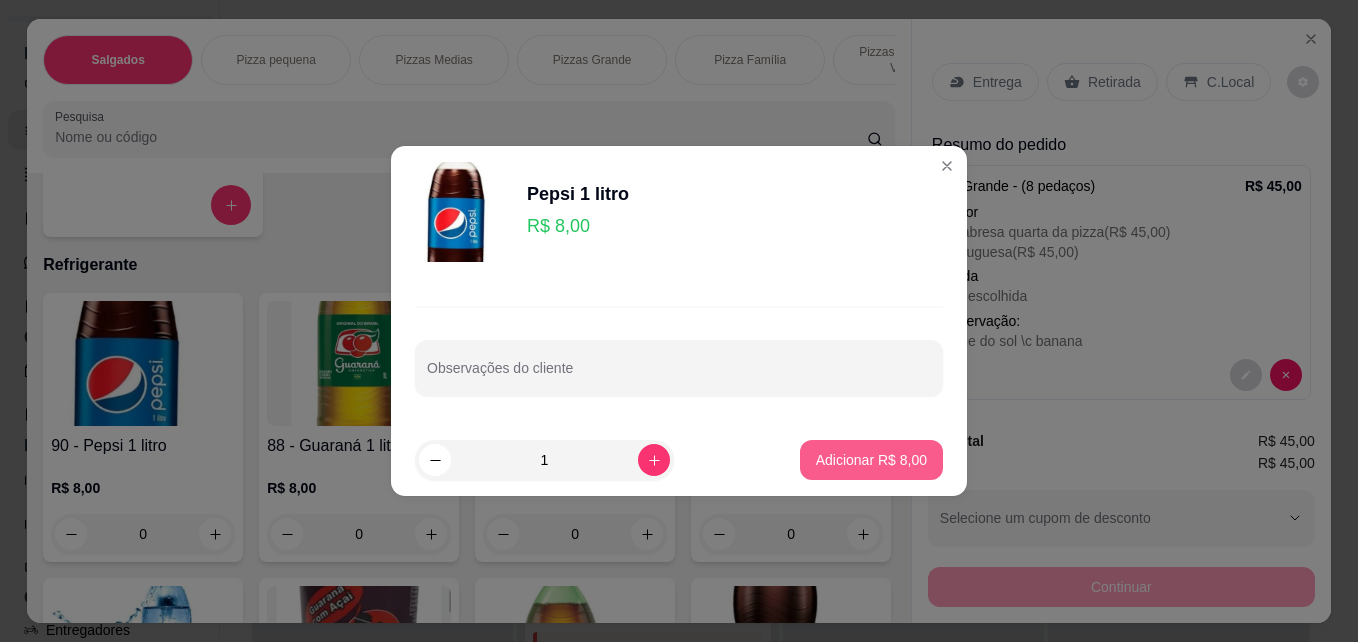 click on "Adicionar   R$ 8,00" at bounding box center (871, 460) 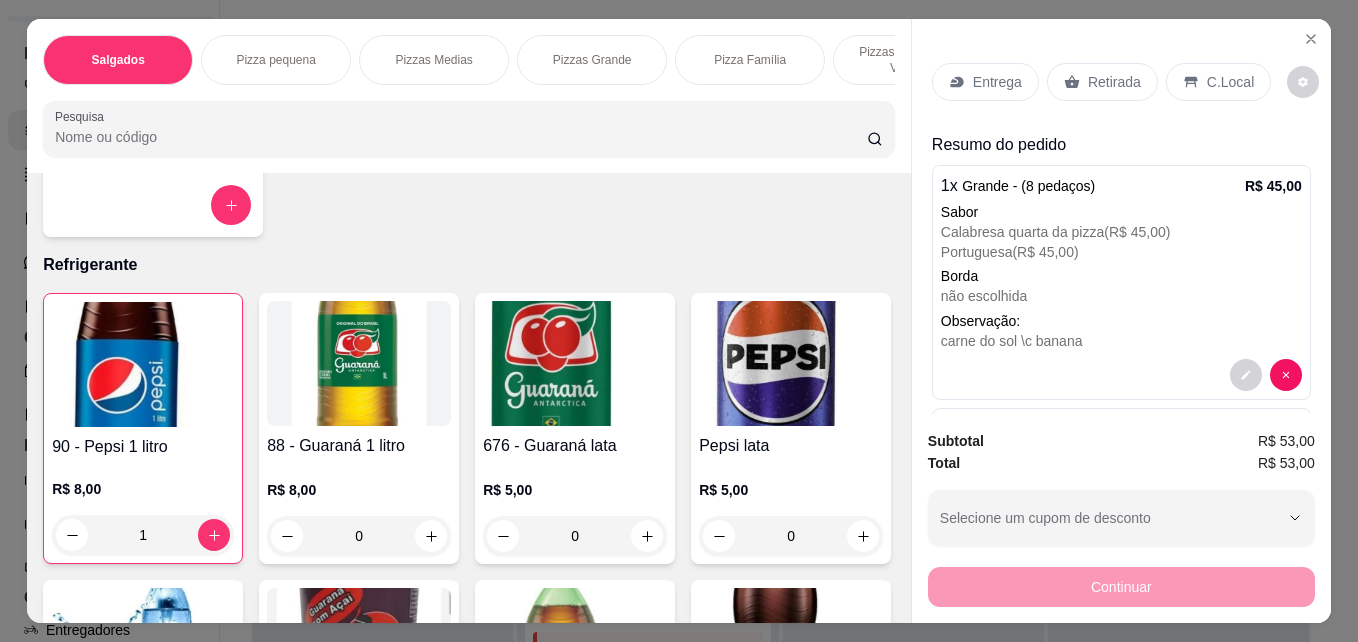 click at bounding box center (143, 364) 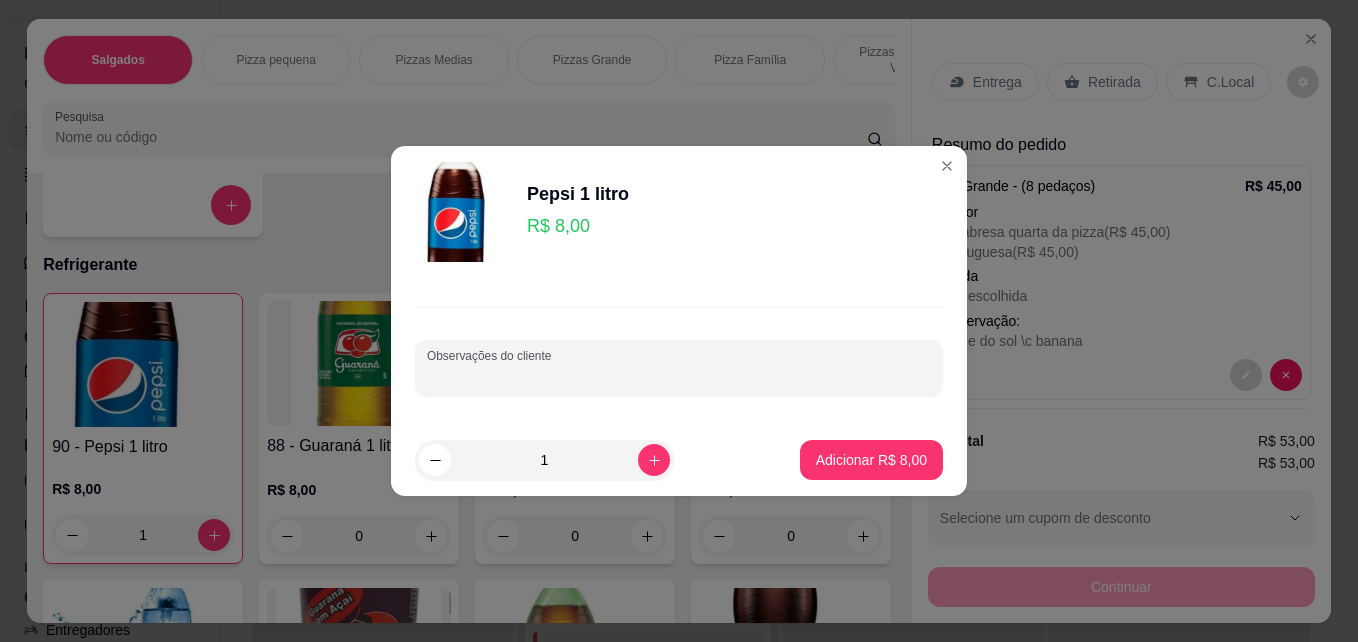 click on "Observações do cliente" at bounding box center (679, 376) 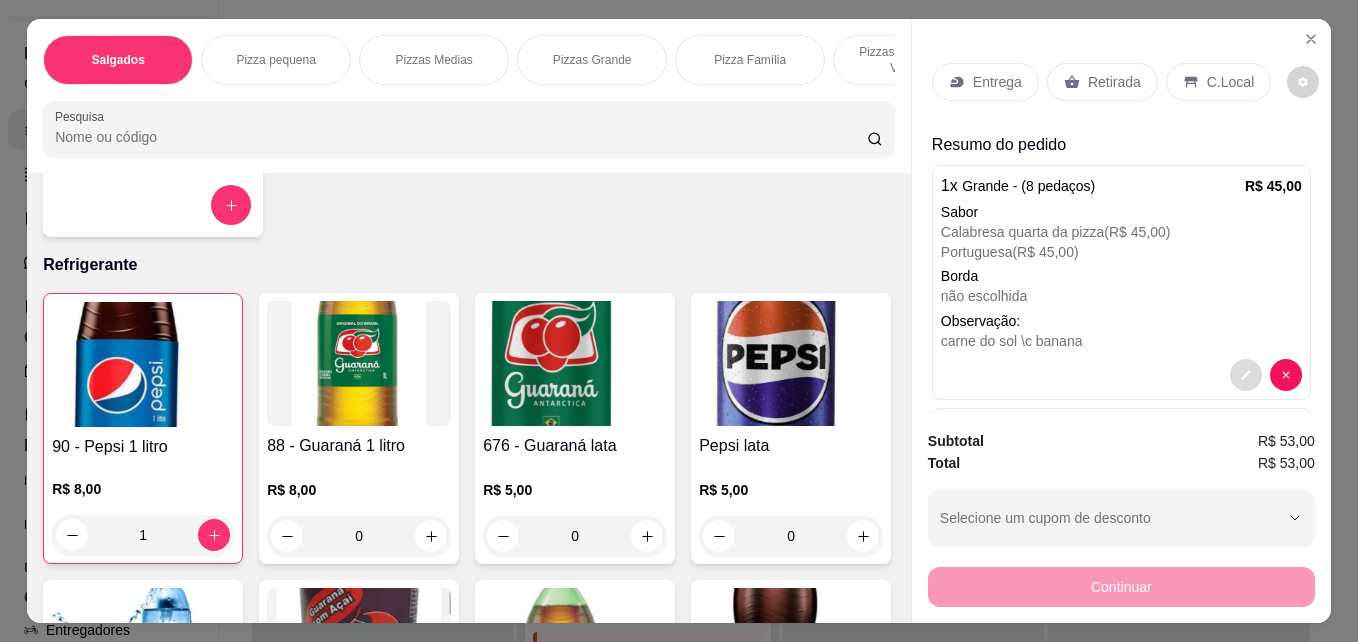 click at bounding box center [1246, 375] 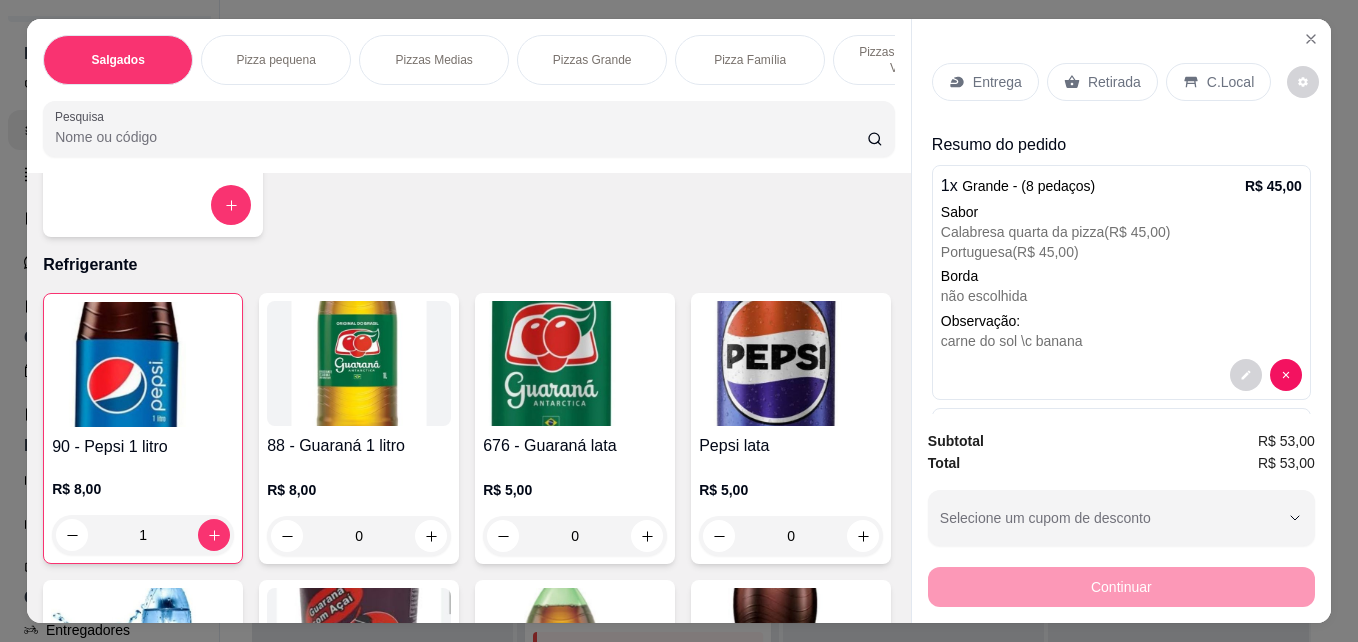 click on "R$ 53,00" at bounding box center (1286, 463) 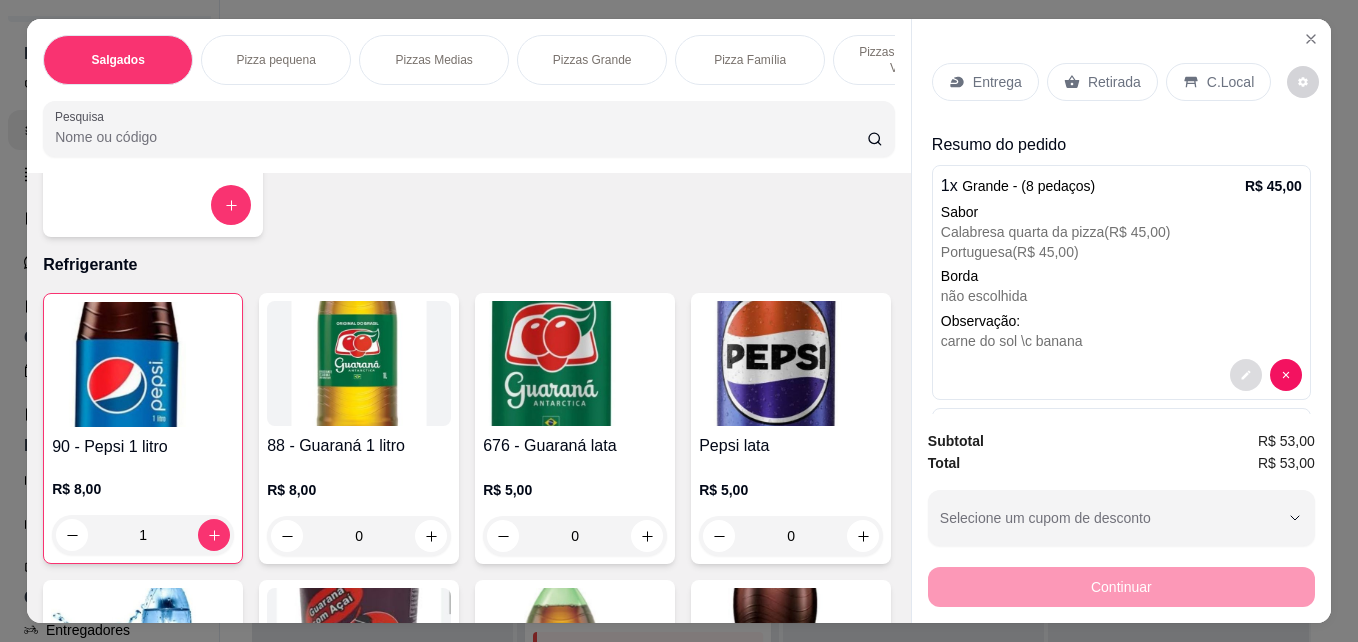 click 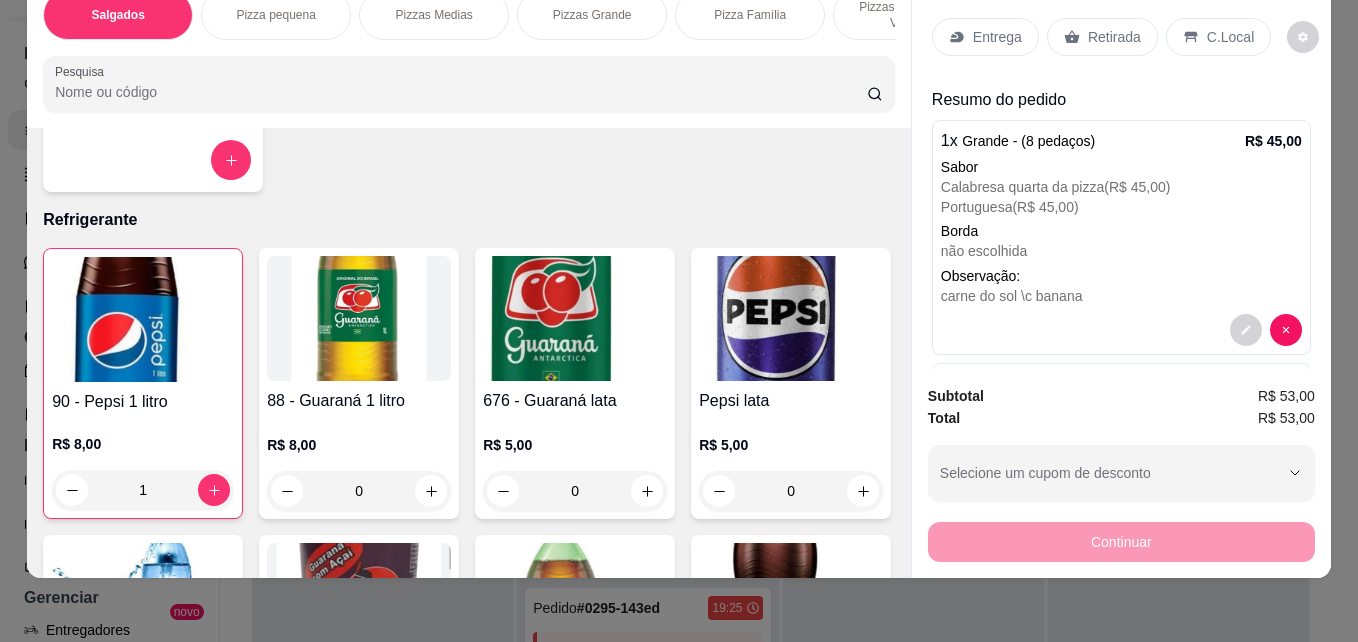 scroll, scrollTop: 0, scrollLeft: 0, axis: both 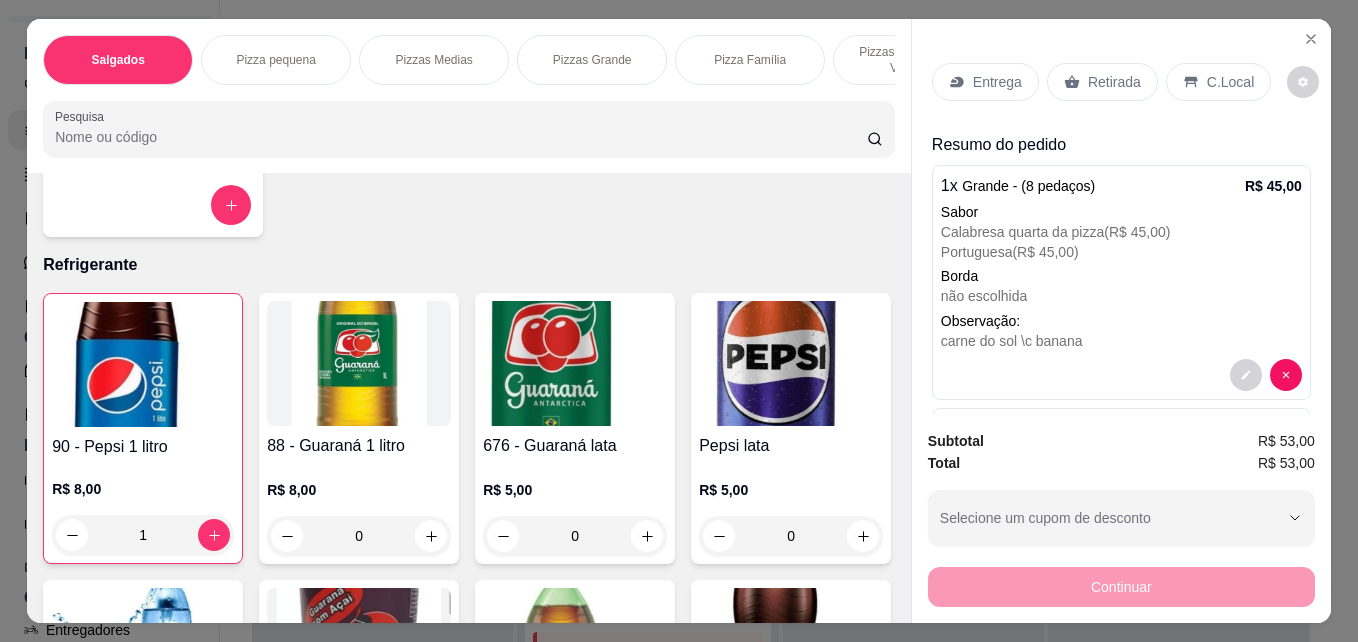 click at bounding box center [143, 364] 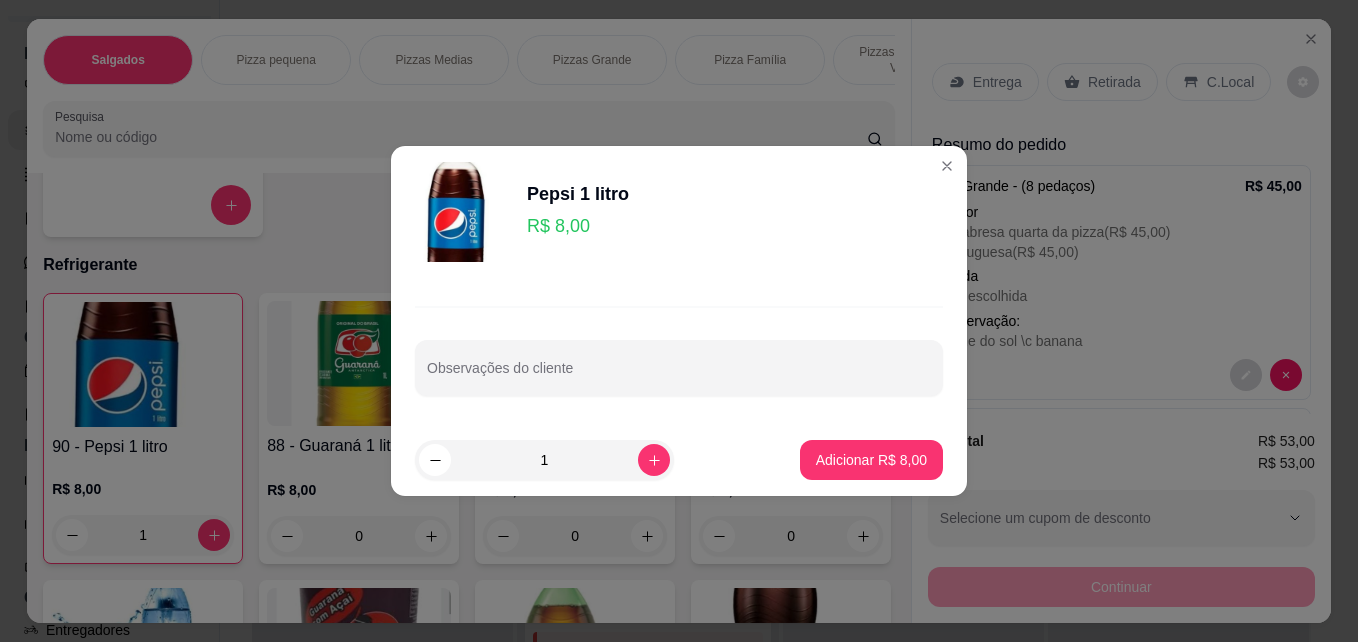 click on "Pepsi 1 litro  R$ 8,00" at bounding box center [679, 212] 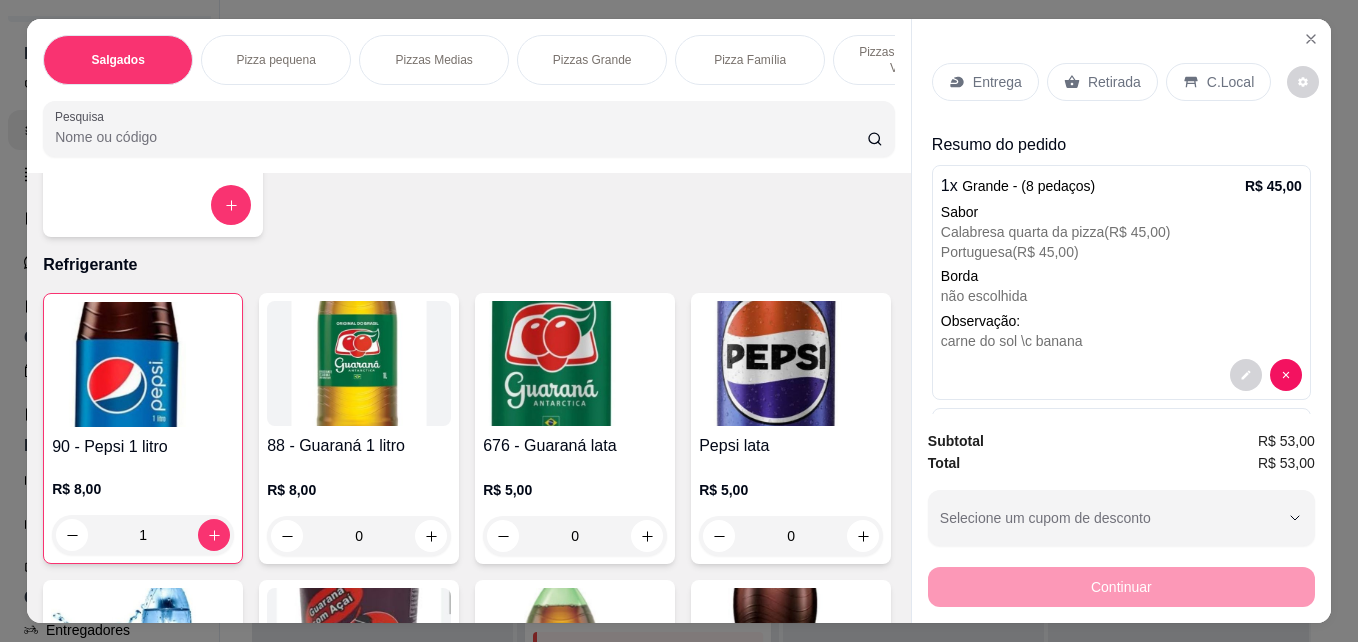 click on "90 - Pepsi 1 litro" at bounding box center [143, 447] 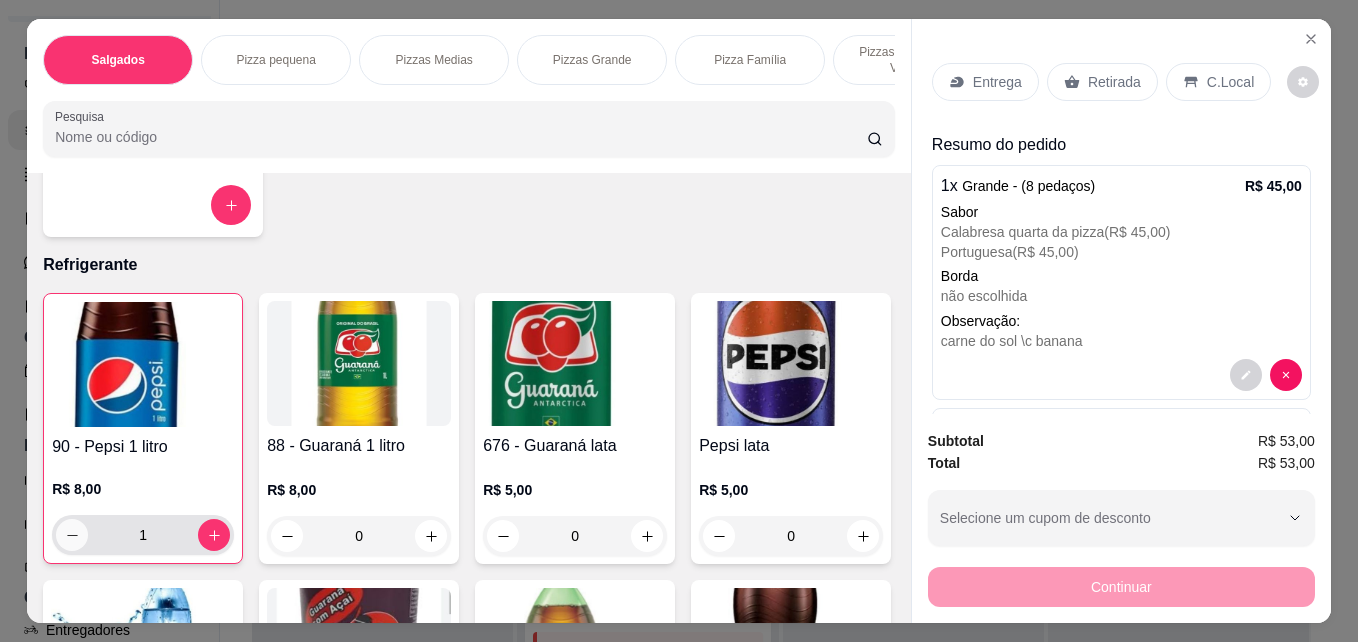 click 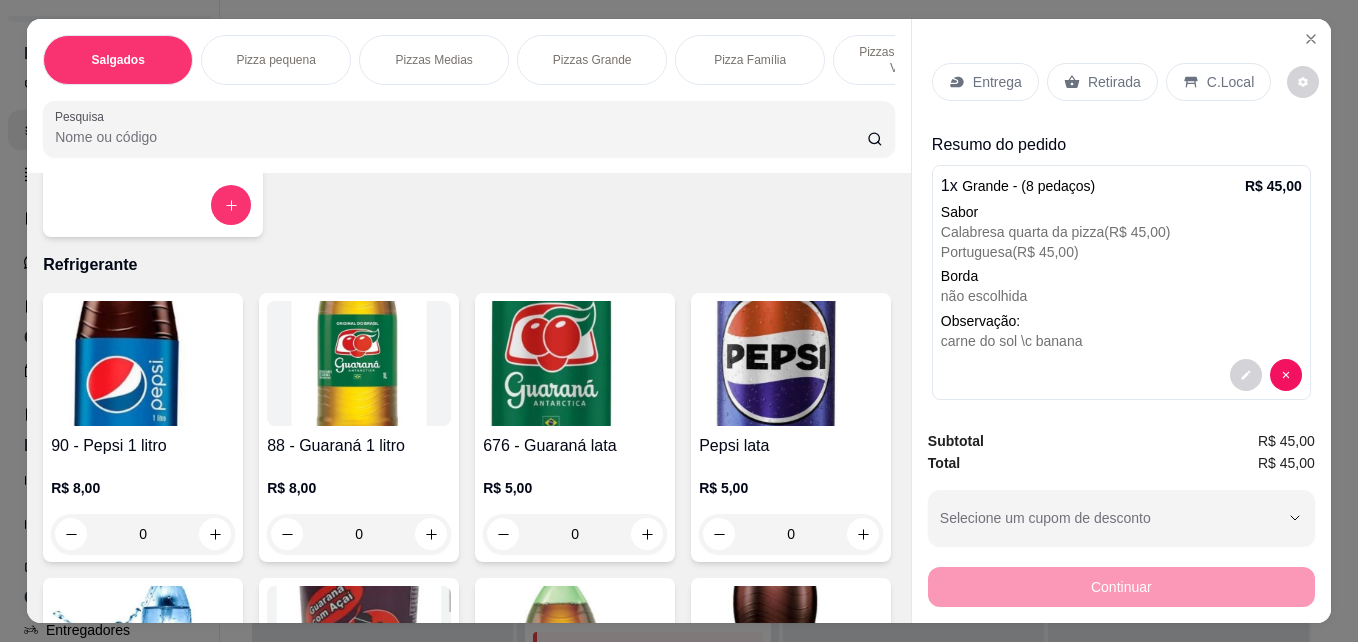 click on "90 - Pepsi 1 litro" at bounding box center [143, 446] 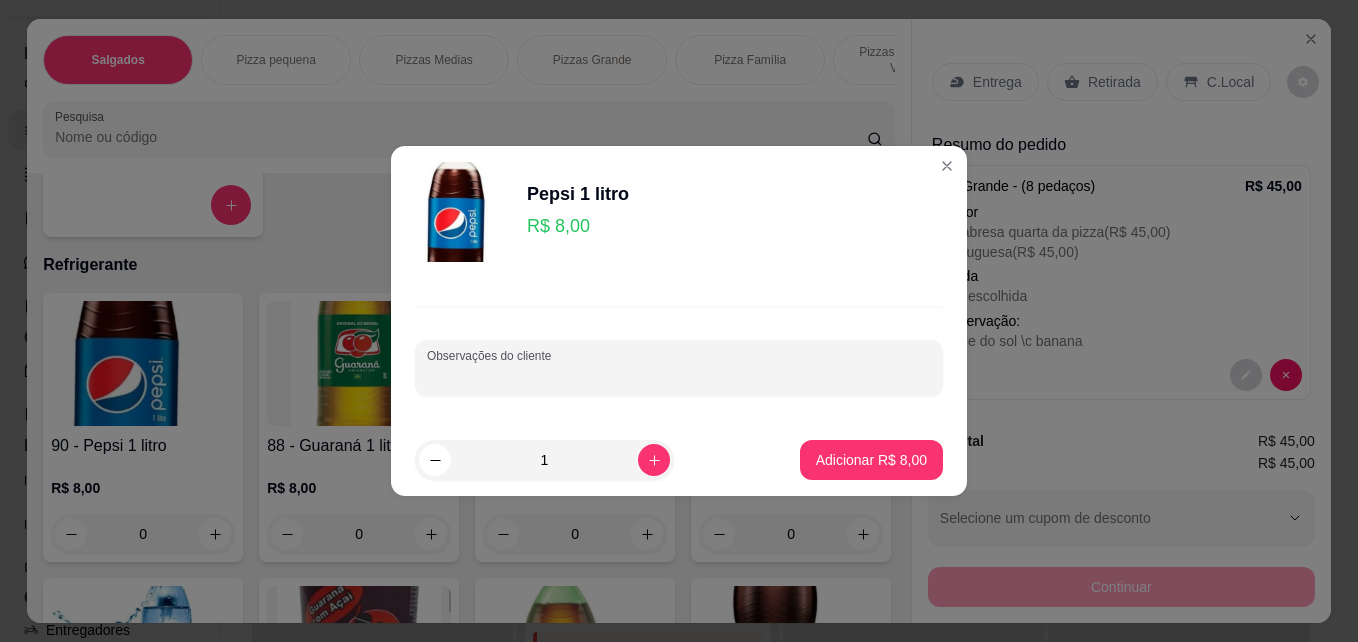 click on "Observações do cliente" at bounding box center [679, 376] 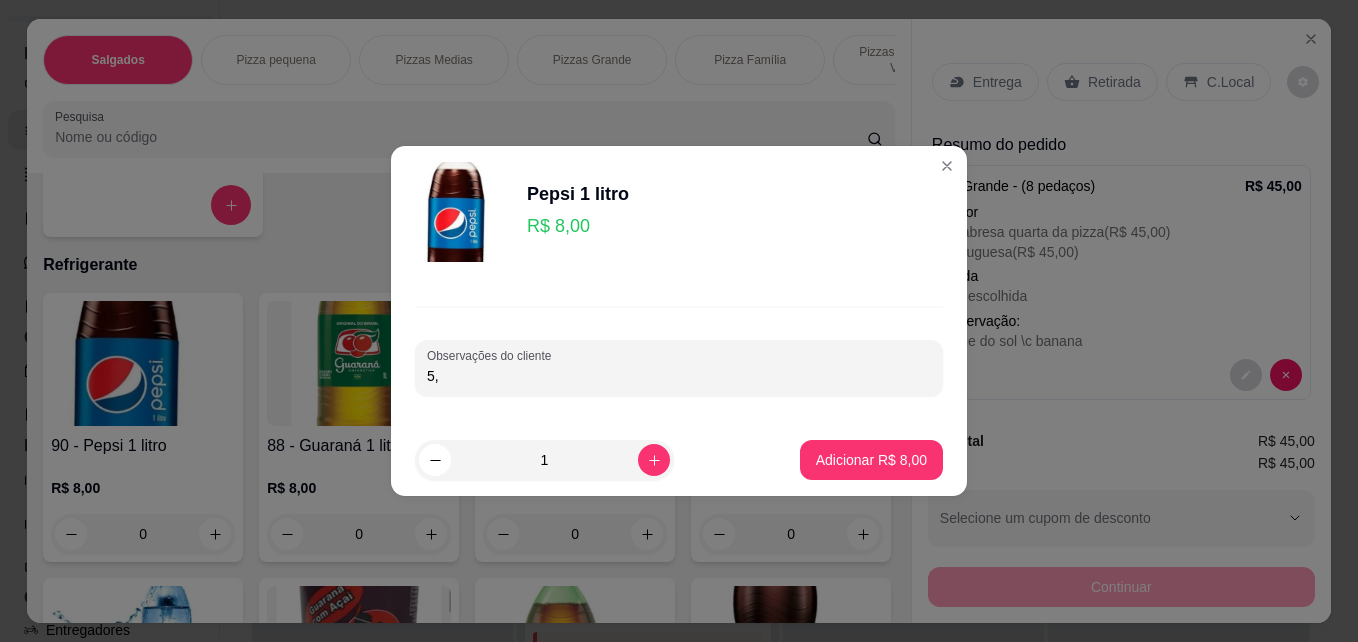type on "5" 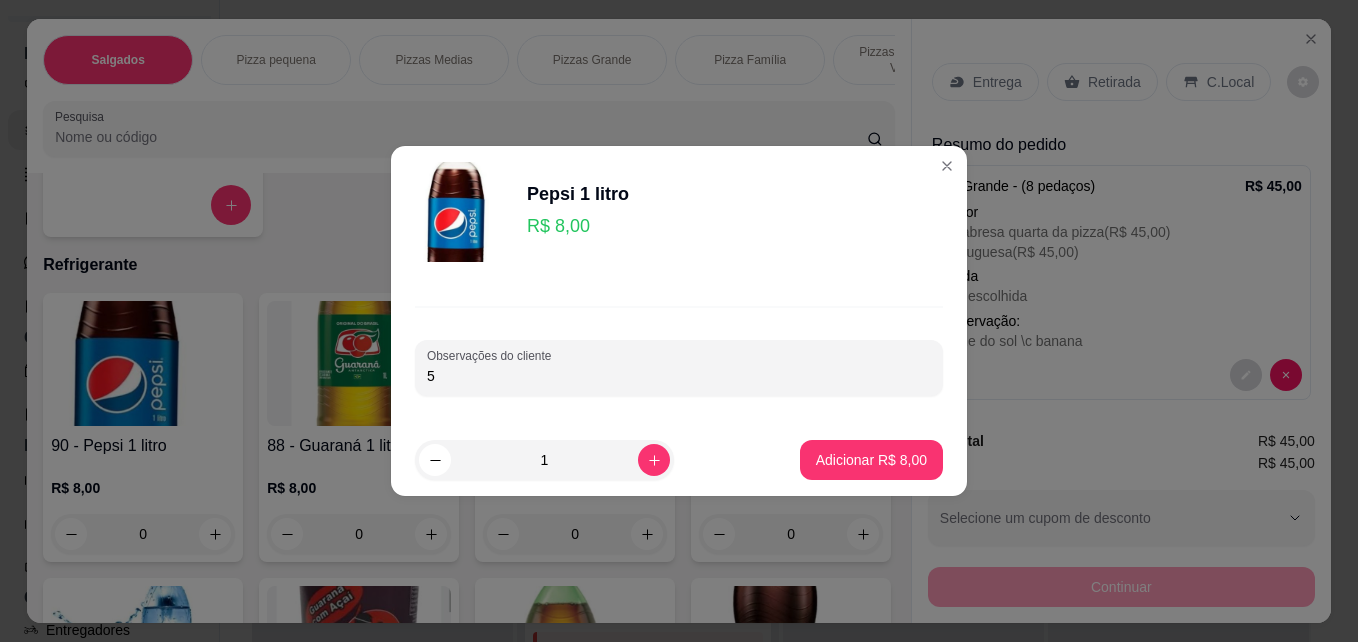 type 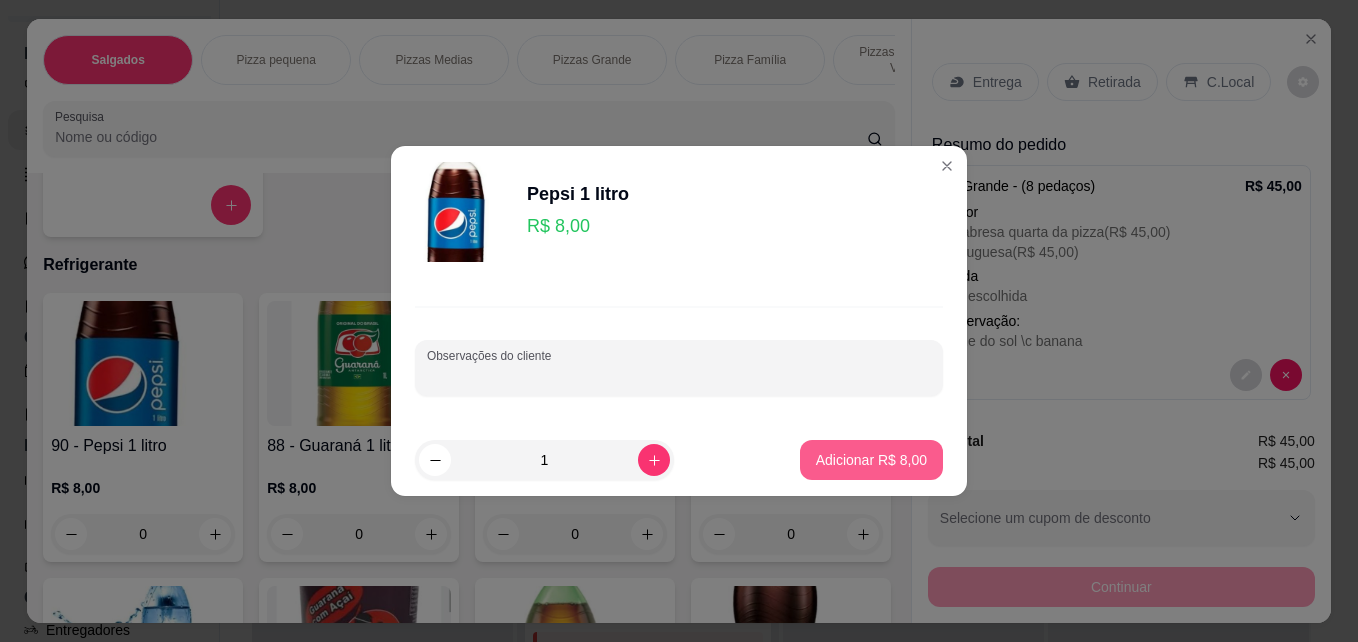 click on "Adicionar   R$ 8,00" at bounding box center [871, 460] 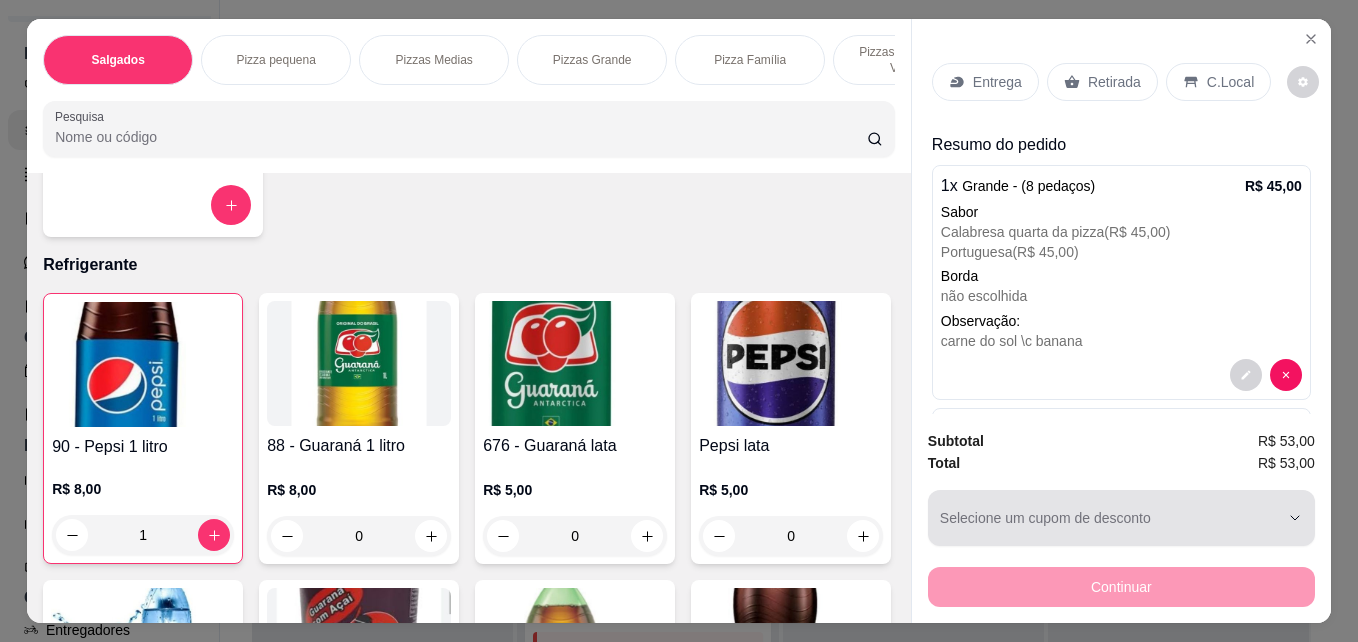 click 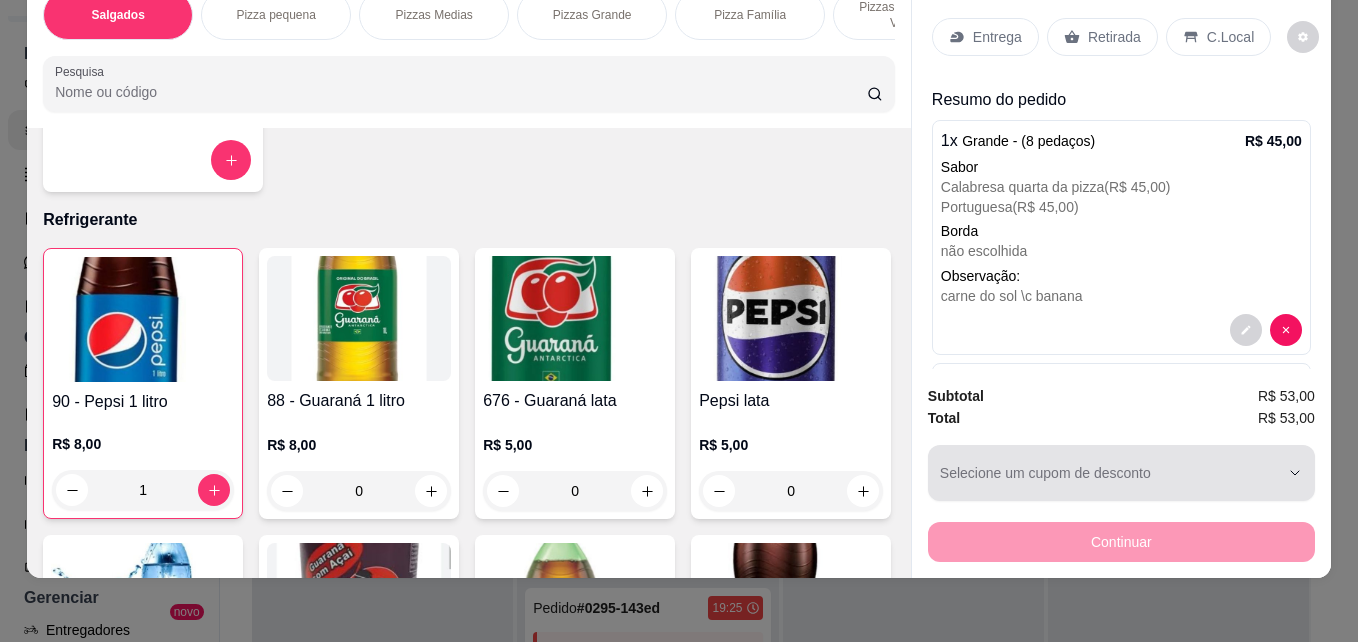 scroll, scrollTop: 0, scrollLeft: 0, axis: both 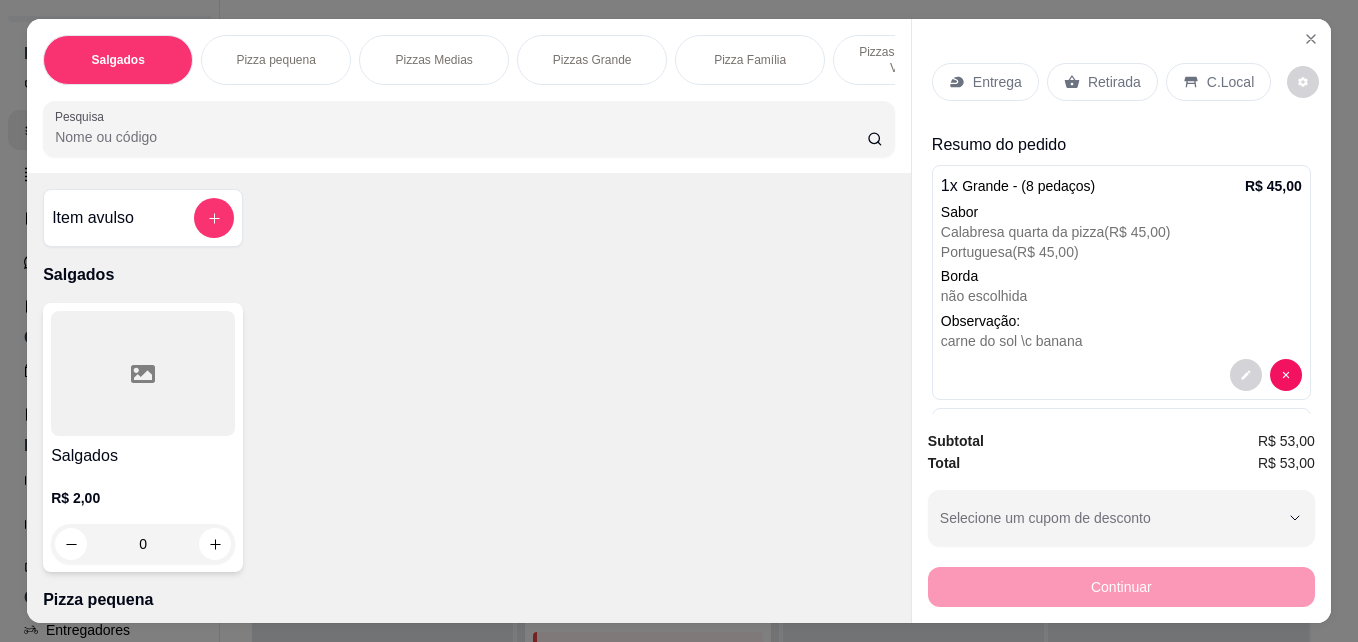 click at bounding box center [214, 218] 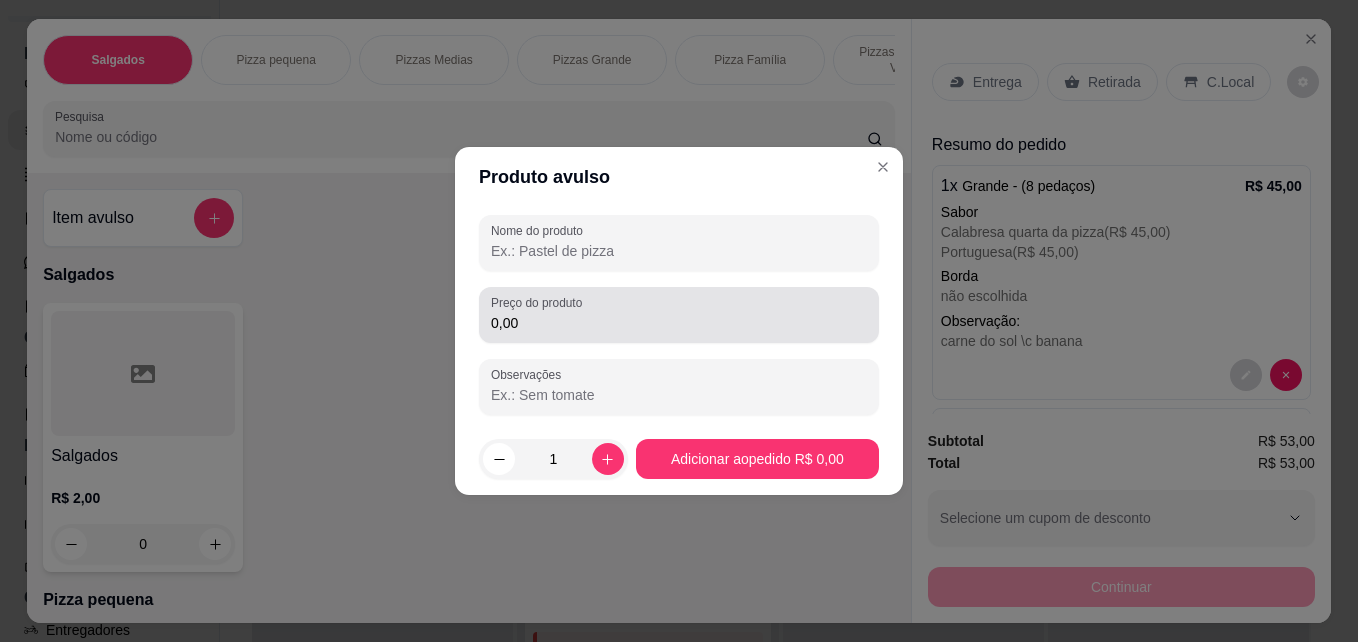click on "0,00" at bounding box center (679, 323) 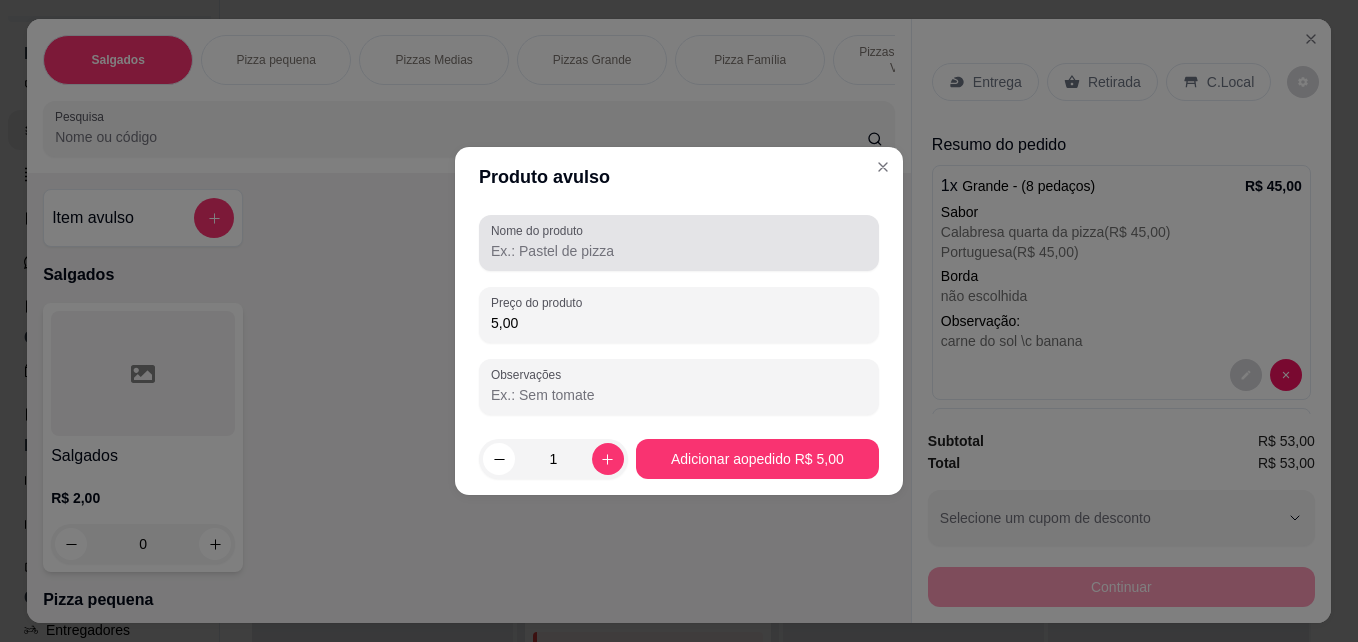 type on "5,00" 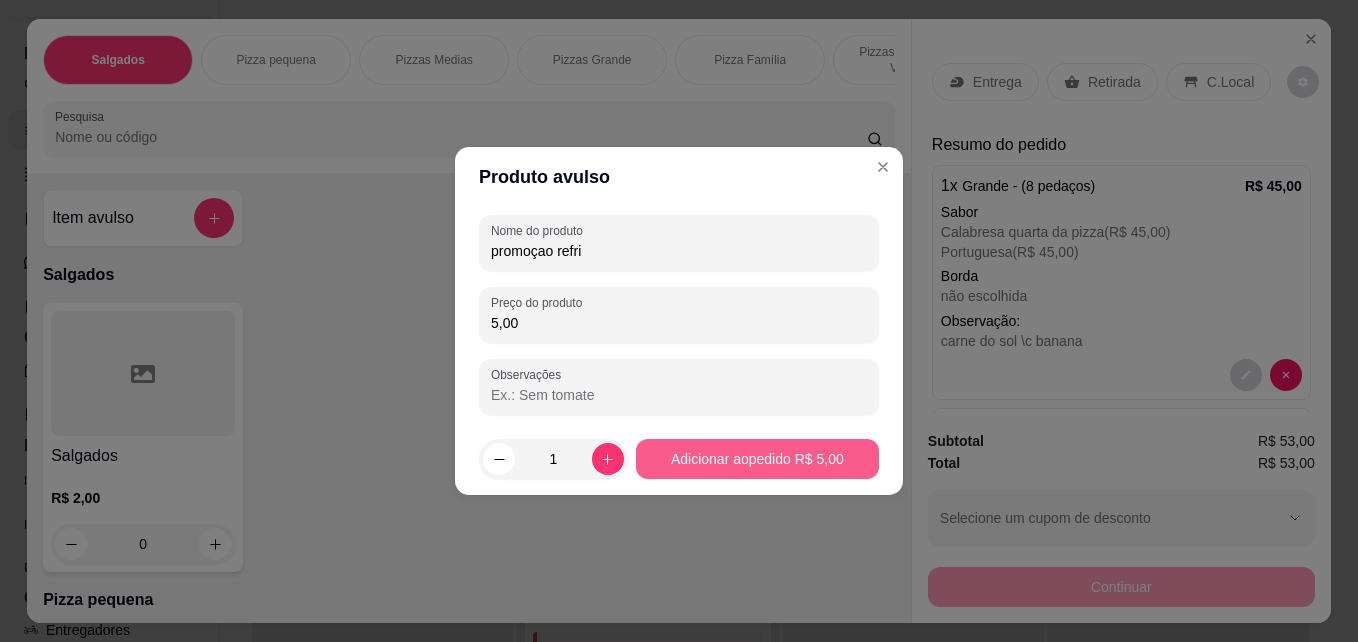 type on "promoçao refri" 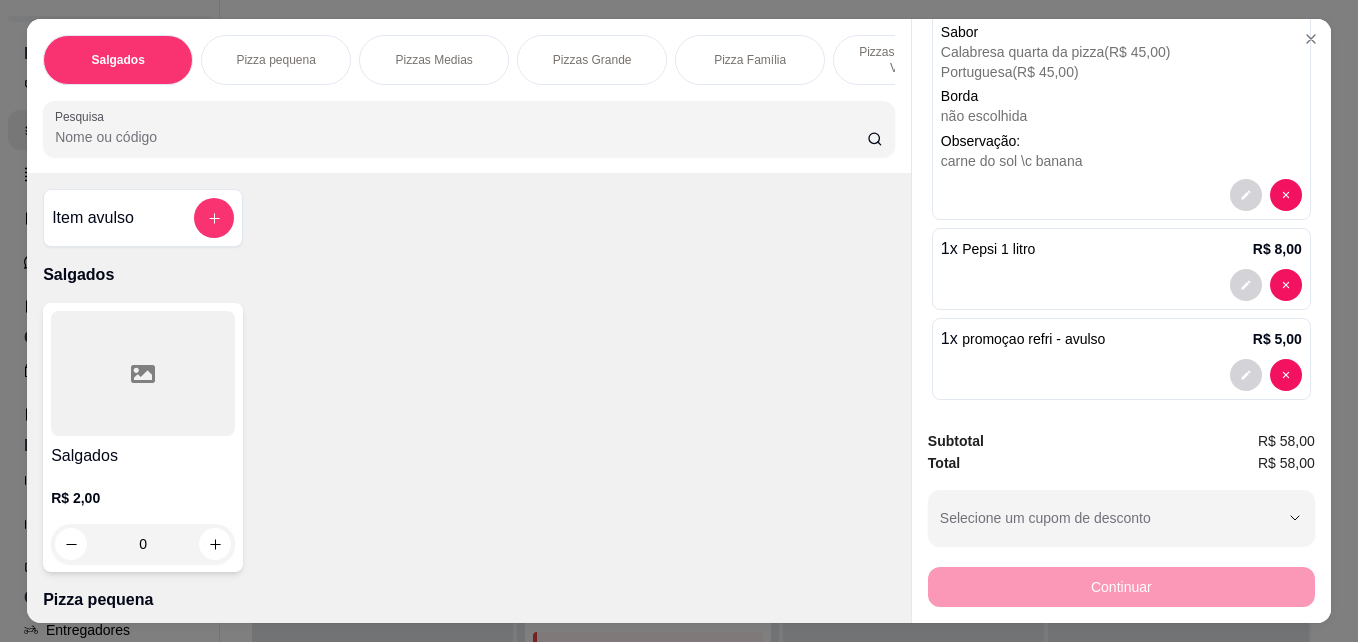 scroll, scrollTop: 195, scrollLeft: 0, axis: vertical 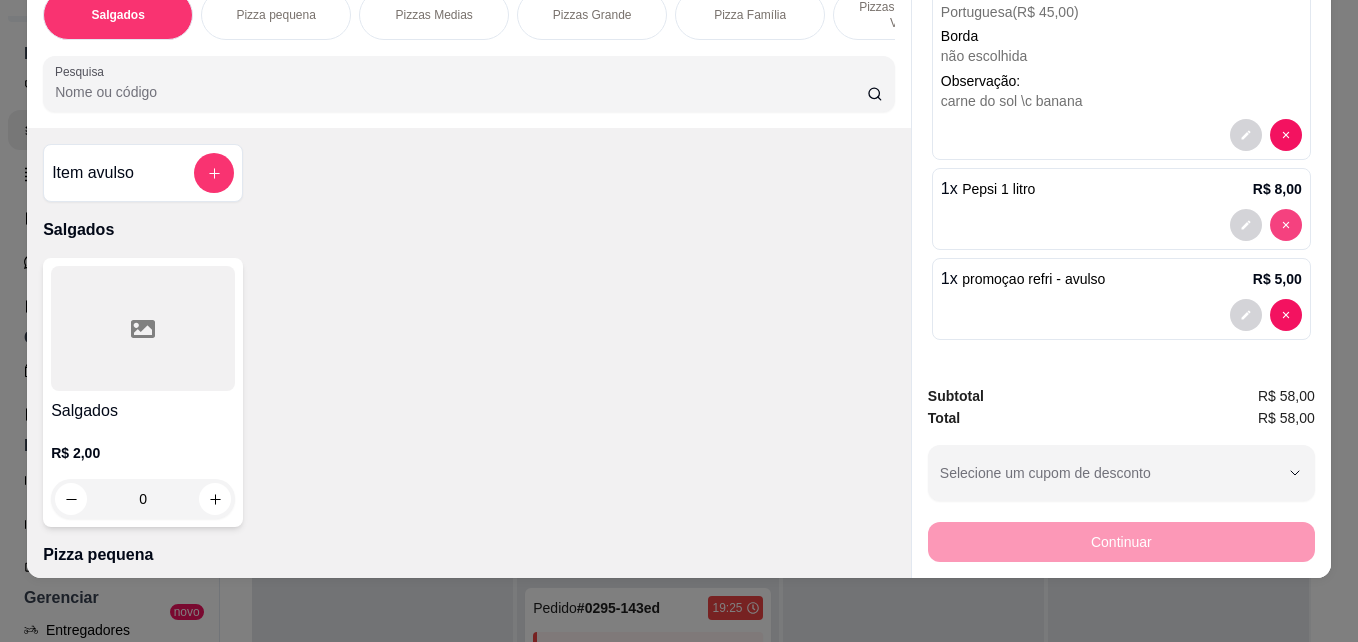 type on "0" 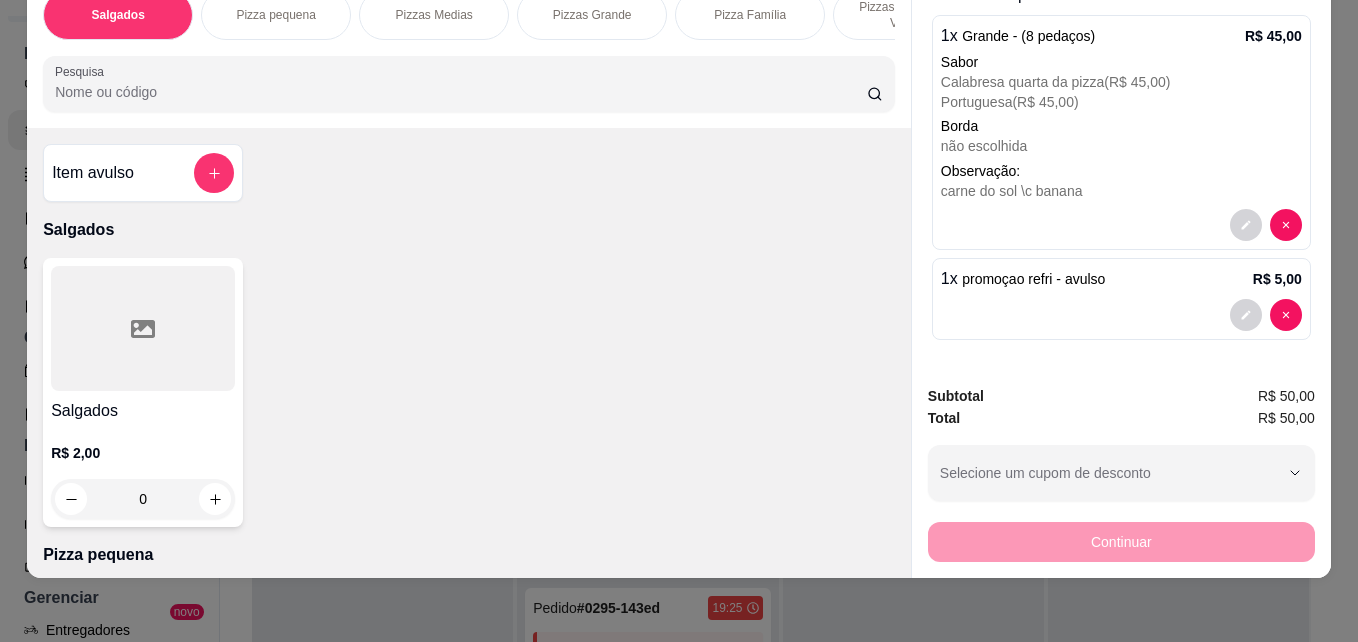 scroll, scrollTop: 0, scrollLeft: 0, axis: both 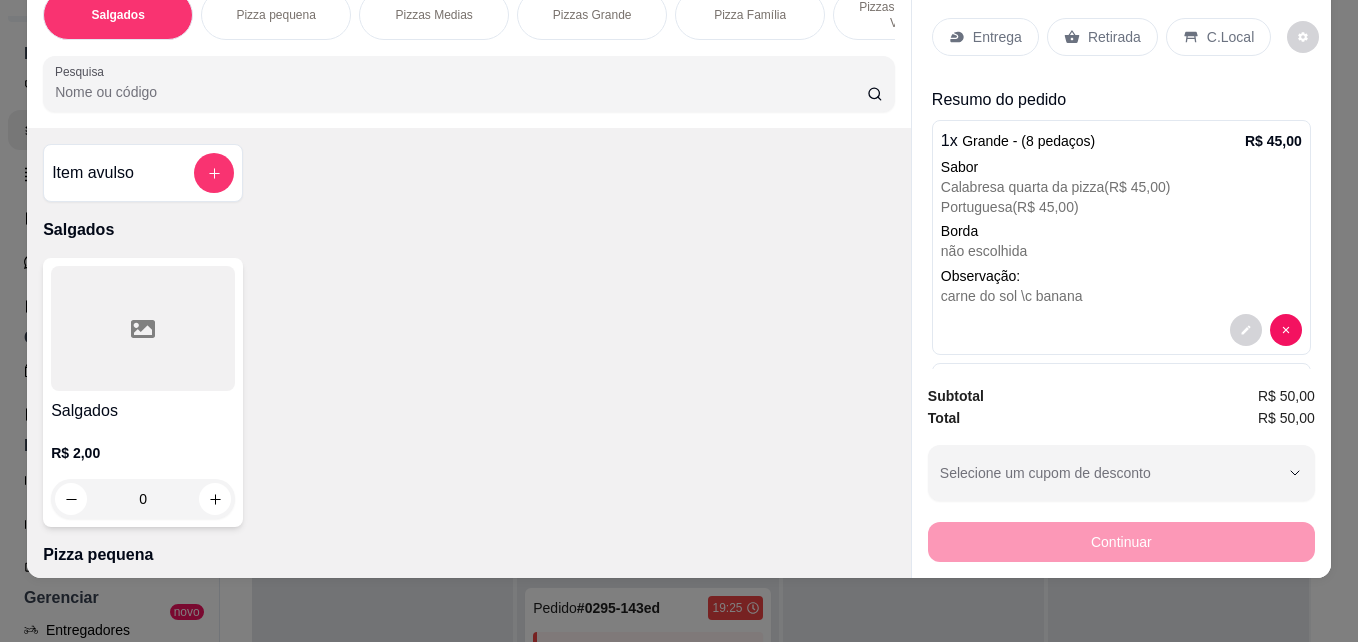 click on "Entrega" at bounding box center [997, 37] 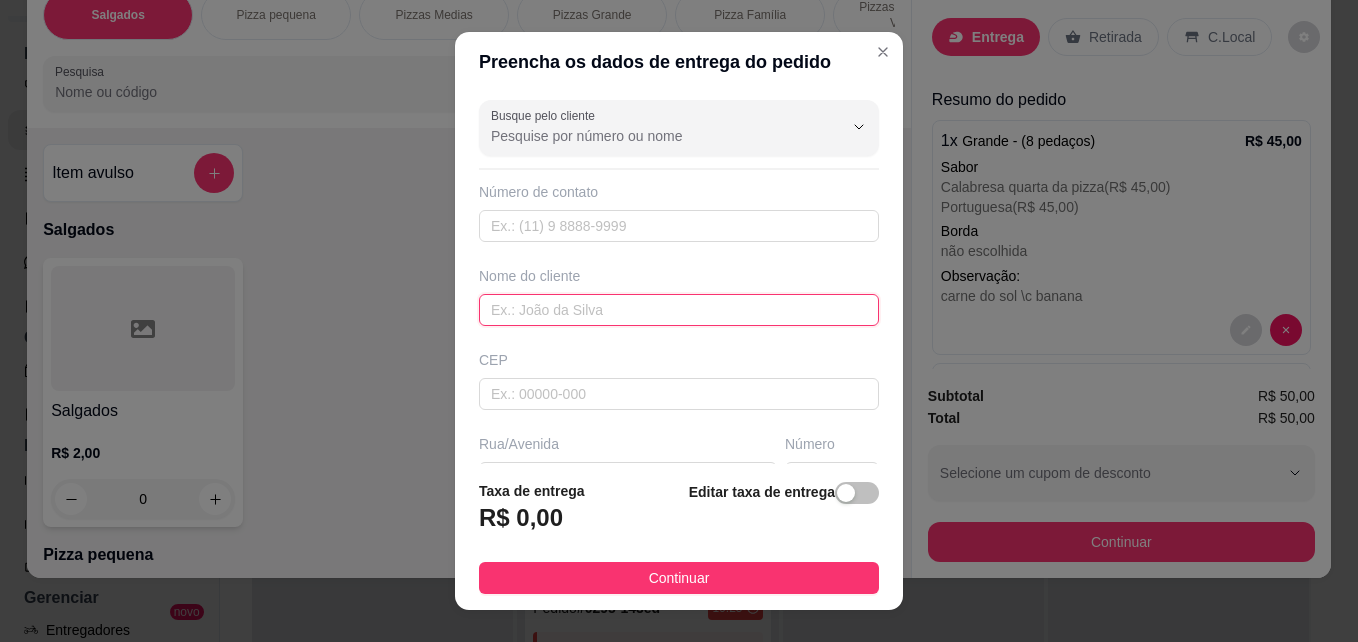 click at bounding box center [679, 310] 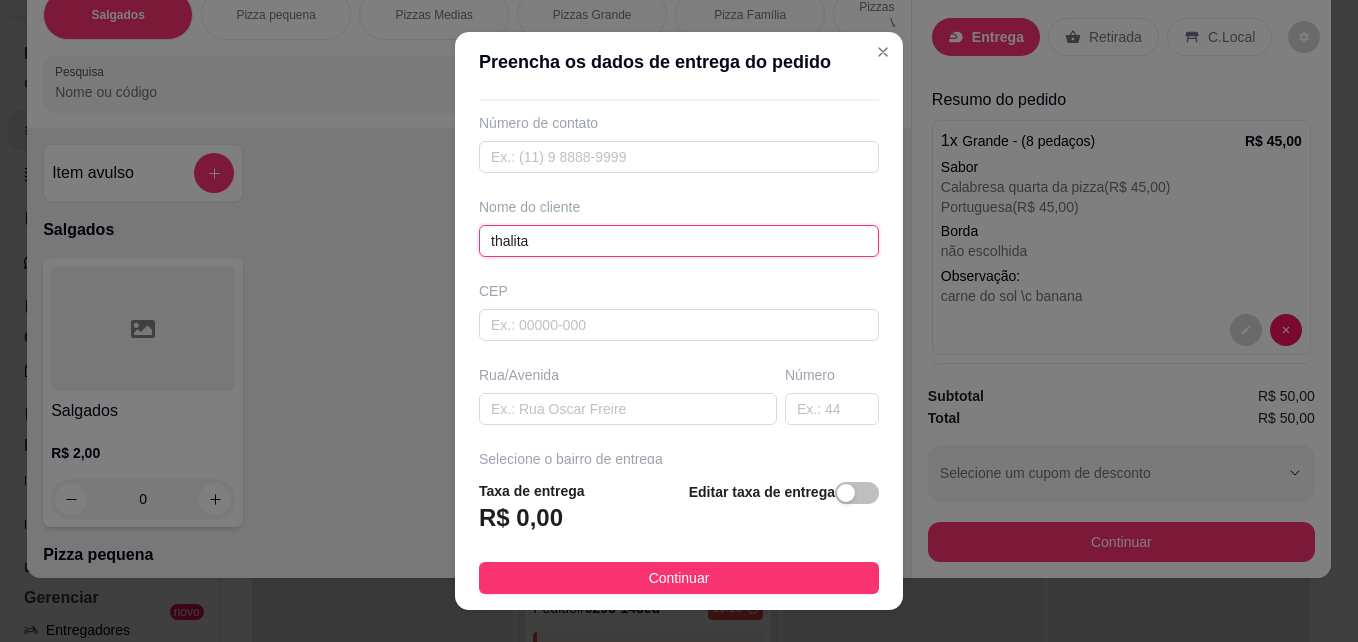 scroll, scrollTop: 100, scrollLeft: 0, axis: vertical 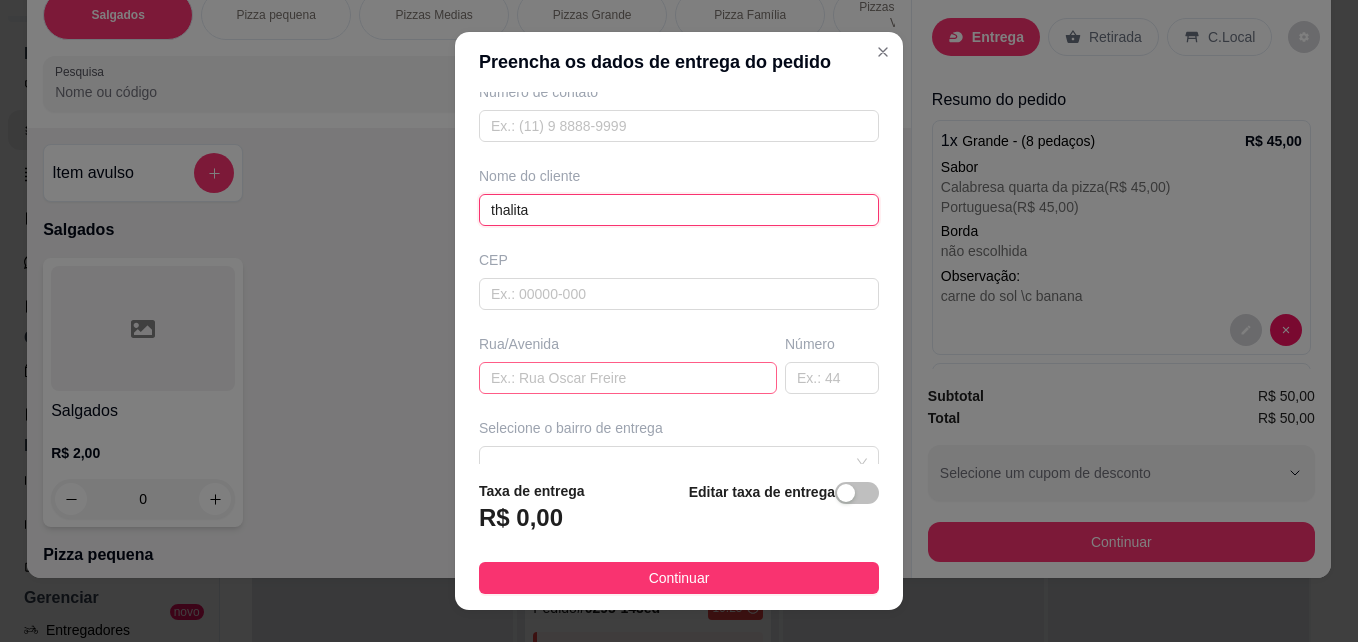 type on "thalita" 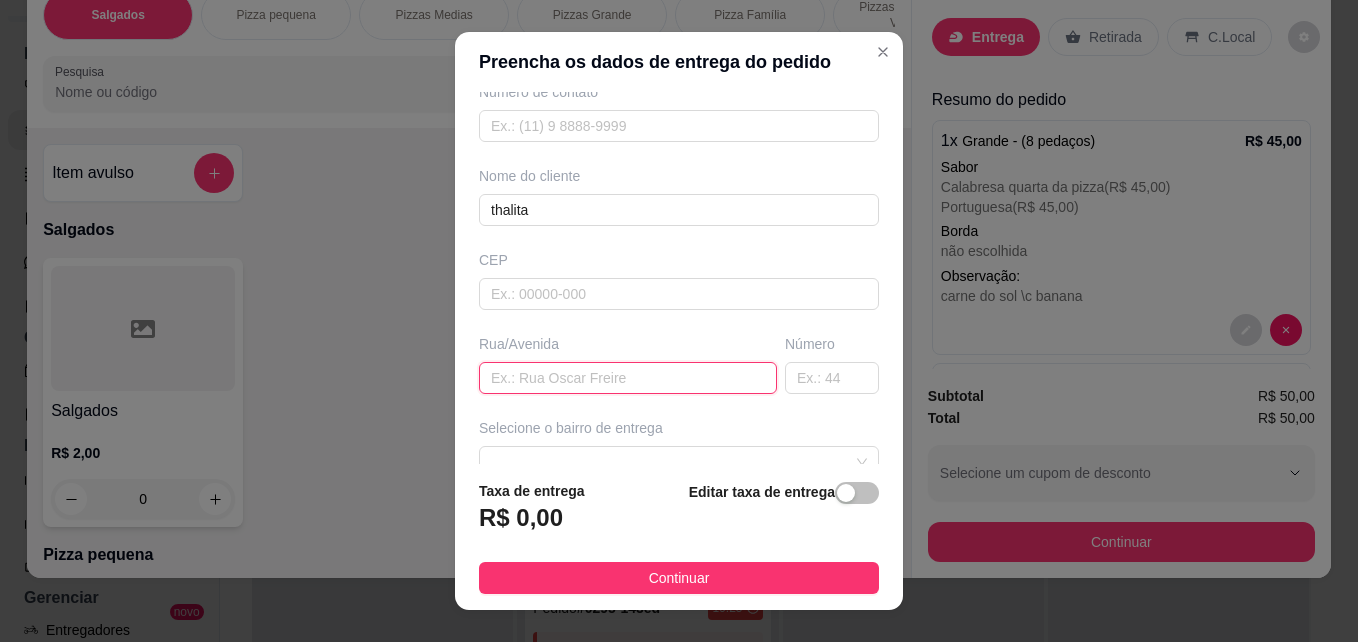click at bounding box center [628, 378] 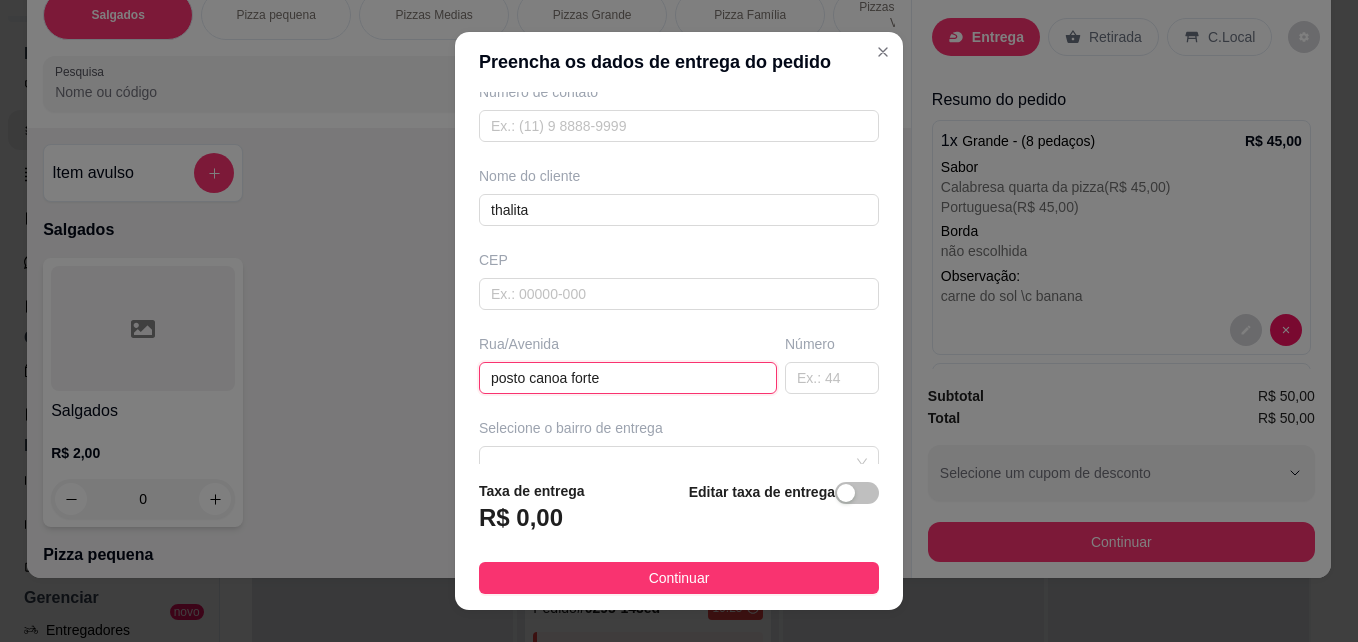 scroll, scrollTop: 32, scrollLeft: 0, axis: vertical 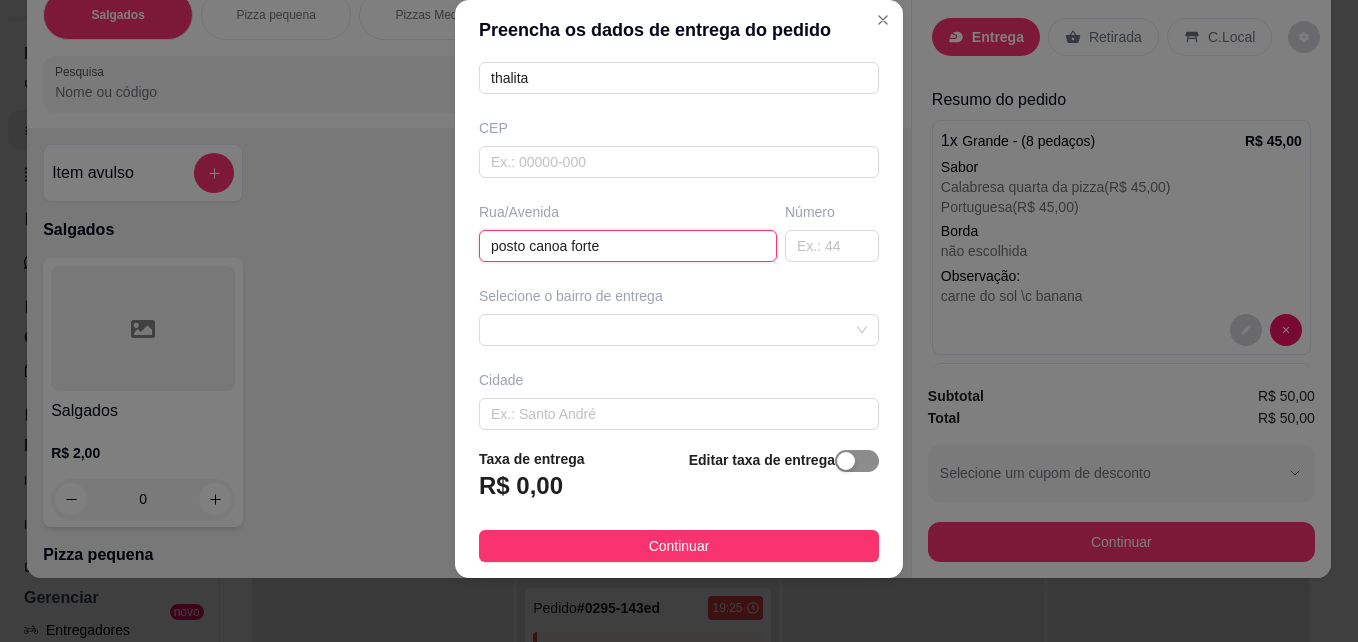 type on "posto canoa forte" 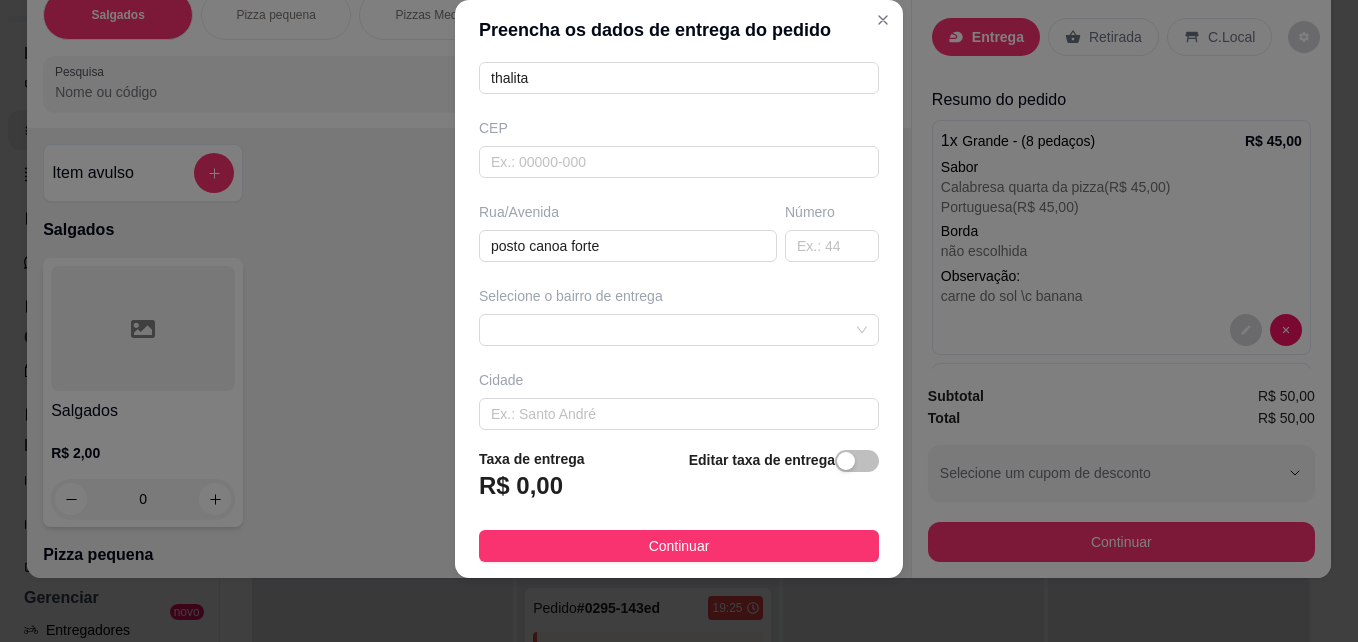 click at bounding box center [857, 461] 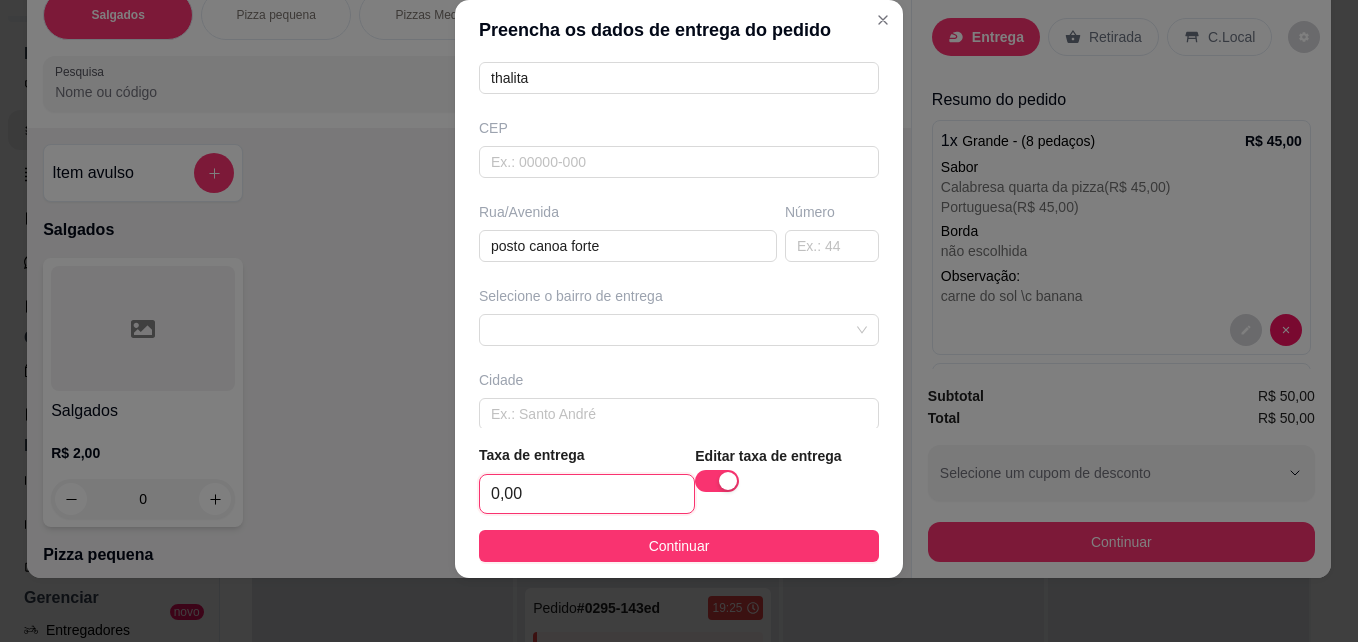 click on "0,00" at bounding box center [587, 494] 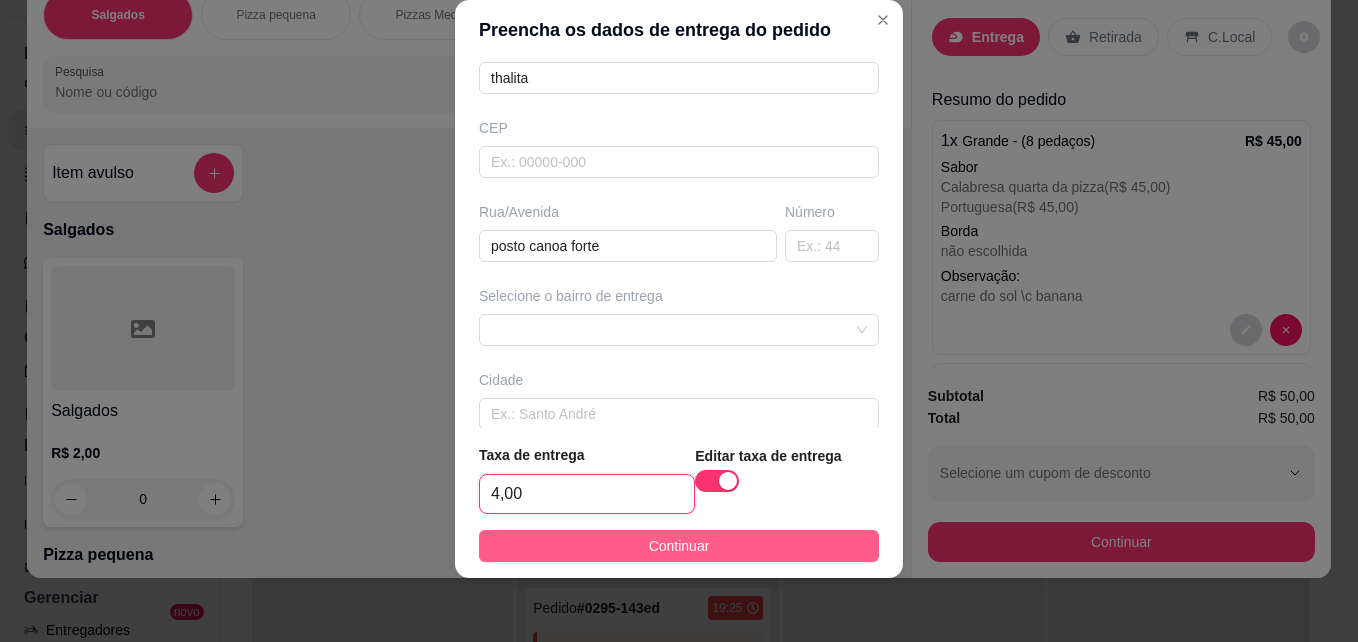 type on "4,00" 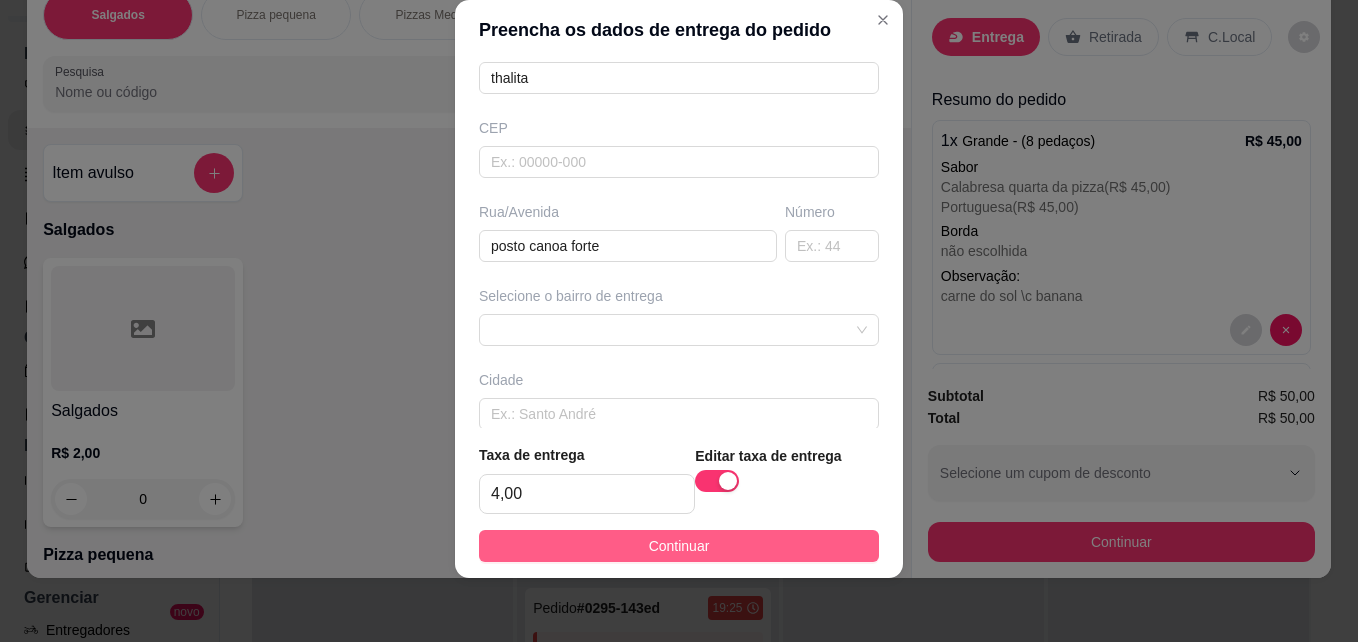 click on "Continuar" at bounding box center [679, 546] 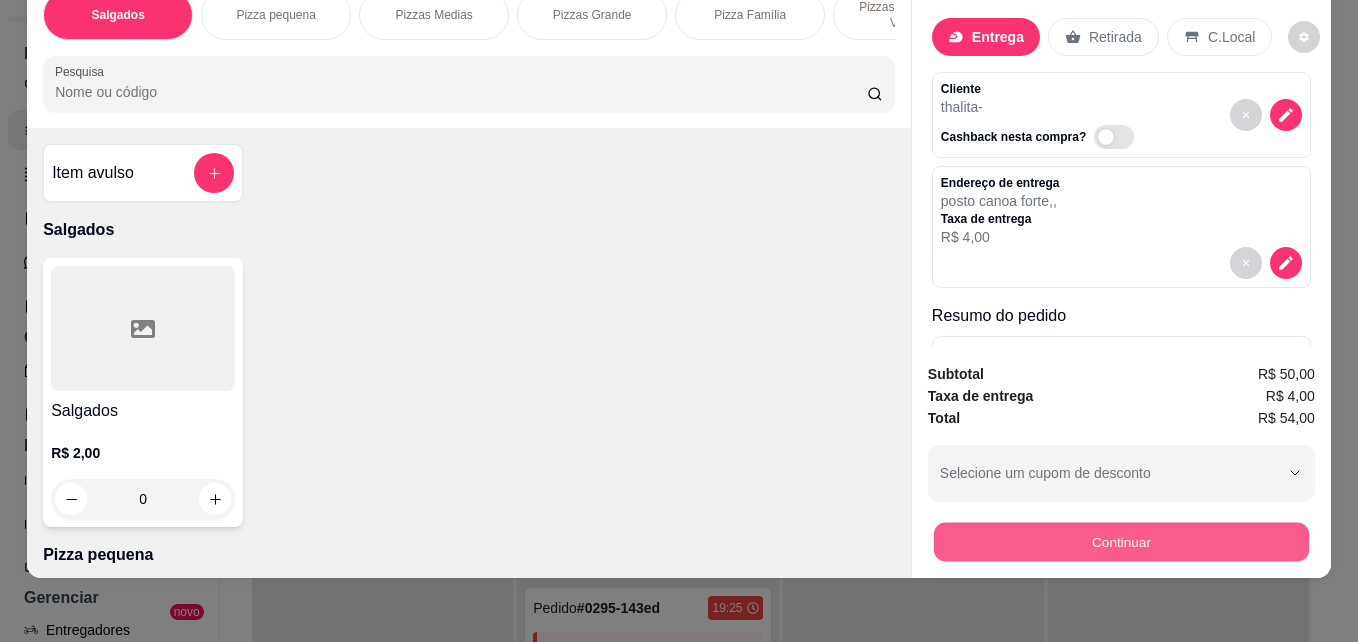 click on "Continuar" at bounding box center (1121, 541) 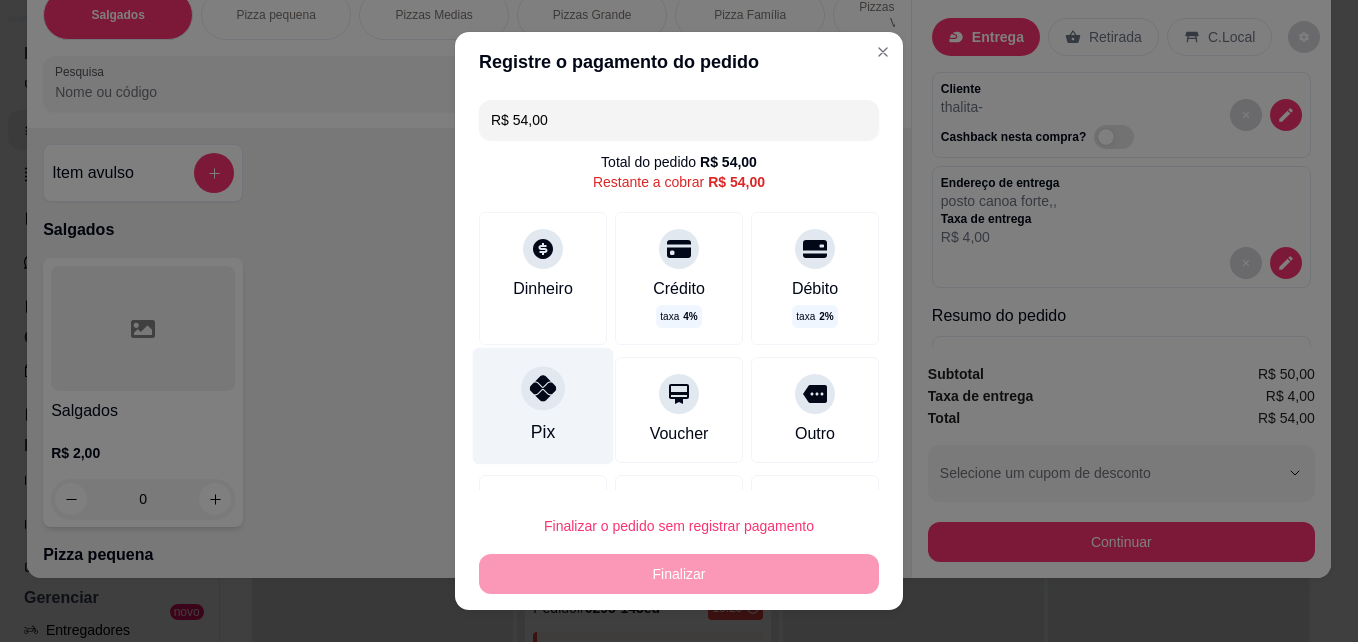 click 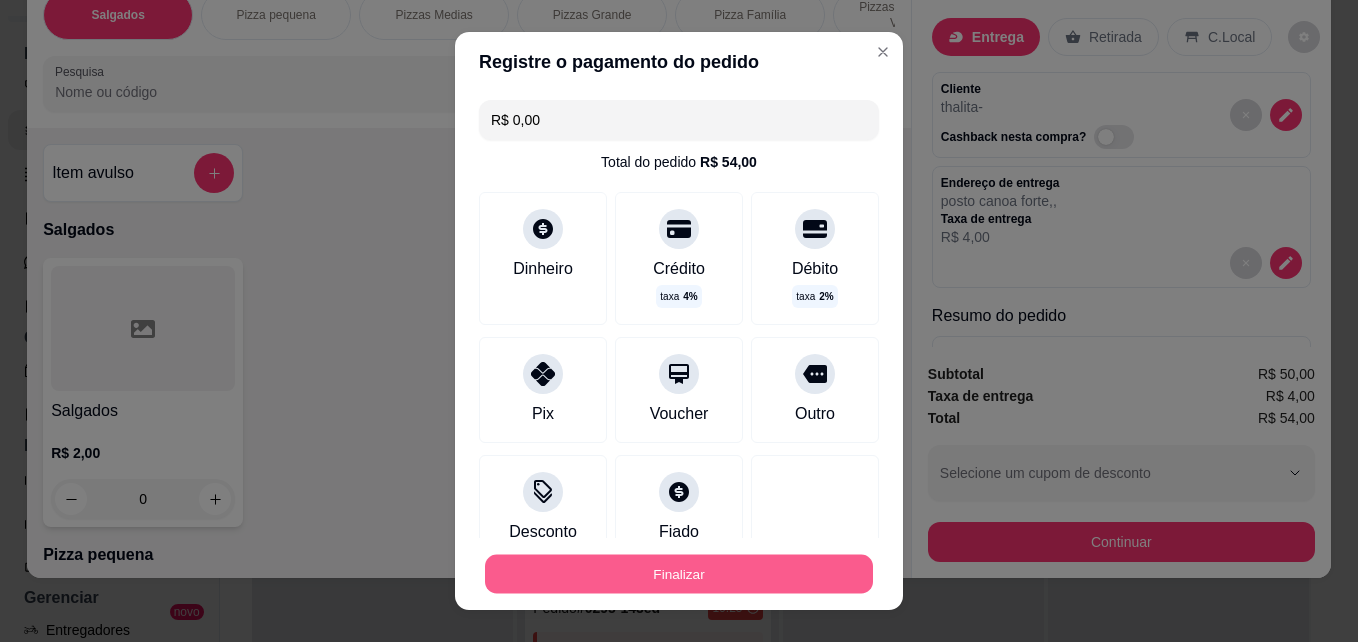 click on "Finalizar" at bounding box center [679, 574] 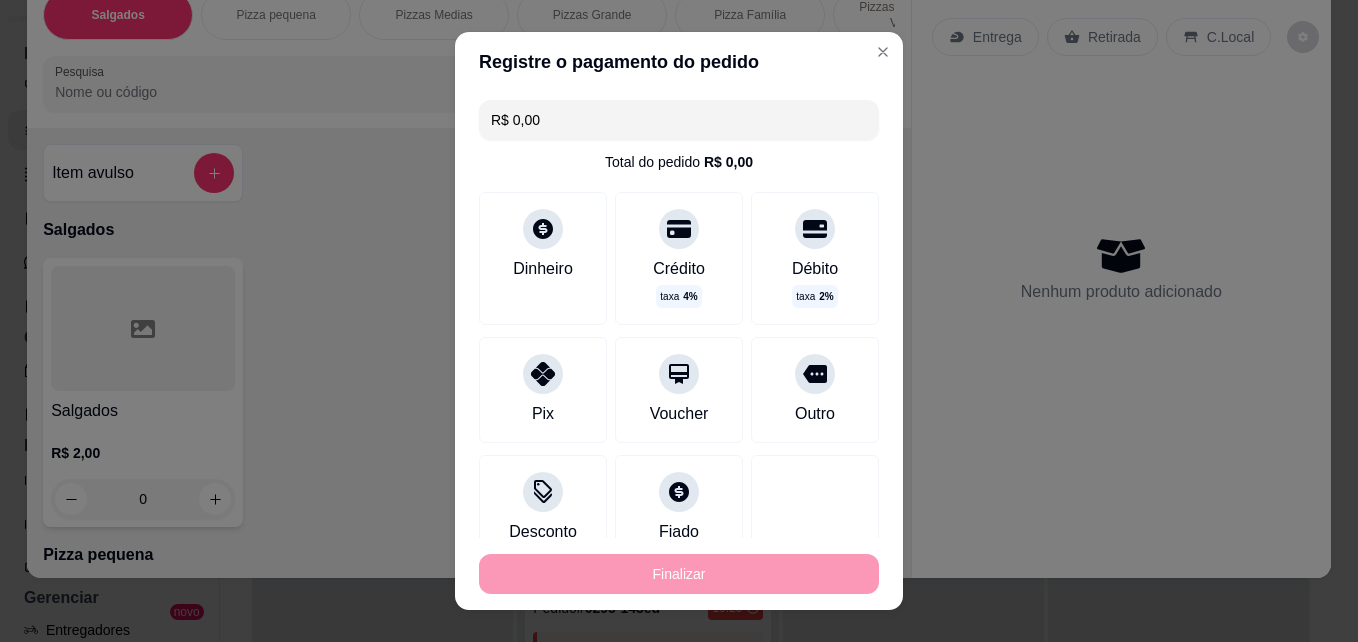 type on "-R$ 54,00" 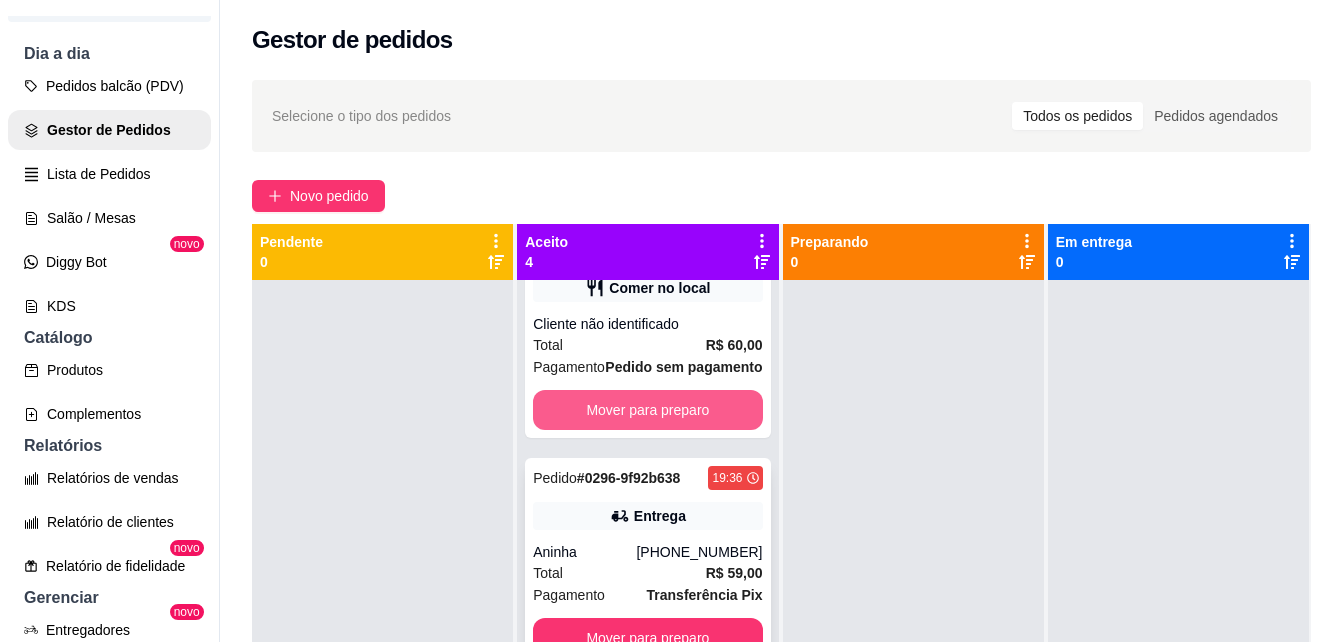 scroll, scrollTop: 510, scrollLeft: 0, axis: vertical 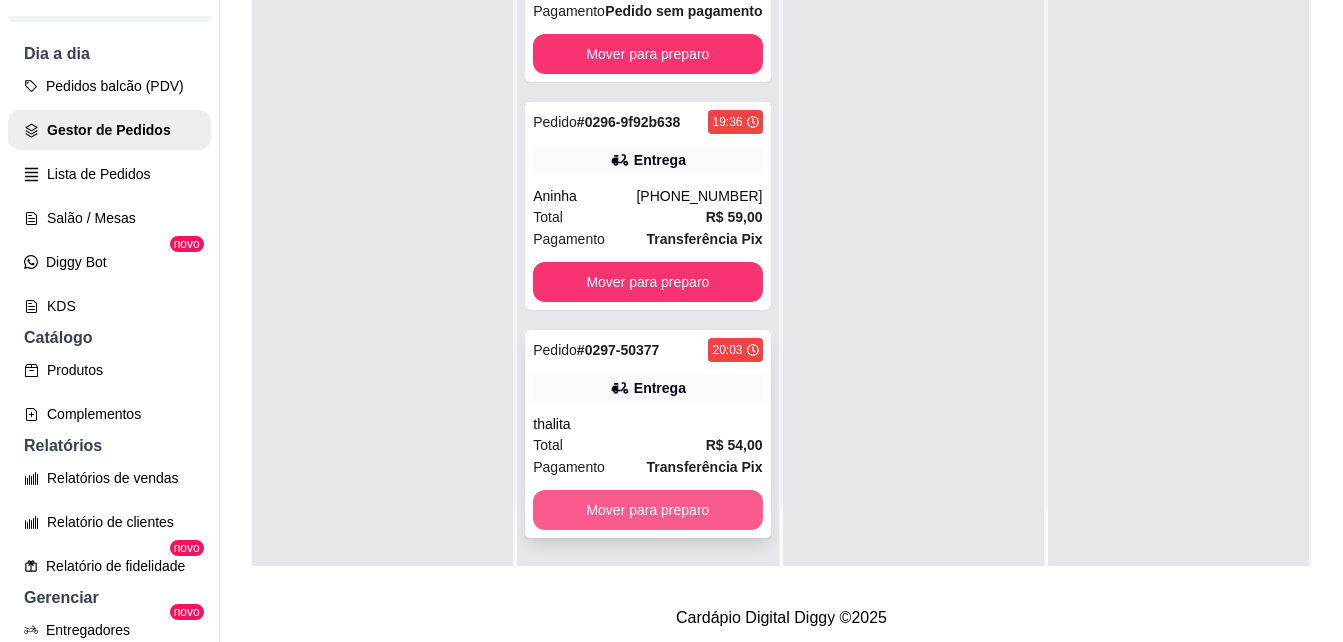 click on "Mover para preparo" at bounding box center [647, 510] 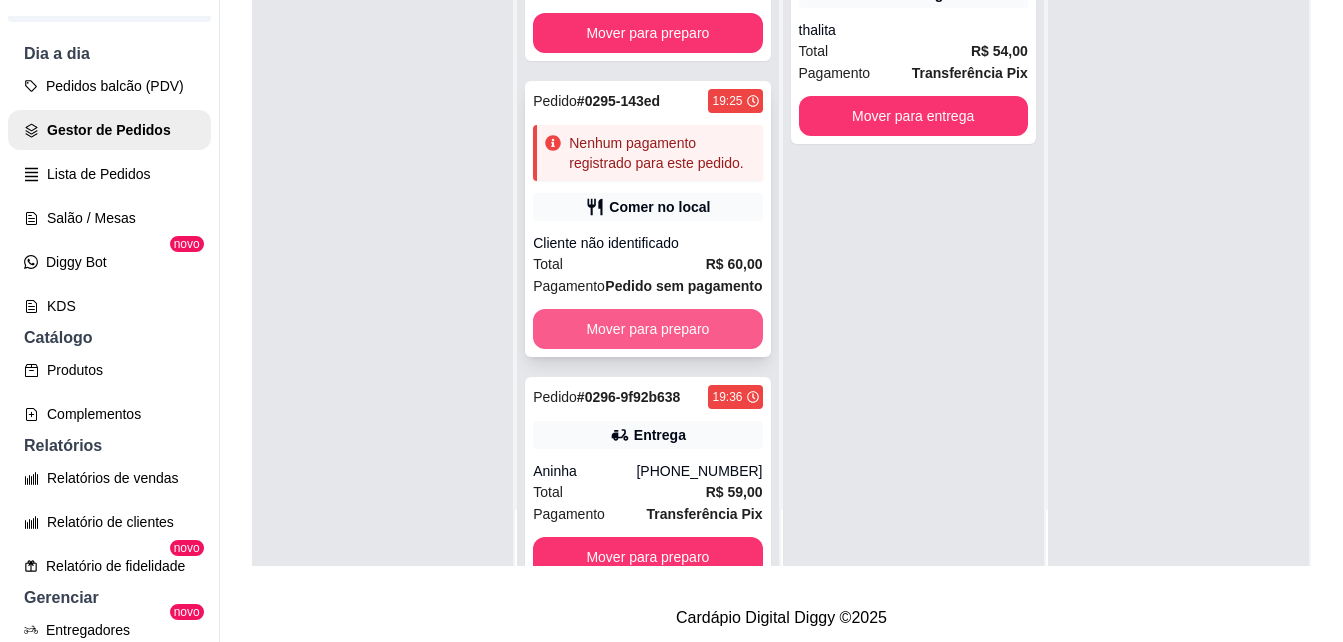 scroll, scrollTop: 0, scrollLeft: 0, axis: both 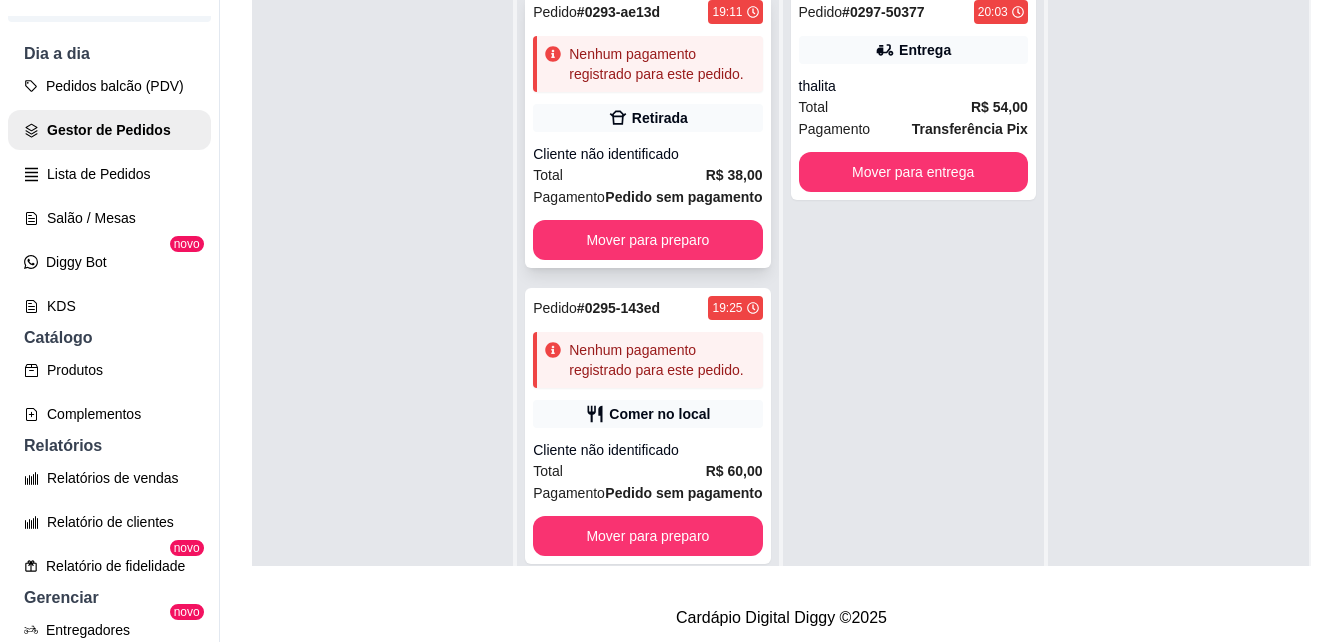 click on "Pedido  # 0293-ae13d 19:11 Nenhum pagamento registrado para este pedido. Retirada Cliente não identificado Total R$ 38,00 Pagamento Pedido sem pagamento Mover para preparo" at bounding box center (647, 130) 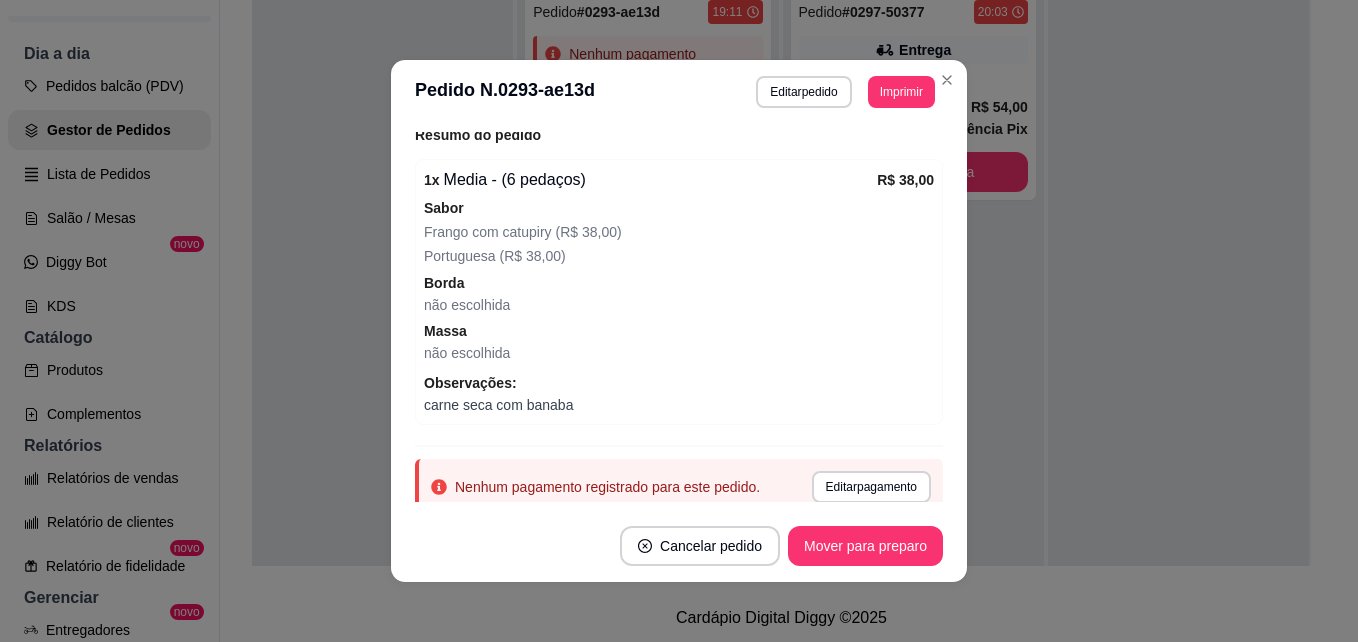scroll, scrollTop: 300, scrollLeft: 0, axis: vertical 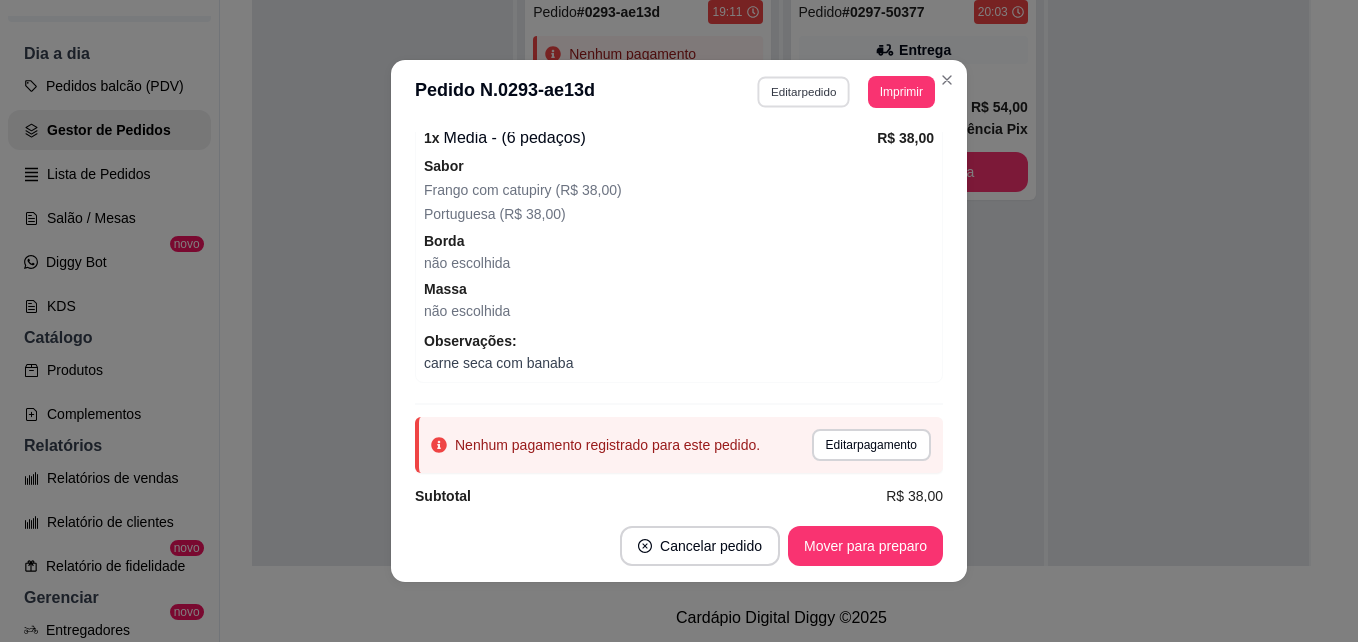 click on "Editar  pedido" at bounding box center [804, 91] 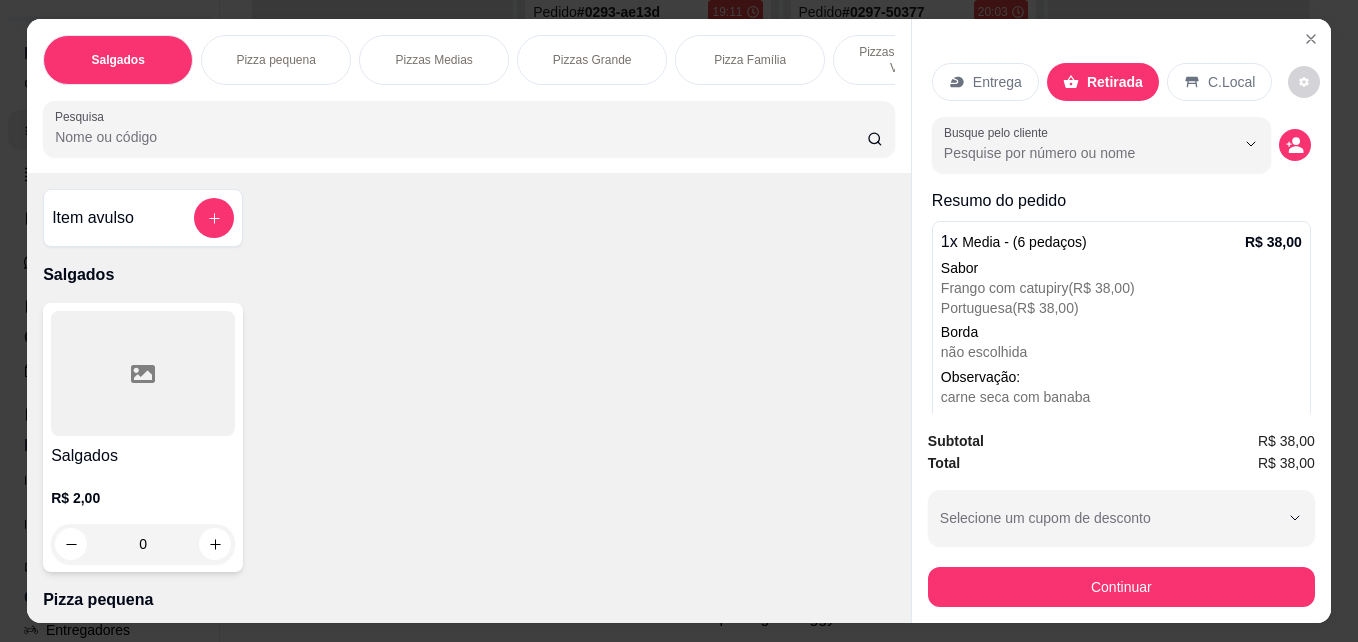 scroll, scrollTop: 0, scrollLeft: 745, axis: horizontal 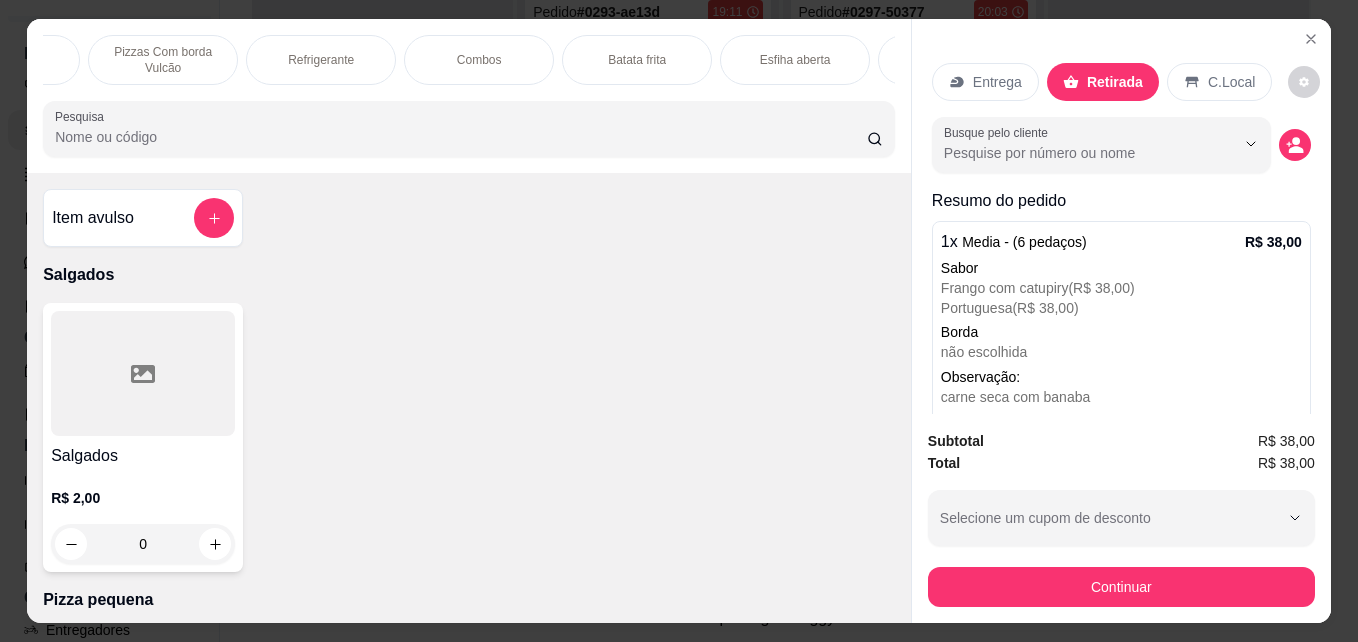 click on "Refrigerante" at bounding box center (321, 60) 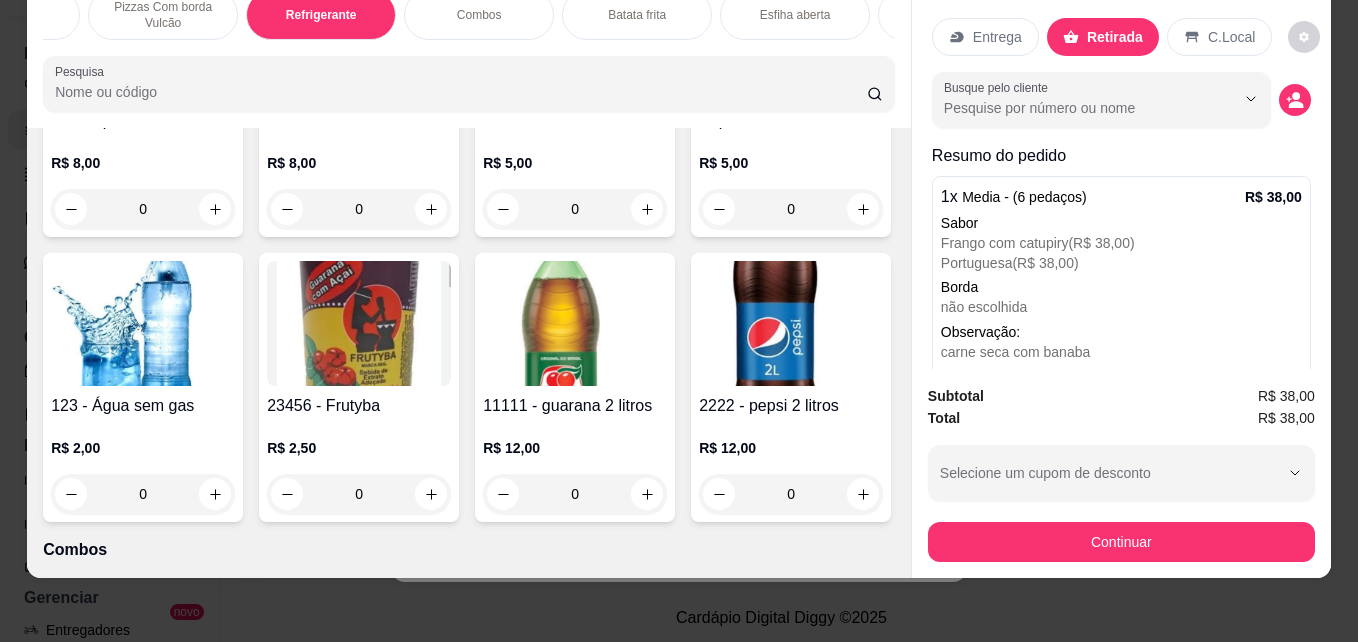 scroll, scrollTop: 2080, scrollLeft: 0, axis: vertical 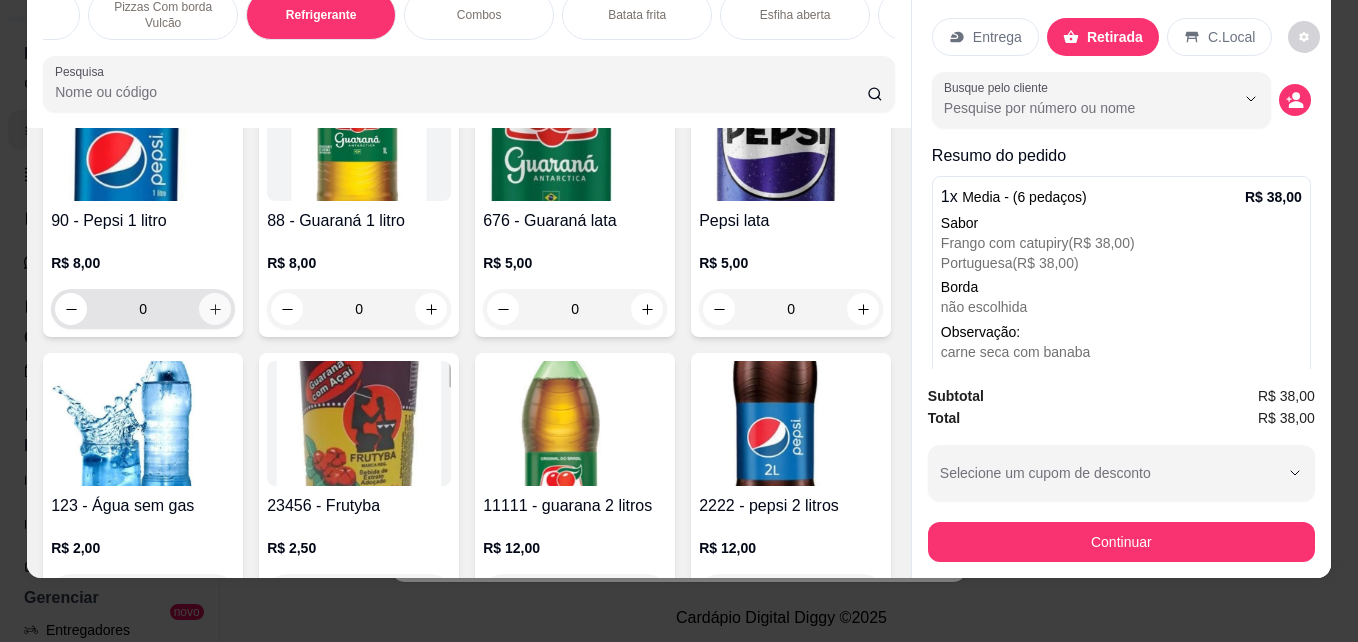 click 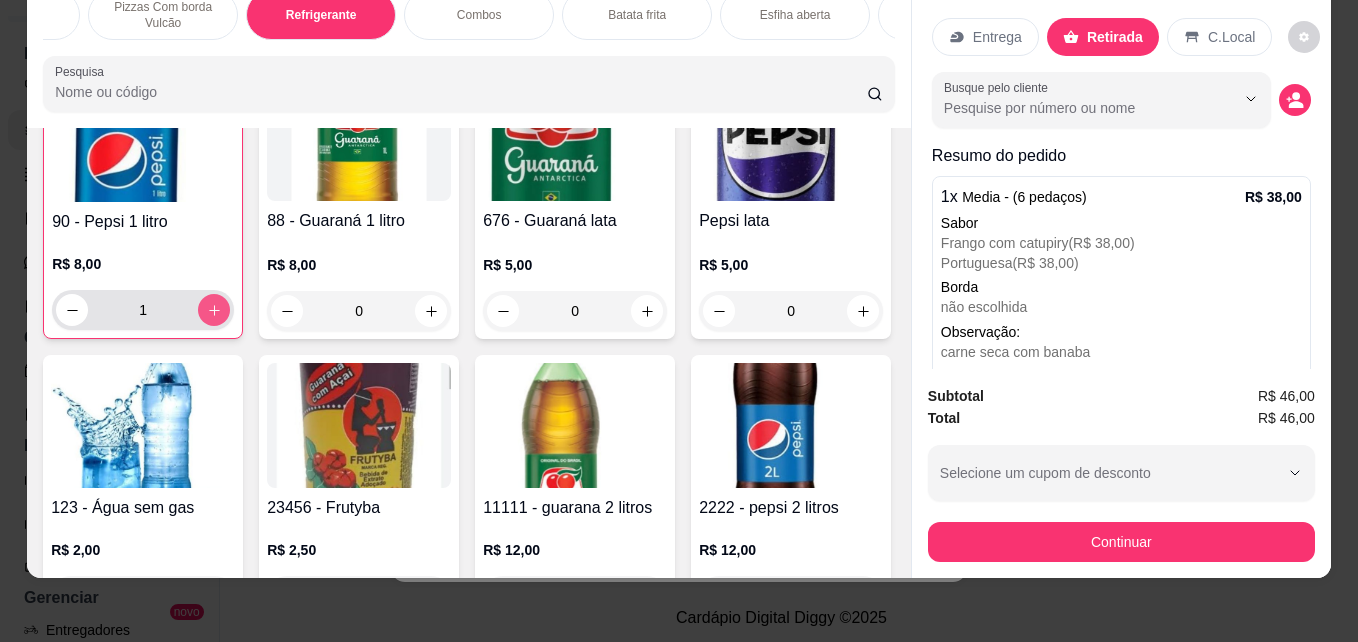 scroll, scrollTop: 2081, scrollLeft: 0, axis: vertical 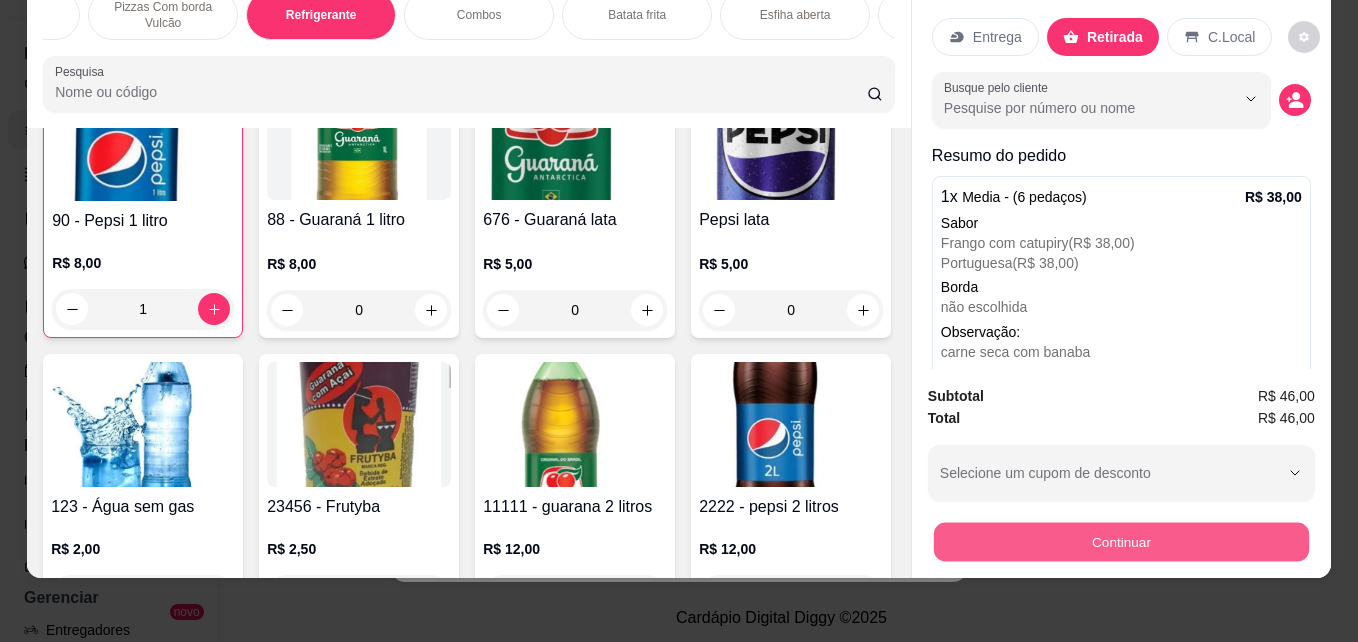 click on "Continuar" at bounding box center [1121, 541] 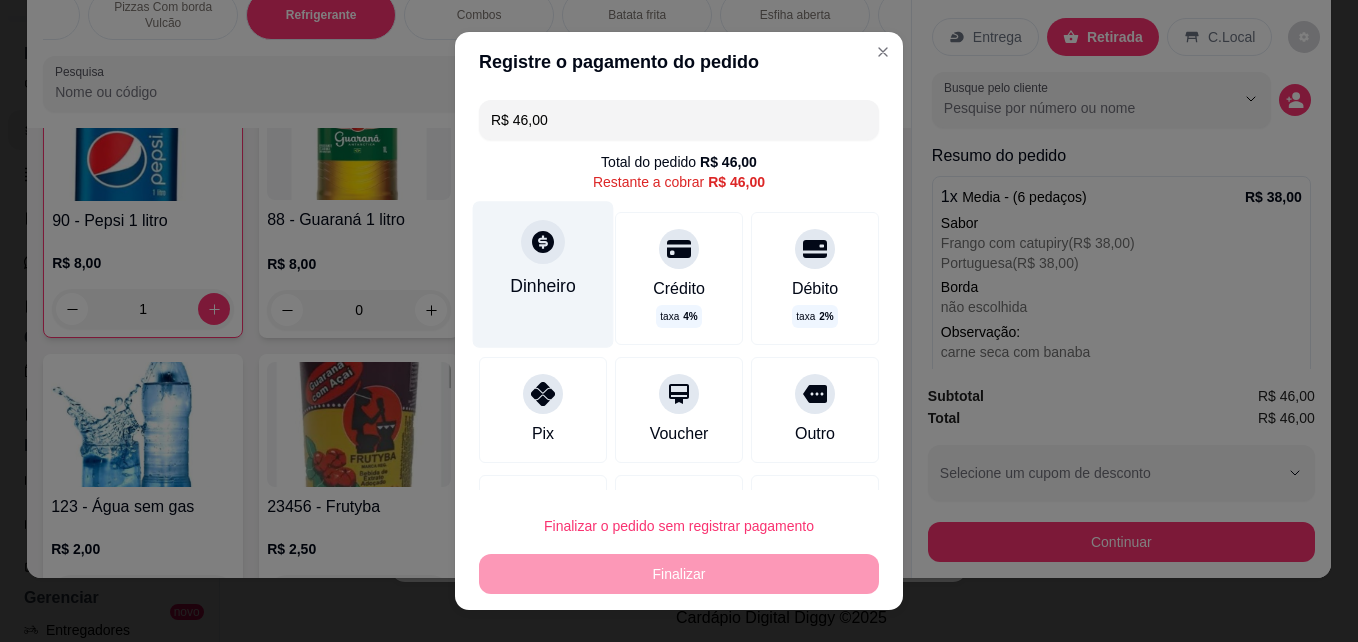 click on "Dinheiro" at bounding box center [543, 274] 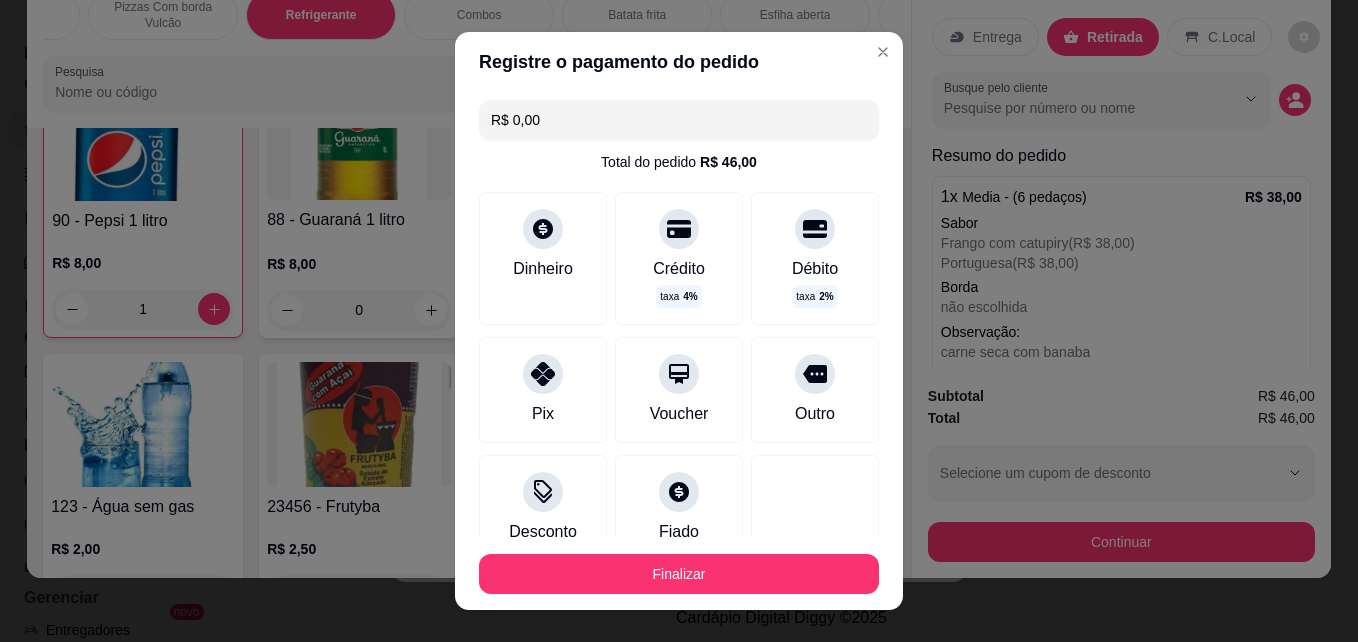 type on "R$ 0,00" 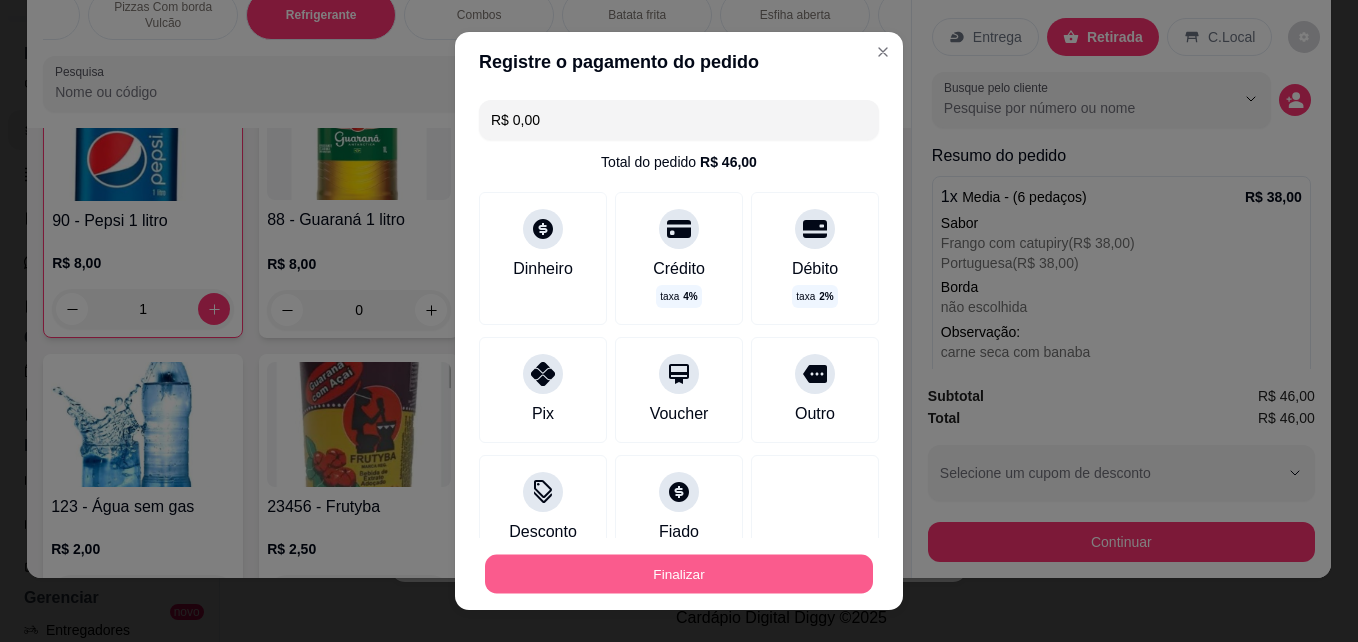 click on "Finalizar" at bounding box center [679, 574] 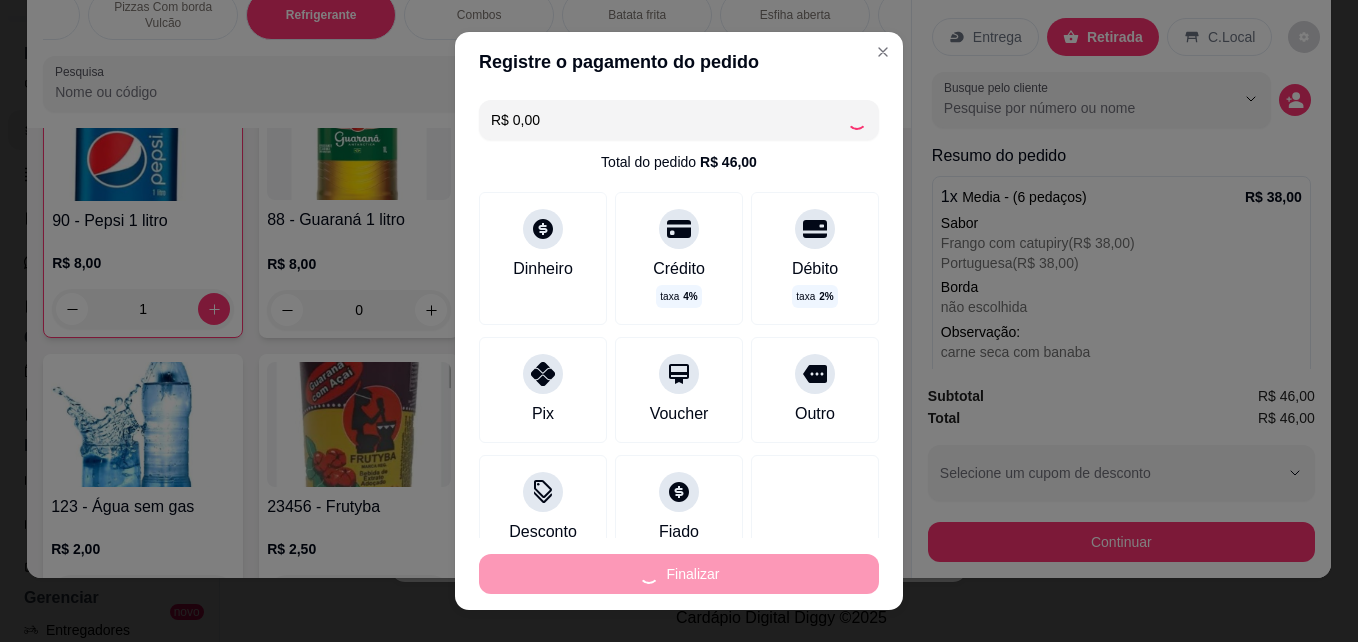 type on "0" 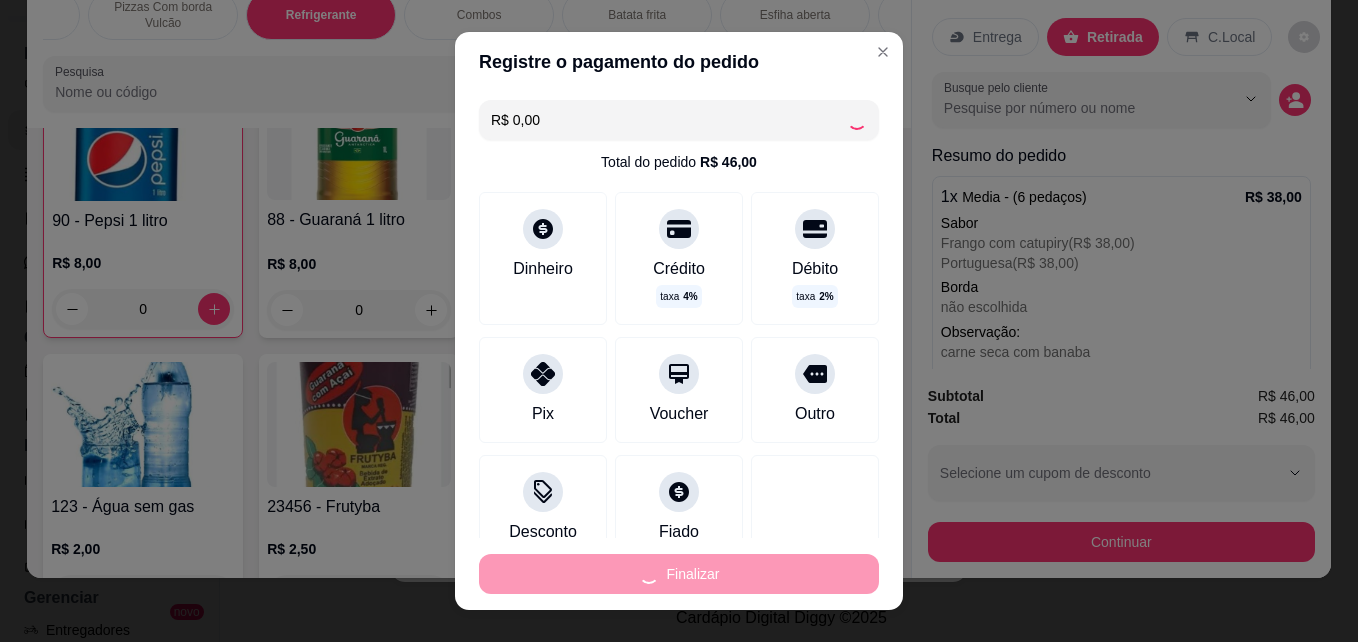 type on "-R$ 46,00" 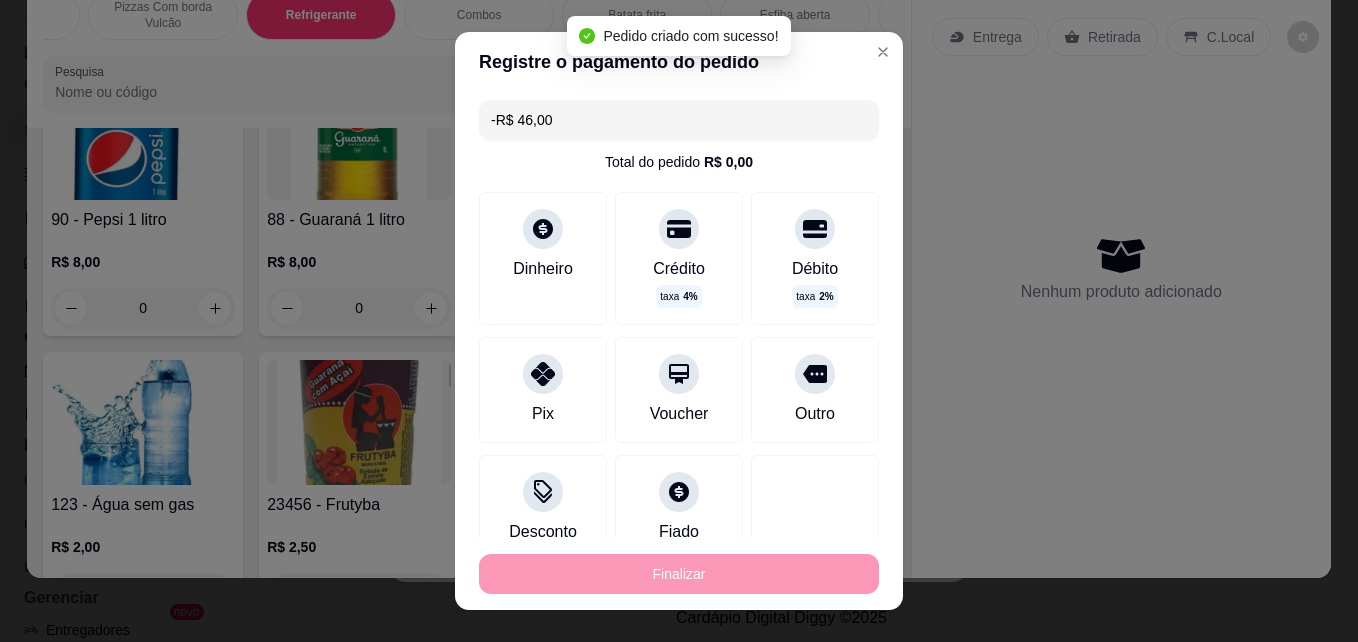 scroll, scrollTop: 2080, scrollLeft: 0, axis: vertical 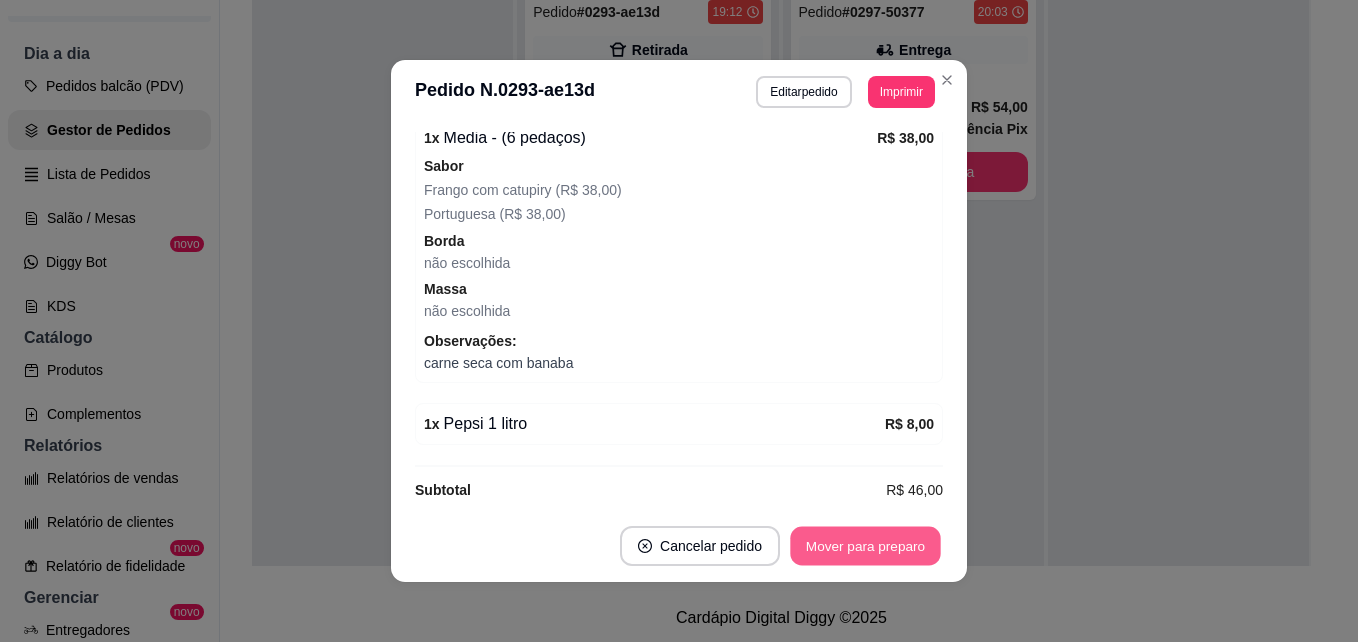 click on "Mover para preparo" at bounding box center [865, 546] 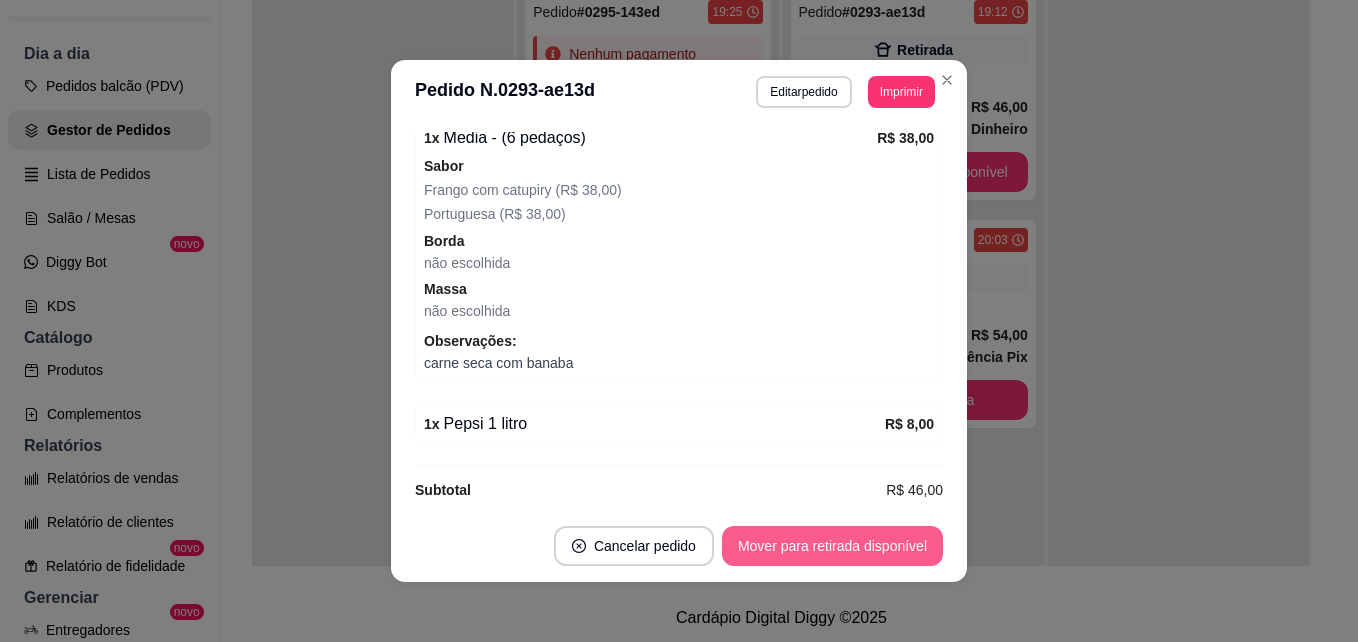 click on "Mover para retirada disponível" at bounding box center [832, 546] 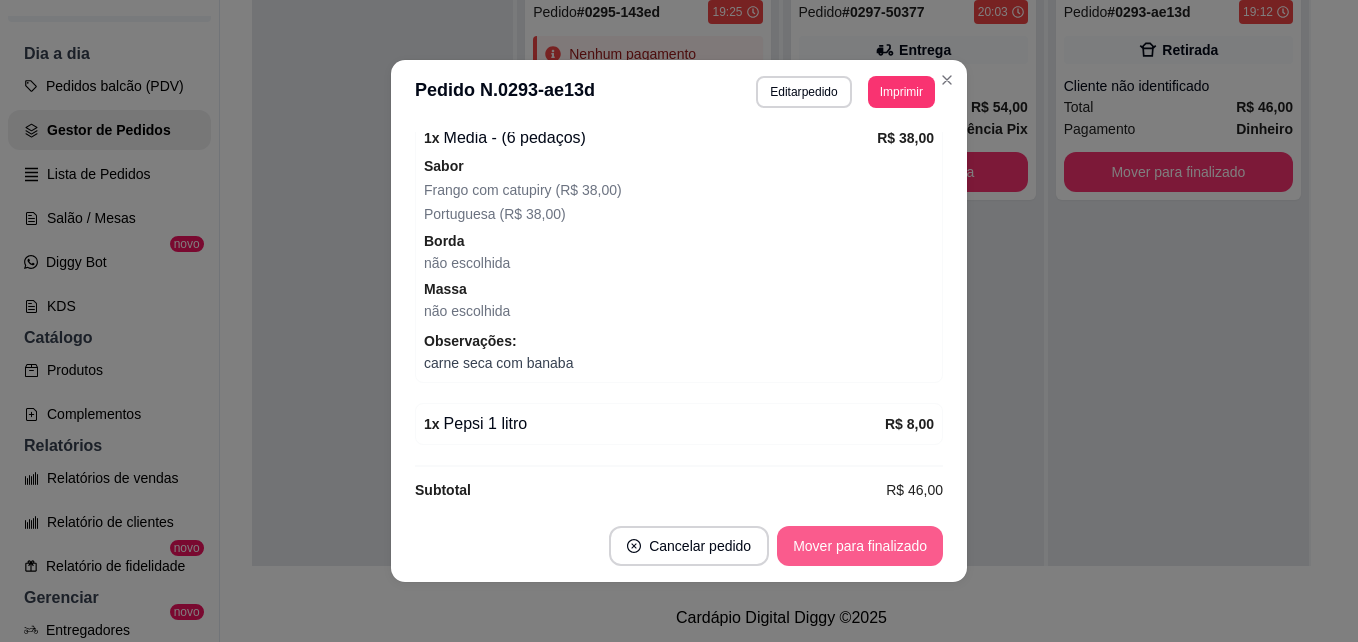click on "Mover para finalizado" at bounding box center [860, 546] 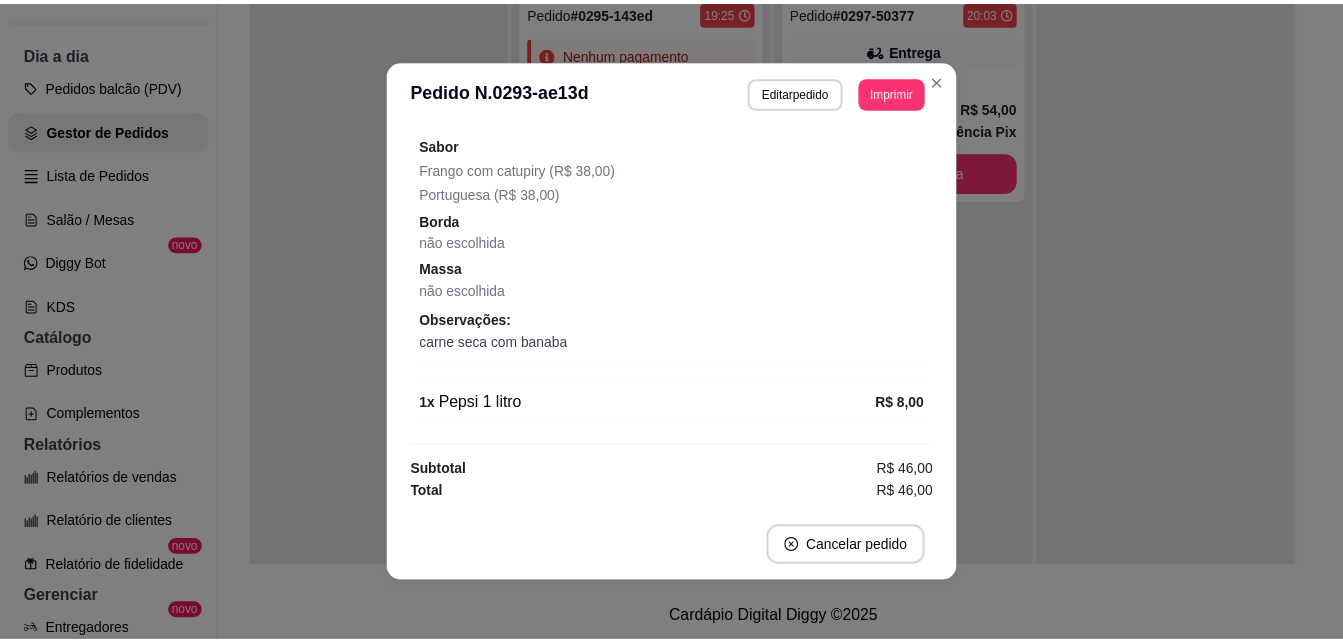 scroll, scrollTop: 350, scrollLeft: 0, axis: vertical 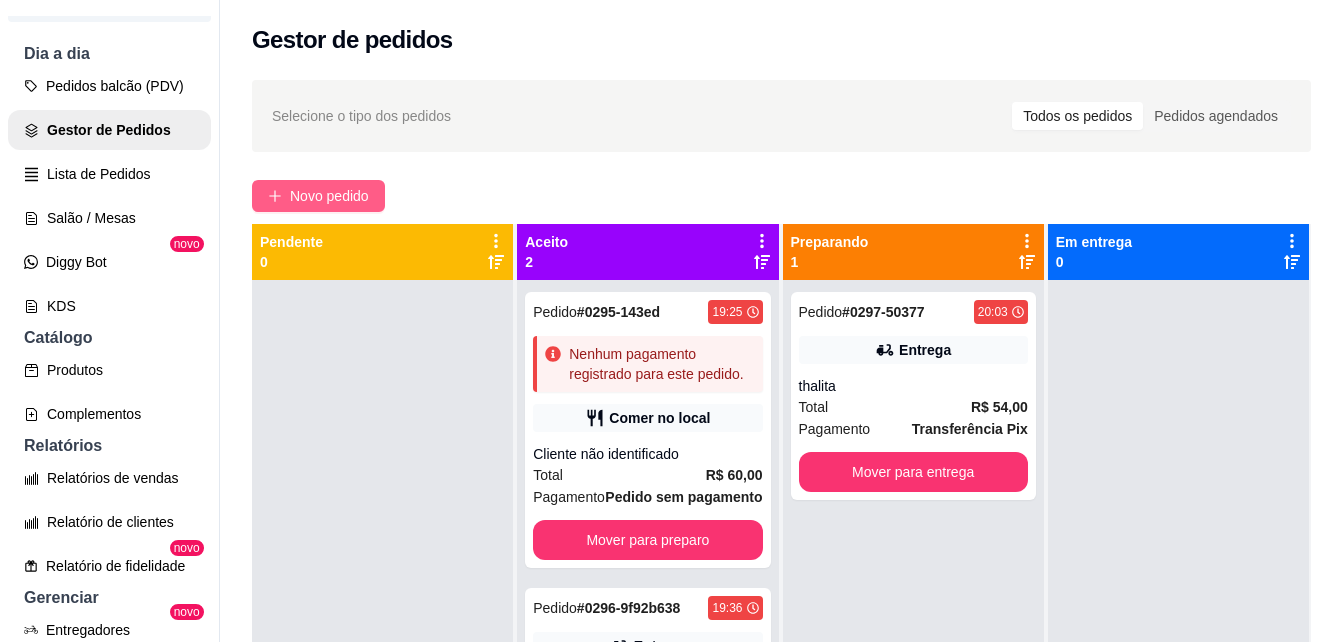 click on "Novo pedido" at bounding box center [318, 196] 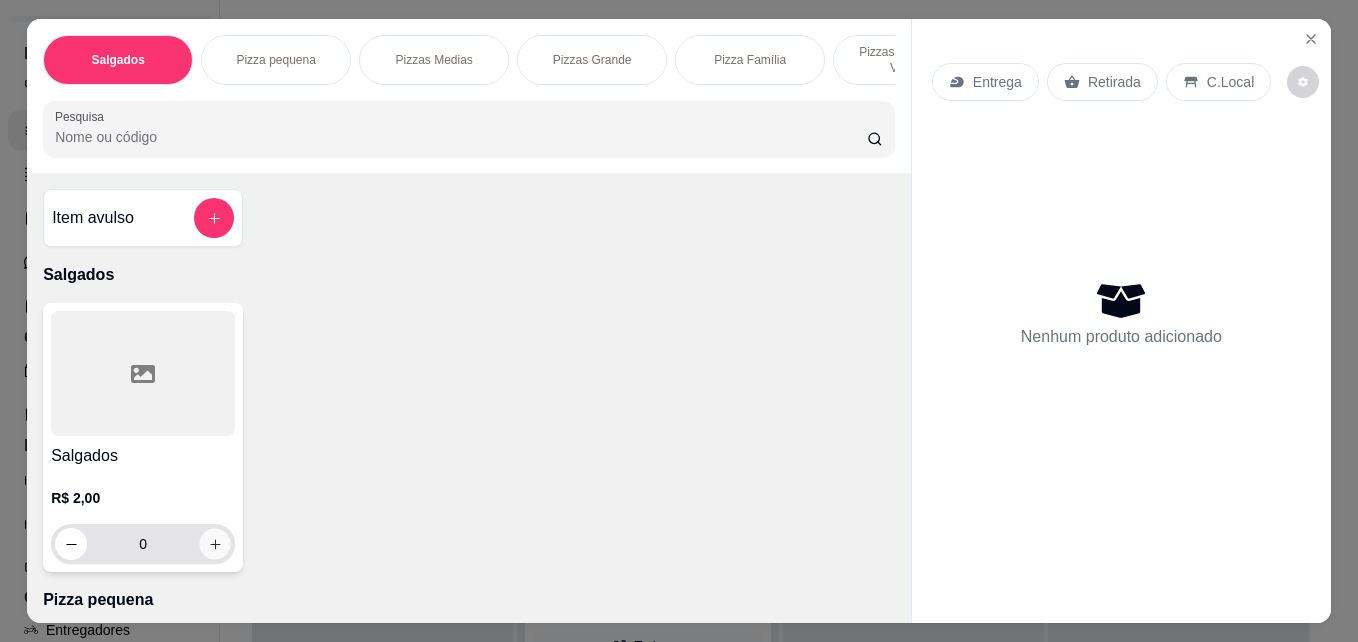 click 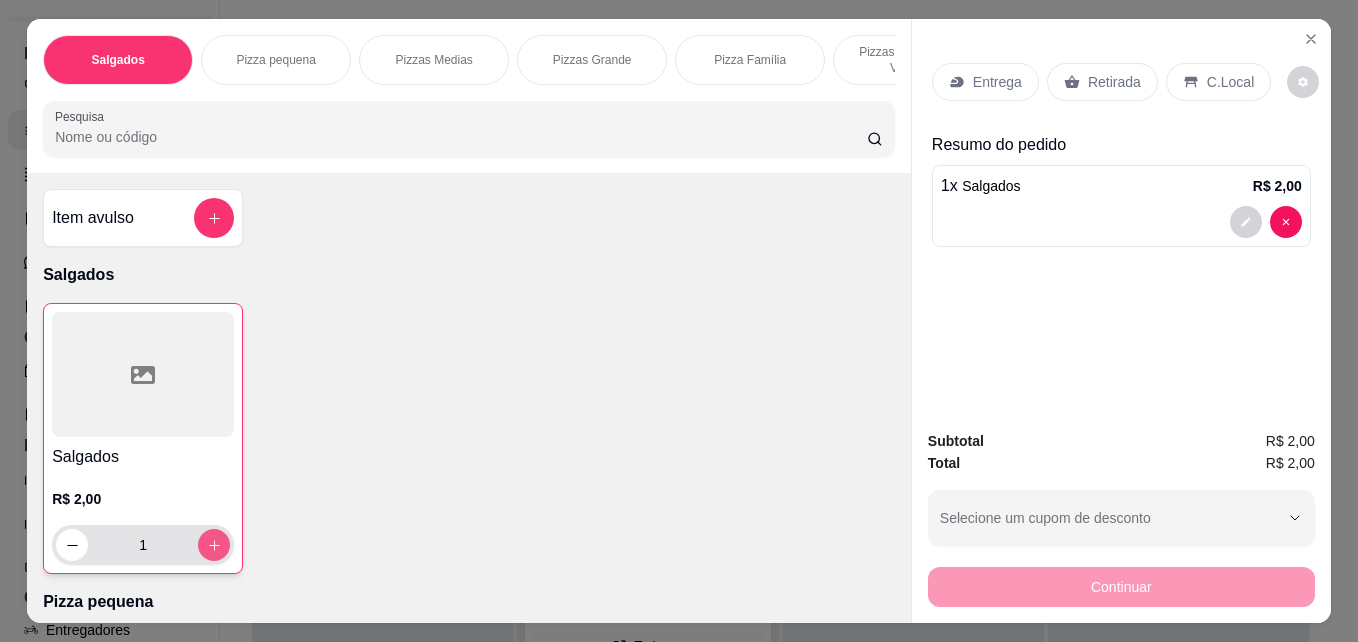 click 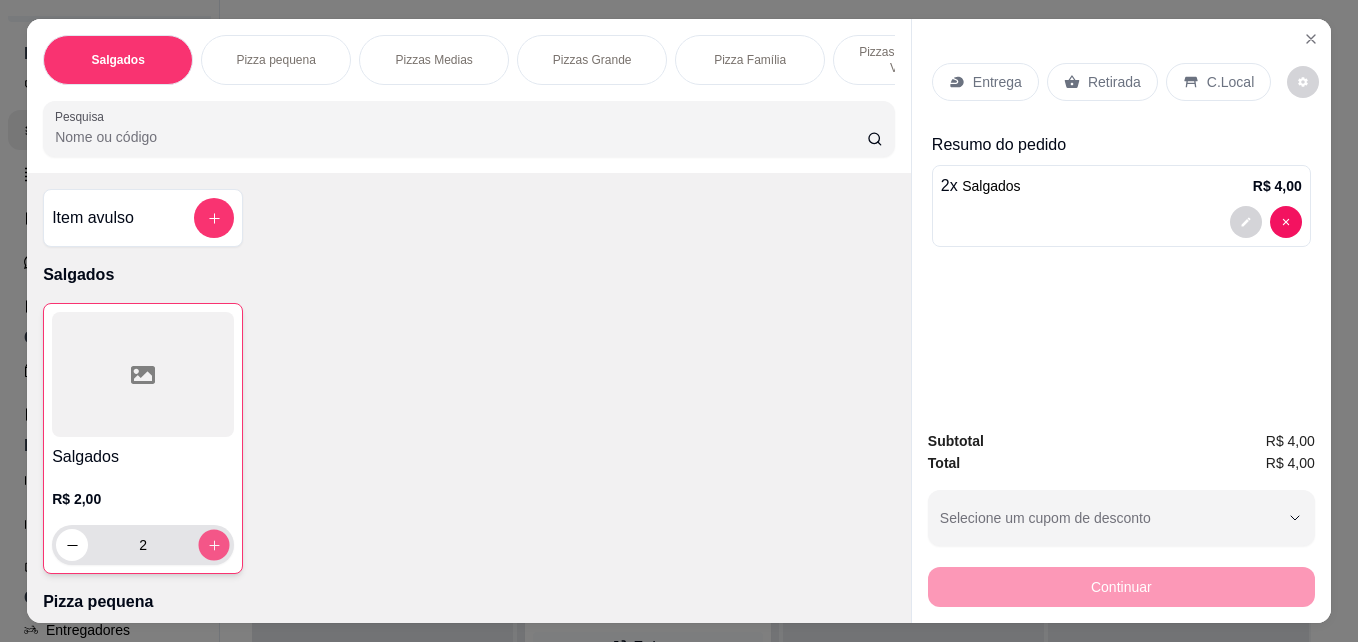 click 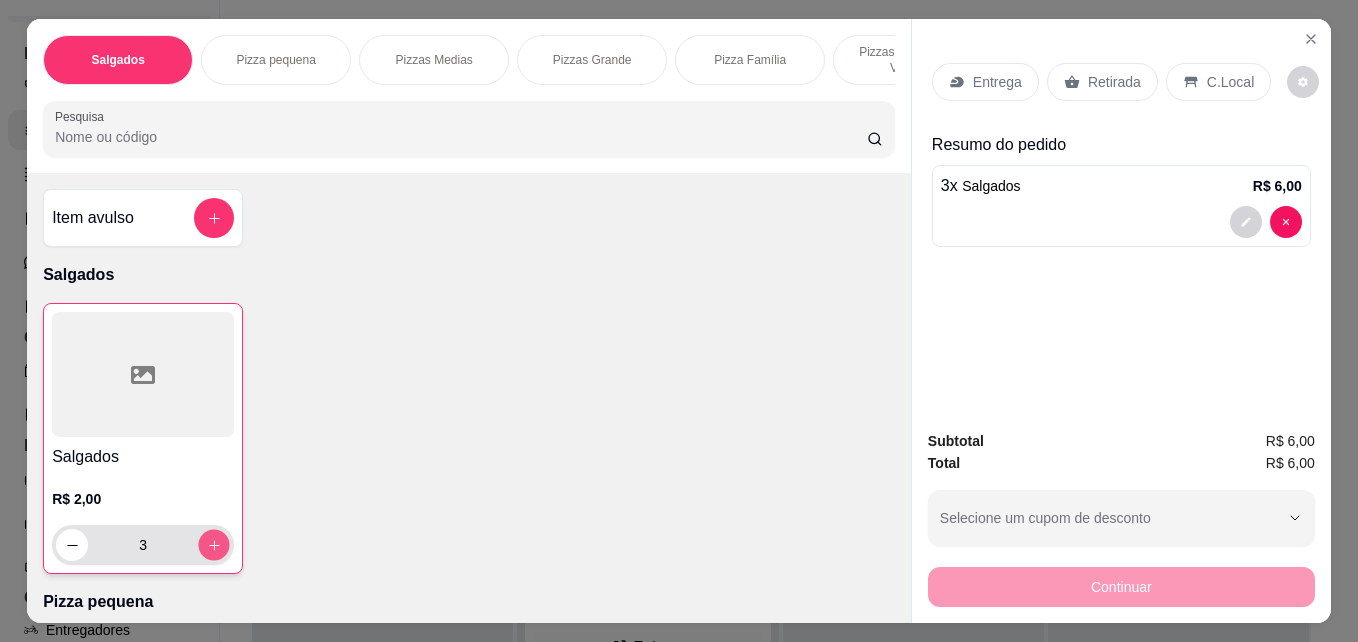 click 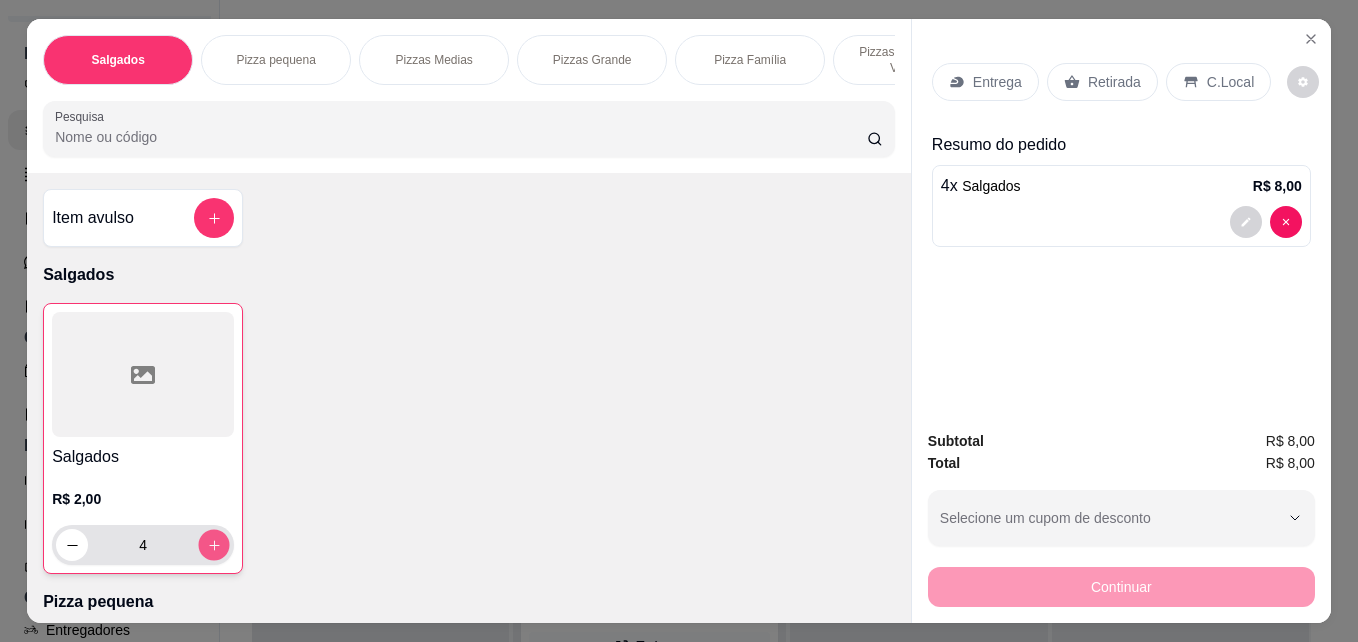 click 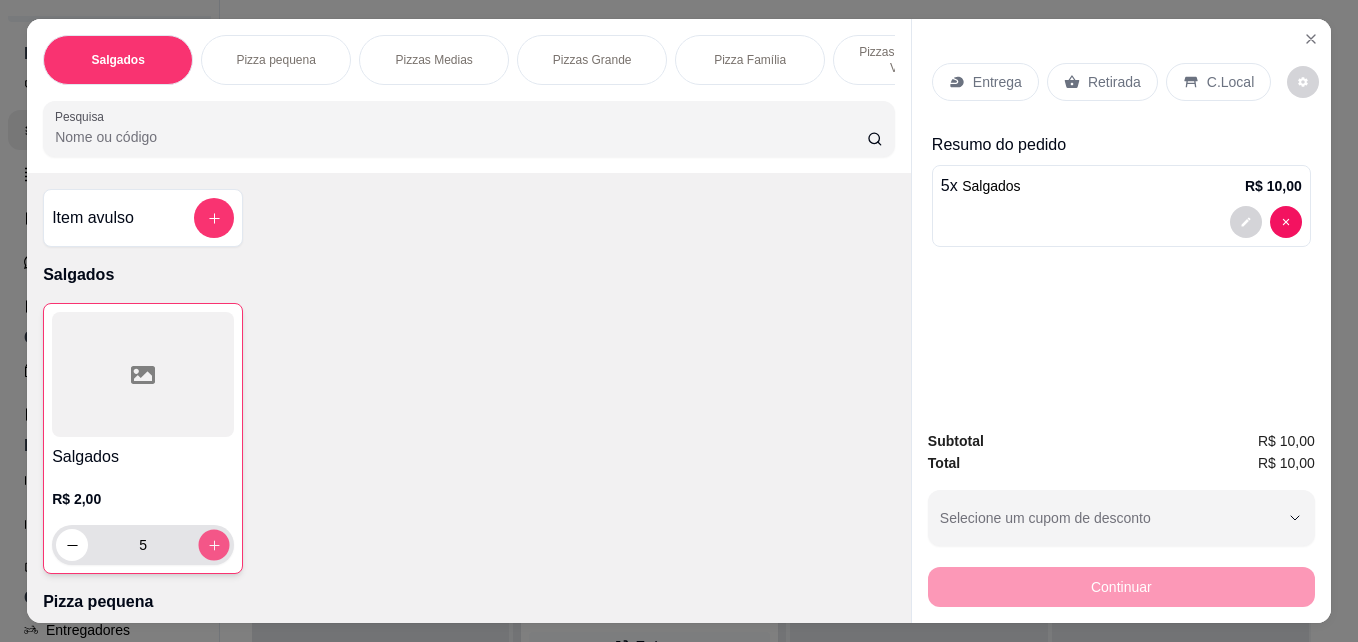 click 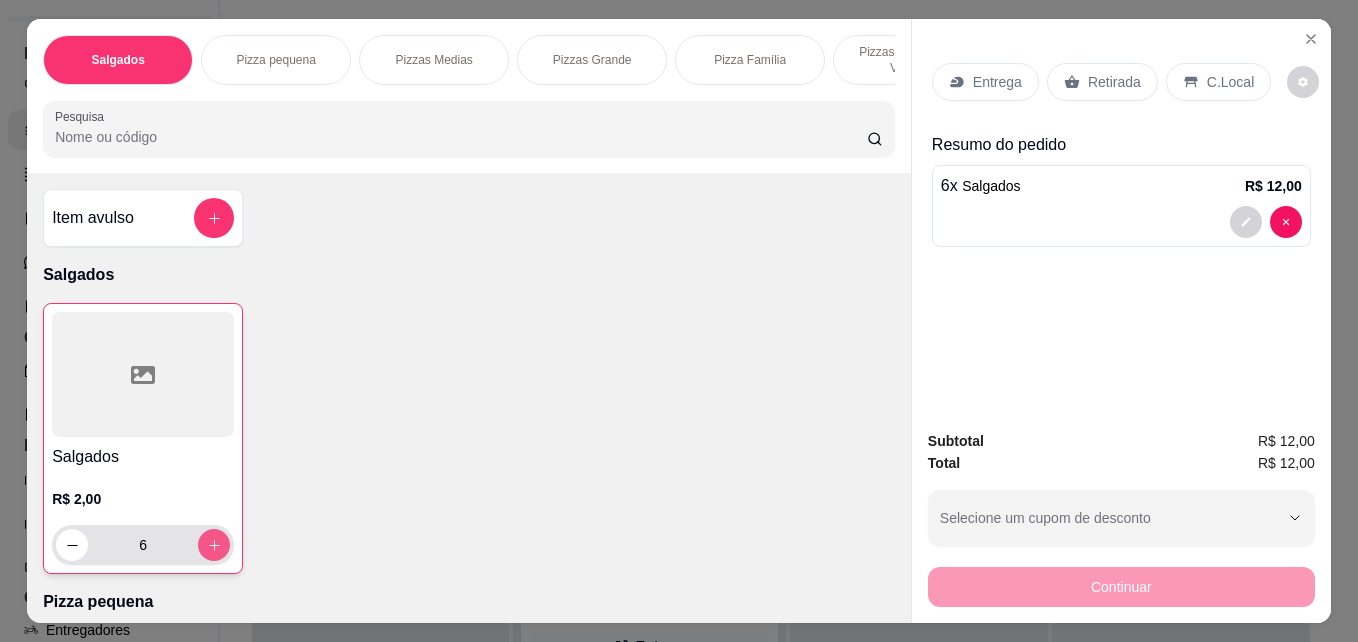 click at bounding box center [214, 545] 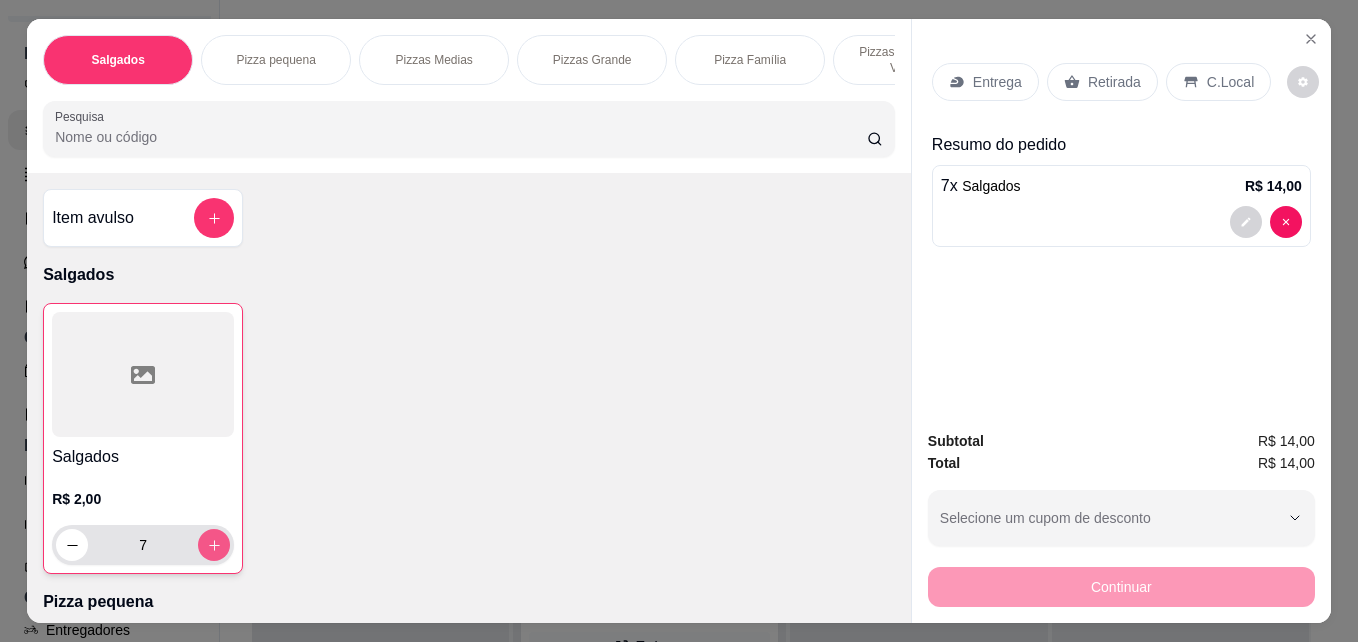 click 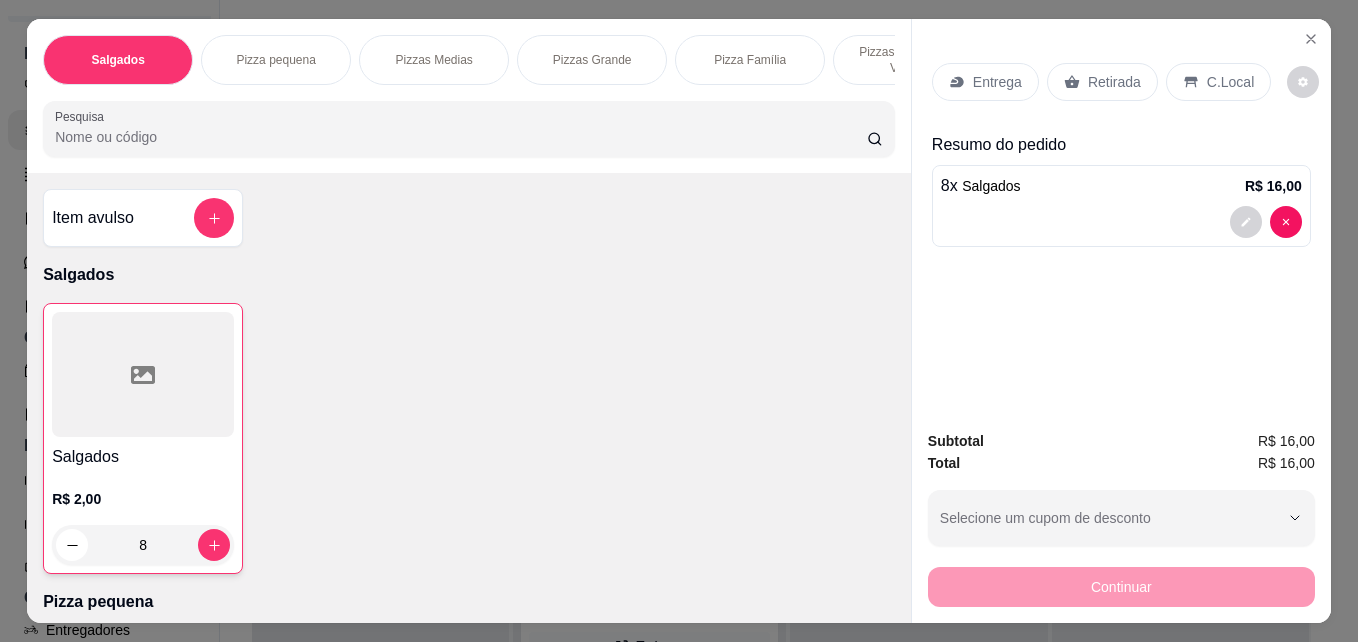 click on "Entrega" at bounding box center (997, 82) 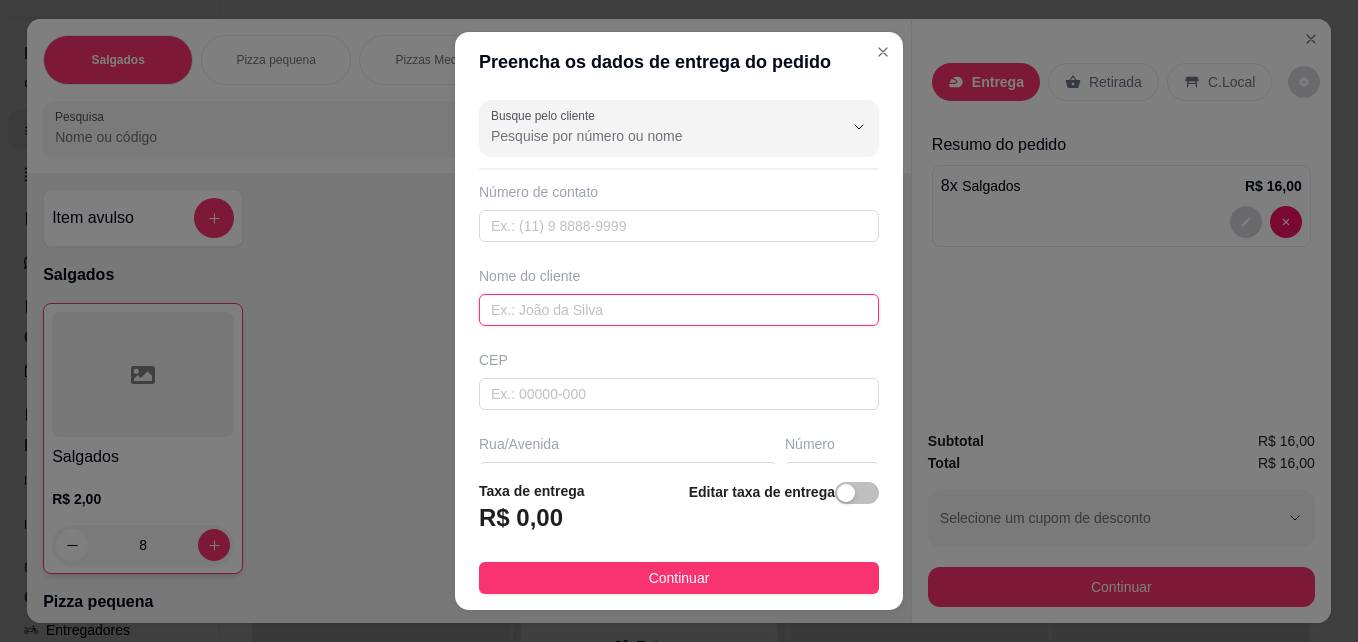 click at bounding box center (679, 310) 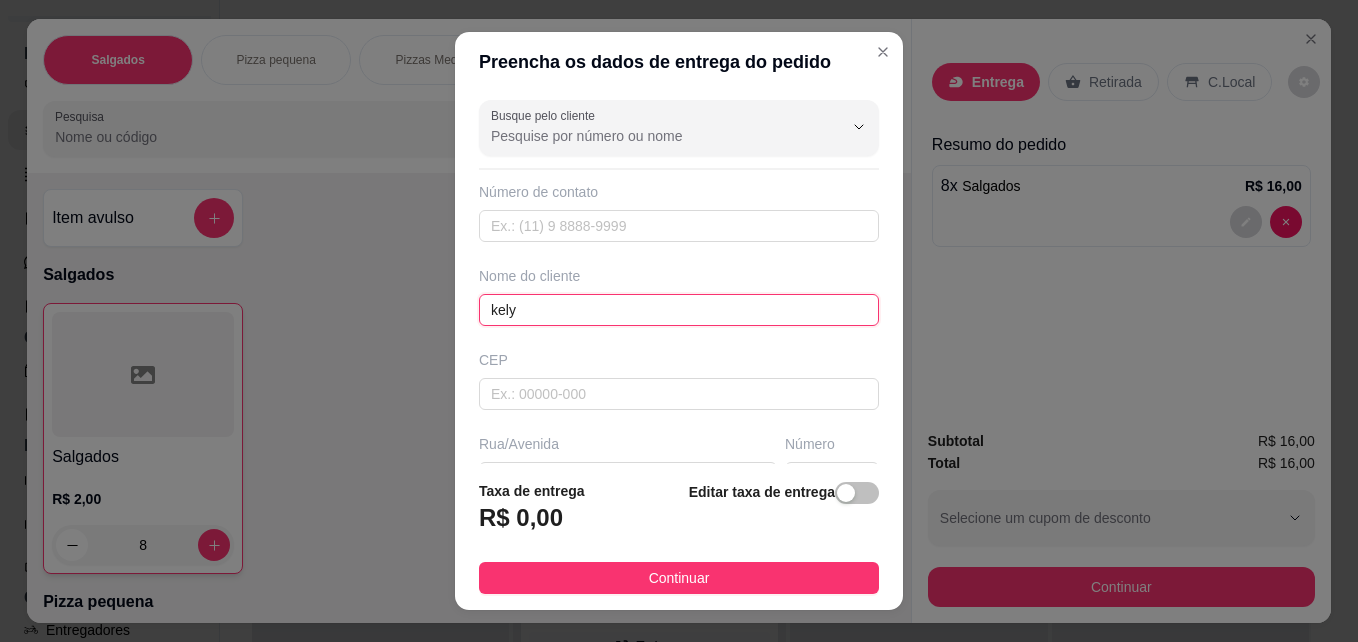 scroll, scrollTop: 100, scrollLeft: 0, axis: vertical 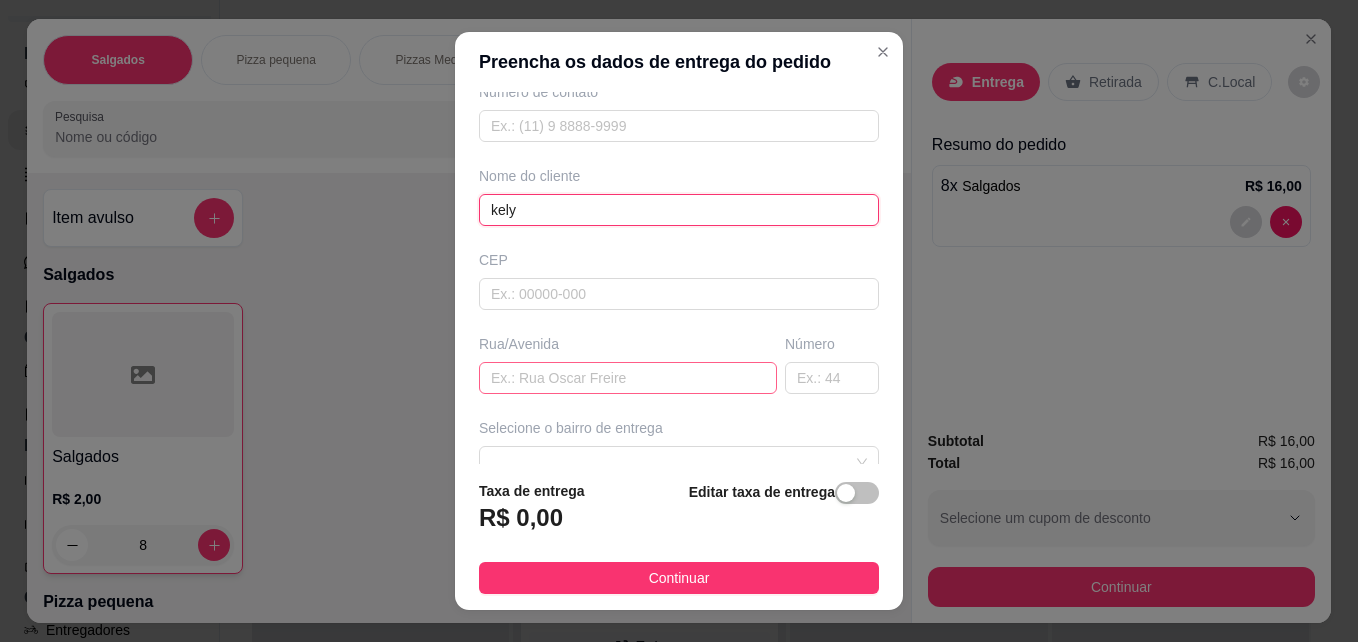 type on "kely" 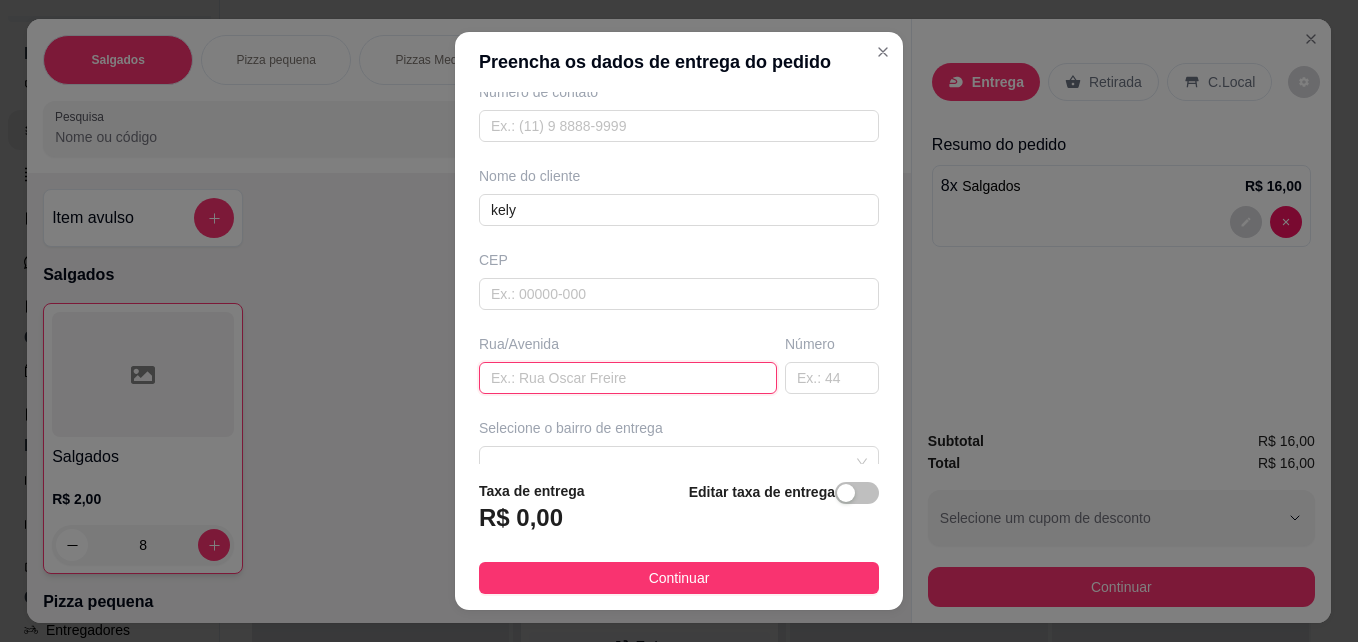 click at bounding box center [628, 378] 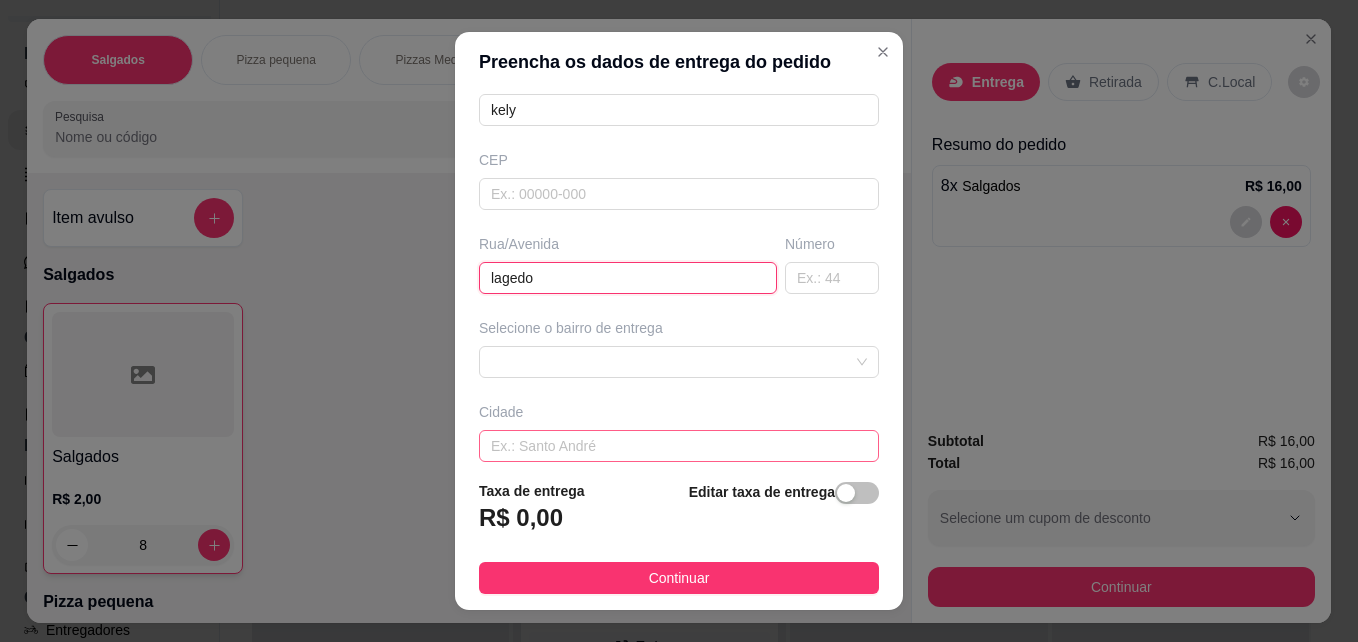 scroll, scrollTop: 300, scrollLeft: 0, axis: vertical 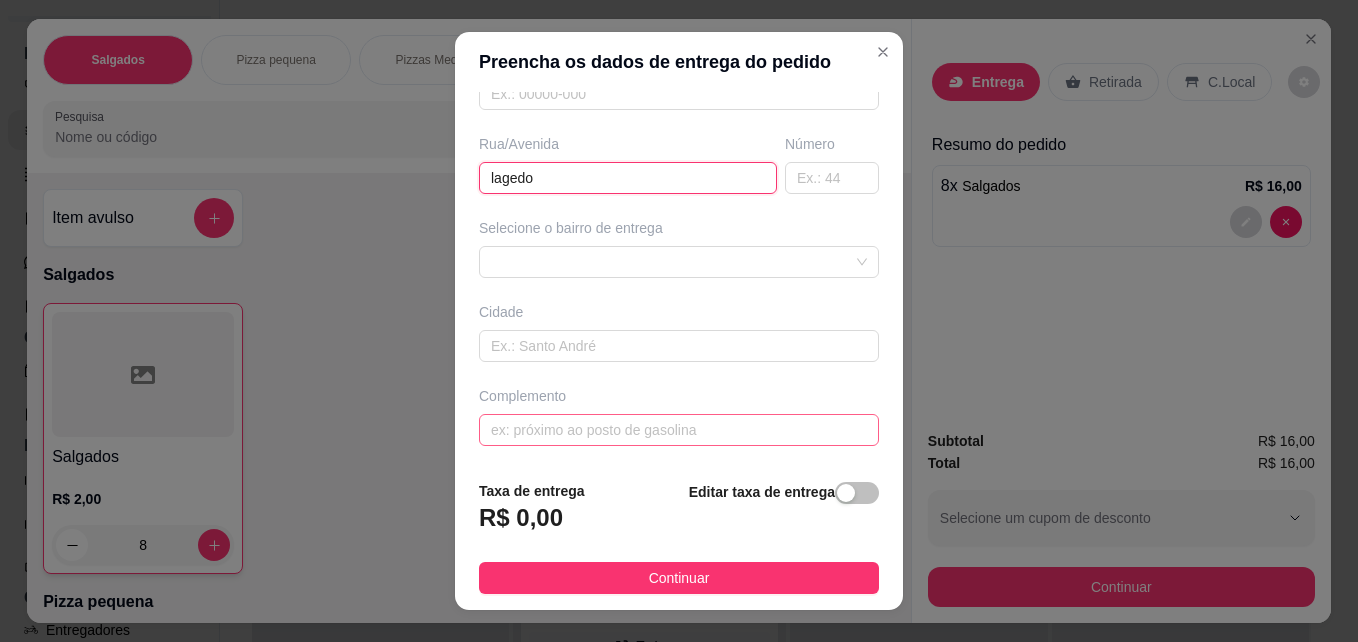 type on "lagedo" 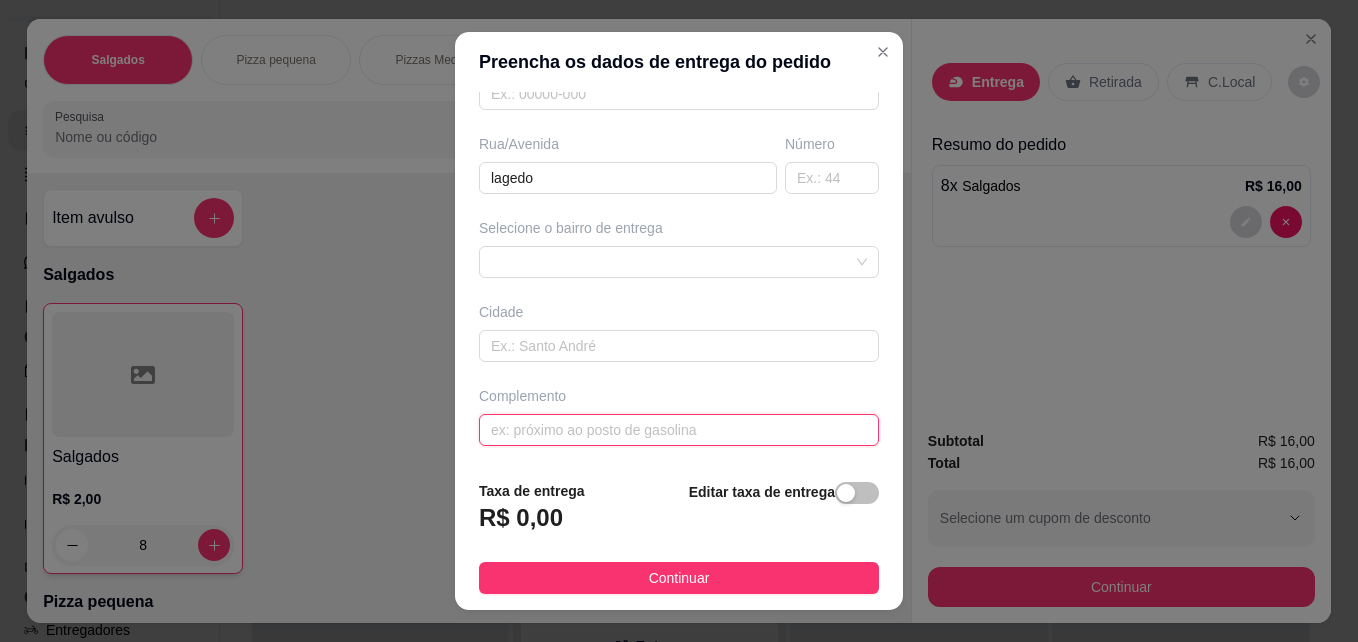 click at bounding box center [679, 430] 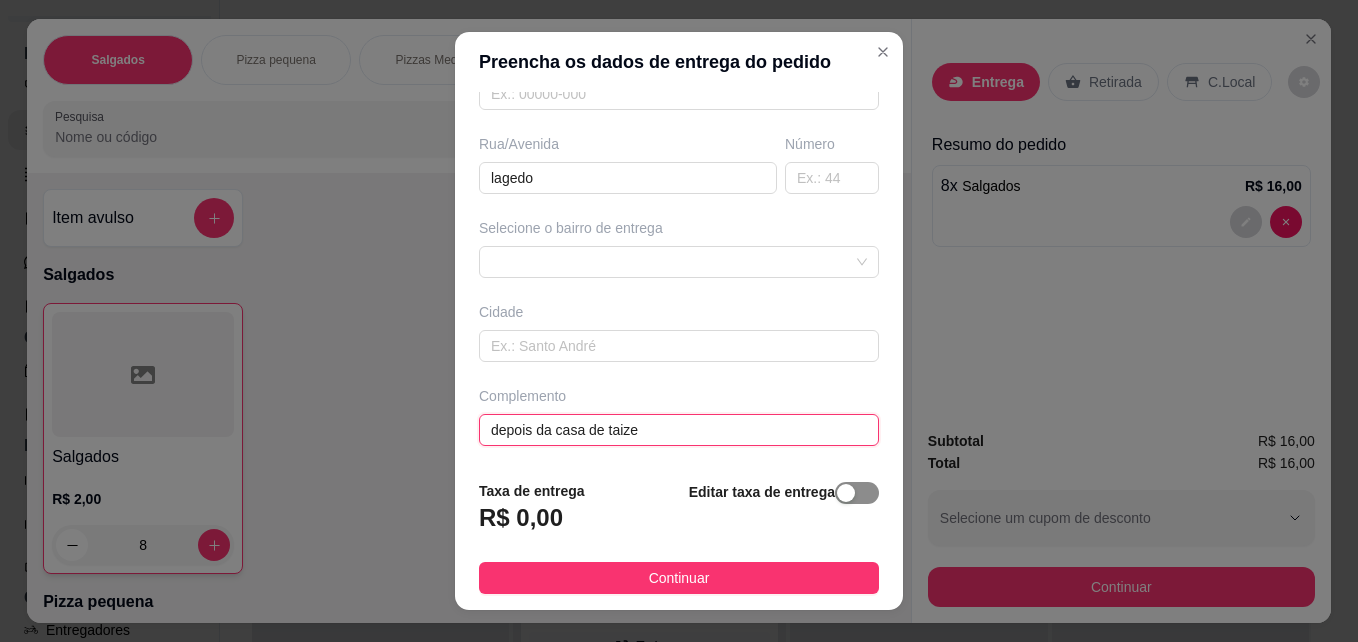 type on "depois da casa de taize" 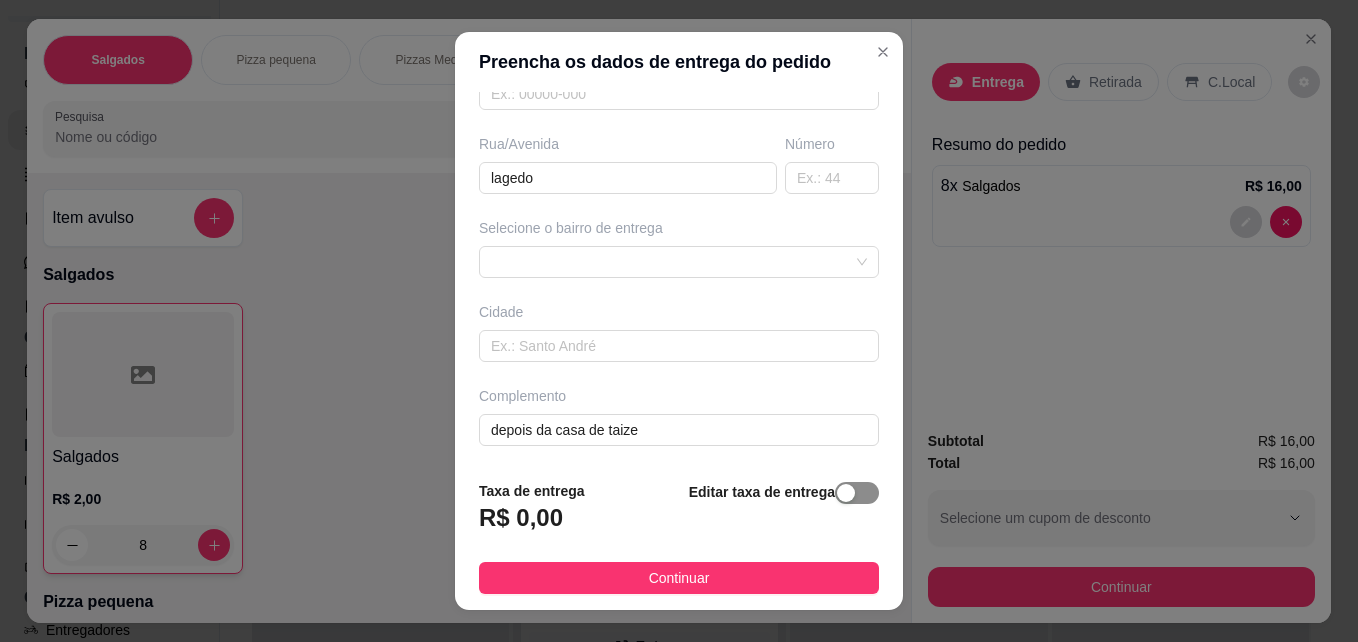 drag, startPoint x: 816, startPoint y: 492, endPoint x: 695, endPoint y: 517, distance: 123.55566 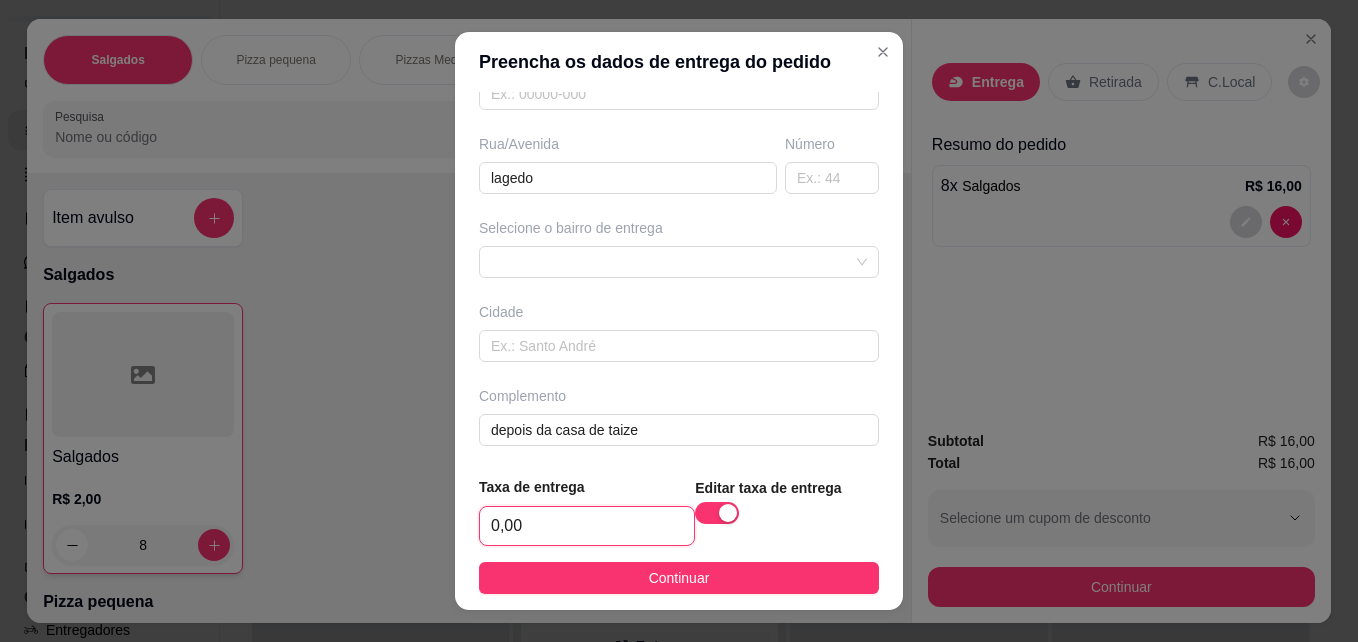 click on "0,00" at bounding box center [587, 526] 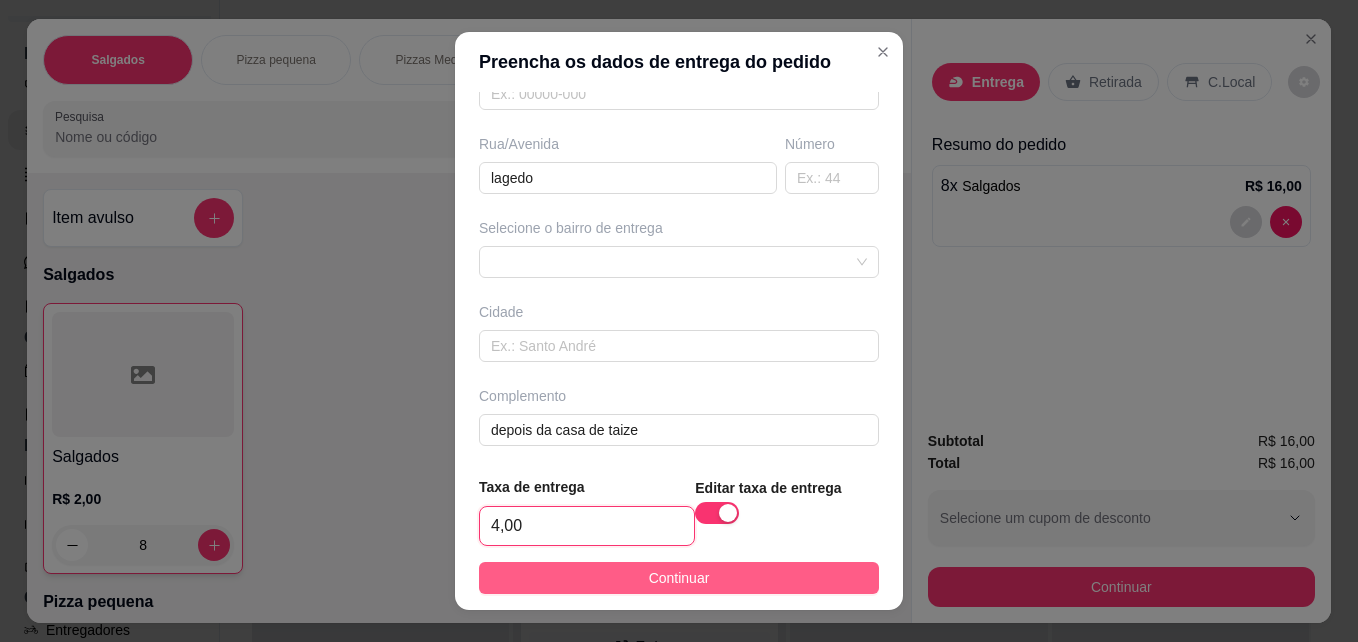 type on "4,00" 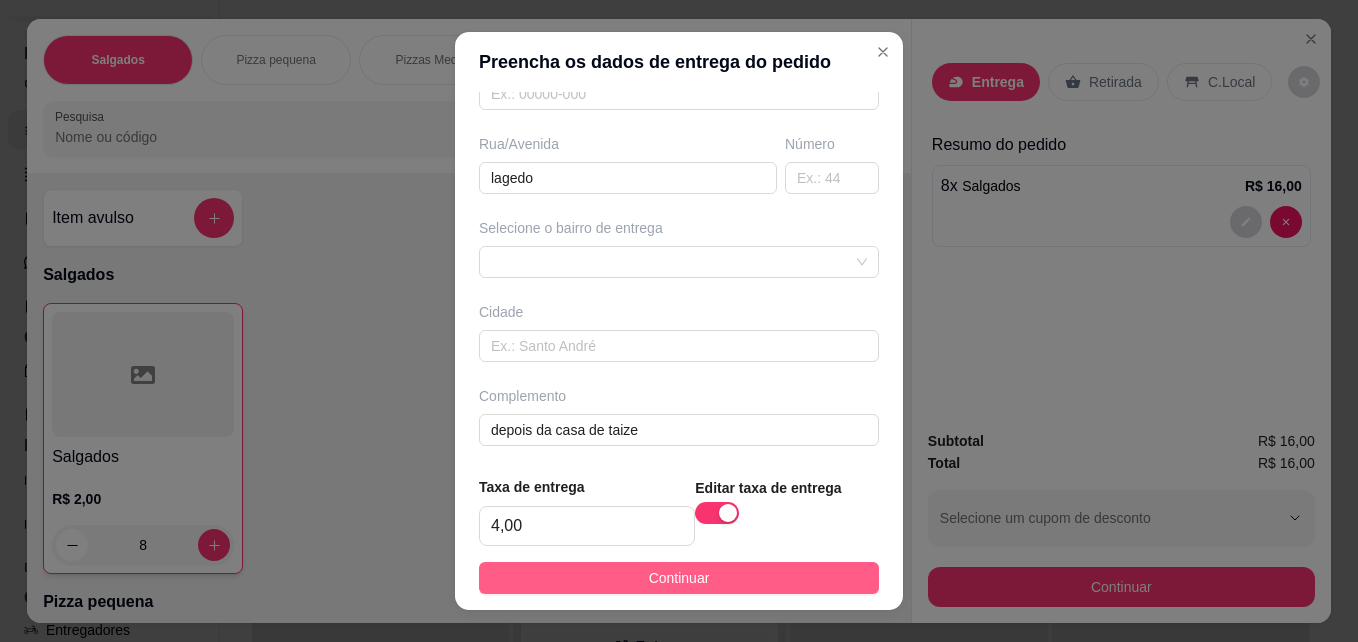 click on "Continuar" at bounding box center [679, 578] 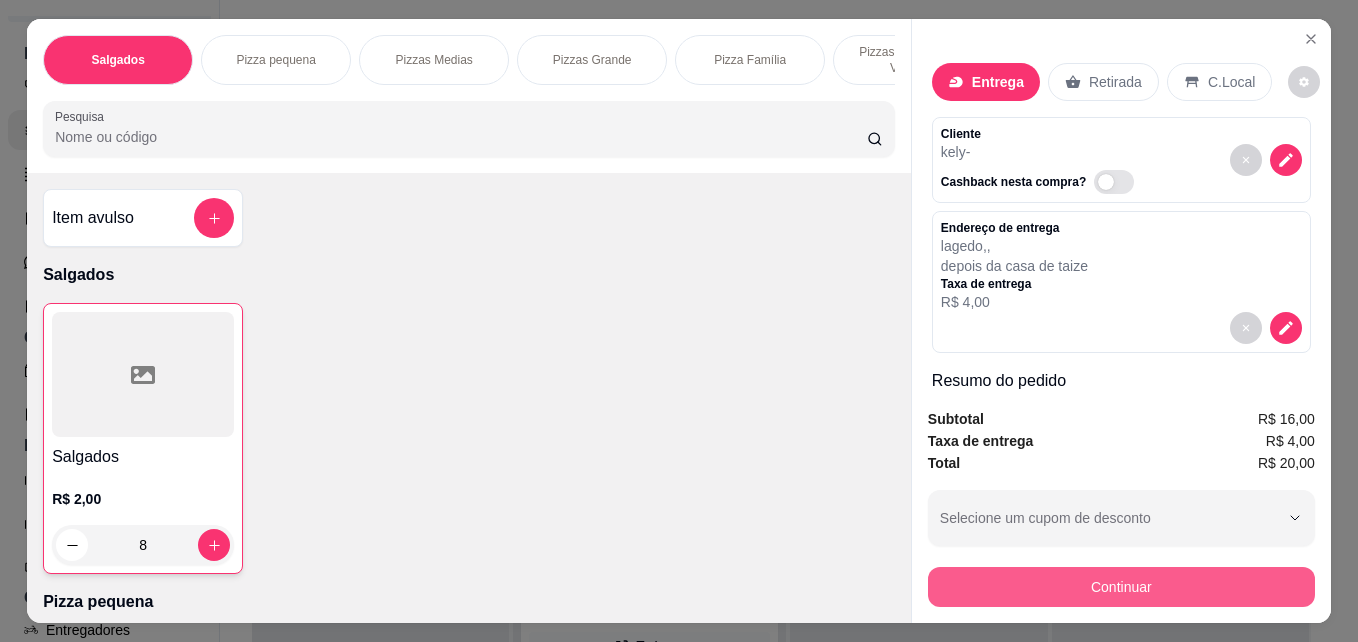 click on "Continuar" at bounding box center [1121, 587] 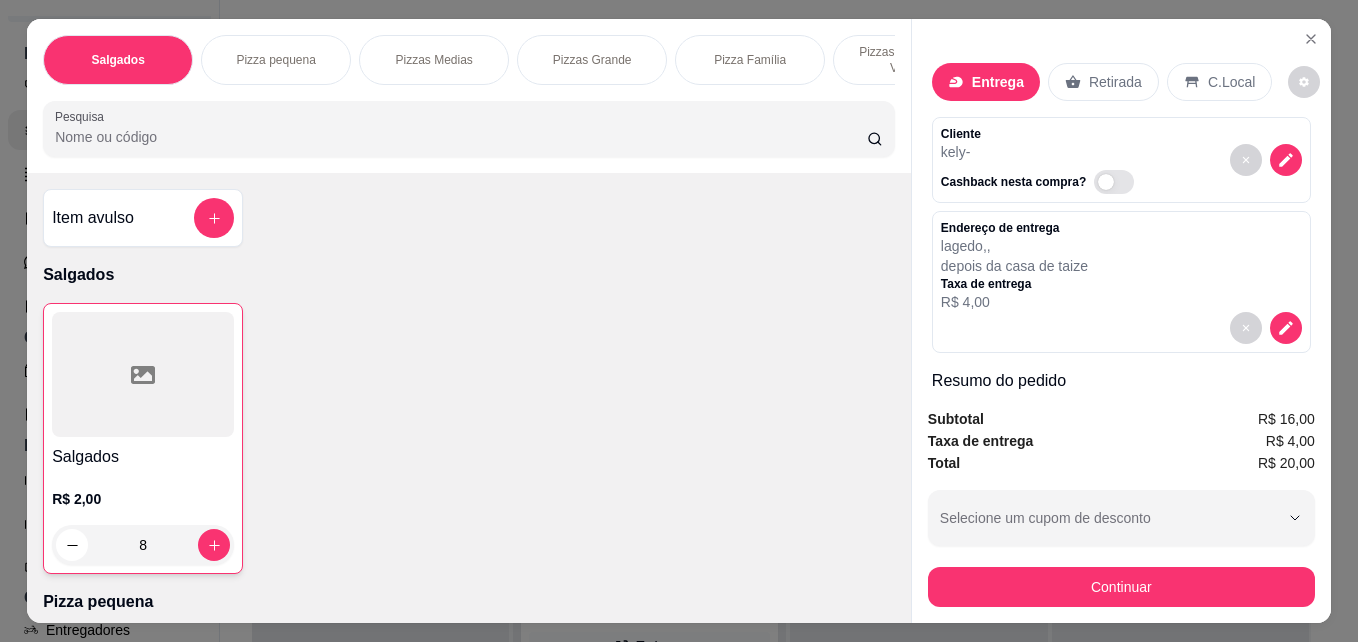 click on "Resumo do pedido" at bounding box center (1121, 381) 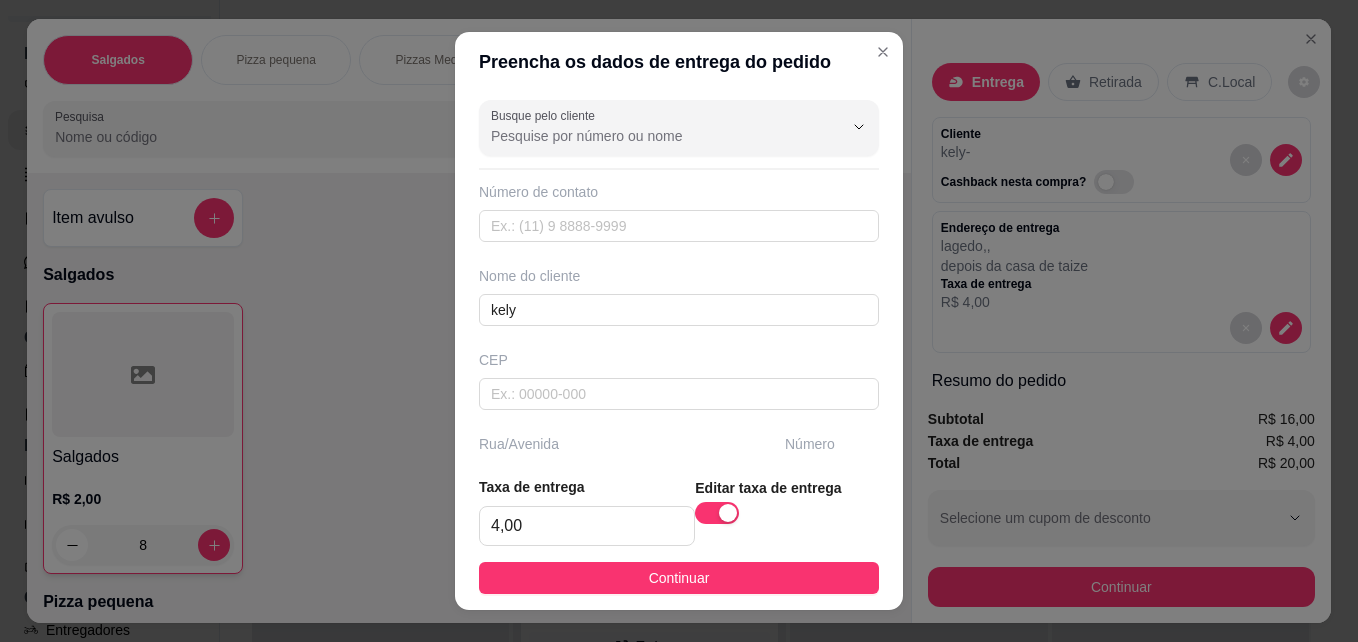scroll, scrollTop: 200, scrollLeft: 0, axis: vertical 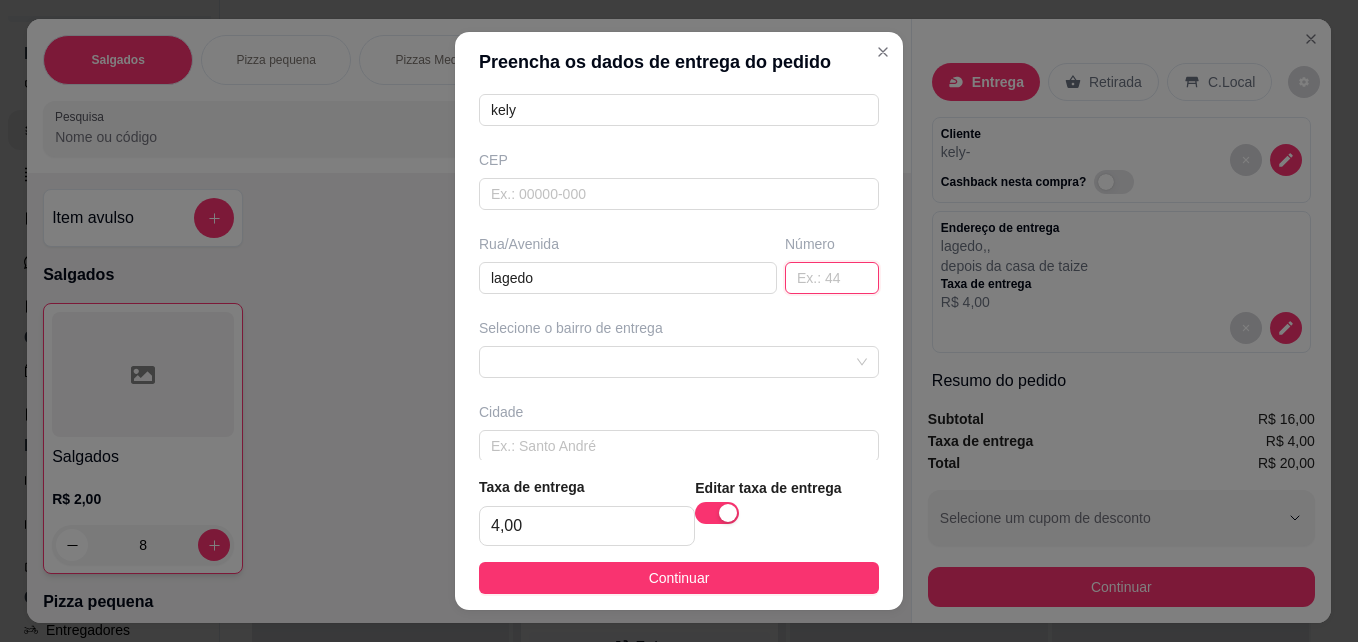 click at bounding box center (832, 278) 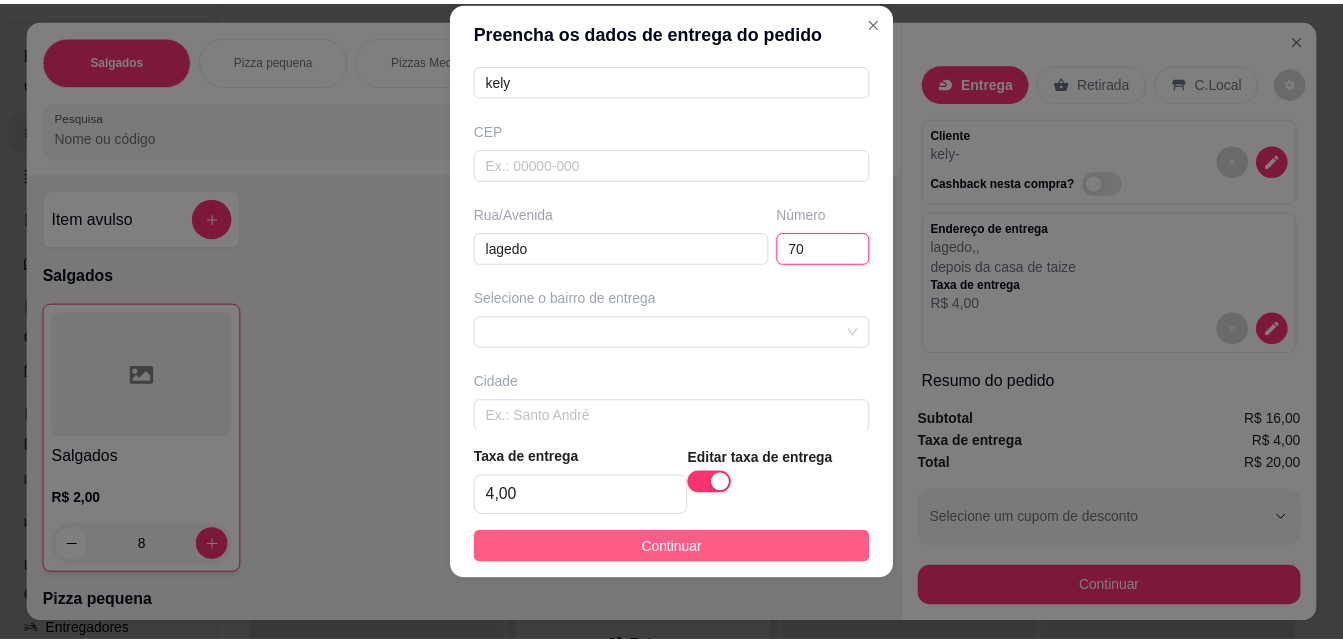 scroll, scrollTop: 32, scrollLeft: 0, axis: vertical 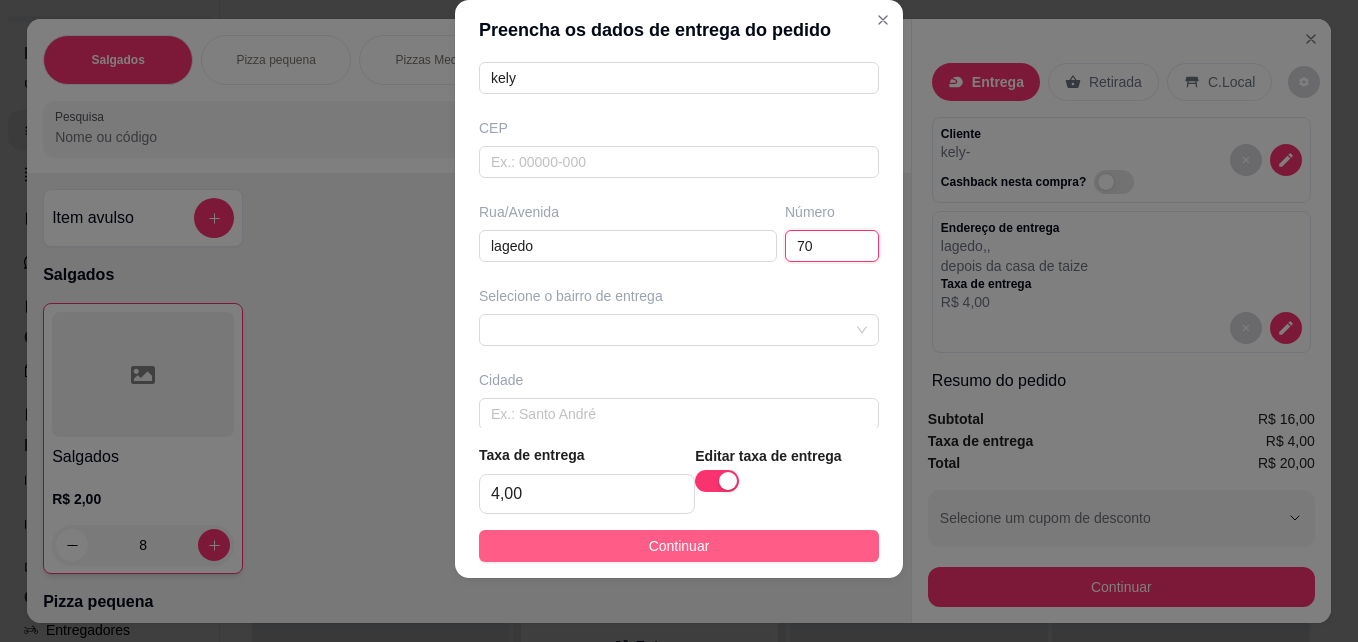 type on "70" 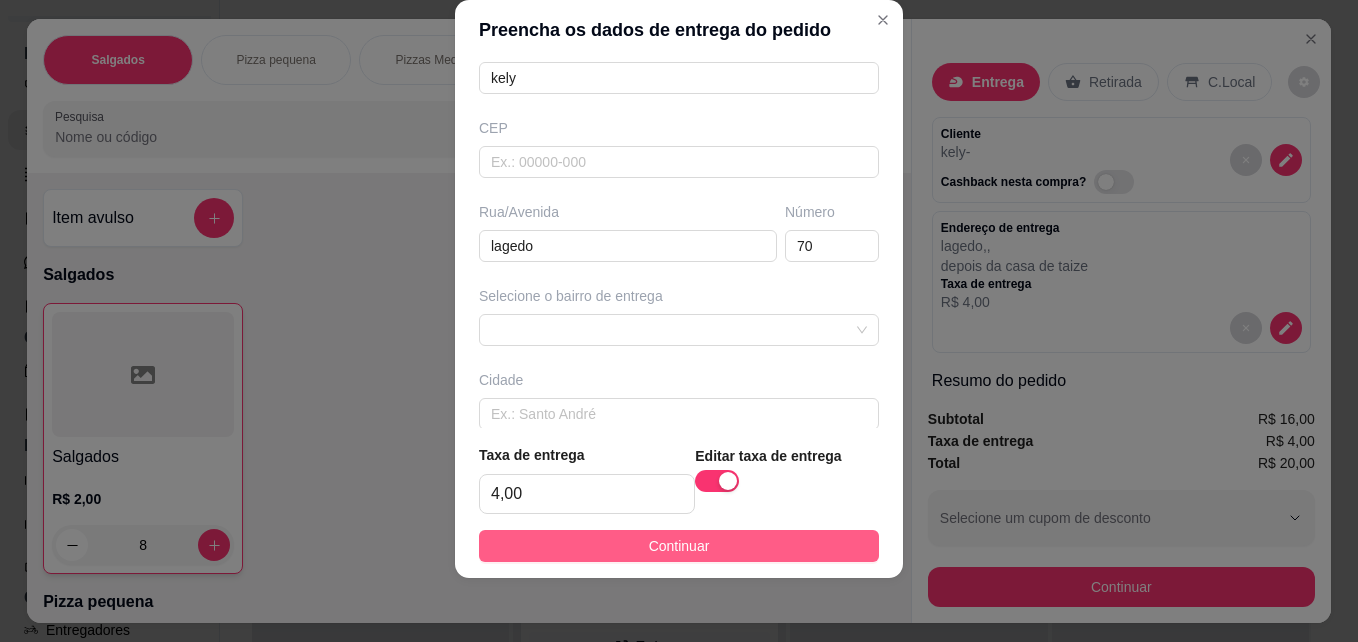 click on "Continuar" at bounding box center (679, 546) 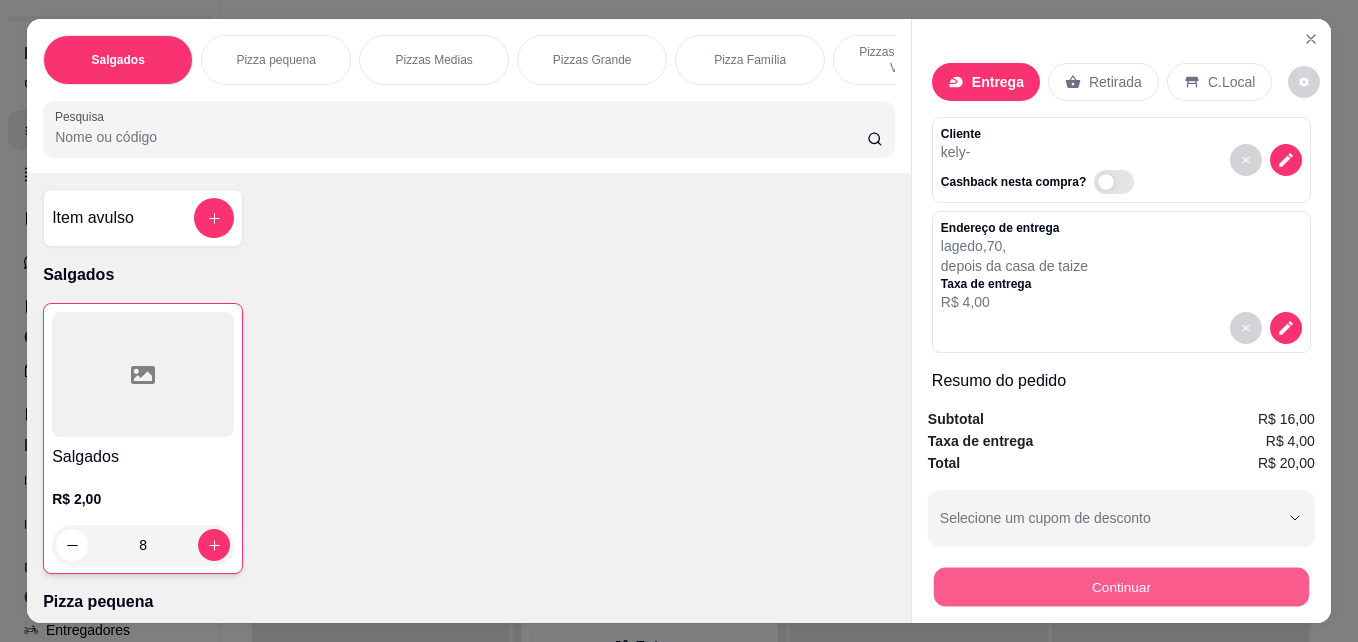 click on "Continuar" at bounding box center (1121, 586) 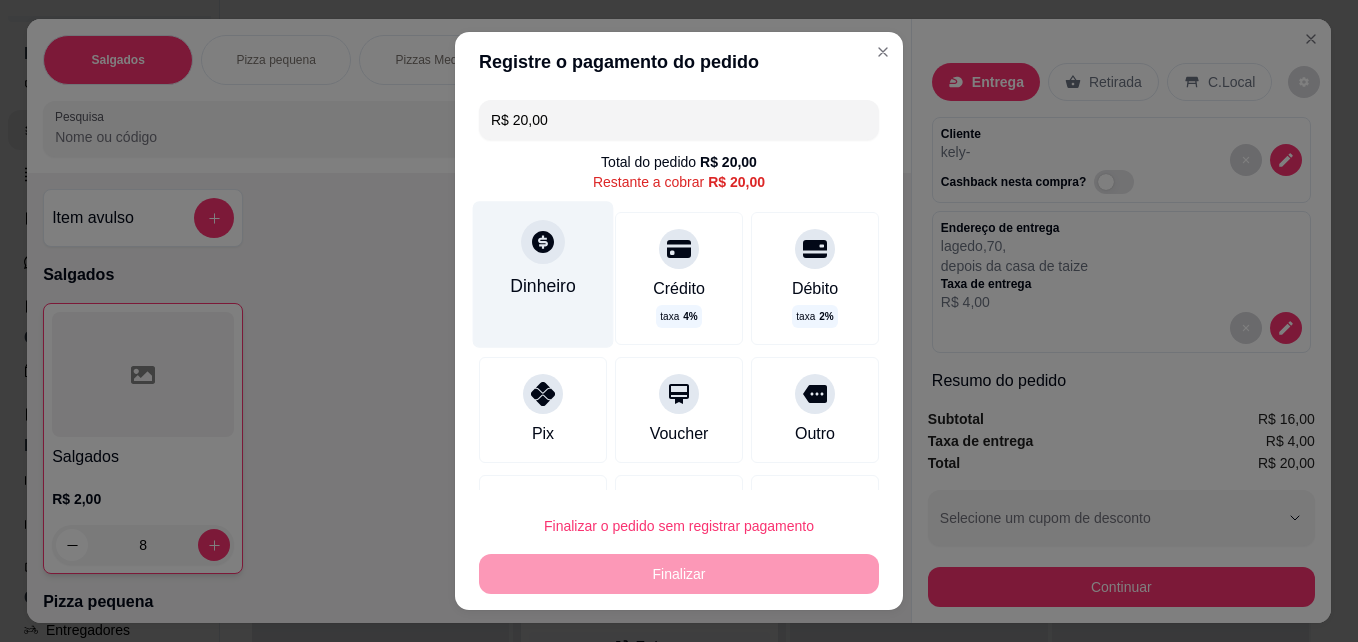 click 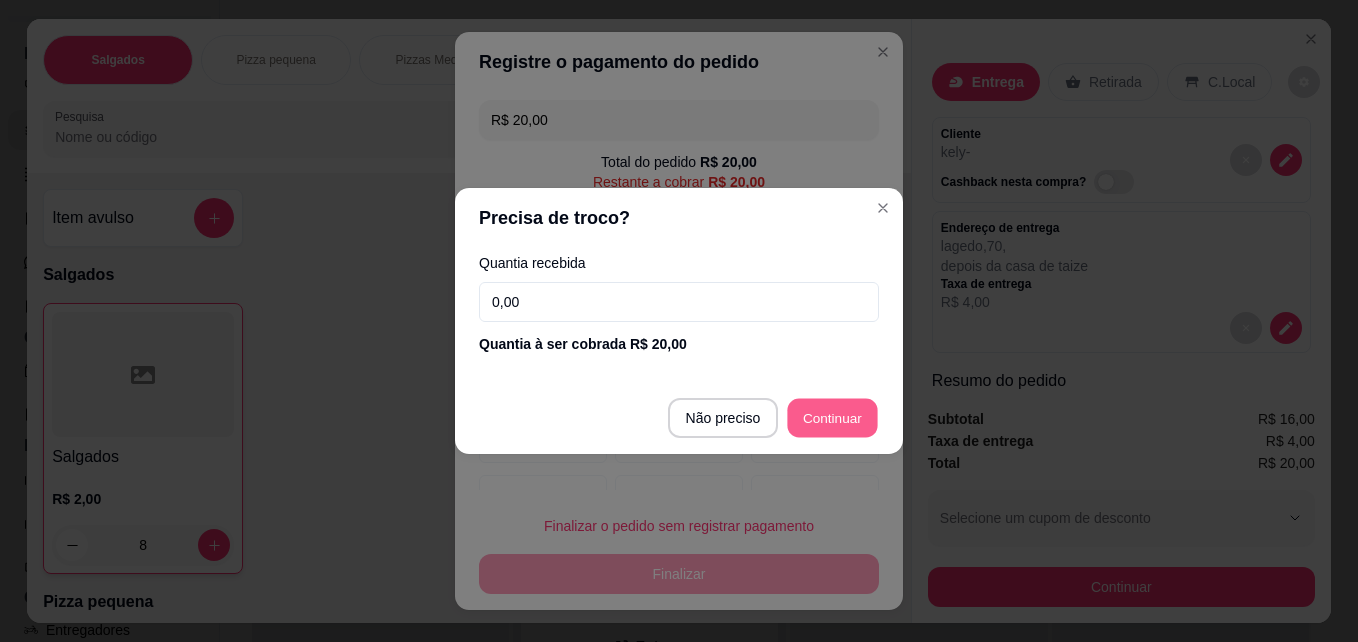 type on "R$ 0,00" 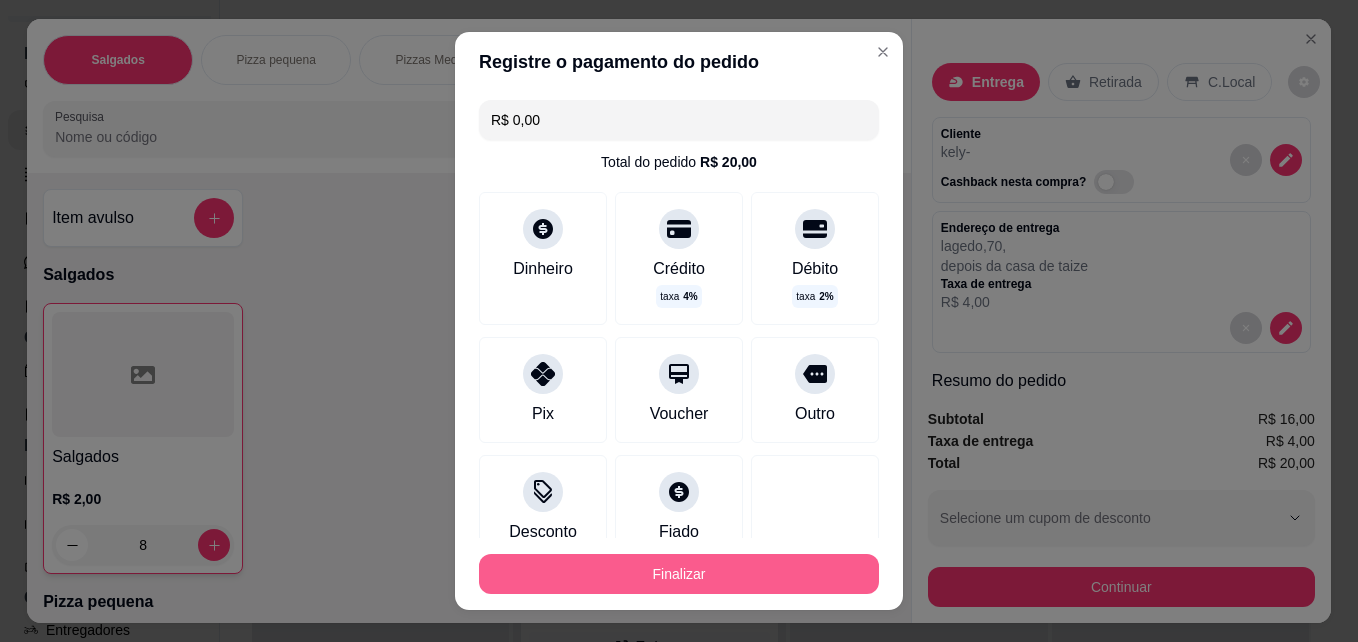 click on "Finalizar" at bounding box center (679, 574) 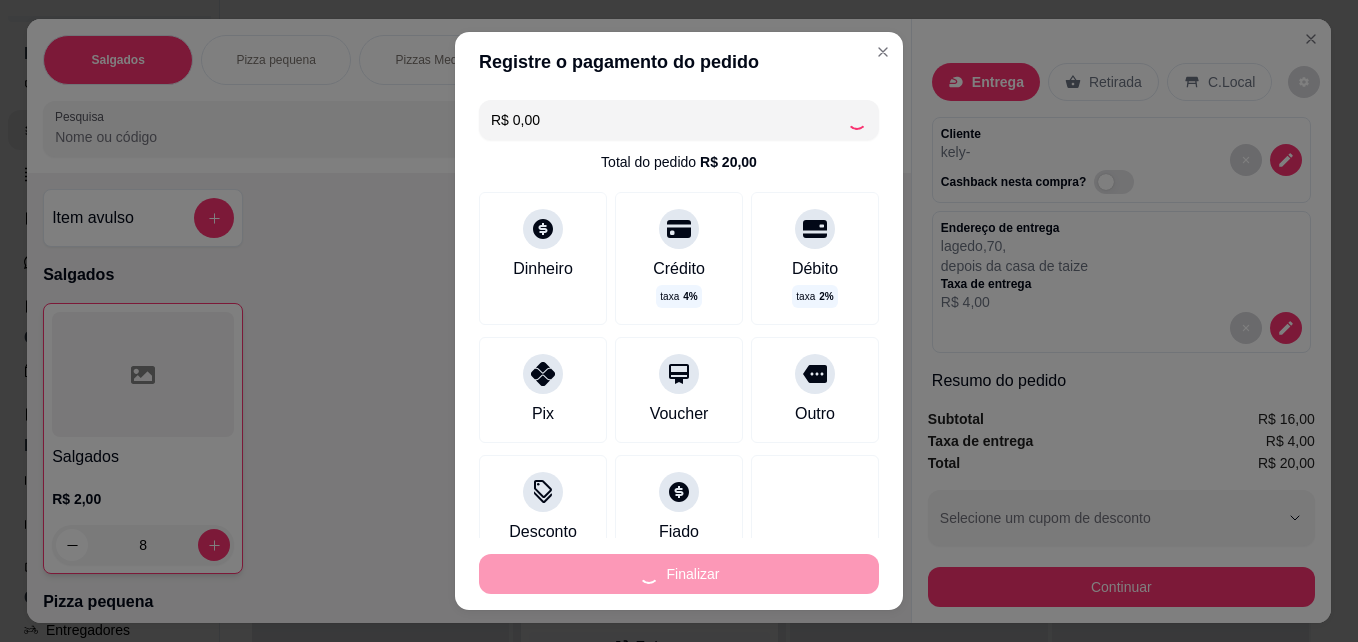 type on "0" 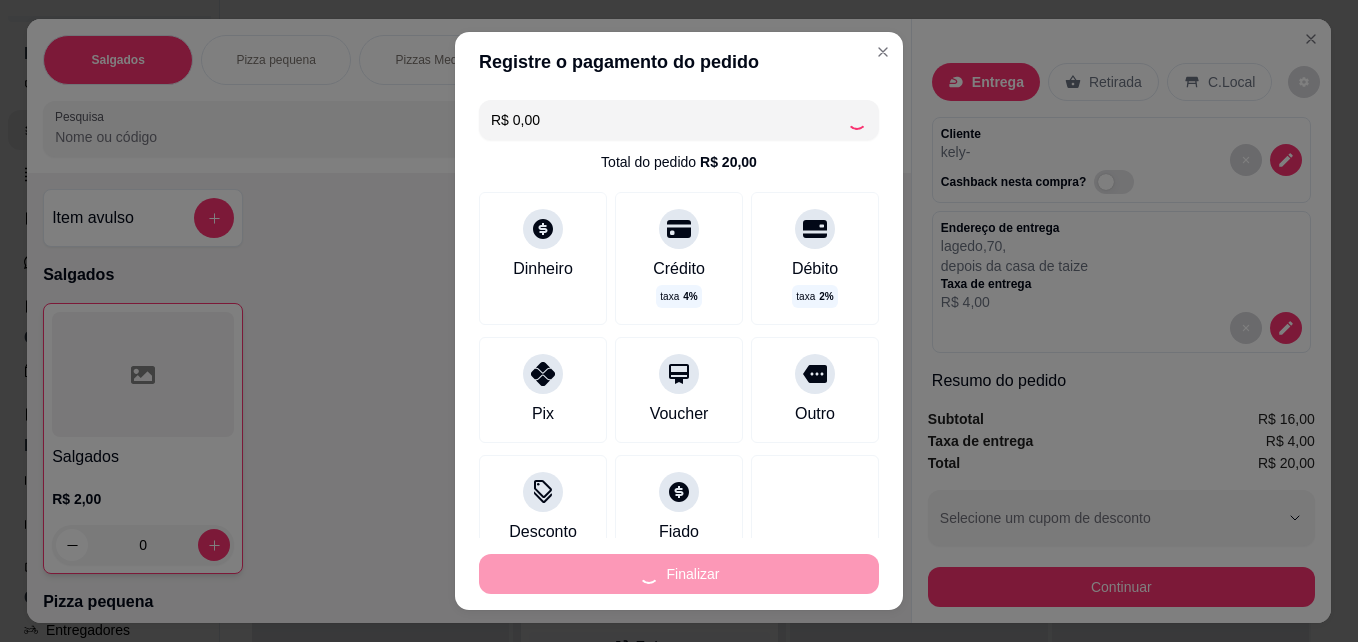 type on "-R$ 20,00" 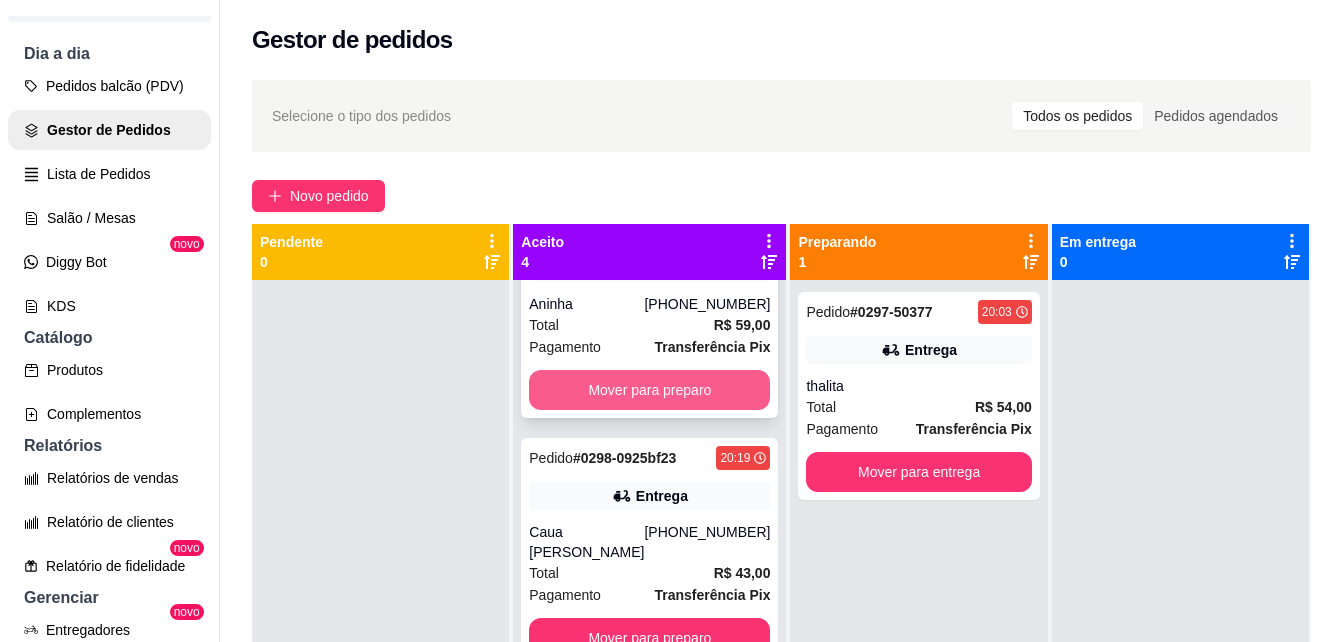 scroll, scrollTop: 420, scrollLeft: 0, axis: vertical 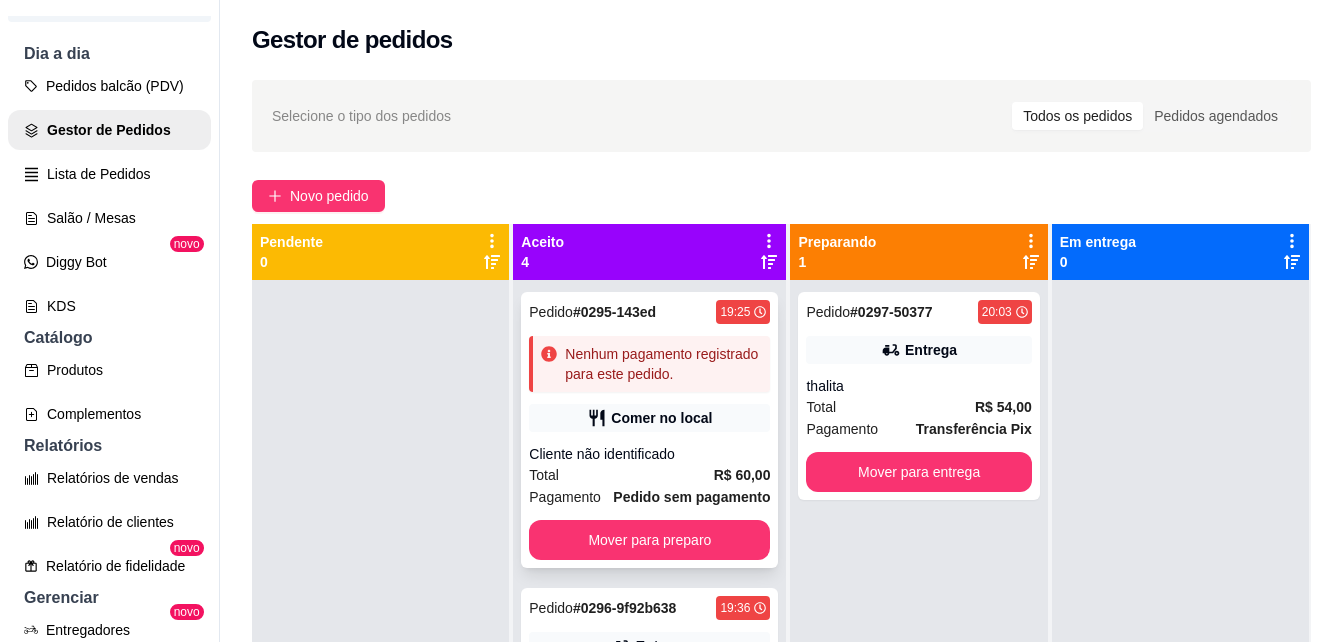 click on "Nenhum pagamento registrado para este pedido." at bounding box center [663, 364] 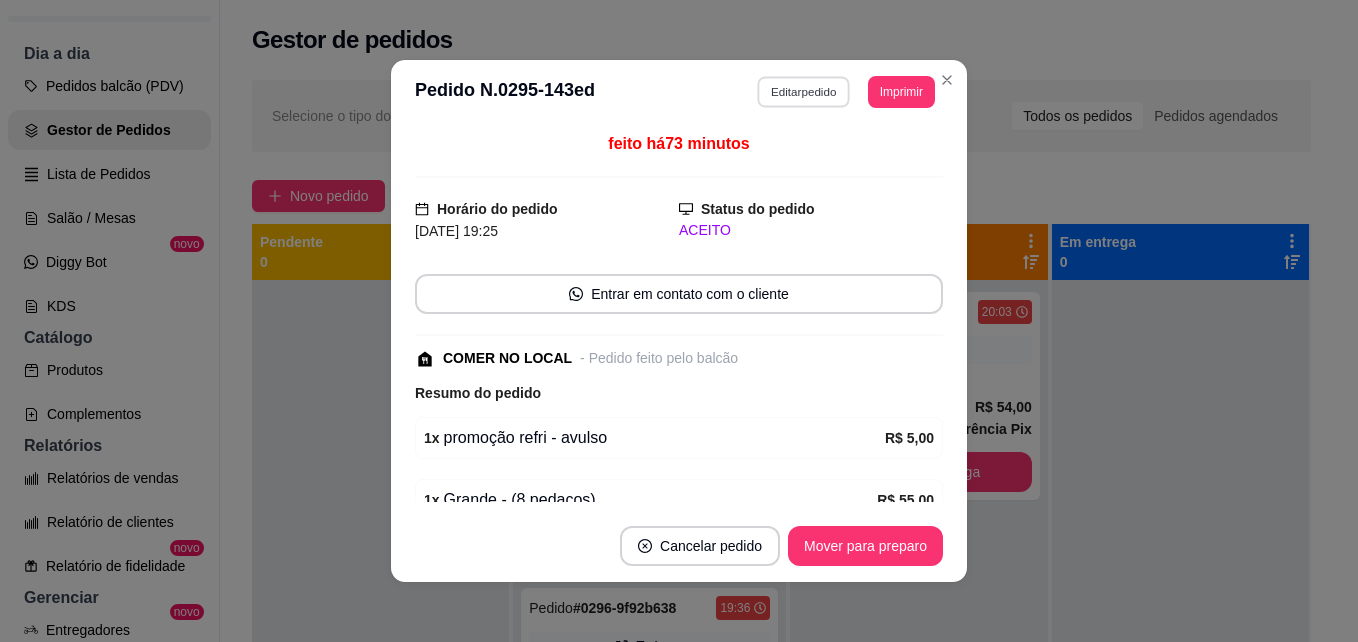 click on "Editar  pedido" at bounding box center [804, 91] 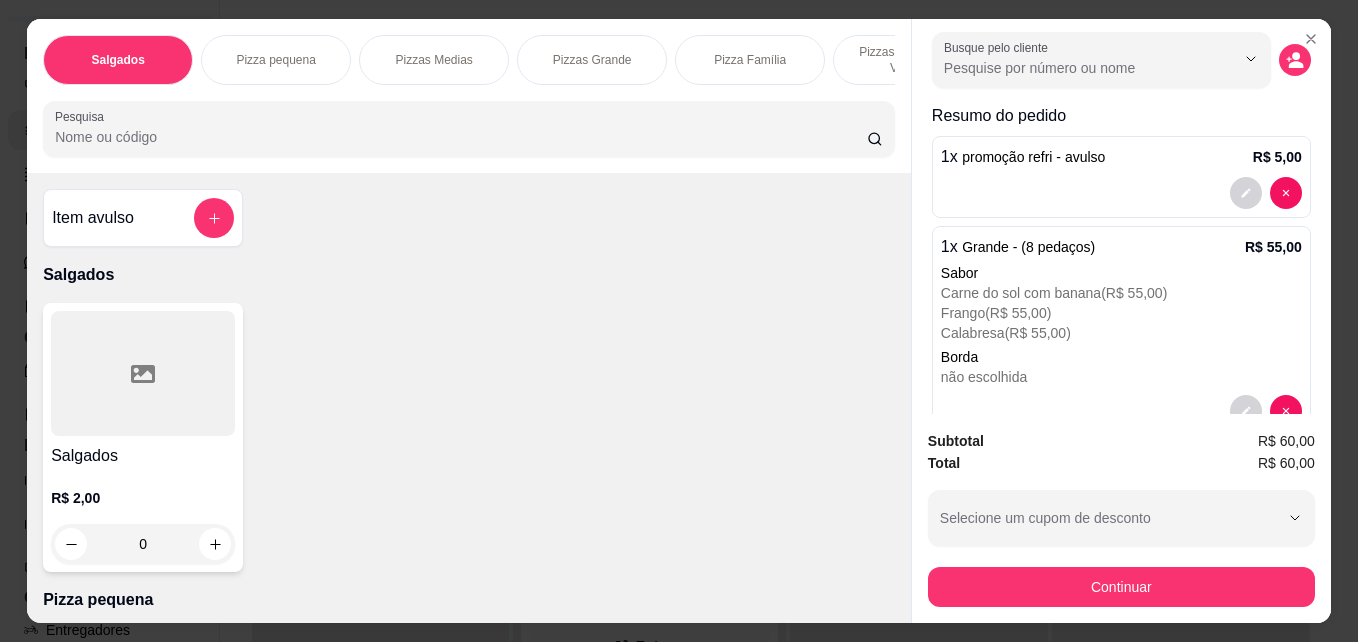 scroll, scrollTop: 136, scrollLeft: 0, axis: vertical 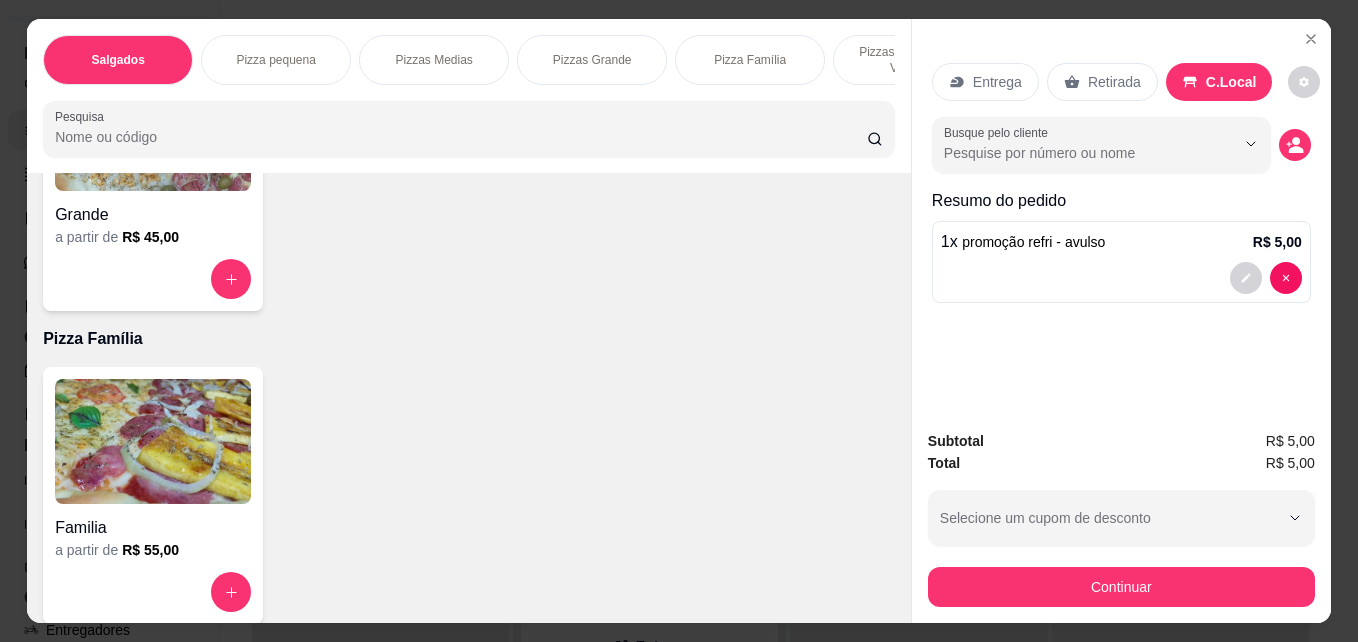 click on "Grande a partir de     R$ 45,00" at bounding box center (153, 182) 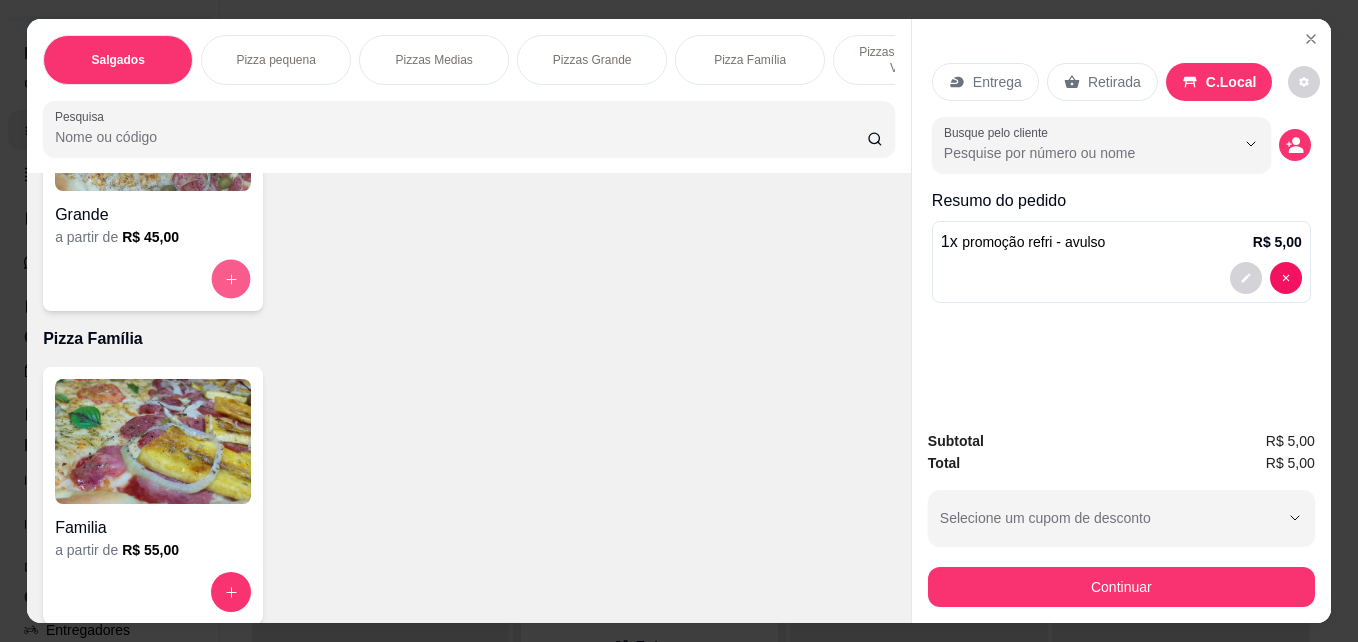 click at bounding box center (231, 279) 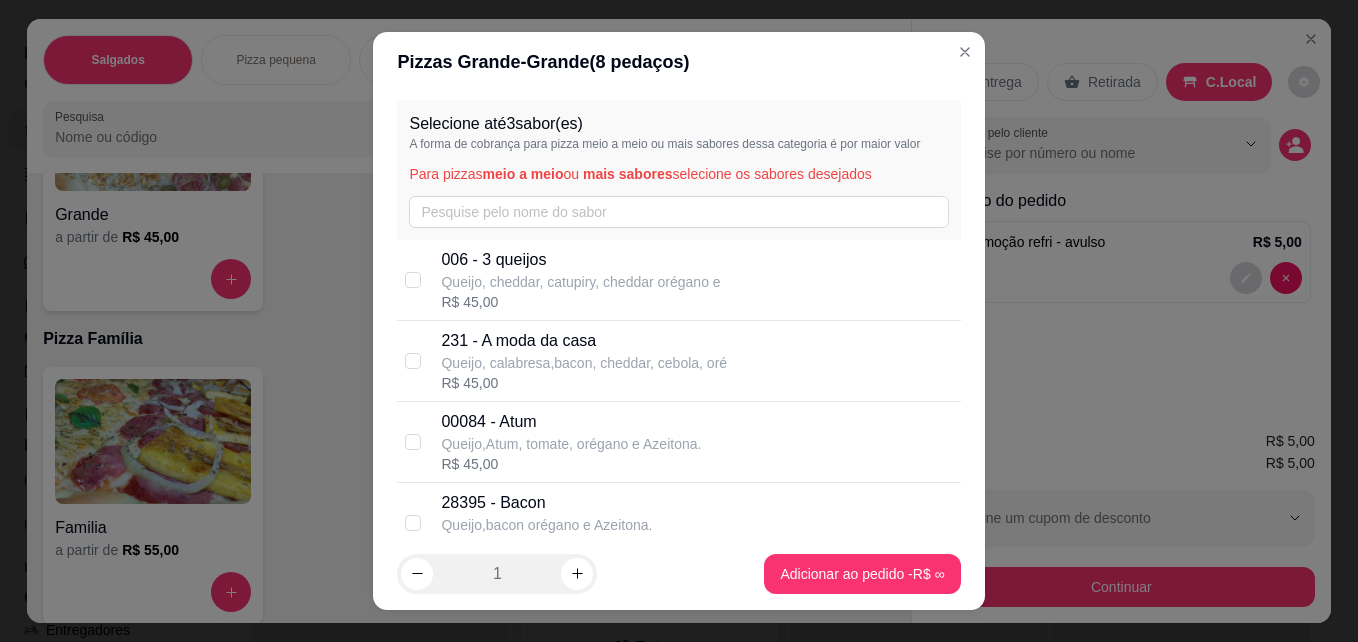 click on "231 - A moda da casa Queijo, calabresa,bacon, cheddar, cebola, oré R$ 45,00" at bounding box center [678, 361] 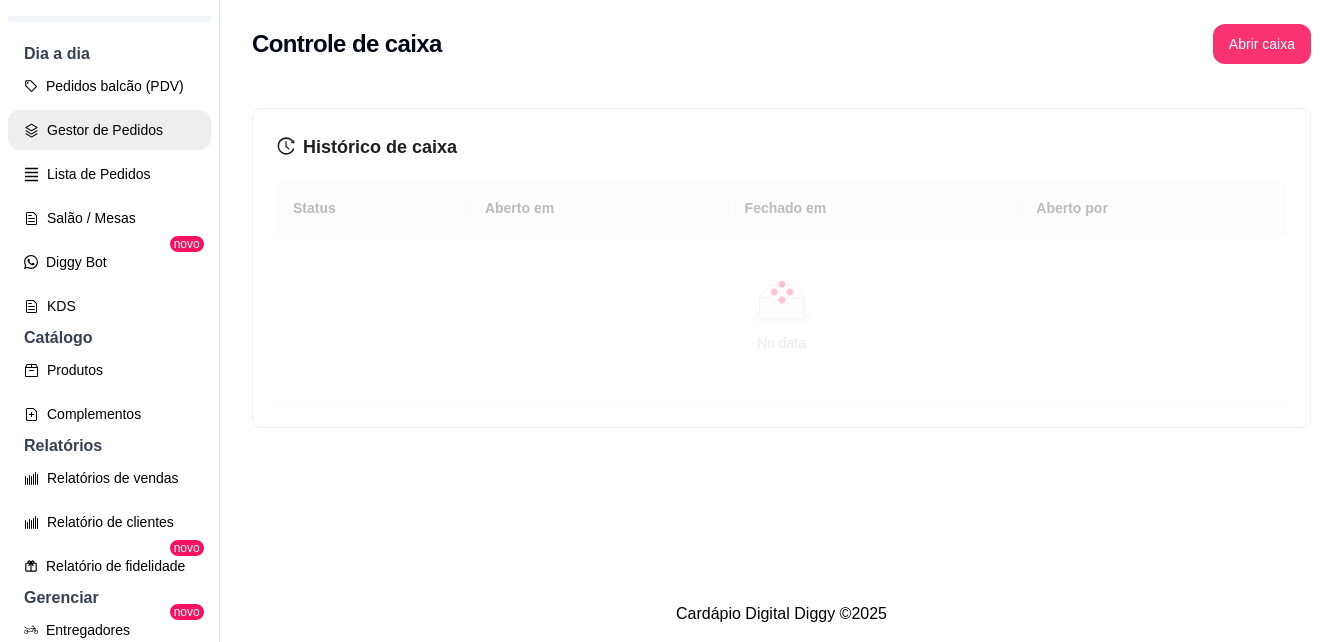 click on "Gestor de Pedidos" at bounding box center (109, 130) 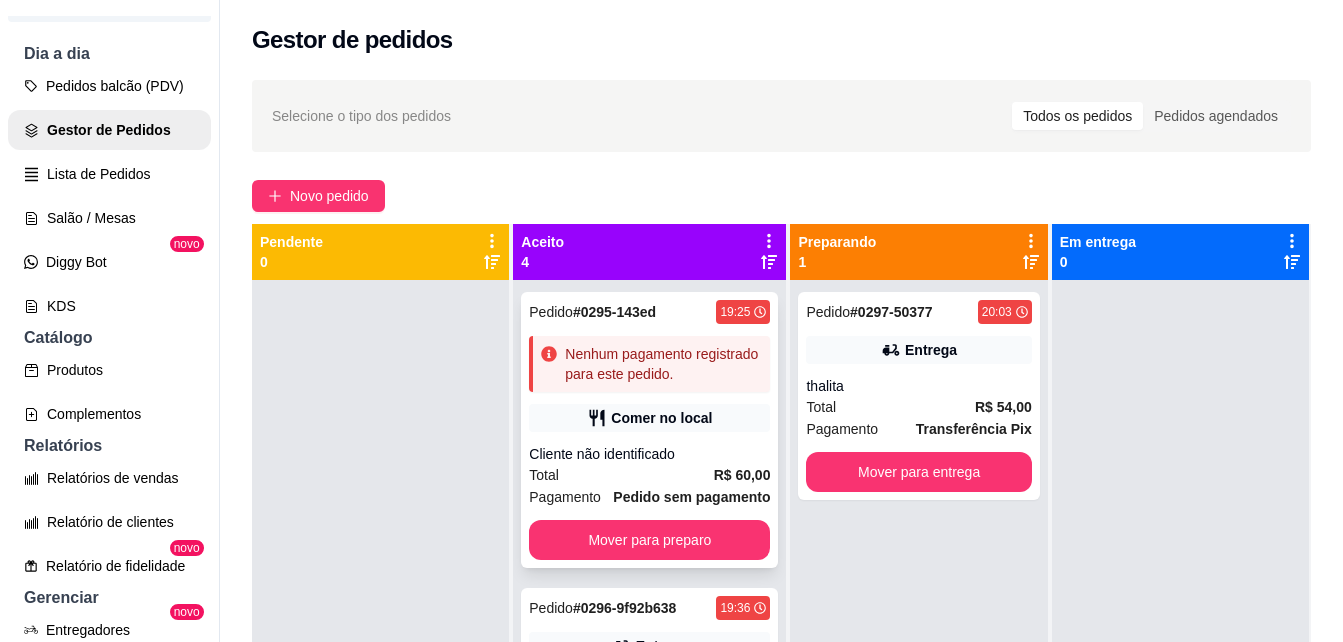 click on "Comer no local" at bounding box center [661, 418] 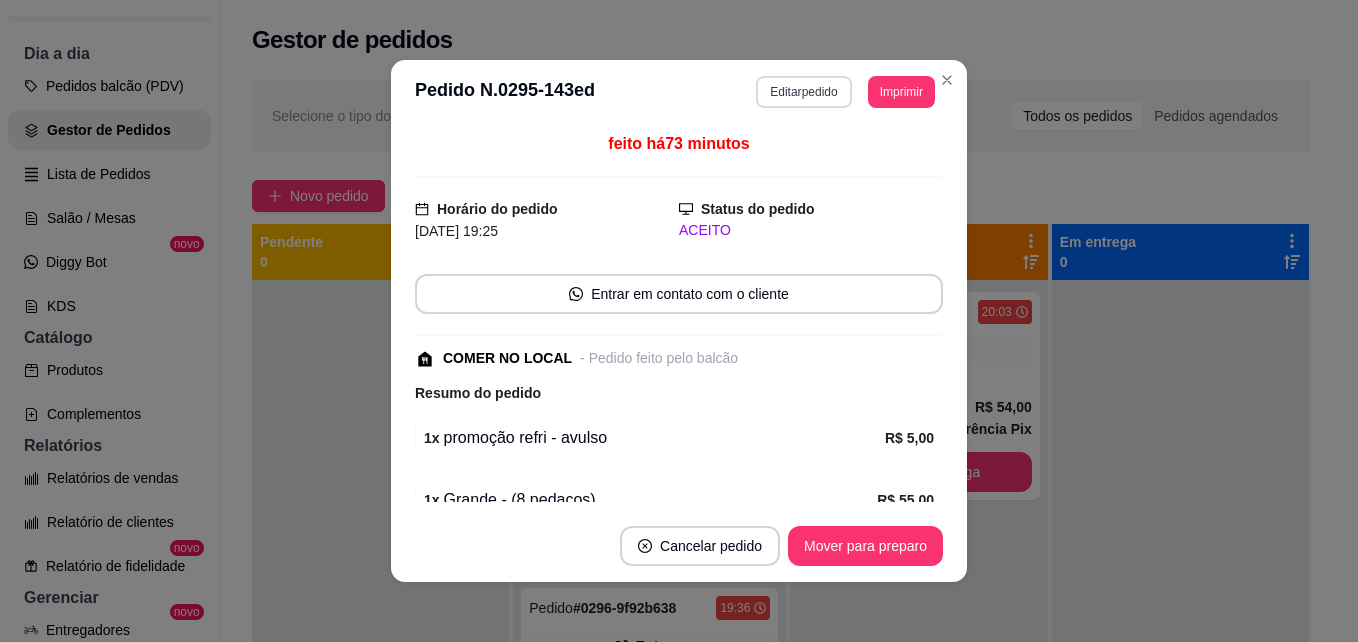 click on "Editar  pedido" at bounding box center [803, 92] 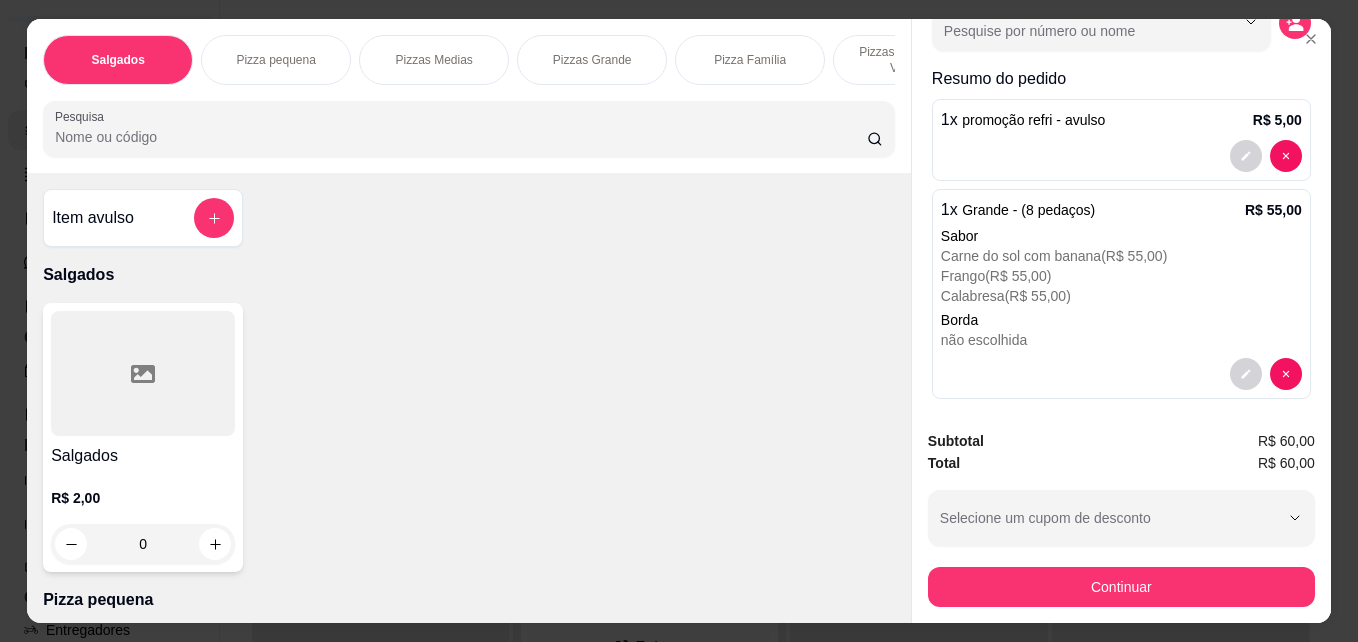 scroll, scrollTop: 136, scrollLeft: 0, axis: vertical 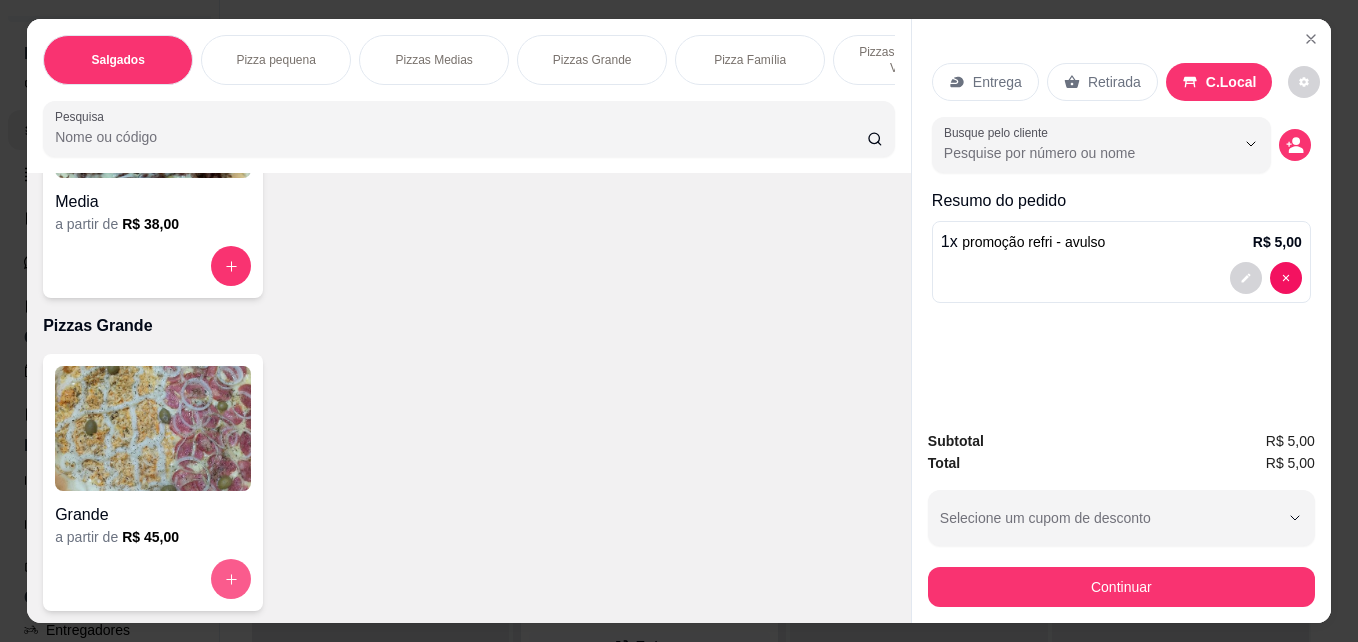 click 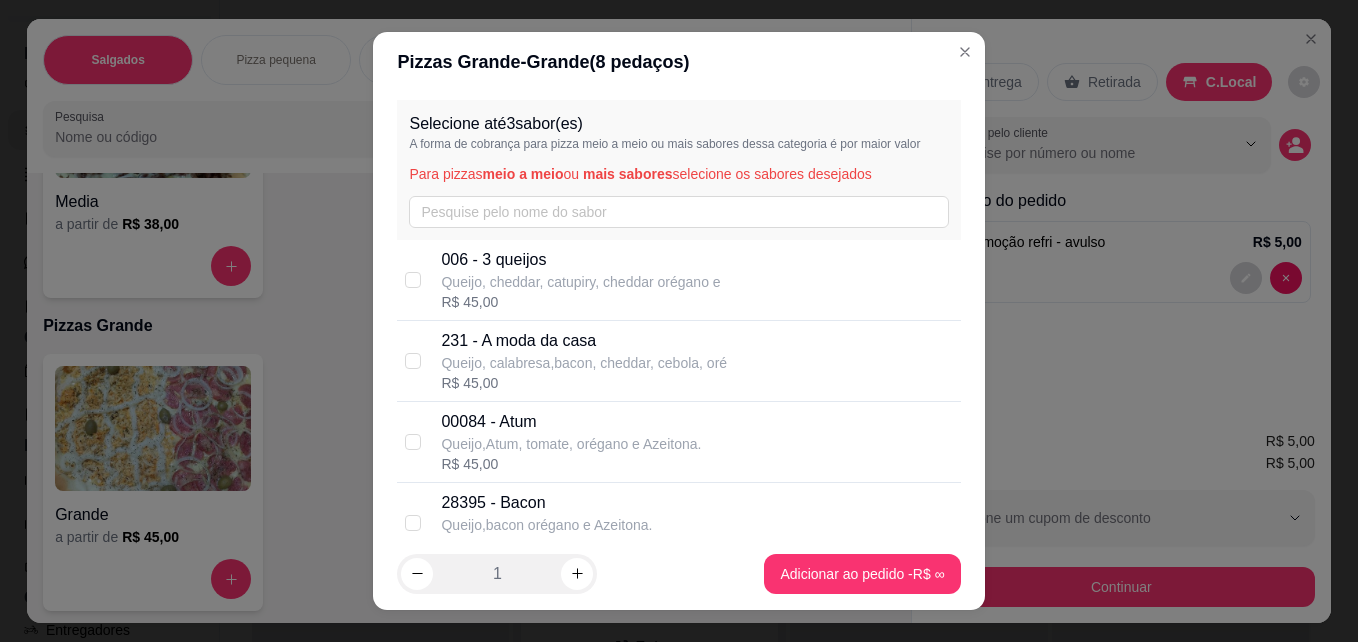 click on "231 - A moda da casa" at bounding box center (584, 341) 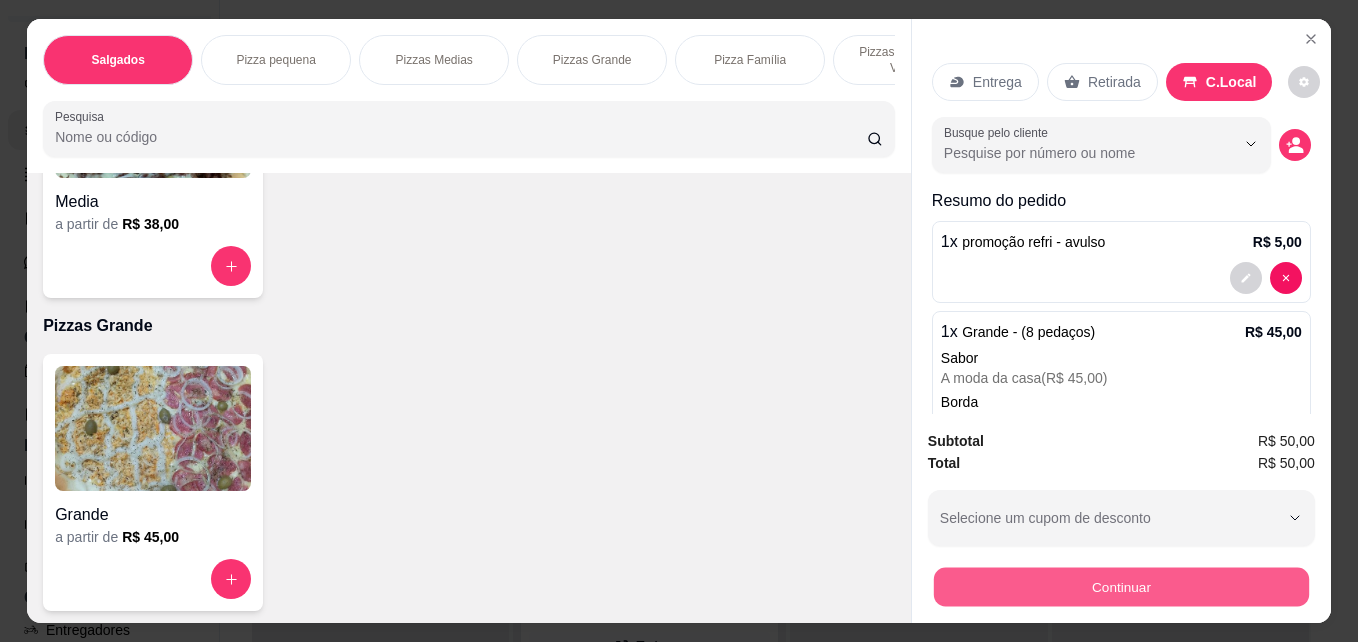 click on "Continuar" at bounding box center [1121, 586] 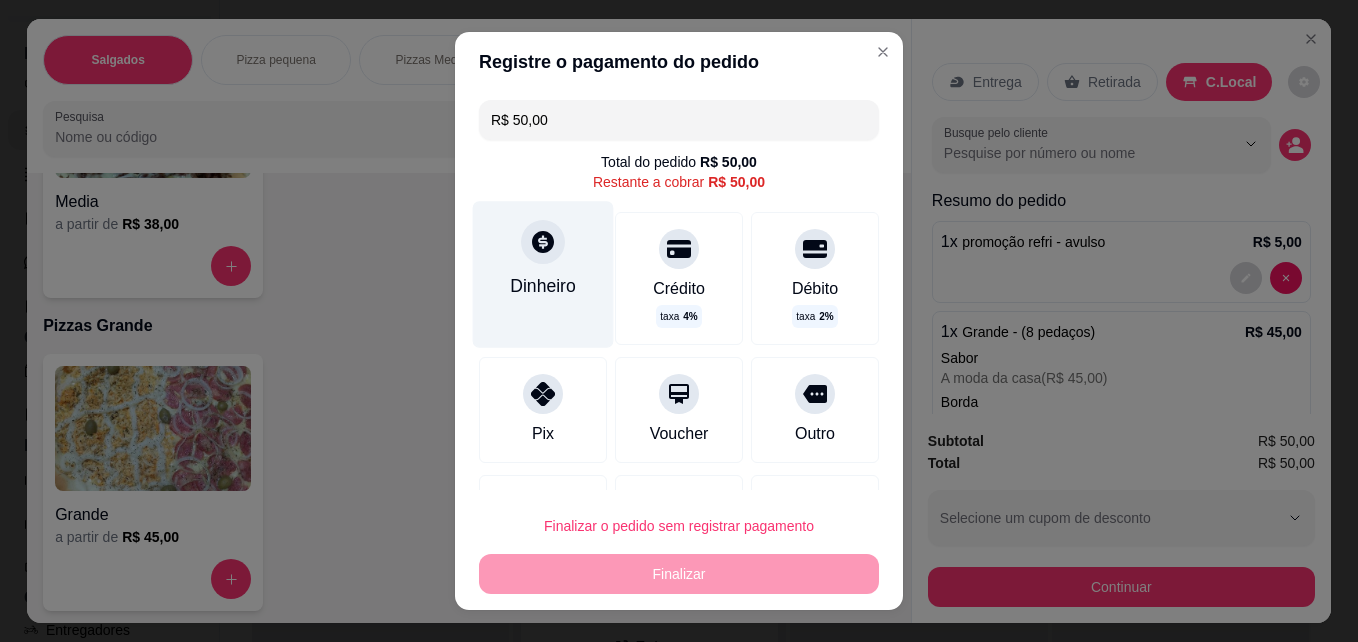 click on "Dinheiro" at bounding box center [543, 286] 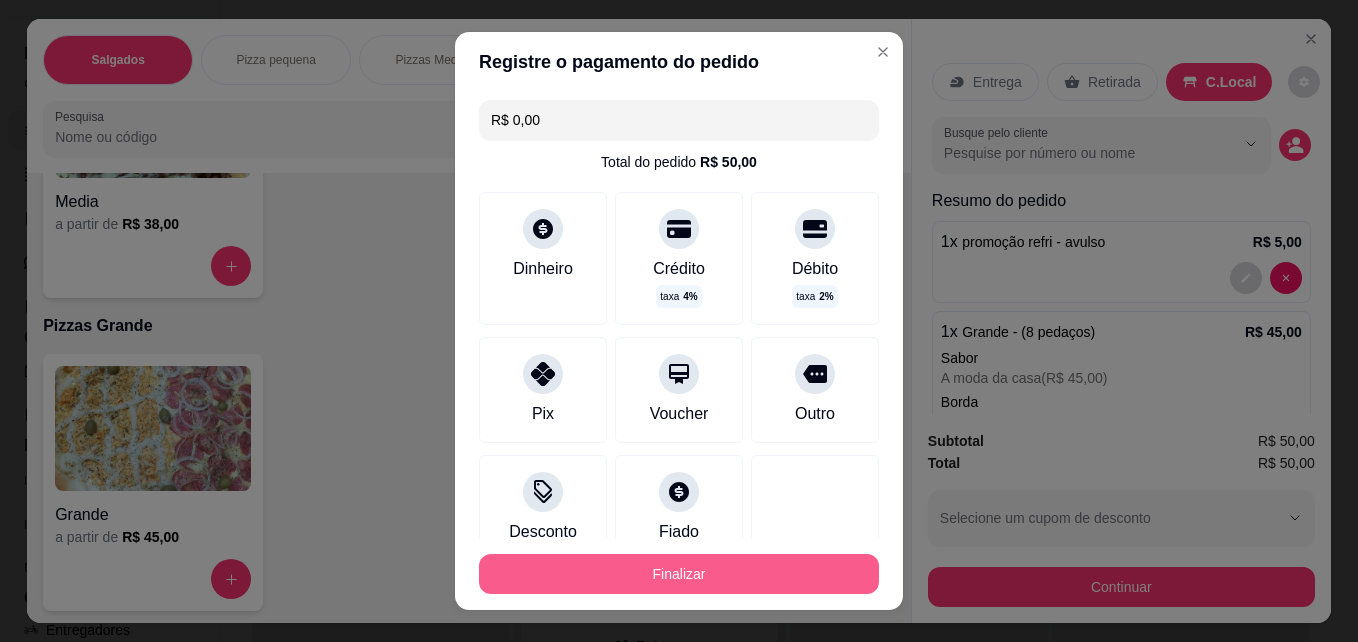 click on "Finalizar" at bounding box center [679, 574] 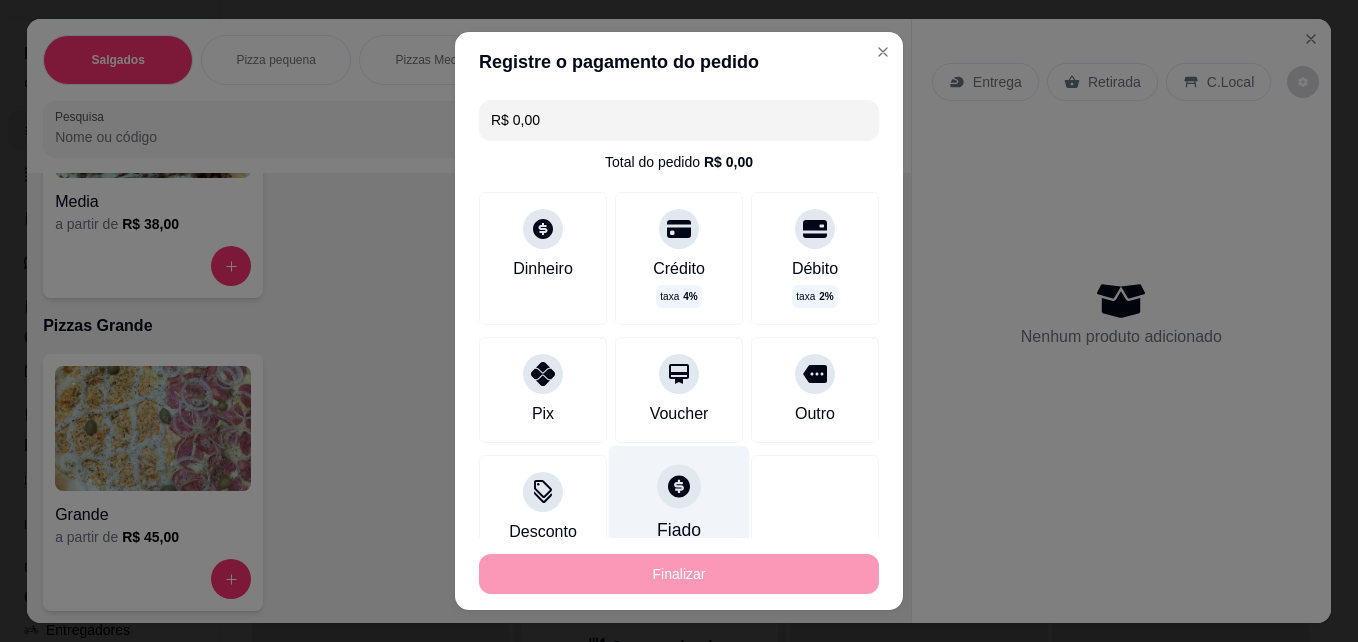 type on "-R$ 50,00" 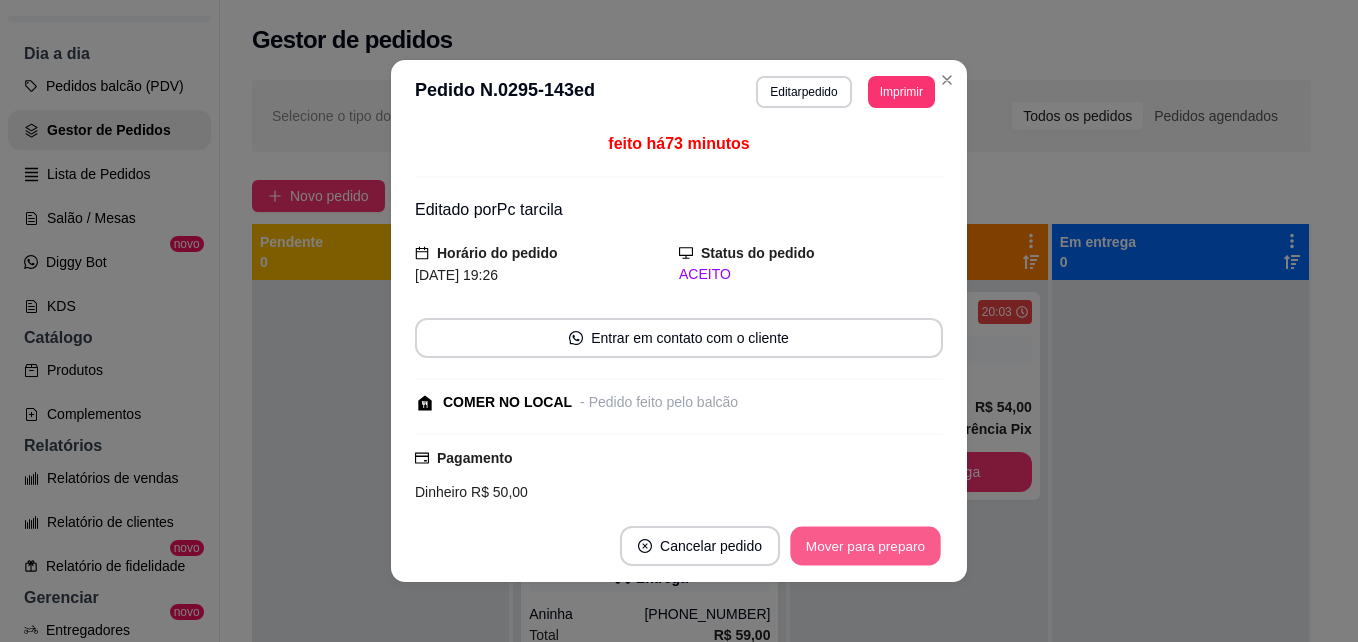 click on "Mover para preparo" at bounding box center (865, 546) 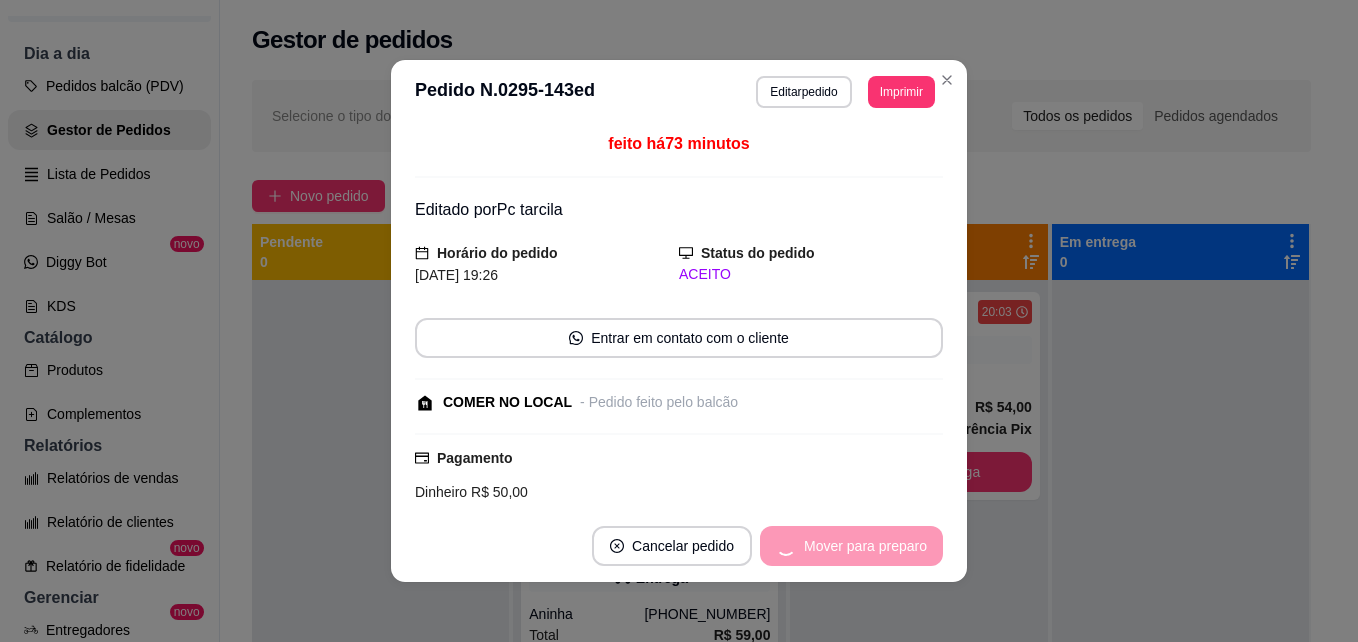 click on "Mover para preparo" at bounding box center (851, 546) 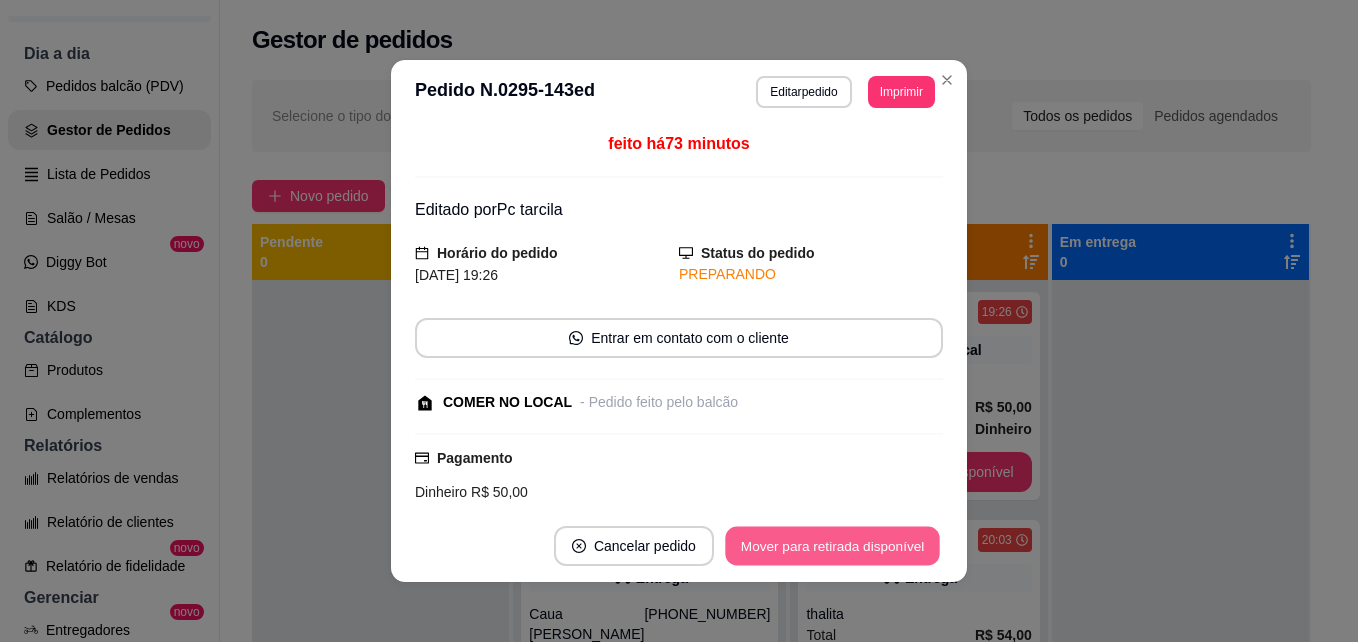 click on "Mover para retirada disponível" at bounding box center (832, 546) 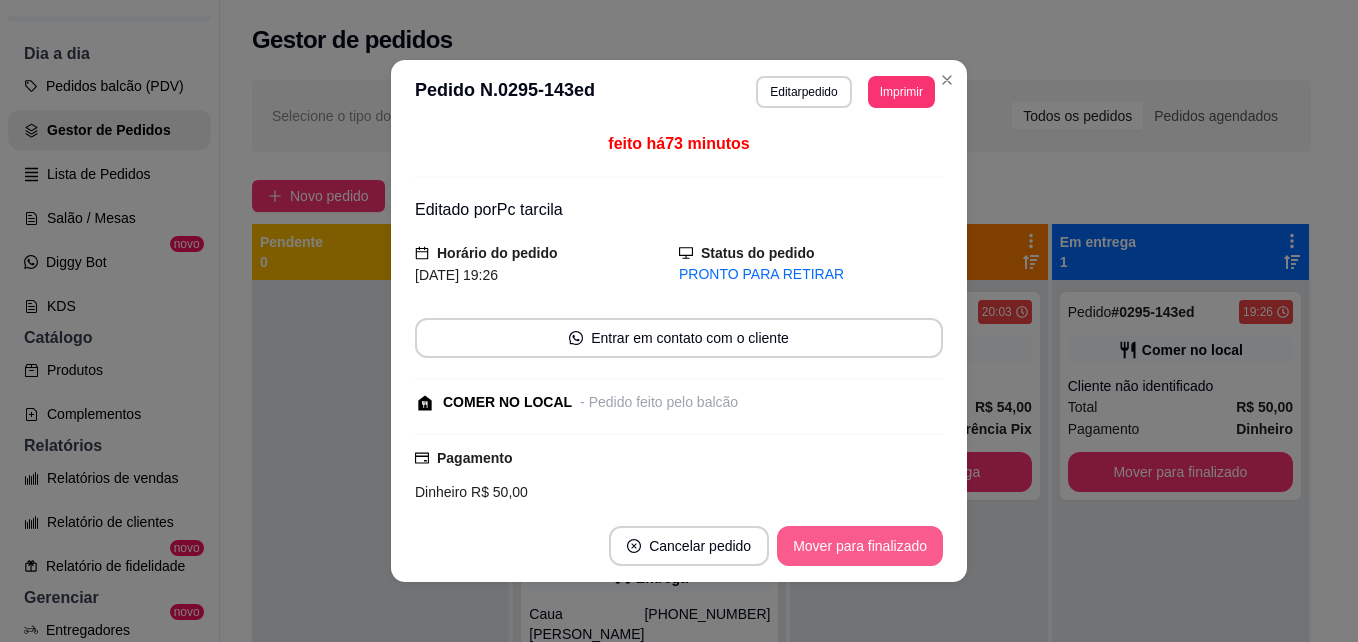 click on "Mover para finalizado" at bounding box center [860, 546] 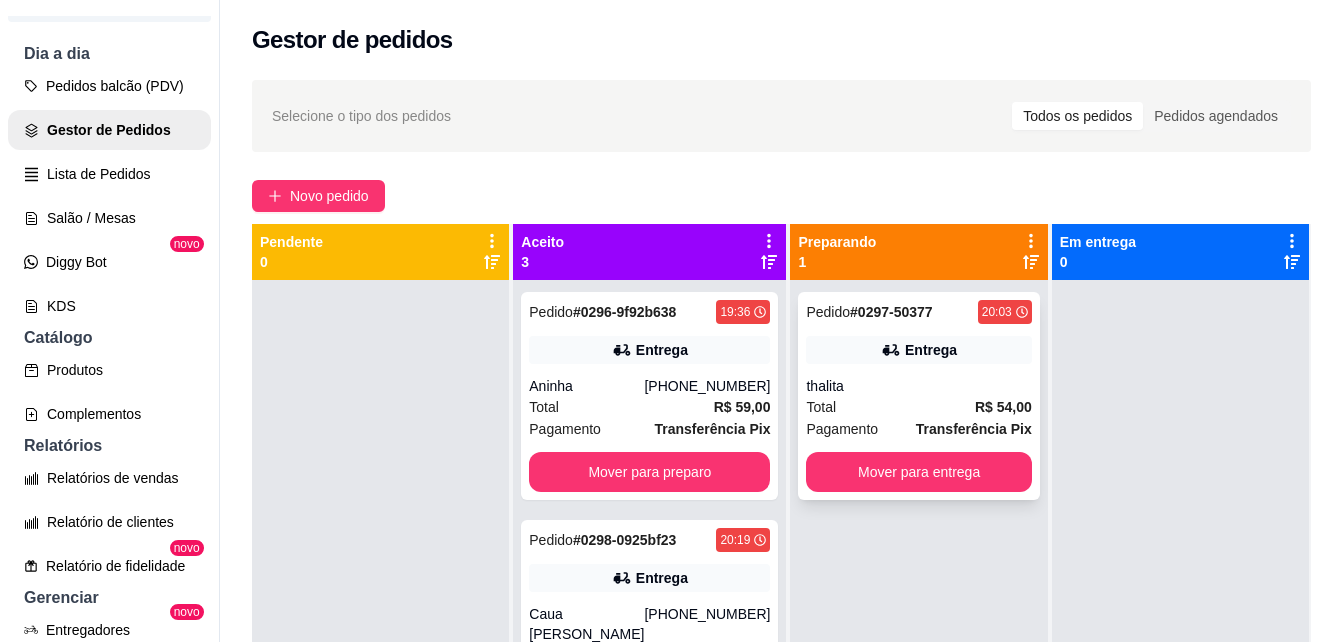 click on "Entrega" at bounding box center (918, 350) 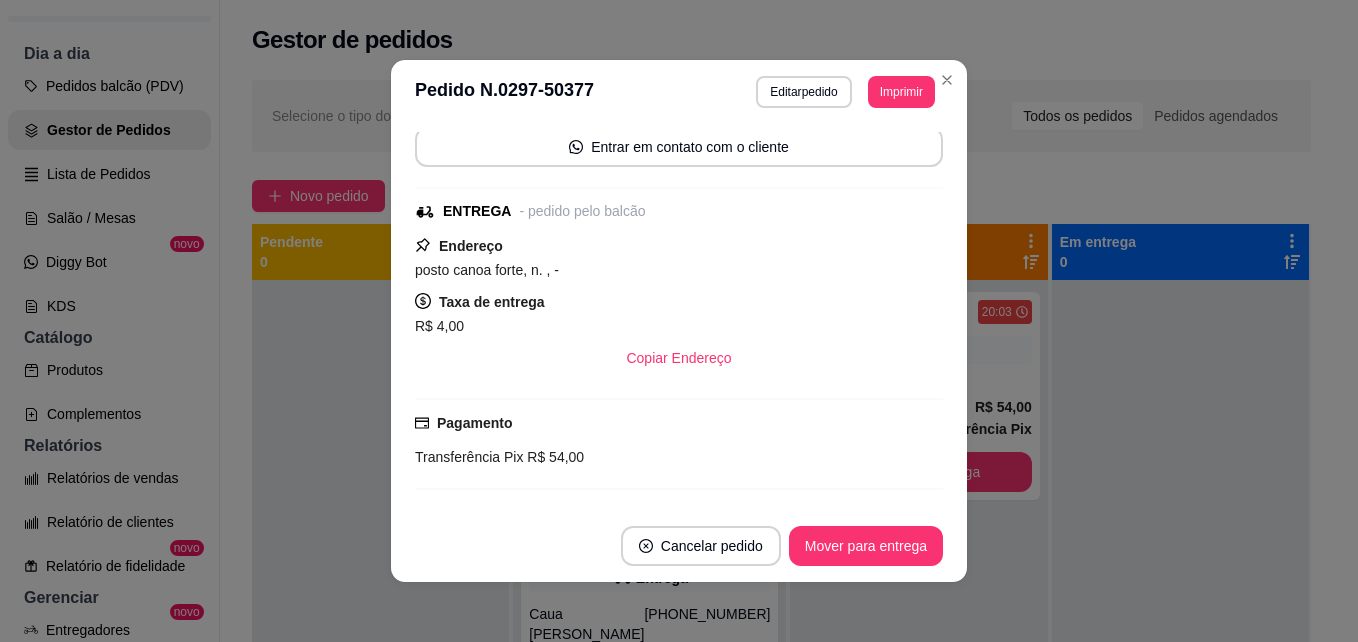 scroll, scrollTop: 200, scrollLeft: 0, axis: vertical 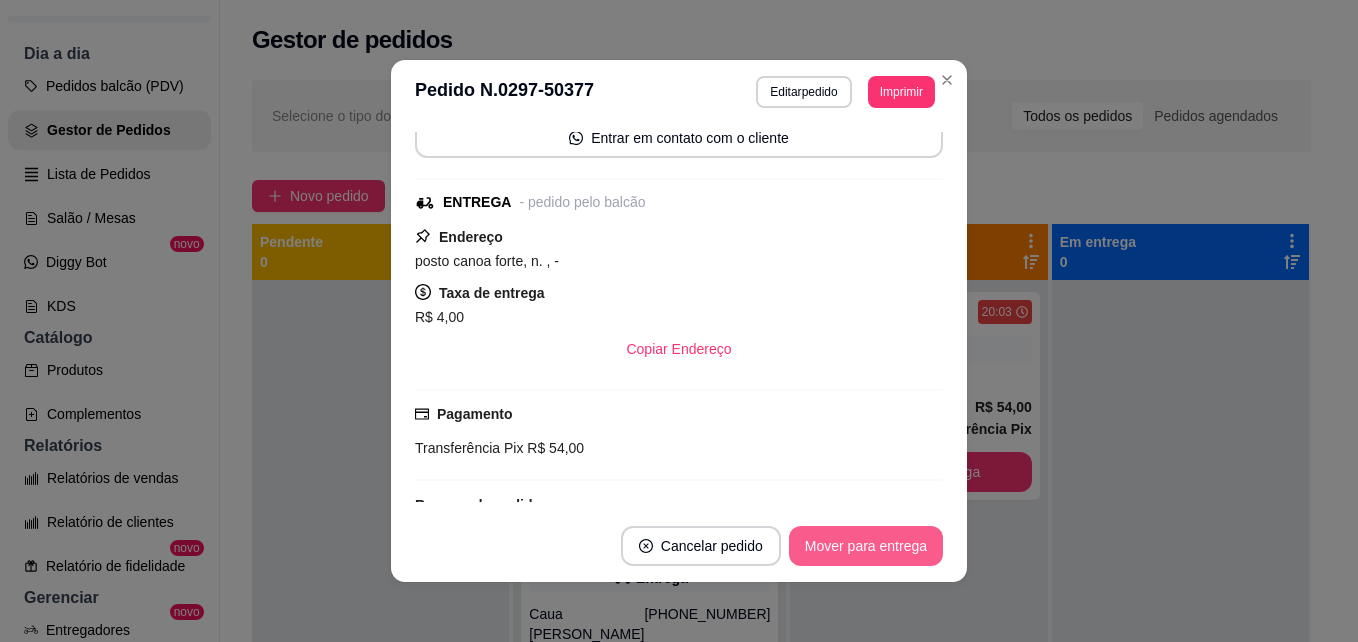 click on "Mover para entrega" at bounding box center (866, 546) 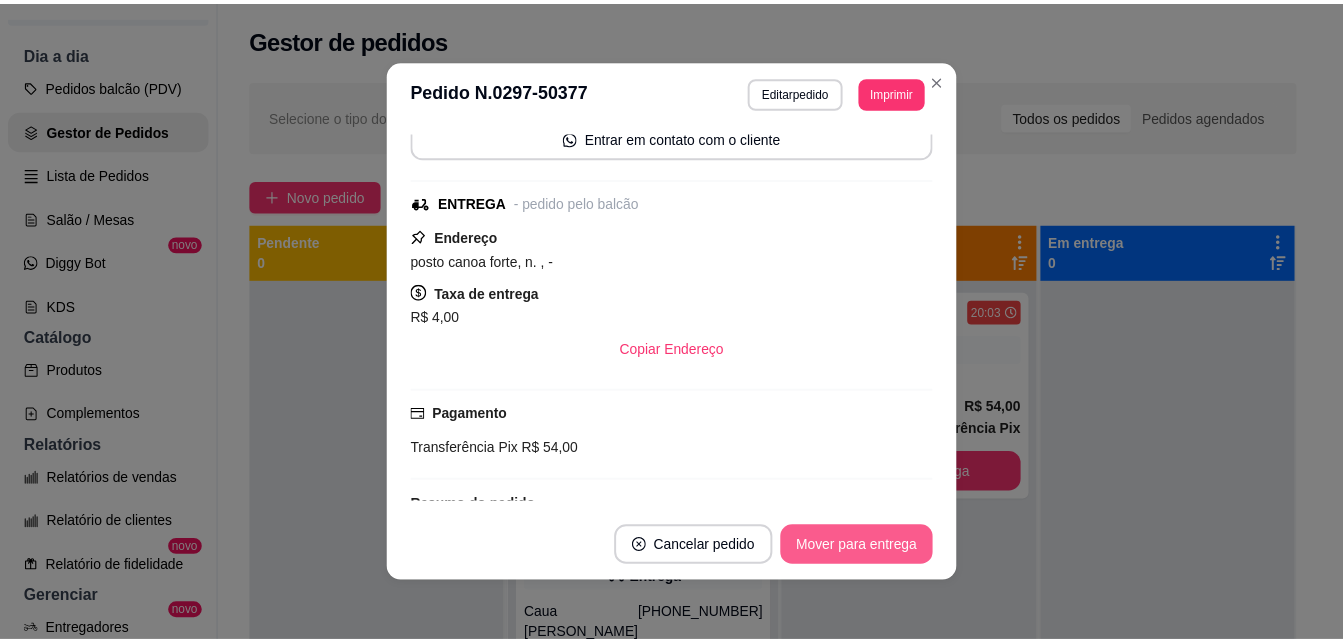 scroll, scrollTop: 4, scrollLeft: 0, axis: vertical 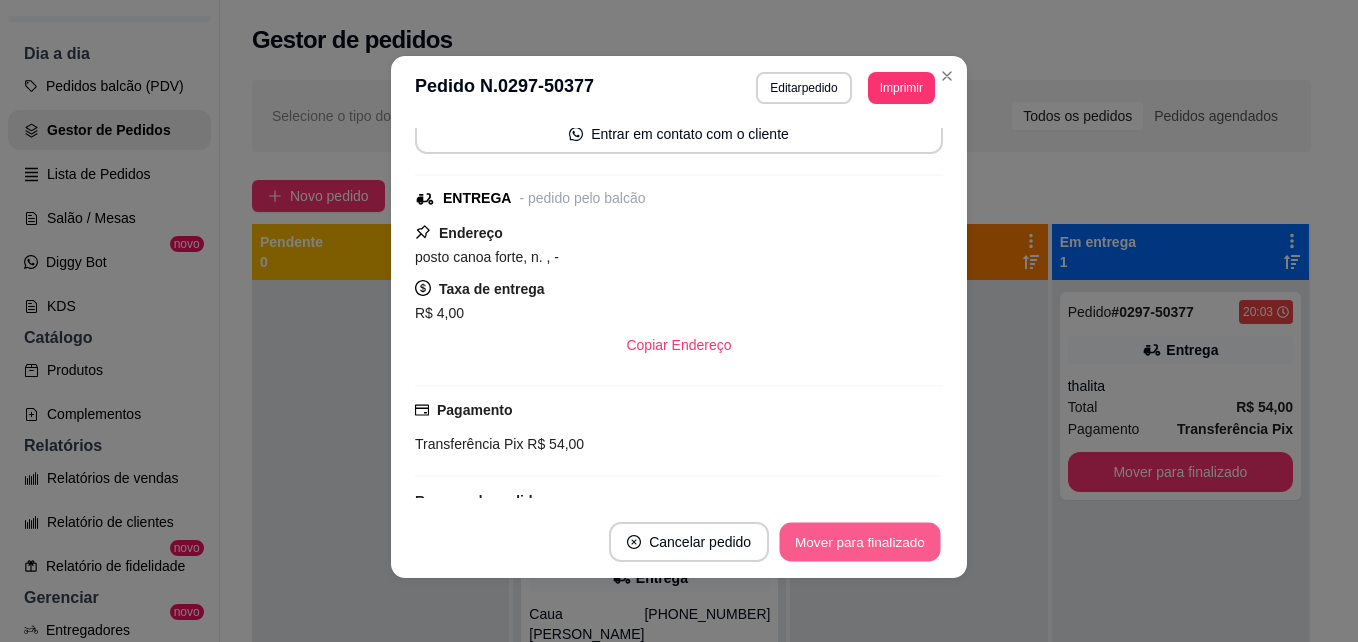 click on "Mover para finalizado" at bounding box center (860, 542) 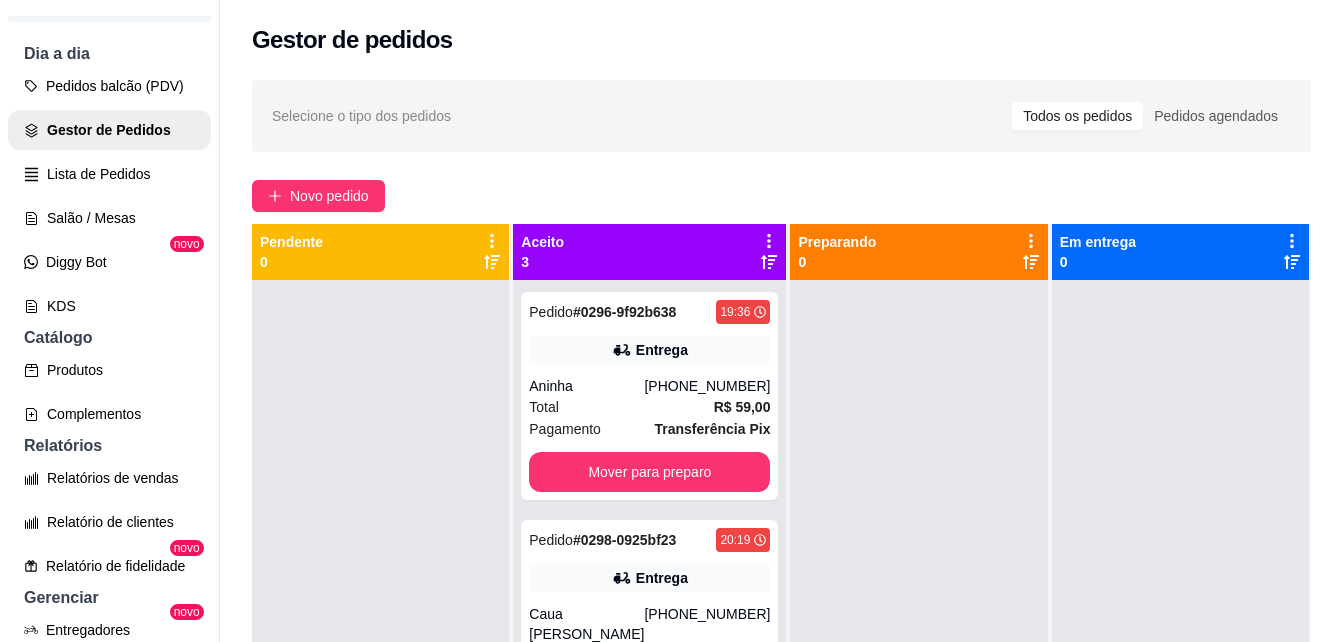 click at bounding box center (1180, 601) 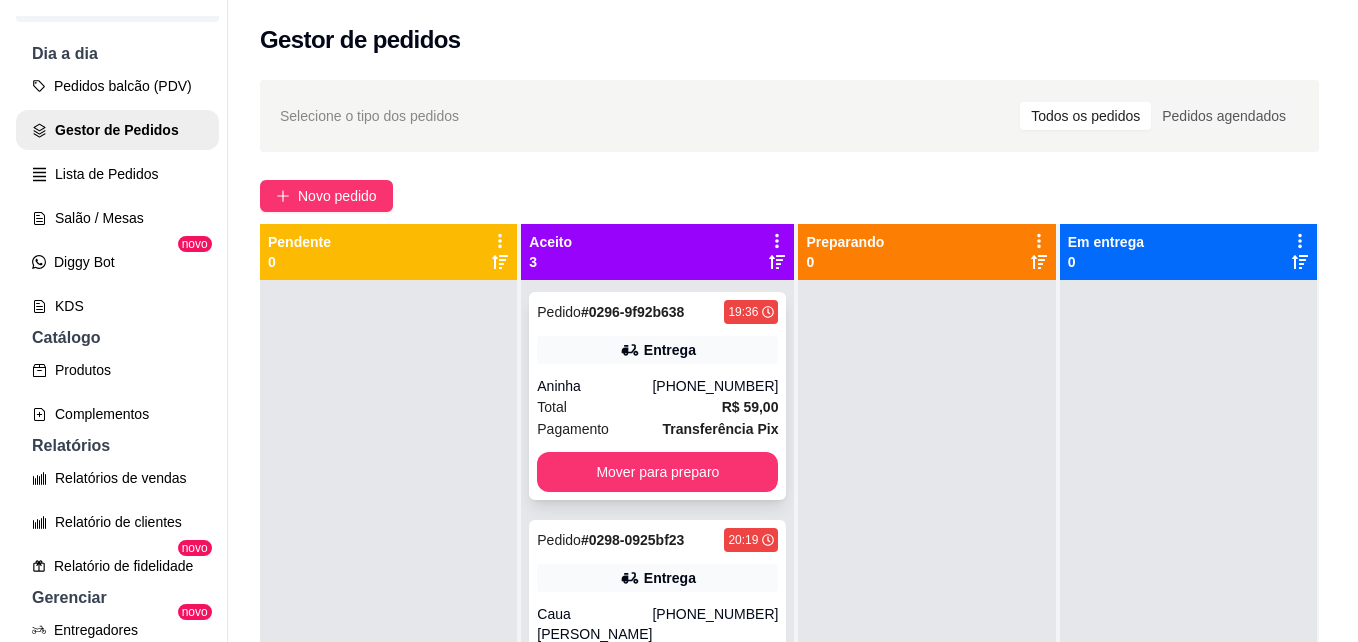 scroll, scrollTop: 82, scrollLeft: 0, axis: vertical 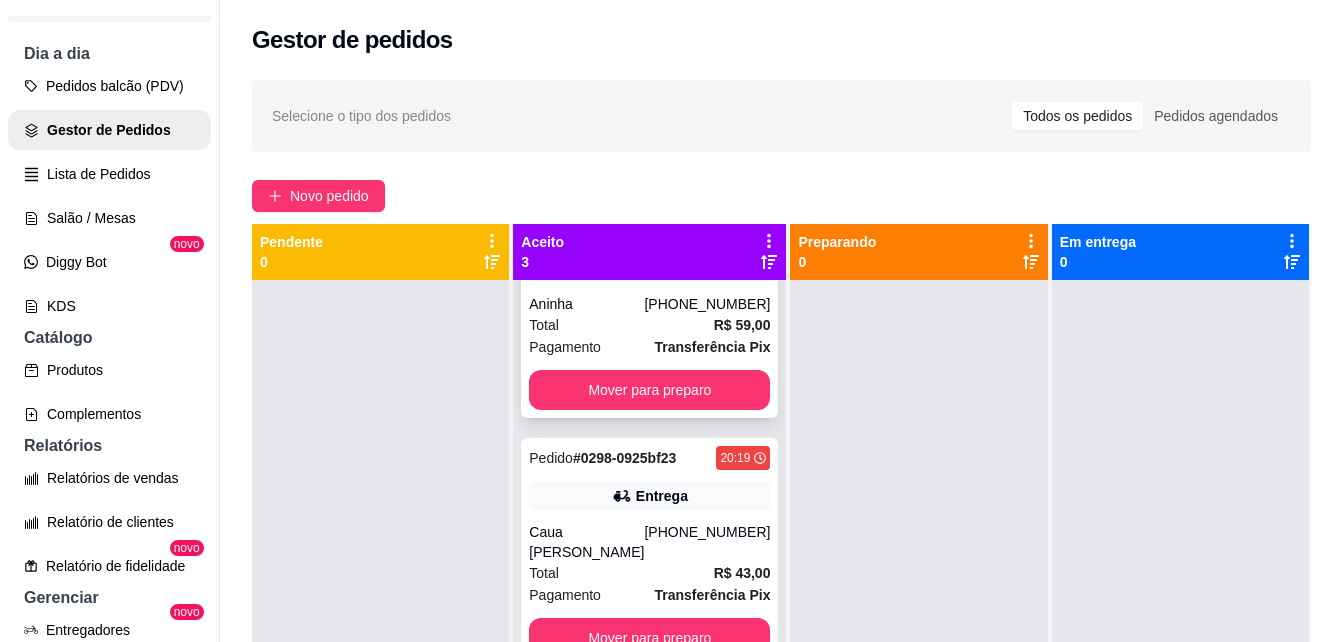 click on "[PHONE_NUMBER]" at bounding box center [707, 304] 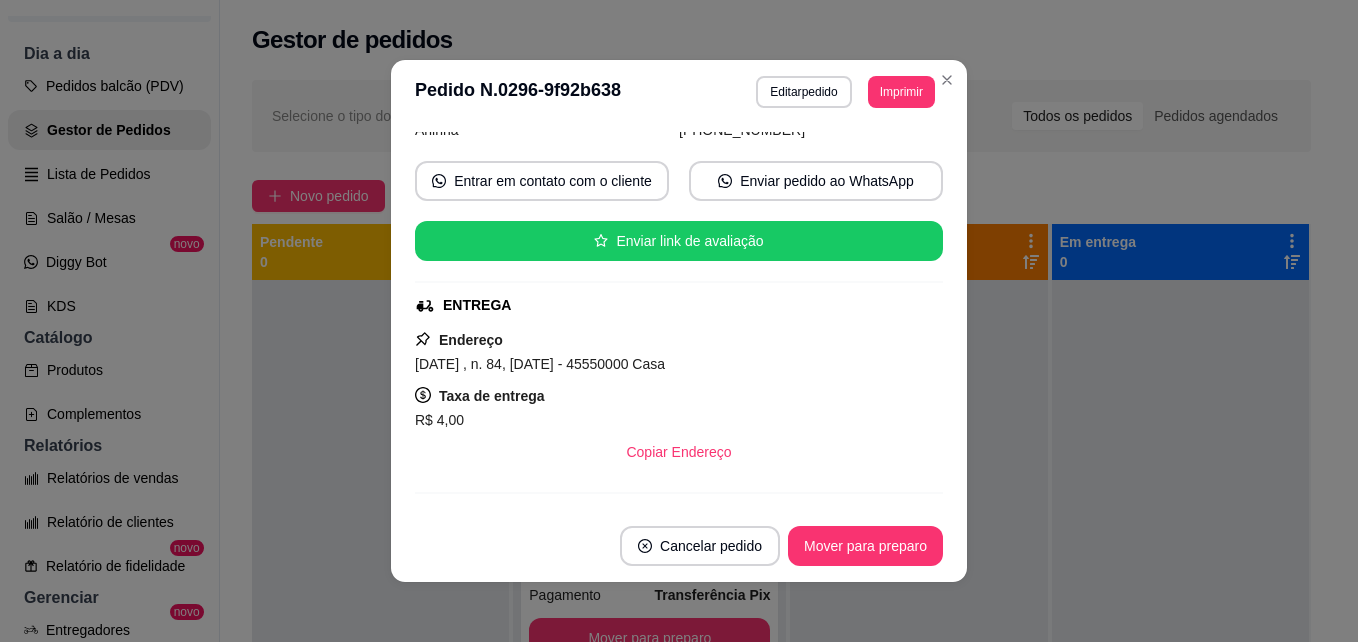 scroll, scrollTop: 100, scrollLeft: 0, axis: vertical 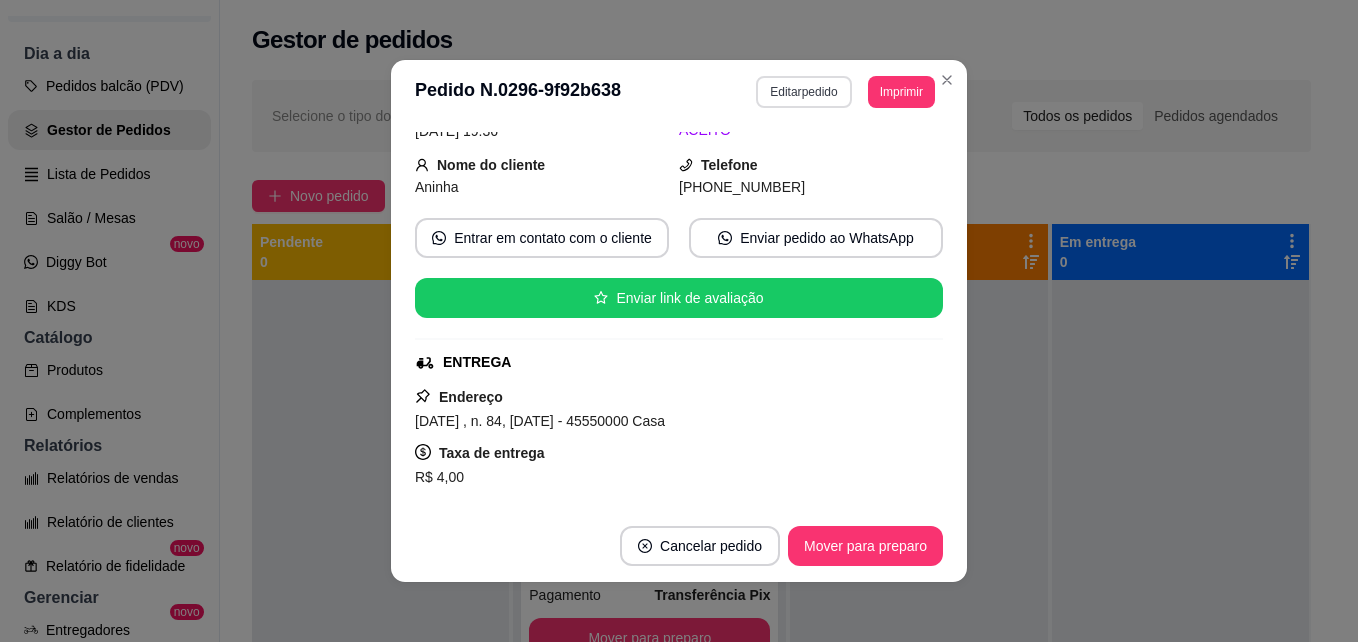 click on "Editar  pedido" at bounding box center (803, 92) 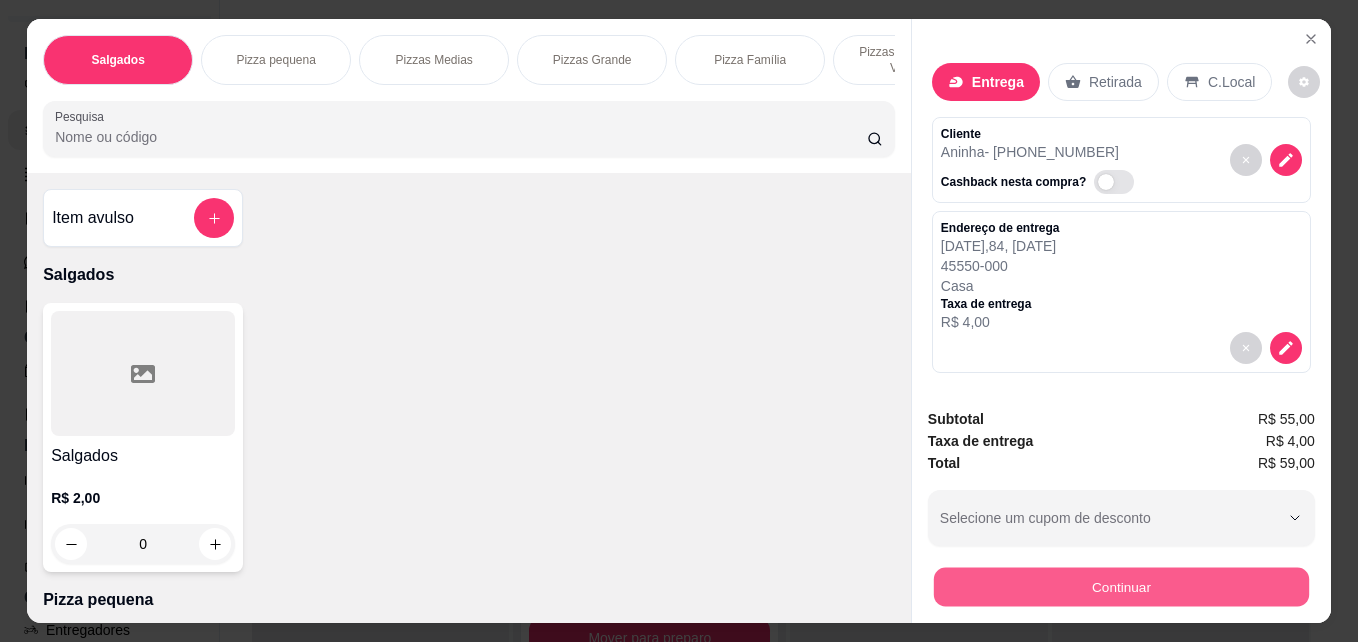 click on "Continuar" at bounding box center (1121, 586) 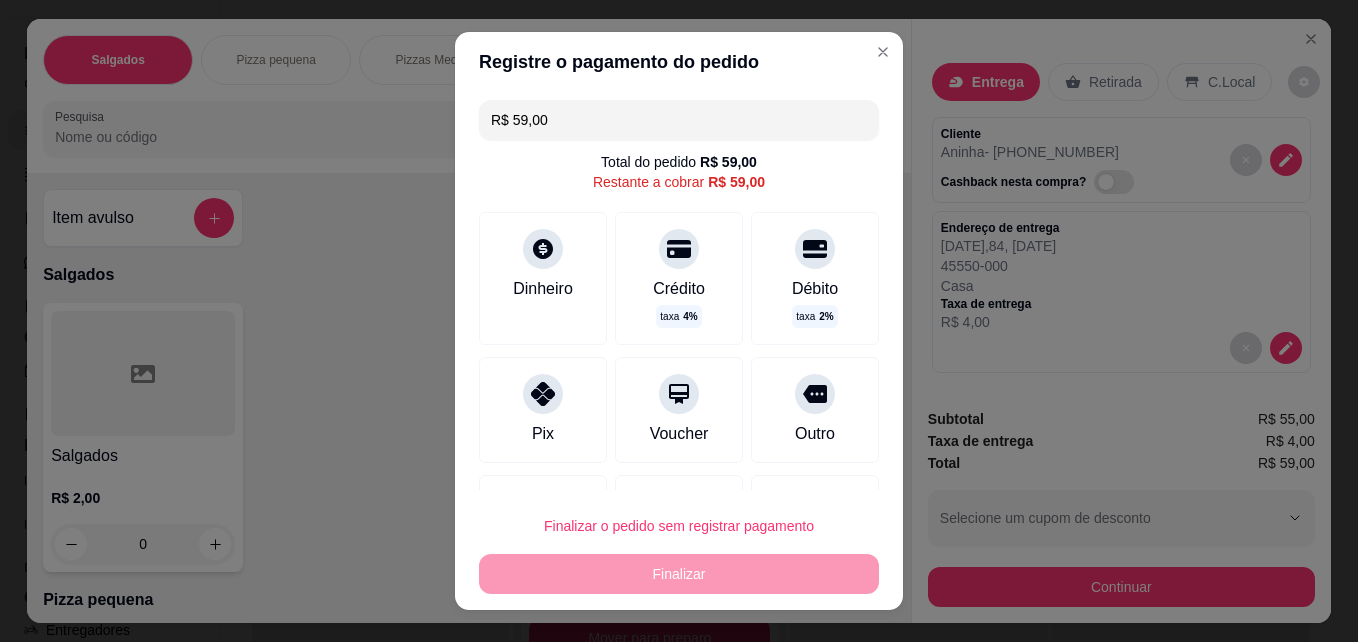 drag, startPoint x: 569, startPoint y: 125, endPoint x: 478, endPoint y: 123, distance: 91.02197 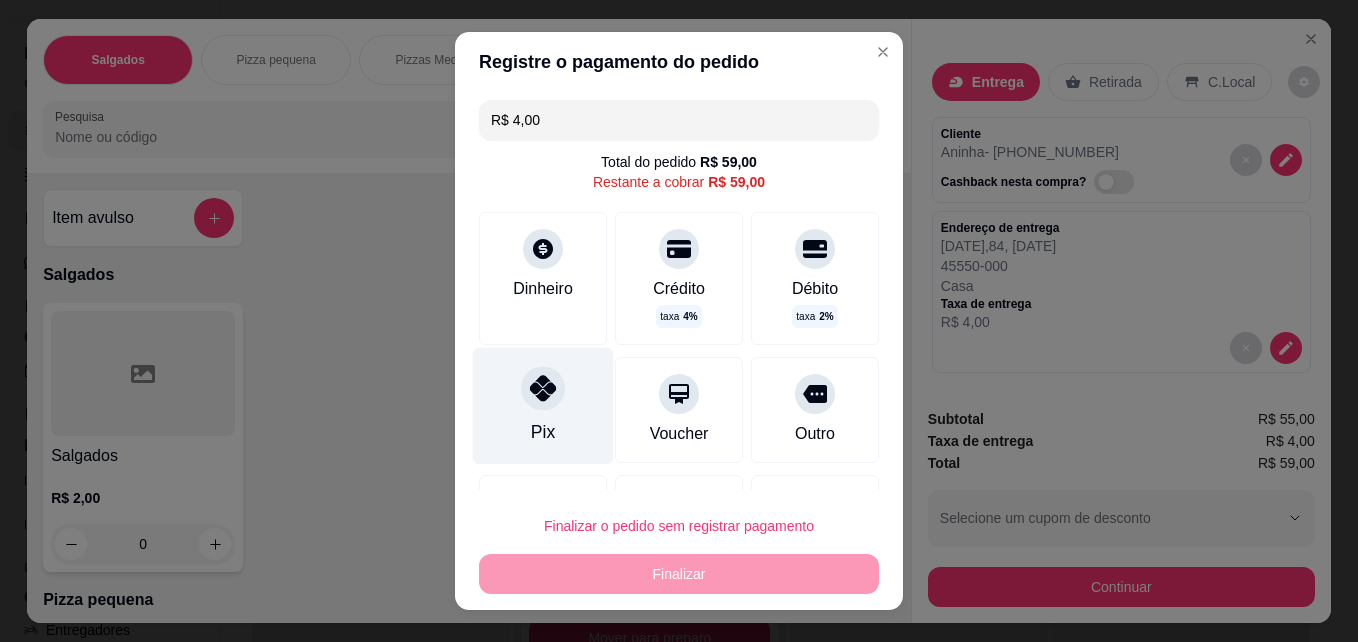 click 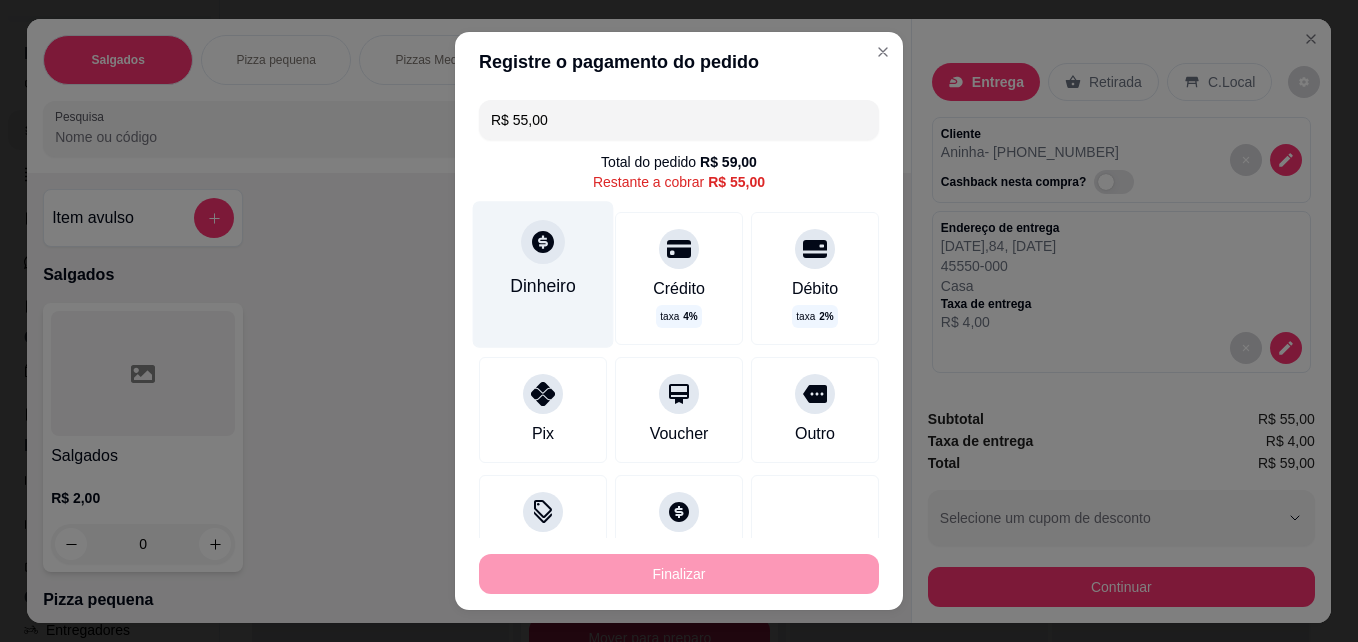 click on "Dinheiro" at bounding box center [543, 286] 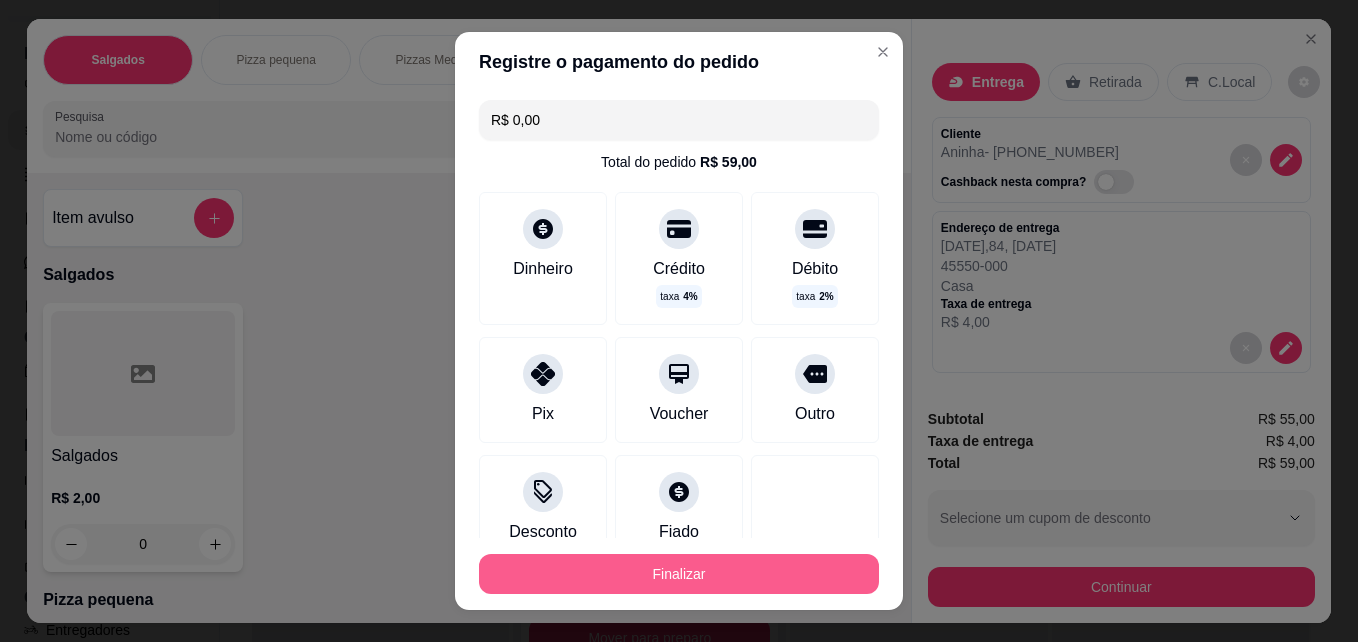 click on "Finalizar" at bounding box center (679, 574) 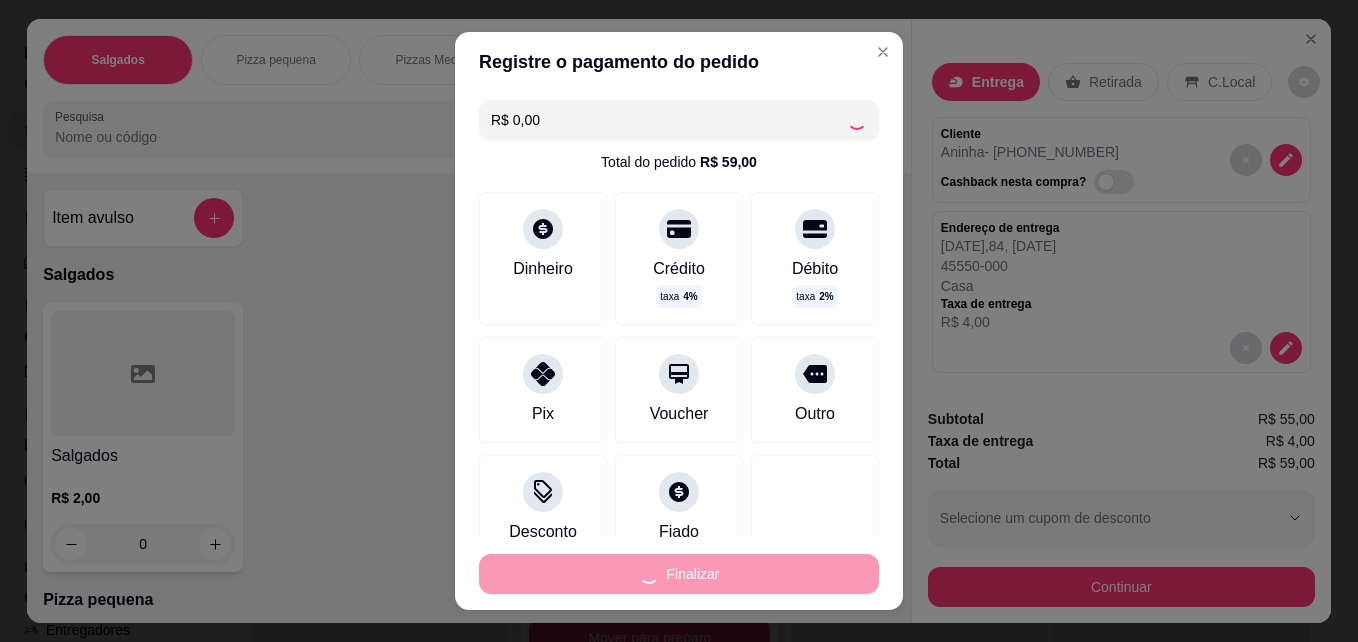 type on "-R$ 59,00" 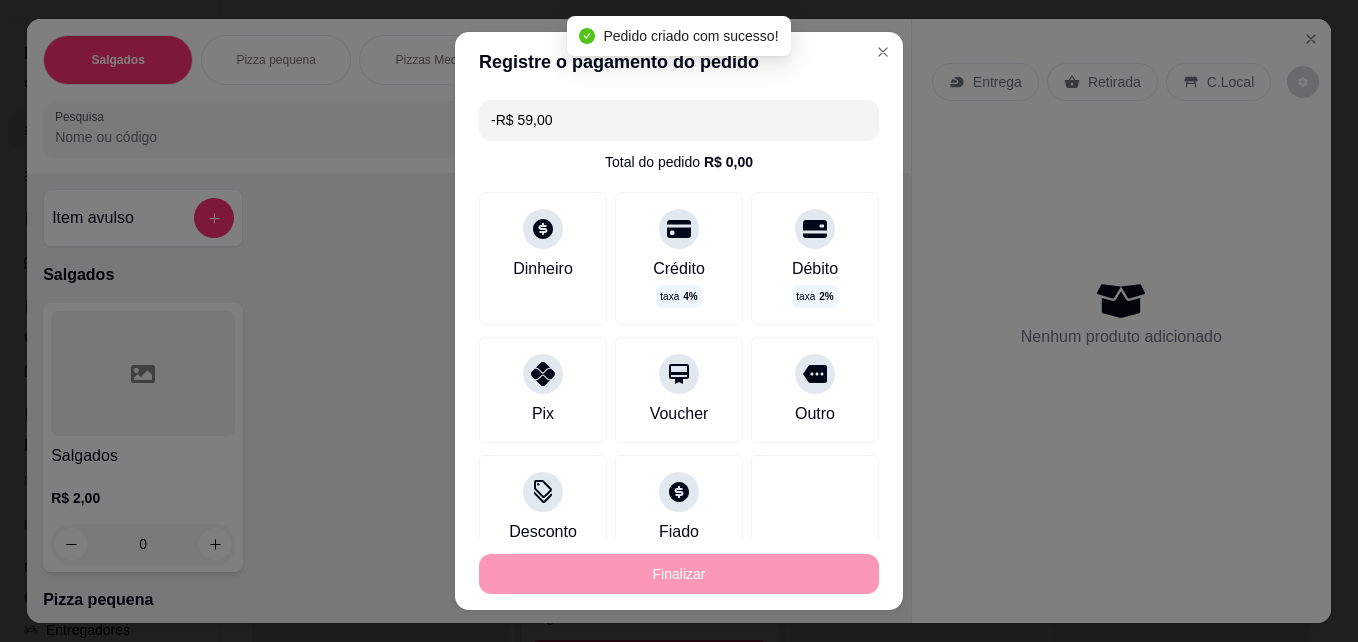 scroll, scrollTop: 0, scrollLeft: 0, axis: both 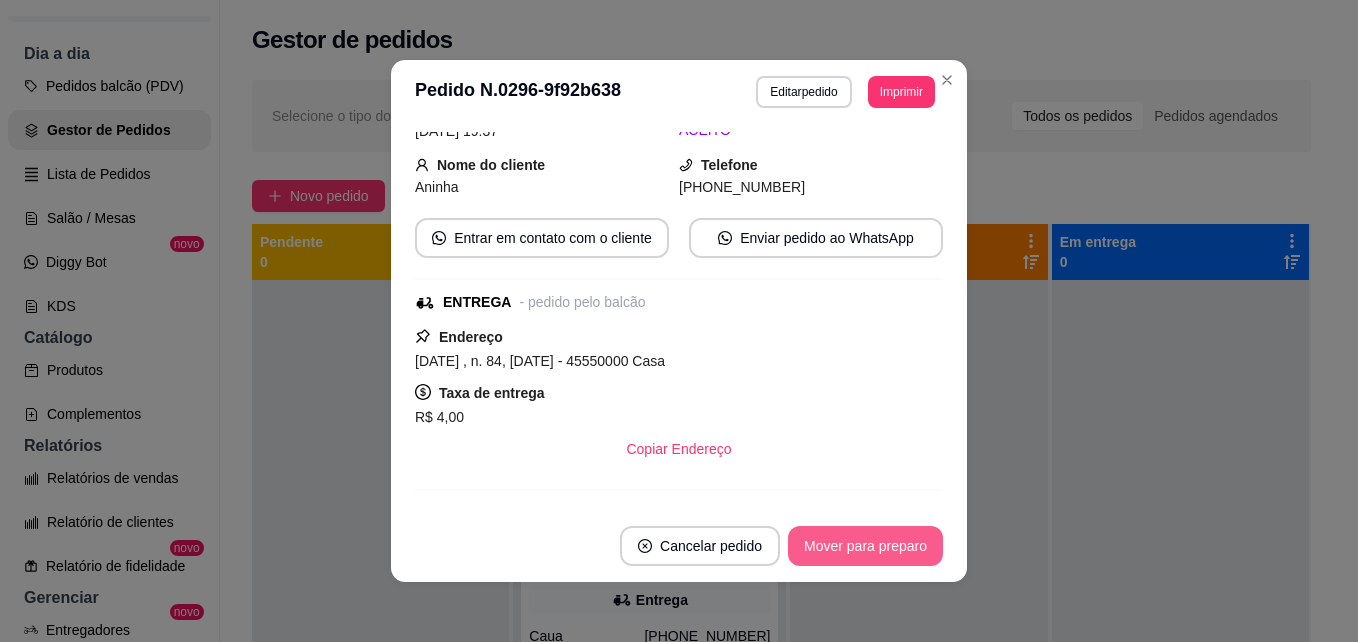 click on "Mover para preparo" at bounding box center (865, 546) 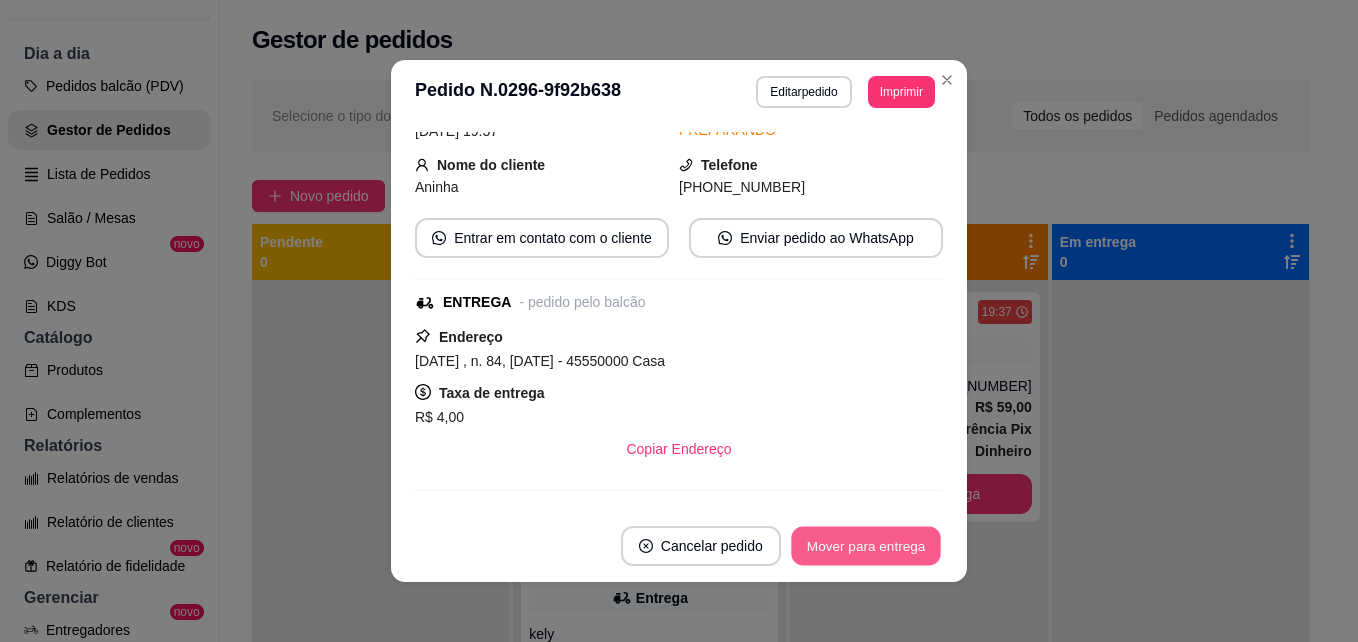 click on "Mover para entrega" at bounding box center [866, 546] 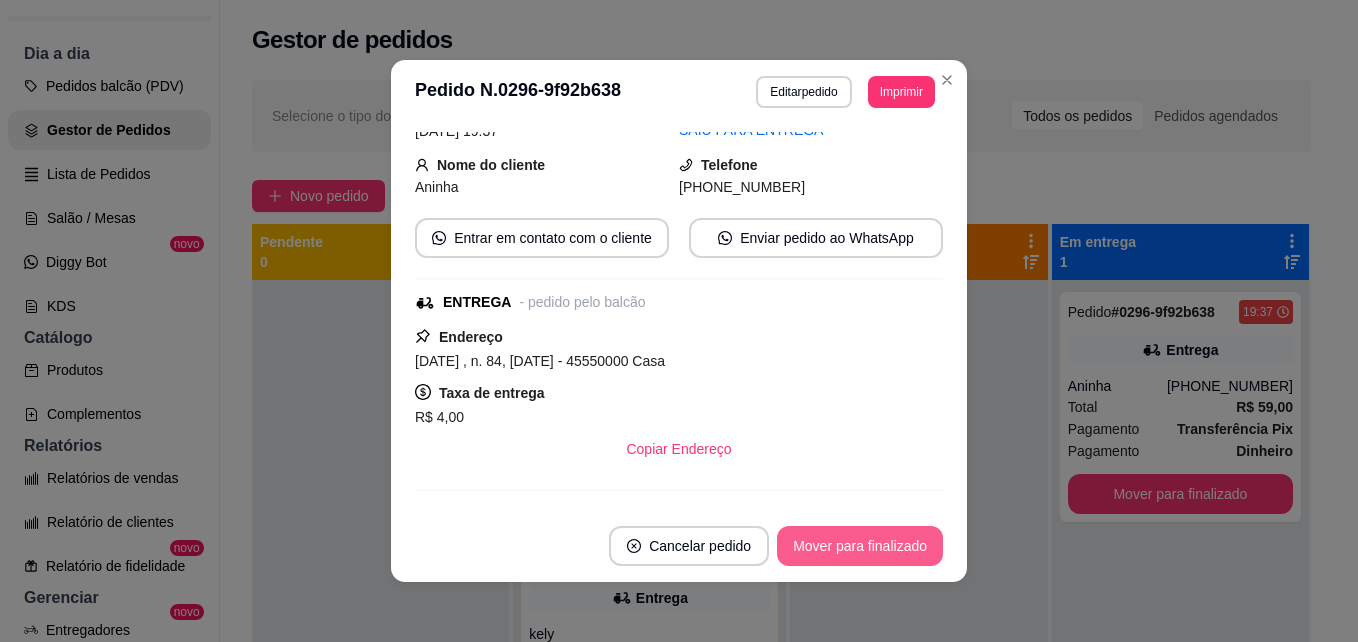 click on "Mover para finalizado" at bounding box center [860, 546] 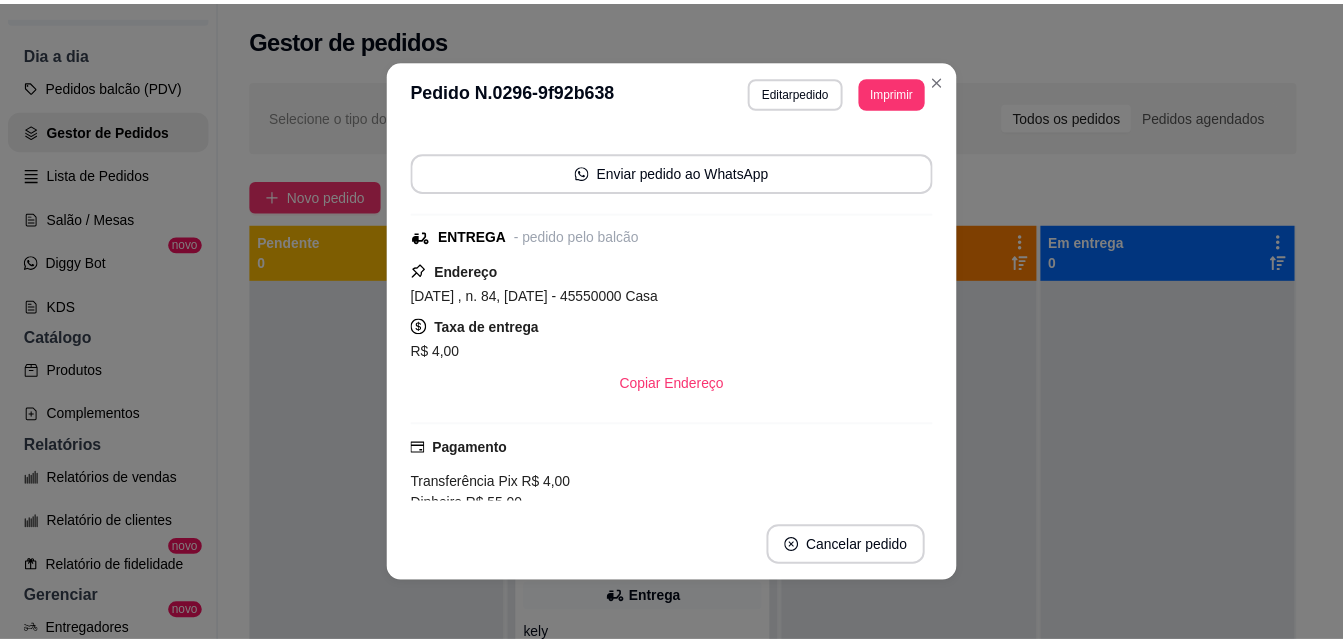 scroll, scrollTop: 78, scrollLeft: 0, axis: vertical 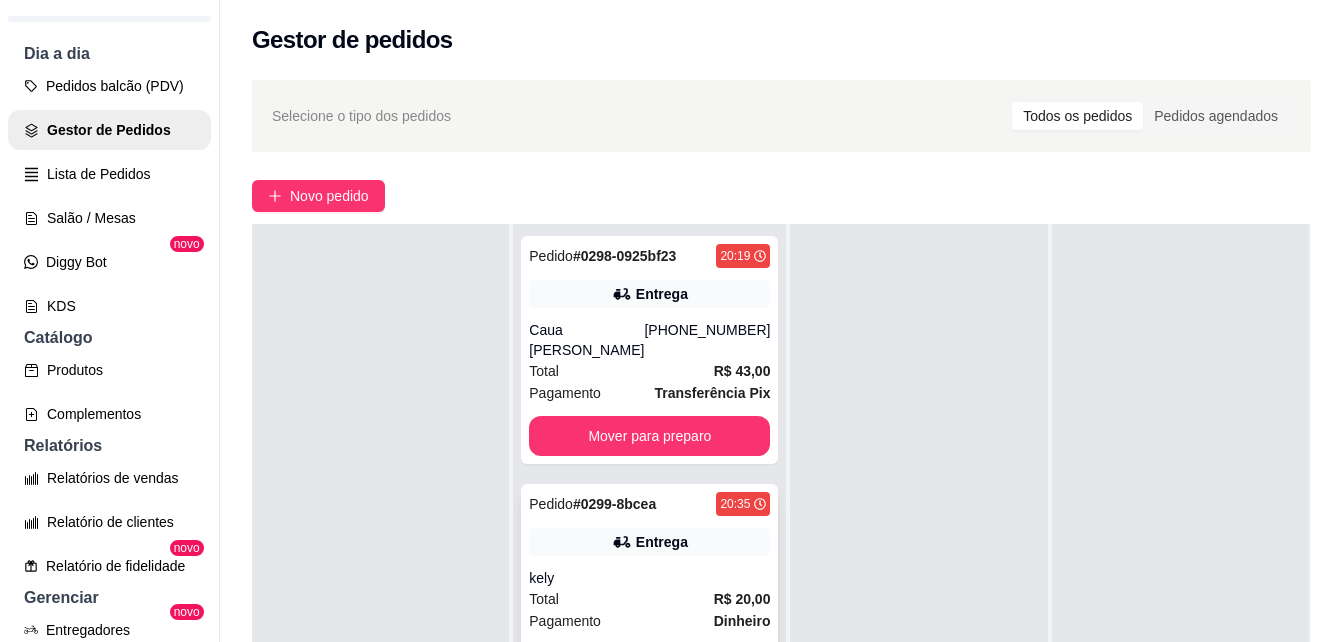click on "Entrega" at bounding box center [649, 542] 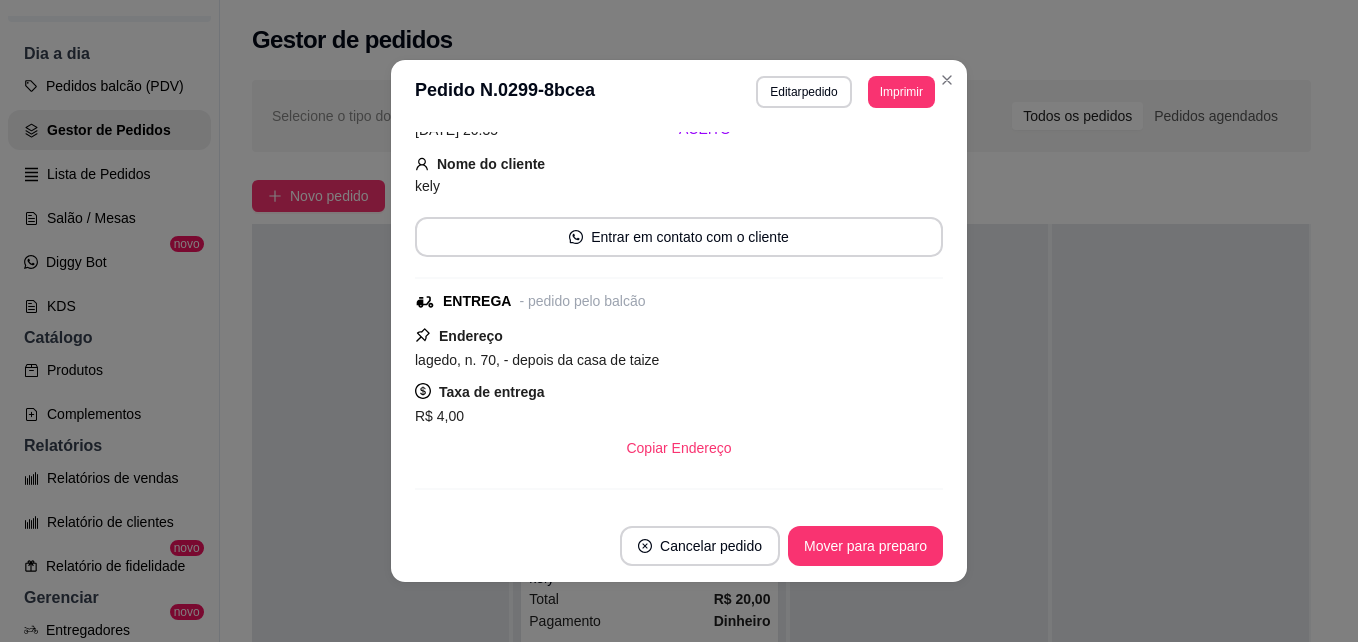 scroll, scrollTop: 100, scrollLeft: 0, axis: vertical 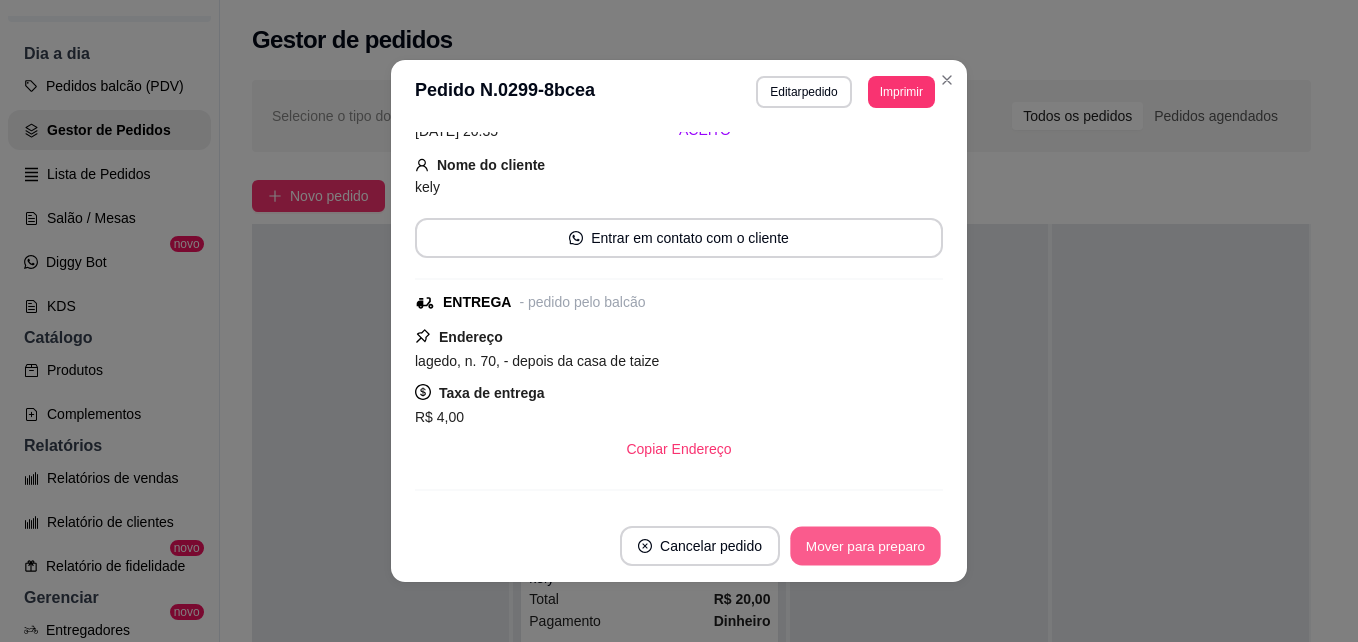 click on "Mover para preparo" at bounding box center (865, 546) 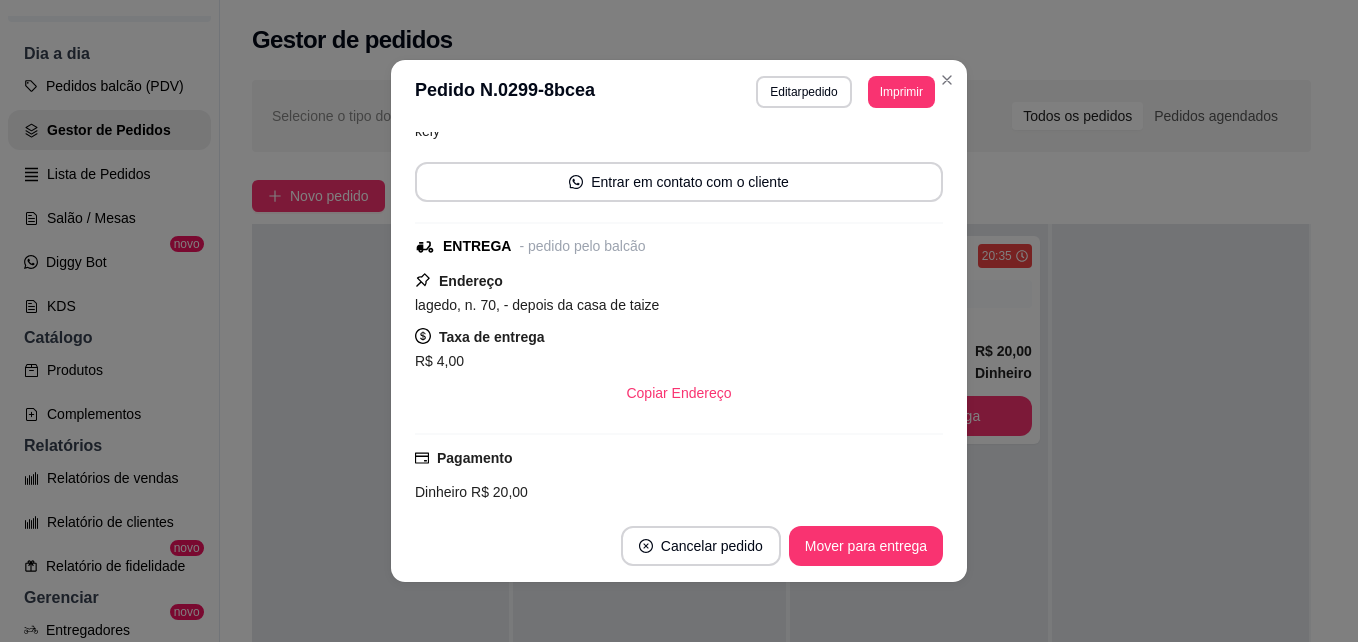 scroll, scrollTop: 0, scrollLeft: 0, axis: both 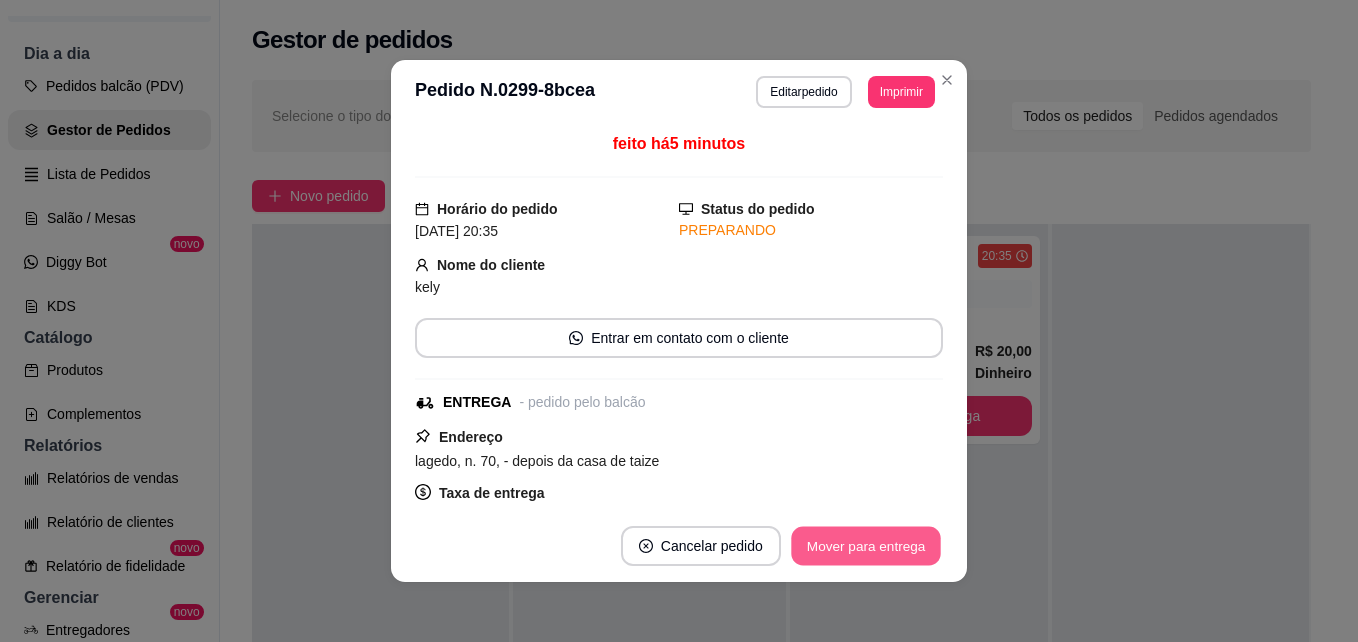 click on "Mover para entrega" at bounding box center [866, 546] 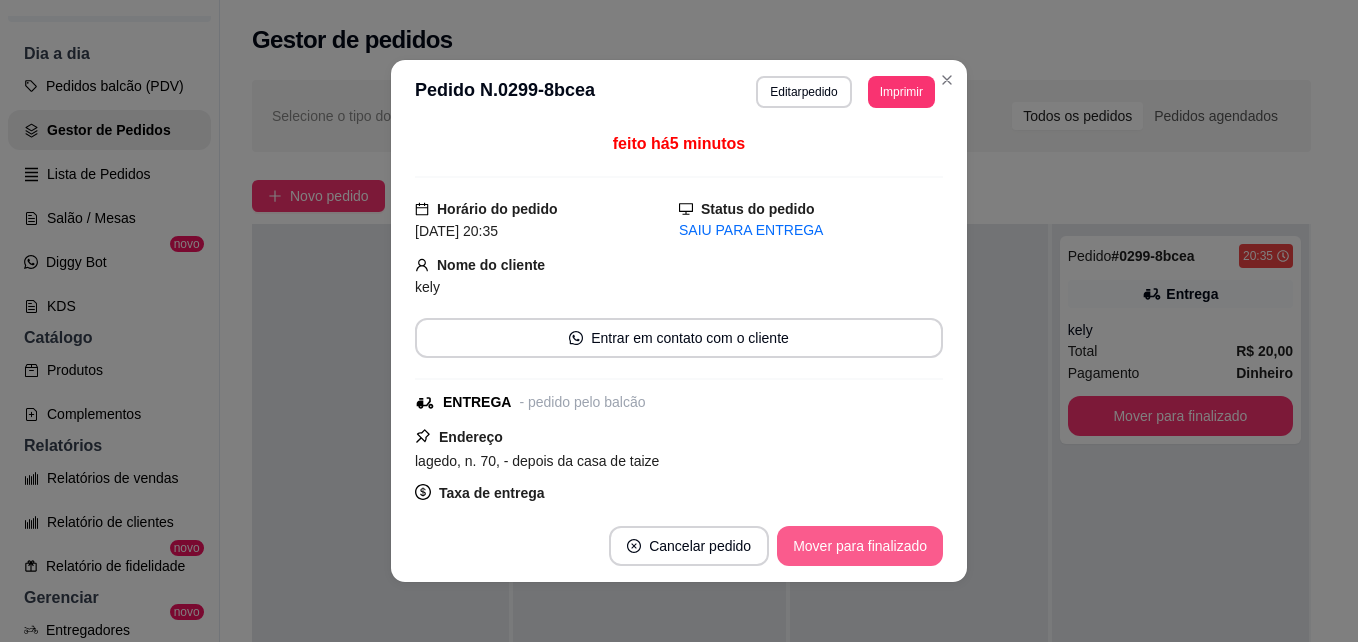 click on "Mover para finalizado" at bounding box center (860, 546) 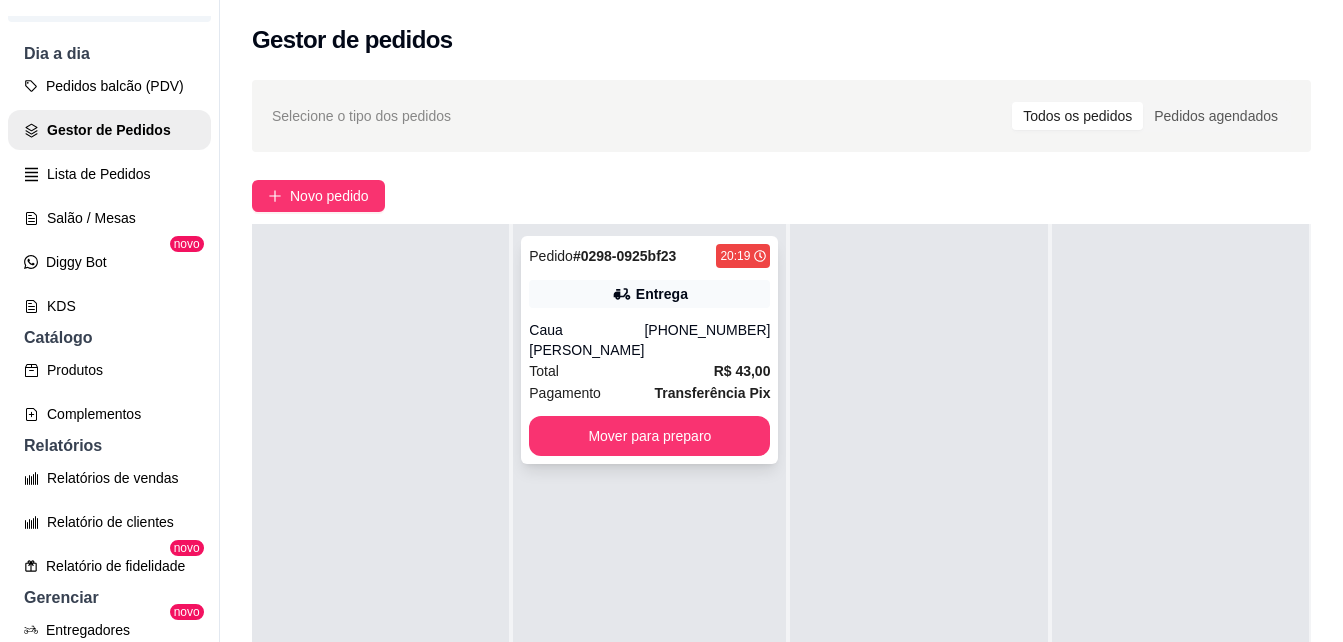 click on "[PHONE_NUMBER]" at bounding box center [707, 340] 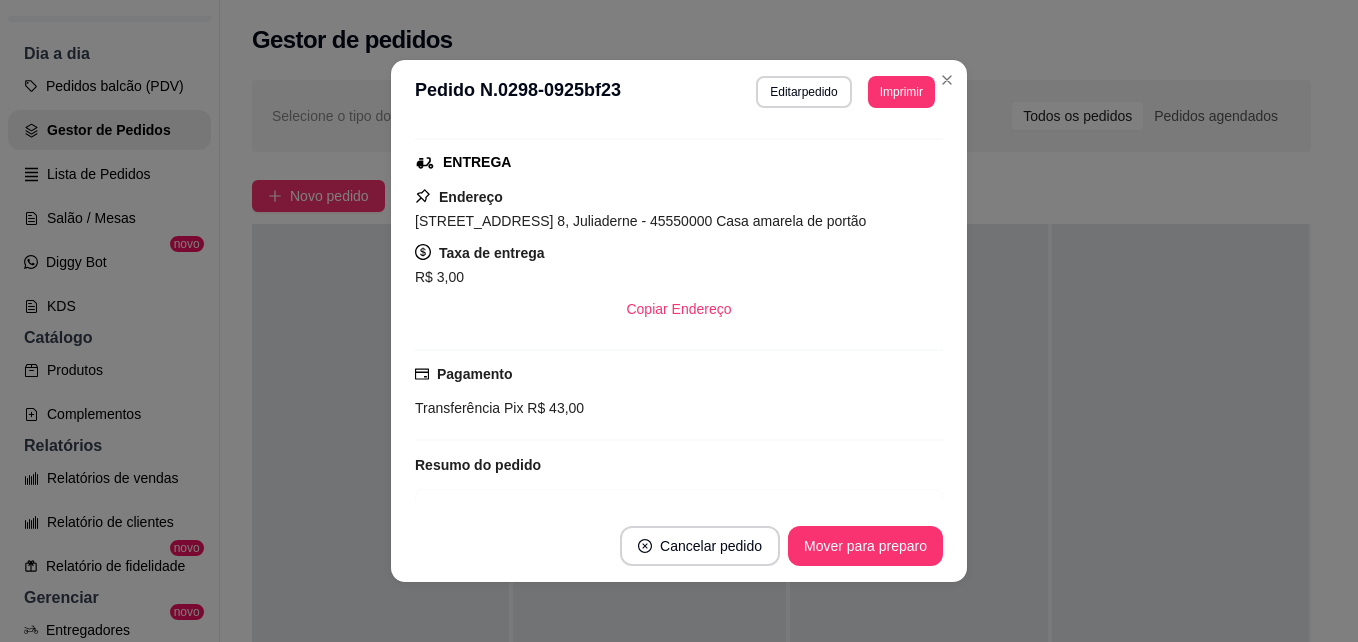 scroll, scrollTop: 100, scrollLeft: 0, axis: vertical 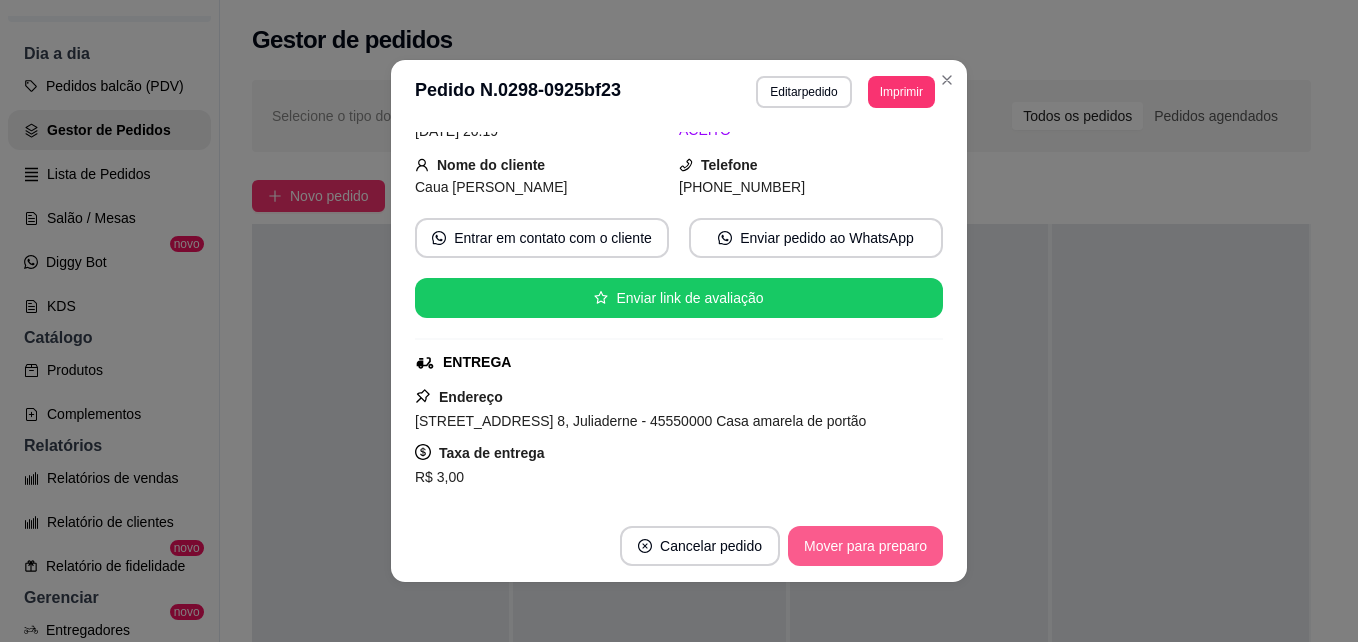 click on "Mover para preparo" at bounding box center (865, 546) 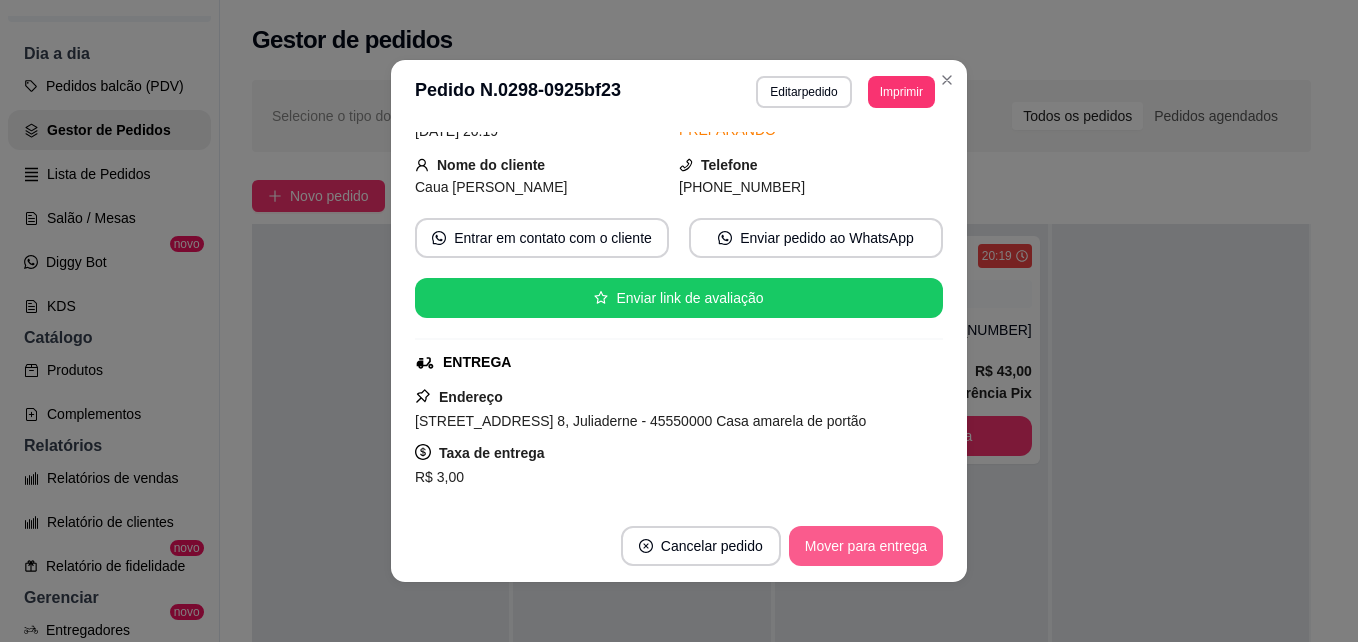 click on "Mover para entrega" at bounding box center [866, 546] 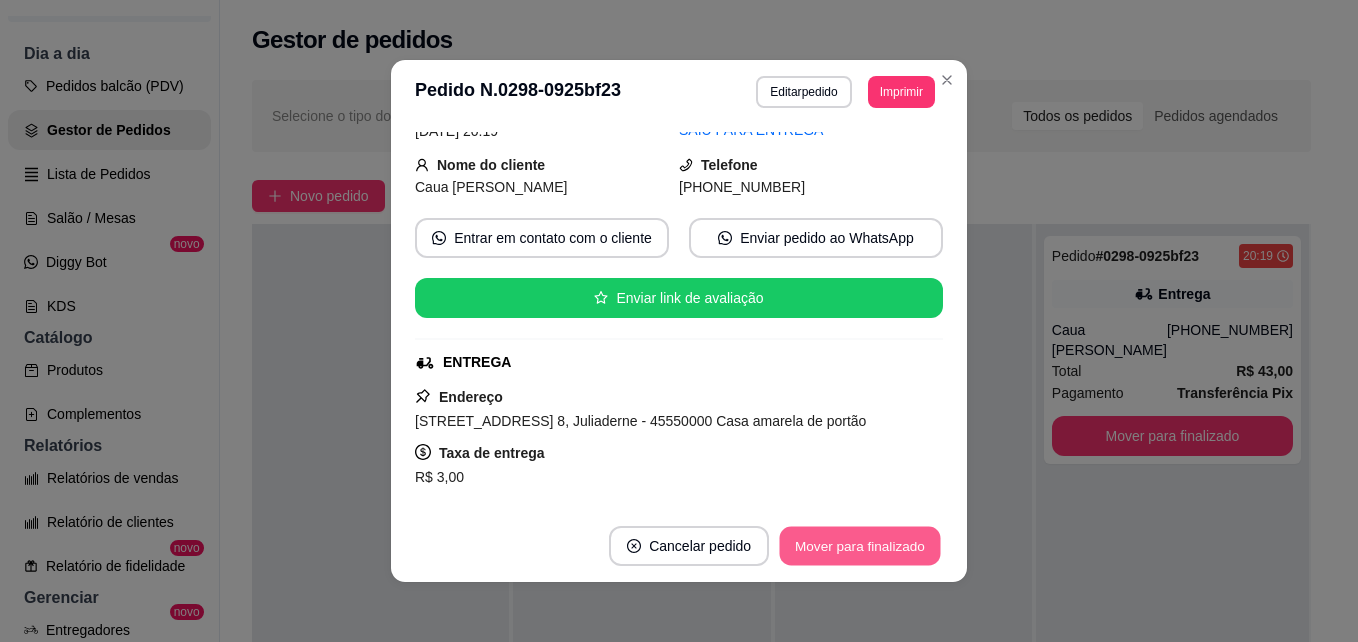 click on "Mover para finalizado" at bounding box center [860, 546] 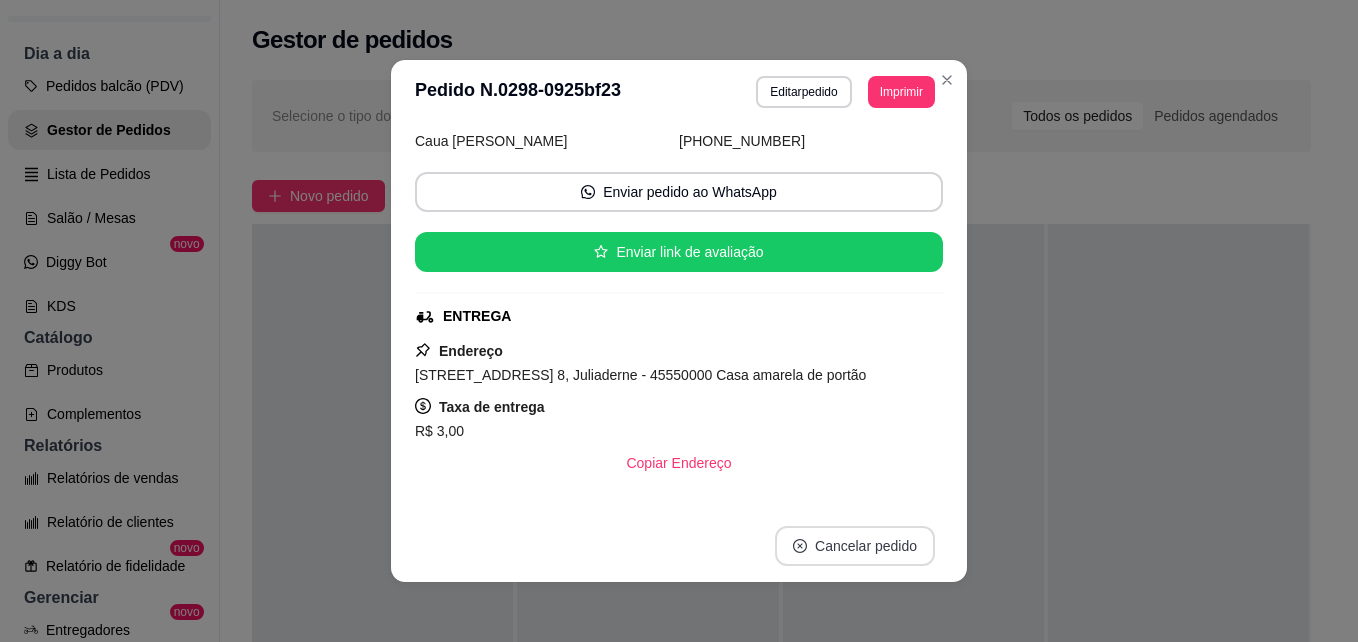 scroll, scrollTop: 54, scrollLeft: 0, axis: vertical 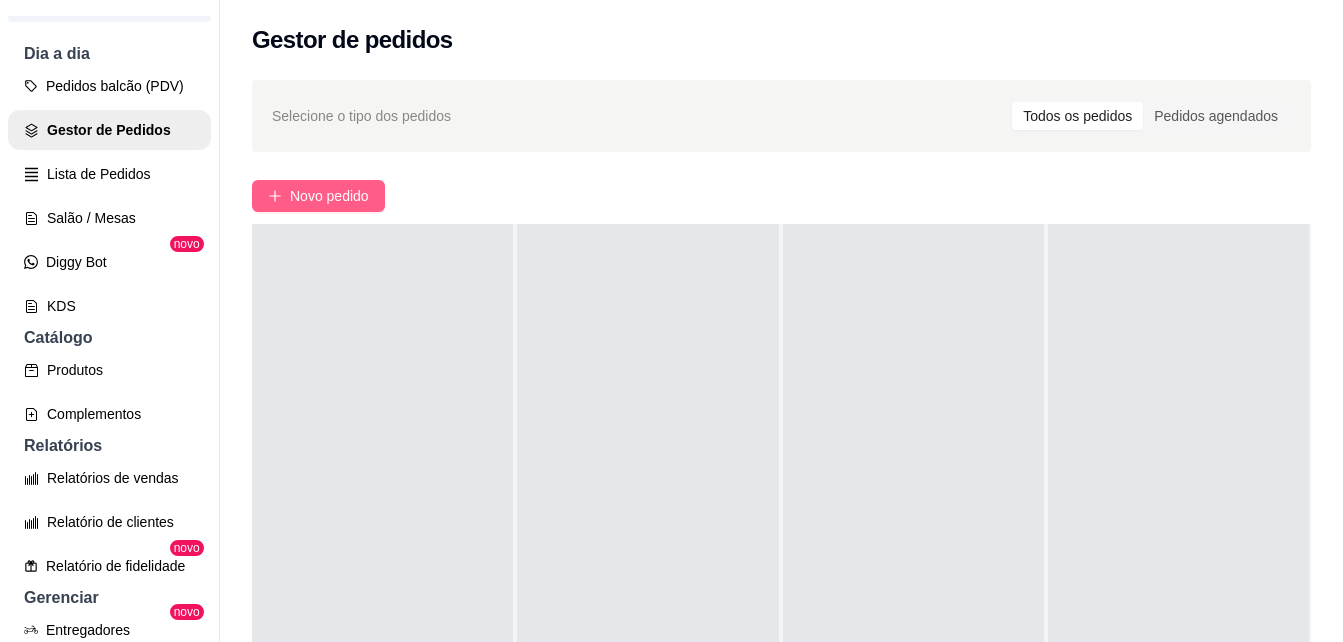 click on "Novo pedido" at bounding box center [329, 196] 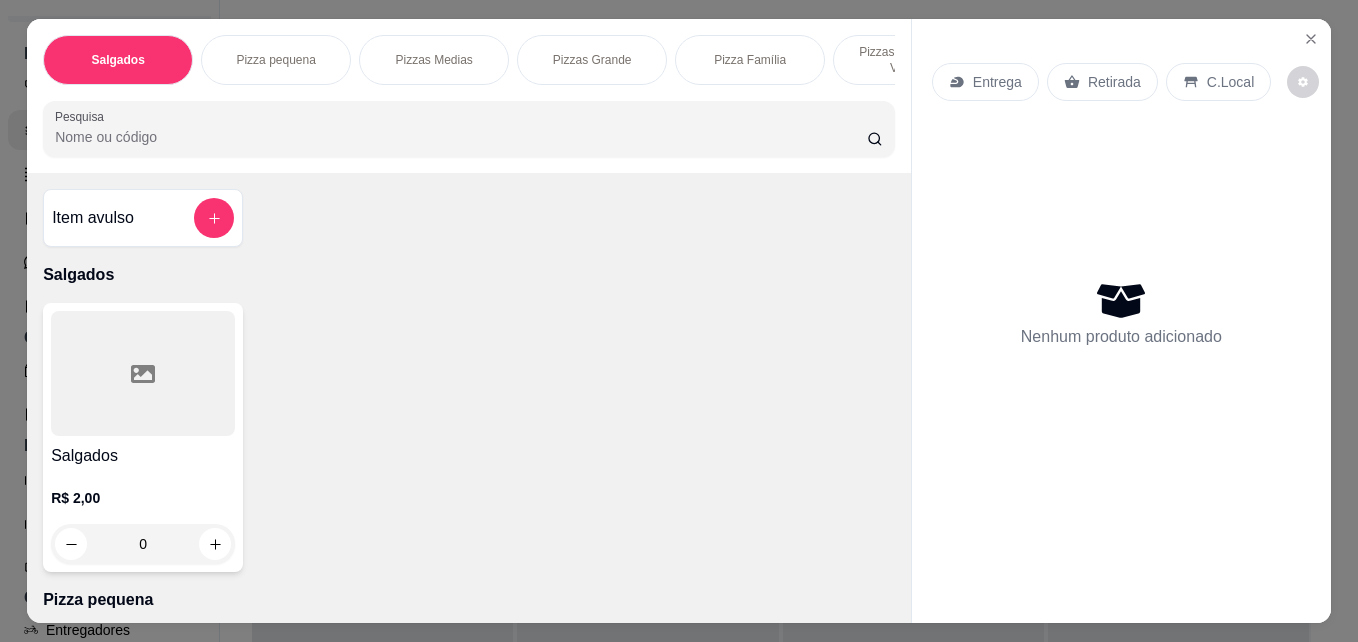 click on "R$ 2,00 0" at bounding box center (143, 516) 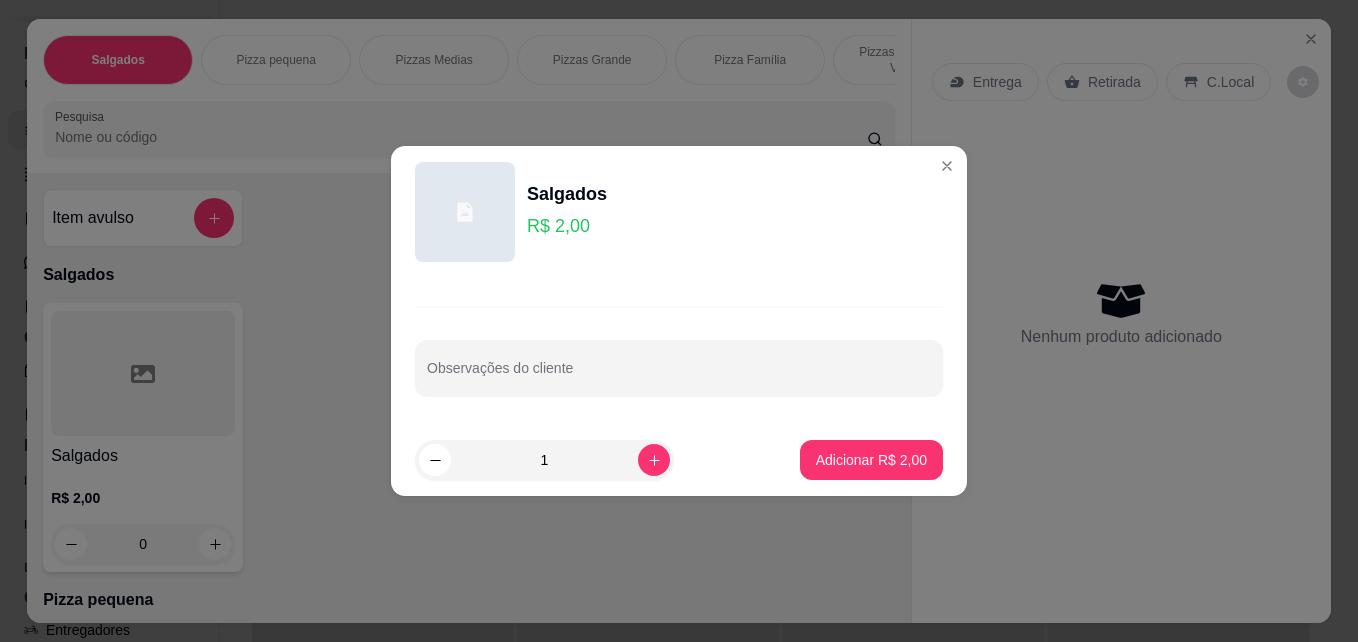click on "1" at bounding box center [544, 460] 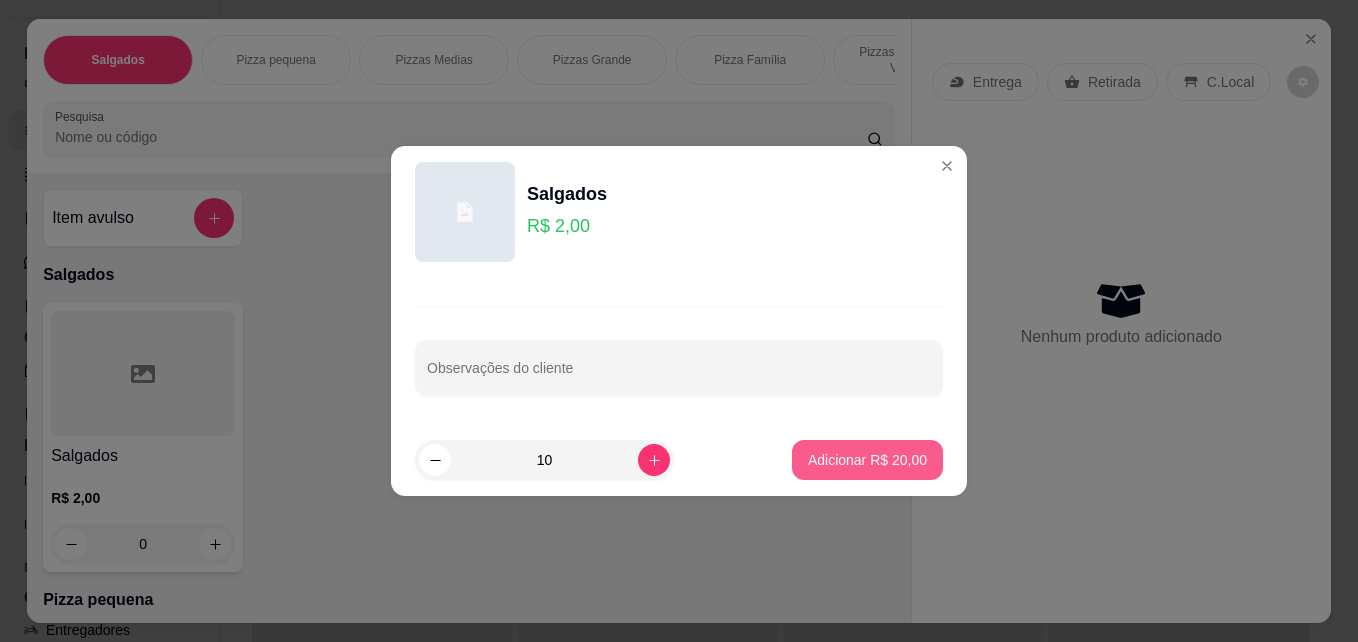 type on "10" 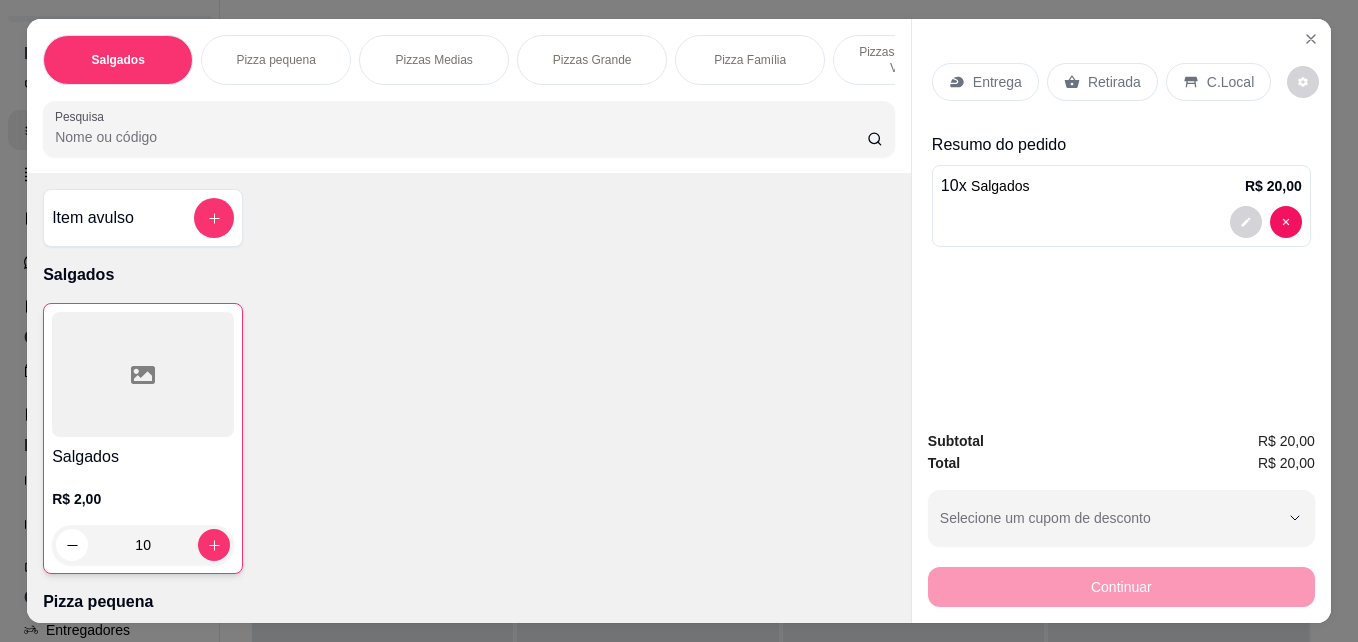 scroll, scrollTop: 0, scrollLeft: 745, axis: horizontal 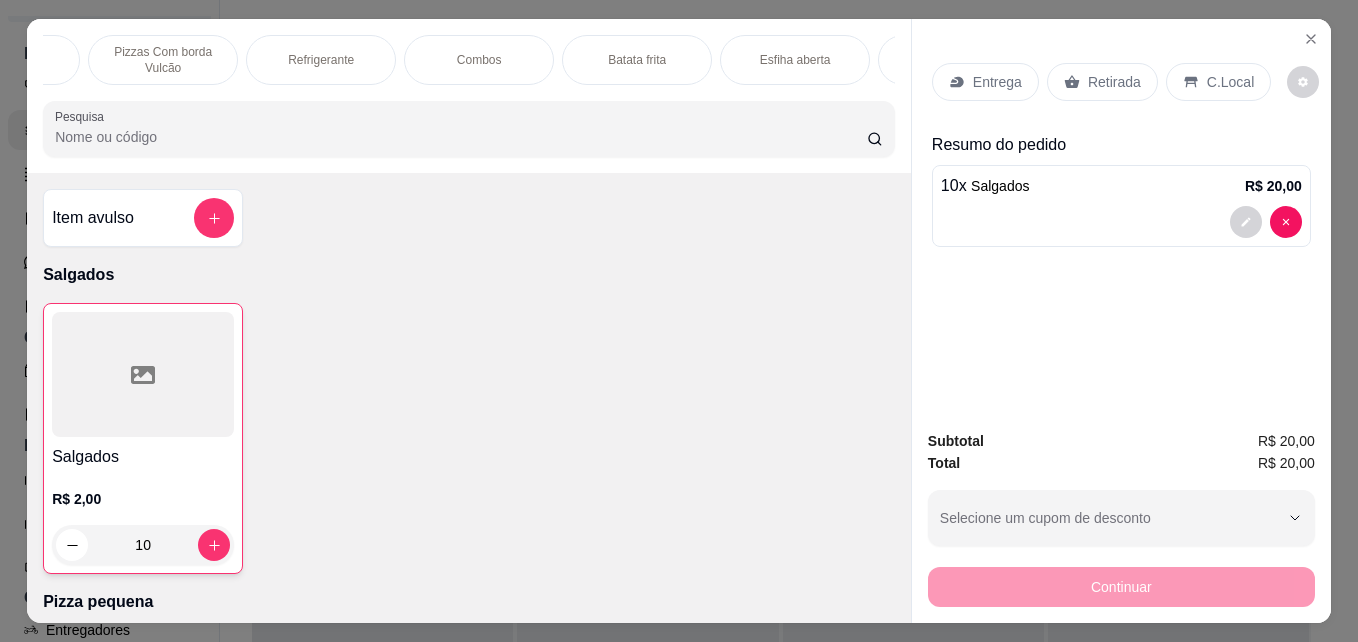 click on "Batata frita" at bounding box center [637, 60] 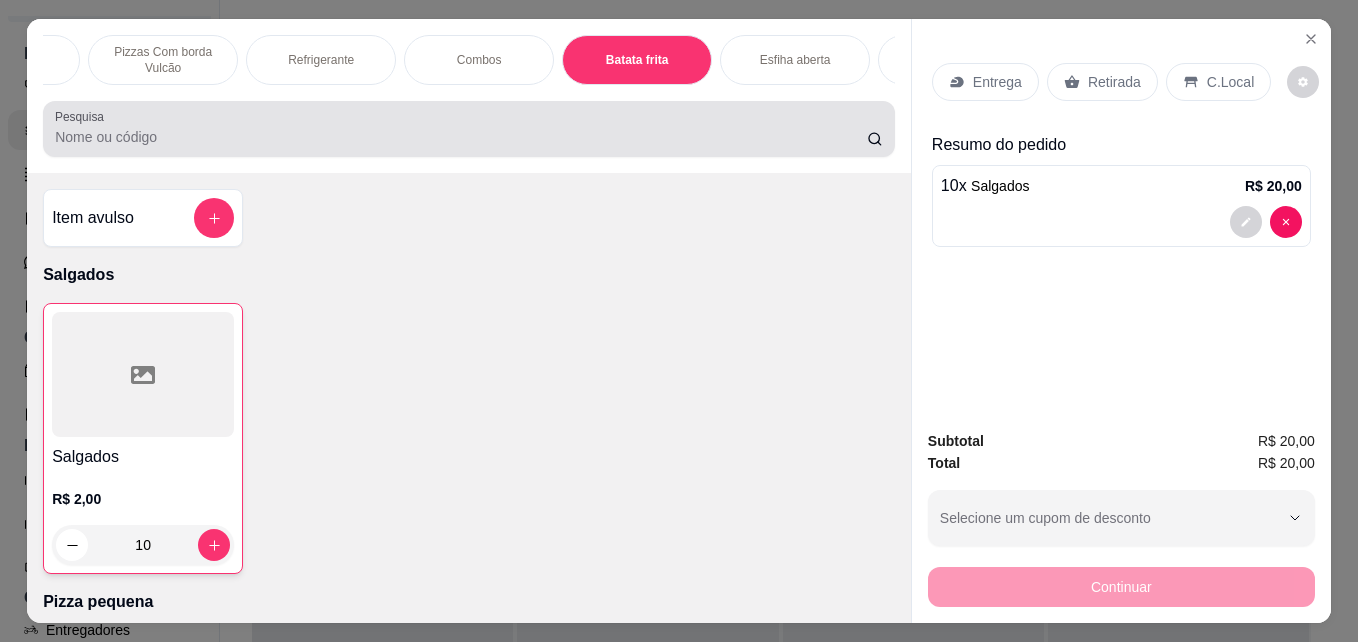 scroll, scrollTop: 4105, scrollLeft: 0, axis: vertical 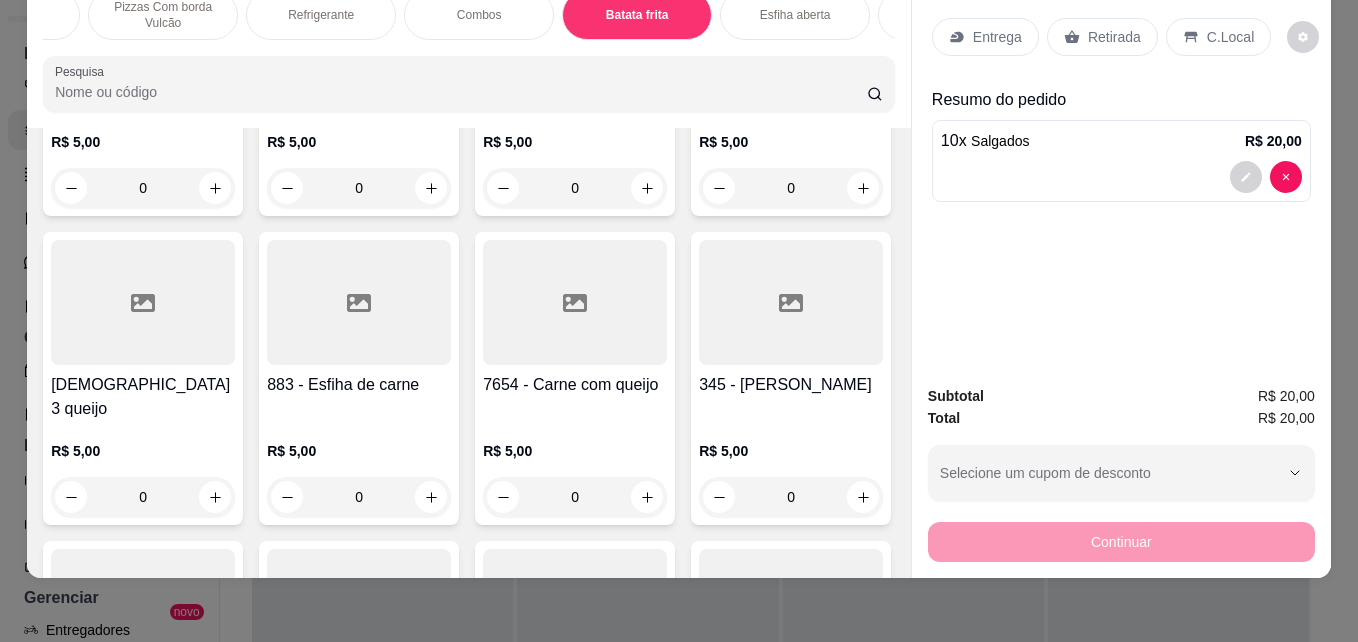 click on "Refrigerante" at bounding box center (321, 15) 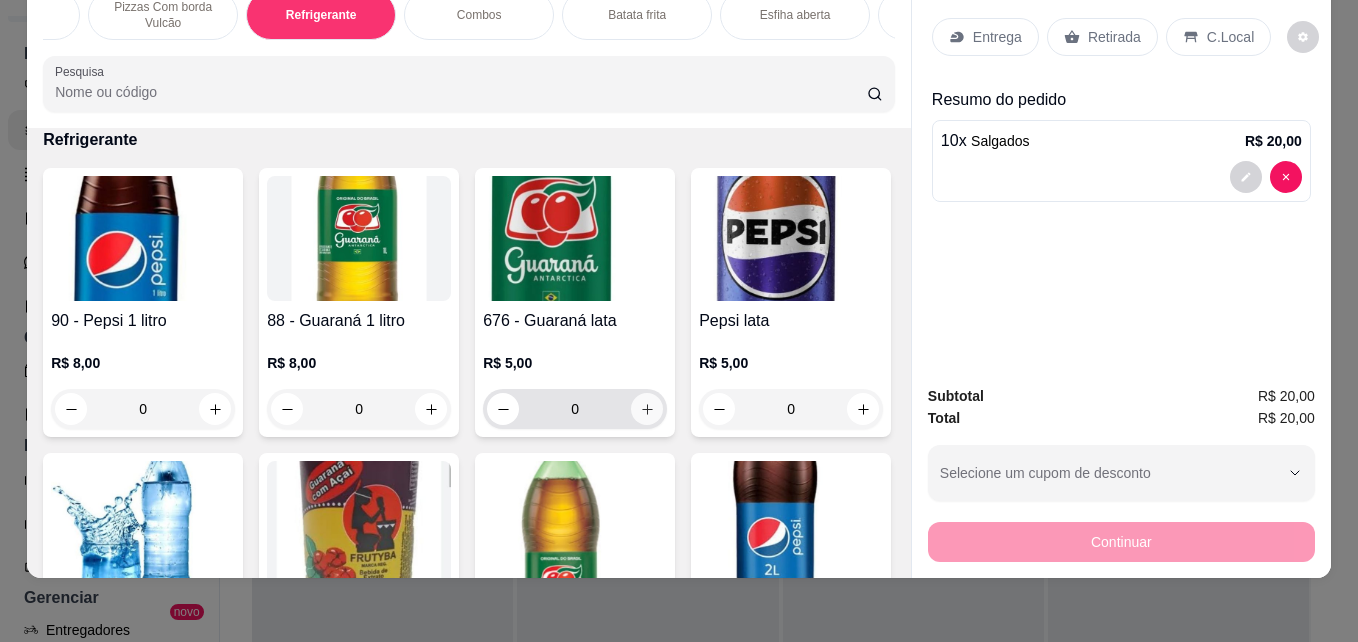 click 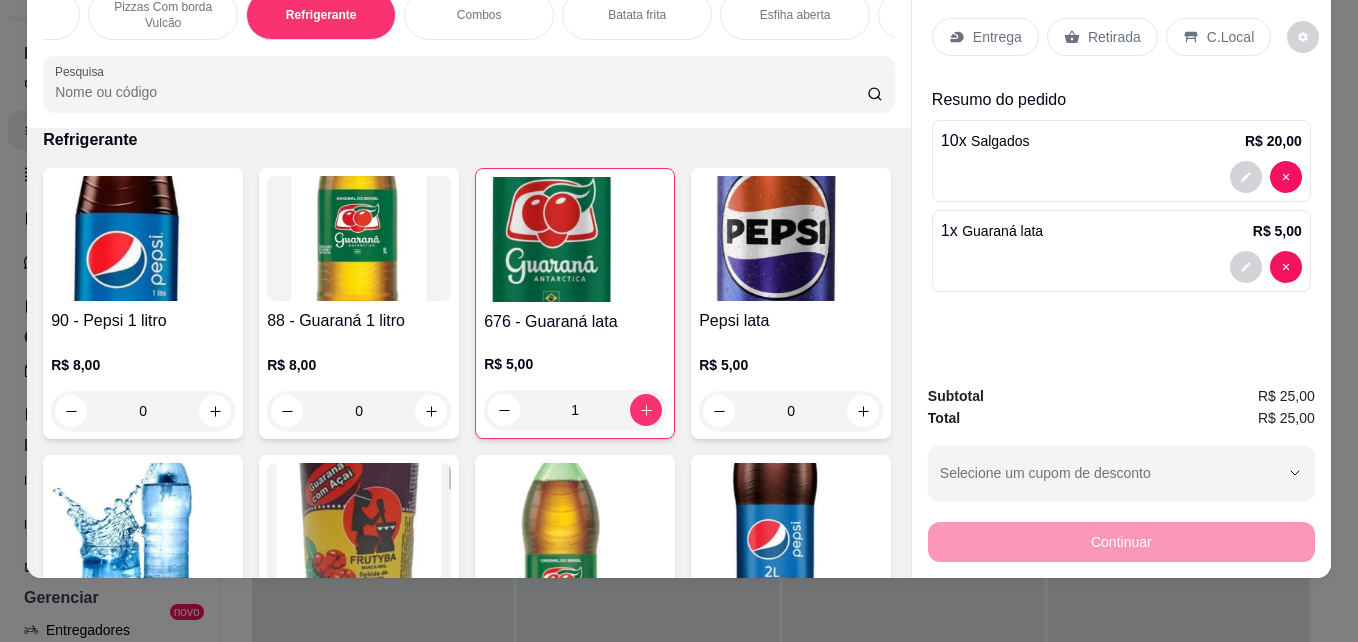 click on "Entrega" at bounding box center (997, 37) 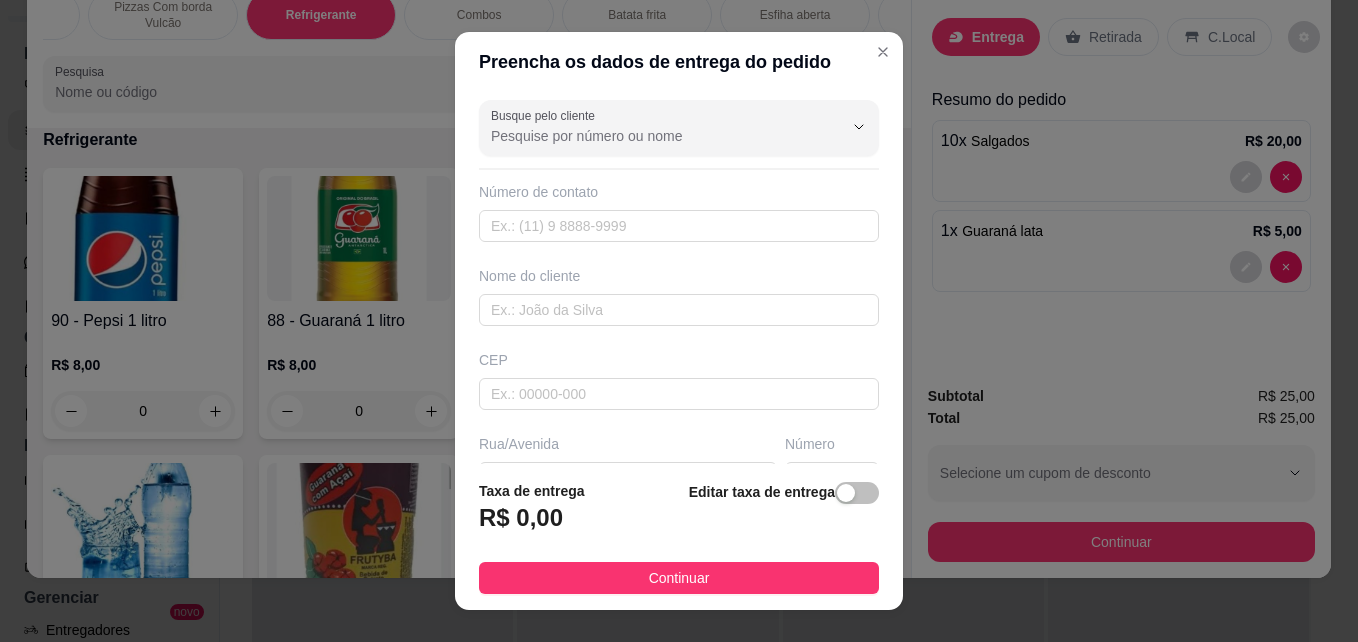 drag, startPoint x: 829, startPoint y: 493, endPoint x: 742, endPoint y: 492, distance: 87.005745 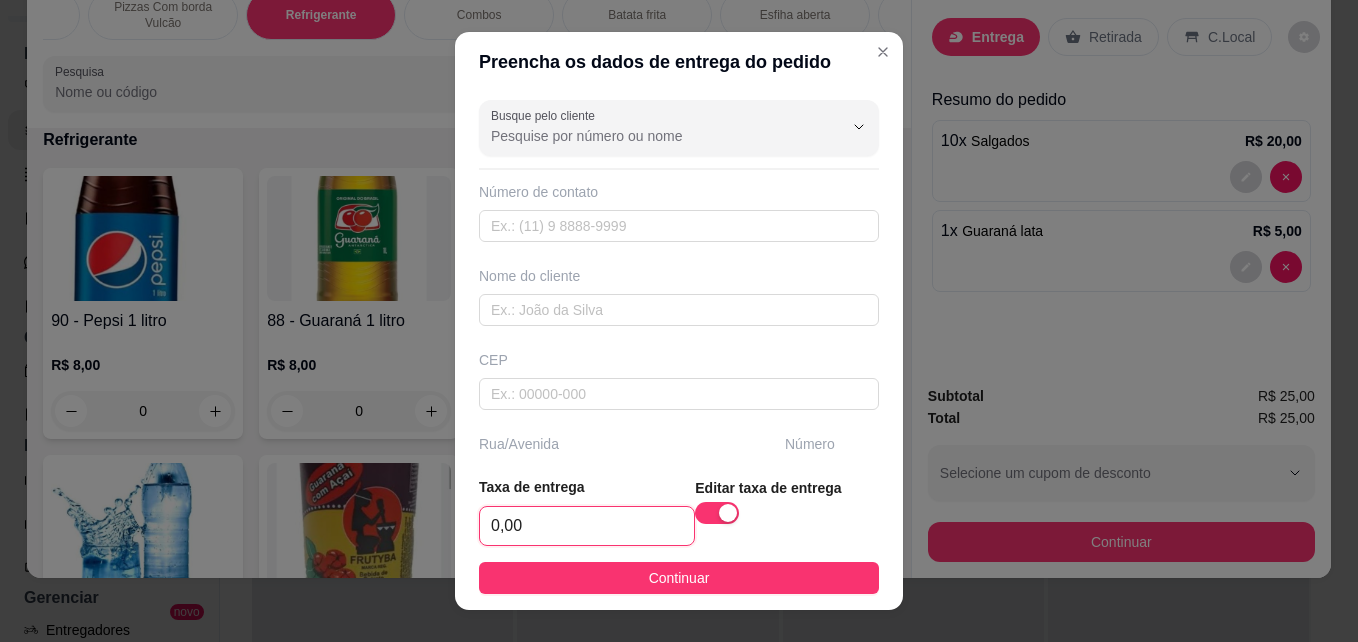 click on "0,00" at bounding box center (587, 526) 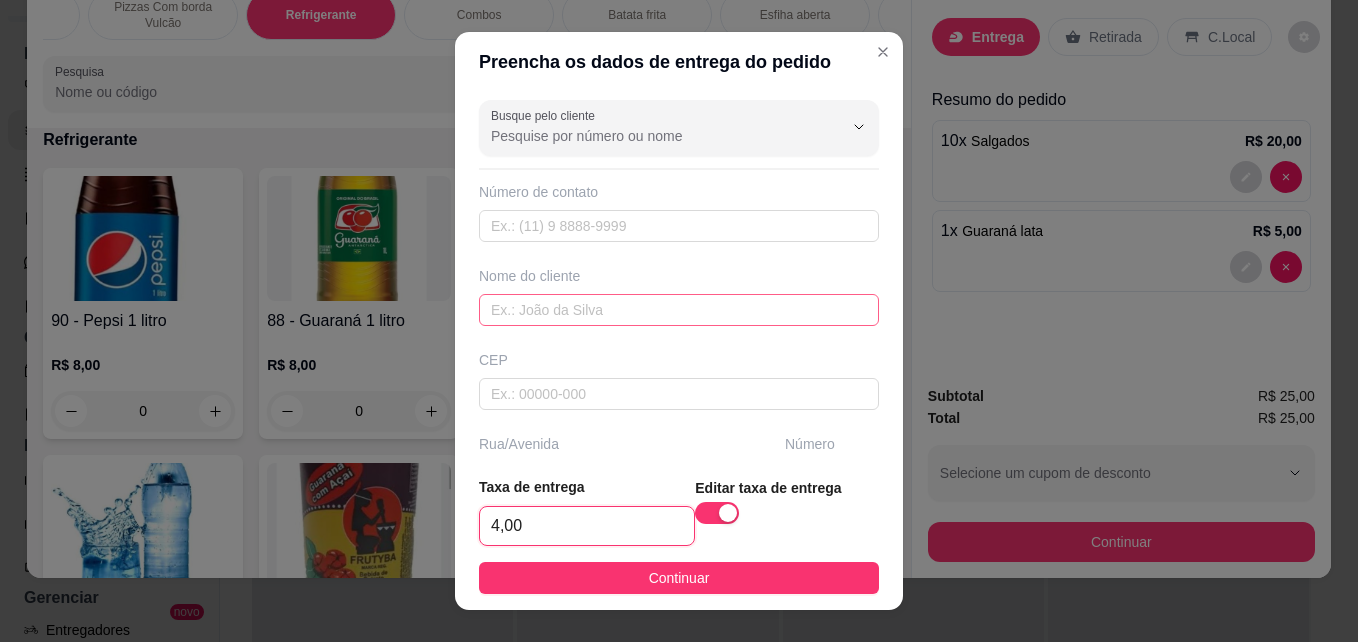 type on "4,00" 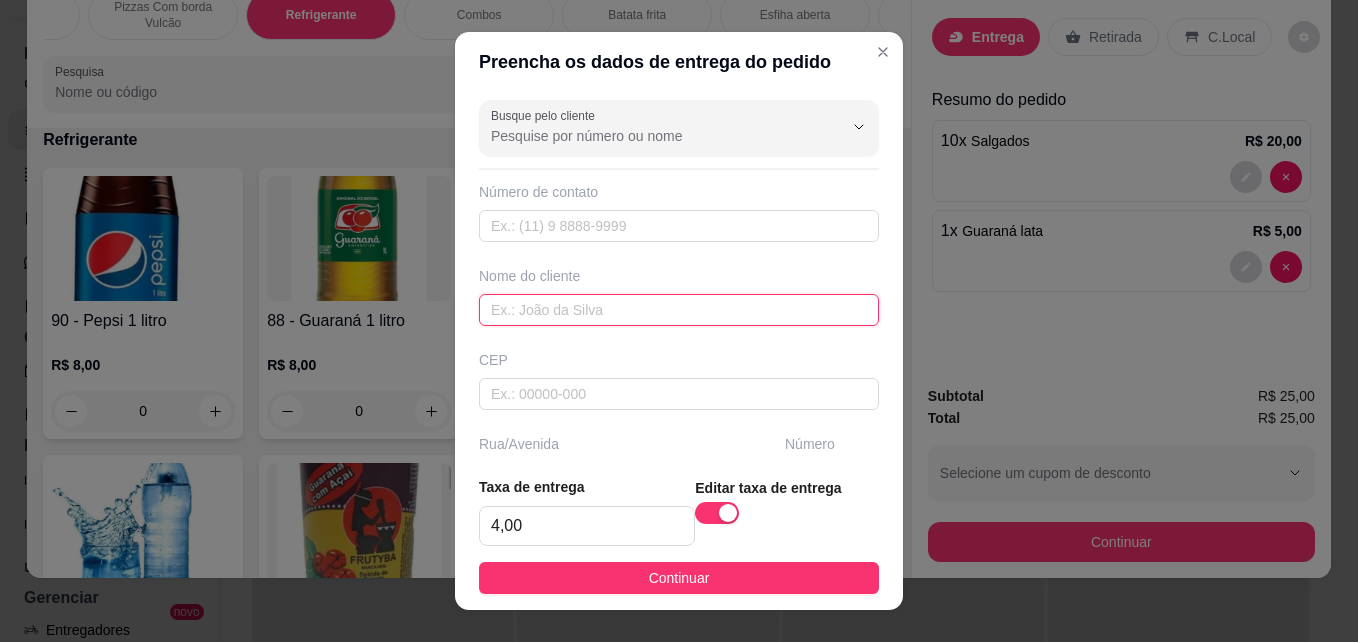click at bounding box center [679, 310] 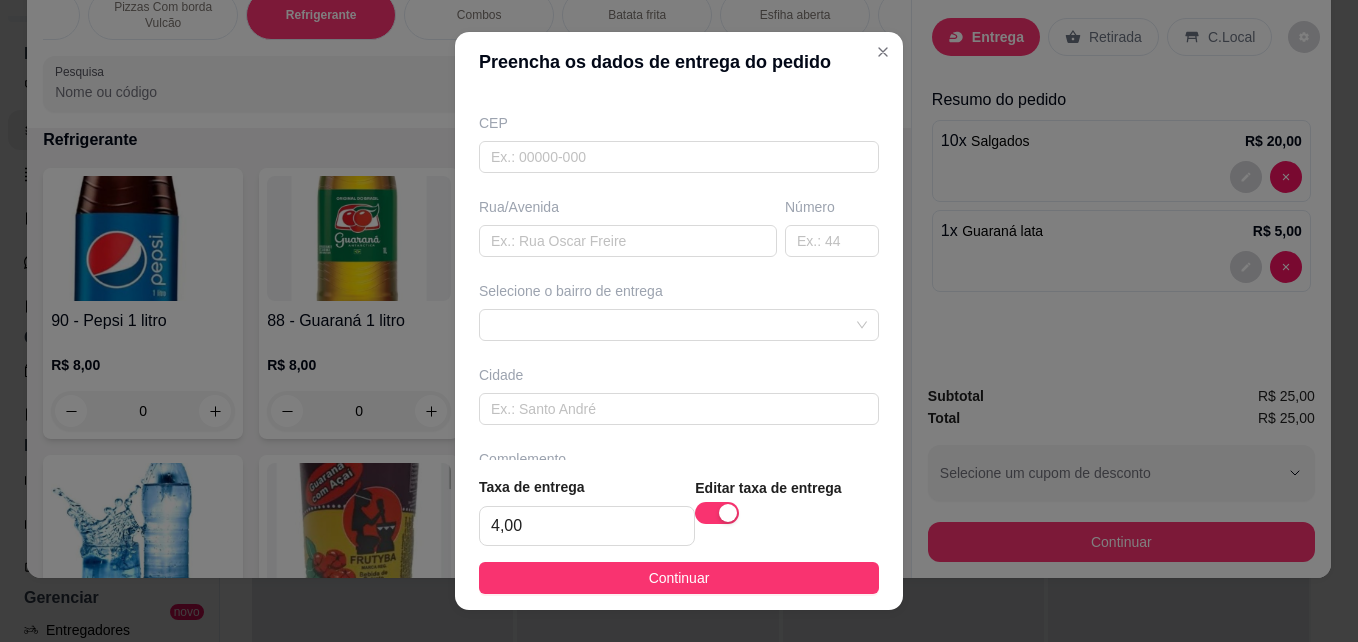 scroll, scrollTop: 300, scrollLeft: 0, axis: vertical 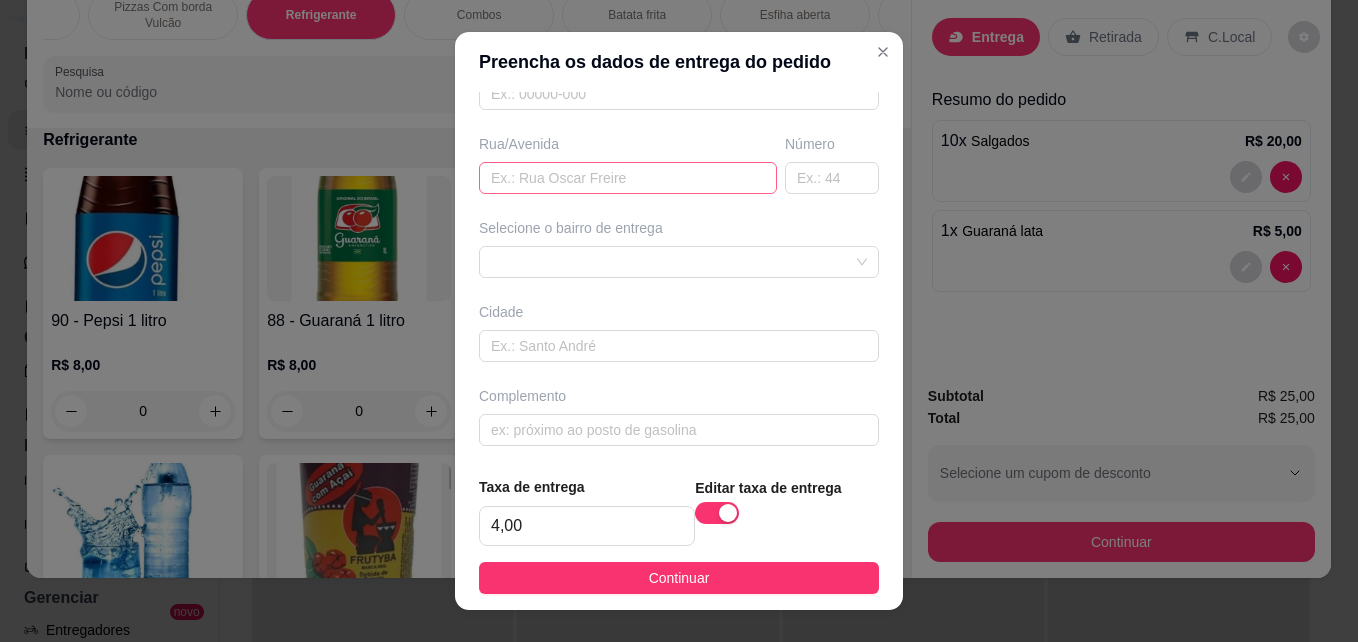 type on "[PERSON_NAME]" 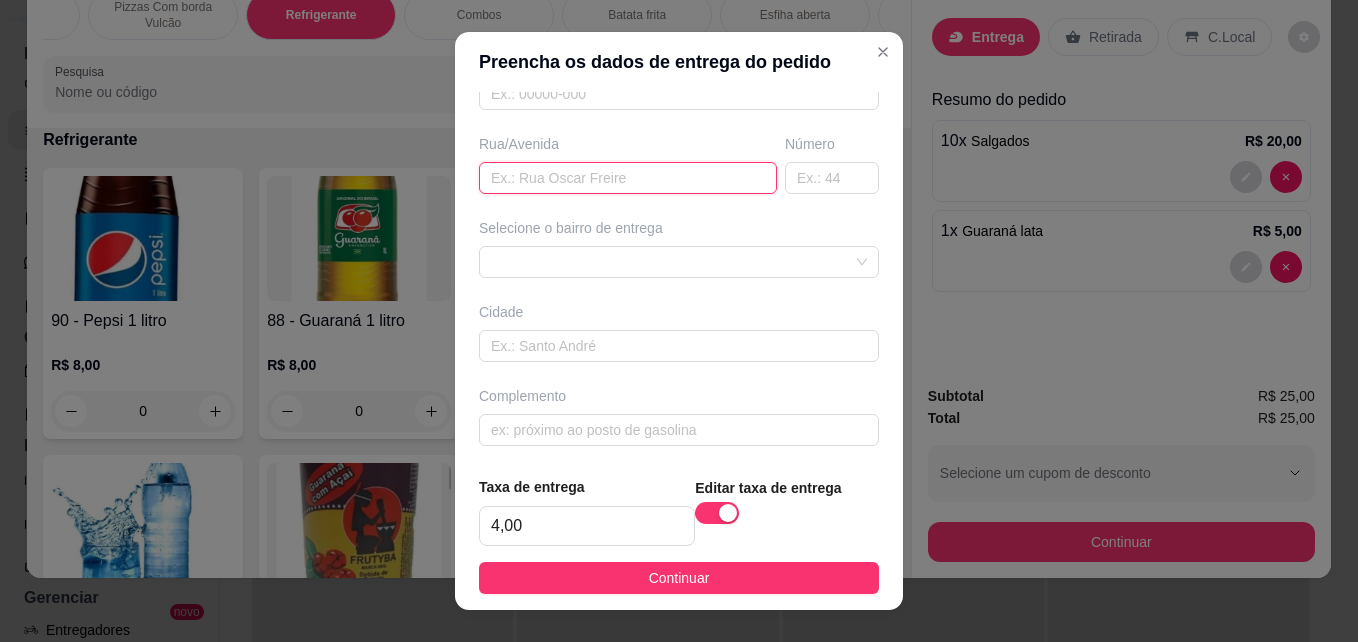 click at bounding box center [628, 178] 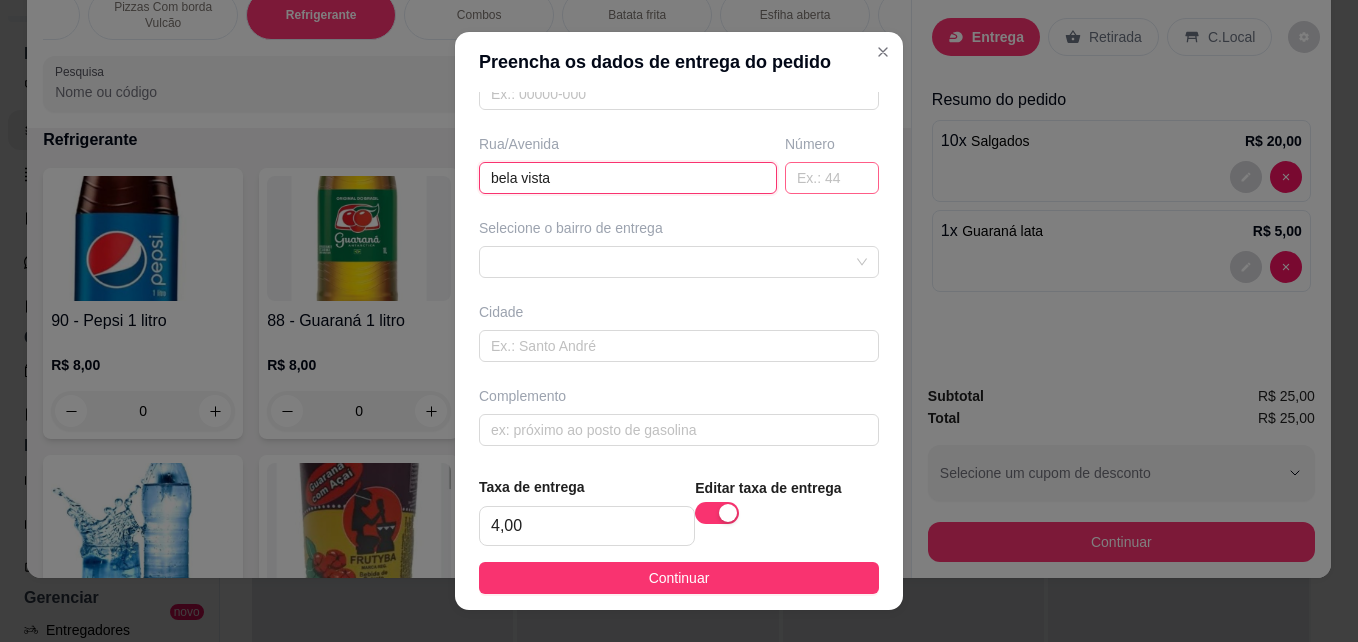 type on "bela vista" 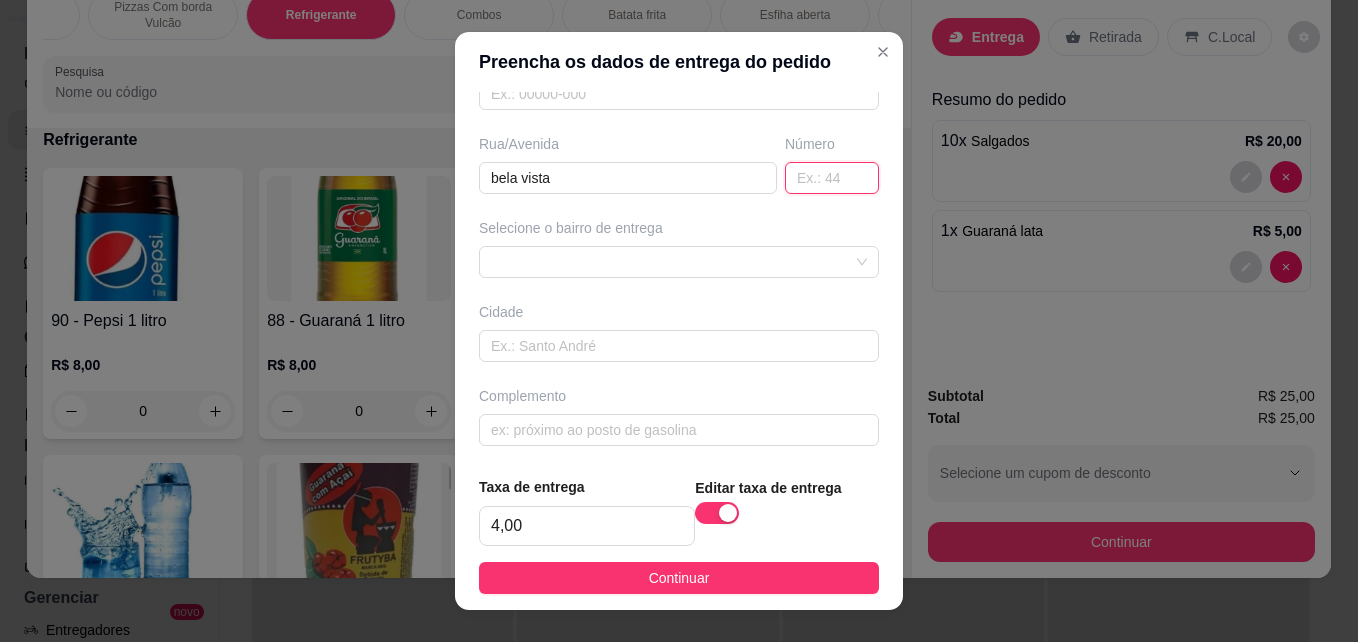 click at bounding box center (832, 178) 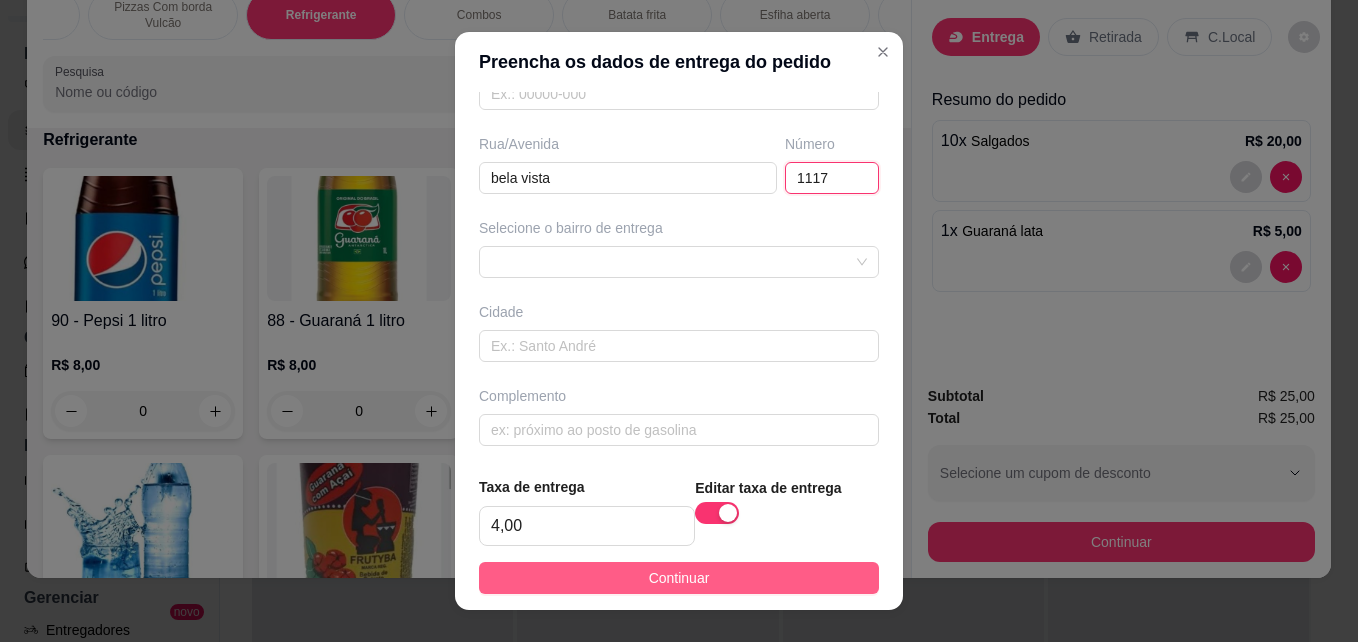 type on "1117" 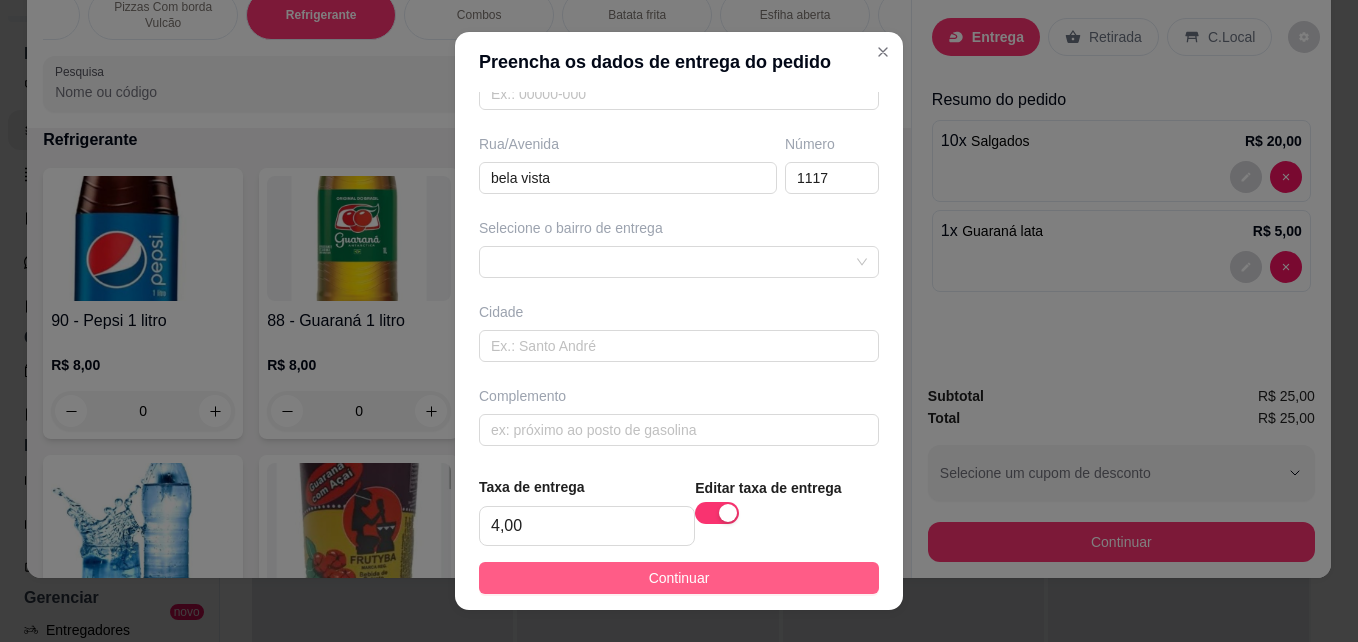 click on "Continuar" at bounding box center [679, 578] 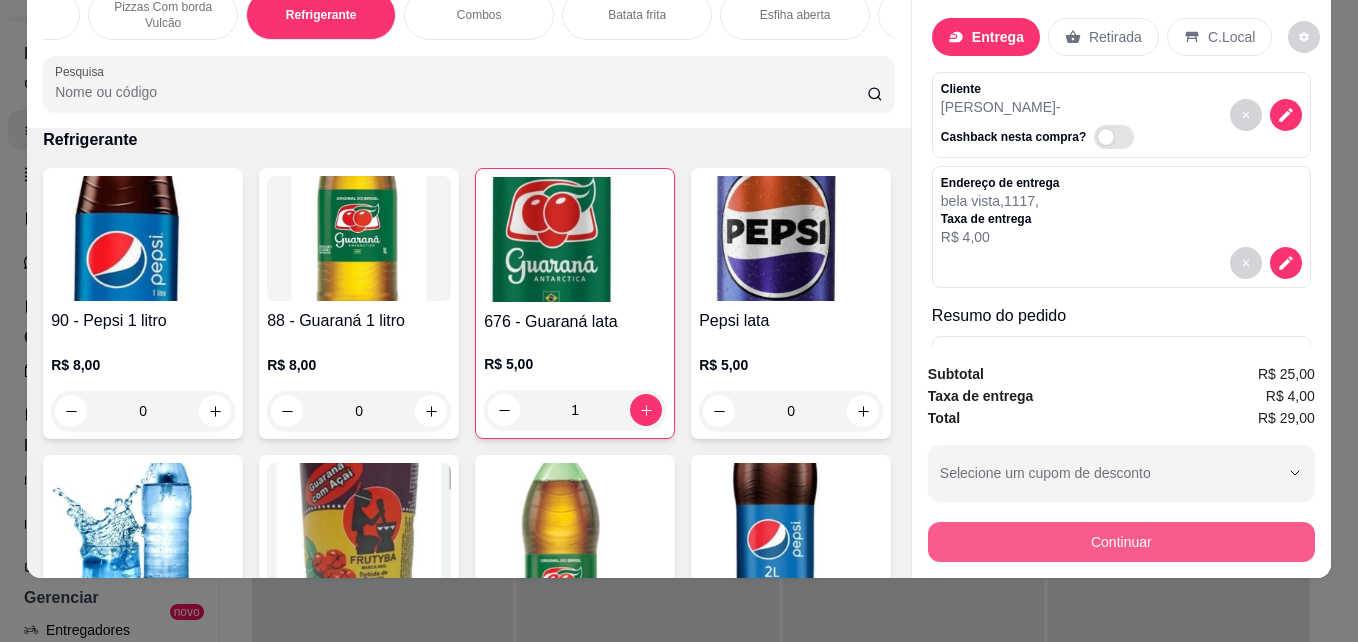 click on "Continuar" at bounding box center [1121, 542] 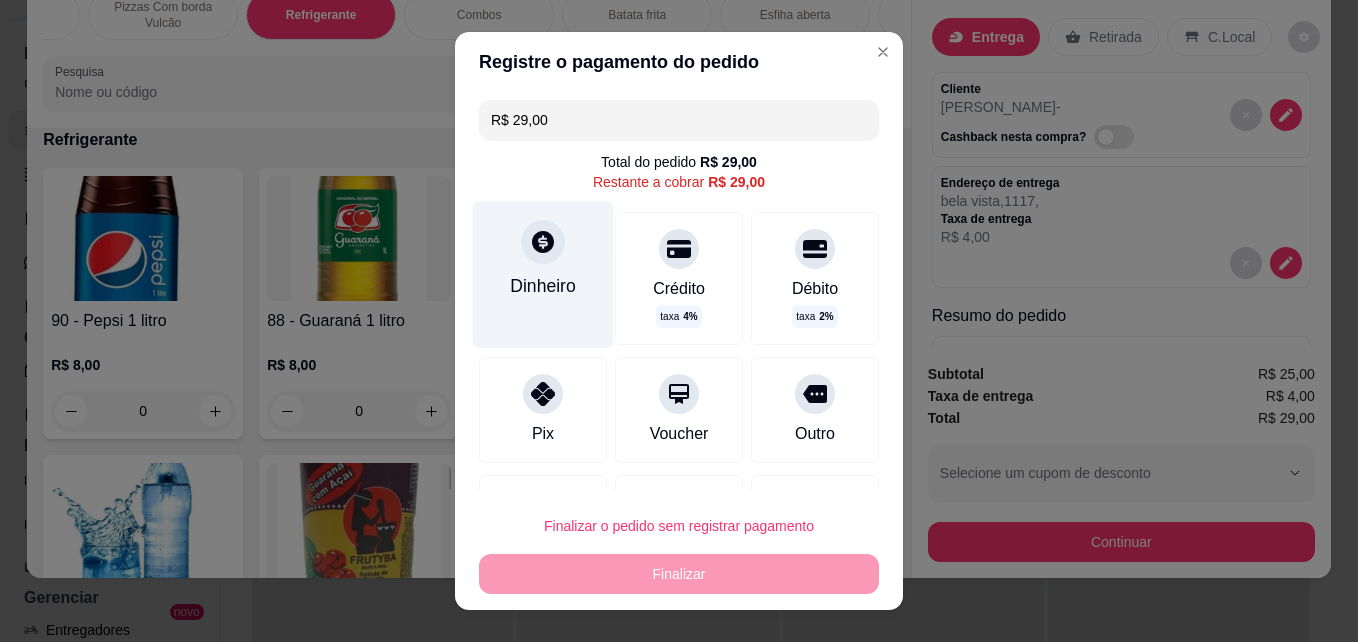 click on "Dinheiro" at bounding box center [543, 286] 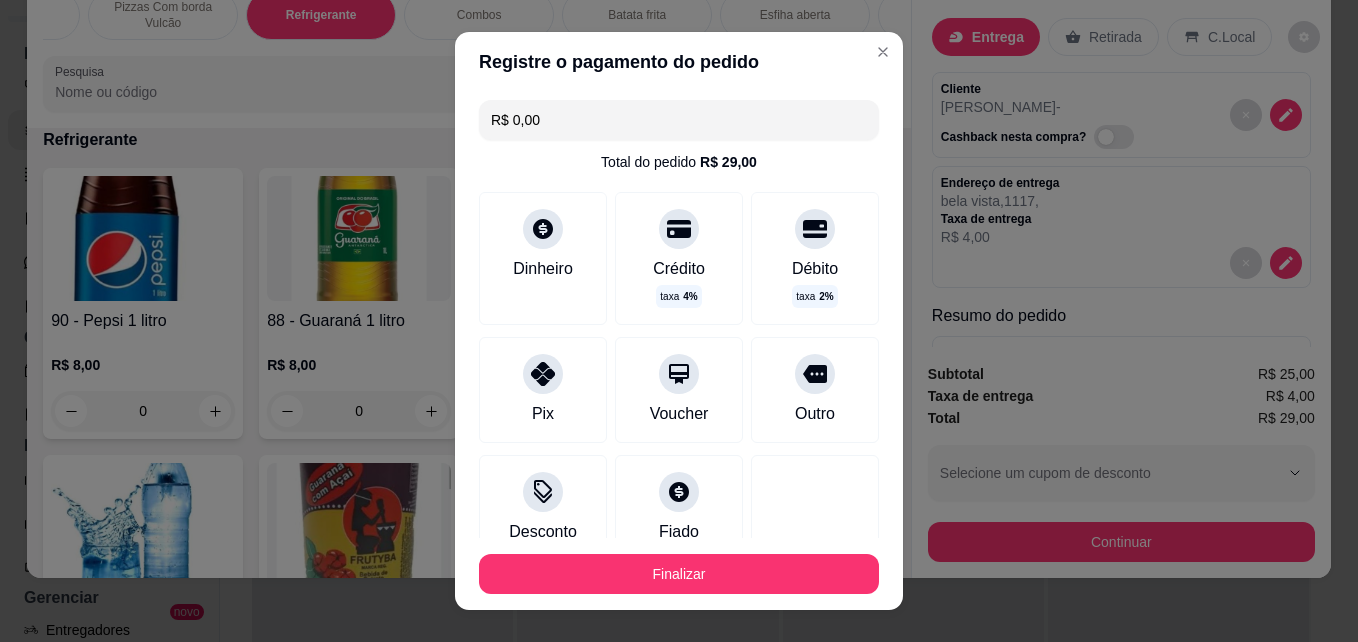 type on "R$ 0,00" 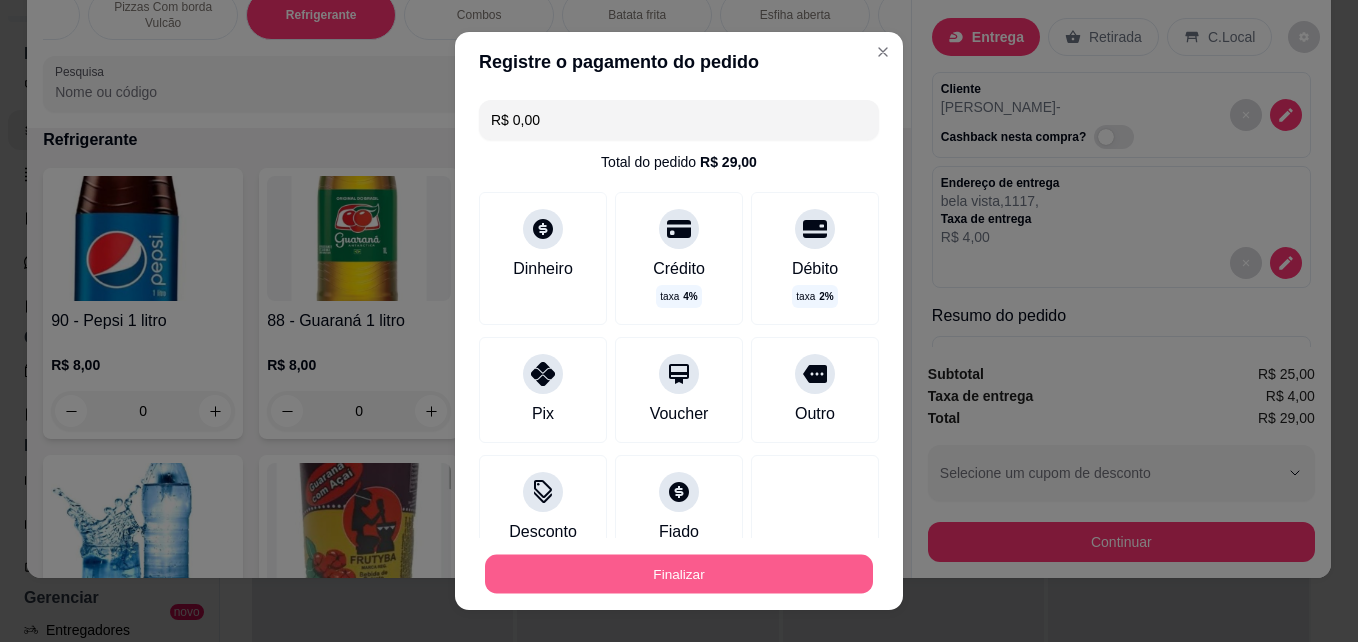 click on "Finalizar" at bounding box center [679, 574] 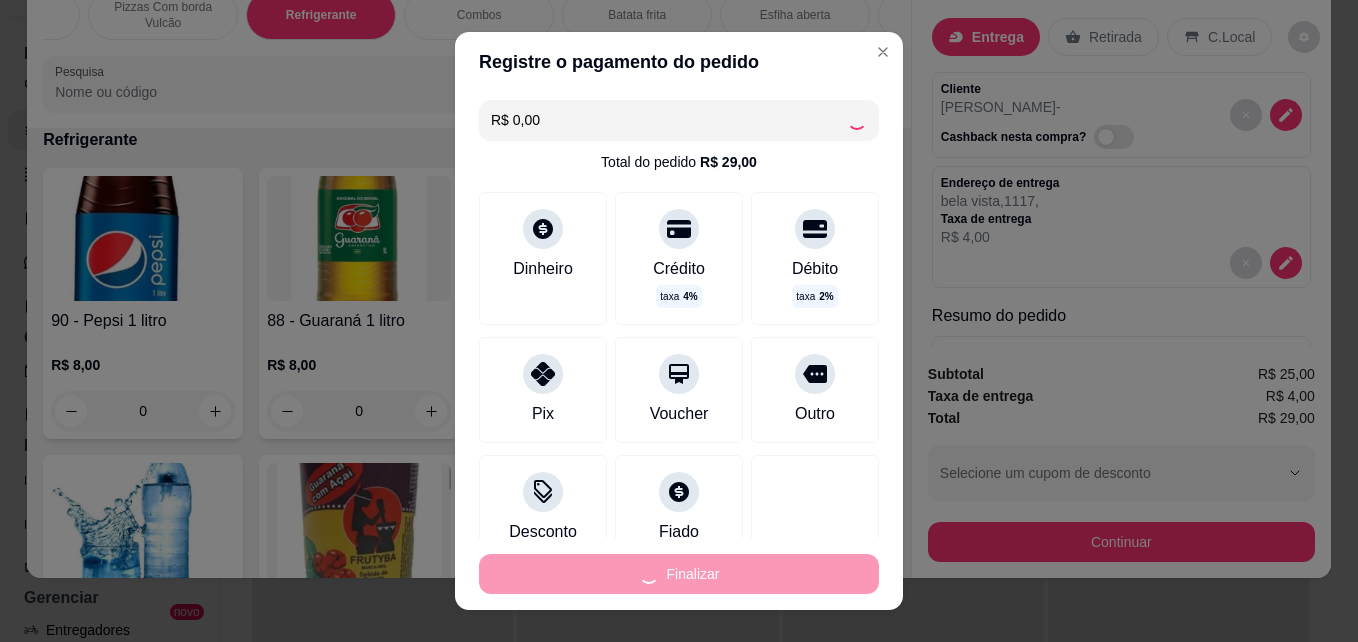 type on "0" 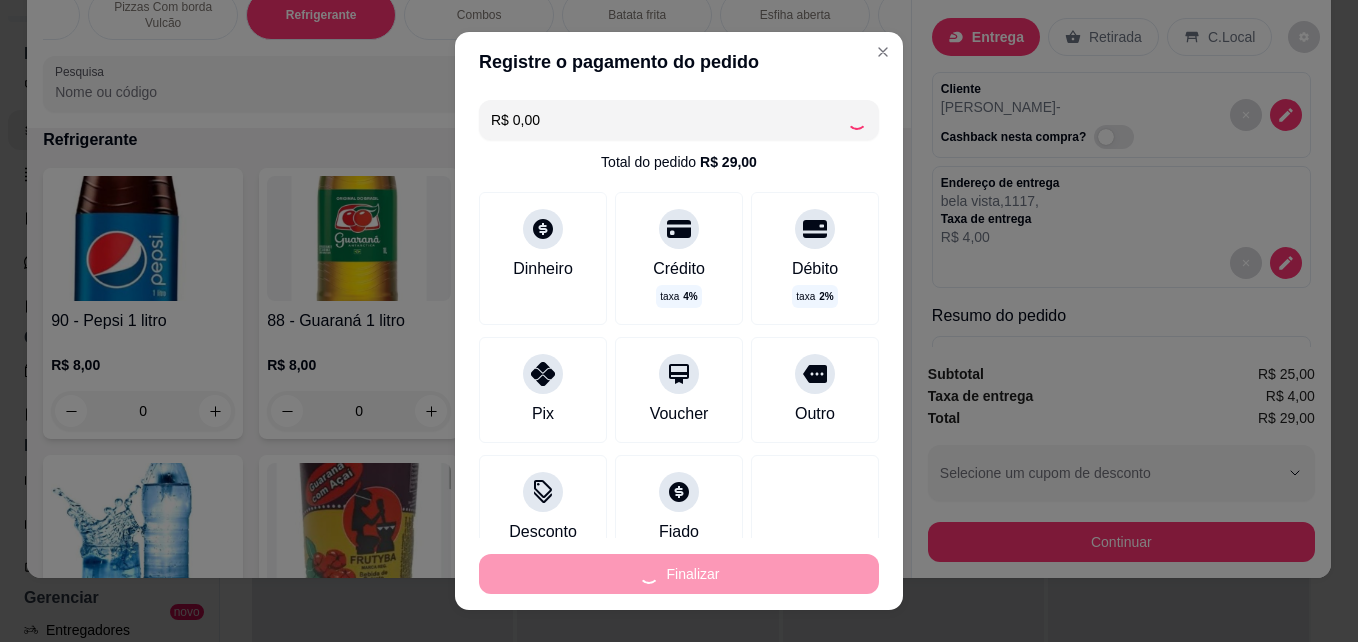 type on "0" 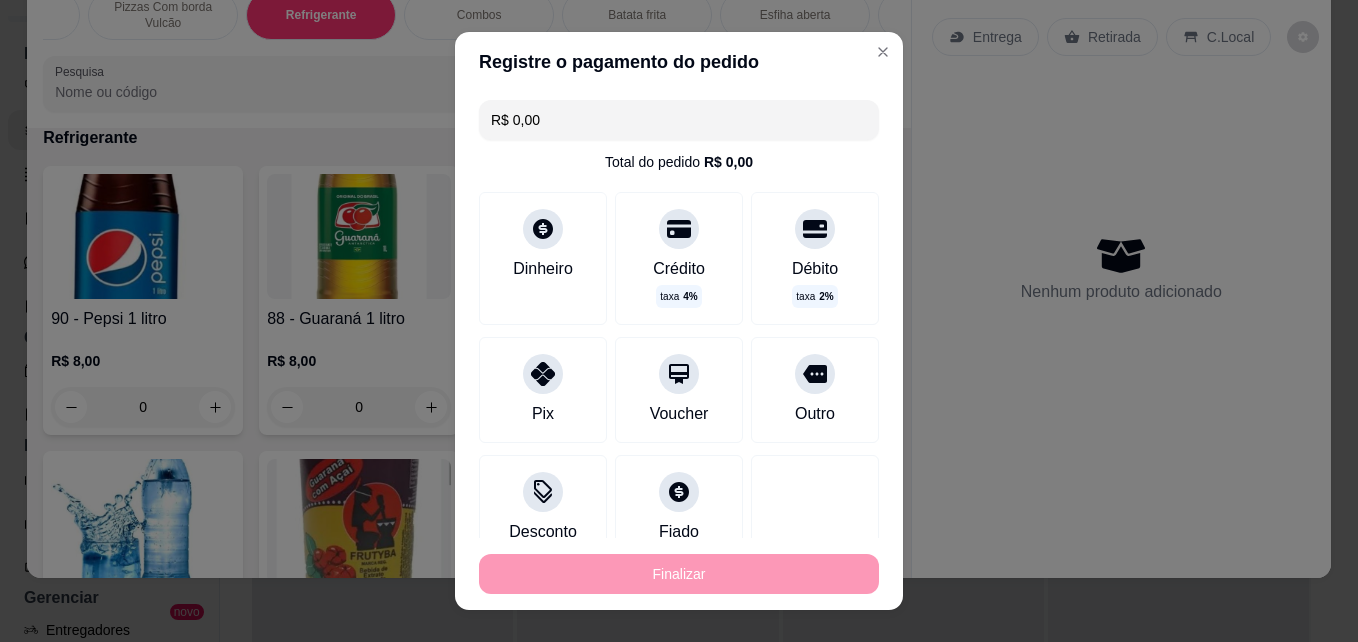 type on "-R$ 29,00" 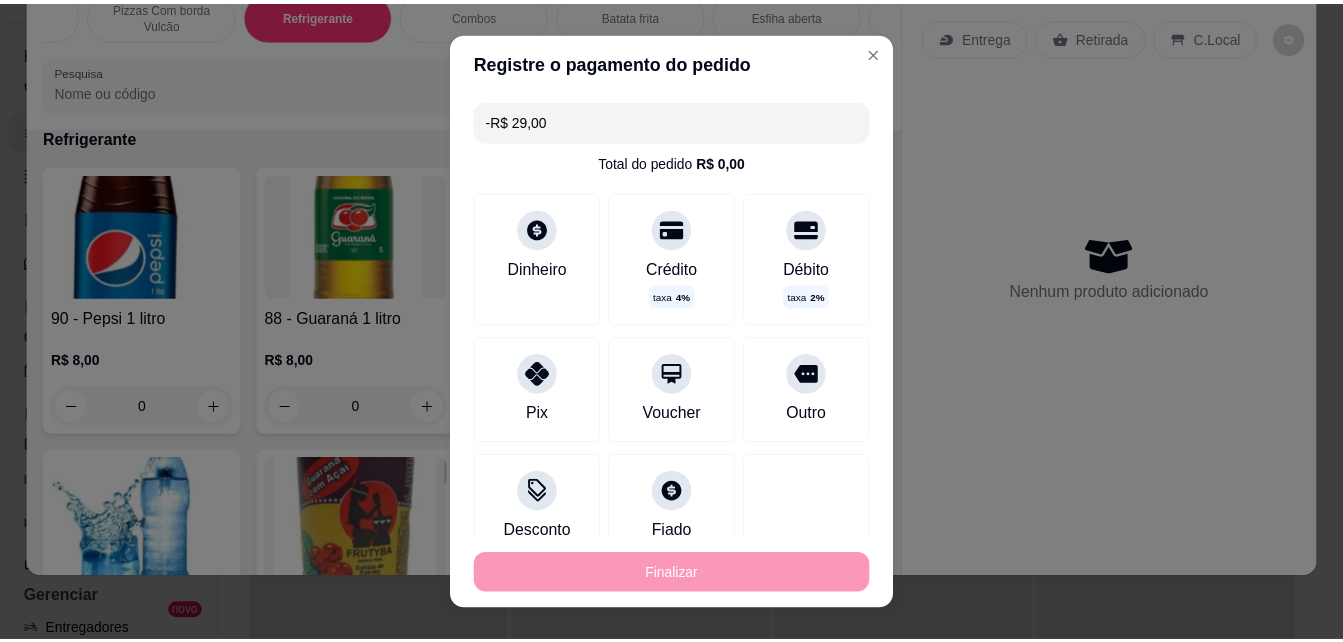 scroll, scrollTop: 1980, scrollLeft: 0, axis: vertical 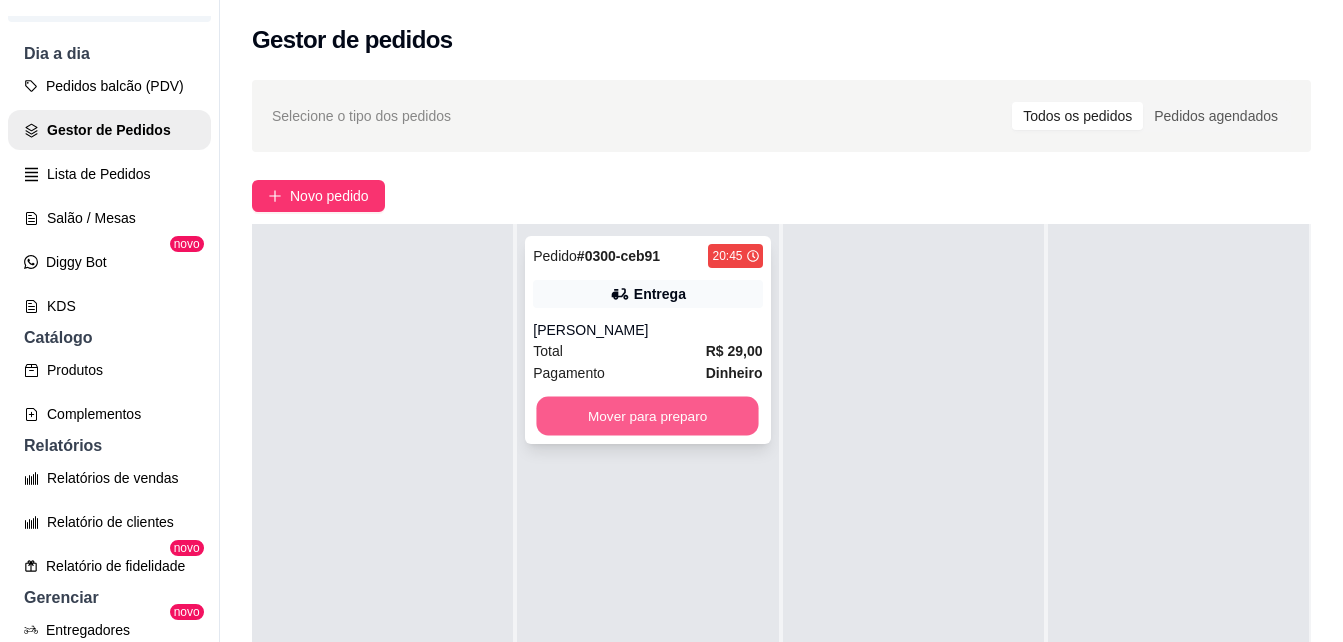 click on "Mover para preparo" at bounding box center [648, 416] 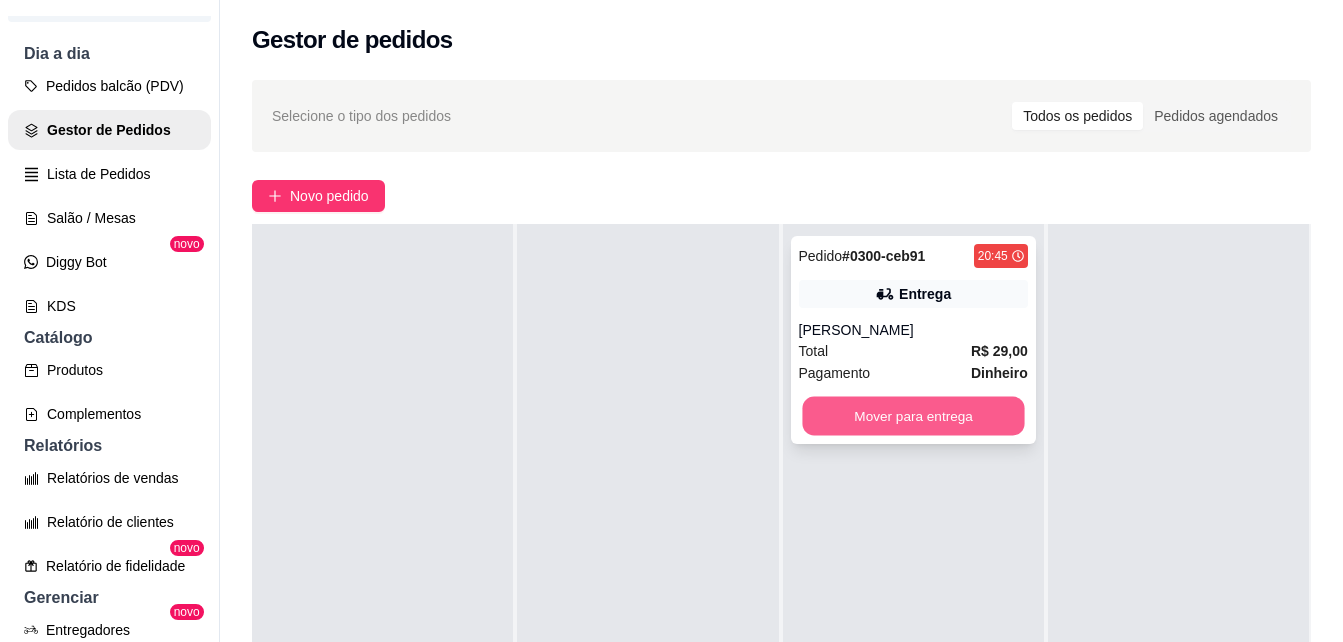 click on "Mover para entrega" at bounding box center [913, 416] 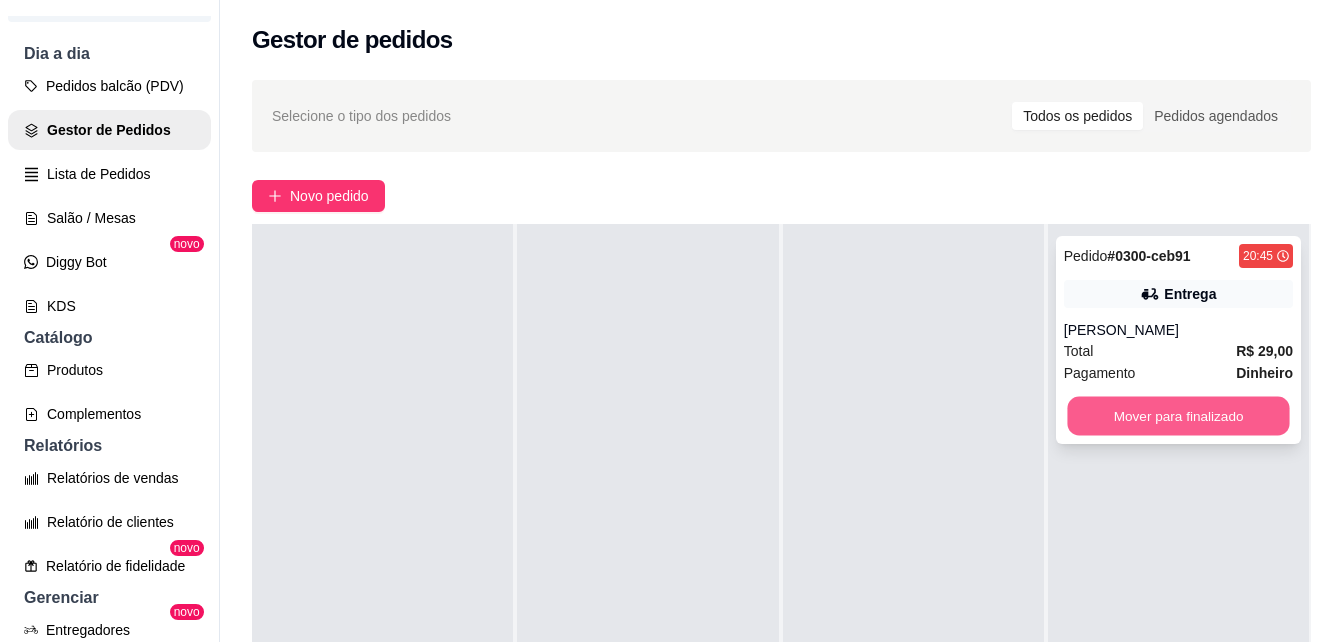 click on "Mover para finalizado" at bounding box center [1178, 416] 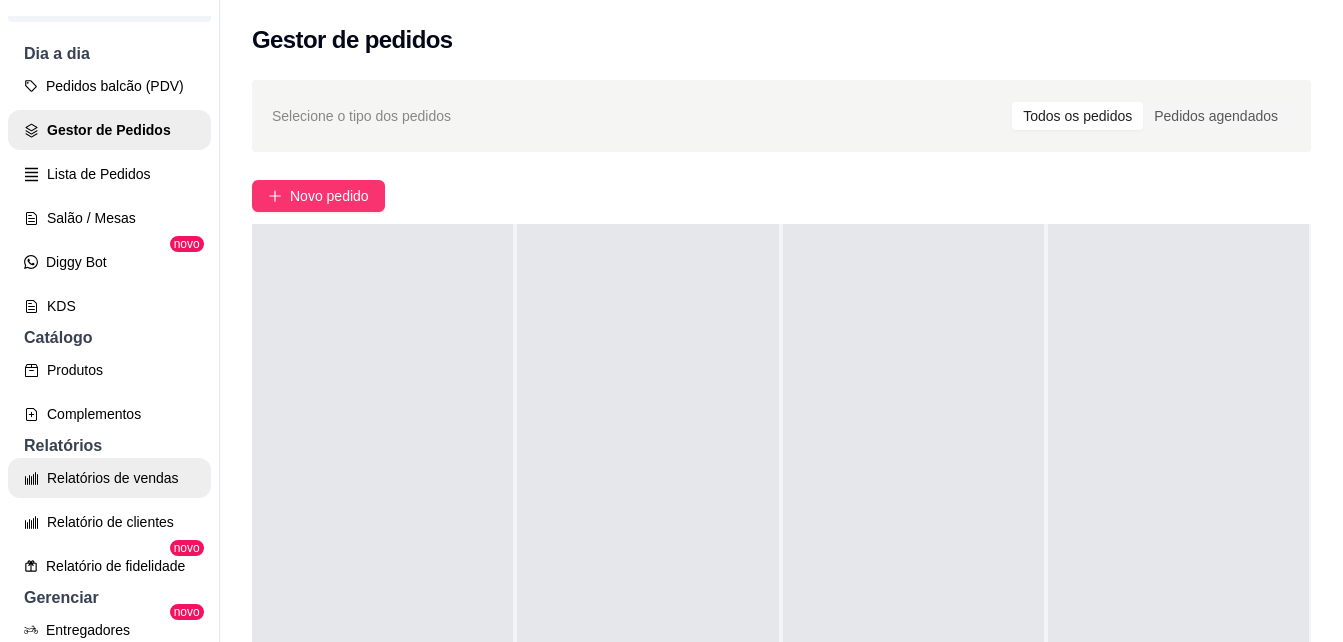 click on "Relatórios de vendas" at bounding box center (109, 478) 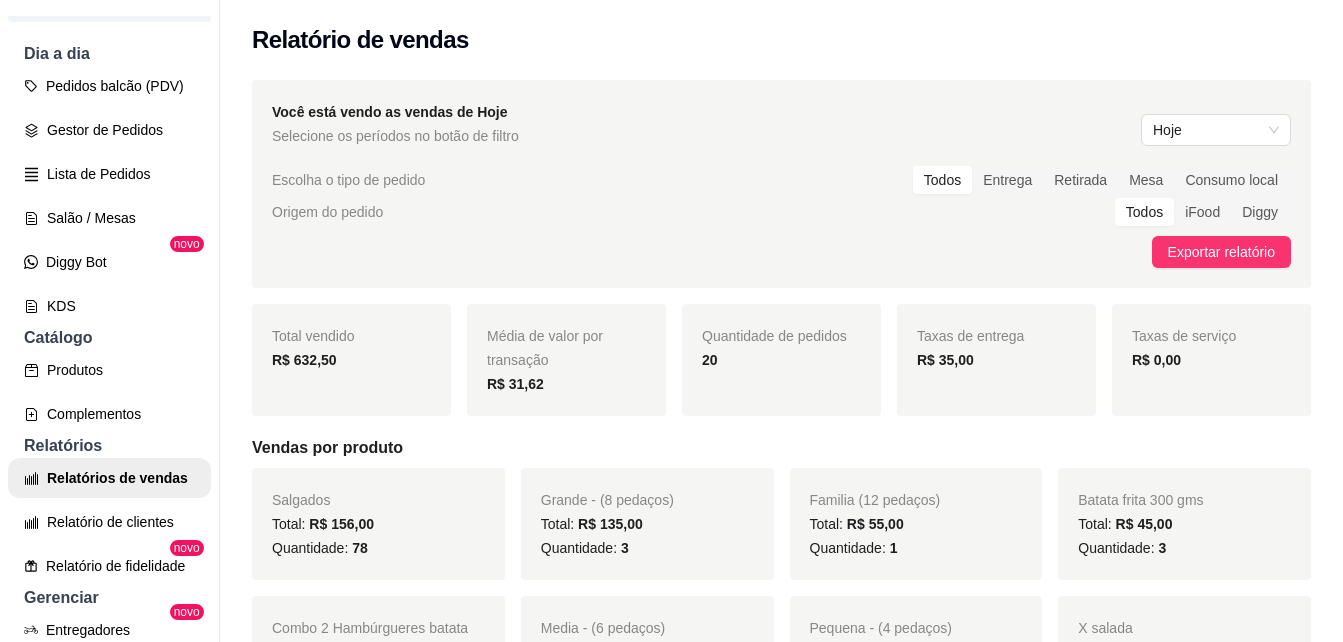 drag, startPoint x: 299, startPoint y: 368, endPoint x: 243, endPoint y: 431, distance: 84.29116 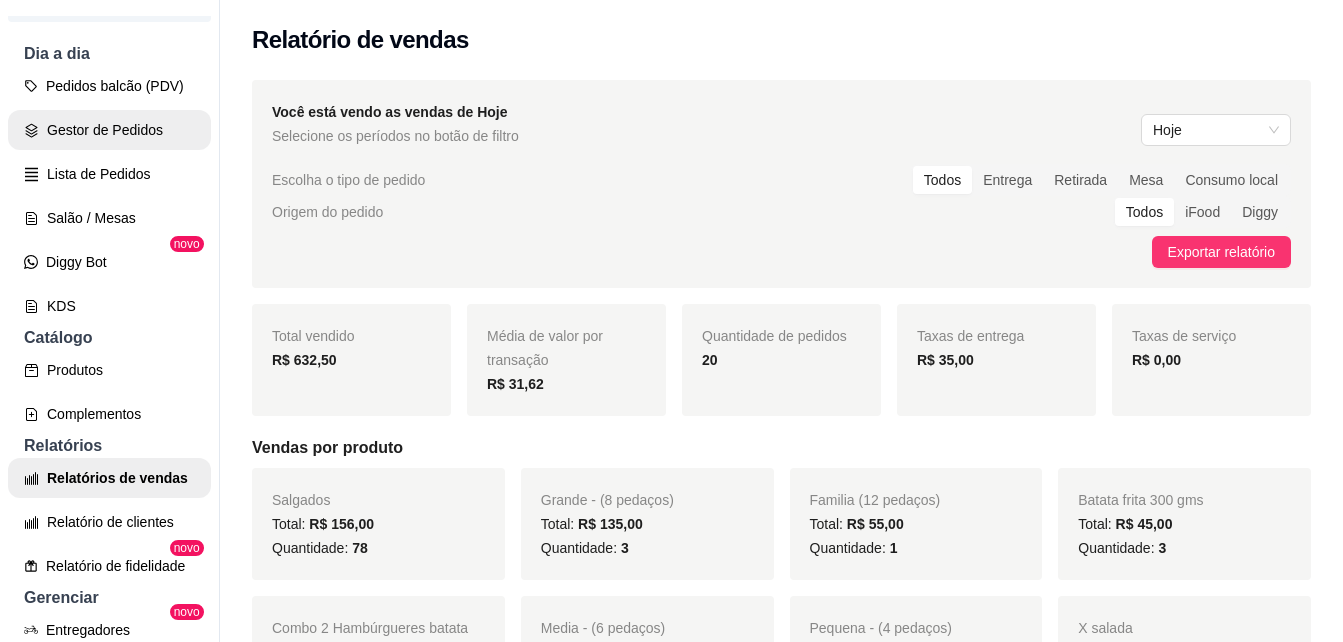 click on "Gestor de Pedidos" at bounding box center (109, 130) 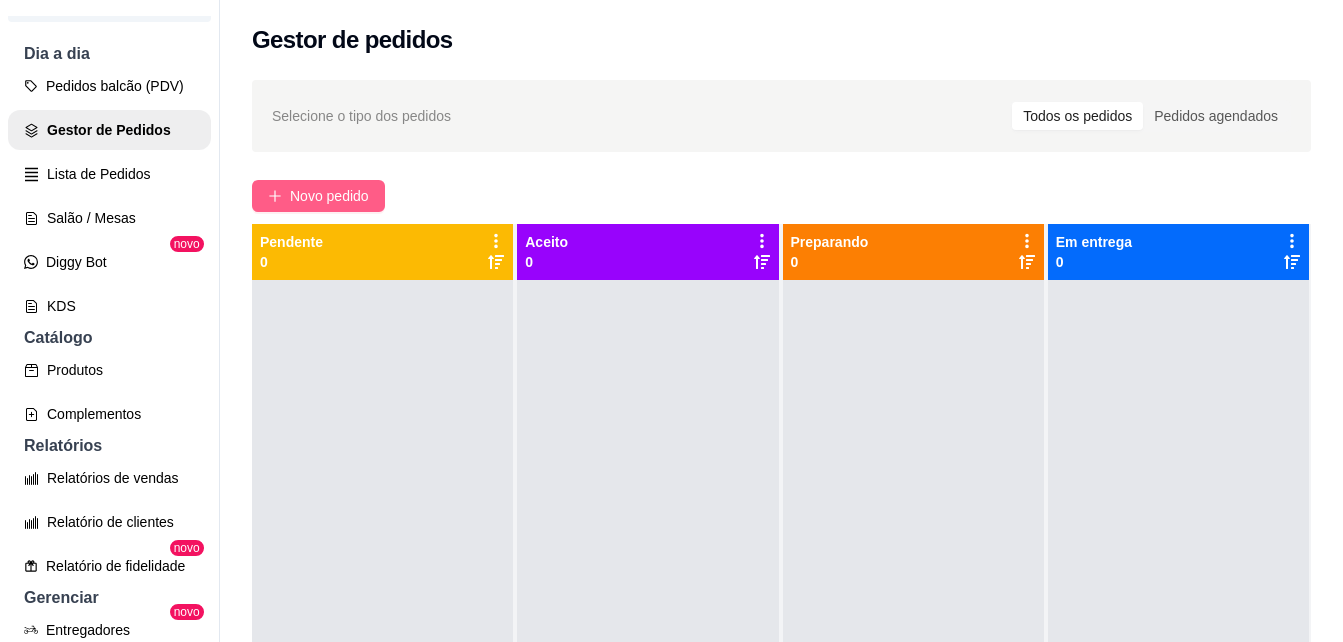 click on "Novo pedido" at bounding box center (329, 196) 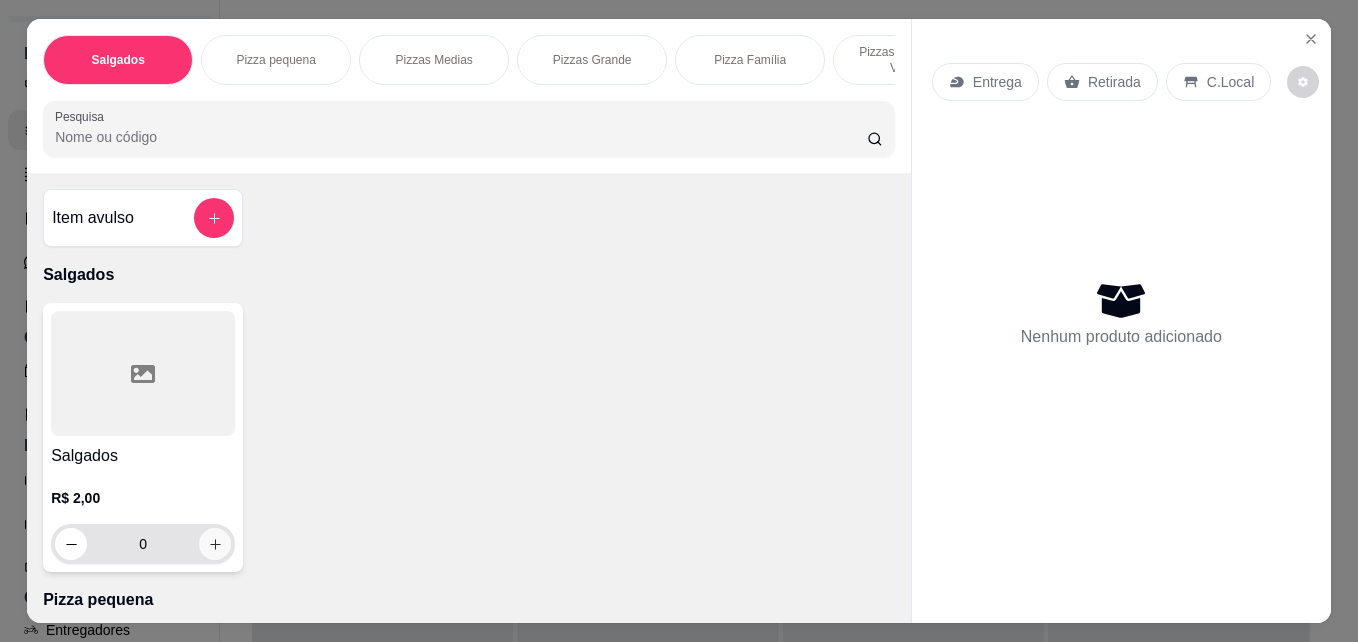 click 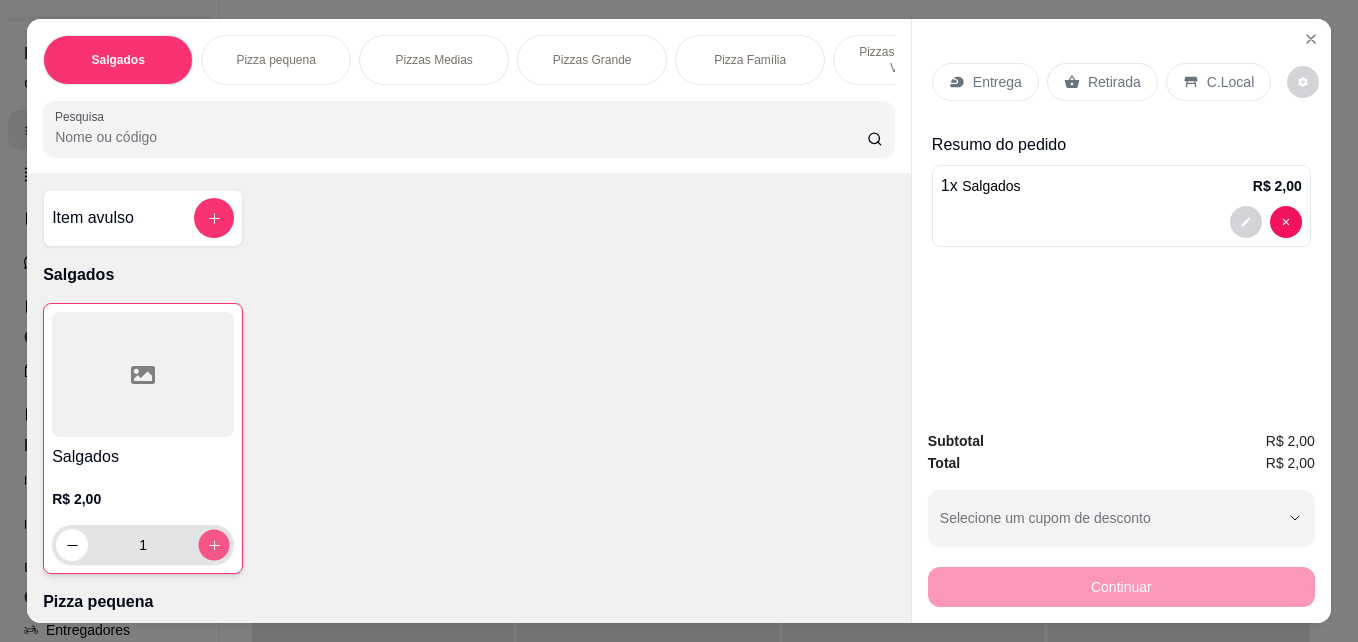 click 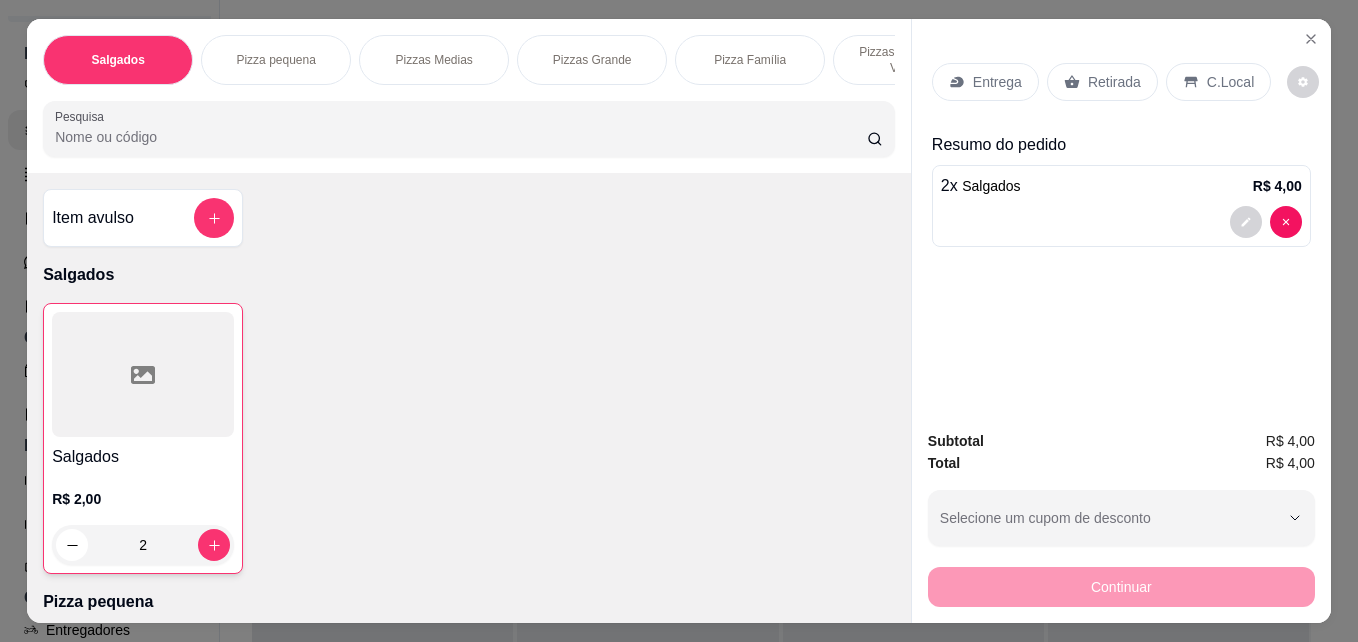 click on "Retirada" at bounding box center (1102, 82) 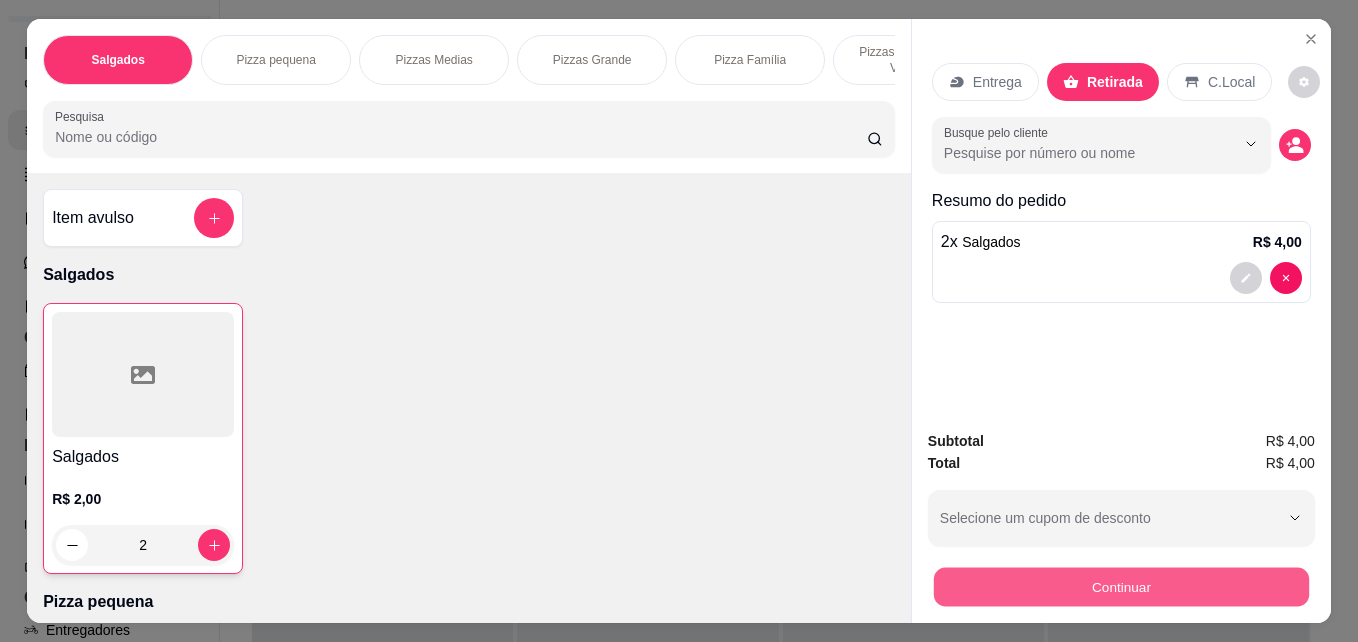 click on "Continuar" at bounding box center (1121, 586) 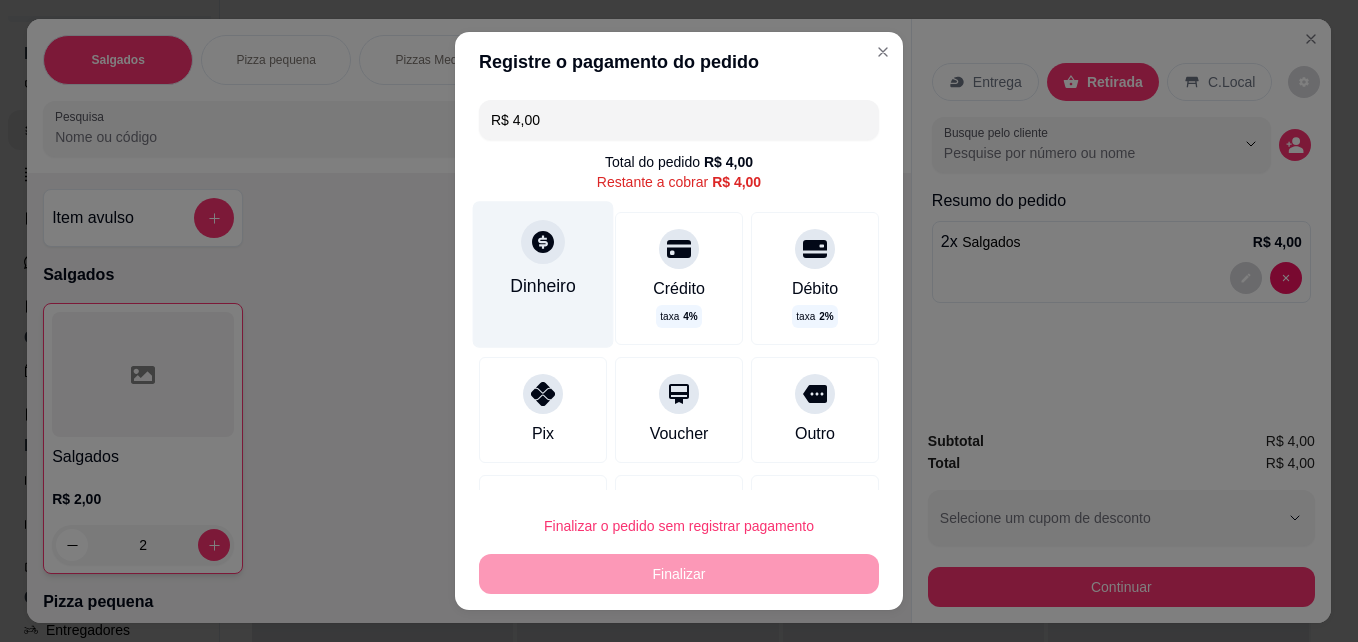 click 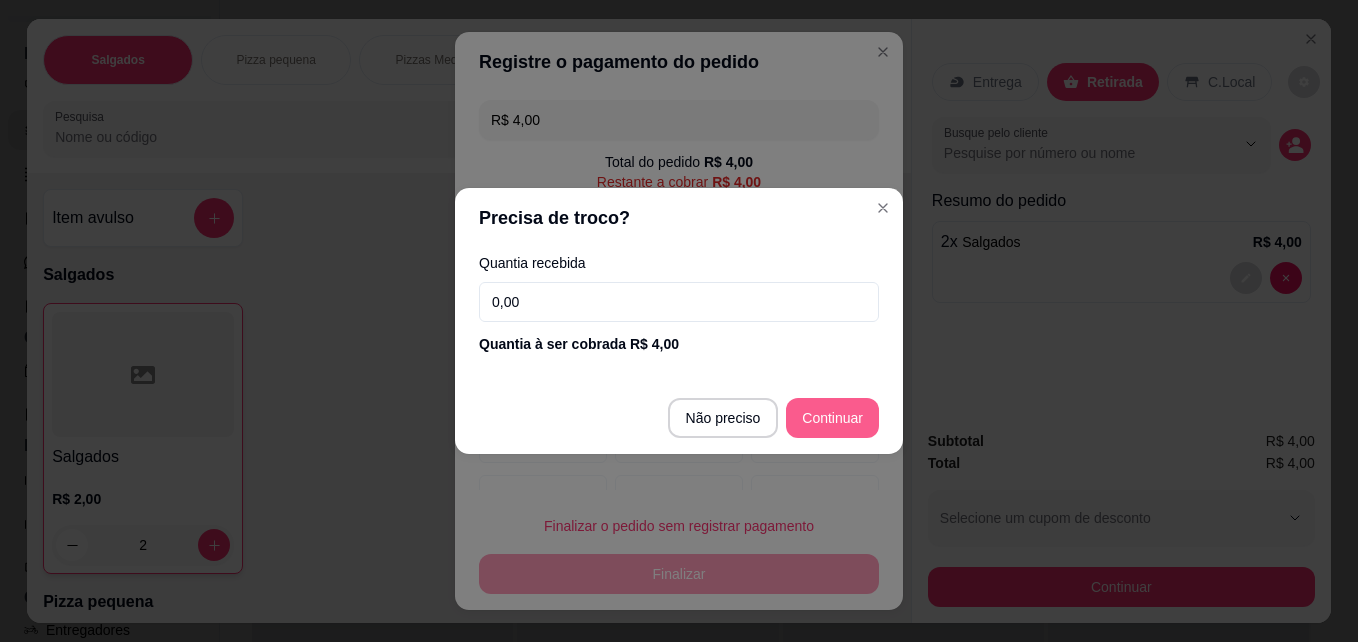type on "R$ 0,00" 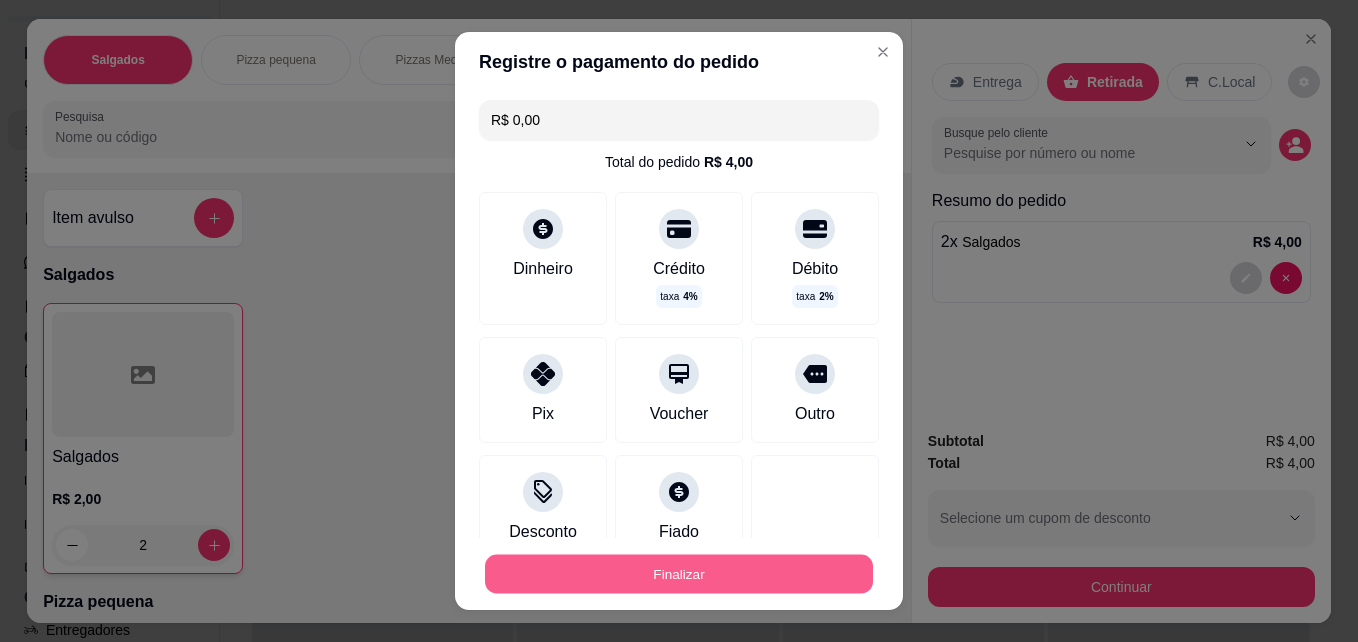 click on "Finalizar" at bounding box center (679, 574) 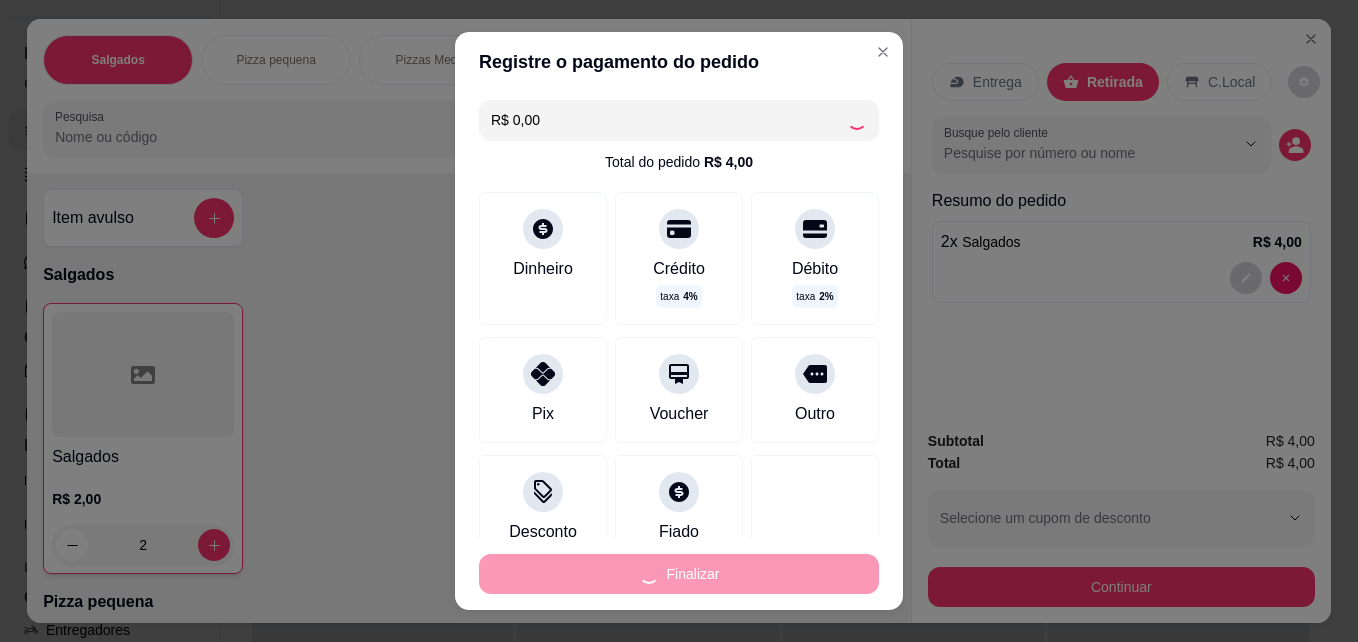 type on "0" 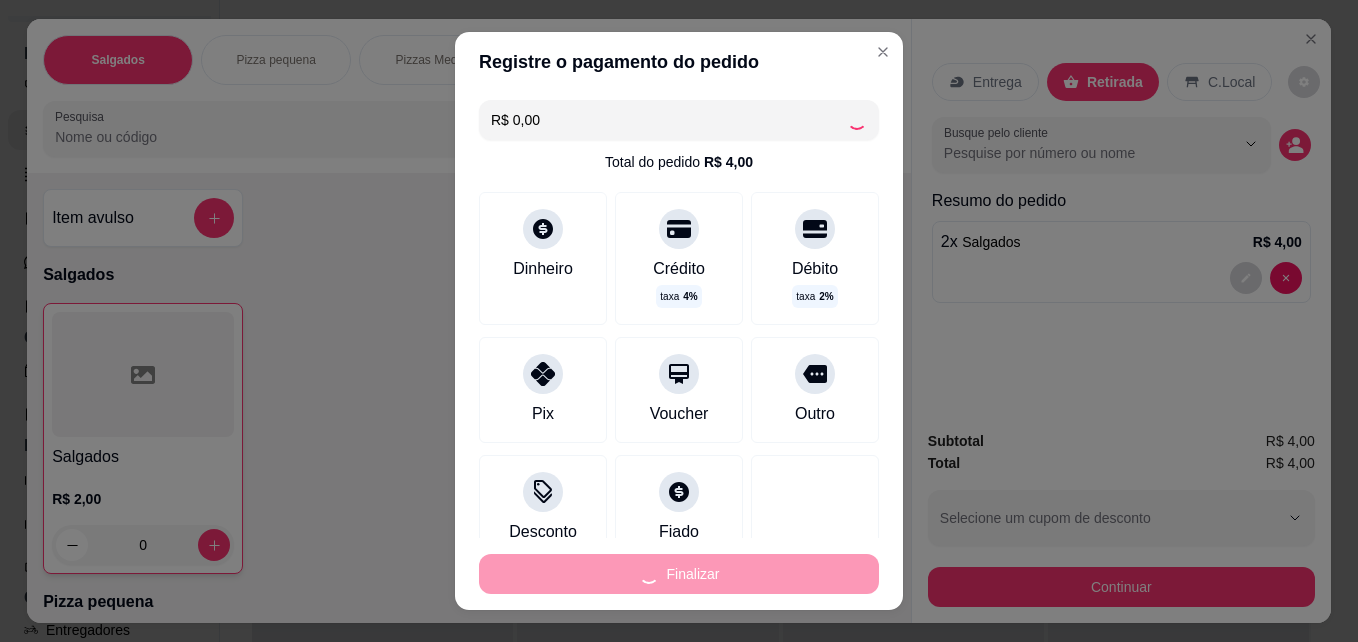 type on "-R$ 4,00" 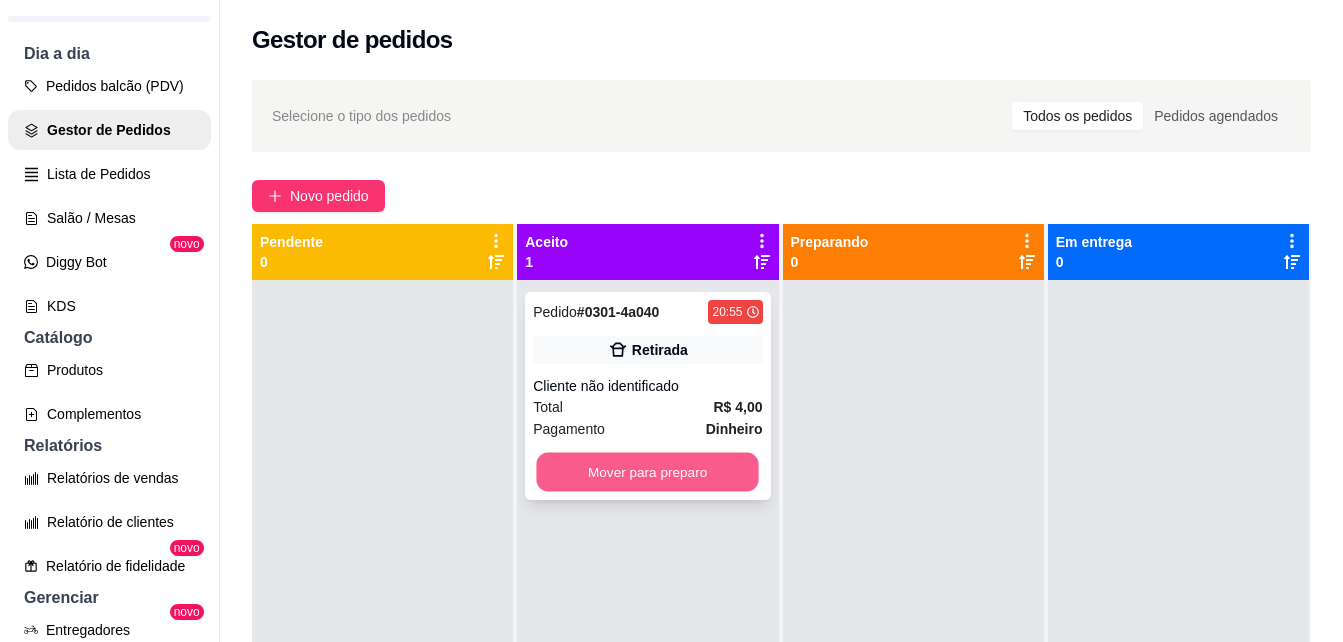 click on "Mover para preparo" at bounding box center [648, 472] 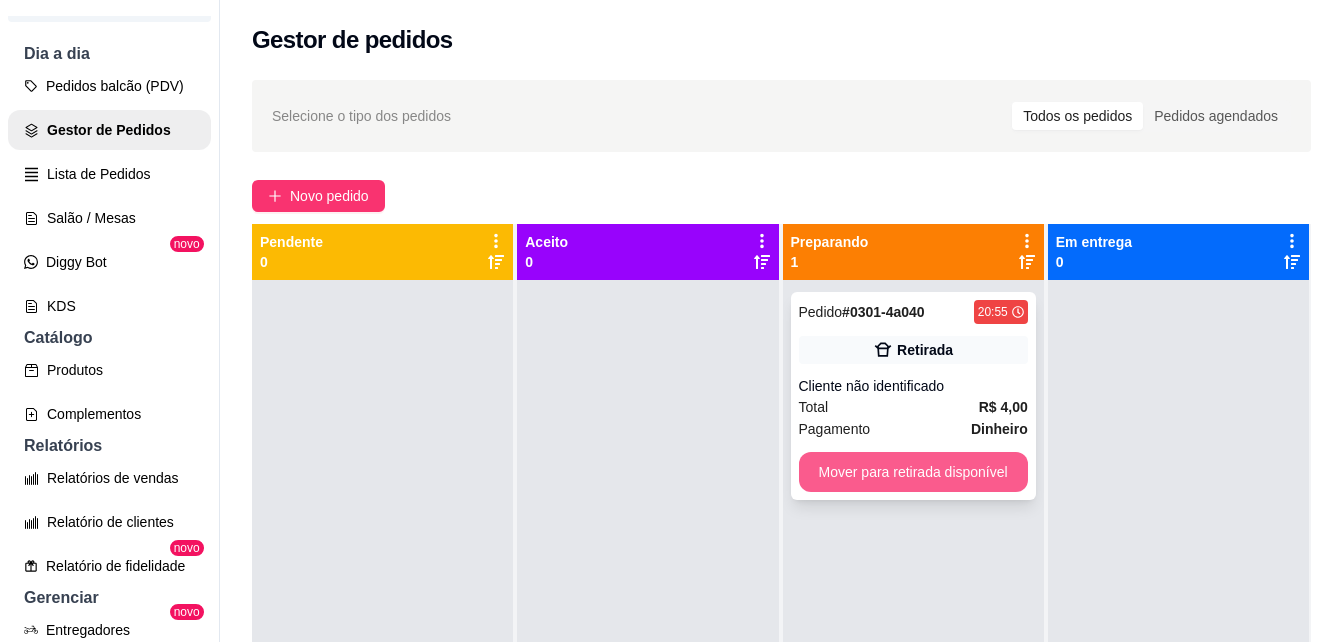 click on "Mover para retirada disponível" at bounding box center [913, 472] 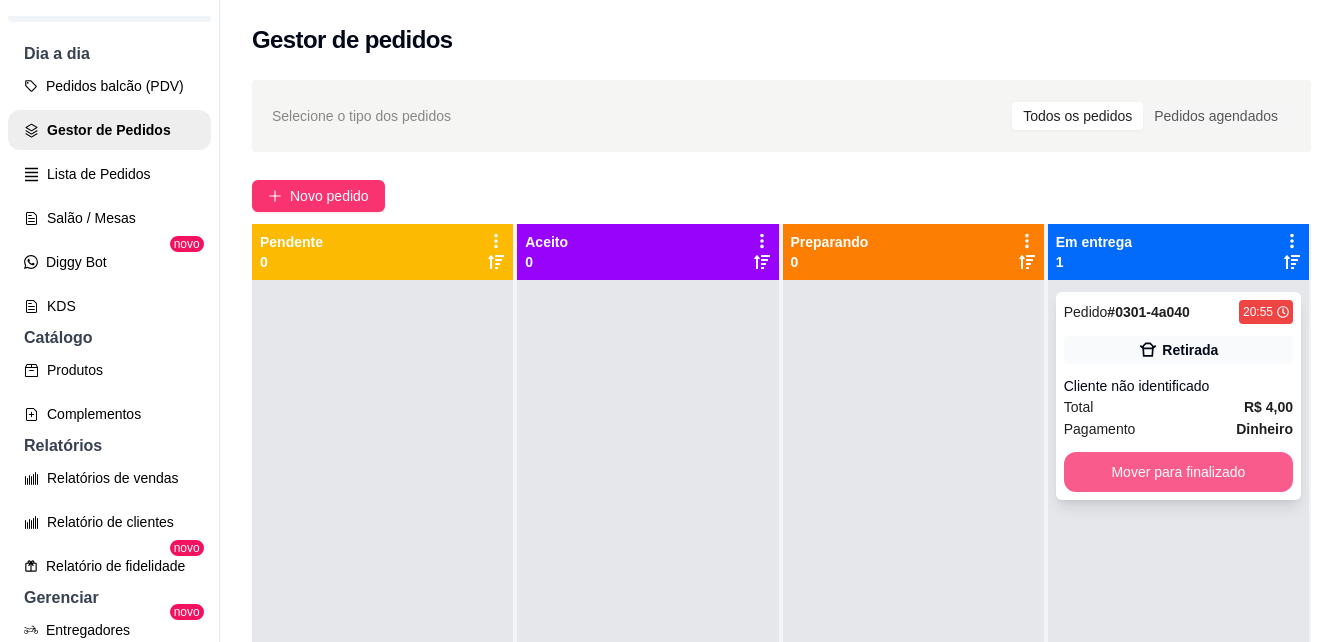 click on "Mover para finalizado" at bounding box center [1178, 472] 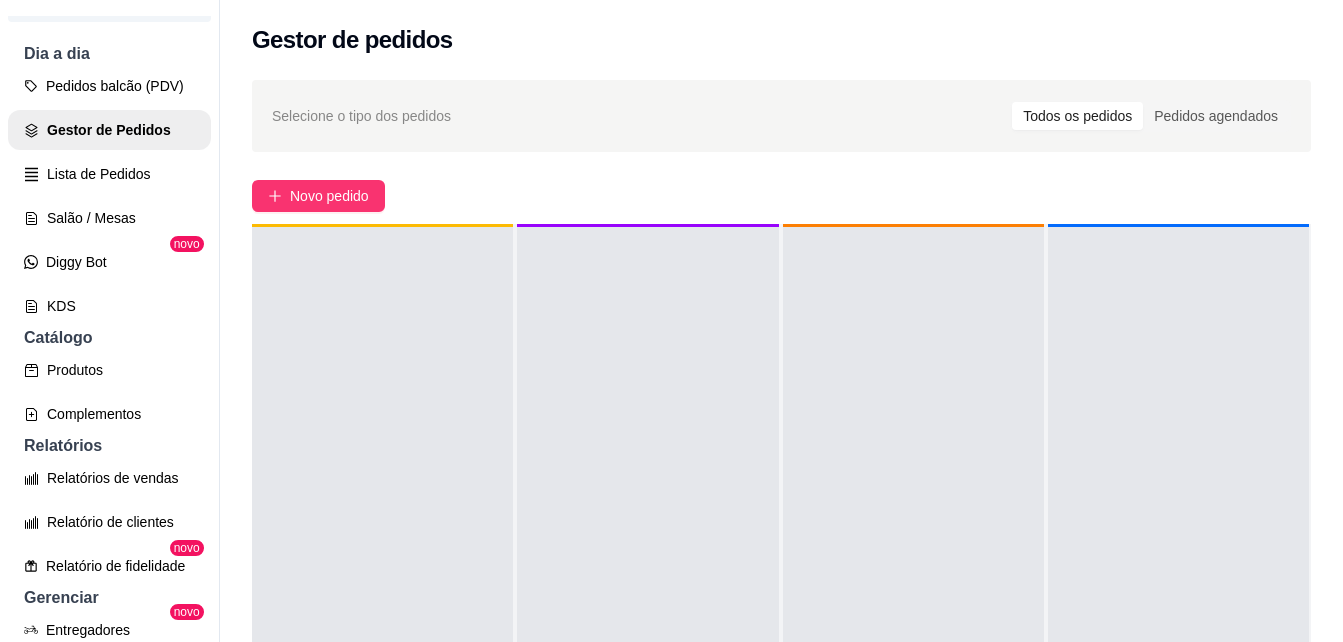 scroll, scrollTop: 56, scrollLeft: 0, axis: vertical 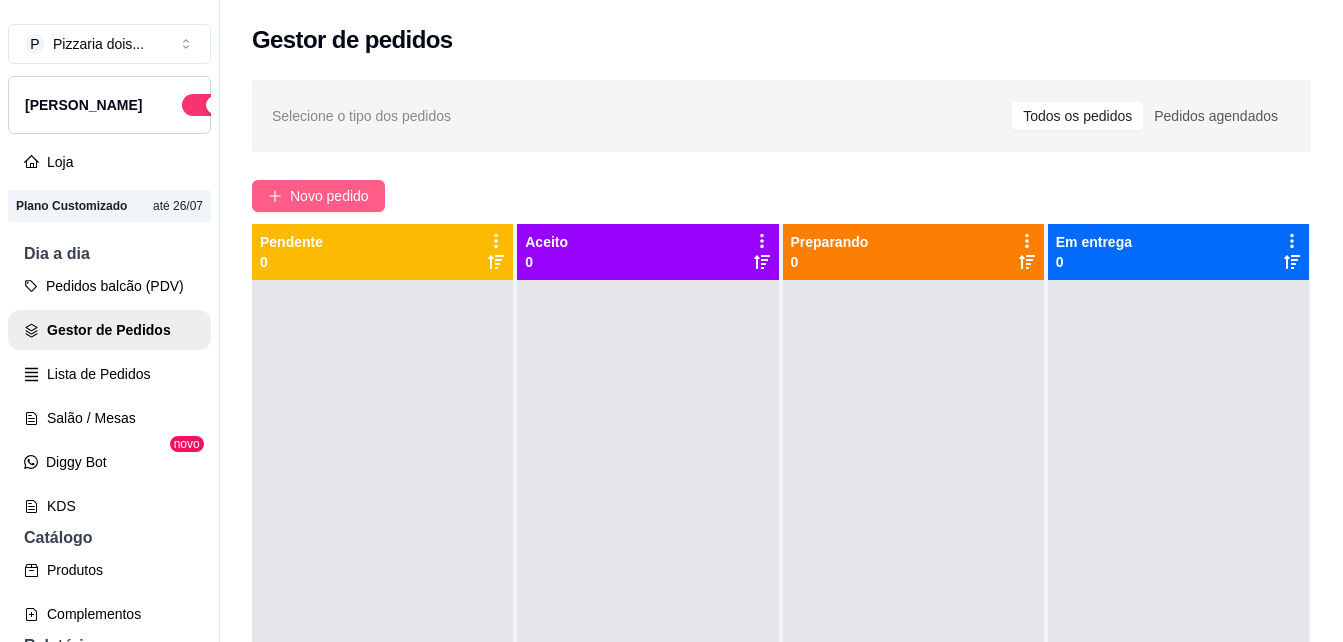 click on "Novo pedido" at bounding box center [329, 196] 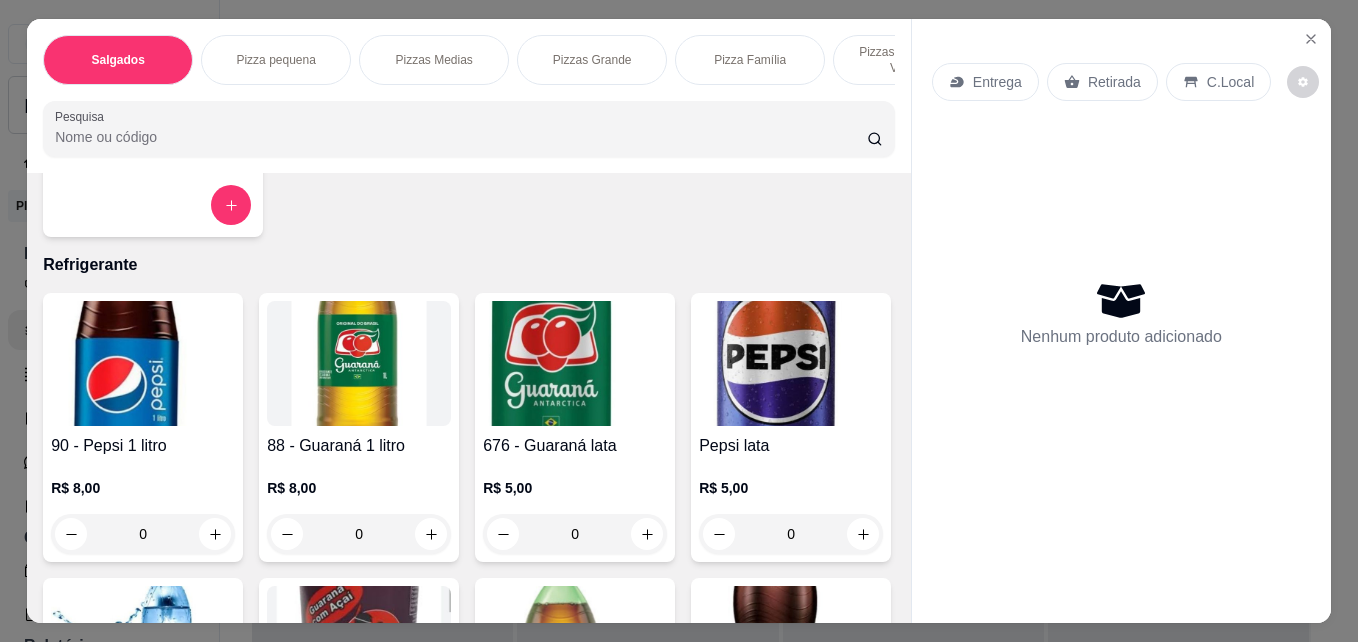 scroll, scrollTop: 2200, scrollLeft: 0, axis: vertical 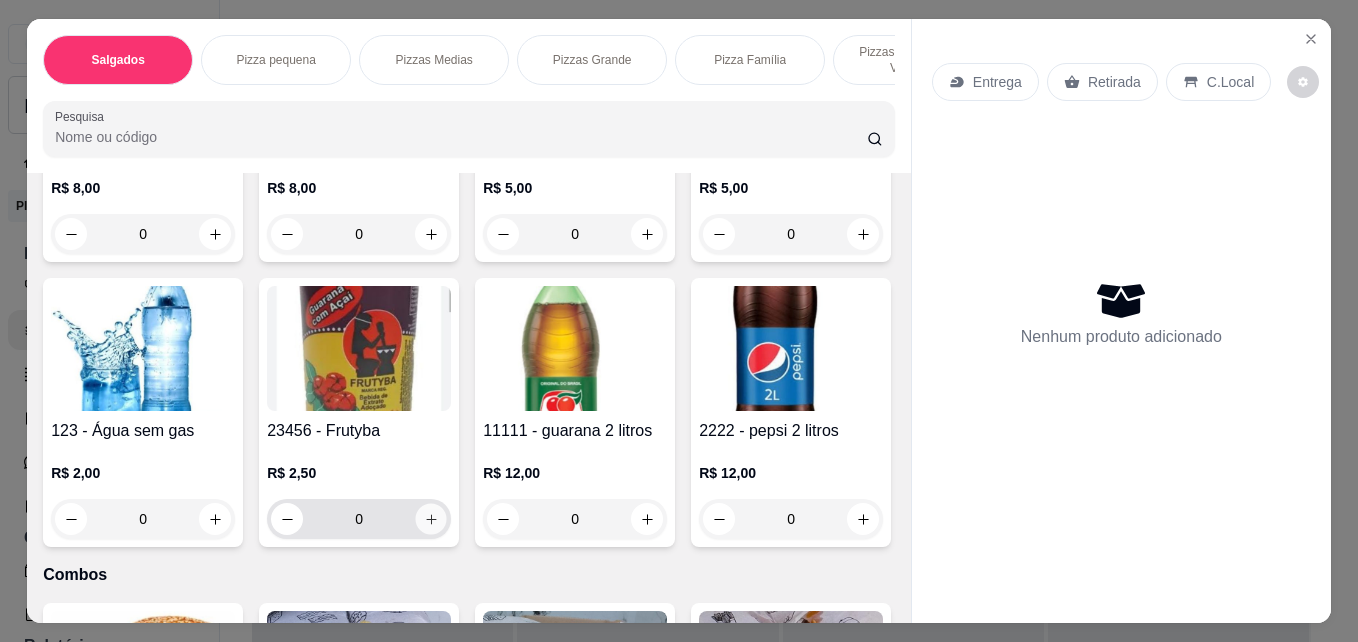 click at bounding box center [431, 519] 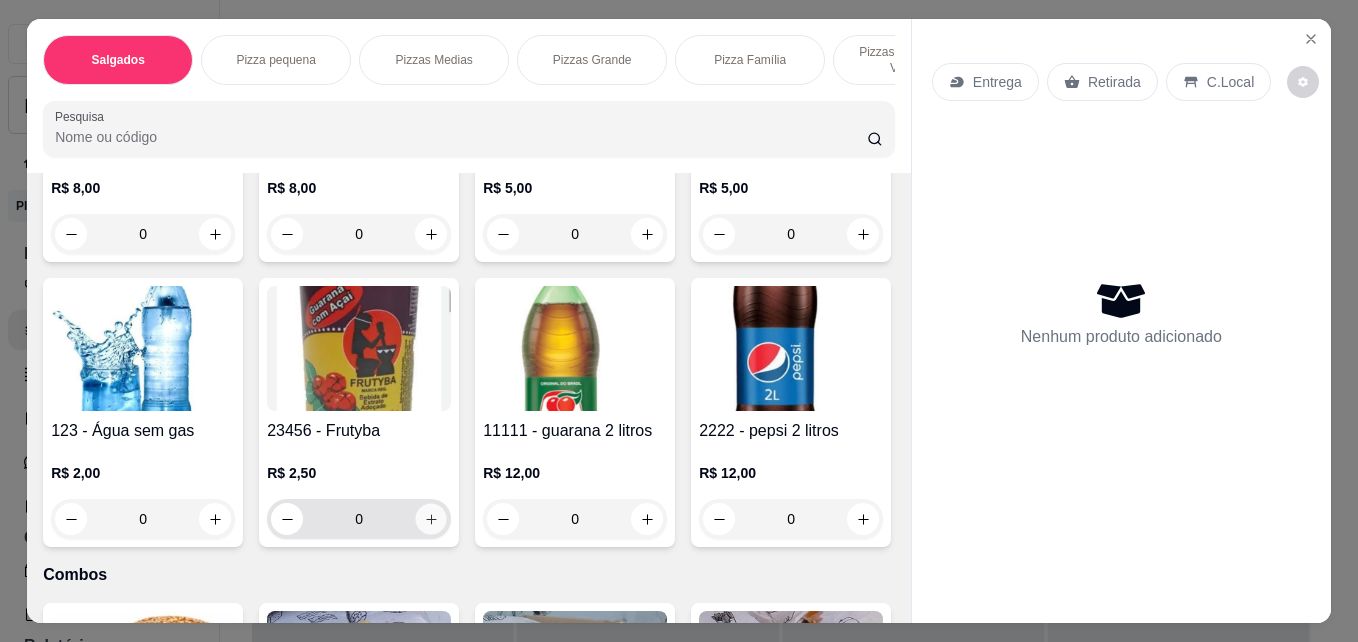 type on "1" 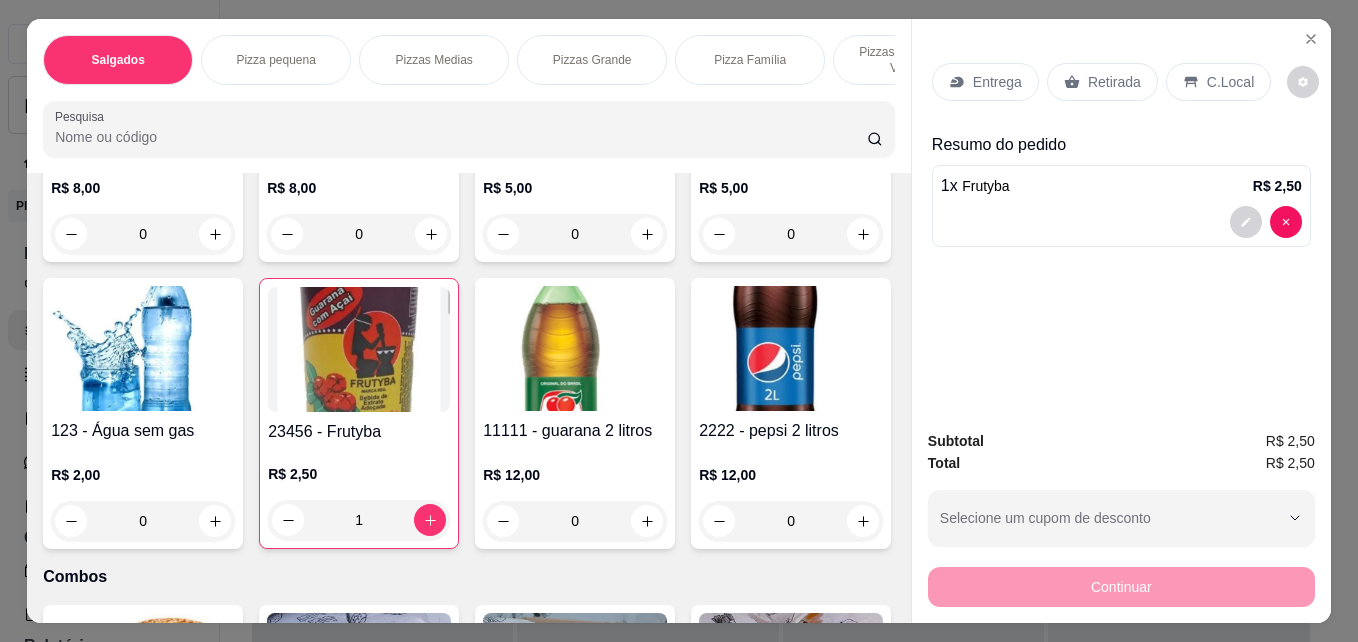 click on "Retirada" at bounding box center (1114, 82) 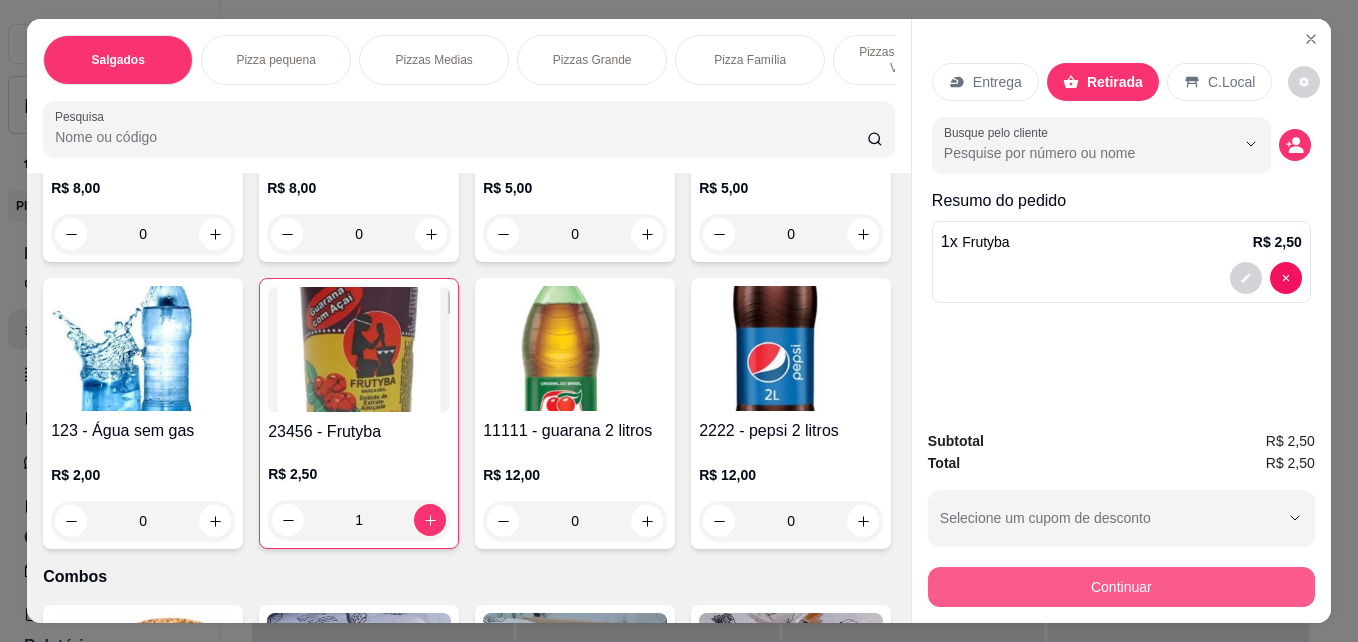 click on "Continuar" at bounding box center (1121, 587) 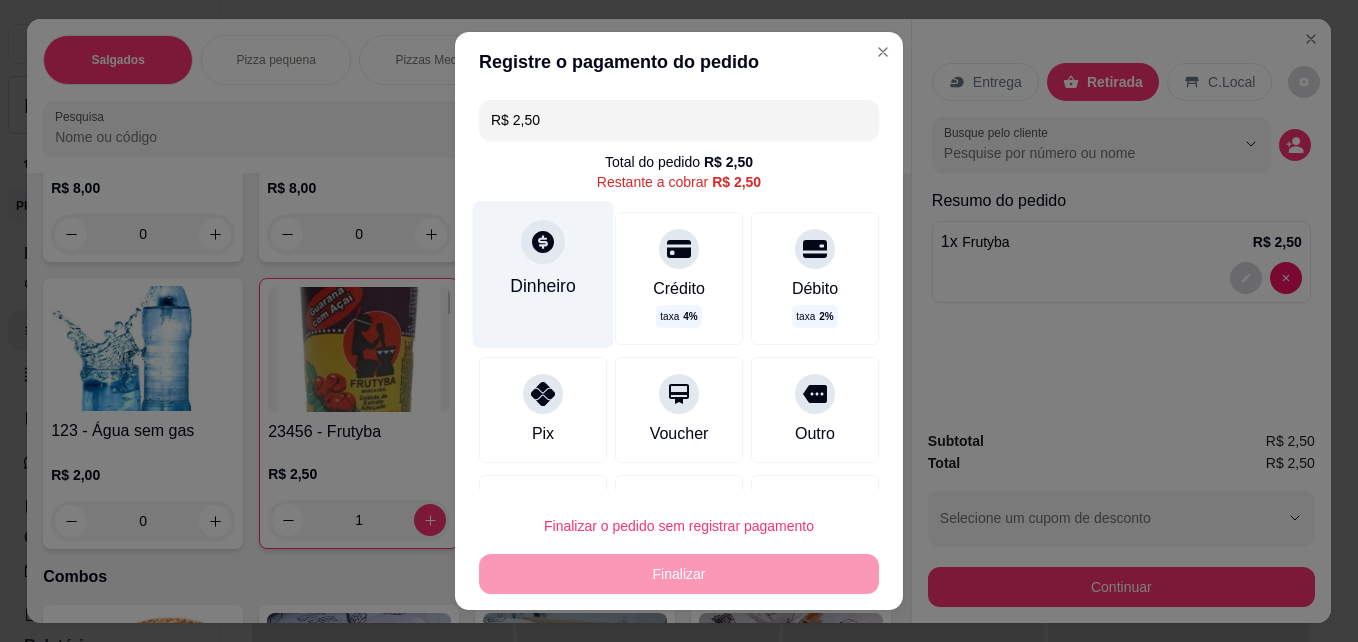 click at bounding box center [543, 242] 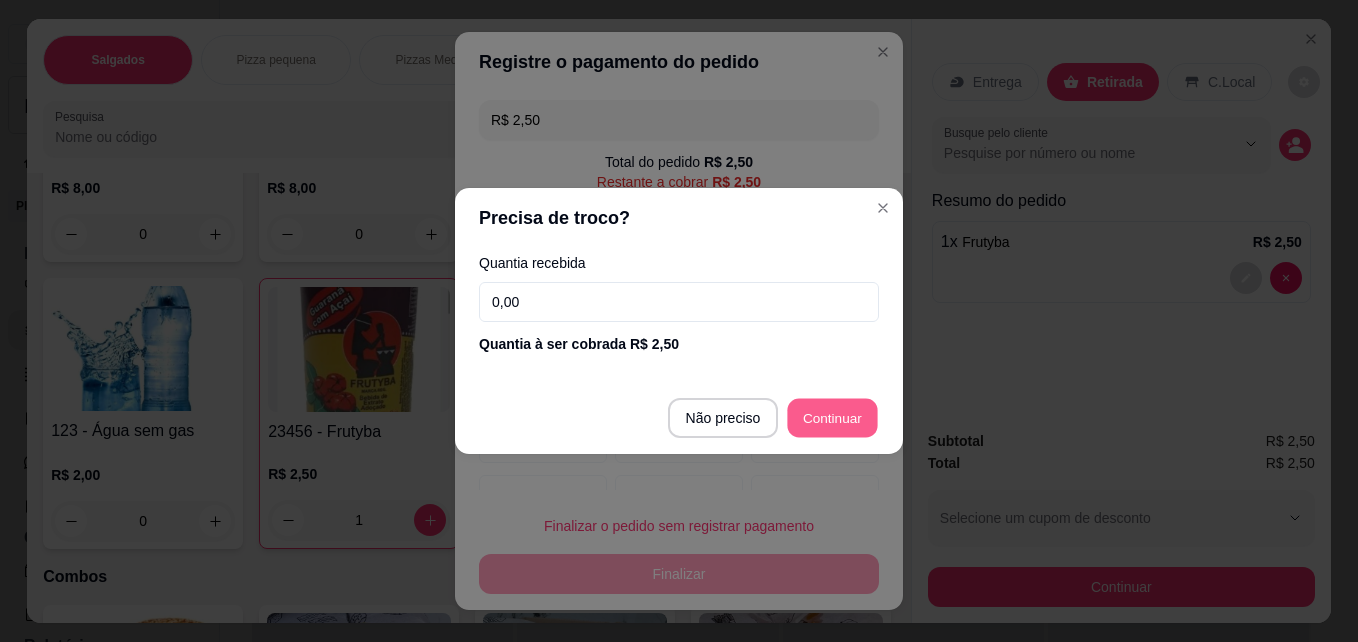 type on "R$ 0,00" 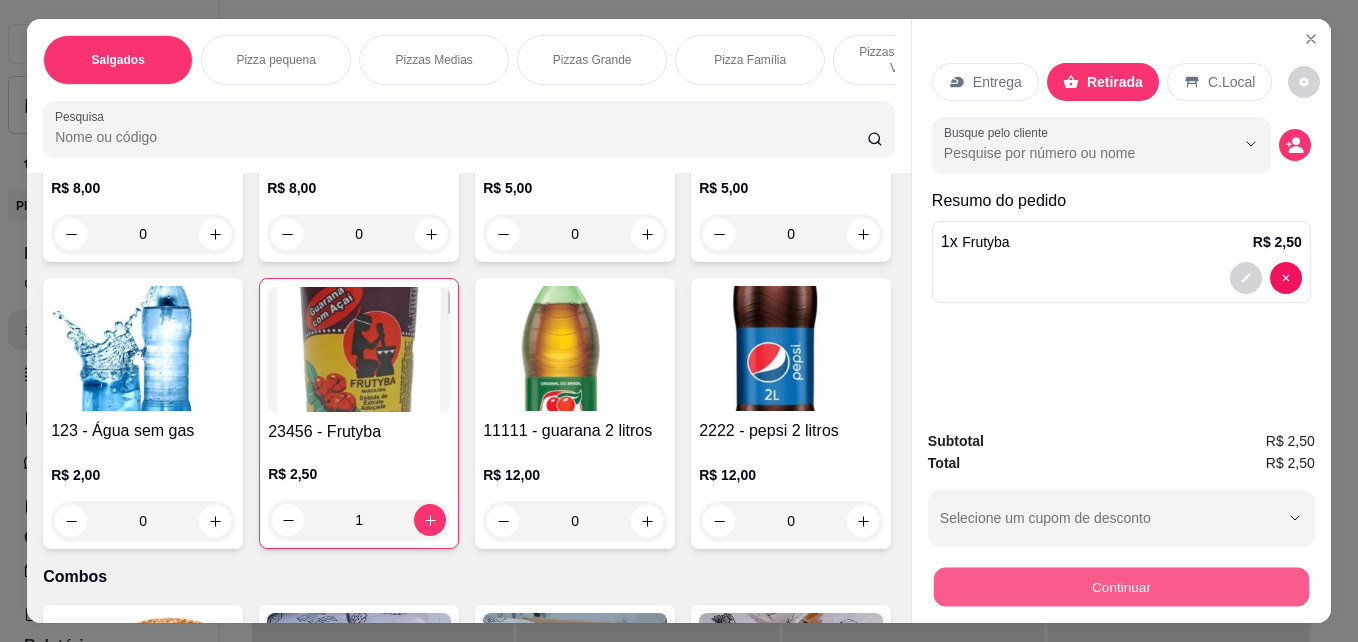 click on "Continuar" at bounding box center (1121, 586) 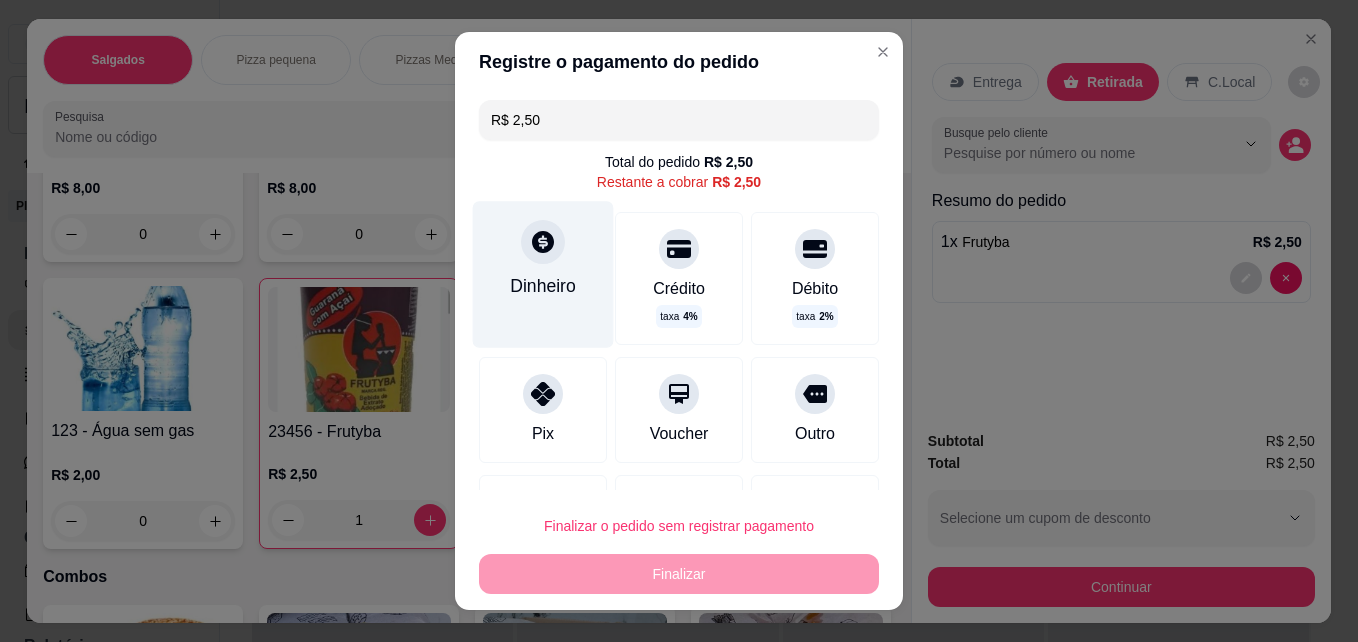 click on "Dinheiro" at bounding box center [543, 274] 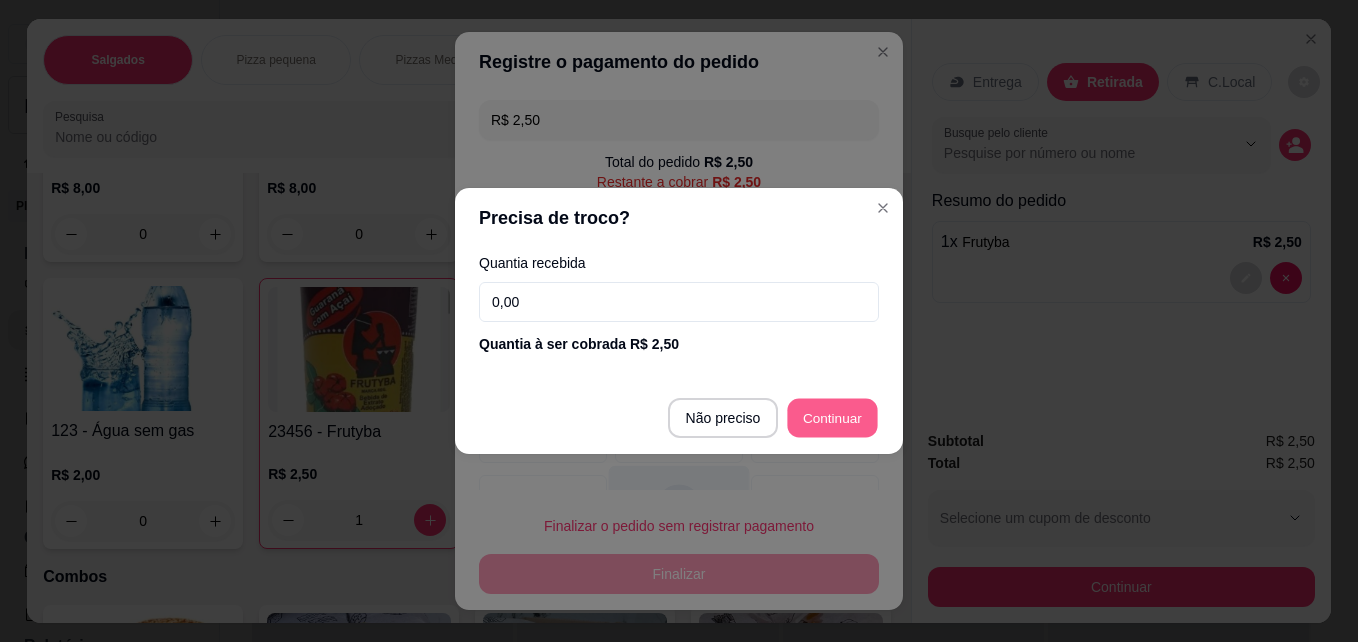 type on "R$ 0,00" 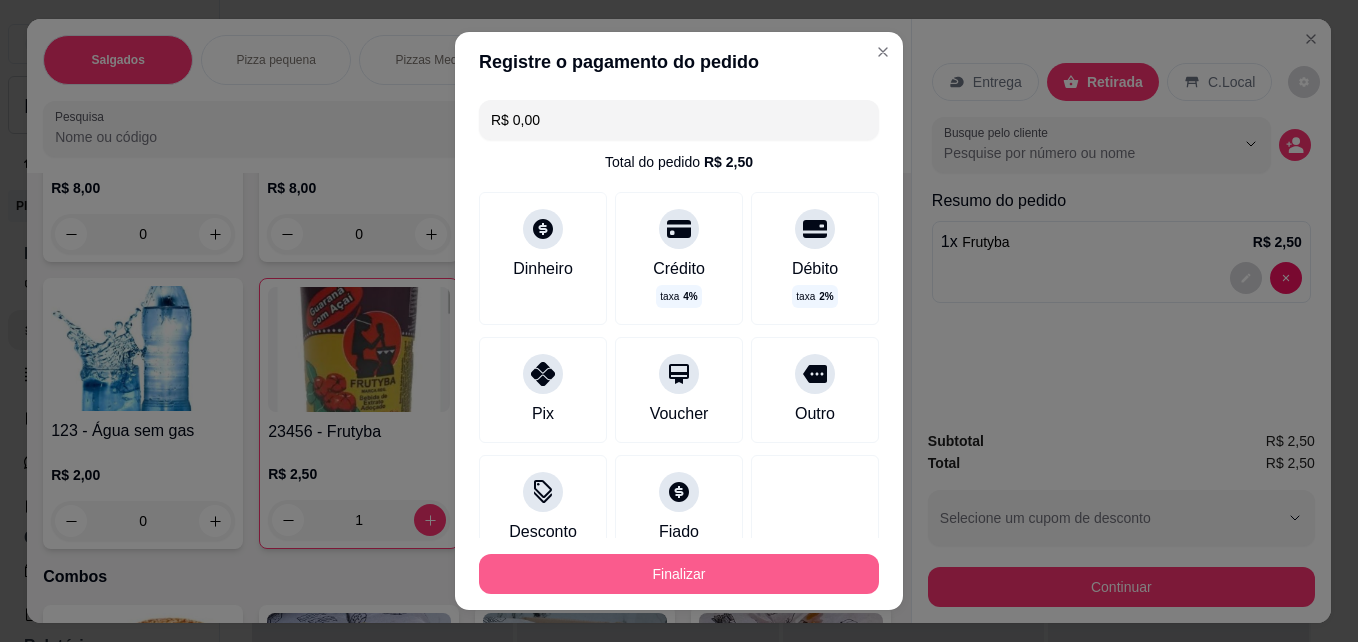 click on "Finalizar" at bounding box center (679, 574) 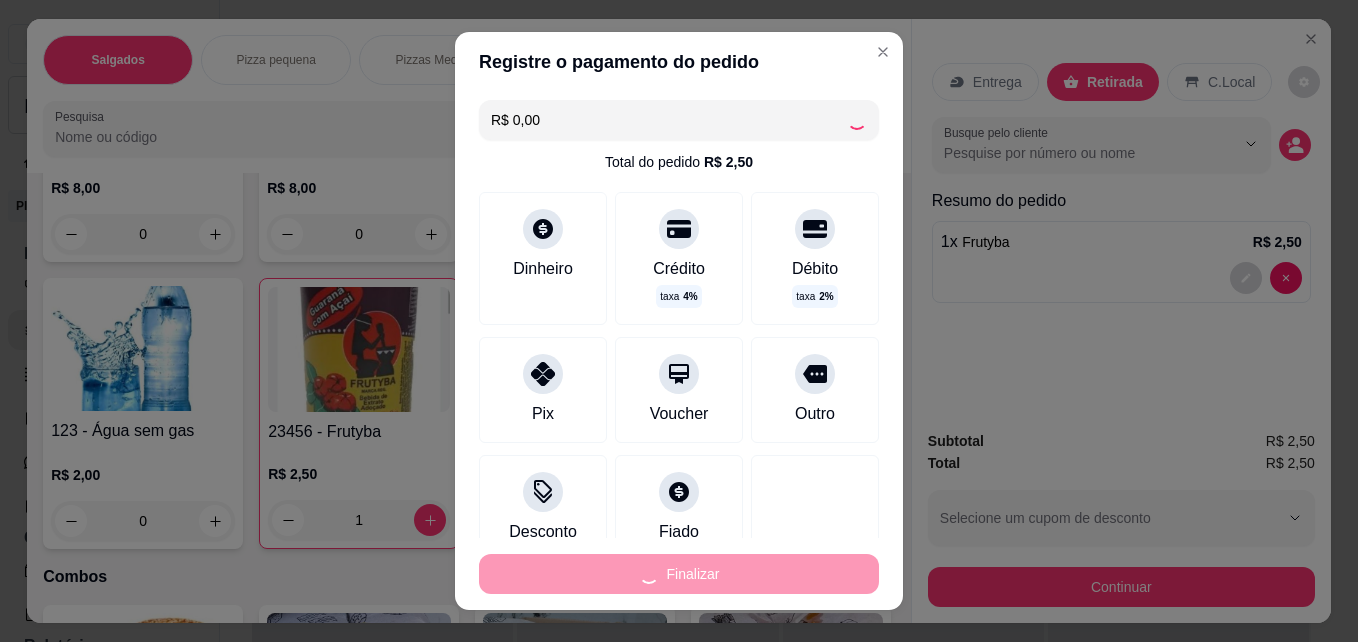 type on "0" 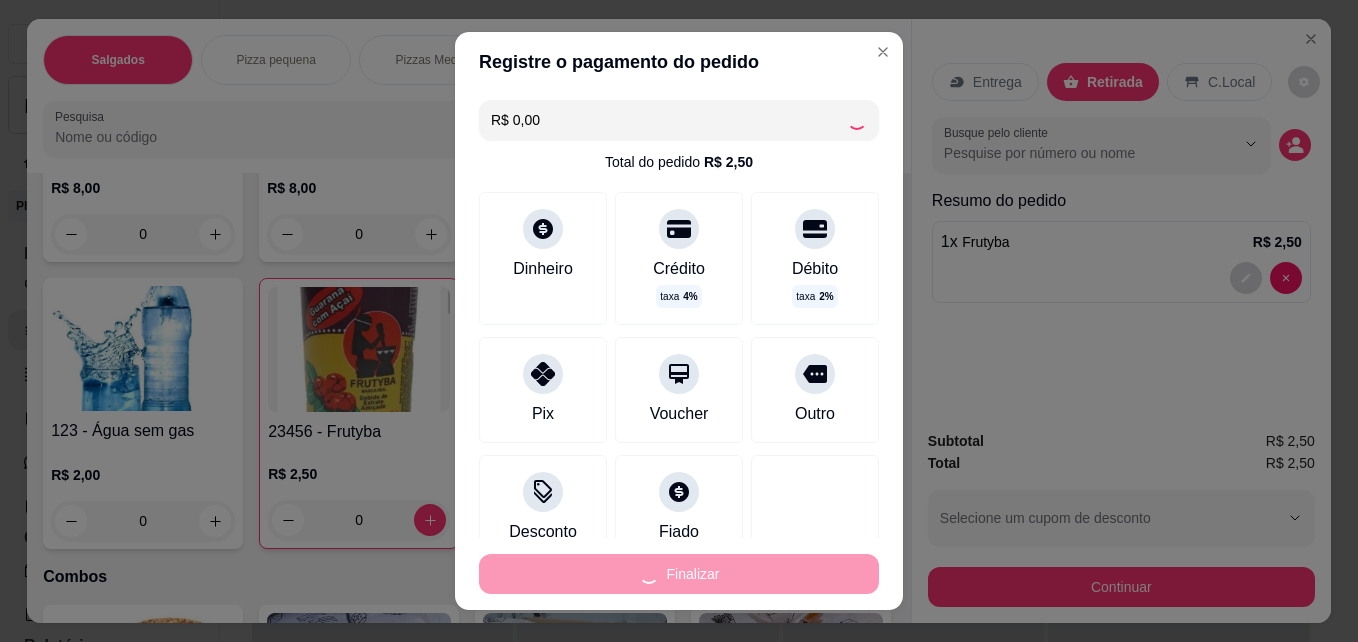 type on "-R$ 2,50" 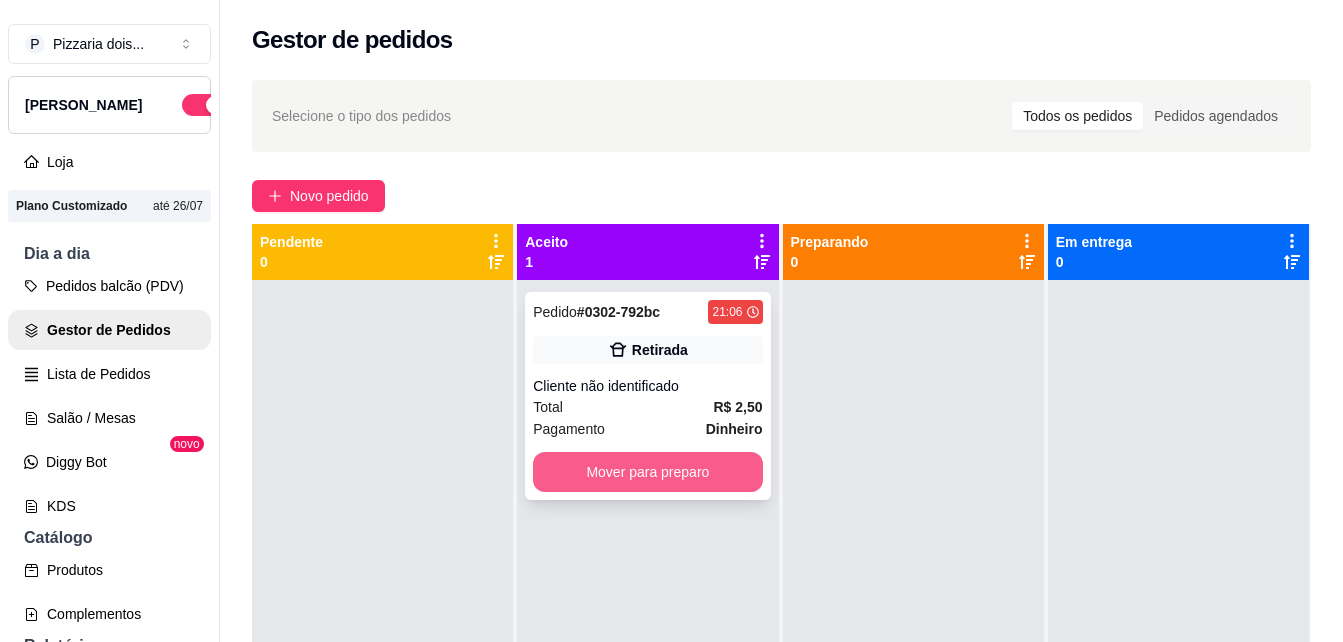 click on "Mover para preparo" at bounding box center [647, 472] 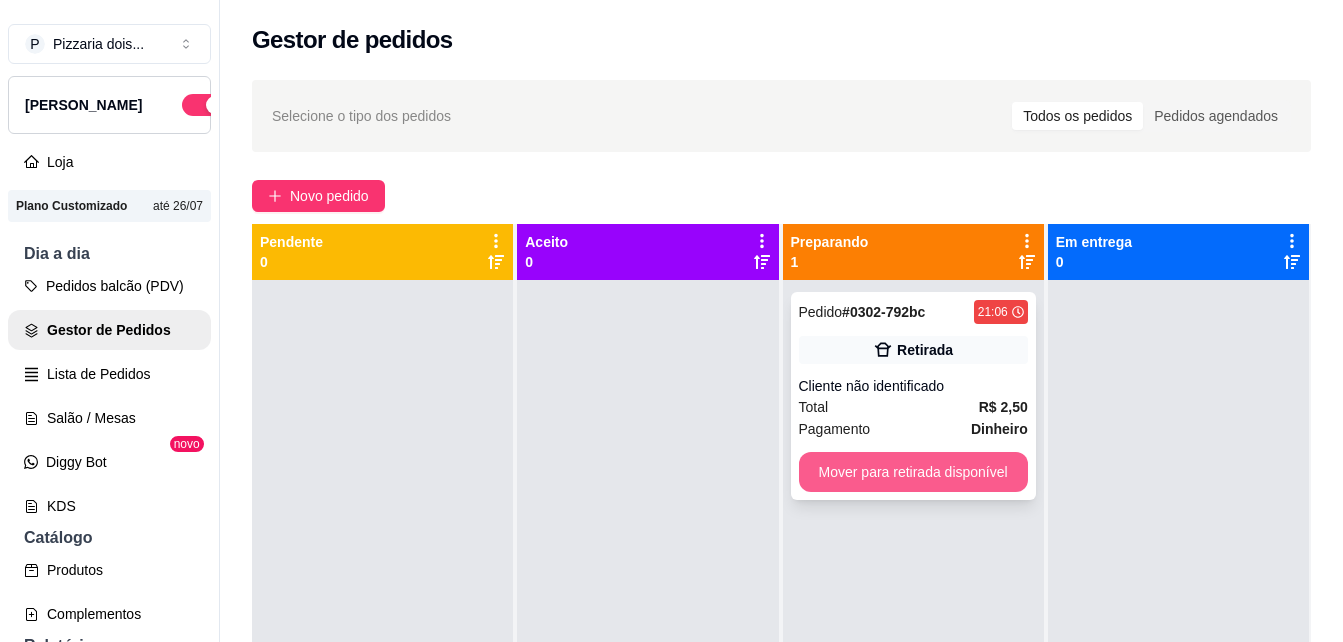 click on "Mover para retirada disponível" at bounding box center (913, 472) 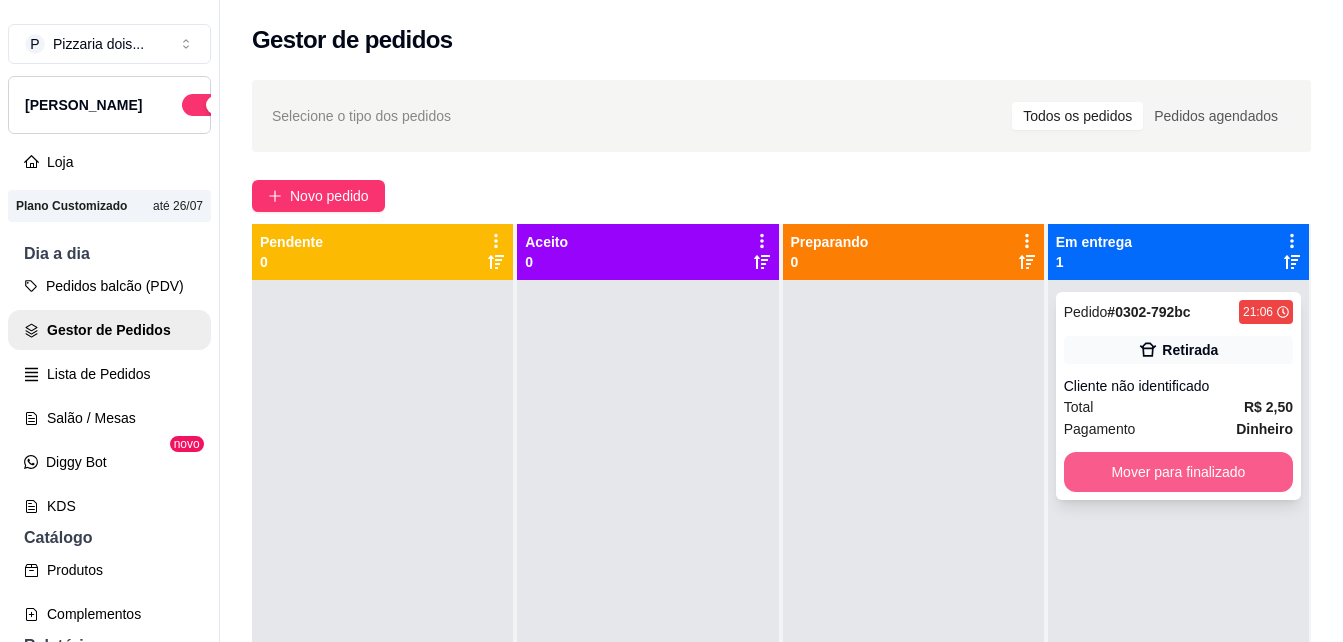 click on "Mover para finalizado" at bounding box center (1178, 472) 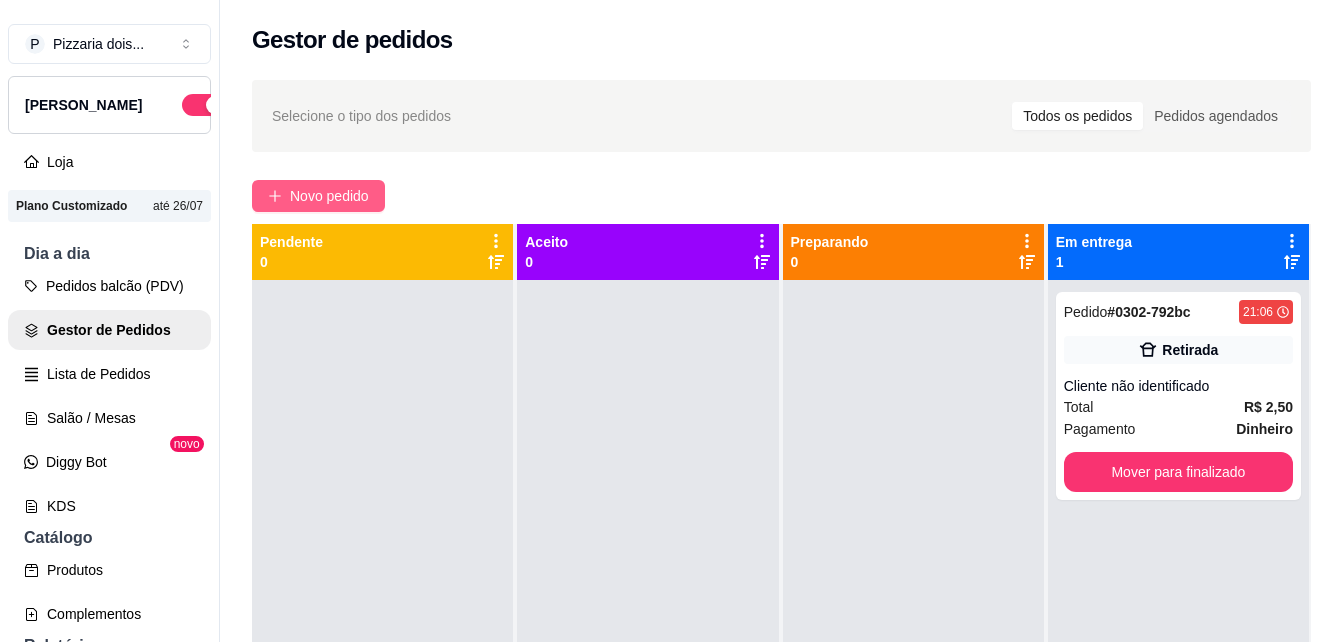 click on "Novo pedido" at bounding box center [329, 196] 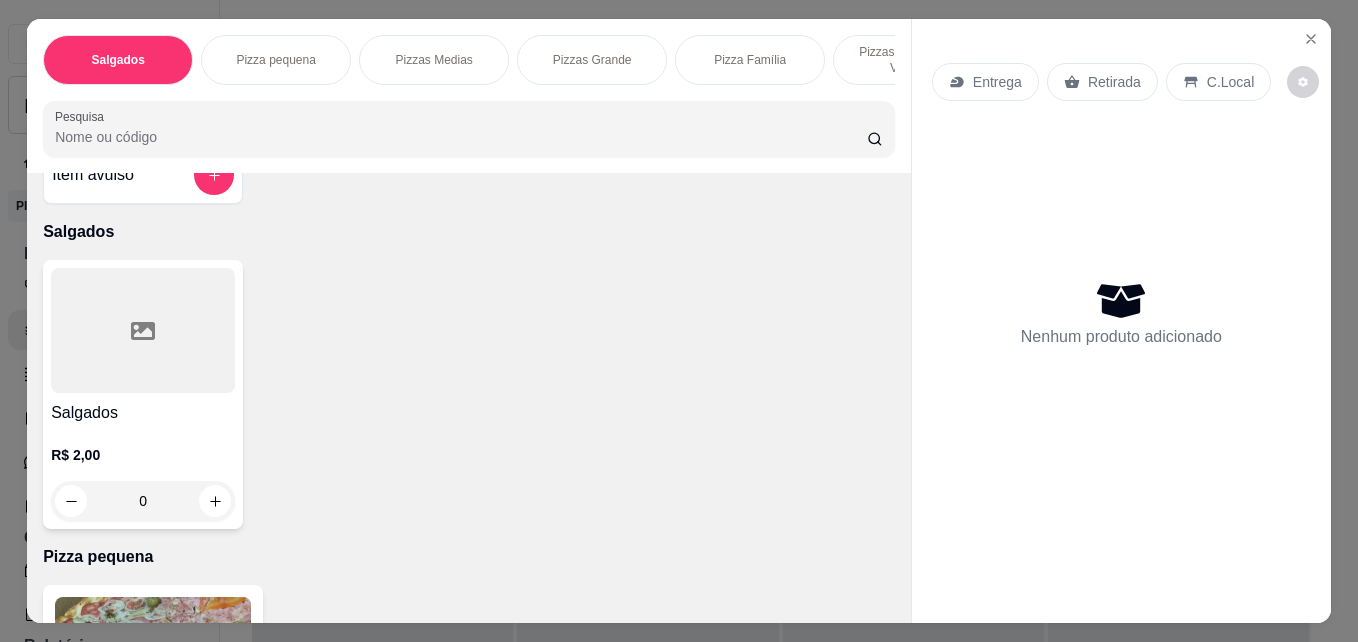 scroll, scrollTop: 0, scrollLeft: 0, axis: both 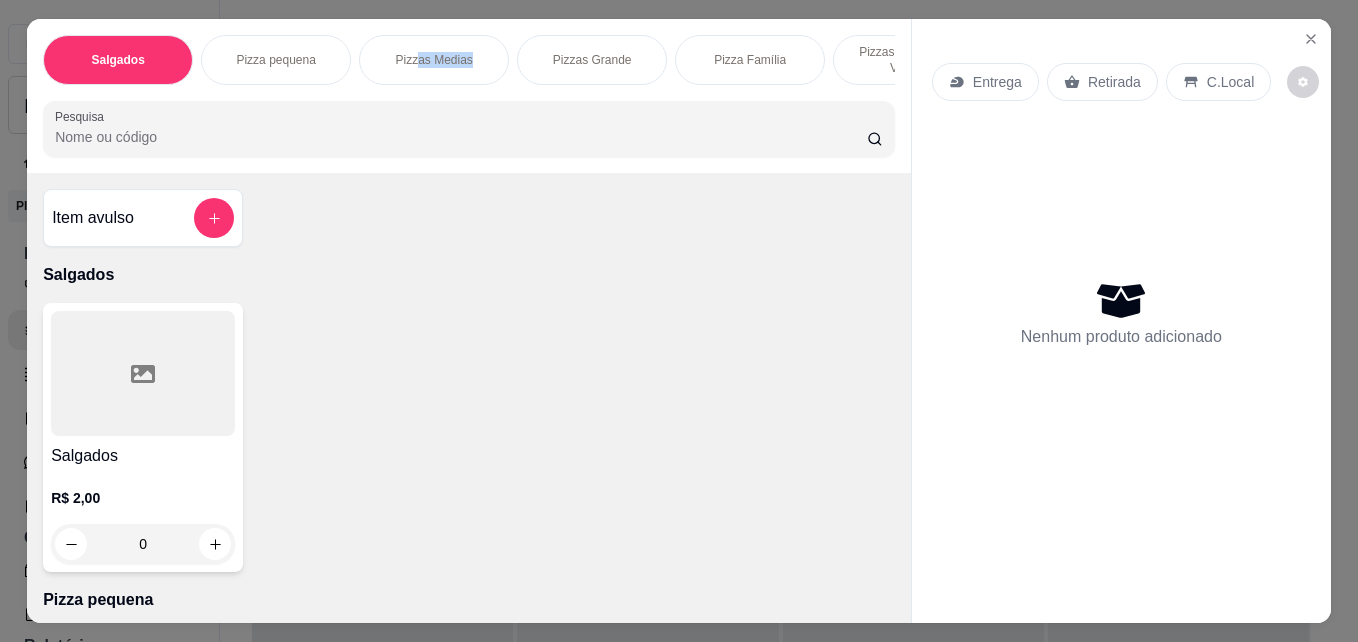 drag, startPoint x: 410, startPoint y: 76, endPoint x: 435, endPoint y: 76, distance: 25 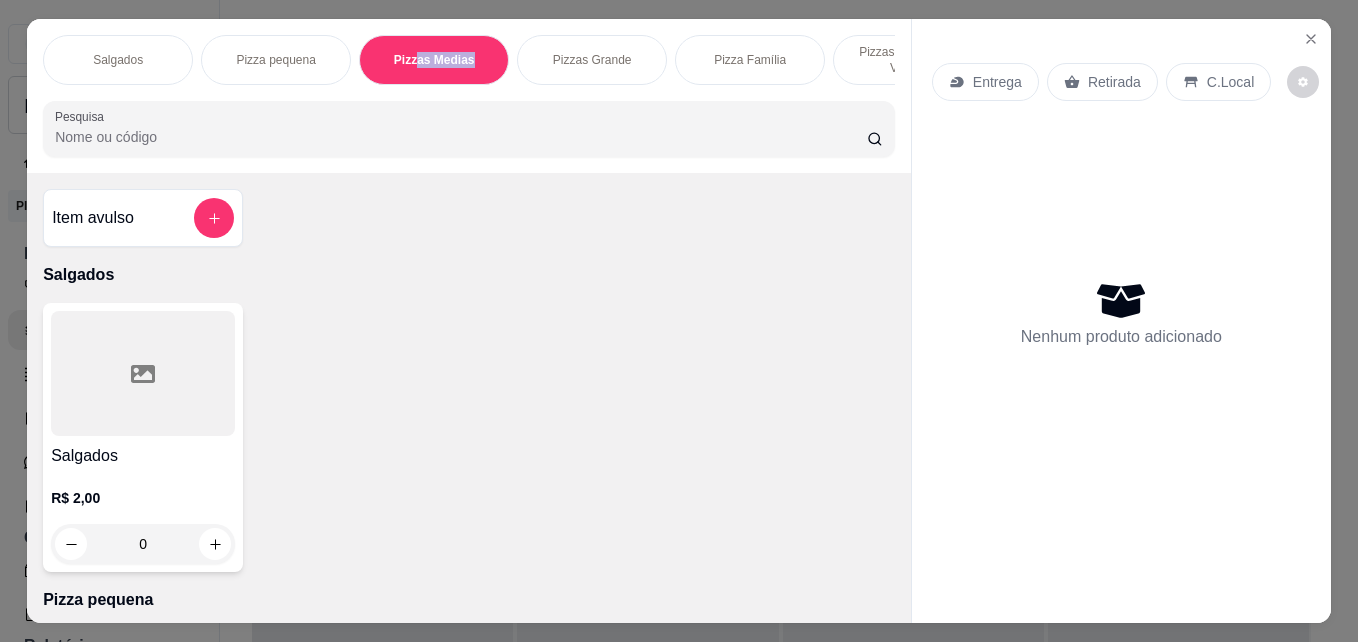scroll, scrollTop: 728, scrollLeft: 0, axis: vertical 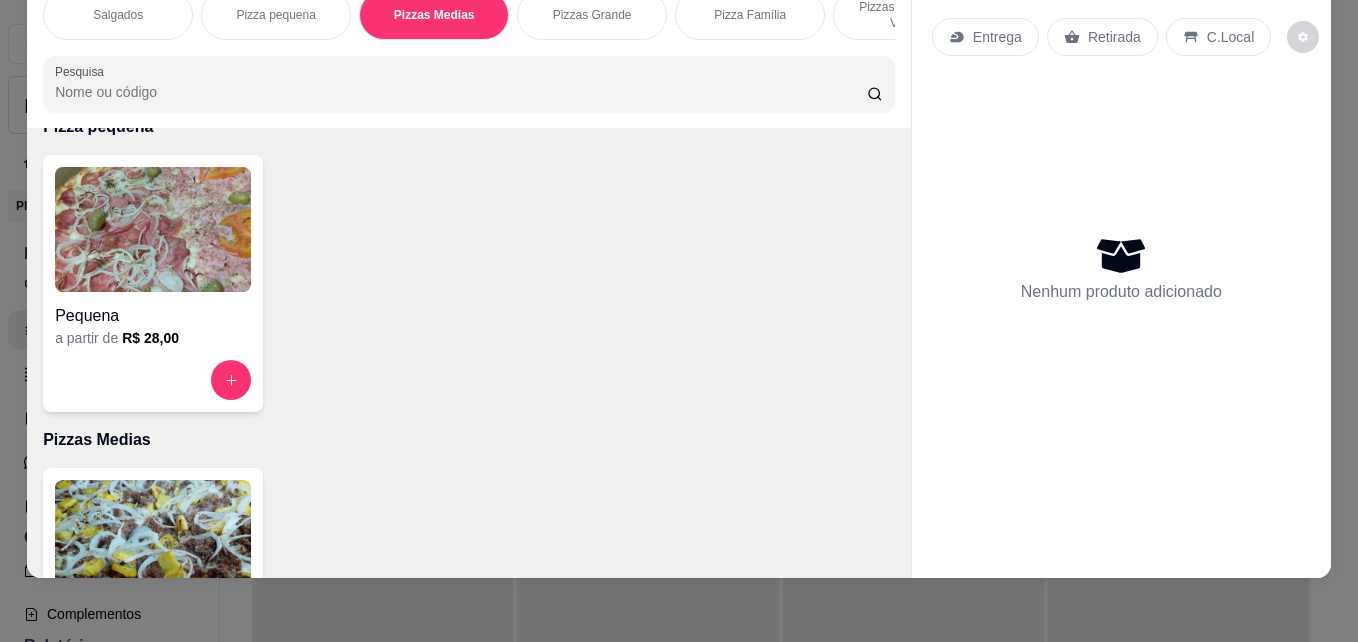 click on "Pequena a partir de     R$ 28,00" at bounding box center [469, 283] 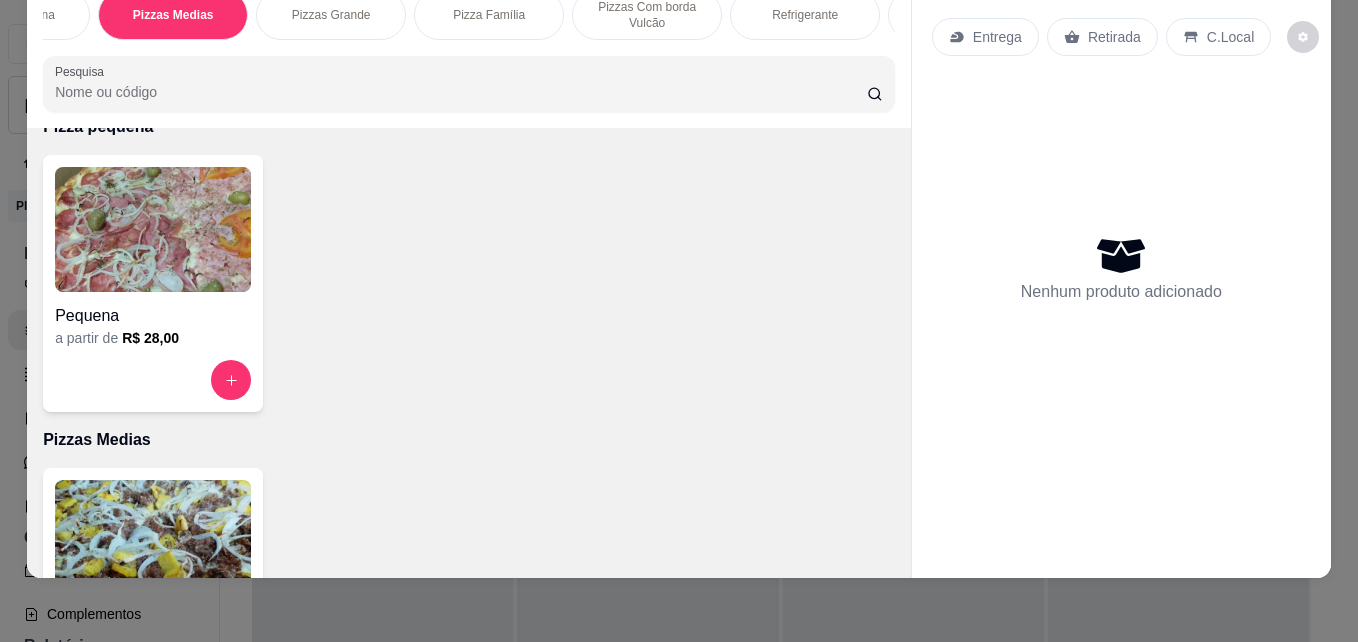 scroll, scrollTop: 0, scrollLeft: 0, axis: both 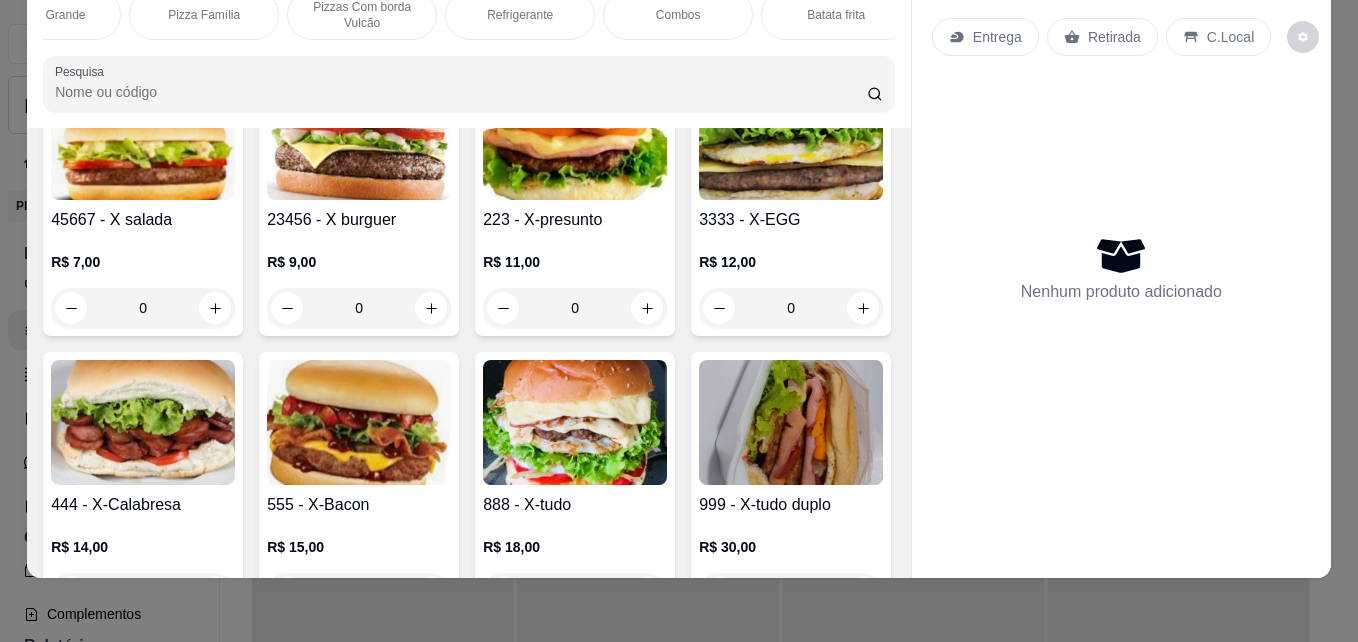 click on "R$ 35,00 0" at bounding box center [359, -5] 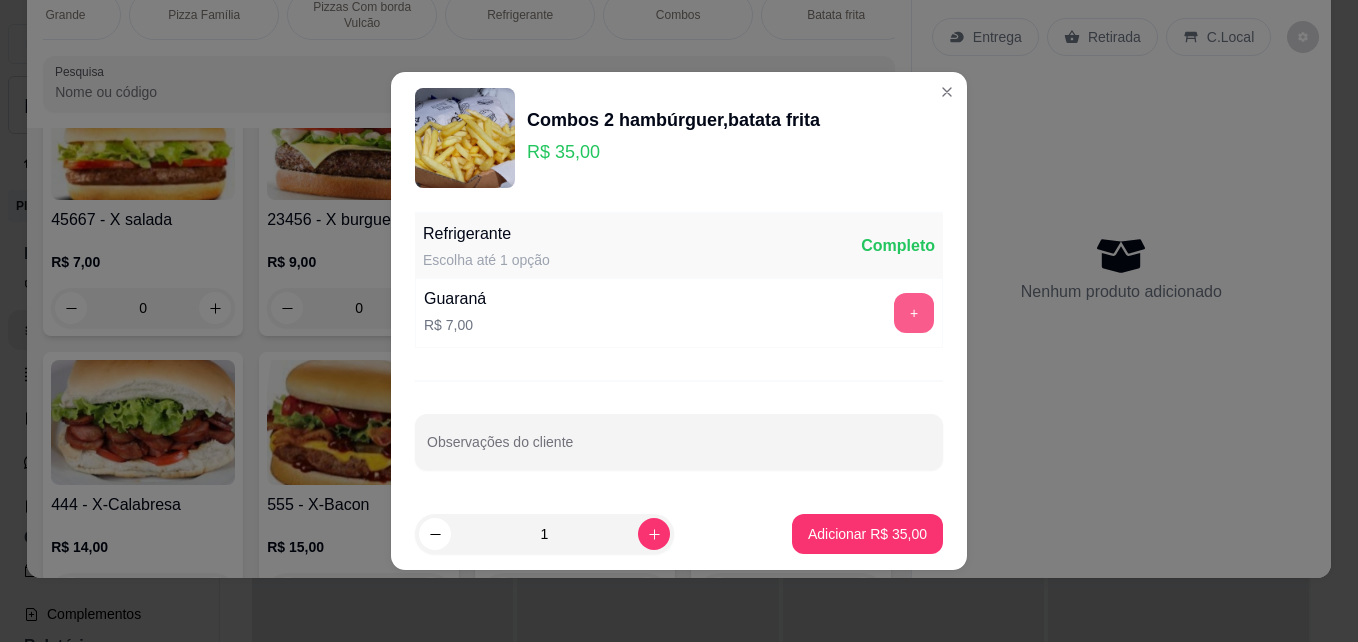 click on "+" at bounding box center [914, 313] 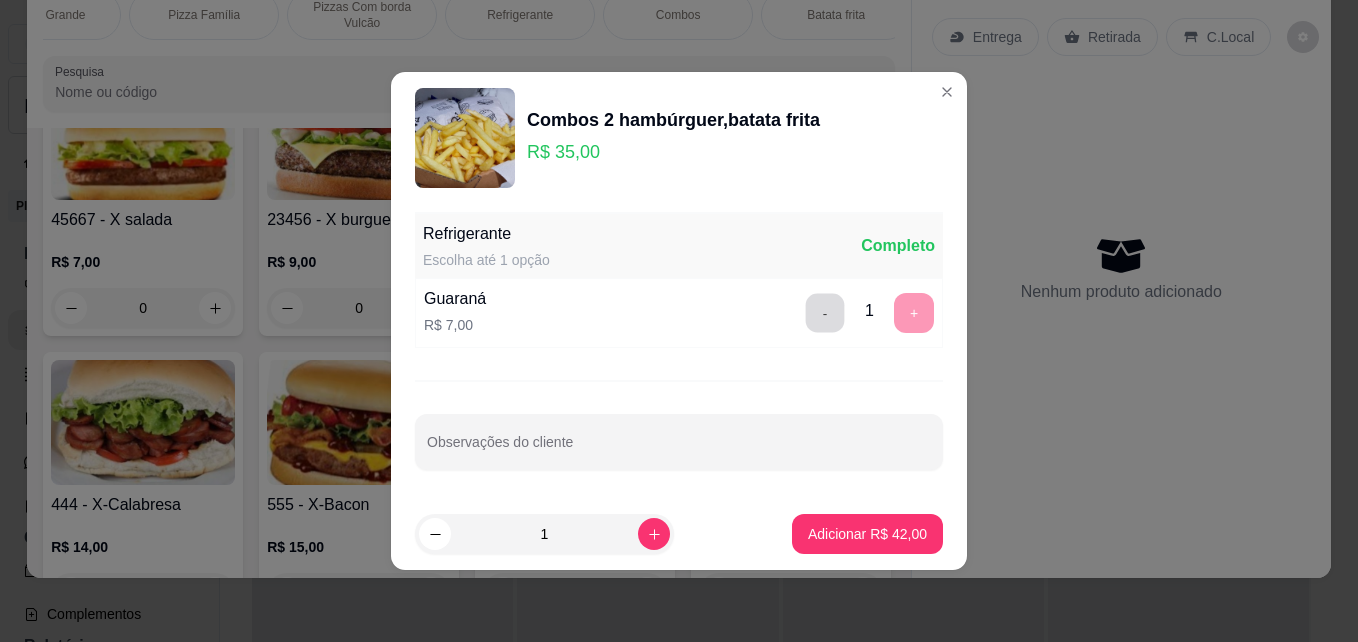 click on "-" at bounding box center (825, 313) 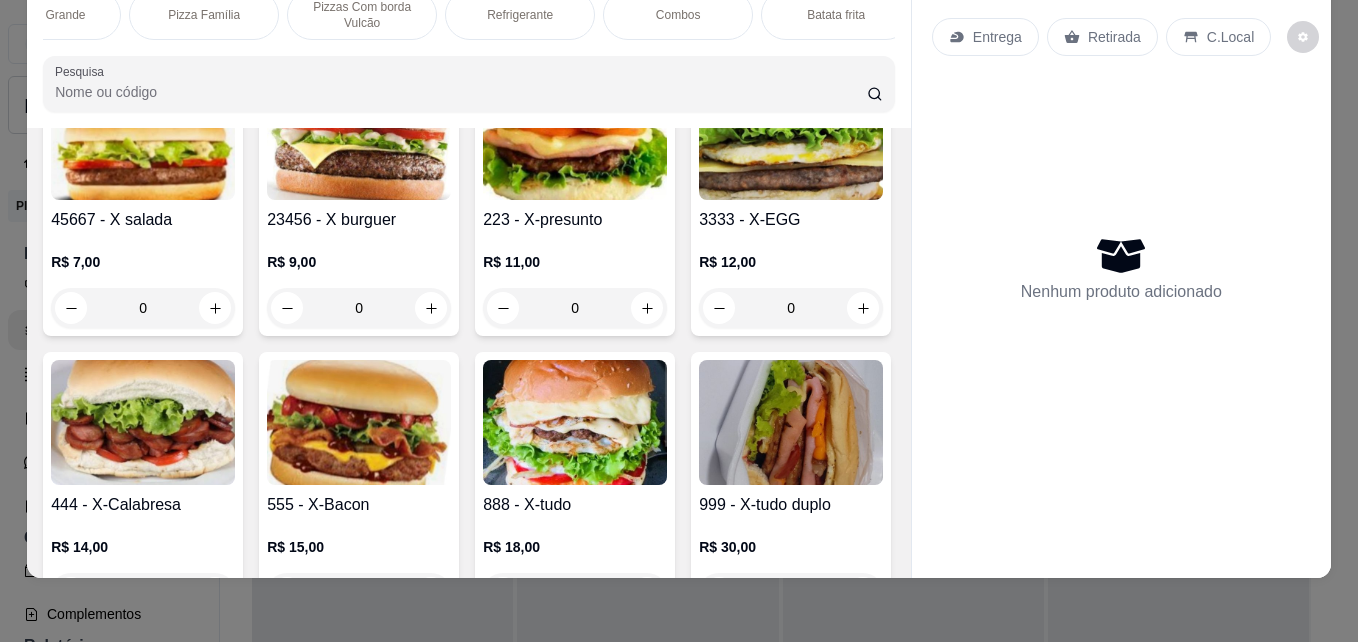 click on "3456 - Combos 2 hambúrguer,batata frita" at bounding box center (359, -77) 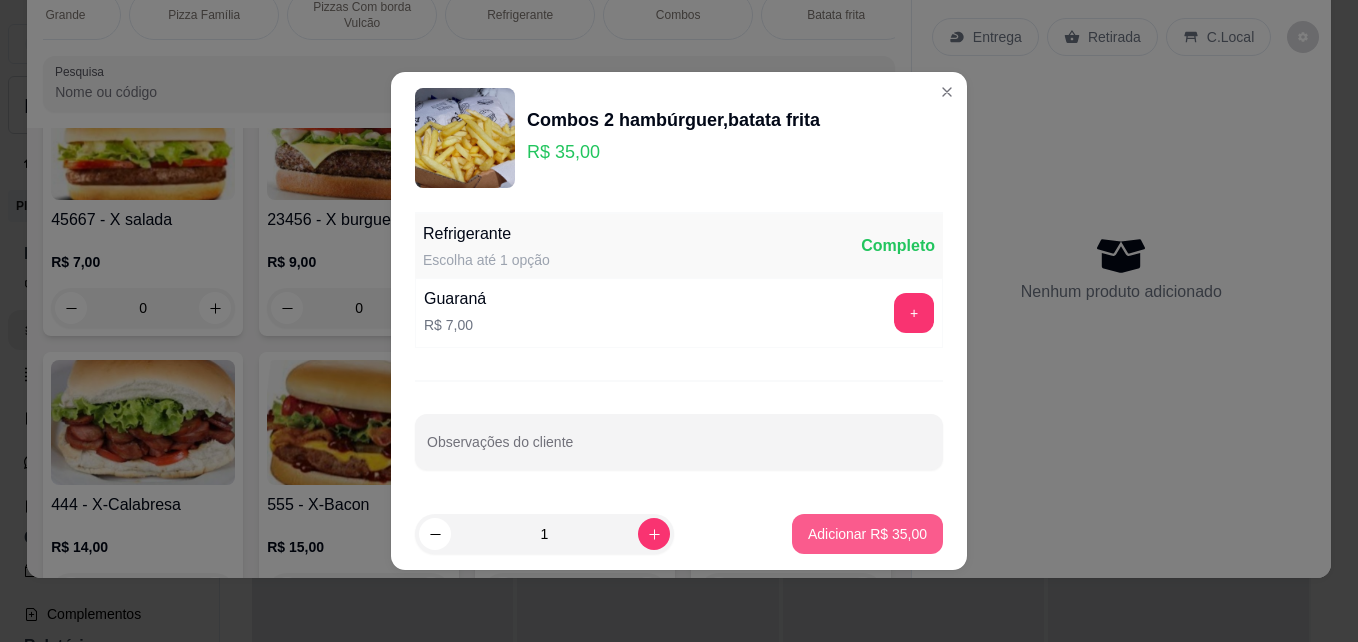 click on "Adicionar   R$ 35,00" at bounding box center (867, 534) 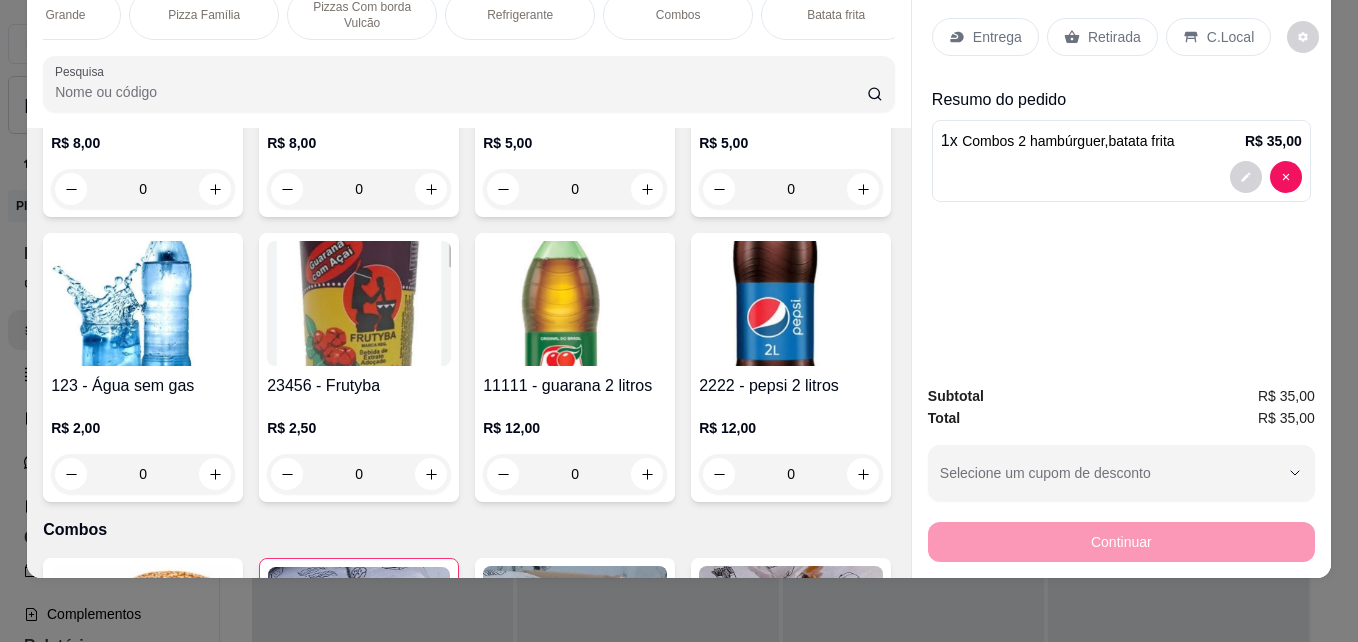scroll, scrollTop: 1900, scrollLeft: 0, axis: vertical 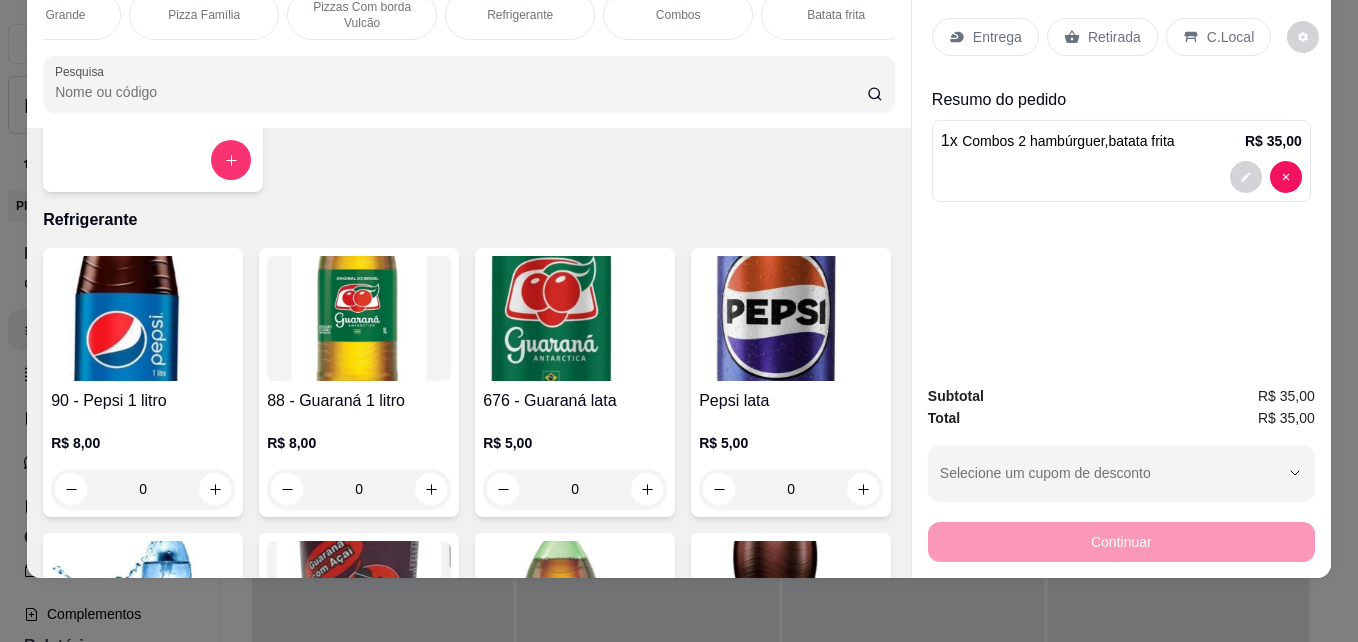 click at bounding box center [143, 318] 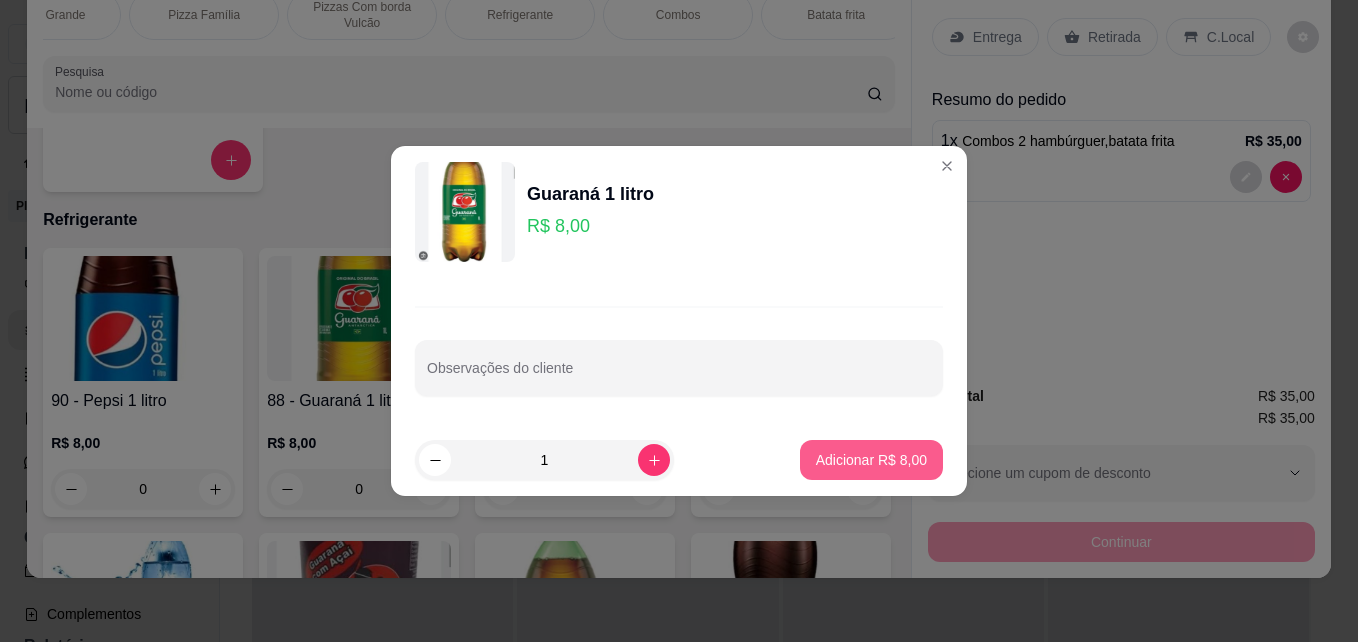 click on "Adicionar   R$ 8,00" at bounding box center [871, 460] 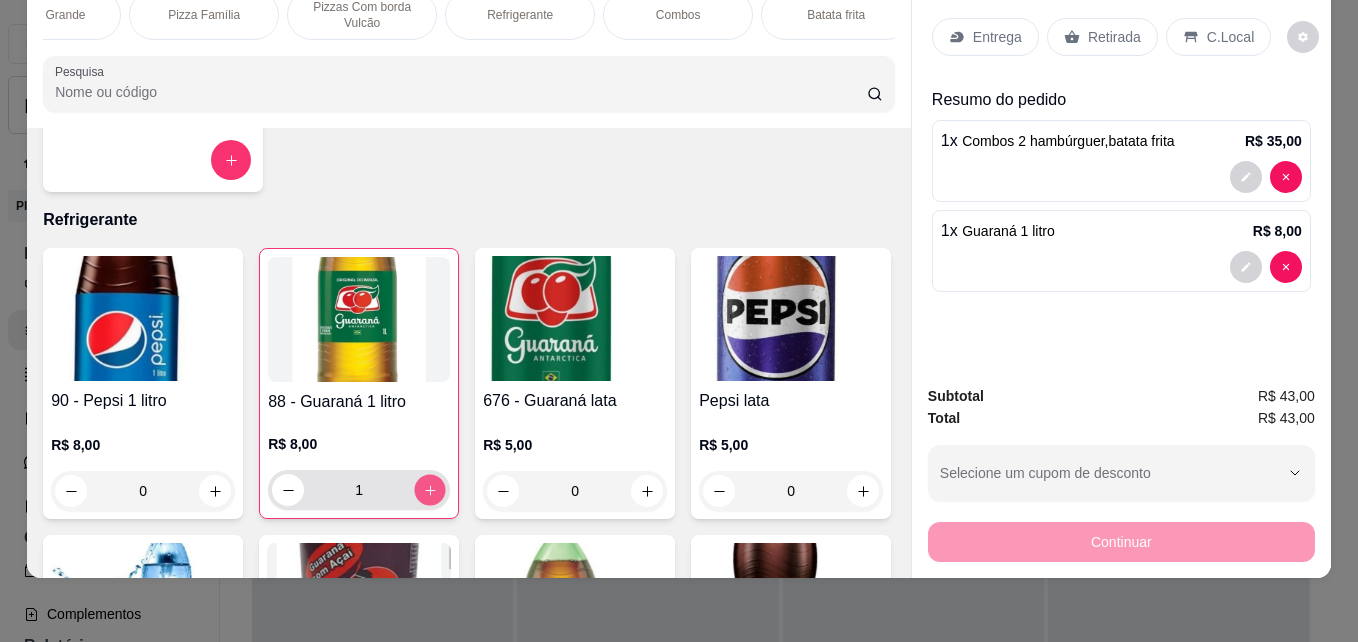 click 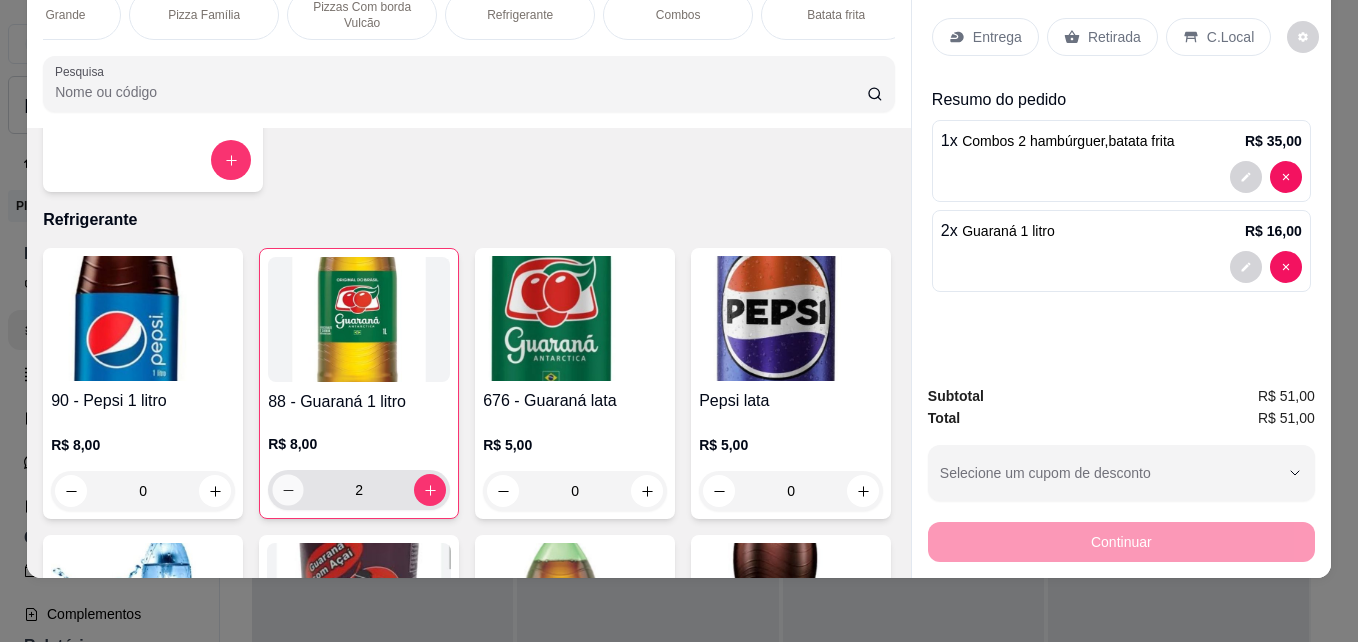 click at bounding box center [288, 490] 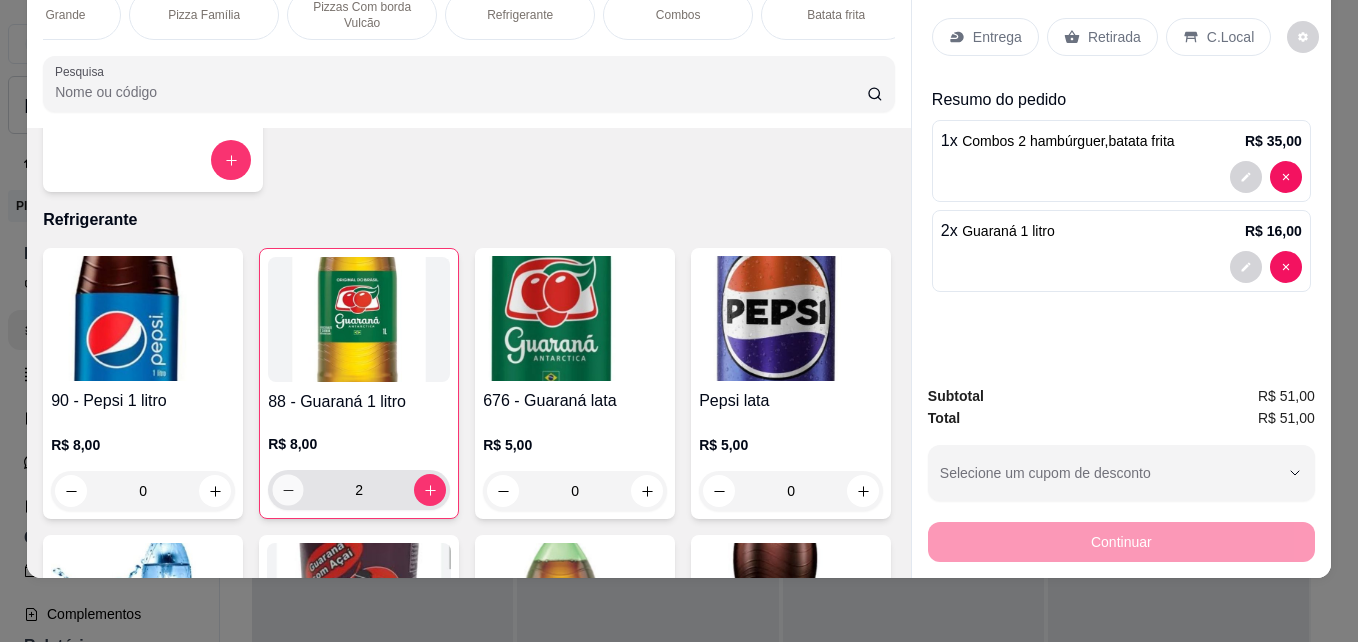 type on "1" 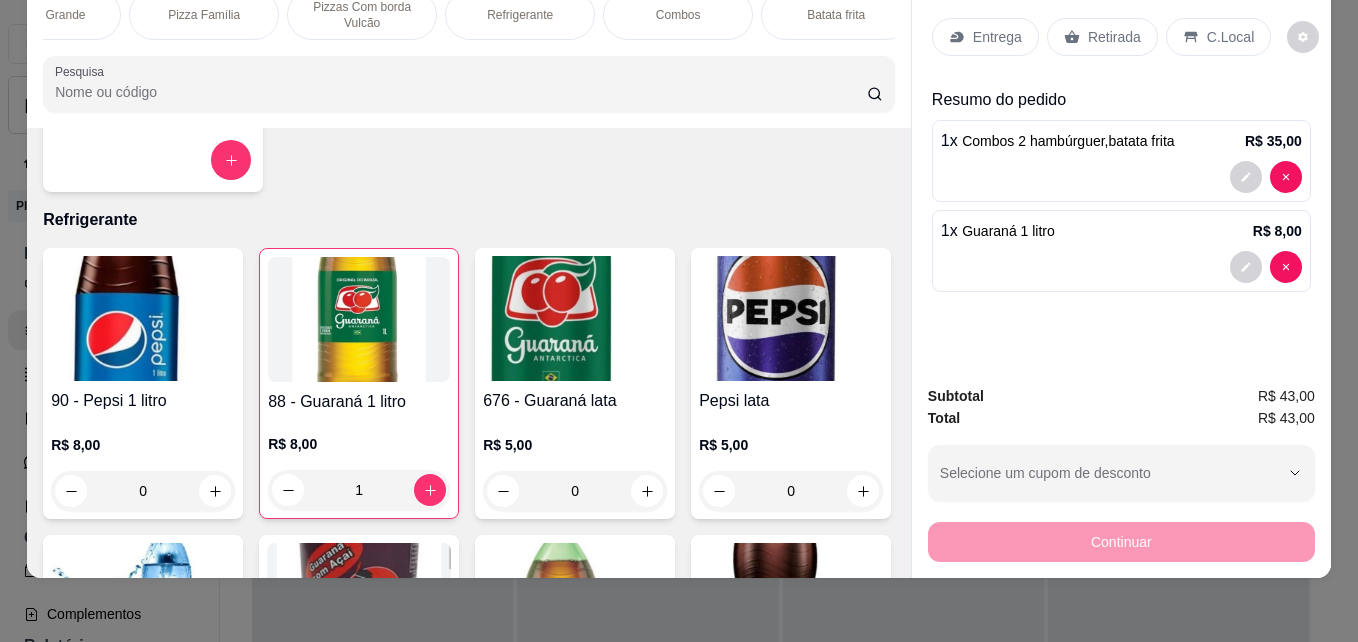 click on "Continuar" at bounding box center (1121, 539) 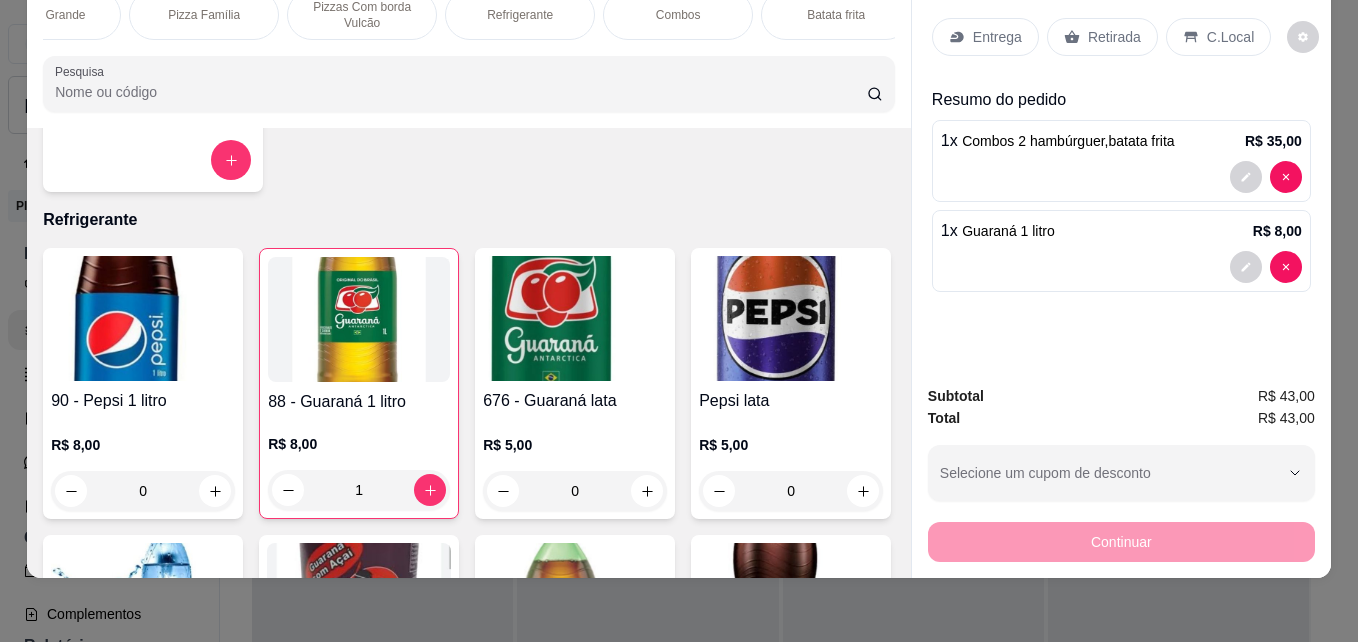 click on "Entrega" at bounding box center (997, 37) 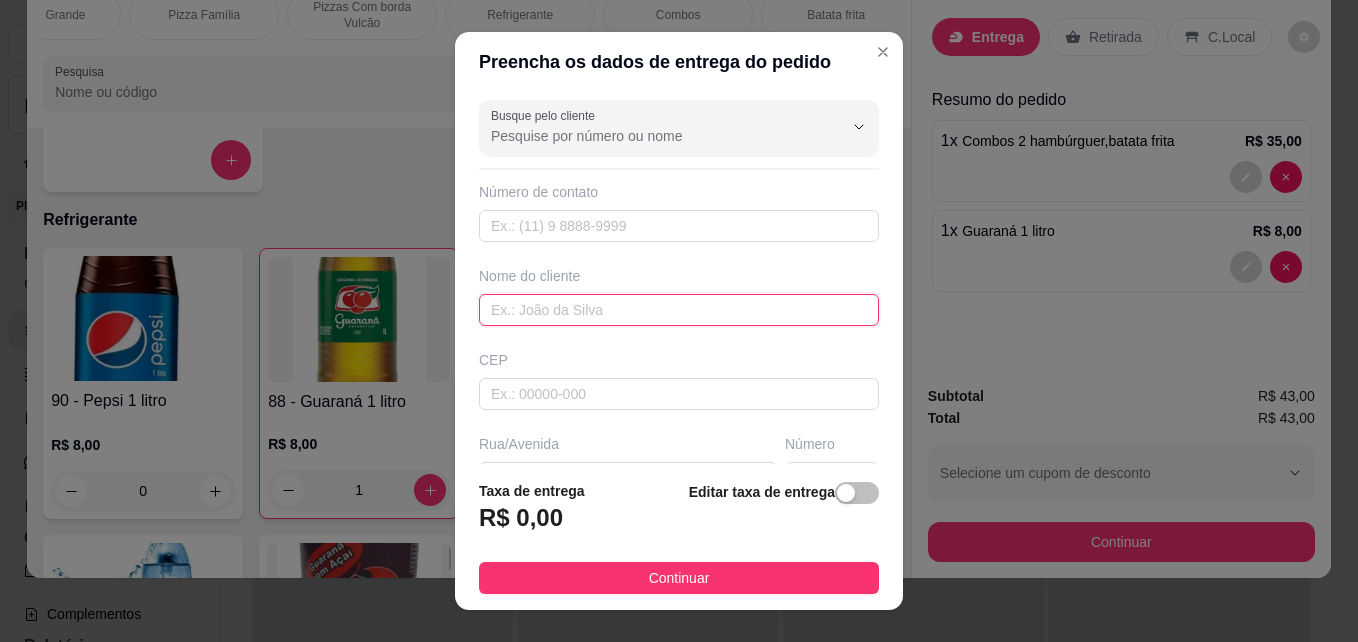 click at bounding box center [679, 310] 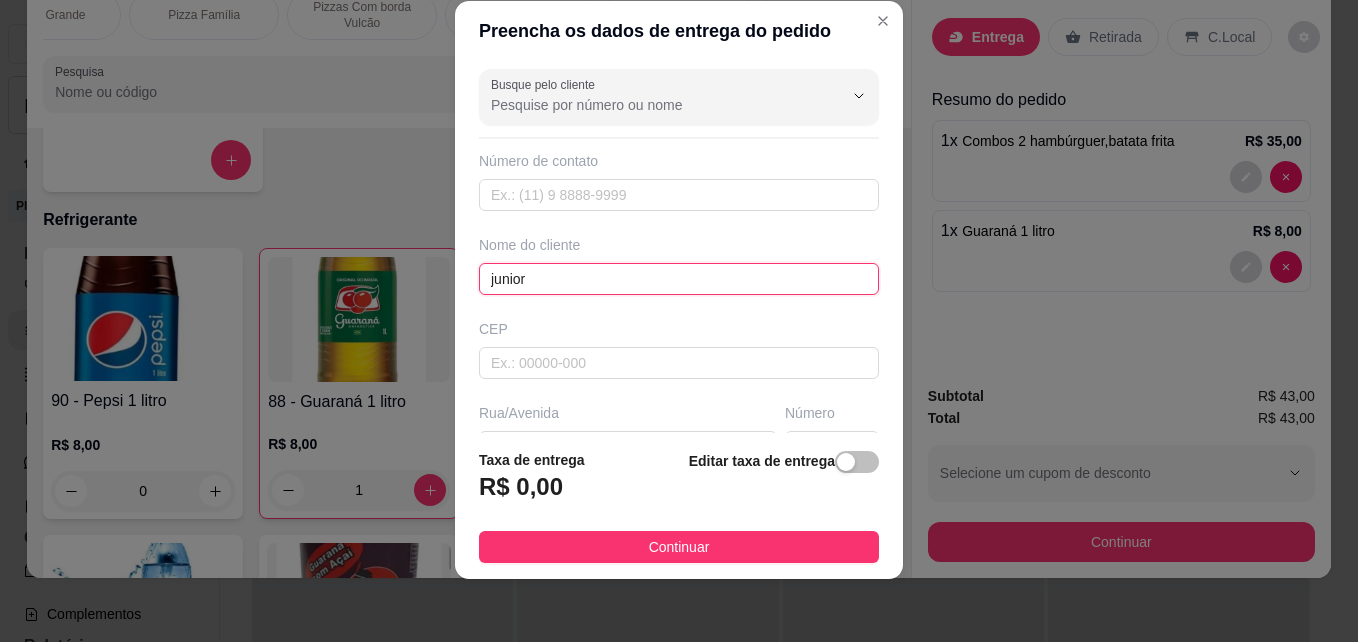 scroll, scrollTop: 32, scrollLeft: 0, axis: vertical 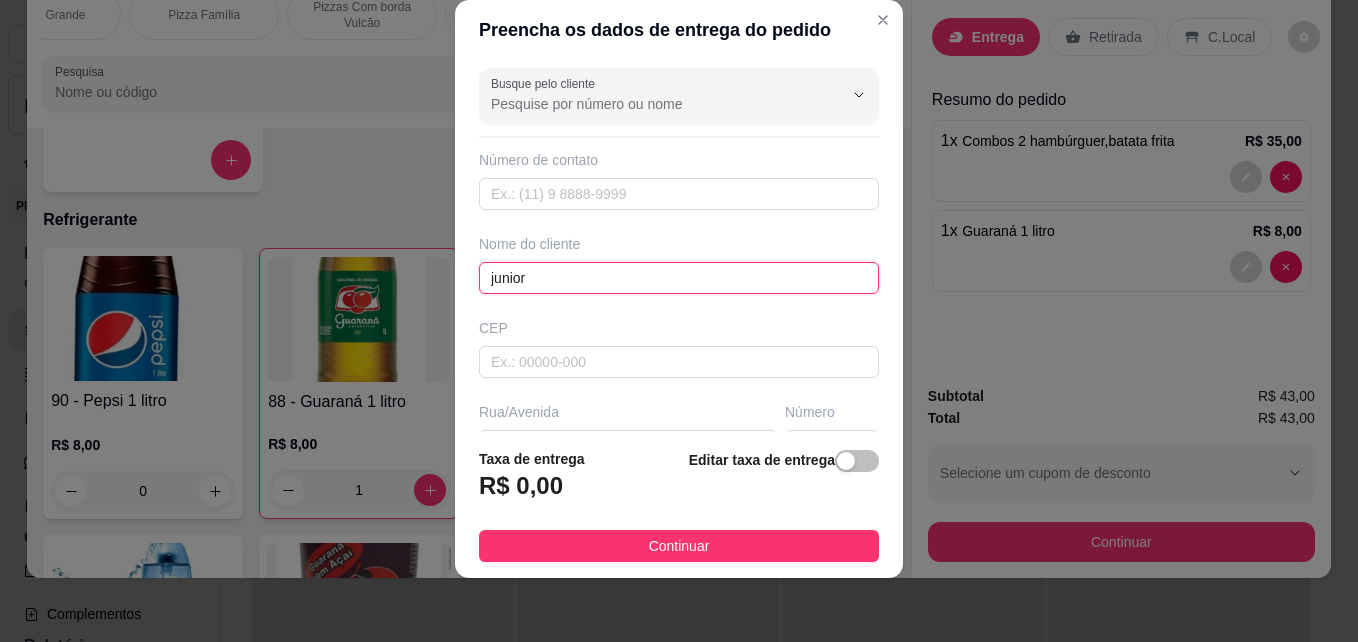 type on "junior" 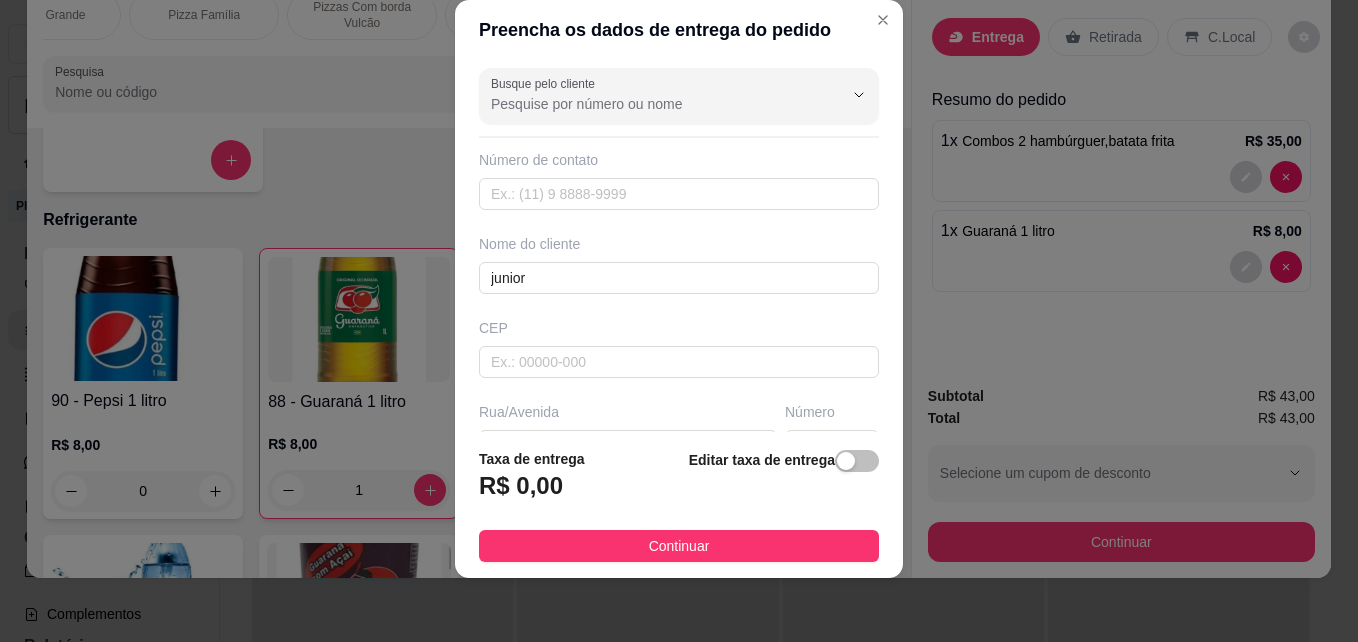 click on "Taxa de entrega R$ 0,00 Editar taxa de entrega  Continuar" at bounding box center (679, 505) 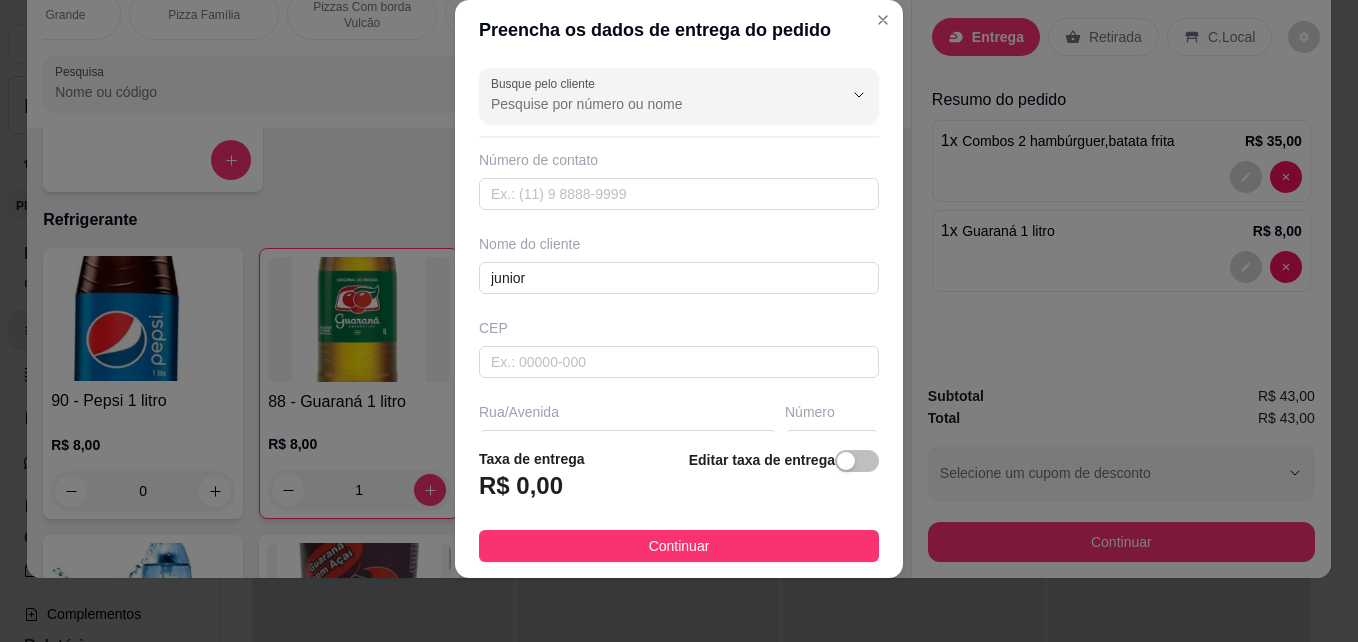 scroll, scrollTop: 100, scrollLeft: 0, axis: vertical 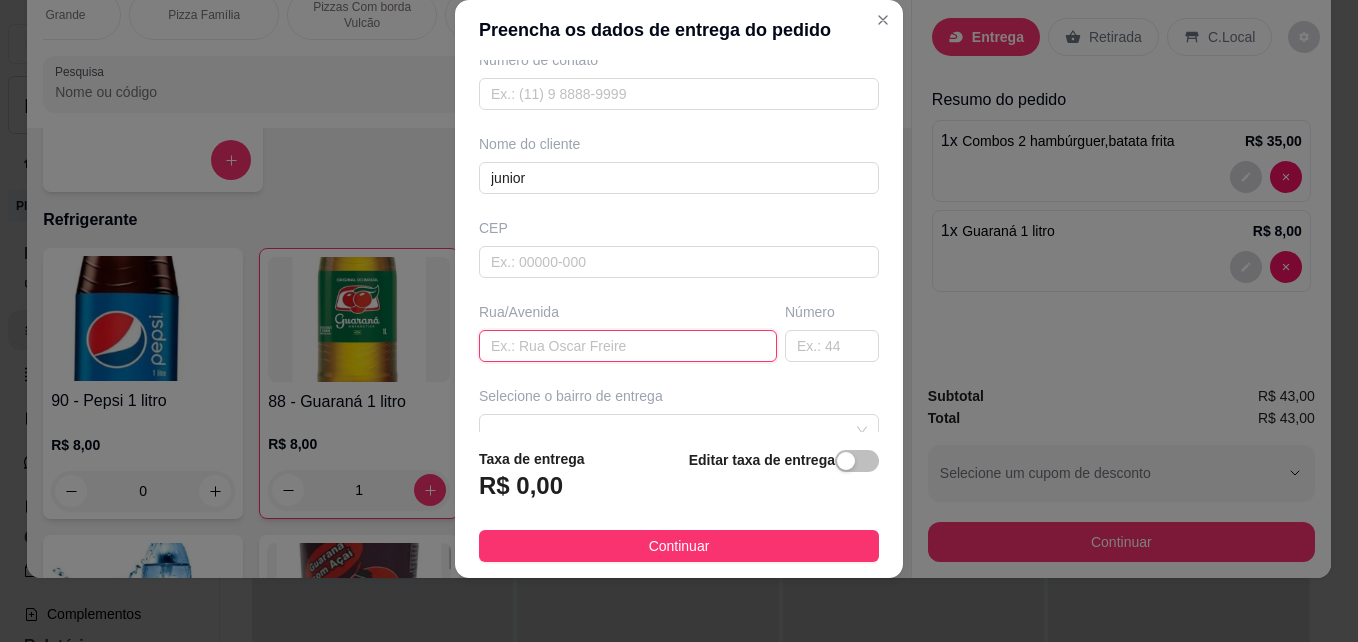 click at bounding box center (628, 346) 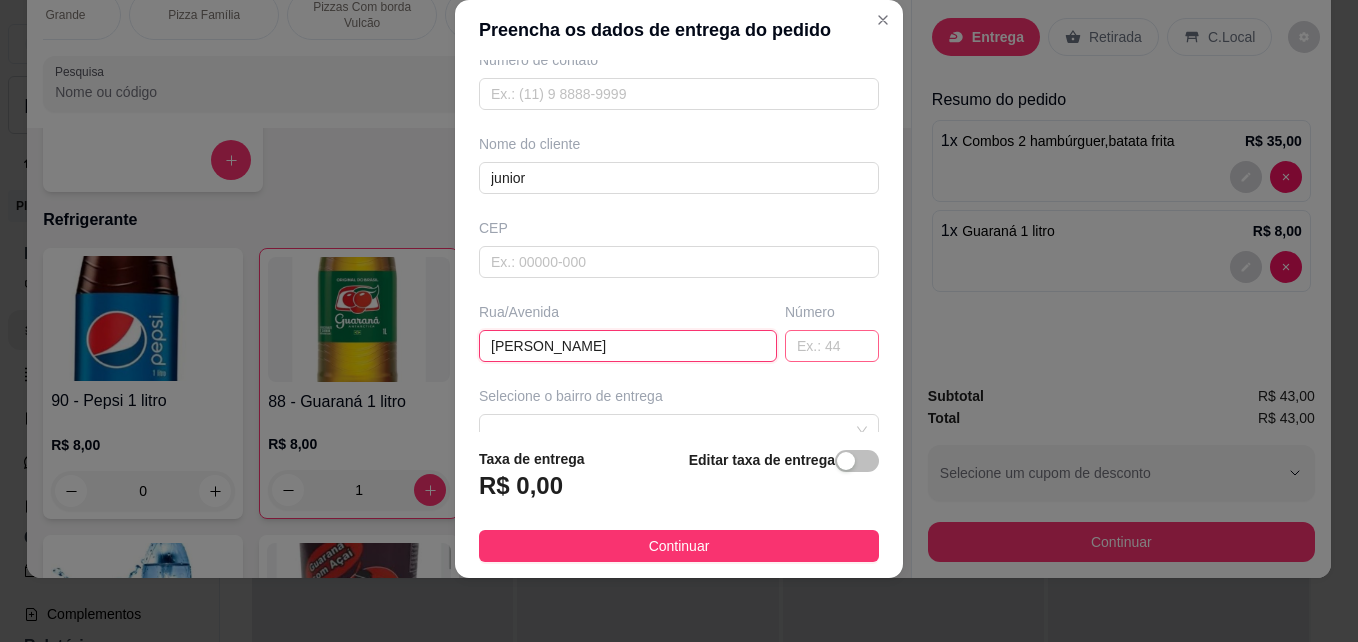 type on "[PERSON_NAME]" 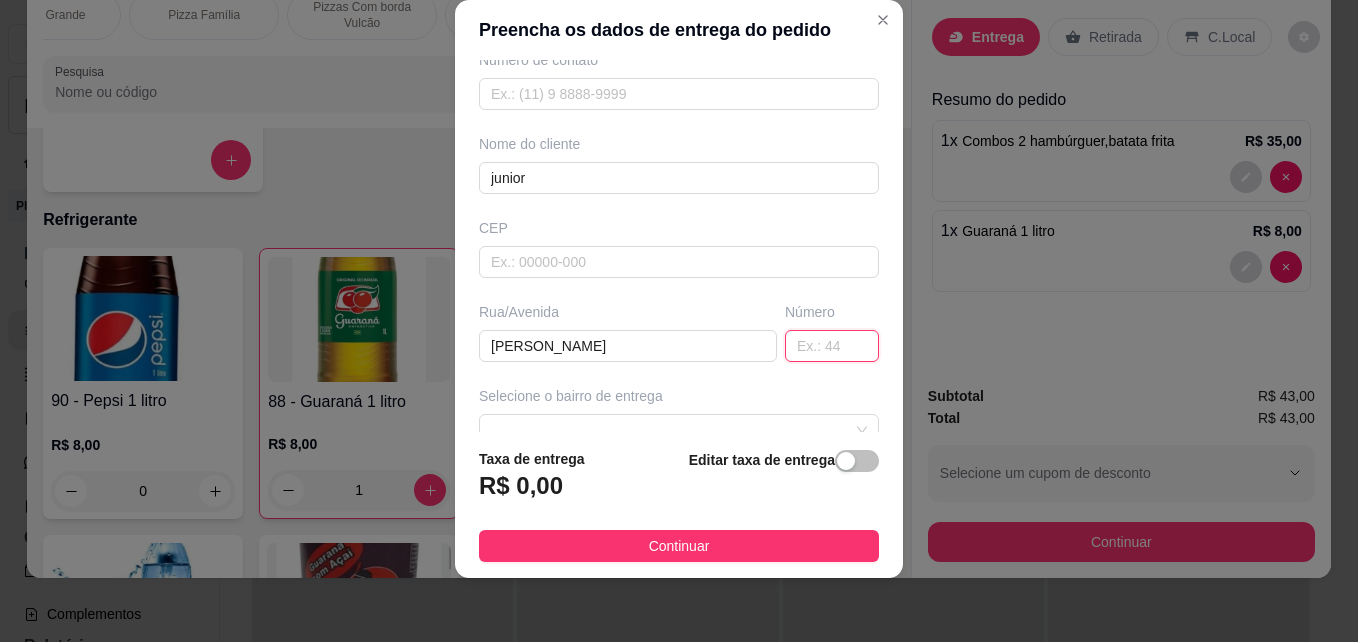 click at bounding box center [832, 346] 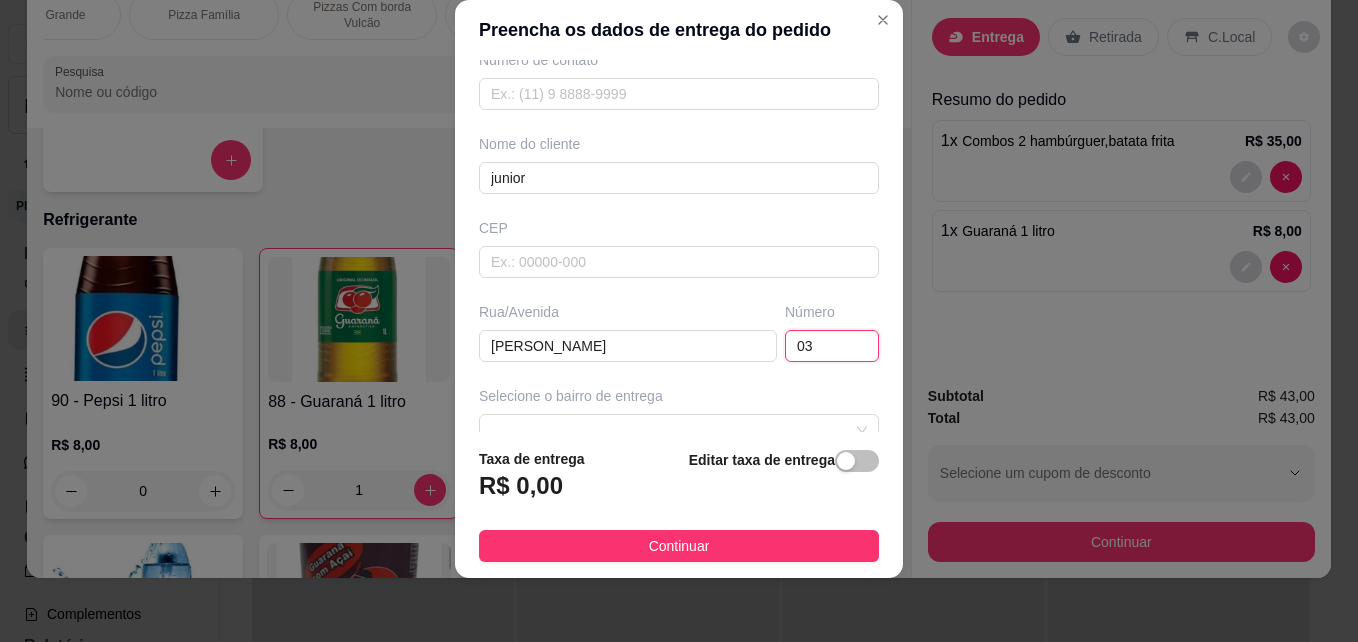 scroll, scrollTop: 200, scrollLeft: 0, axis: vertical 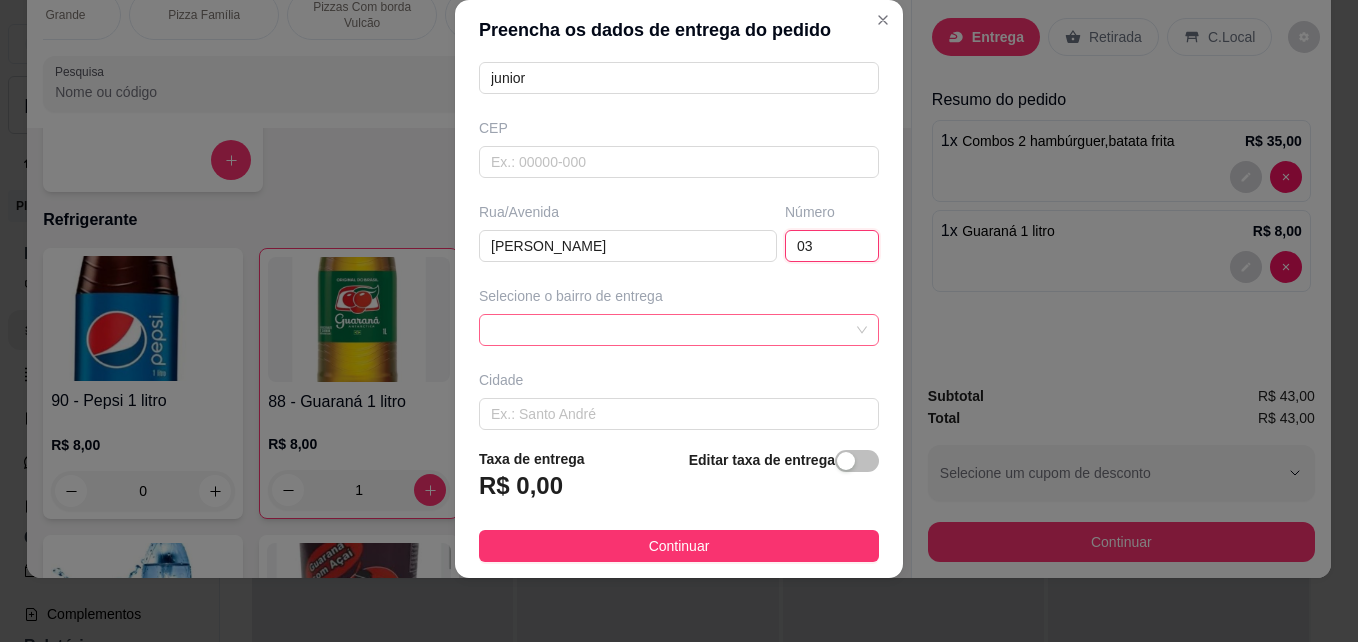click at bounding box center (679, 330) 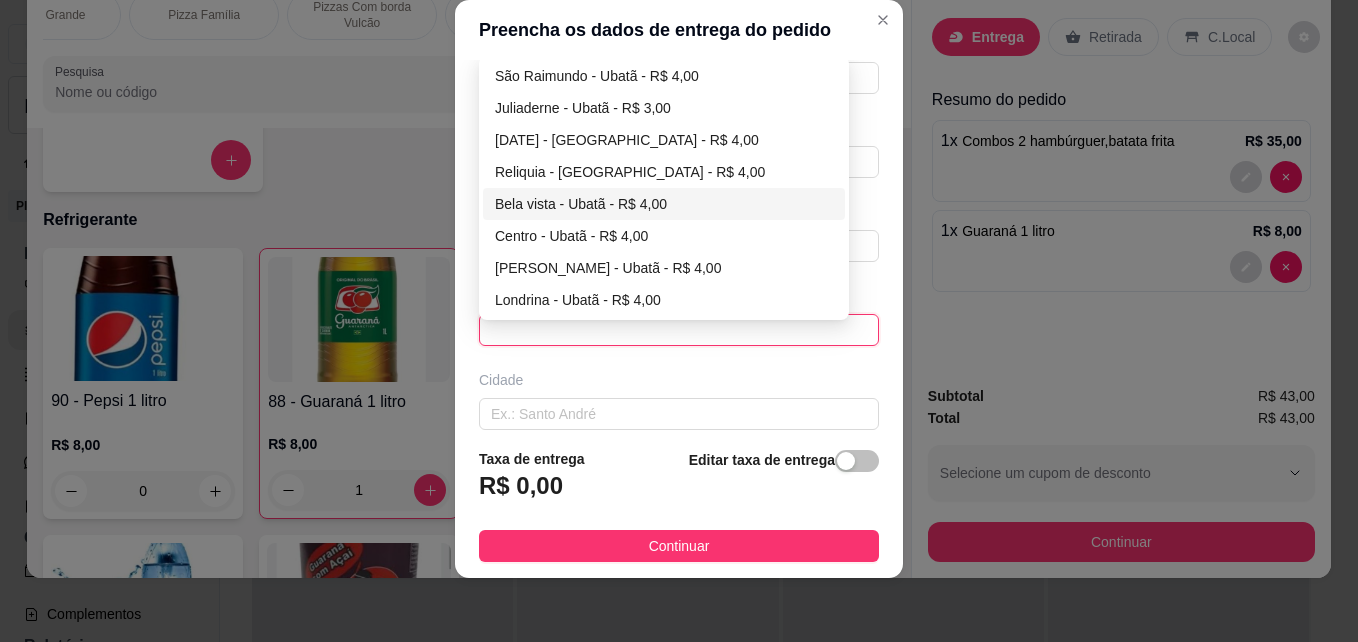 click on "Bela vista - Ubatã  -  R$ 4,00" at bounding box center (664, 204) 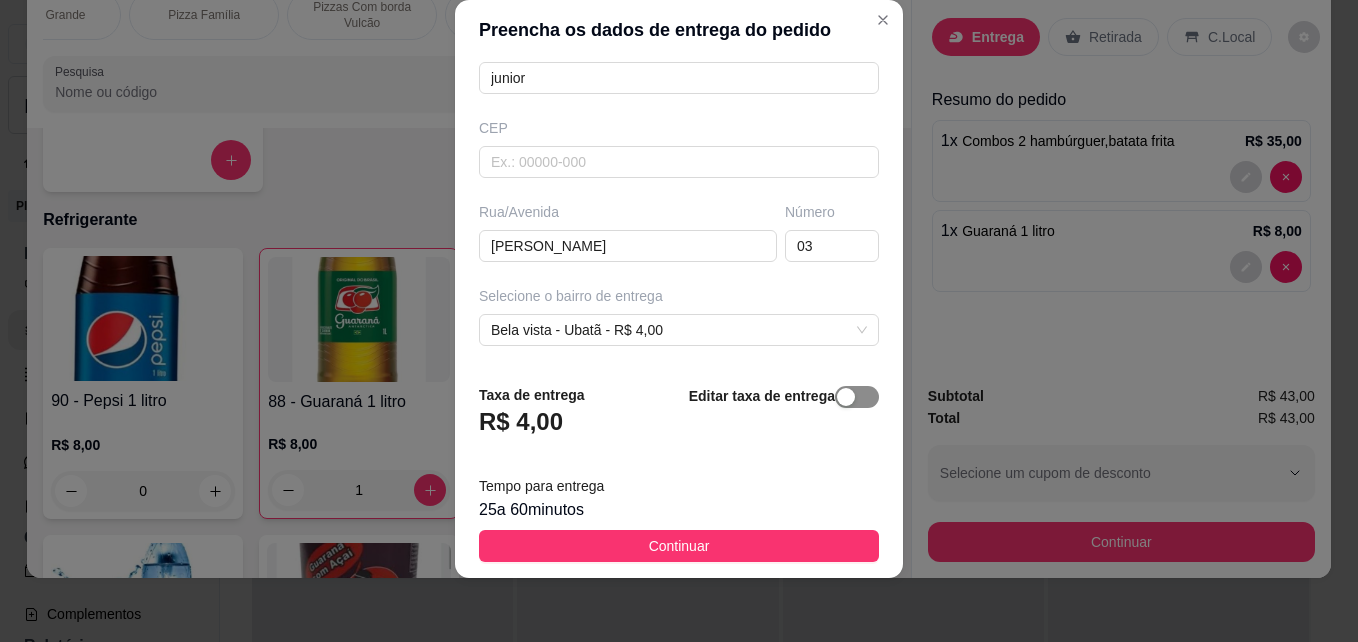 click at bounding box center [846, 397] 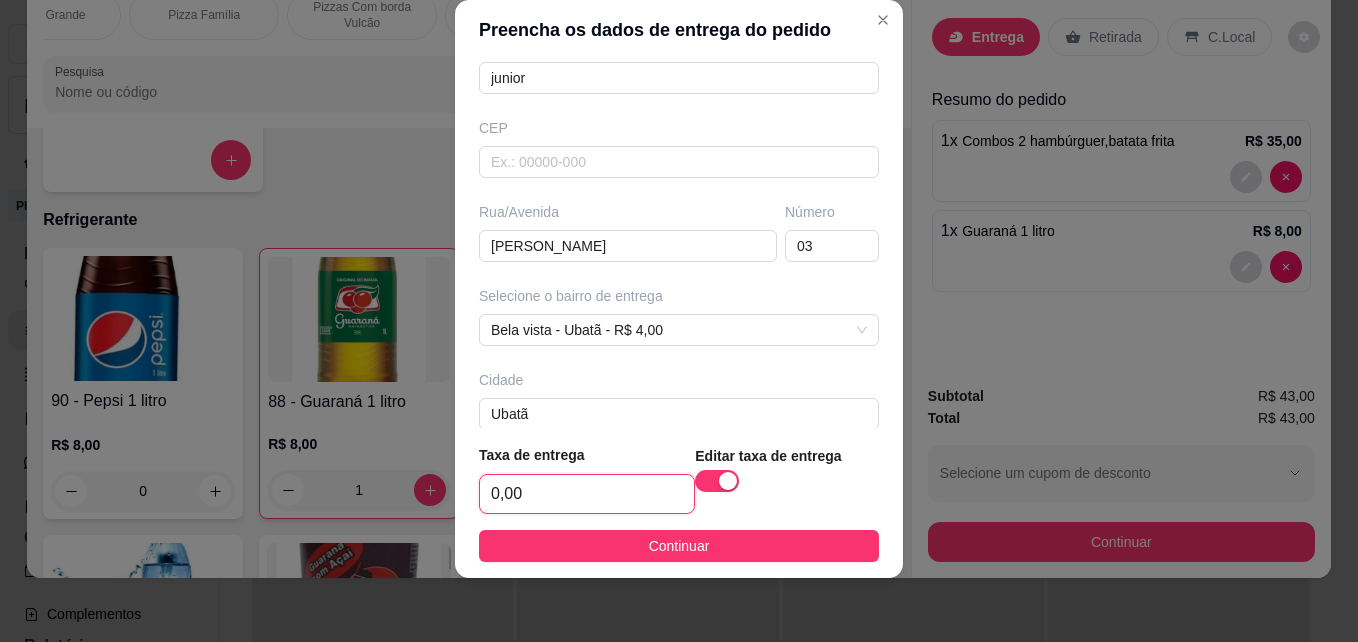 click on "0,00" at bounding box center [587, 494] 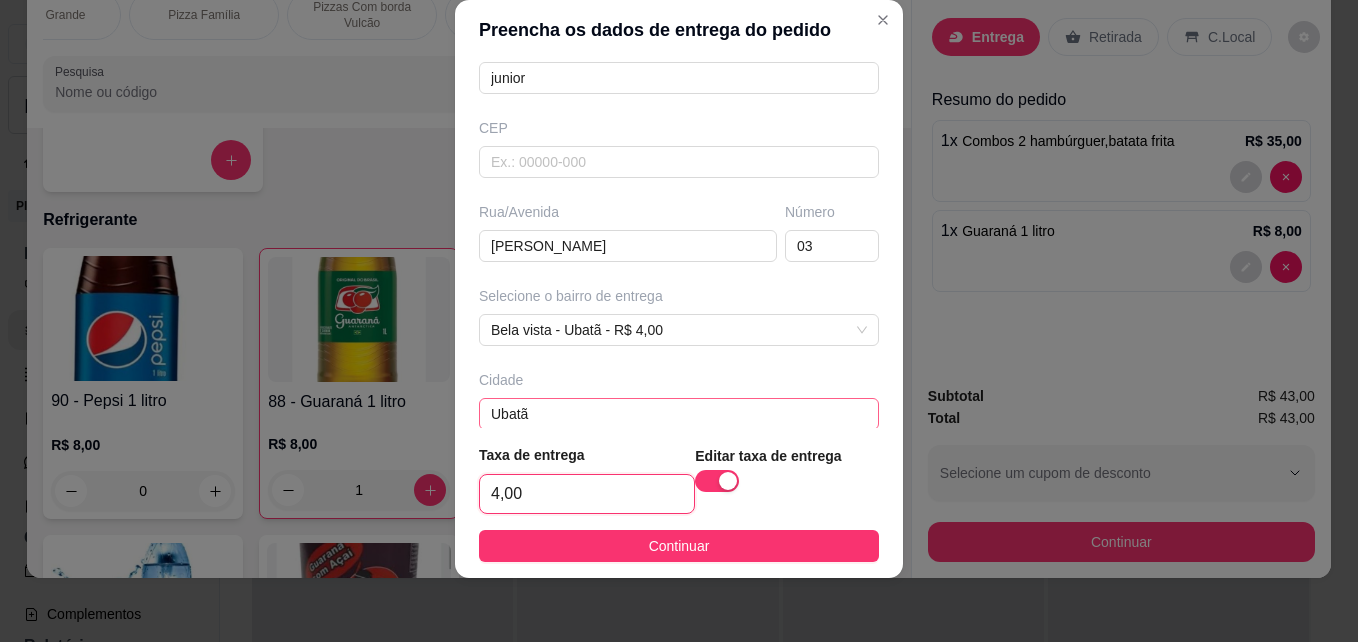 scroll, scrollTop: 300, scrollLeft: 0, axis: vertical 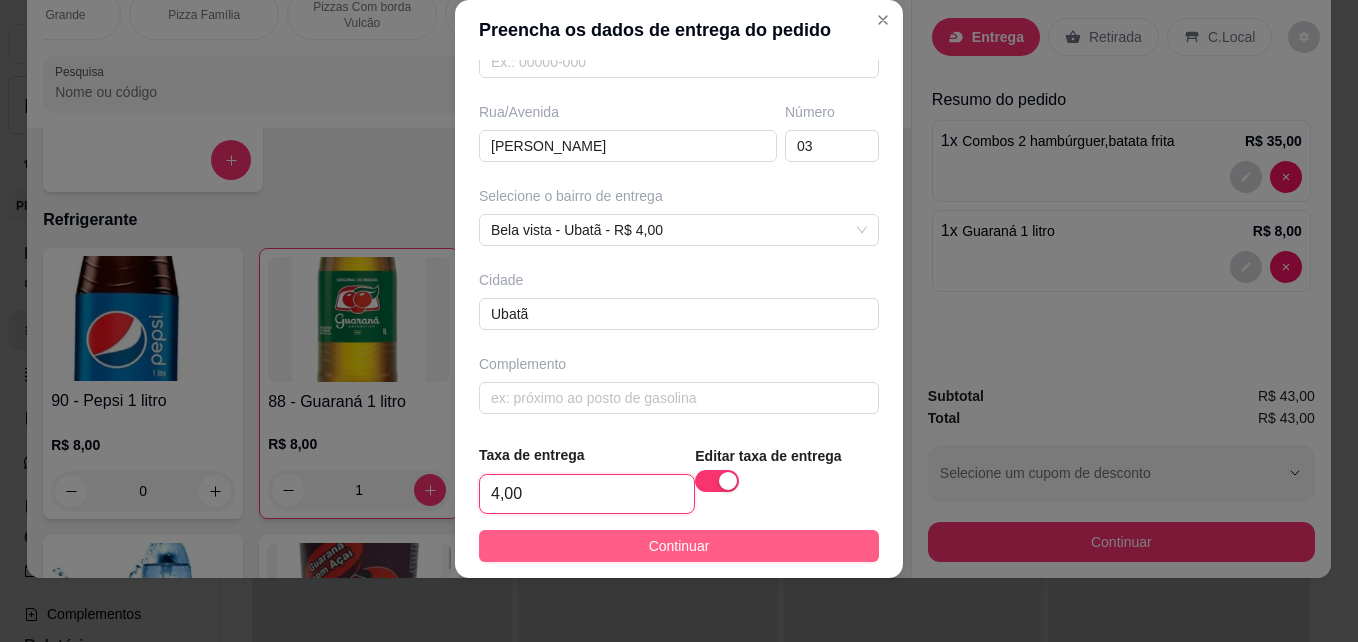 type on "4,00" 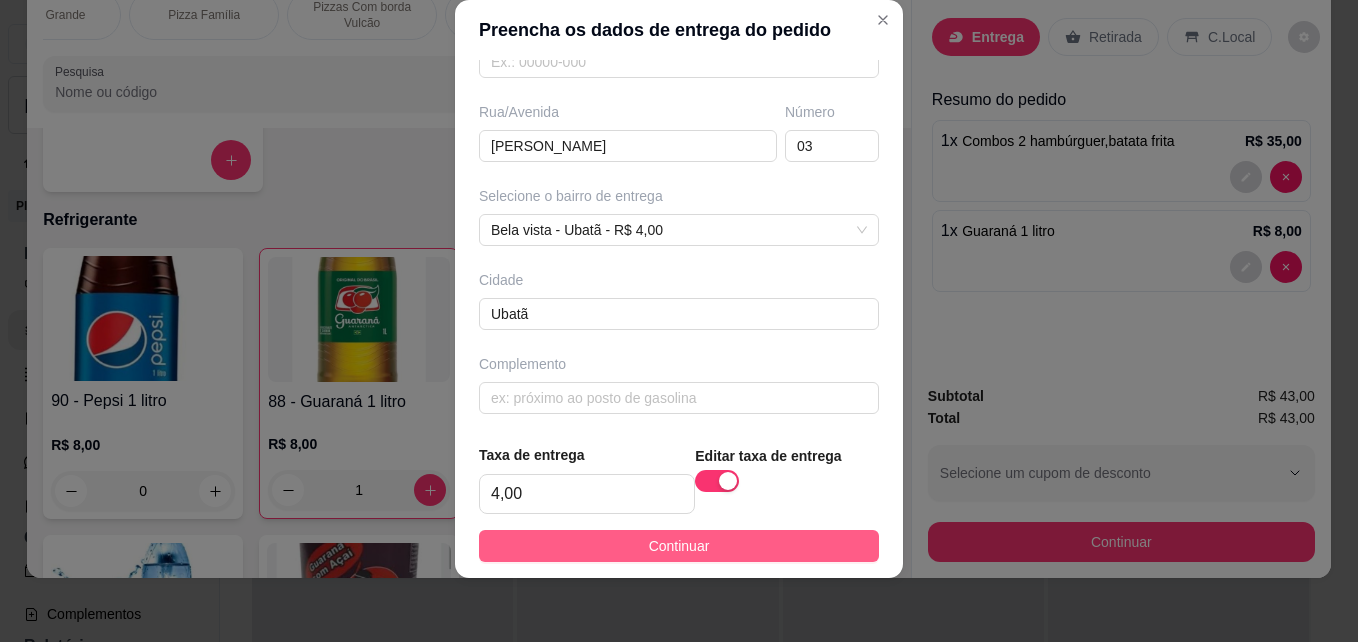 click on "Continuar" at bounding box center [679, 546] 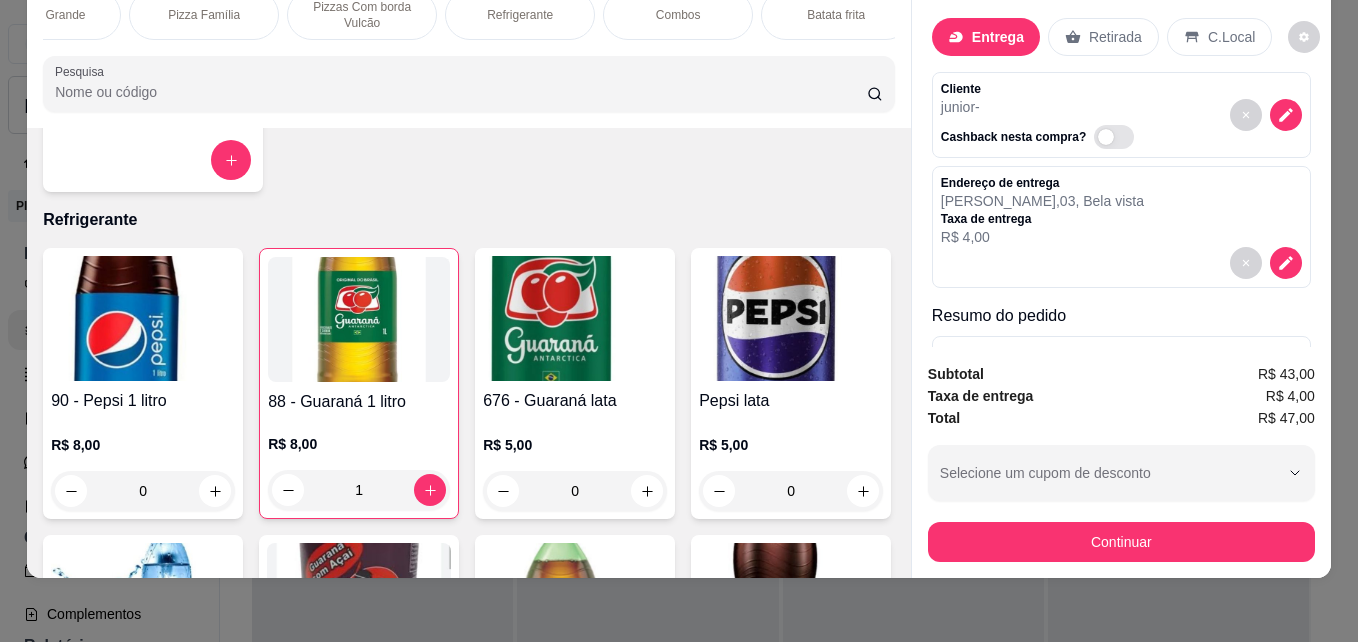 scroll, scrollTop: 0, scrollLeft: 0, axis: both 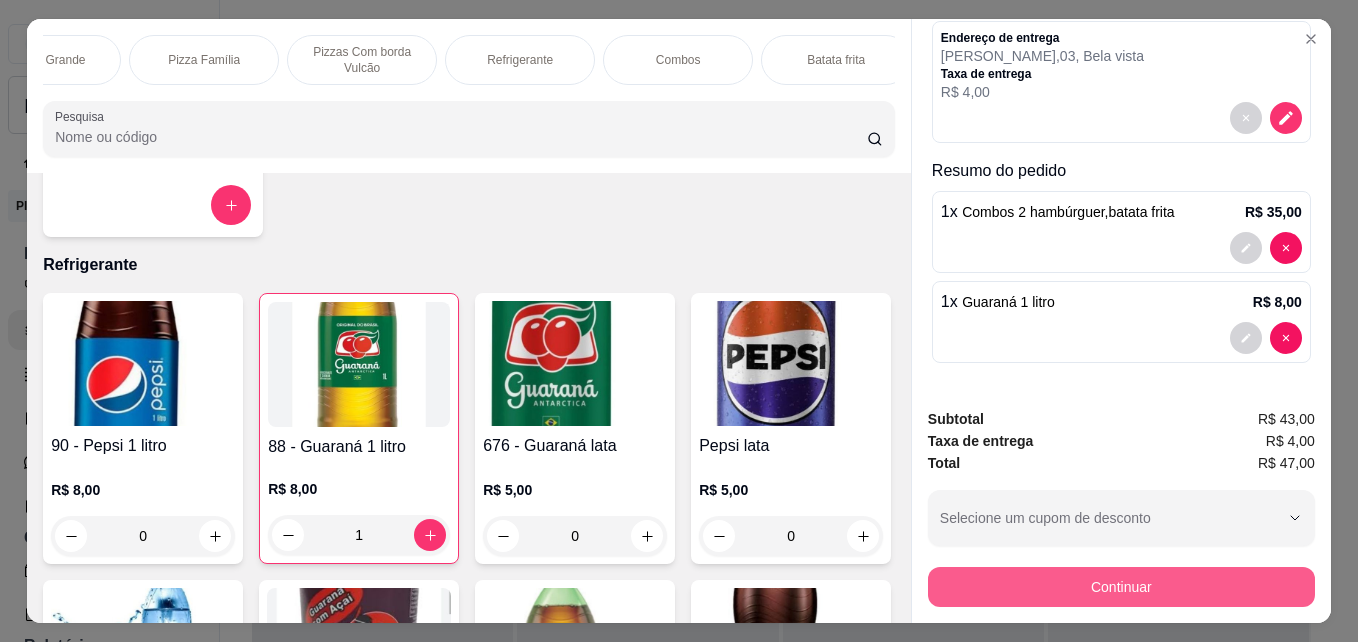 click on "Continuar" at bounding box center [1121, 587] 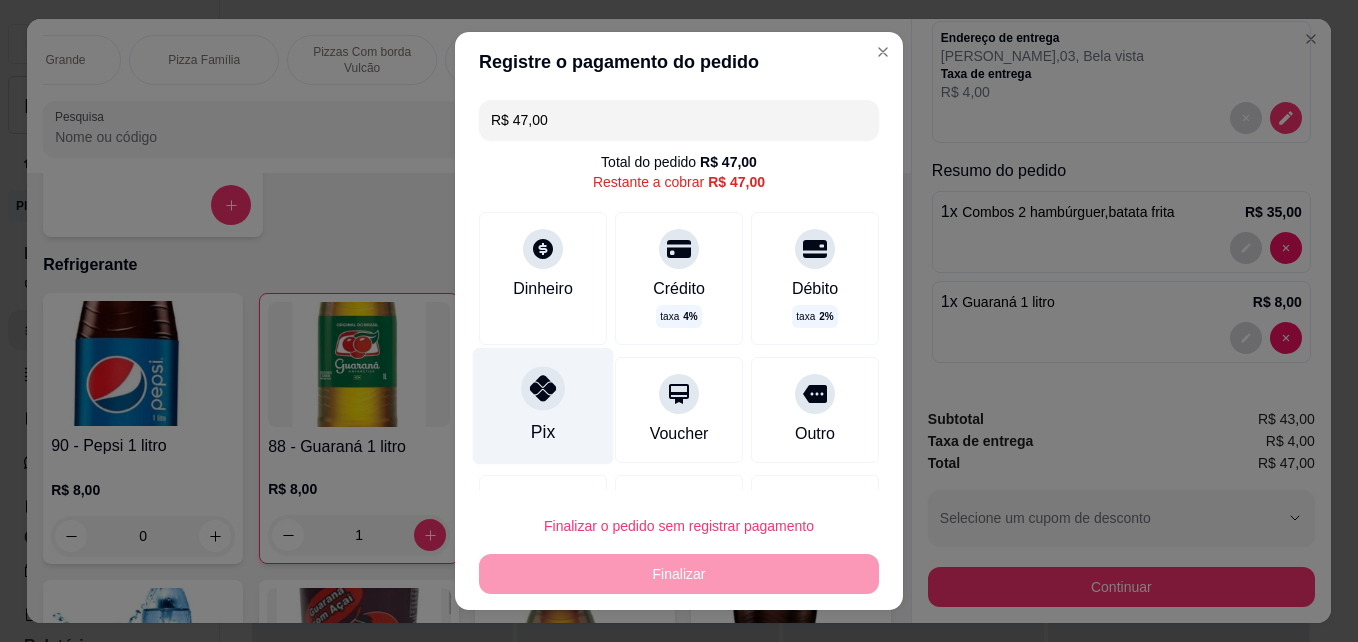 click at bounding box center (543, 389) 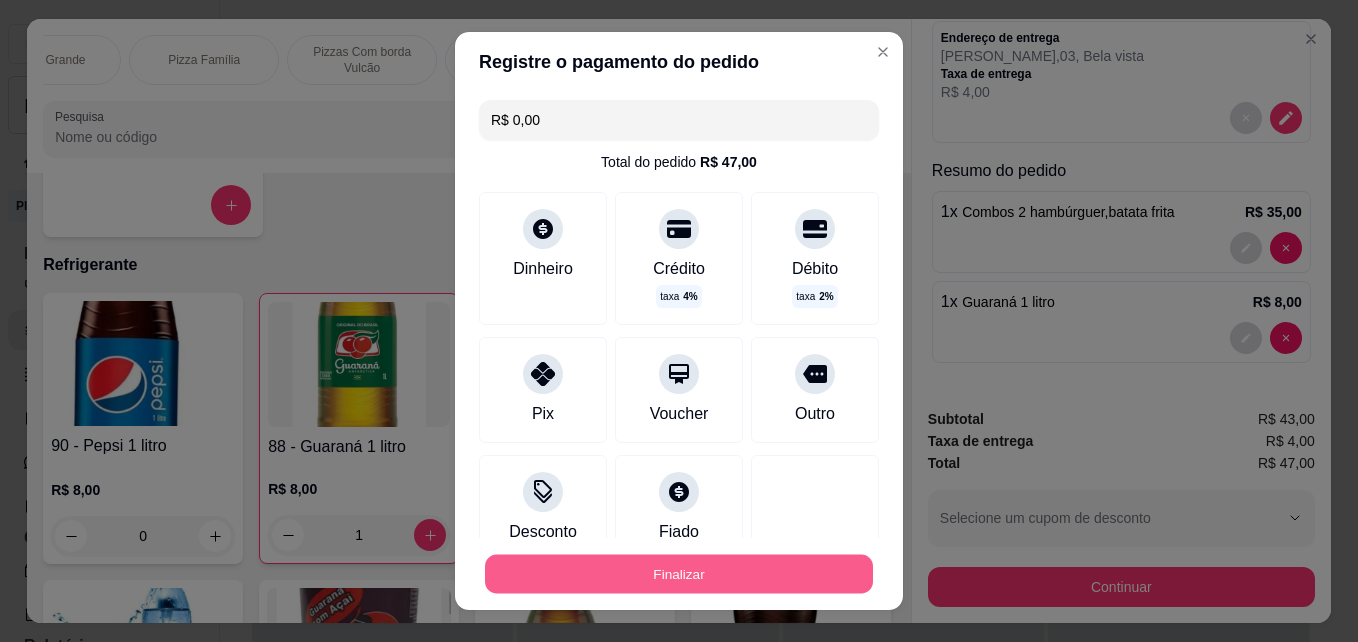 click on "Finalizar" at bounding box center (679, 574) 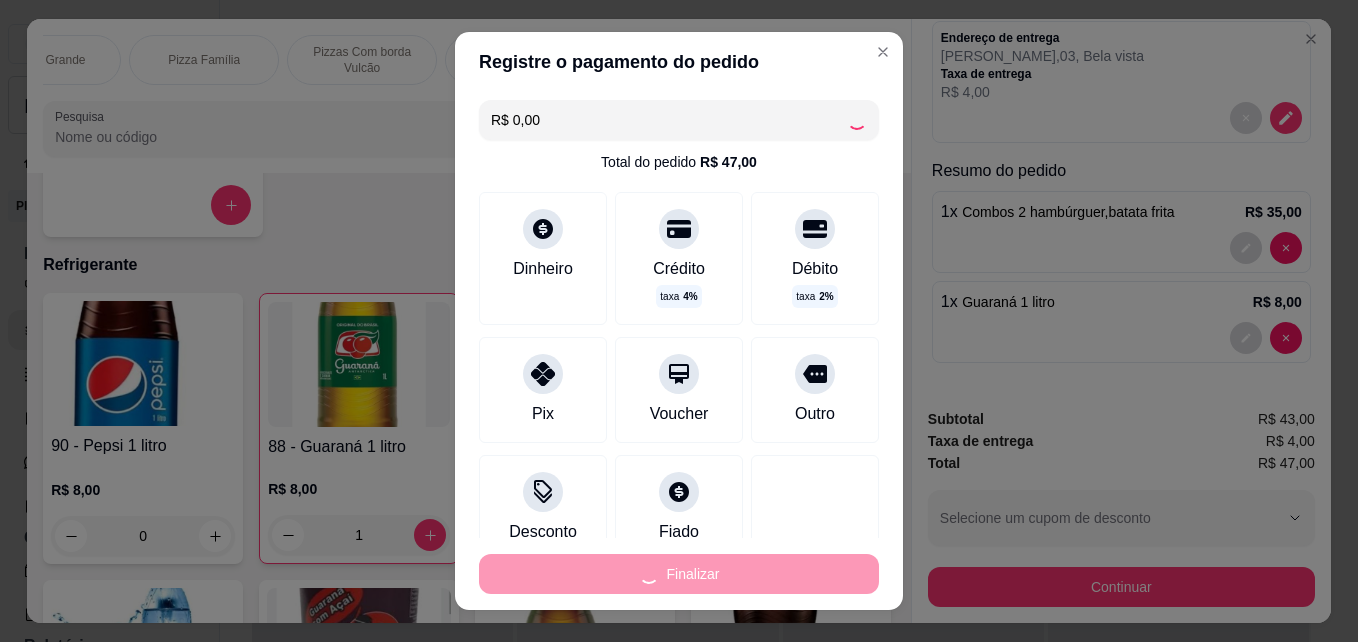 type on "0" 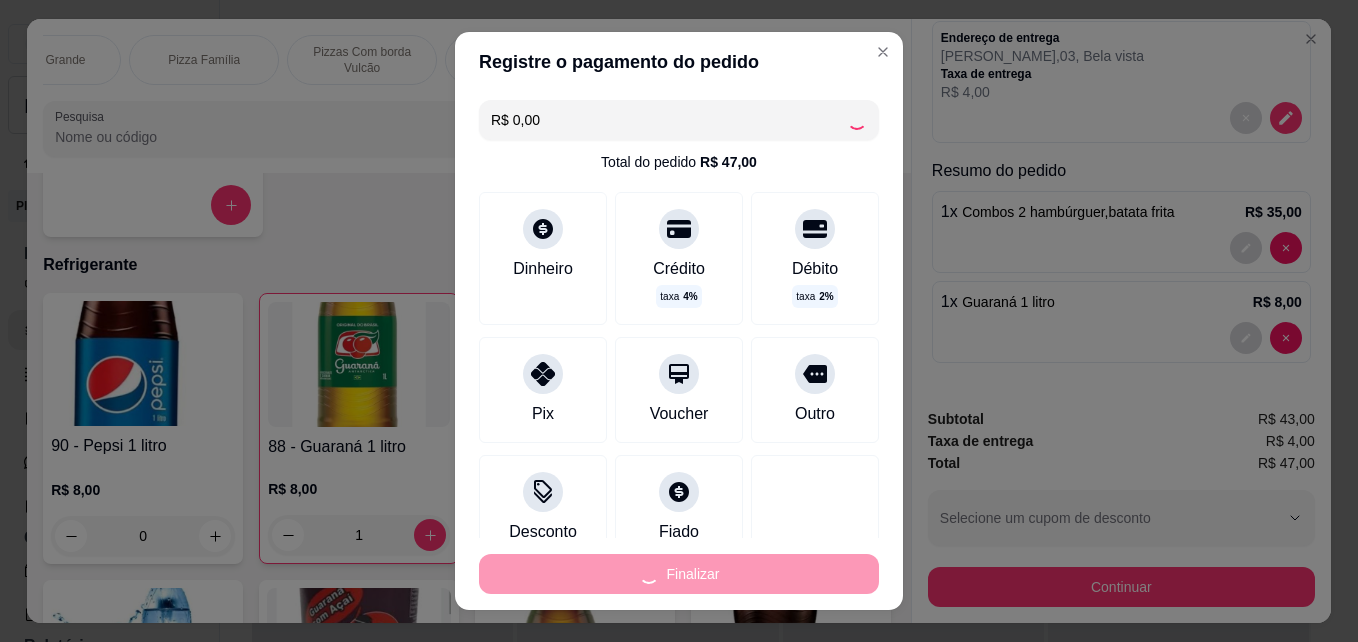 type on "0" 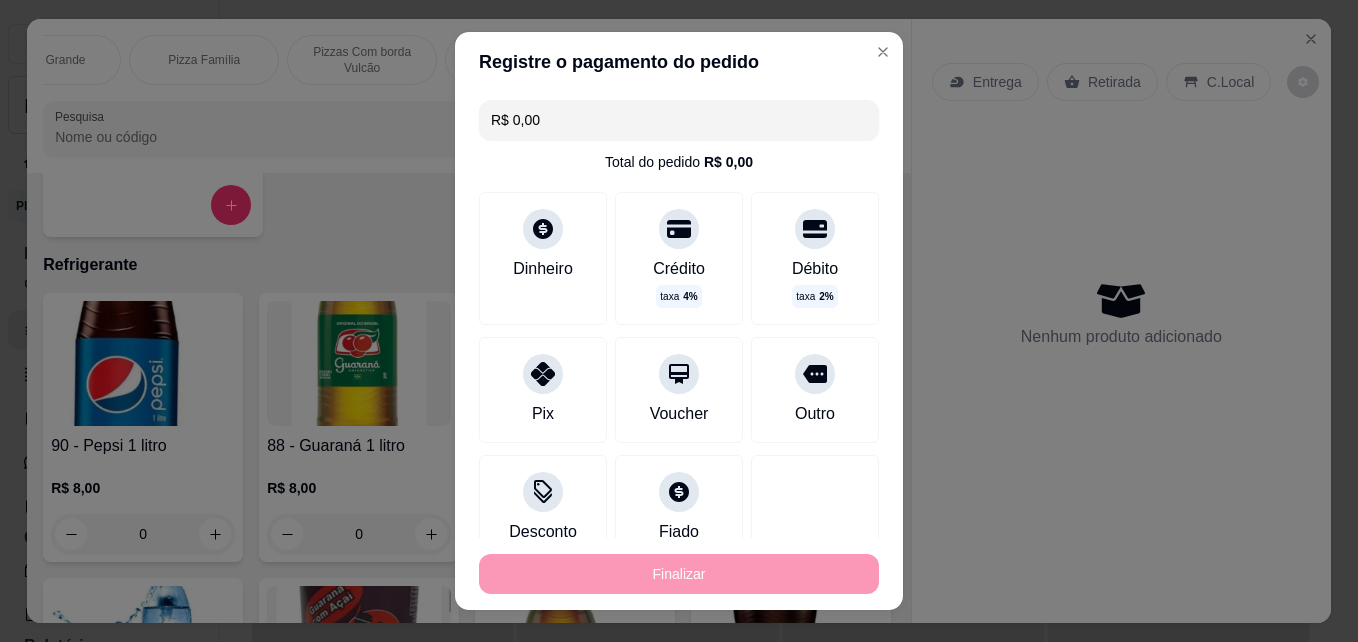 type on "-R$ 47,00" 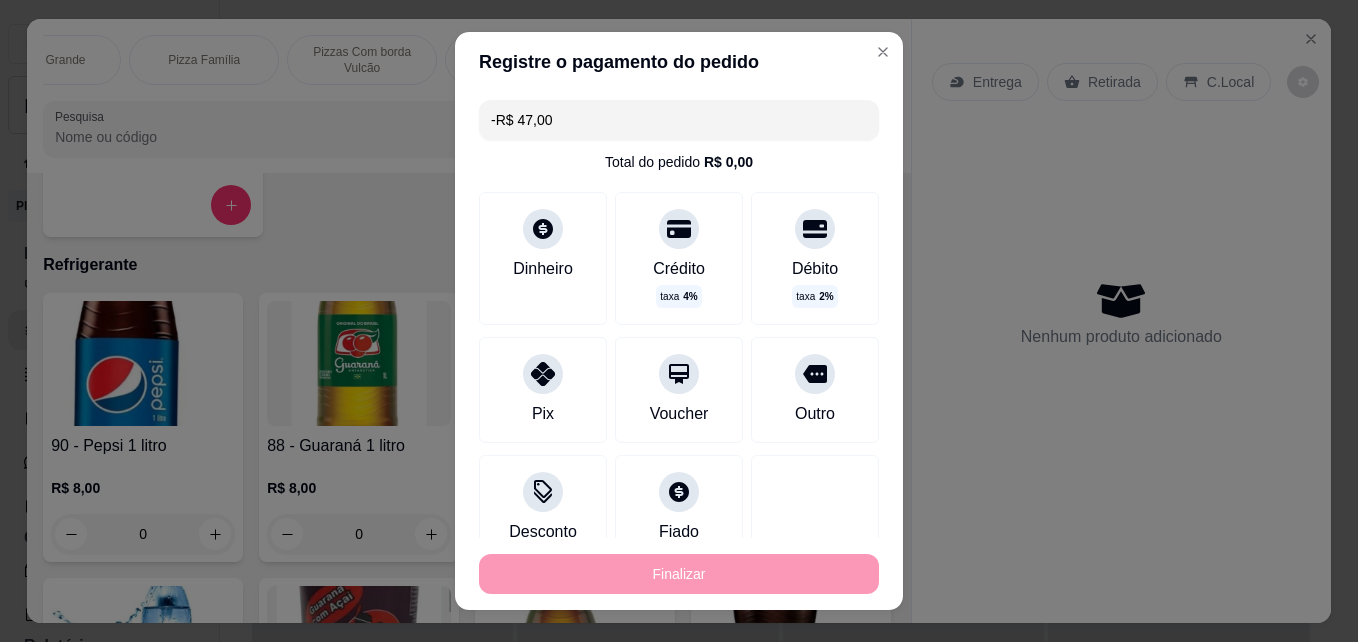 scroll, scrollTop: 0, scrollLeft: 0, axis: both 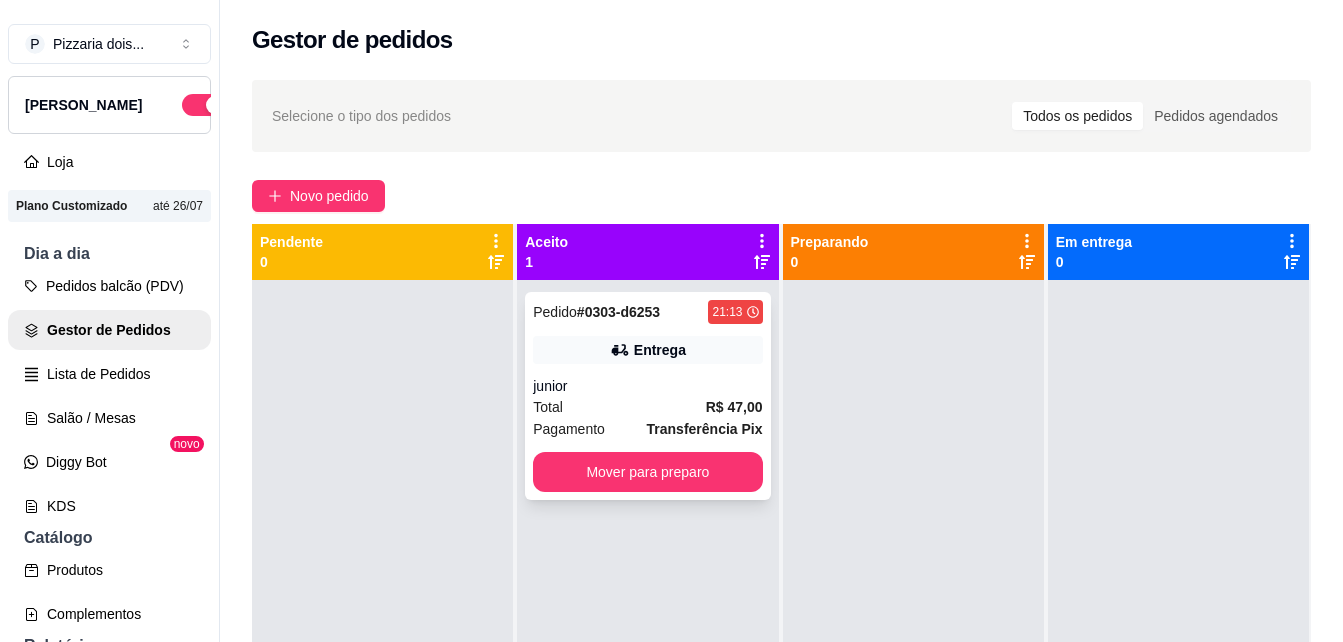 click on "Pedido  # 0303-d6253 21:13 Entrega junior Total R$ 47,00 Pagamento Transferência Pix Mover para preparo" at bounding box center [647, 396] 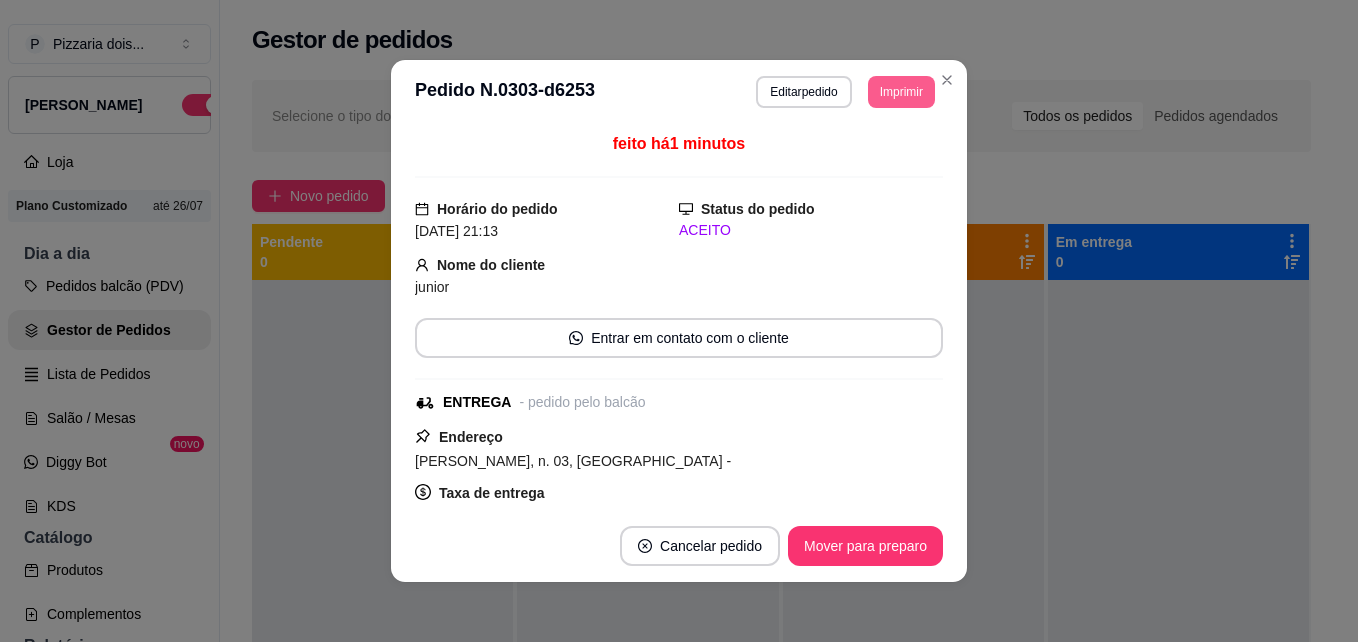 click on "Imprimir" at bounding box center [901, 92] 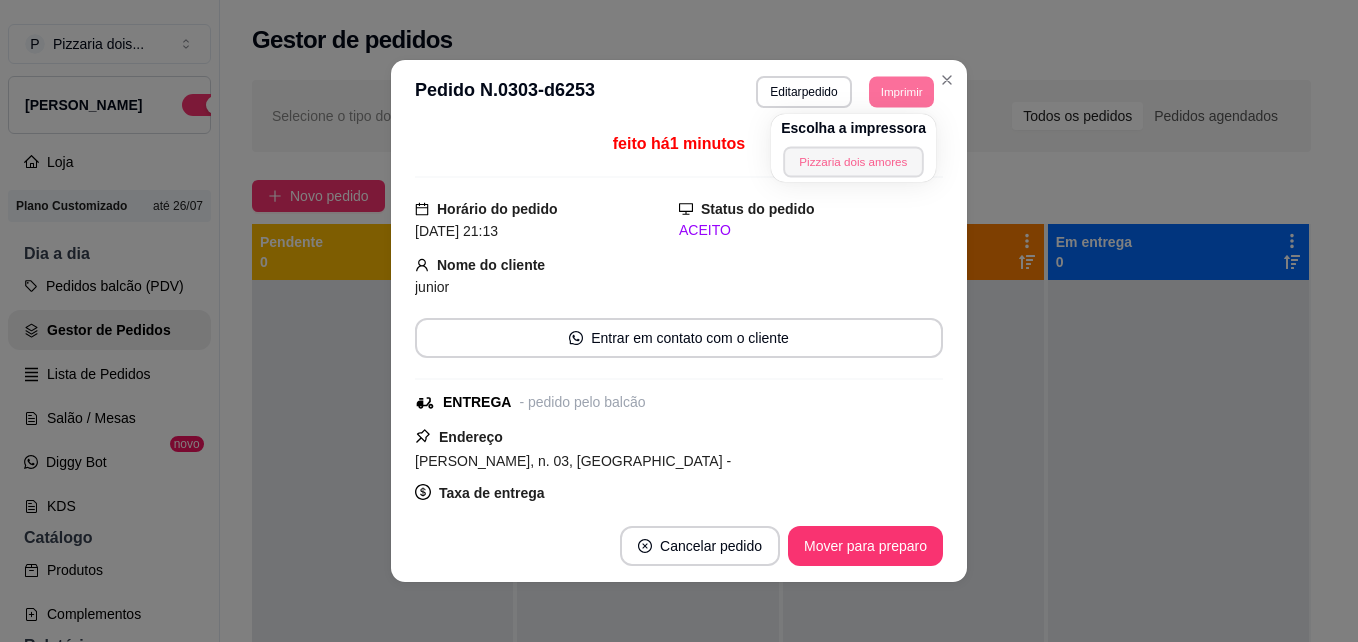 click on "Pizzaria dois amores" at bounding box center (853, 161) 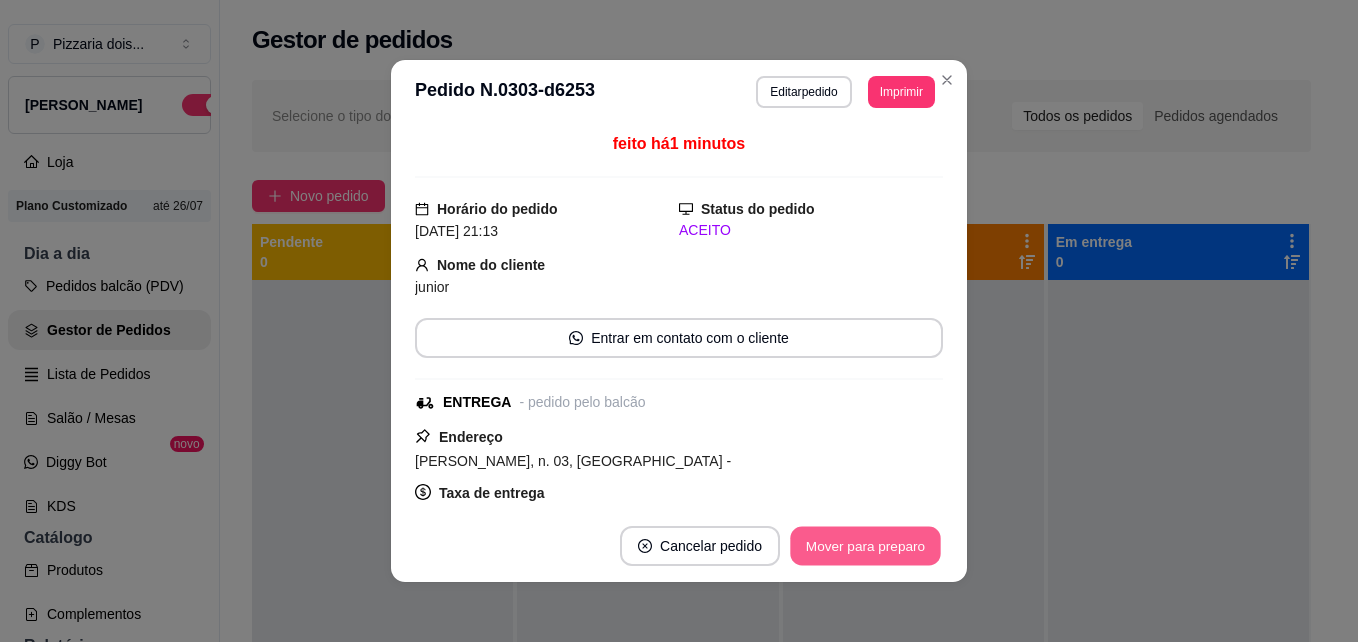 click on "Mover para preparo" at bounding box center [865, 546] 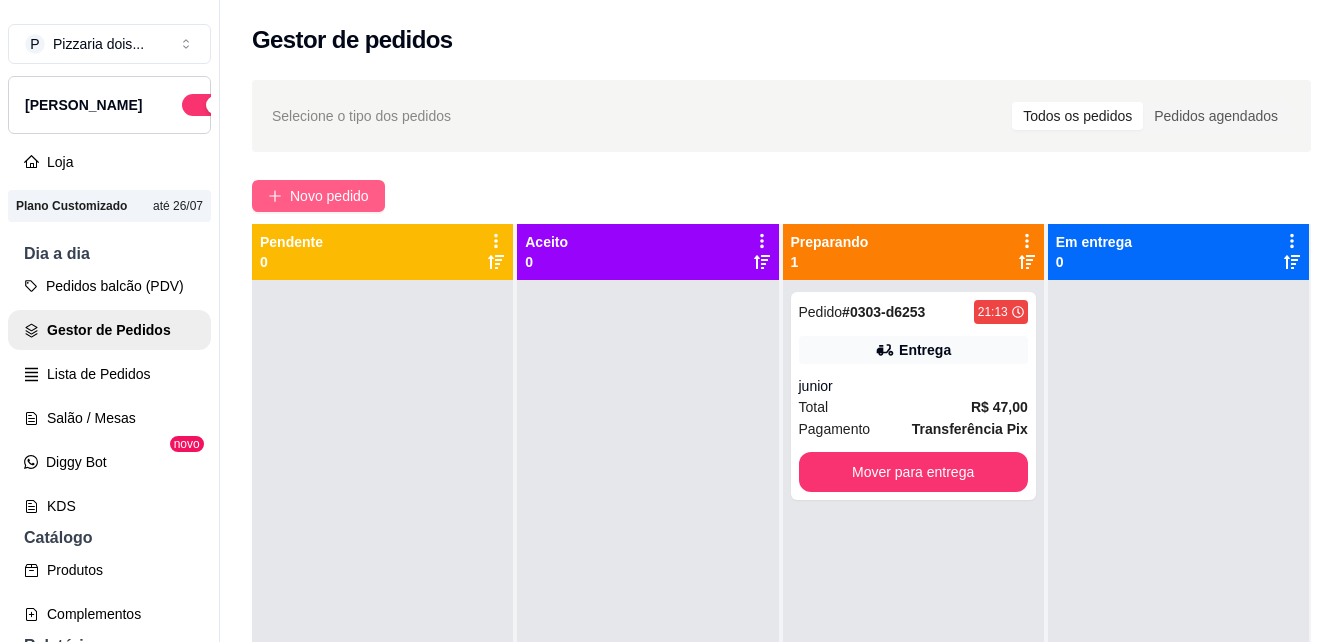 click on "Novo pedido" at bounding box center [329, 196] 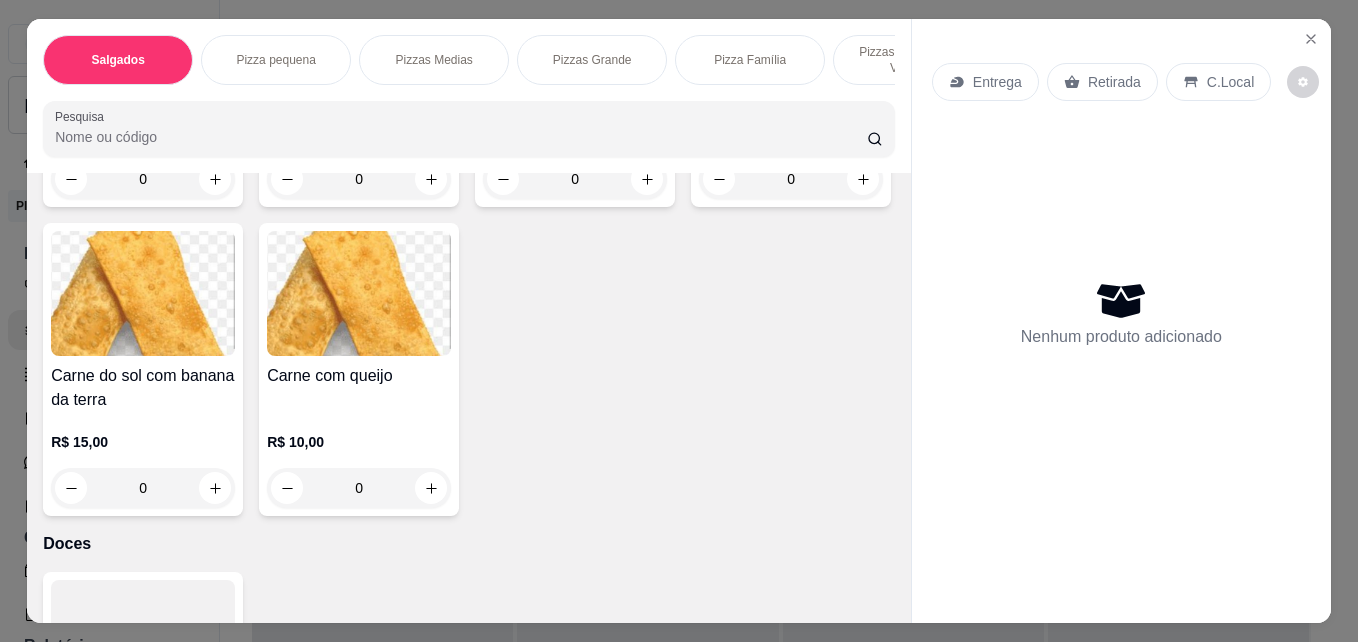 scroll, scrollTop: 5300, scrollLeft: 0, axis: vertical 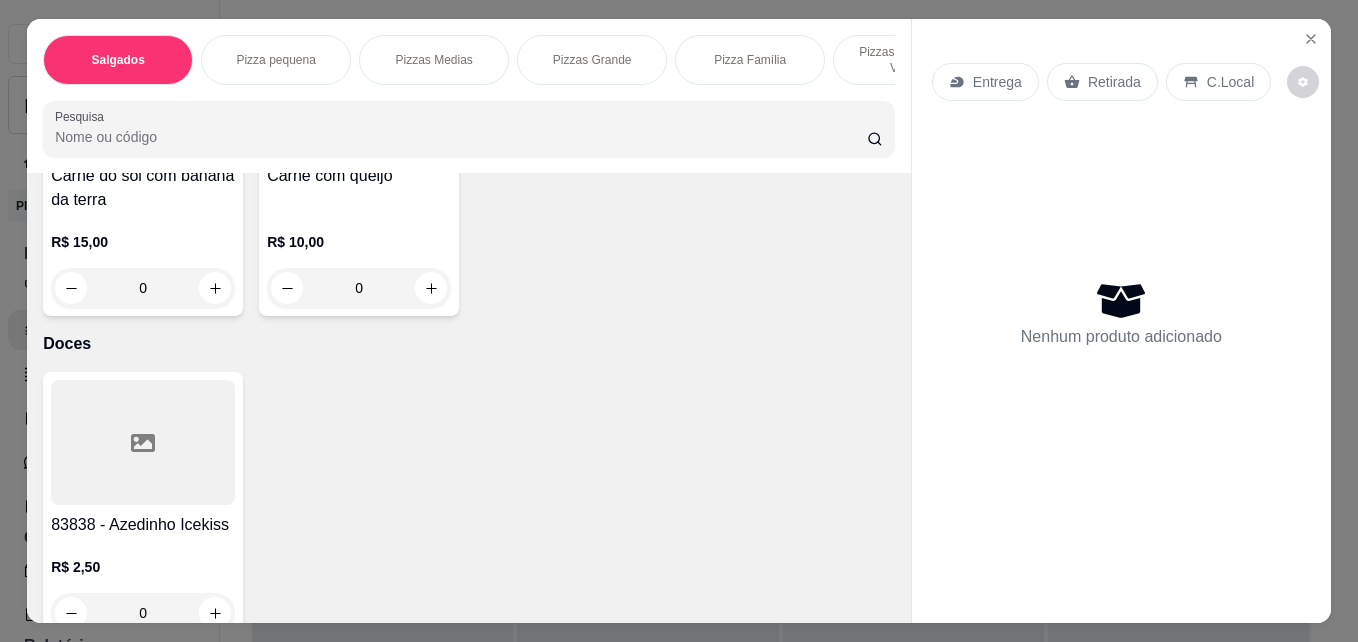 click at bounding box center [143, -541] 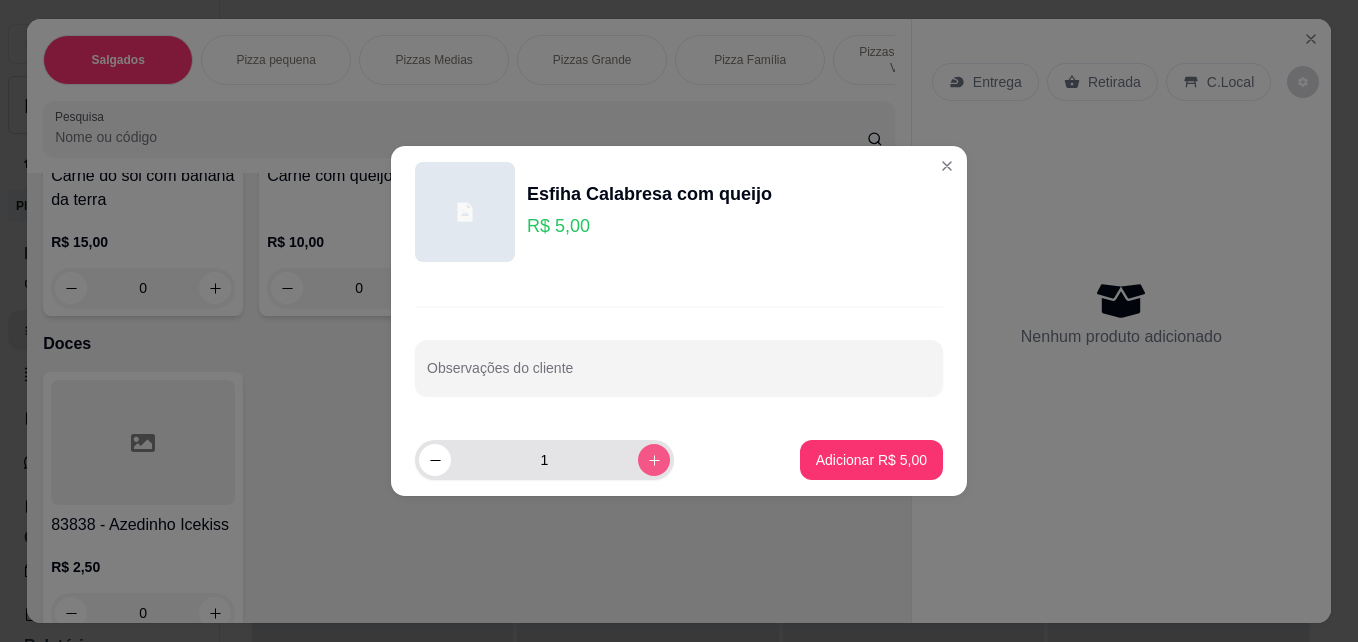 click 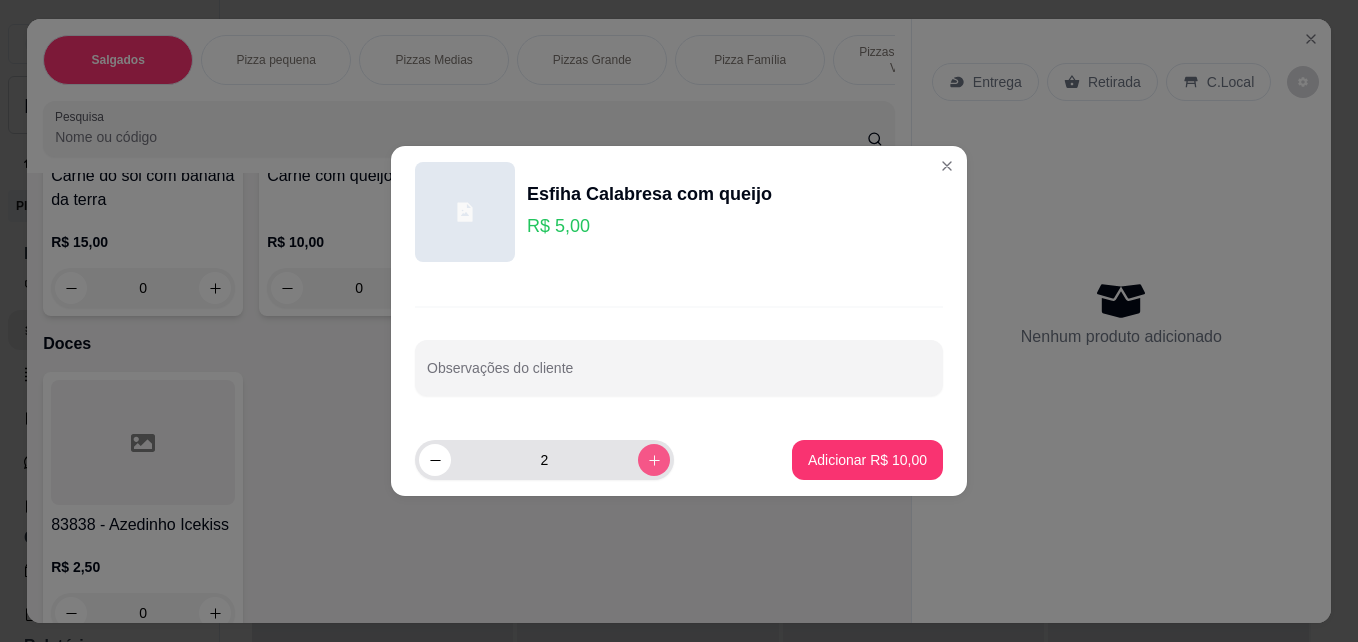 click 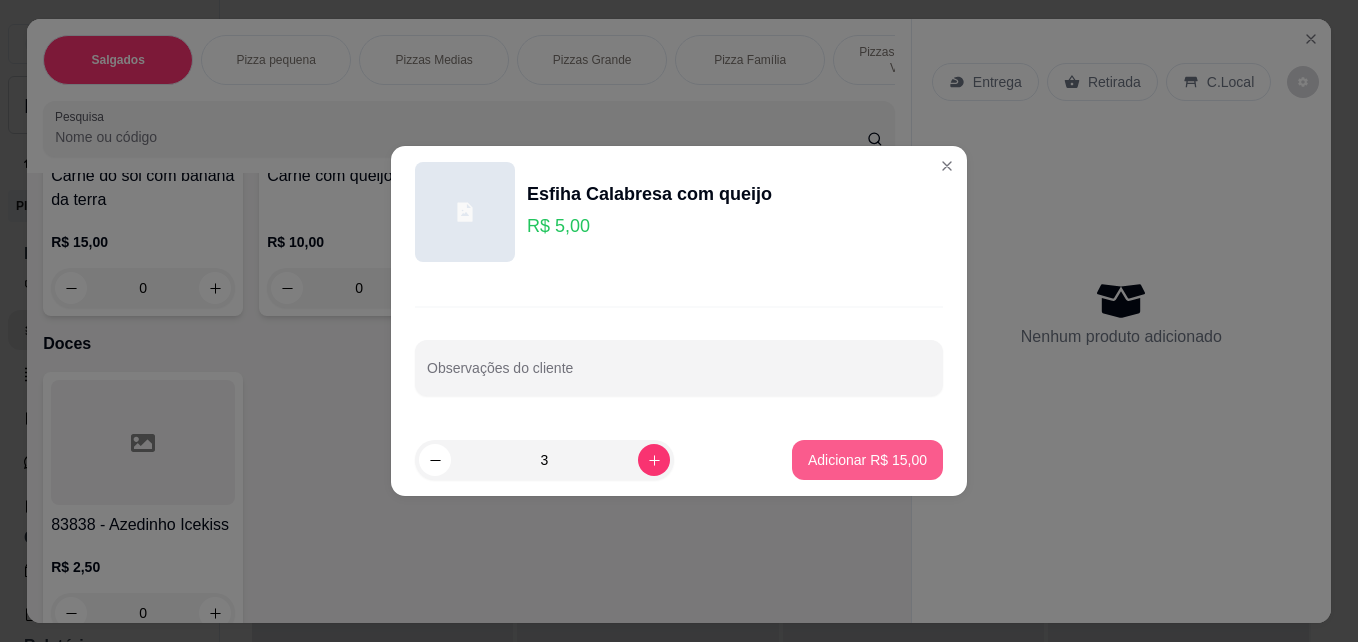 click on "Adicionar   R$ 15,00" at bounding box center (867, 460) 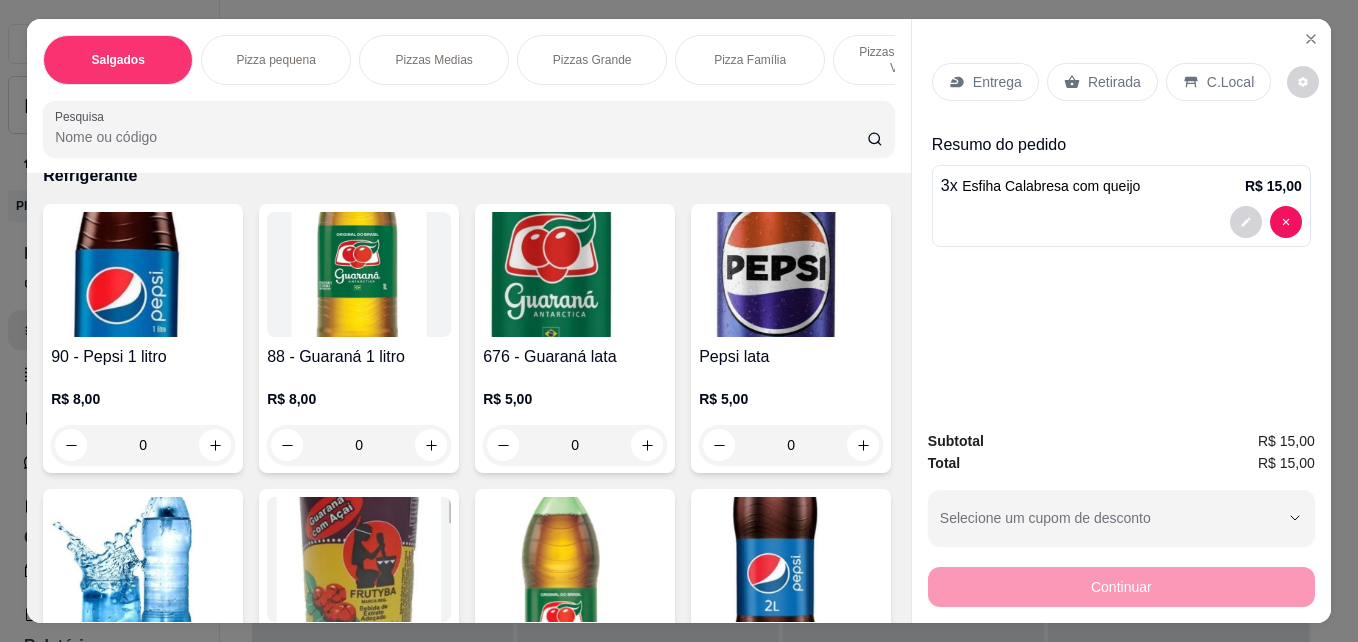 scroll, scrollTop: 1900, scrollLeft: 0, axis: vertical 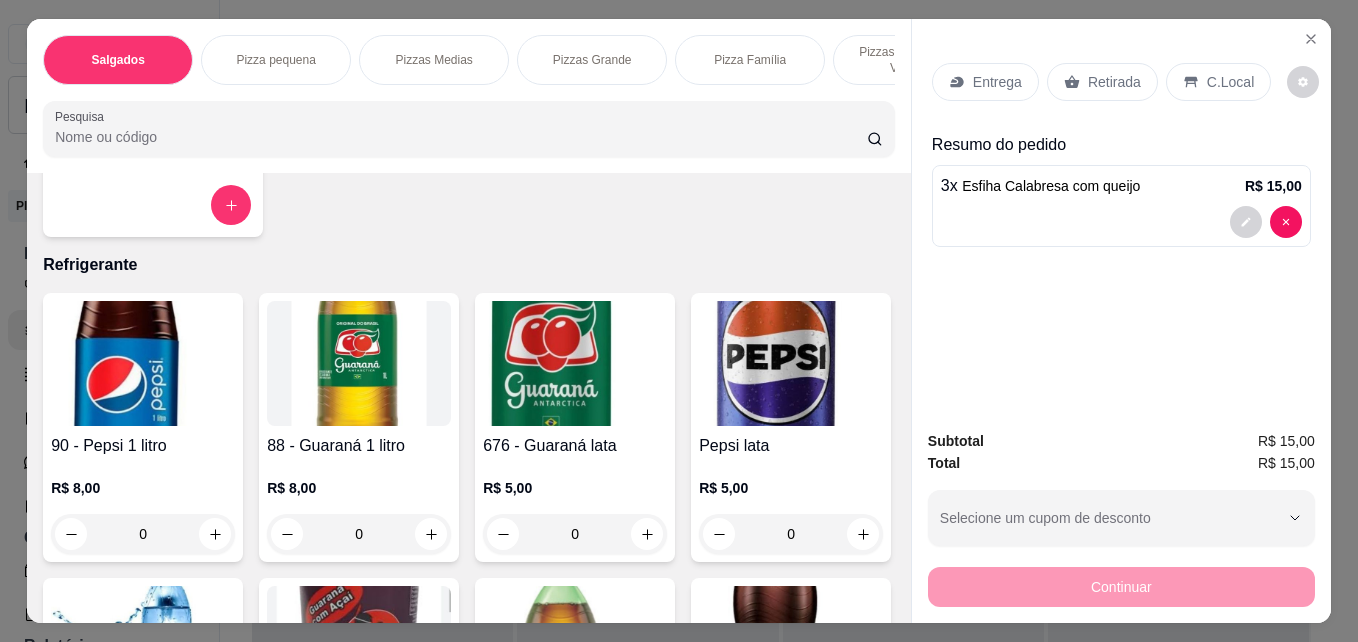 click at bounding box center (575, 363) 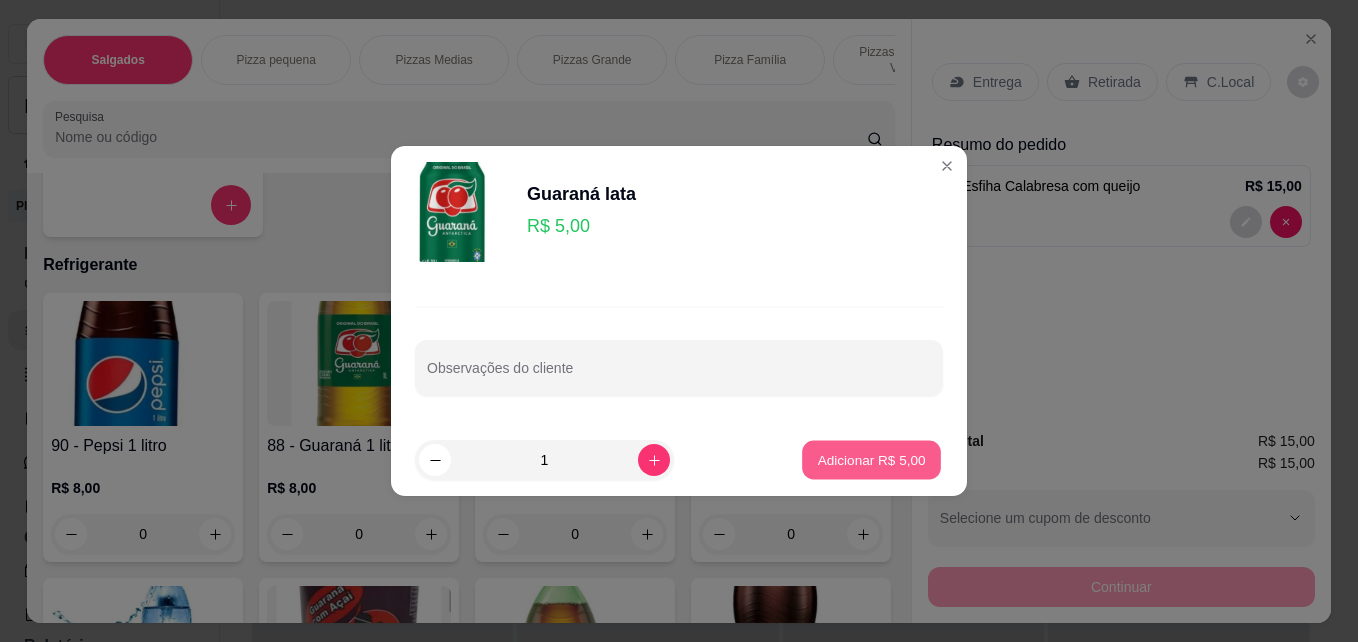 click on "Adicionar   R$ 5,00" at bounding box center [871, 459] 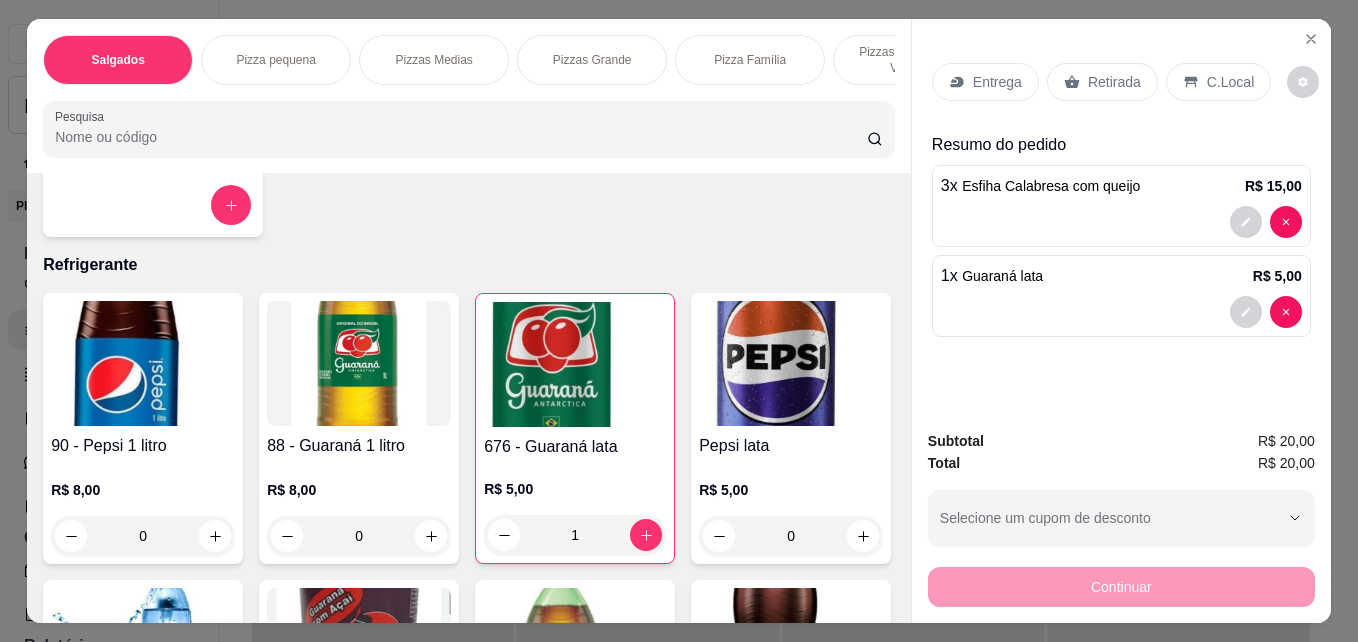 click on "Retirada" at bounding box center [1114, 82] 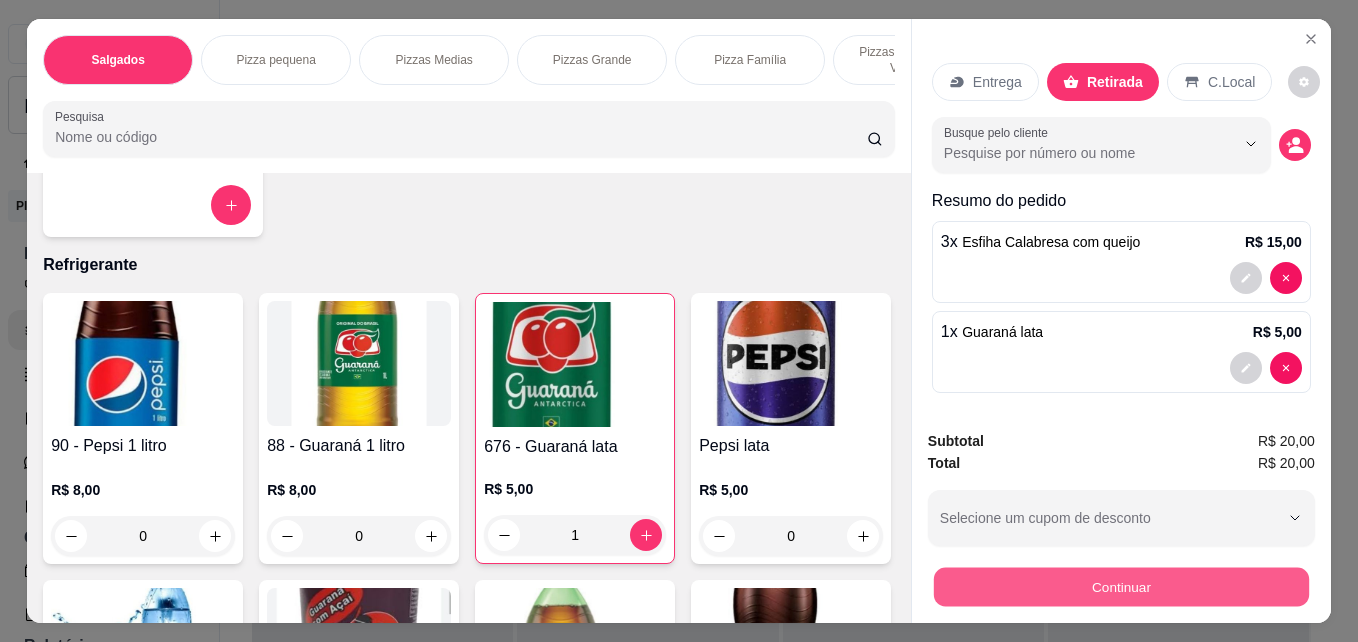click on "Continuar" at bounding box center [1121, 586] 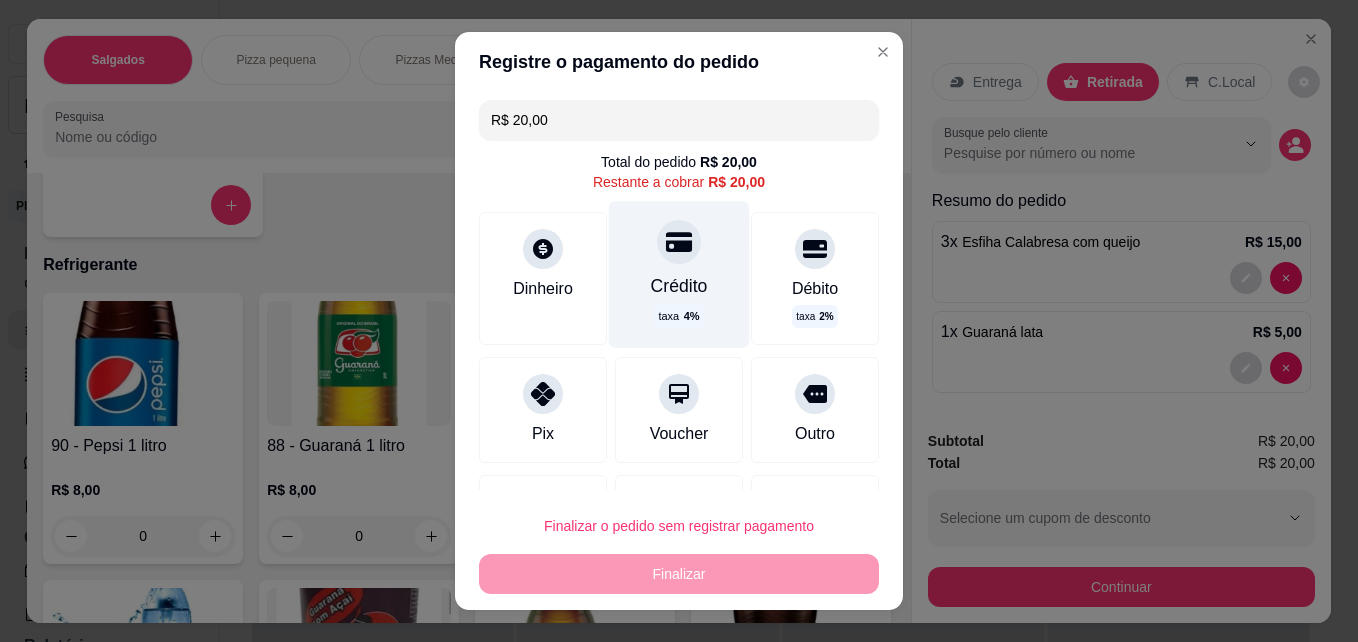 click at bounding box center (679, 242) 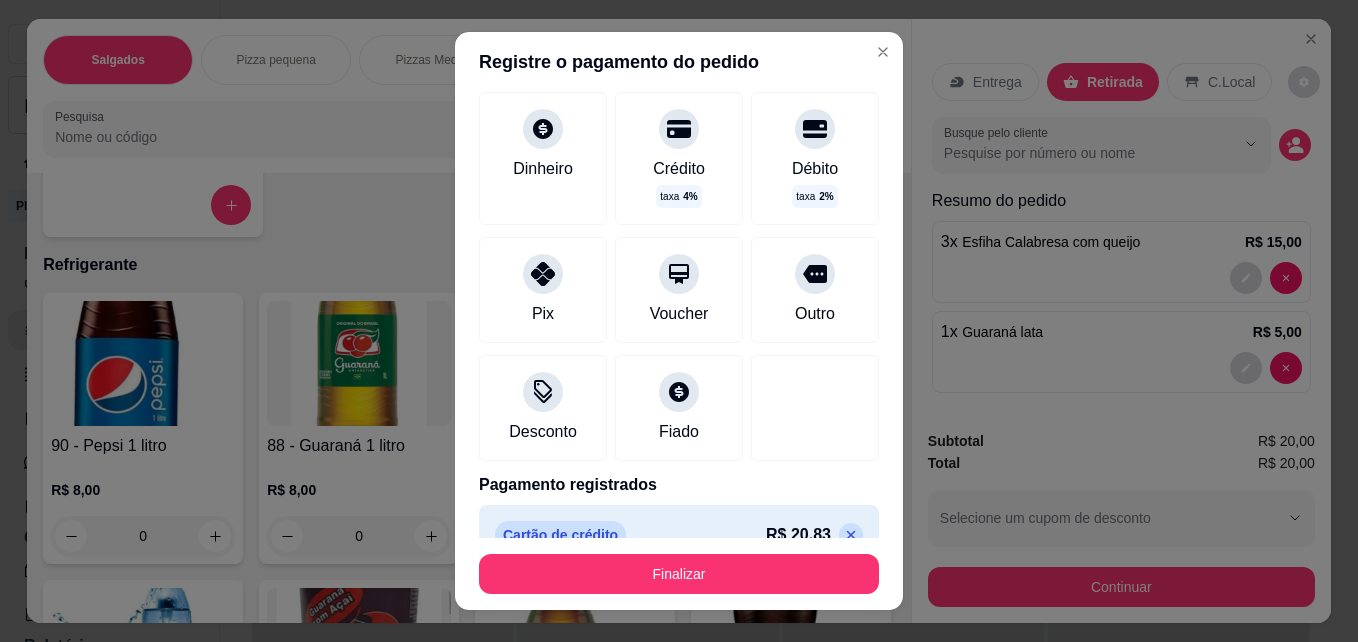 scroll, scrollTop: 135, scrollLeft: 0, axis: vertical 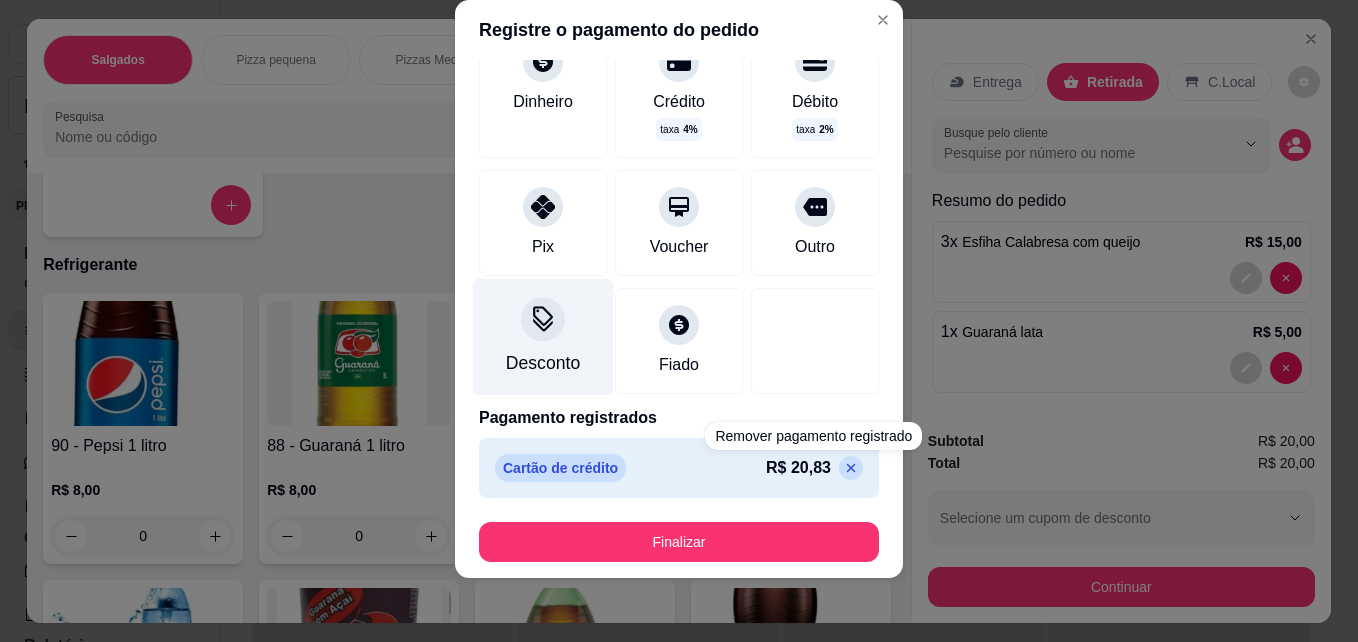 click at bounding box center [543, 320] 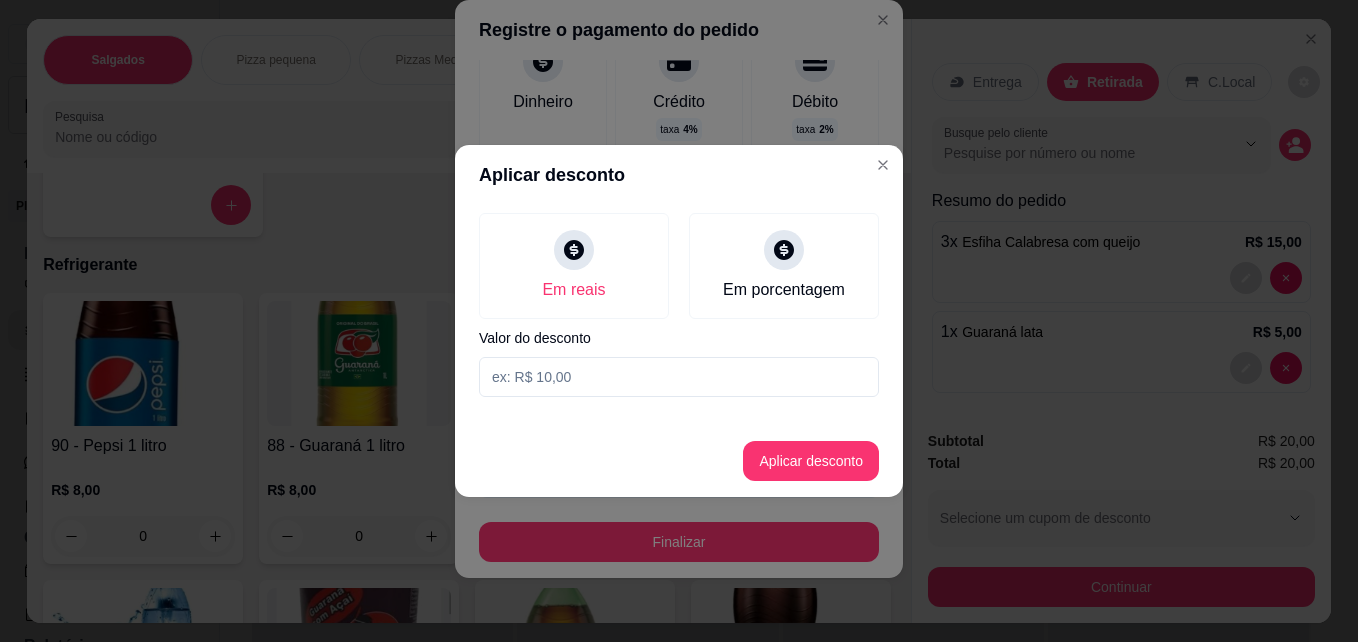 click at bounding box center [679, 377] 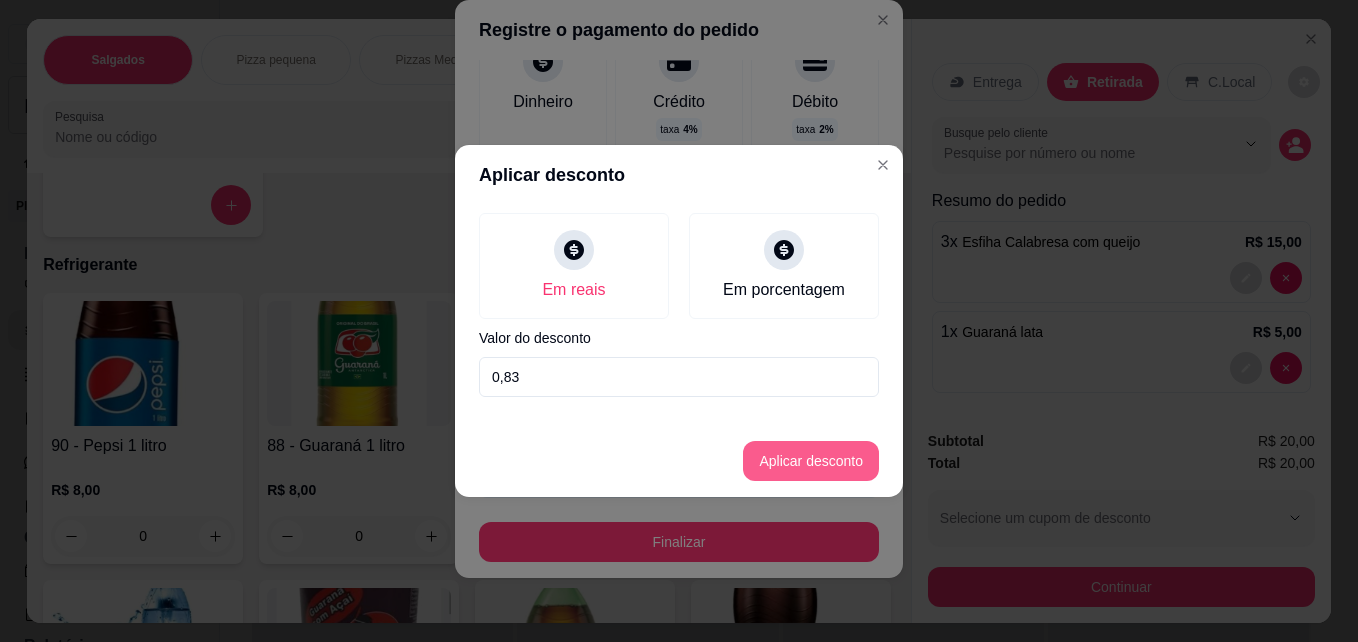 type on "0,83" 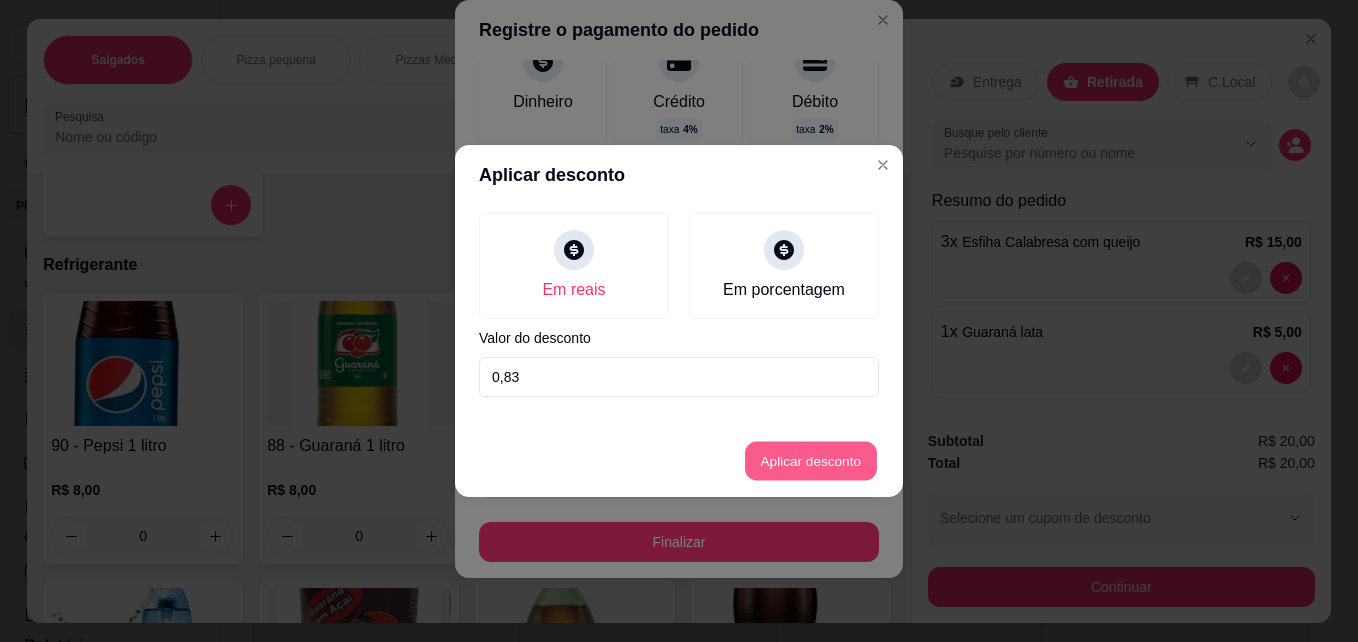click on "Aplicar desconto" at bounding box center [811, 461] 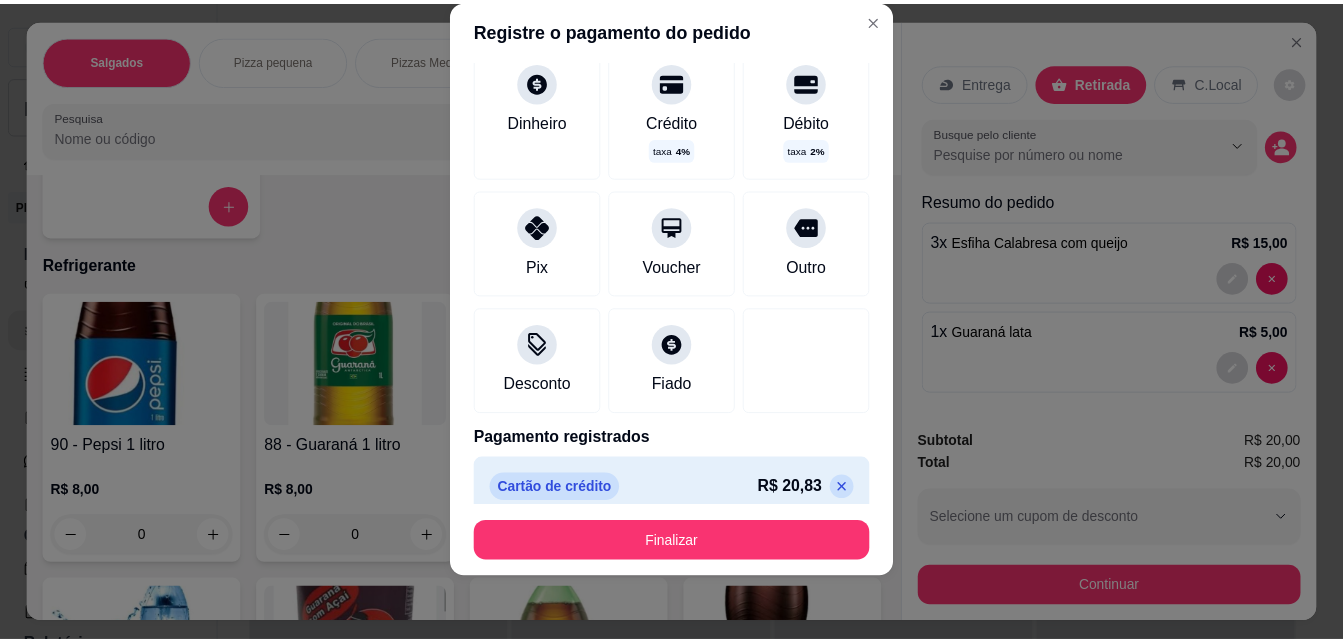 scroll, scrollTop: 155, scrollLeft: 0, axis: vertical 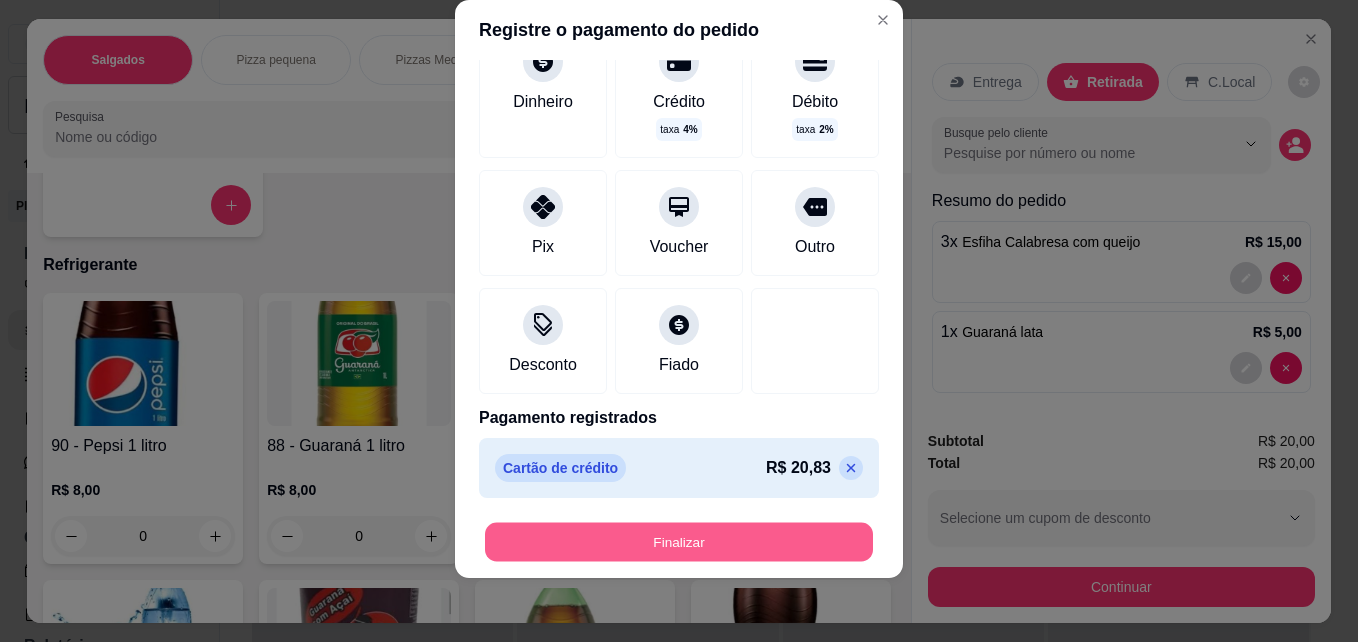 click on "Finalizar" at bounding box center [679, 542] 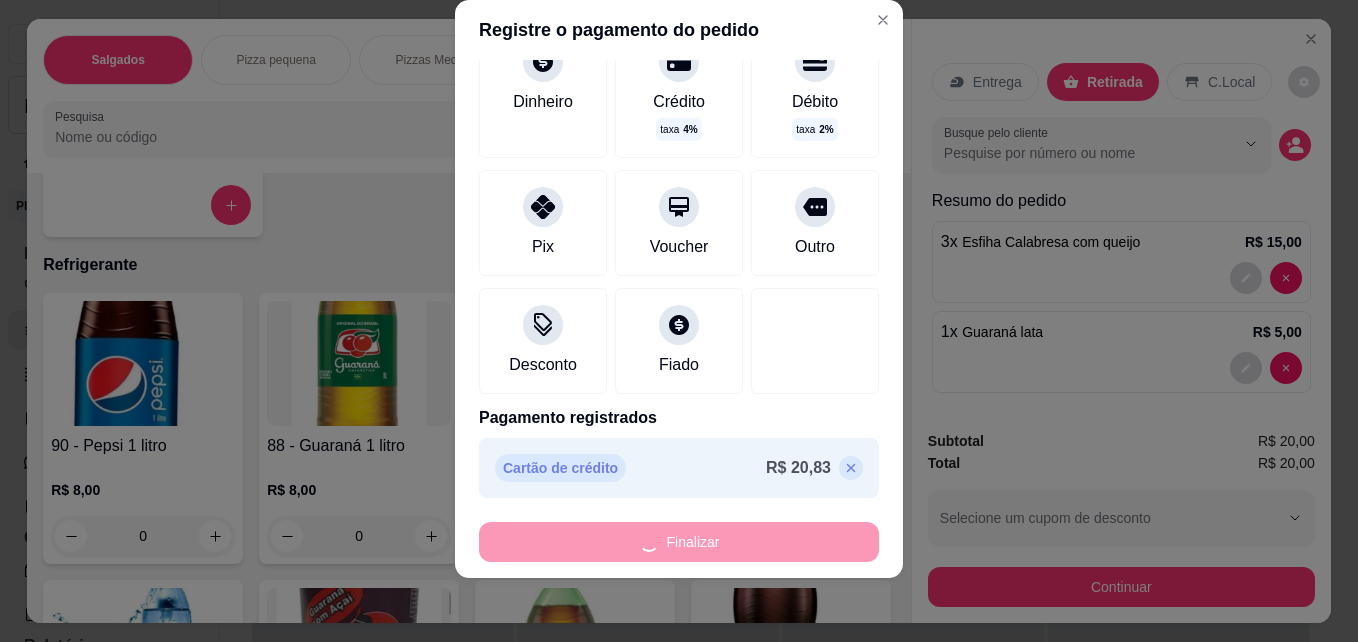 type on "0" 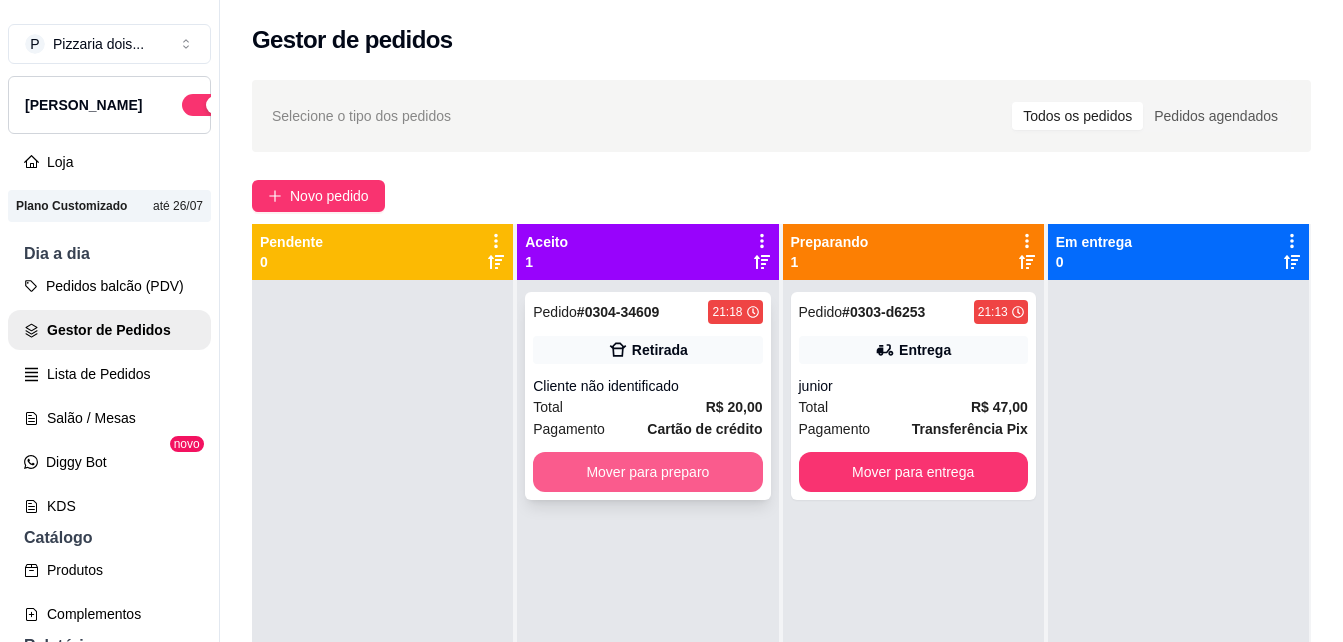 click on "Mover para preparo" at bounding box center (647, 472) 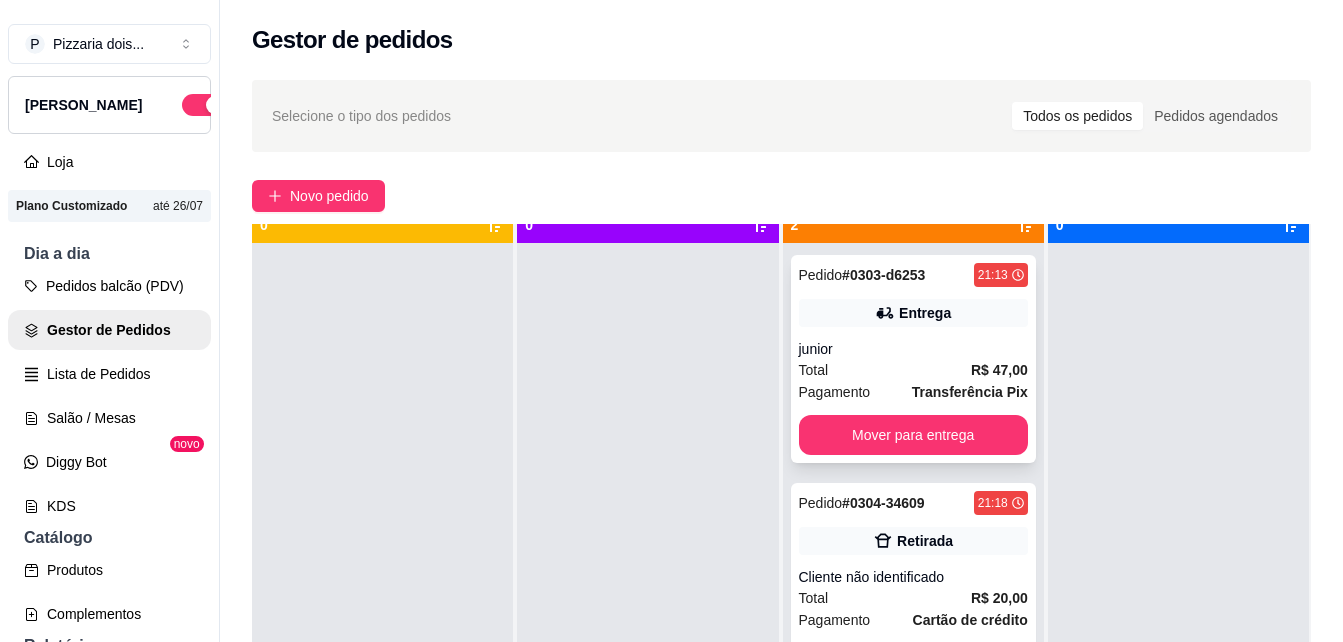 scroll, scrollTop: 56, scrollLeft: 0, axis: vertical 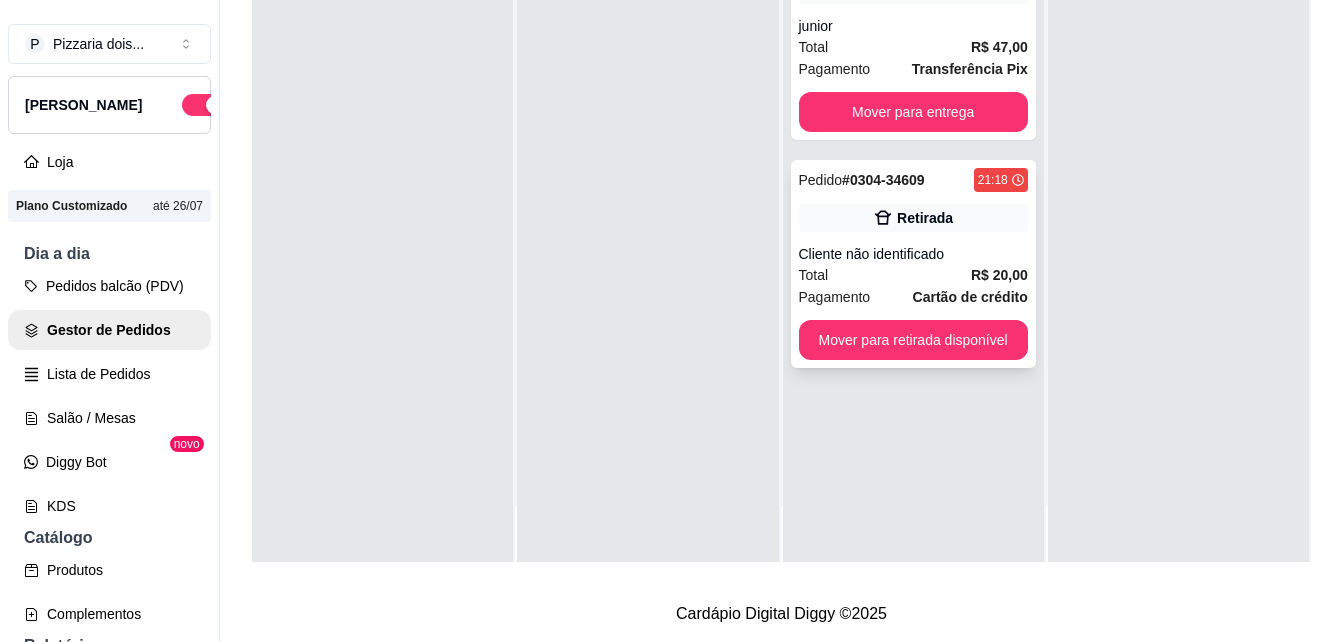 click on "Retirada" at bounding box center [925, 218] 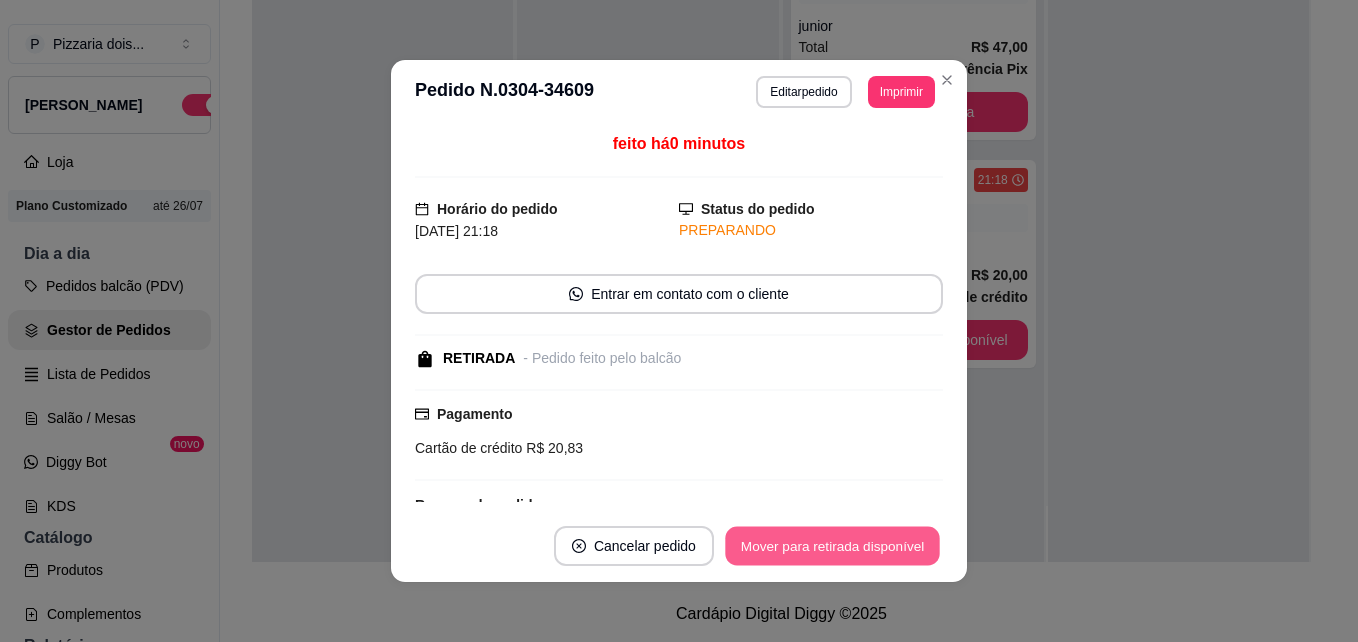 click on "Mover para retirada disponível" at bounding box center (832, 546) 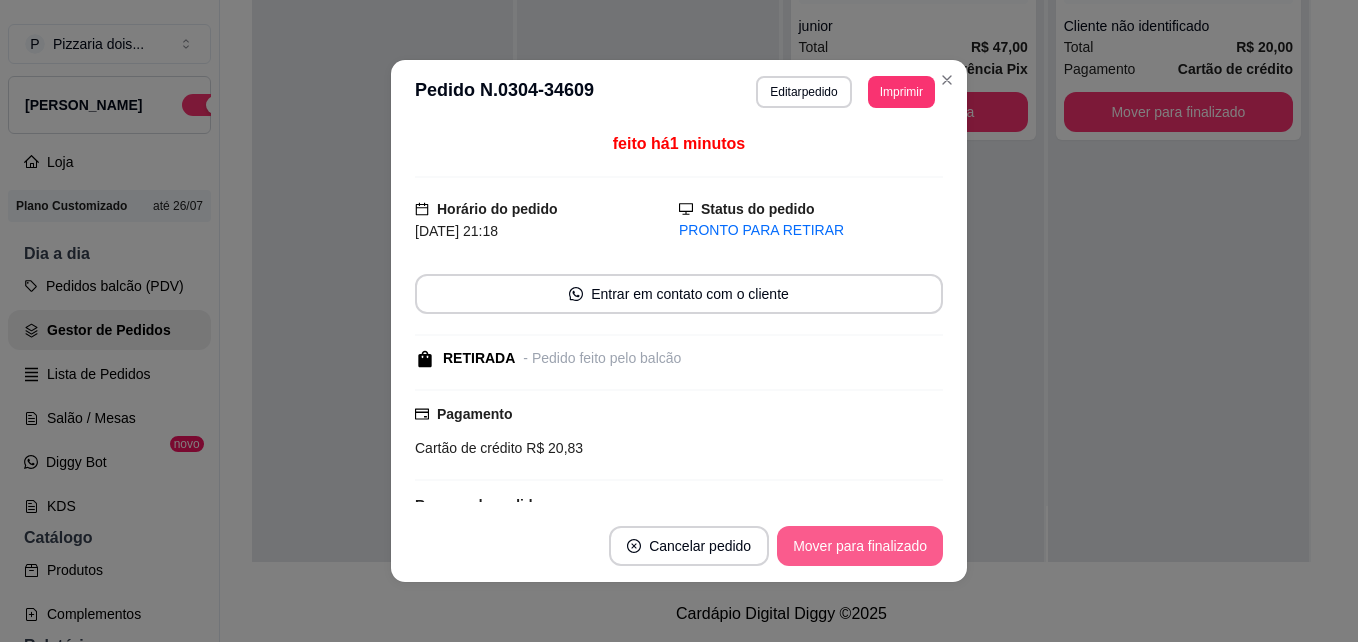 click on "Mover para finalizado" at bounding box center (860, 546) 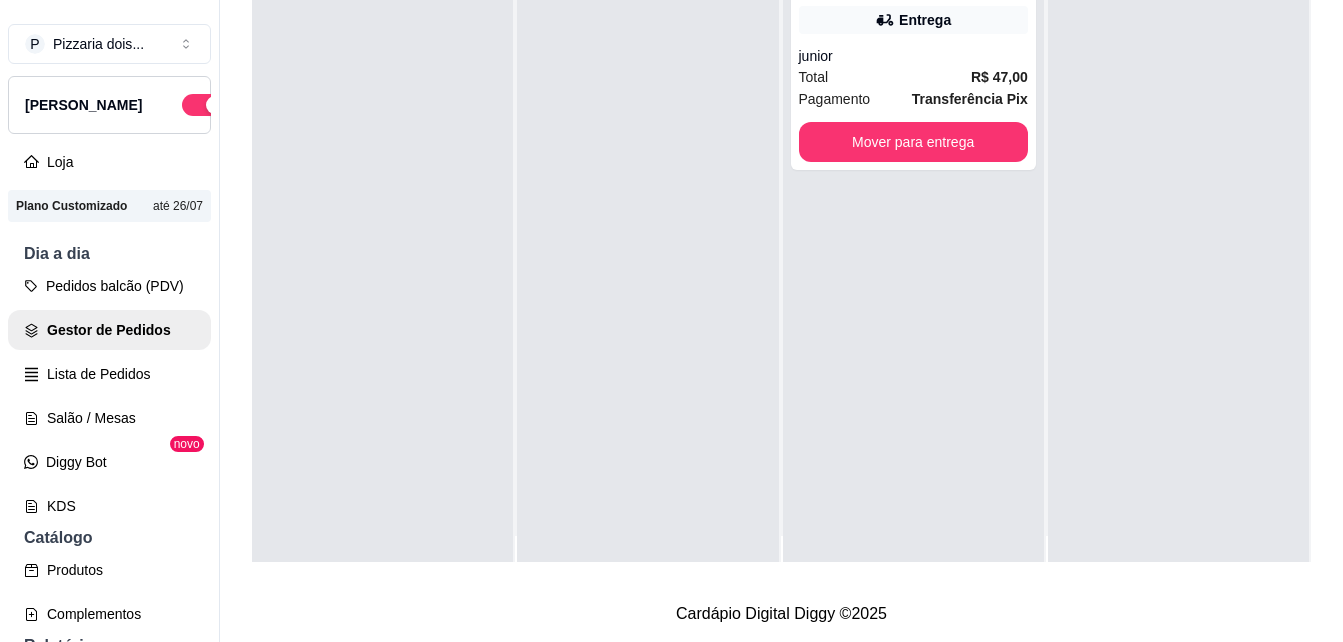 scroll, scrollTop: 0, scrollLeft: 0, axis: both 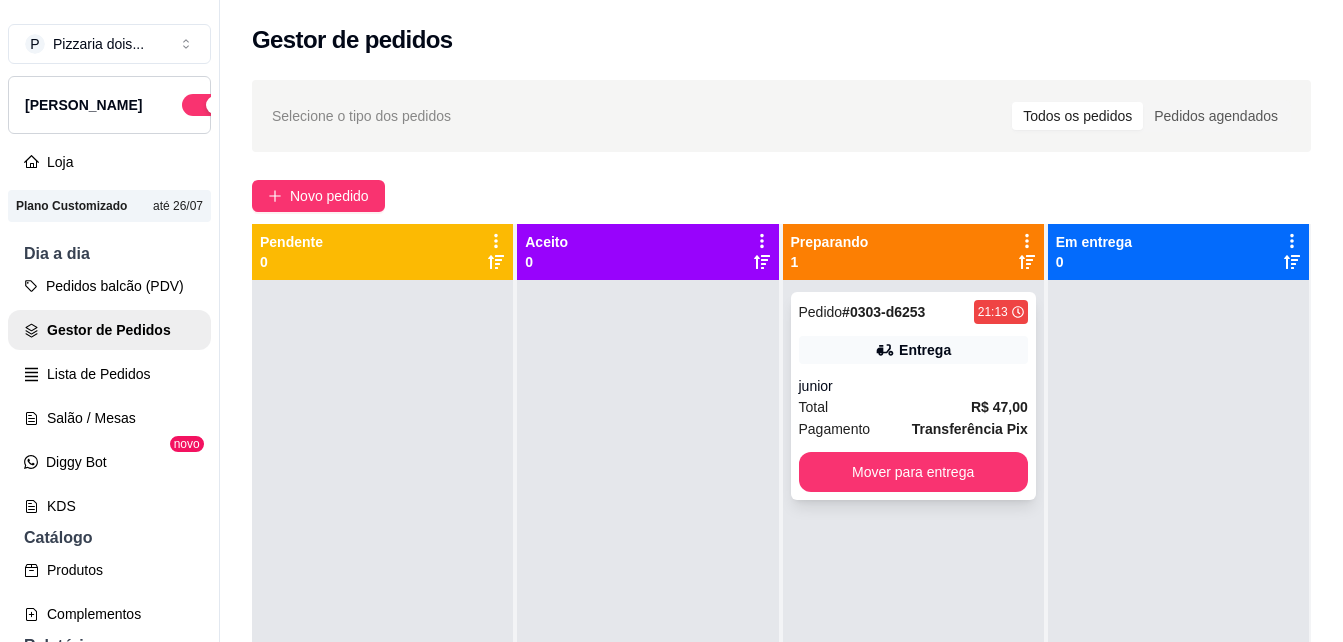 click on "Total R$ 47,00" at bounding box center [913, 407] 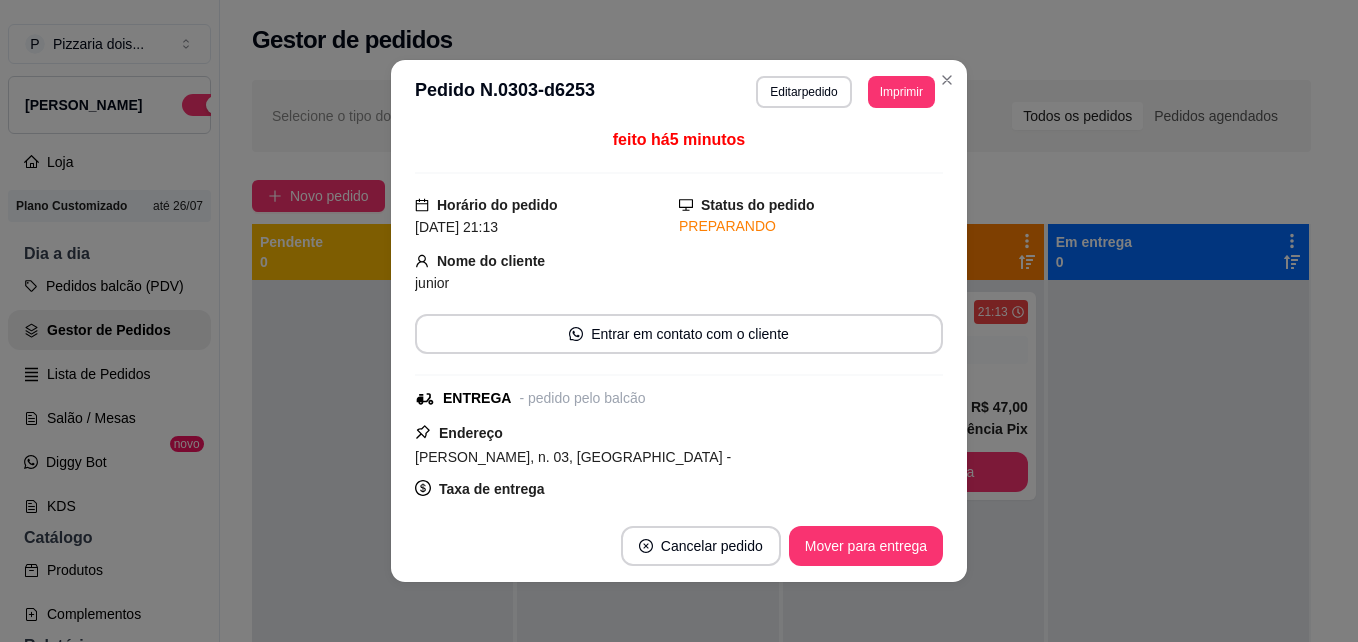 scroll, scrollTop: 0, scrollLeft: 0, axis: both 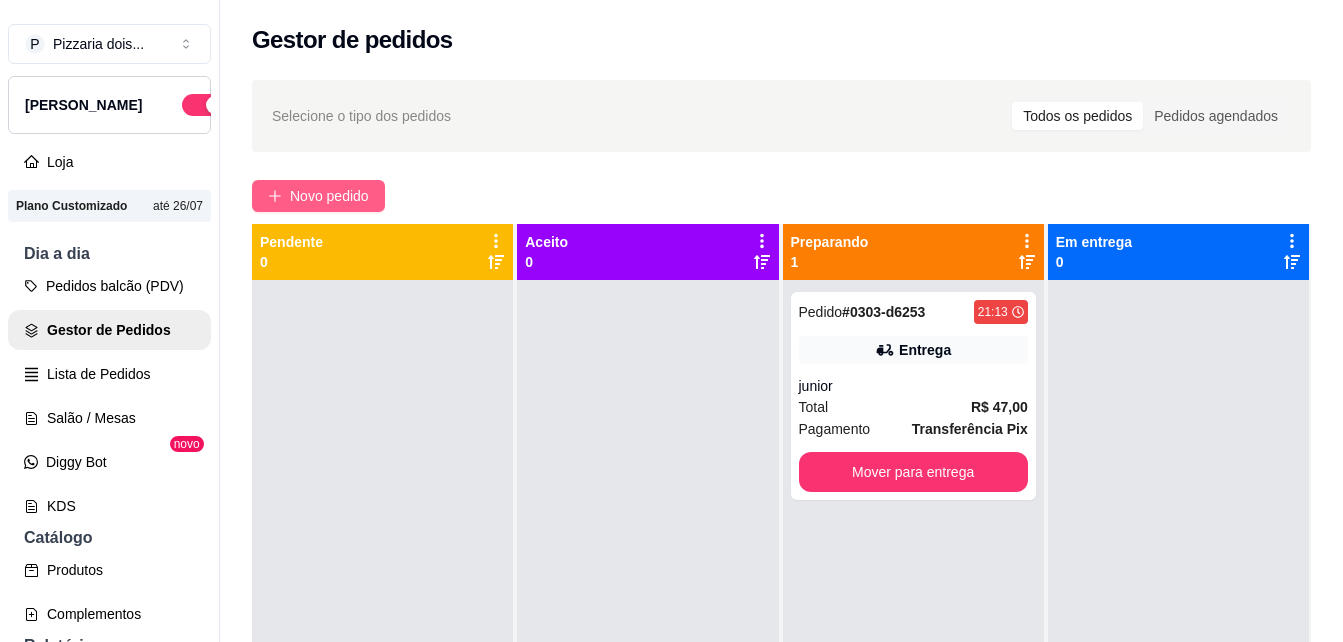 click on "Novo pedido" at bounding box center [329, 196] 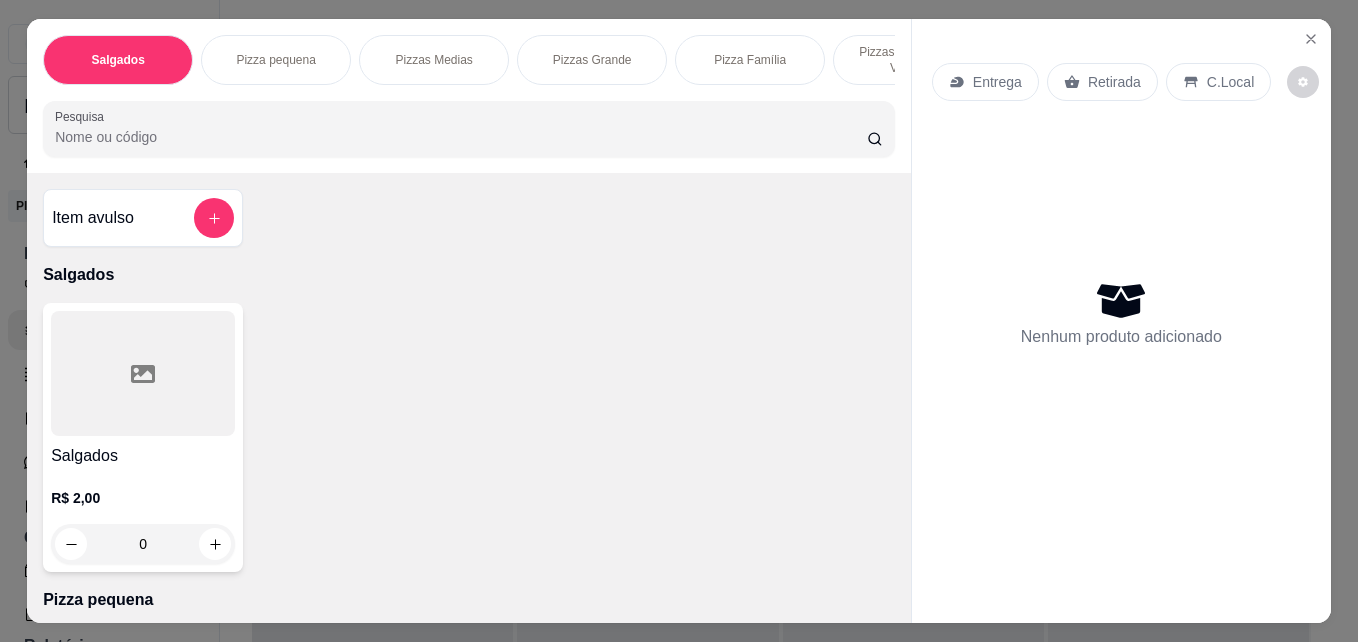 click on "Pizza Família" at bounding box center [750, 60] 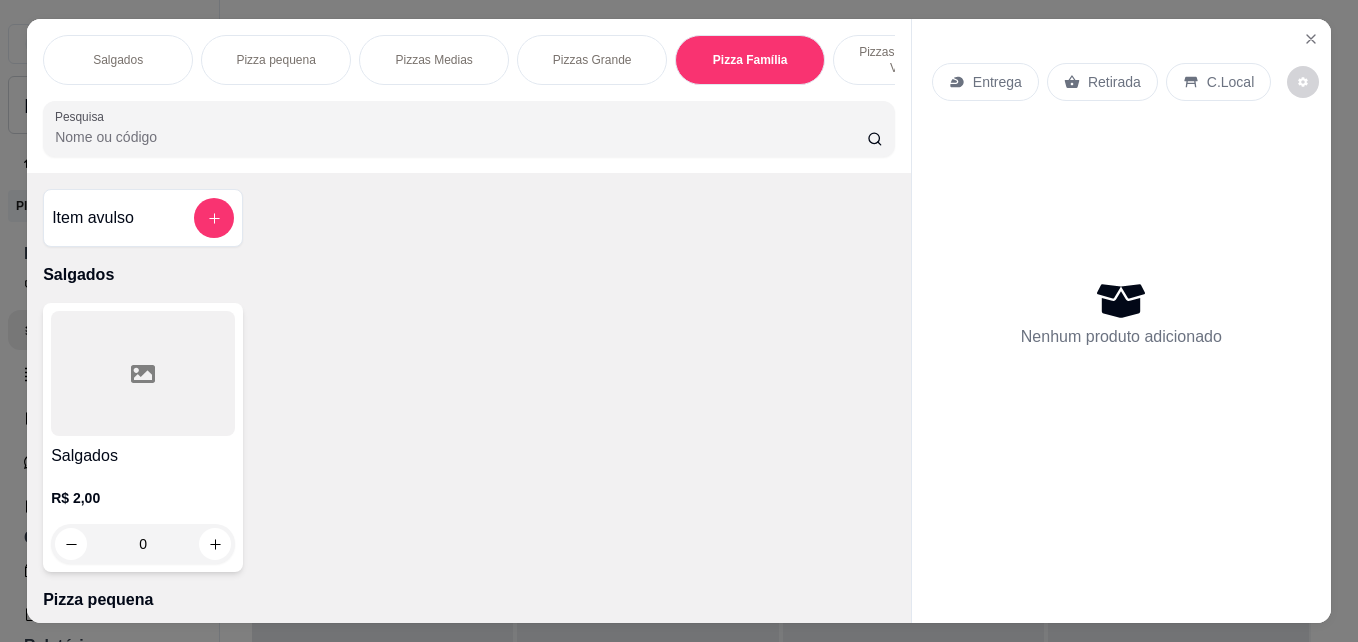 scroll, scrollTop: 1354, scrollLeft: 0, axis: vertical 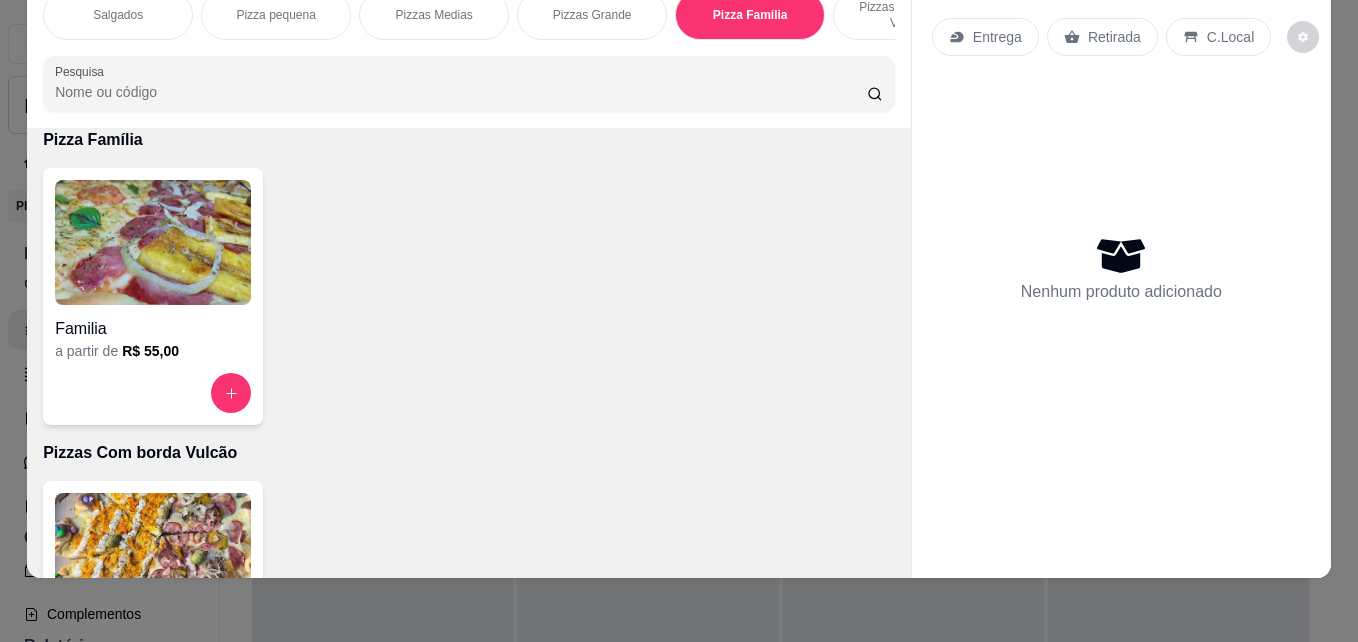 click at bounding box center (153, 242) 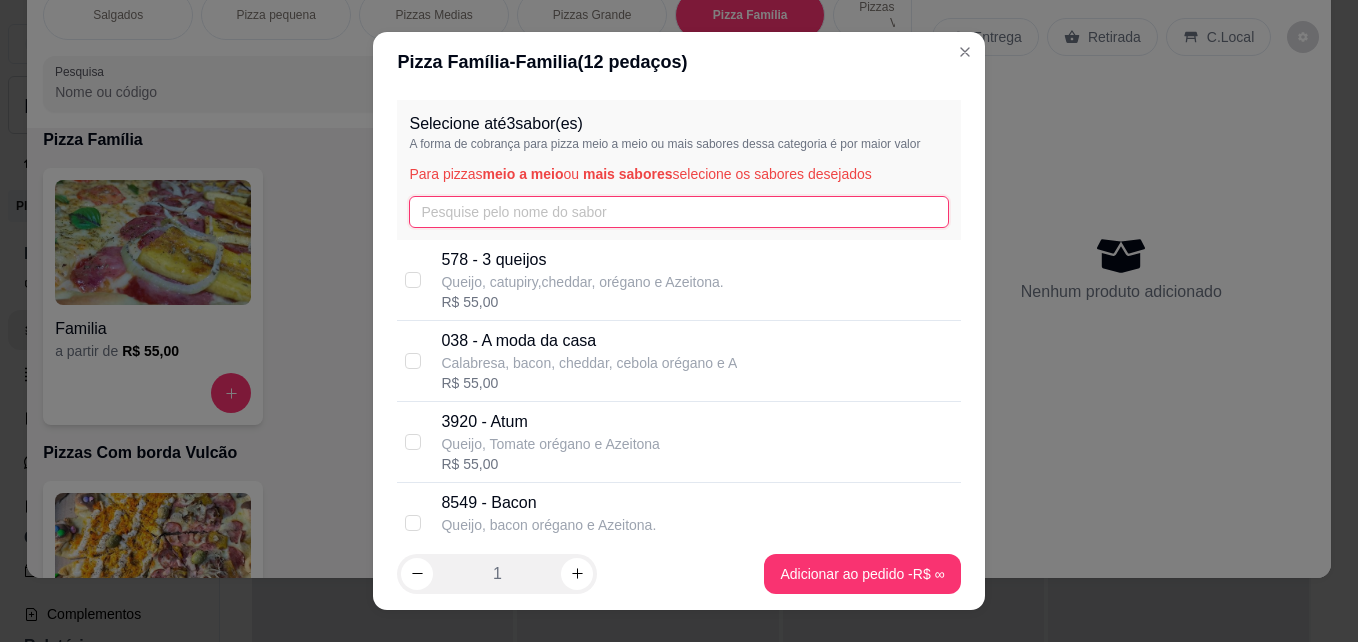 click at bounding box center [678, 212] 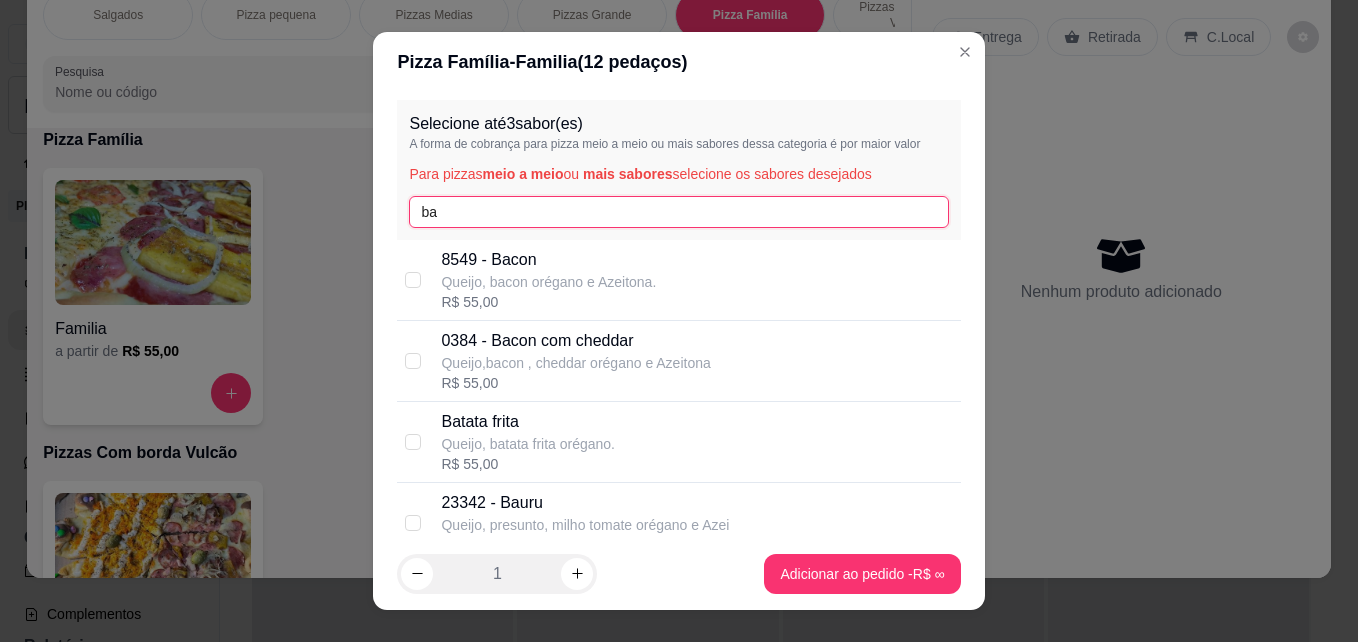 type on "b" 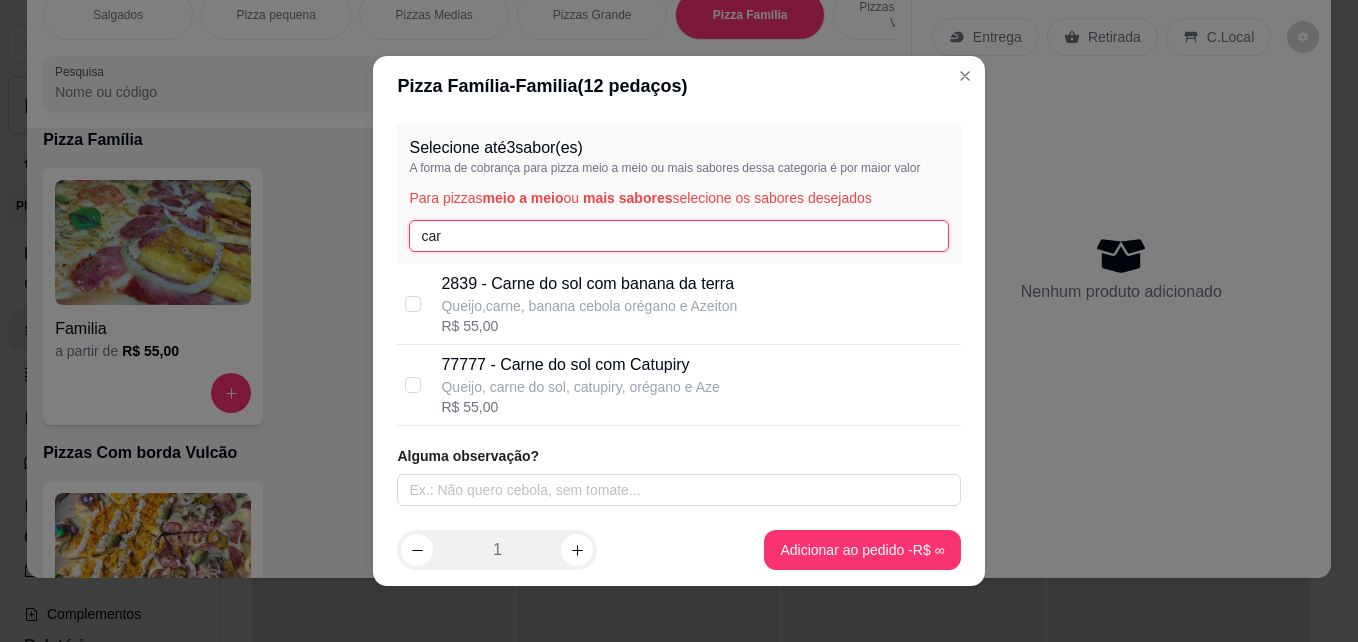 type on "car" 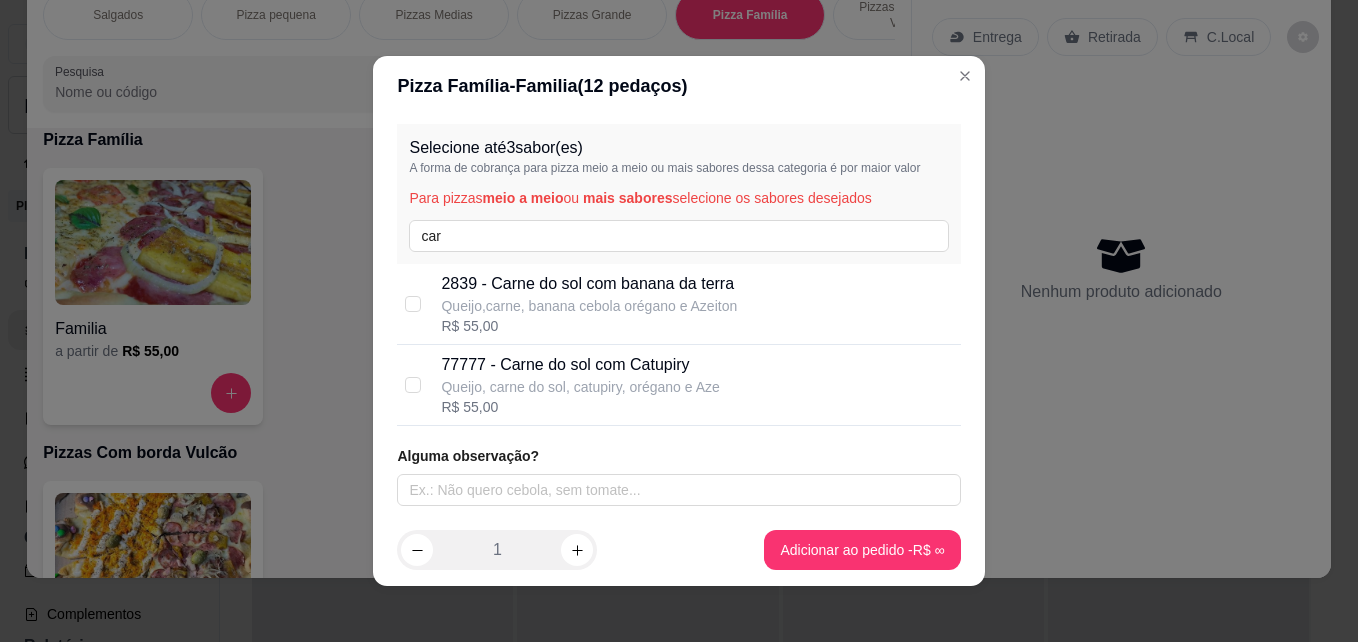 click on "Queijo,carne, banana cebola orégano e Azeiton" at bounding box center [589, 306] 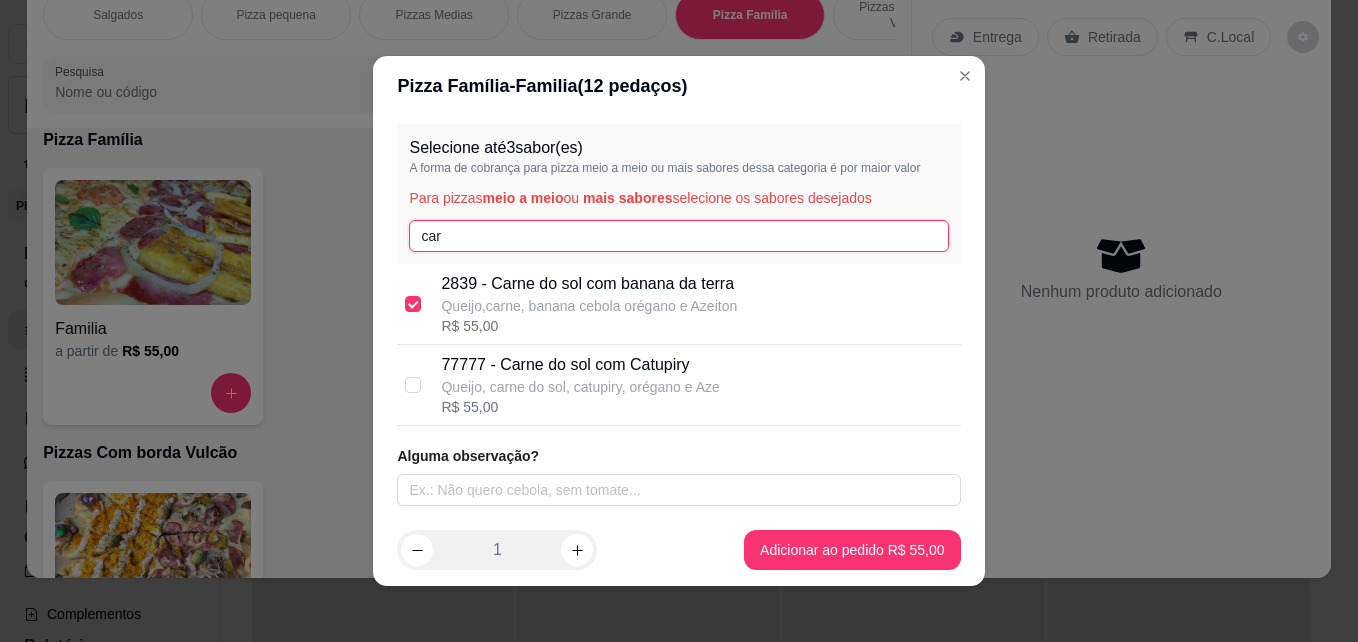 drag, startPoint x: 458, startPoint y: 223, endPoint x: 374, endPoint y: 227, distance: 84.095184 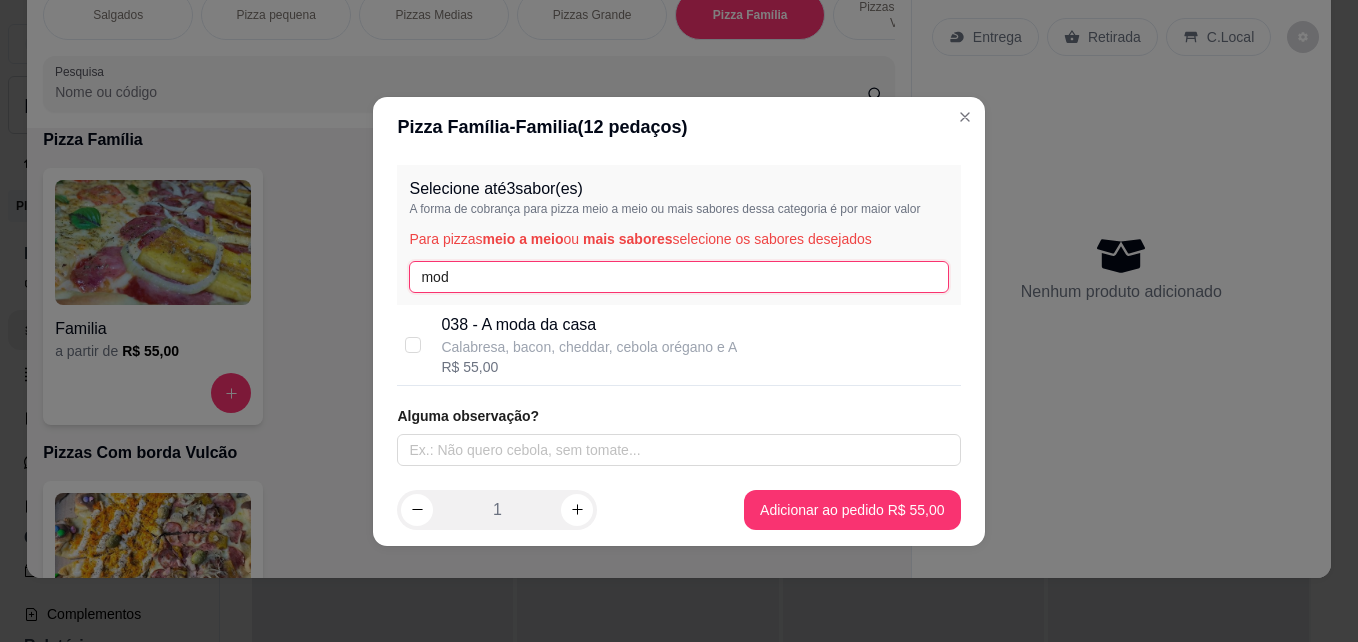 type on "mod" 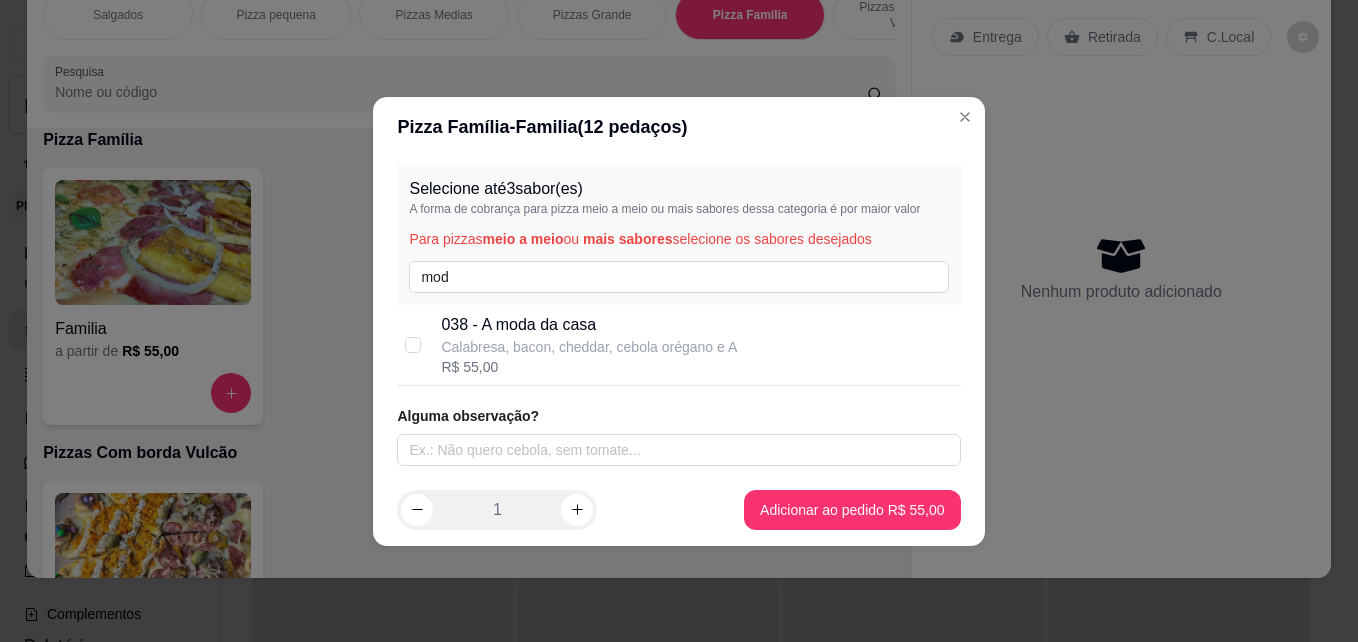 click on "038 - A moda da casa" at bounding box center [589, 325] 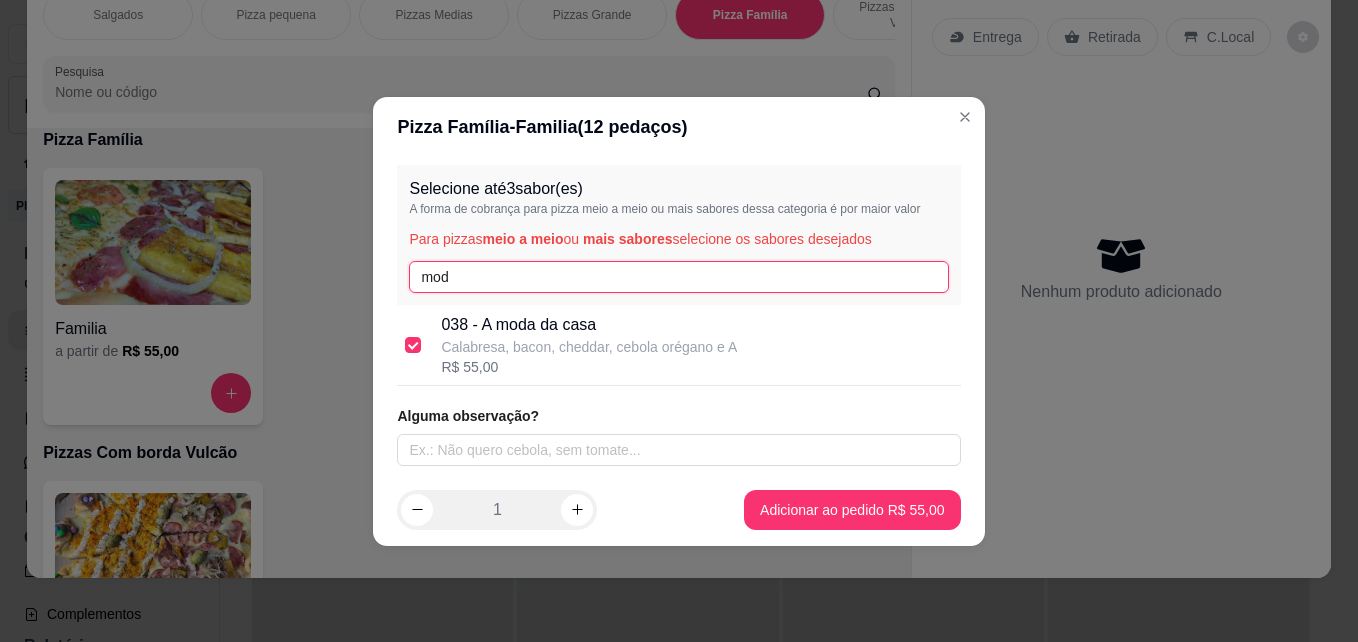 drag, startPoint x: 459, startPoint y: 274, endPoint x: 393, endPoint y: 276, distance: 66.0303 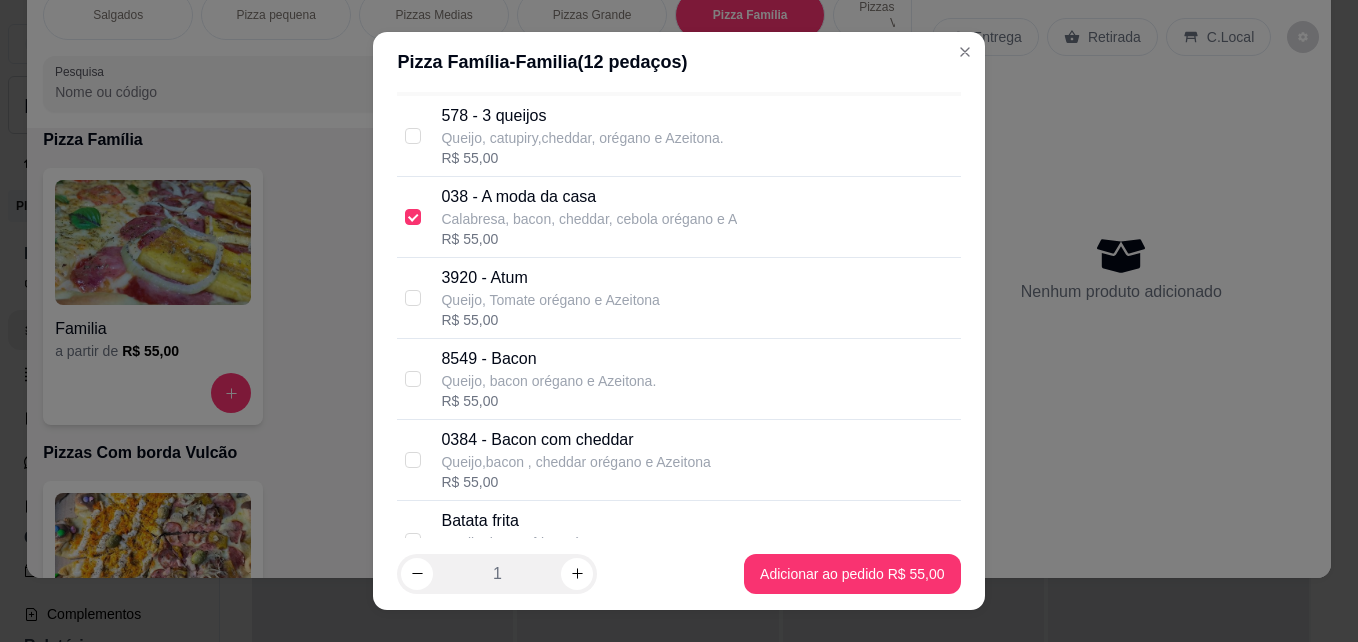 scroll, scrollTop: 0, scrollLeft: 0, axis: both 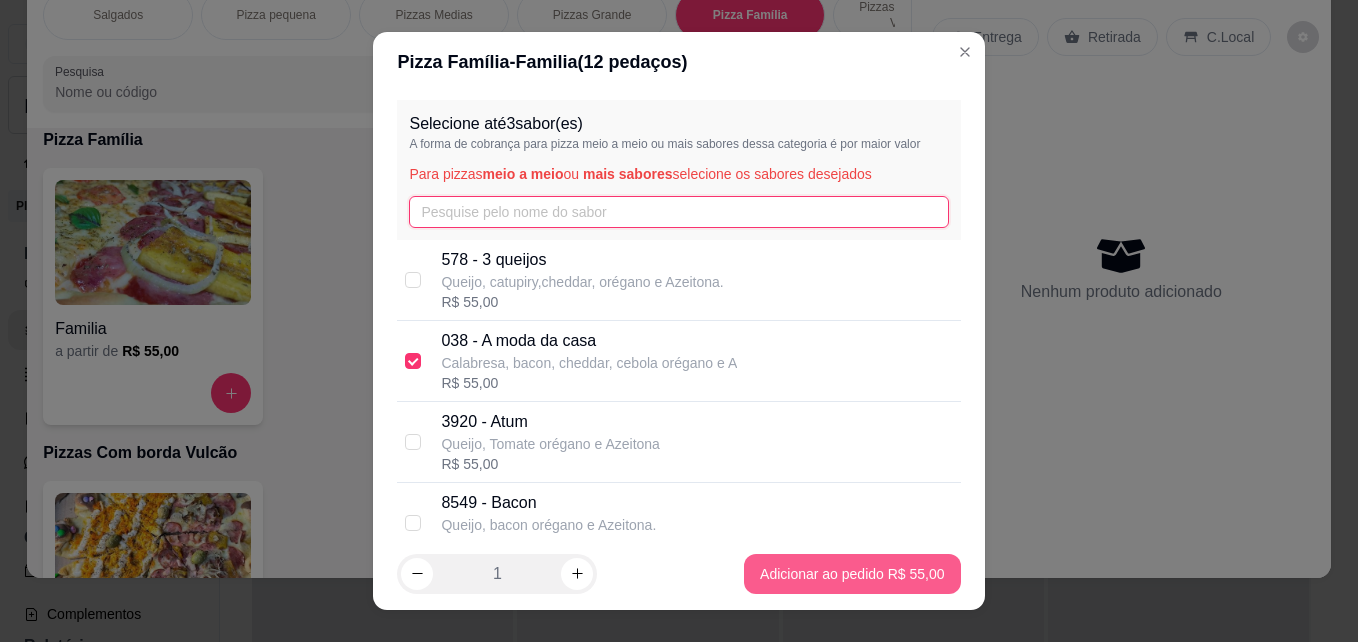 type 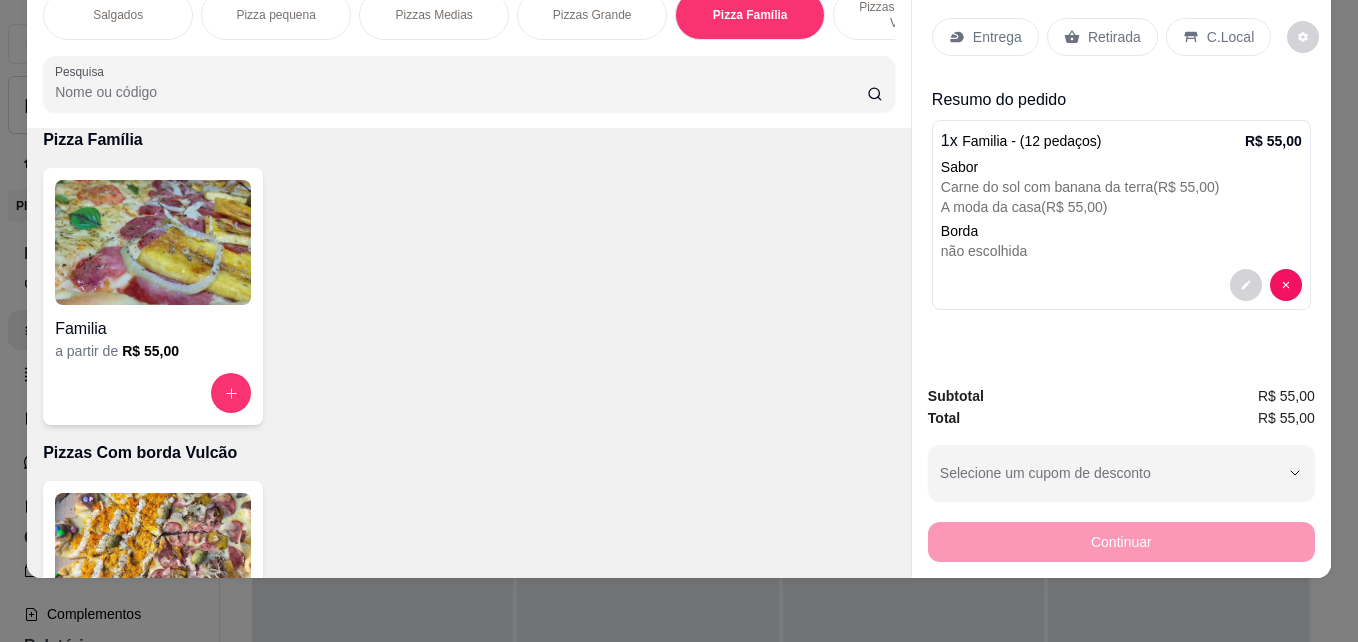scroll, scrollTop: 1254, scrollLeft: 0, axis: vertical 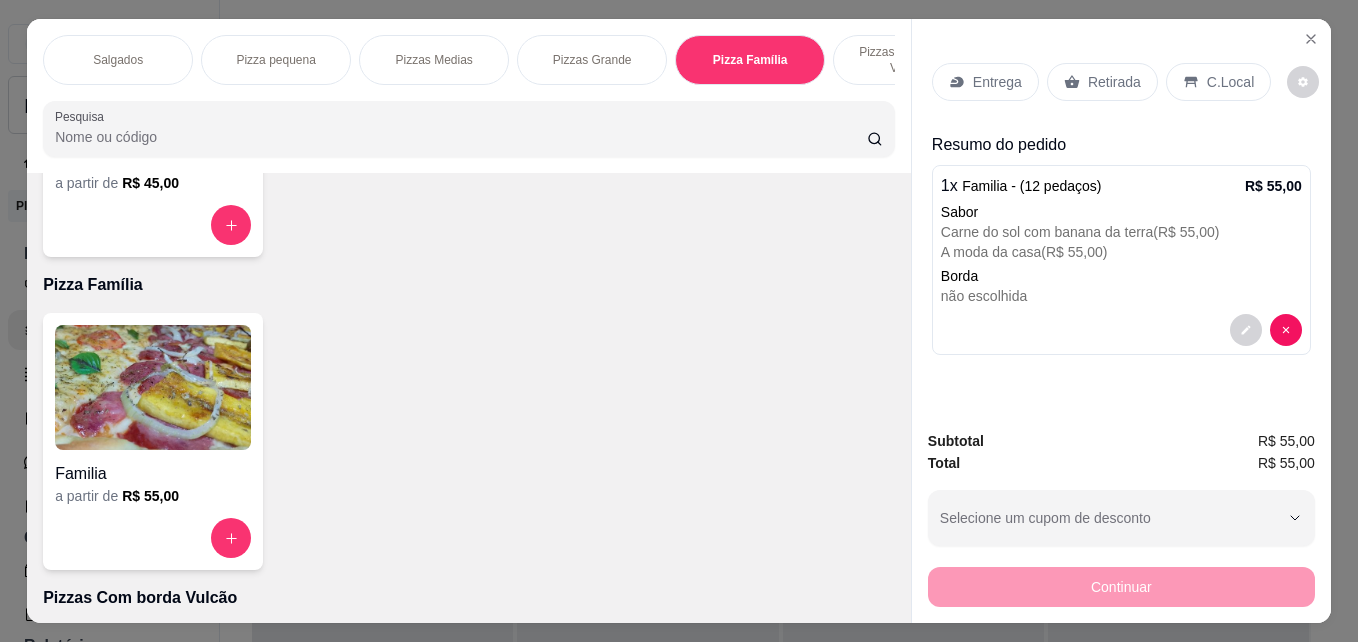 click 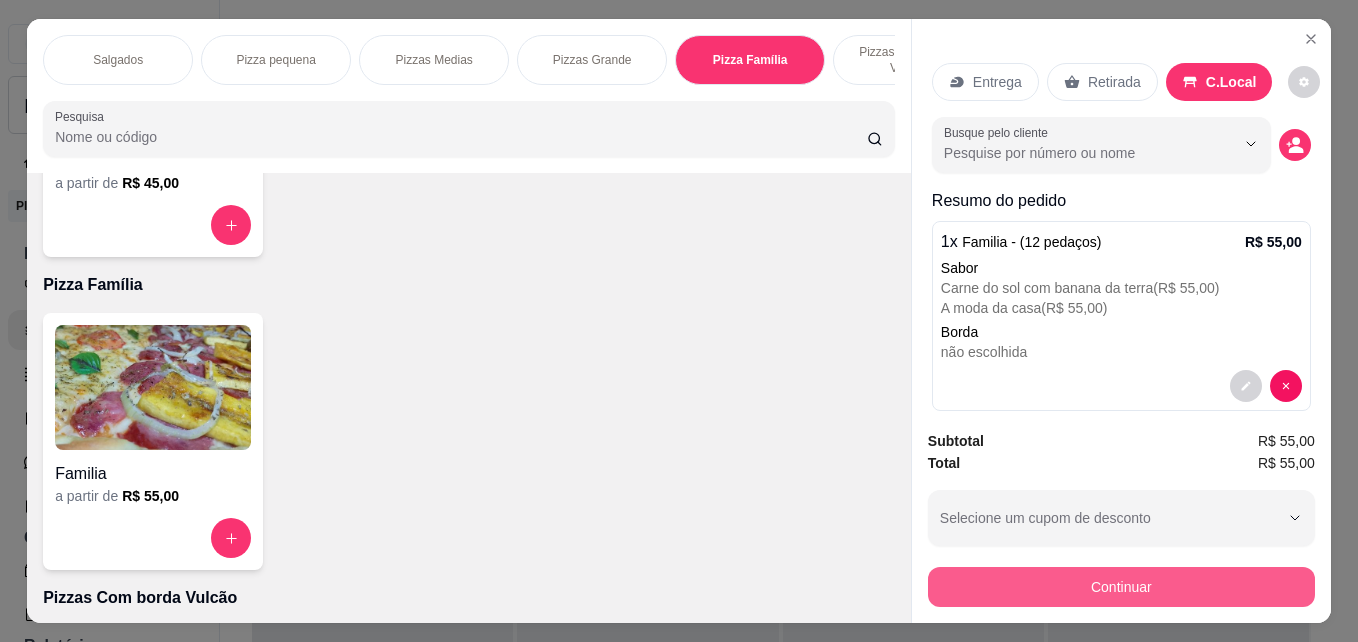 click on "Continuar" at bounding box center (1121, 587) 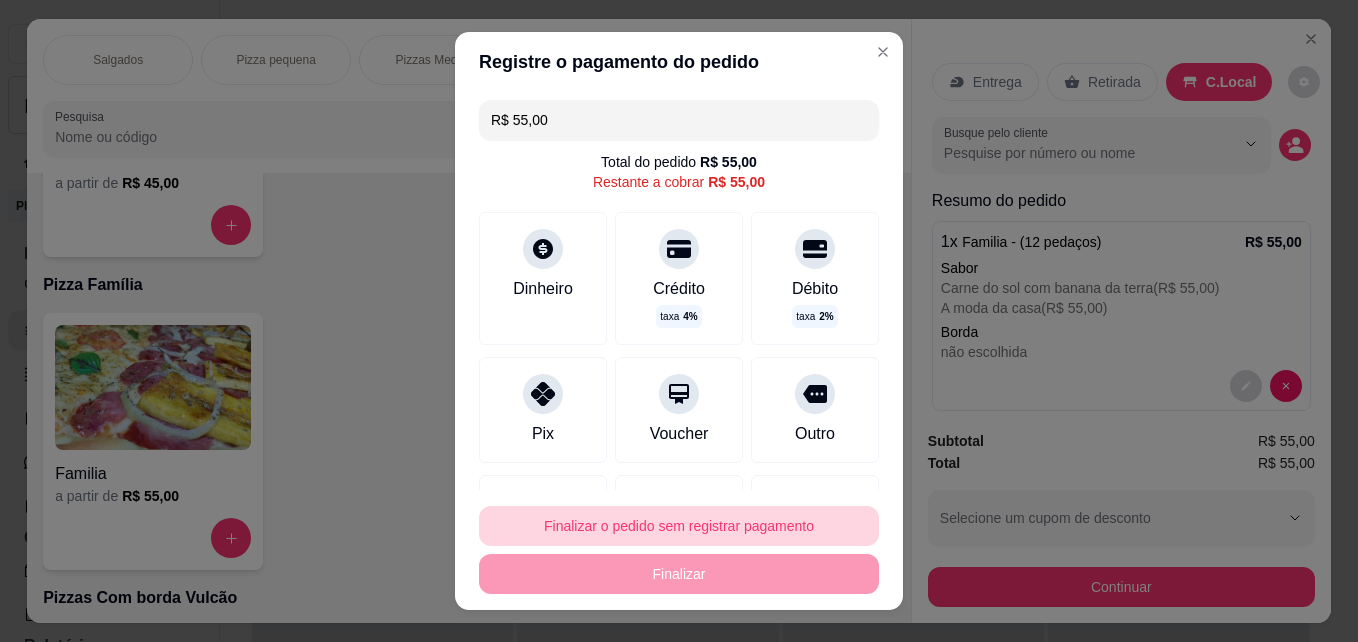 click on "Finalizar o pedido sem registrar pagamento" at bounding box center [679, 526] 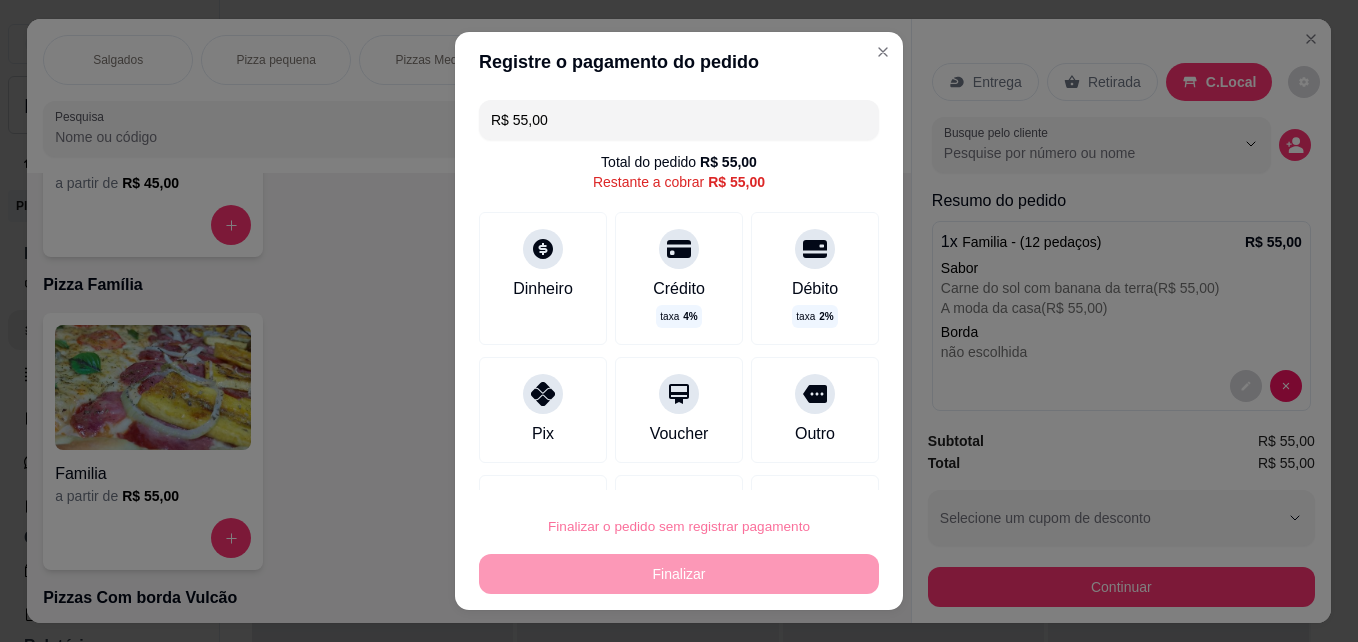 click on "Confirmar" at bounding box center (794, 469) 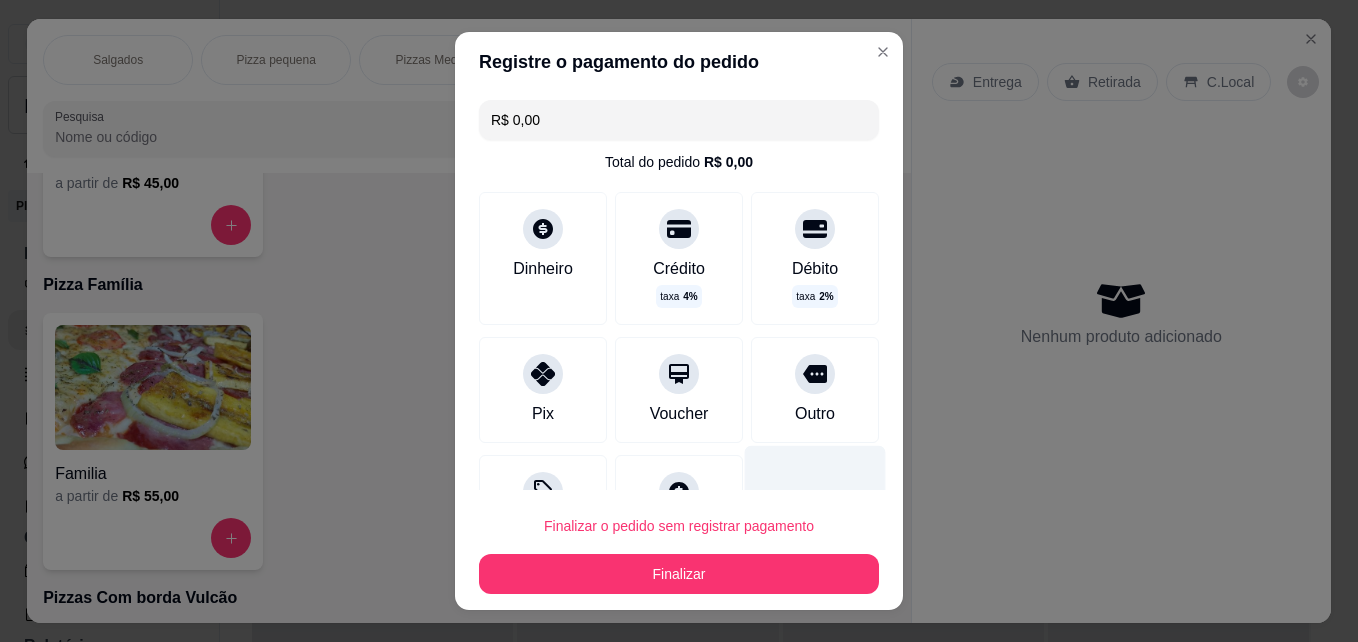 type on "R$ 0,00" 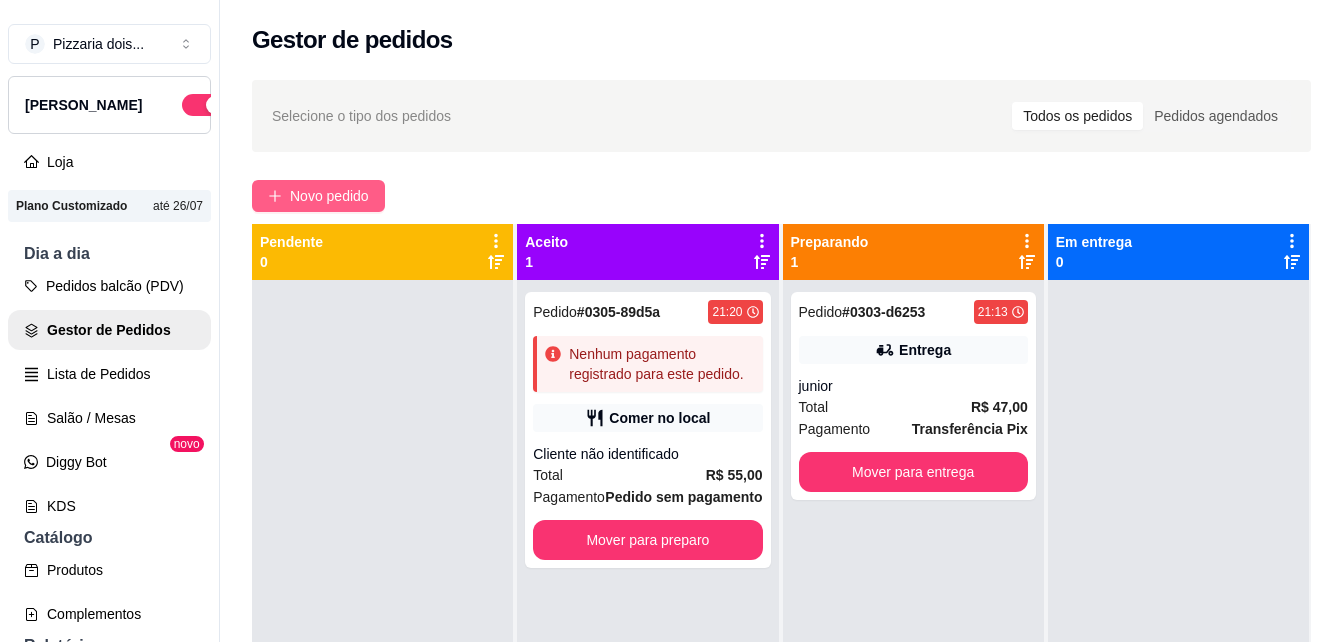 click on "Novo pedido" at bounding box center [318, 196] 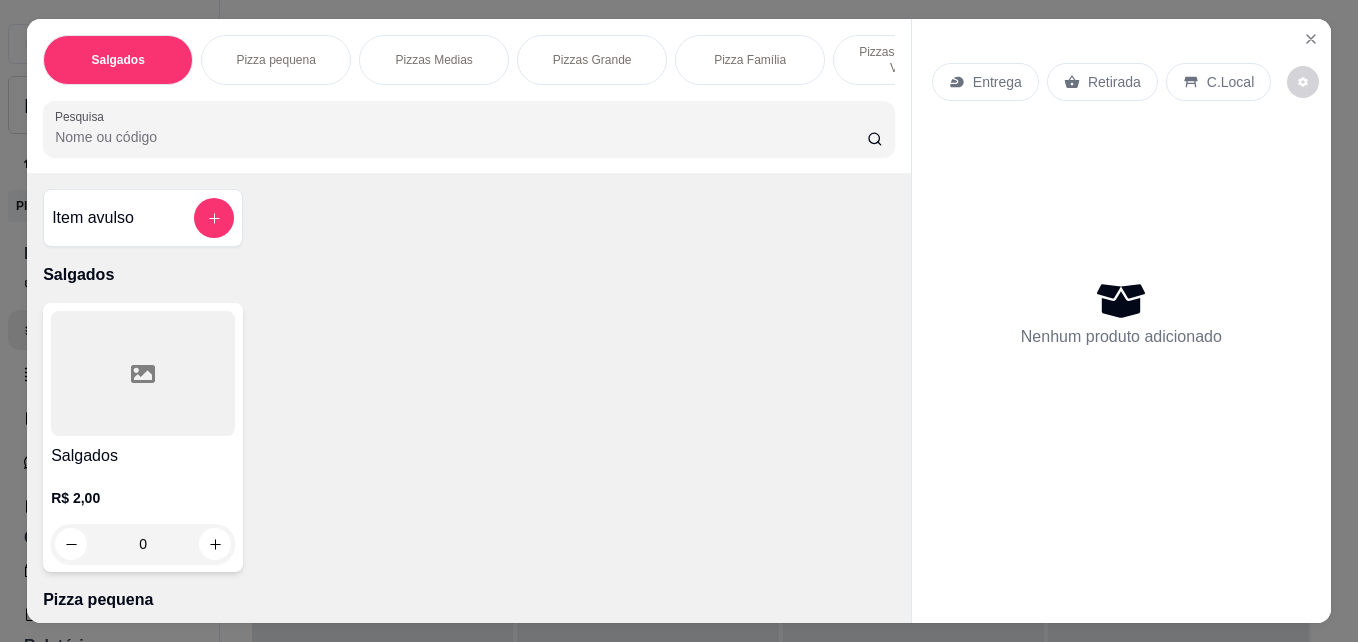 scroll, scrollTop: 0, scrollLeft: 745, axis: horizontal 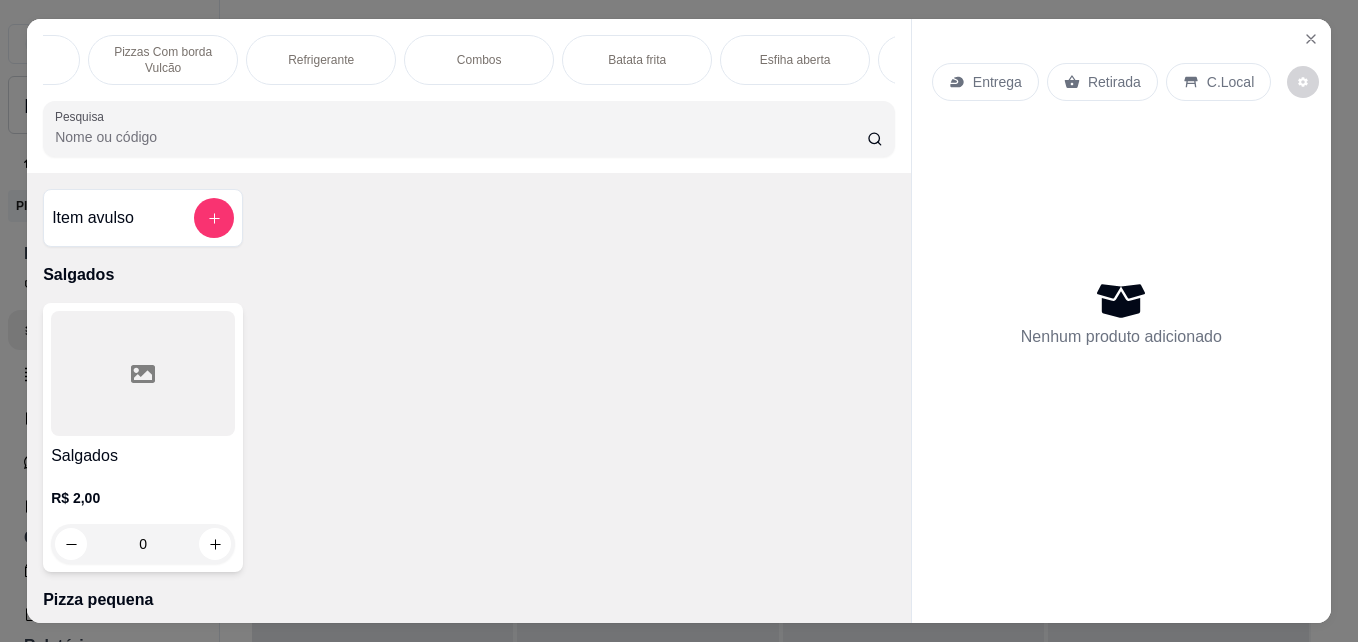 click on "Combos" at bounding box center [479, 60] 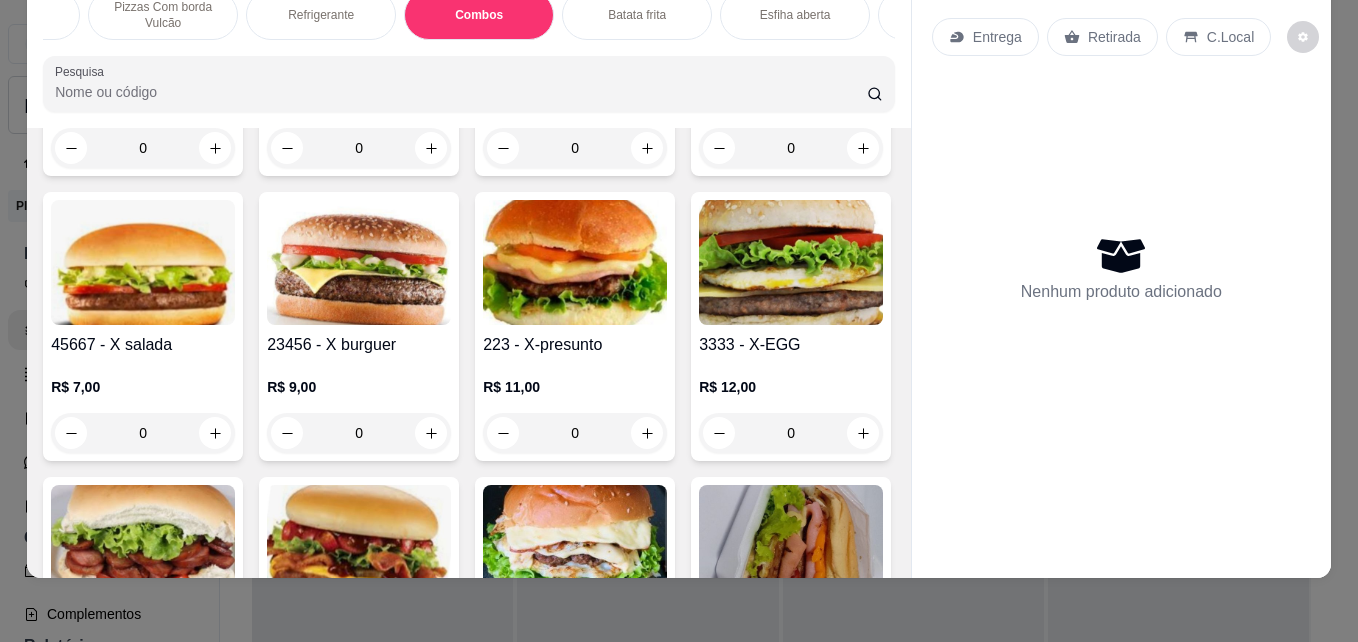 click on "0" at bounding box center (359, 148) 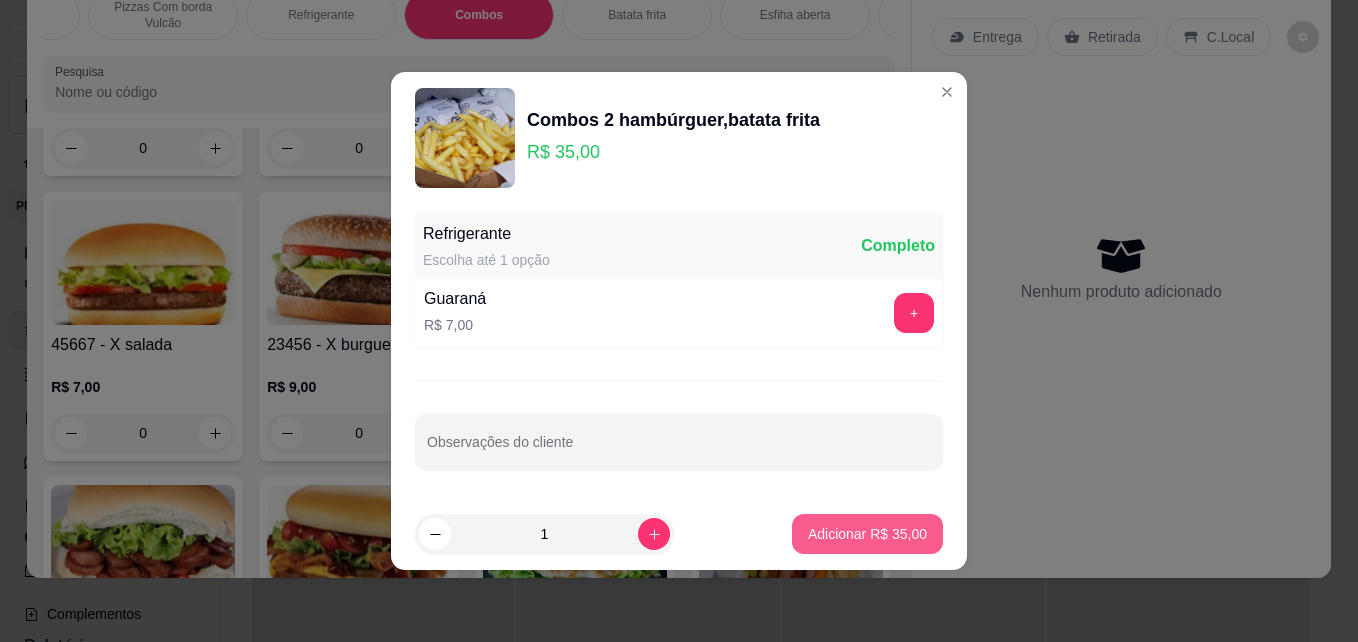 click on "Adicionar   R$ 35,00" at bounding box center (867, 534) 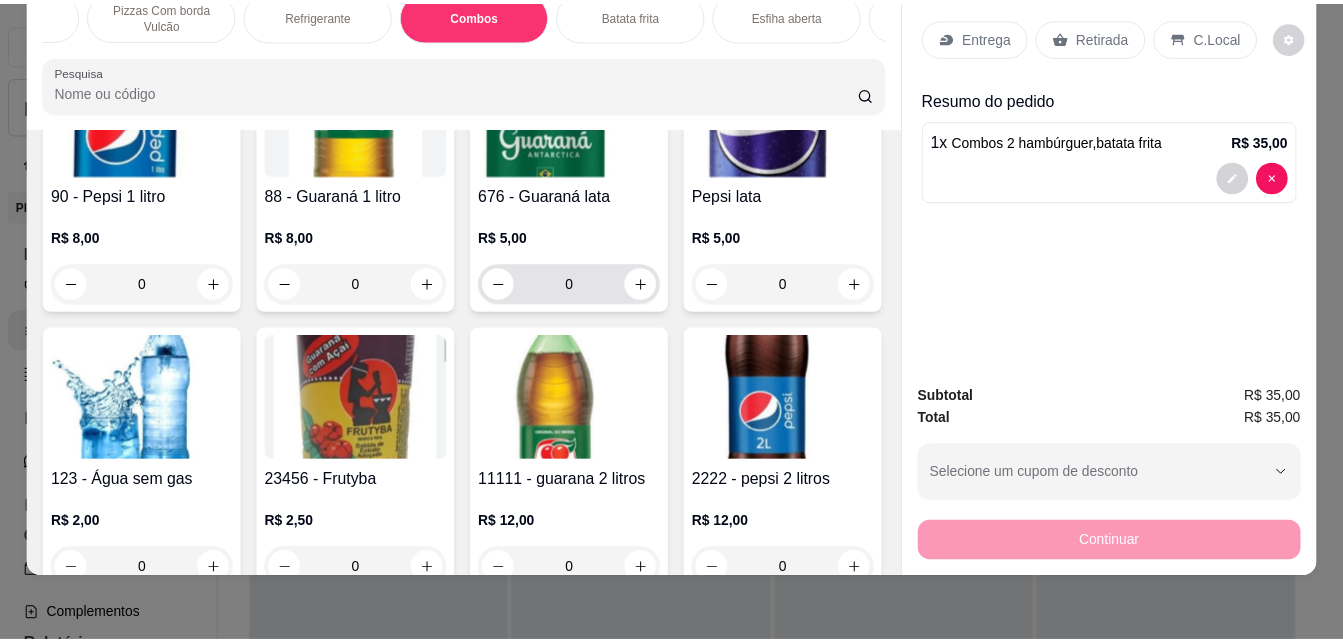 scroll, scrollTop: 2075, scrollLeft: 0, axis: vertical 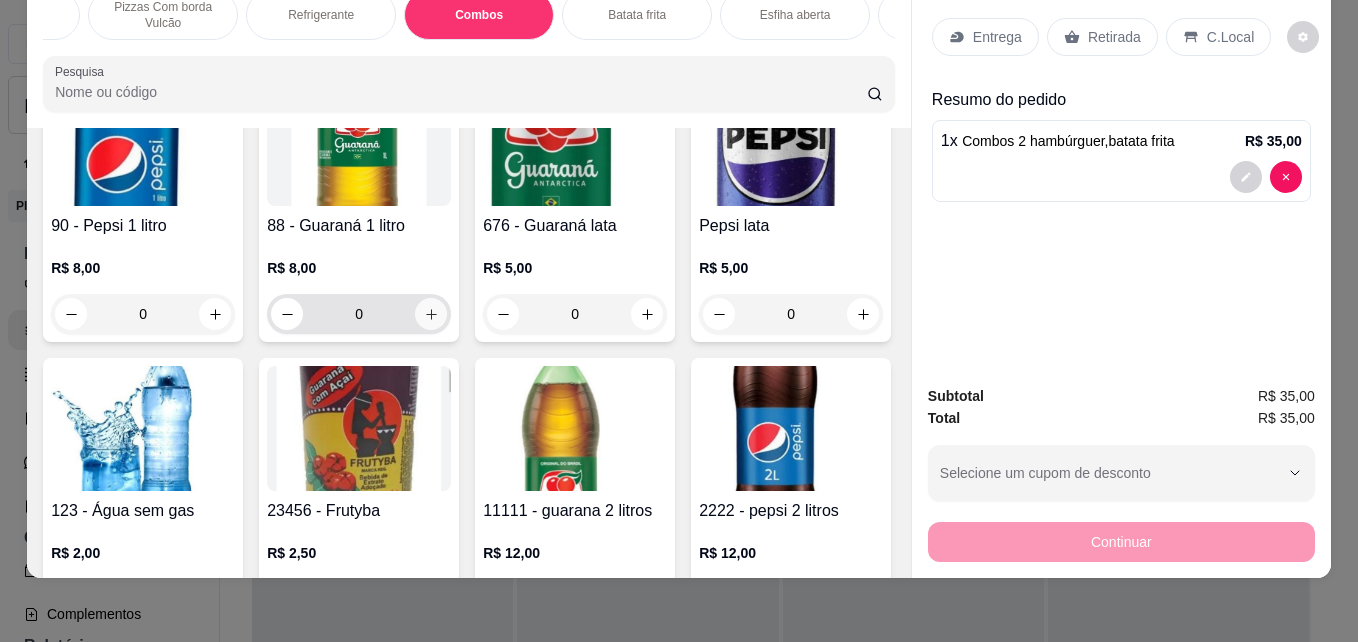 click at bounding box center [431, 314] 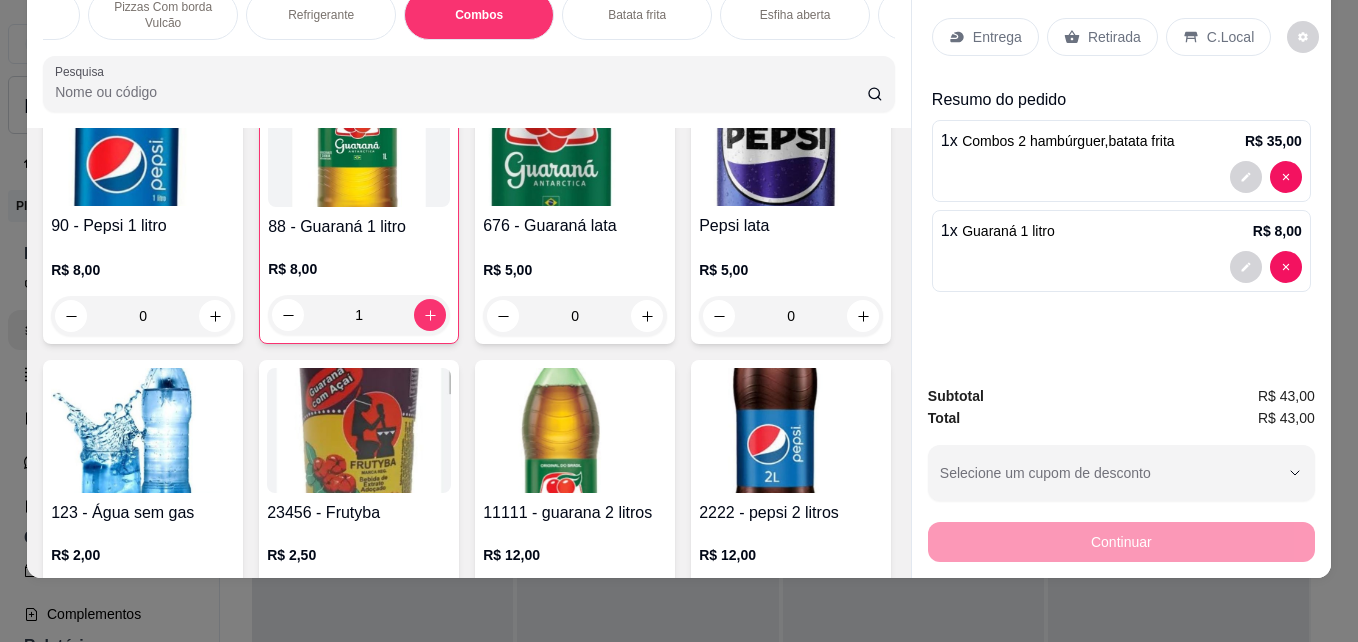click on "C.Local" at bounding box center (1230, 37) 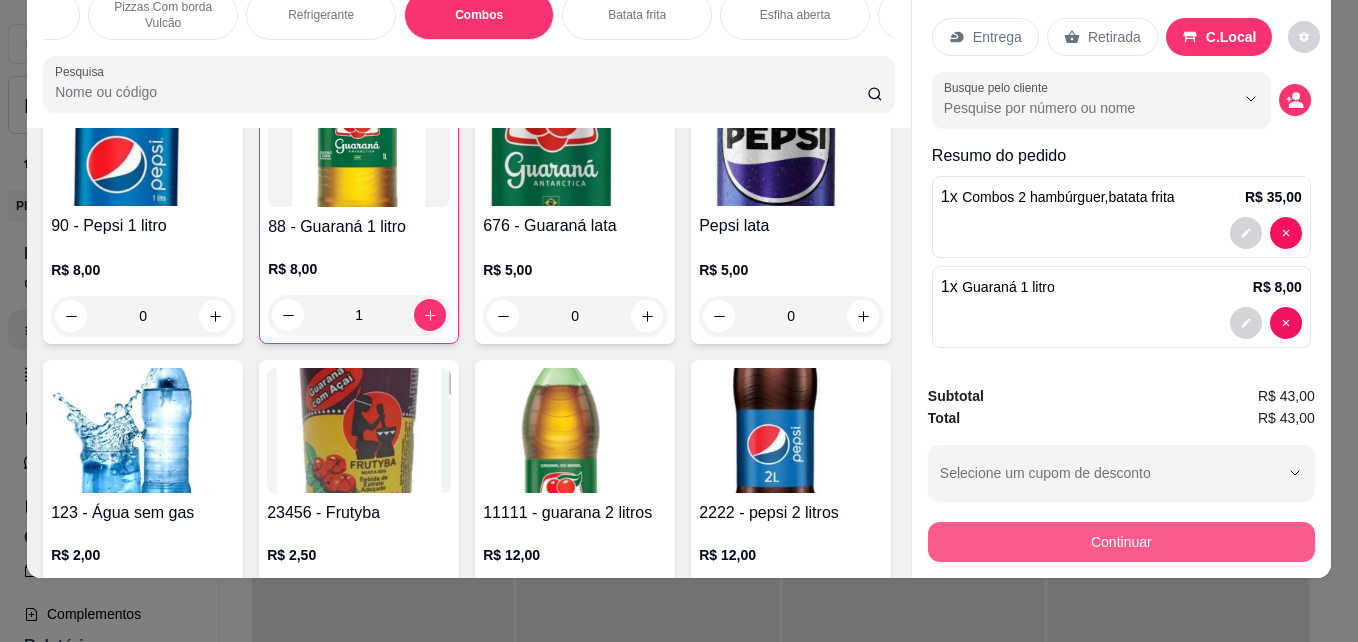 click on "Continuar" at bounding box center [1121, 542] 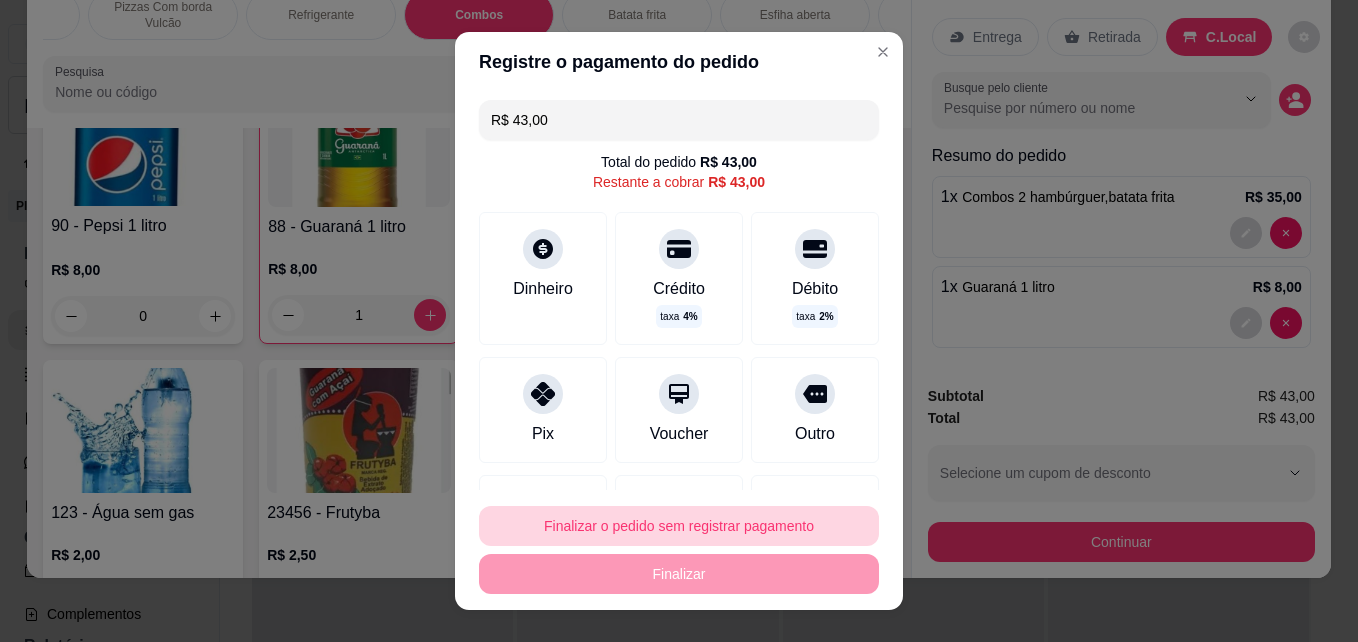 click on "Finalizar o pedido sem registrar pagamento" at bounding box center (679, 526) 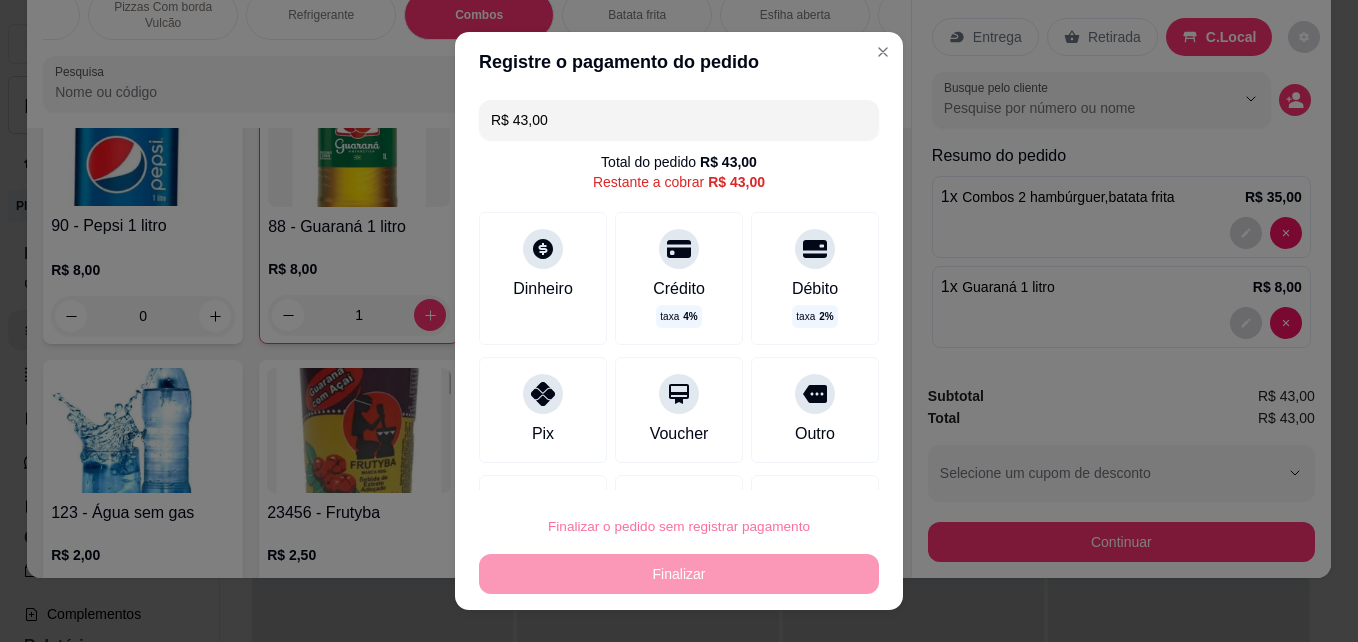 click on "Confirmar" at bounding box center [794, 469] 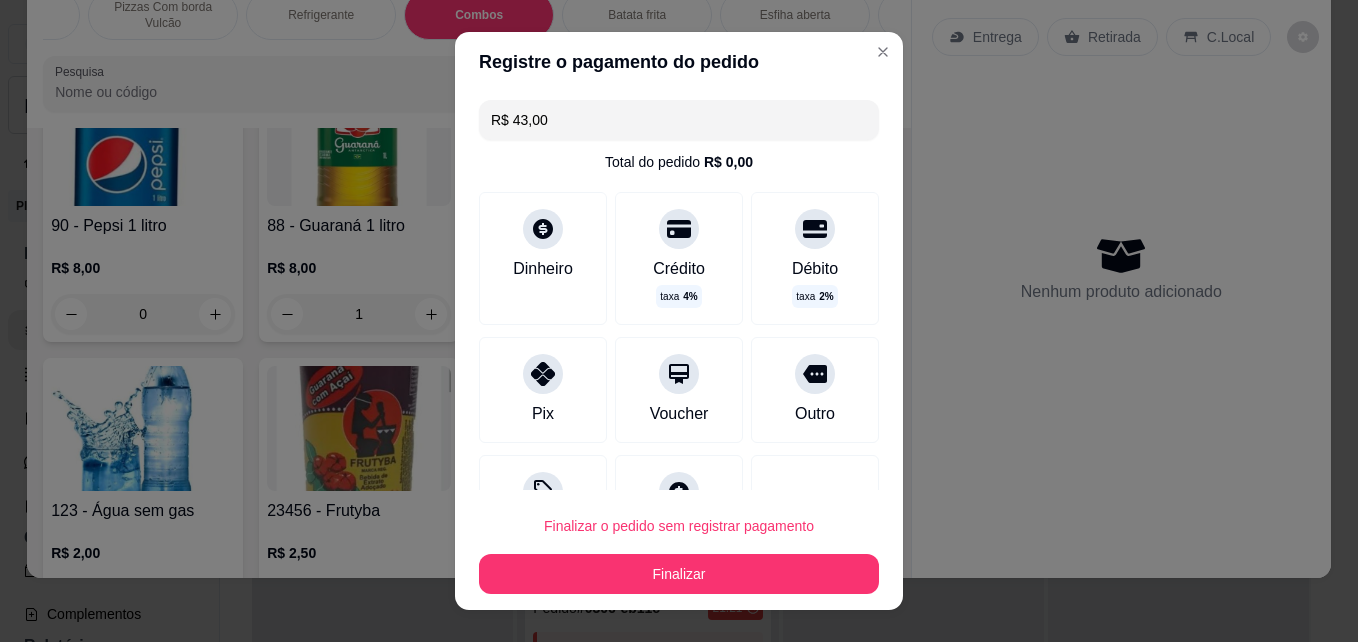 type on "0" 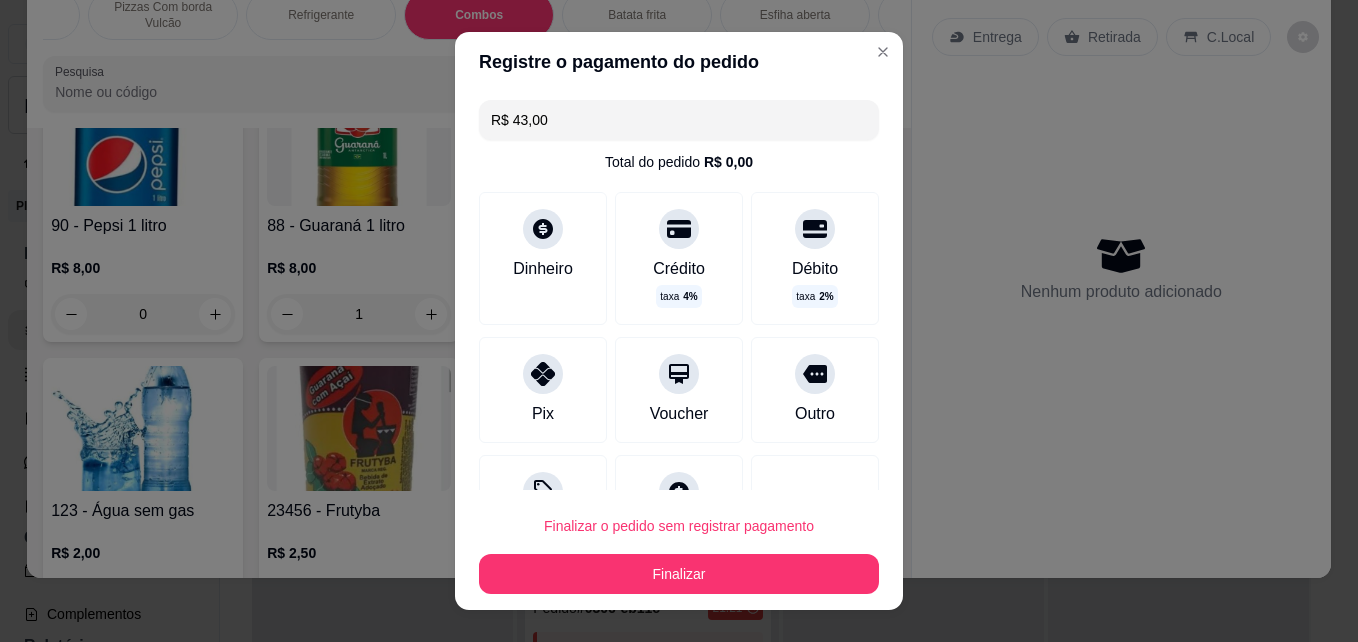 type on "0" 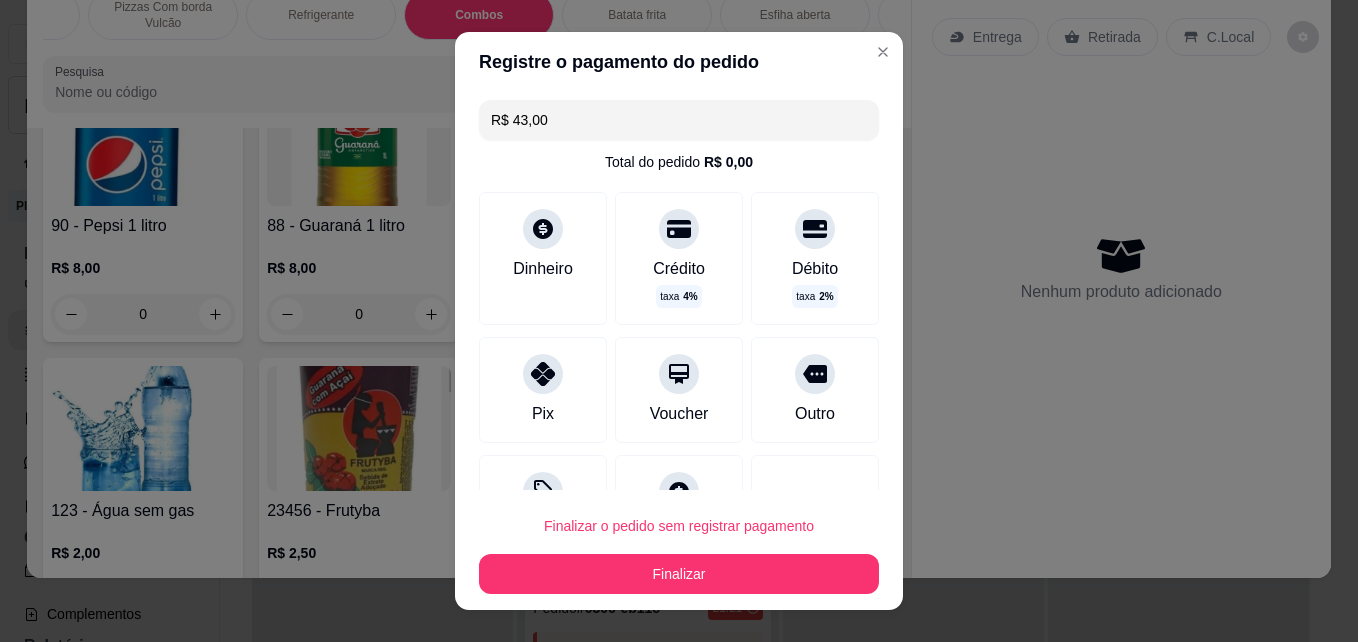 type on "R$ 0,00" 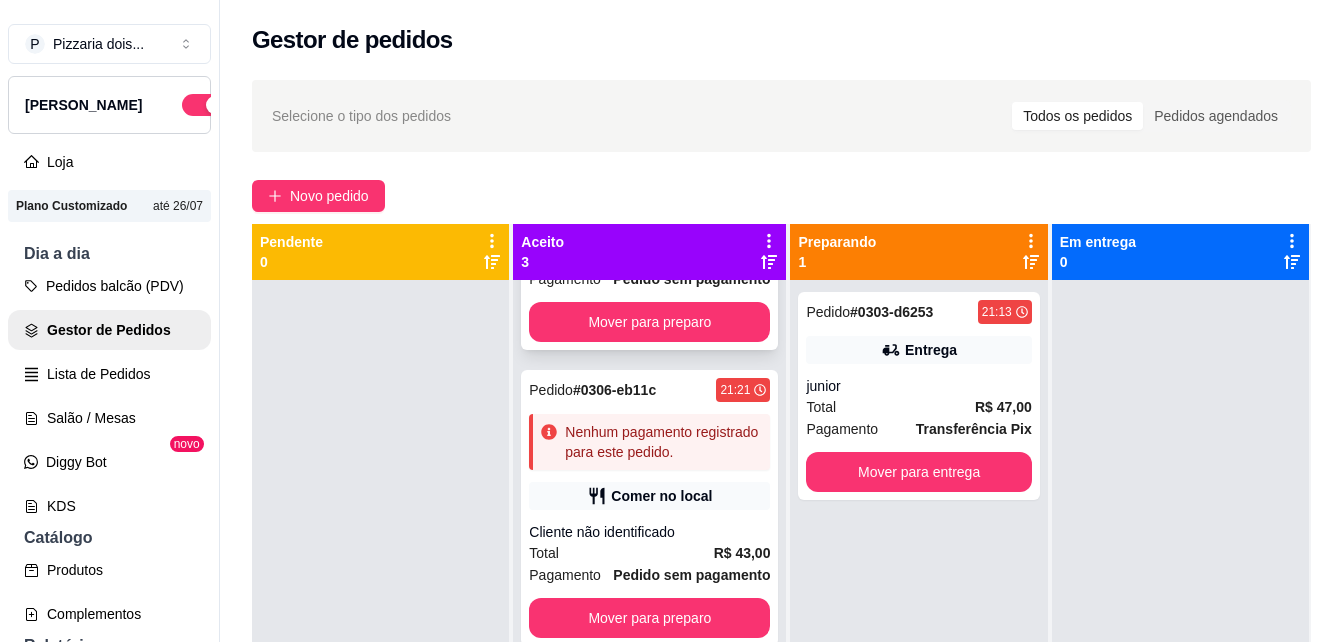 scroll, scrollTop: 302, scrollLeft: 0, axis: vertical 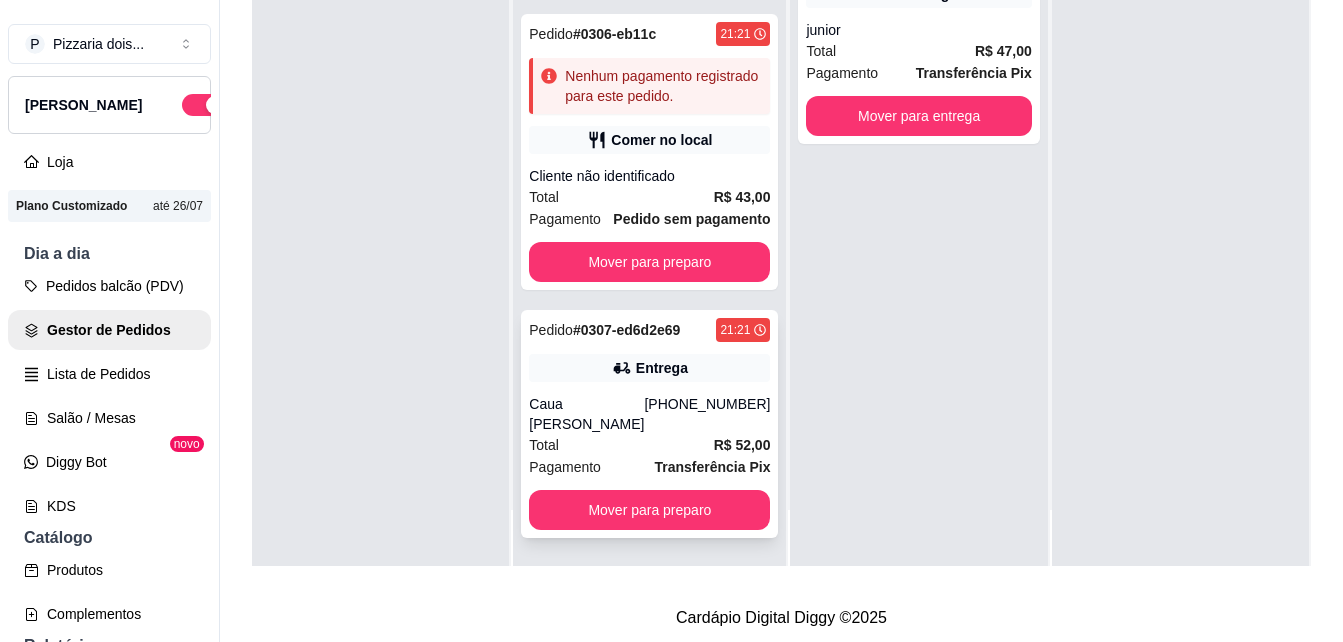 click on "[PHONE_NUMBER]" at bounding box center [707, 414] 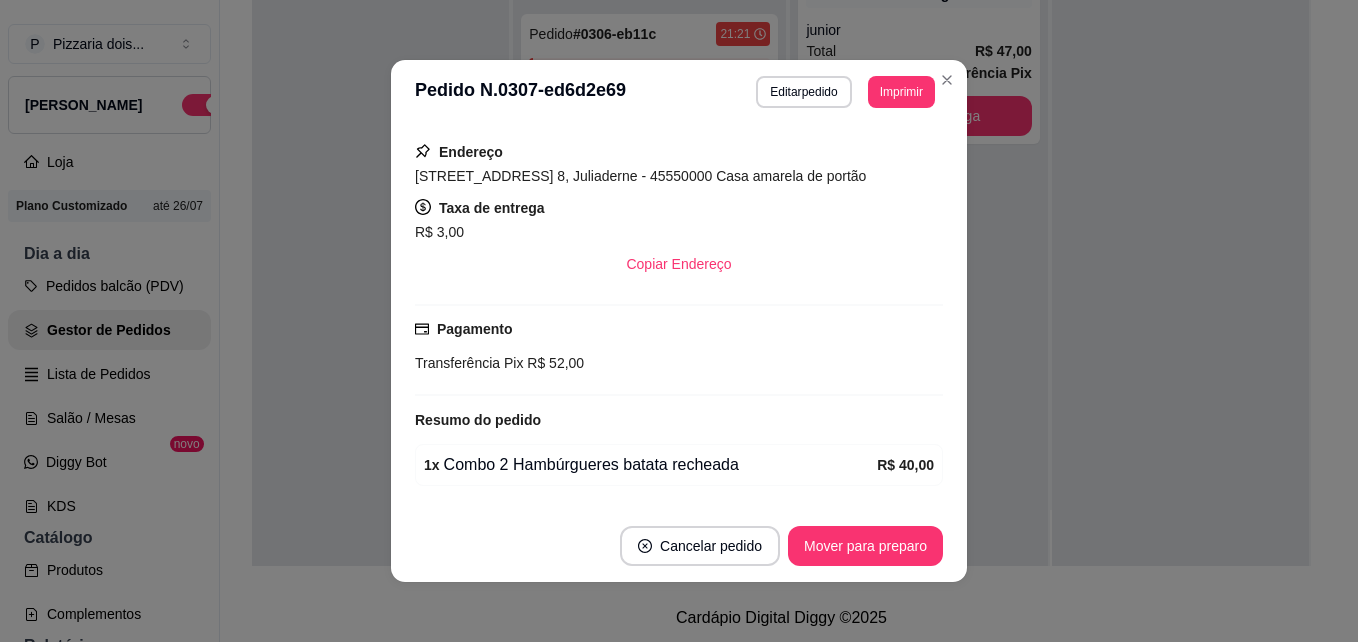 scroll, scrollTop: 293, scrollLeft: 0, axis: vertical 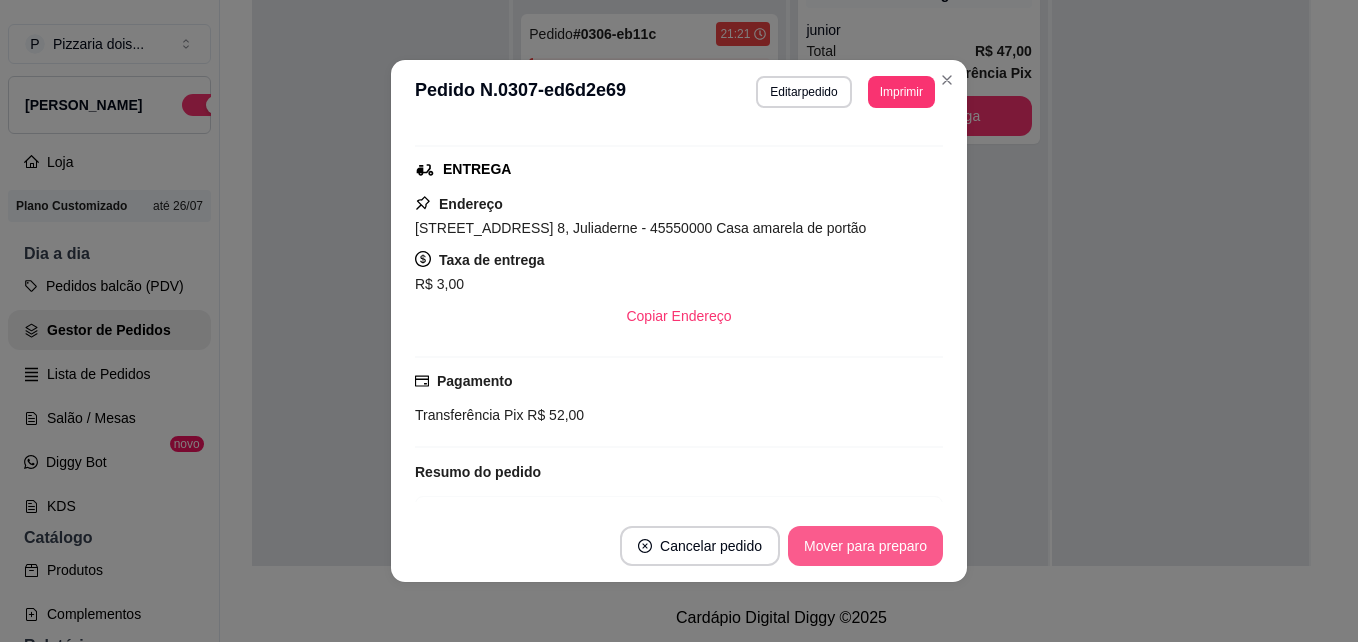 click on "Mover para preparo" at bounding box center [865, 546] 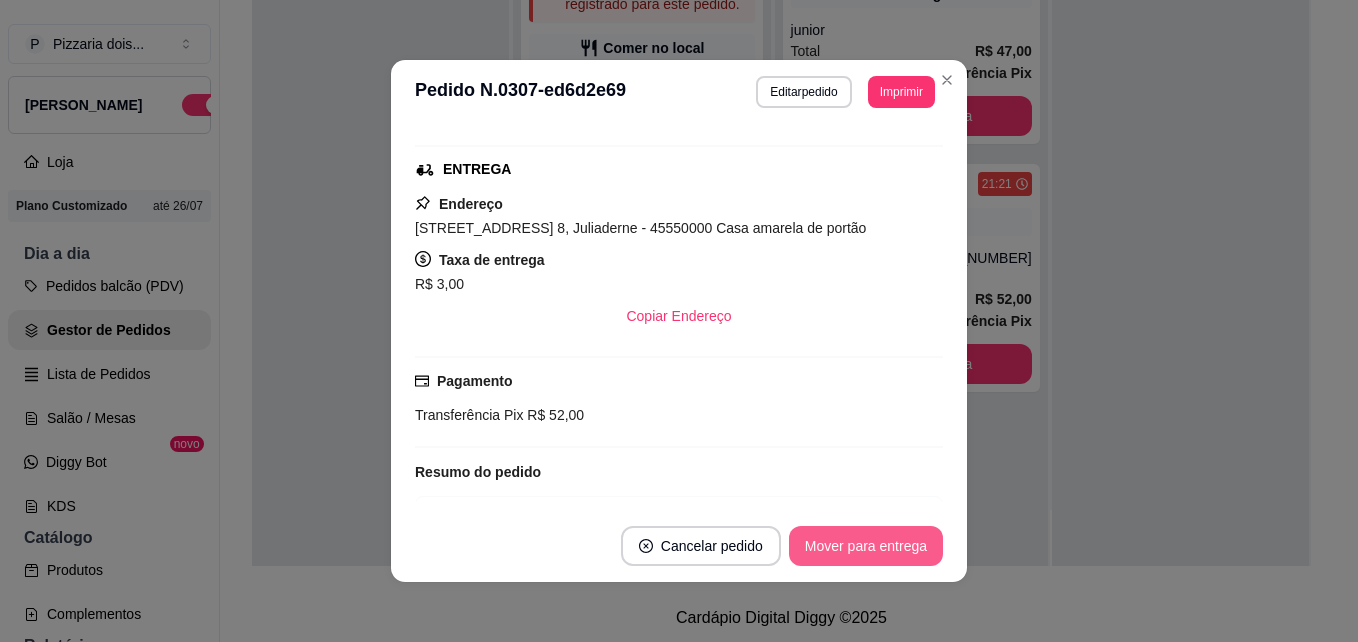 scroll, scrollTop: 54, scrollLeft: 0, axis: vertical 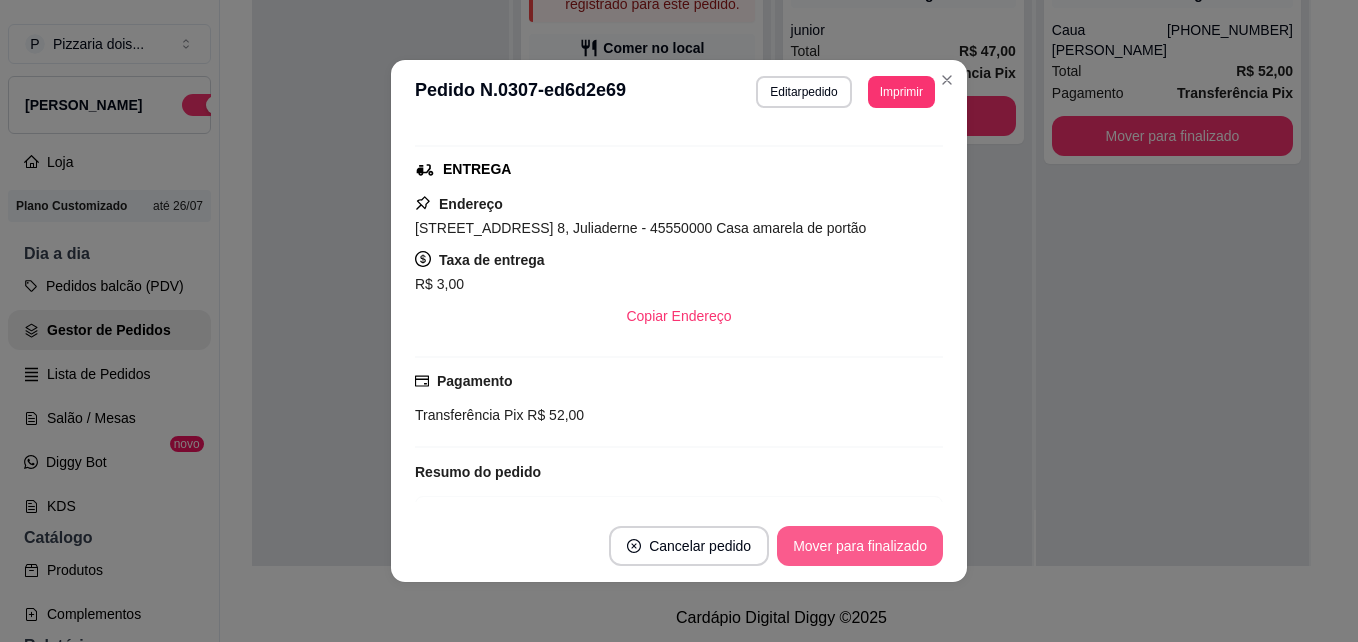 click on "Mover para finalizado" at bounding box center [860, 546] 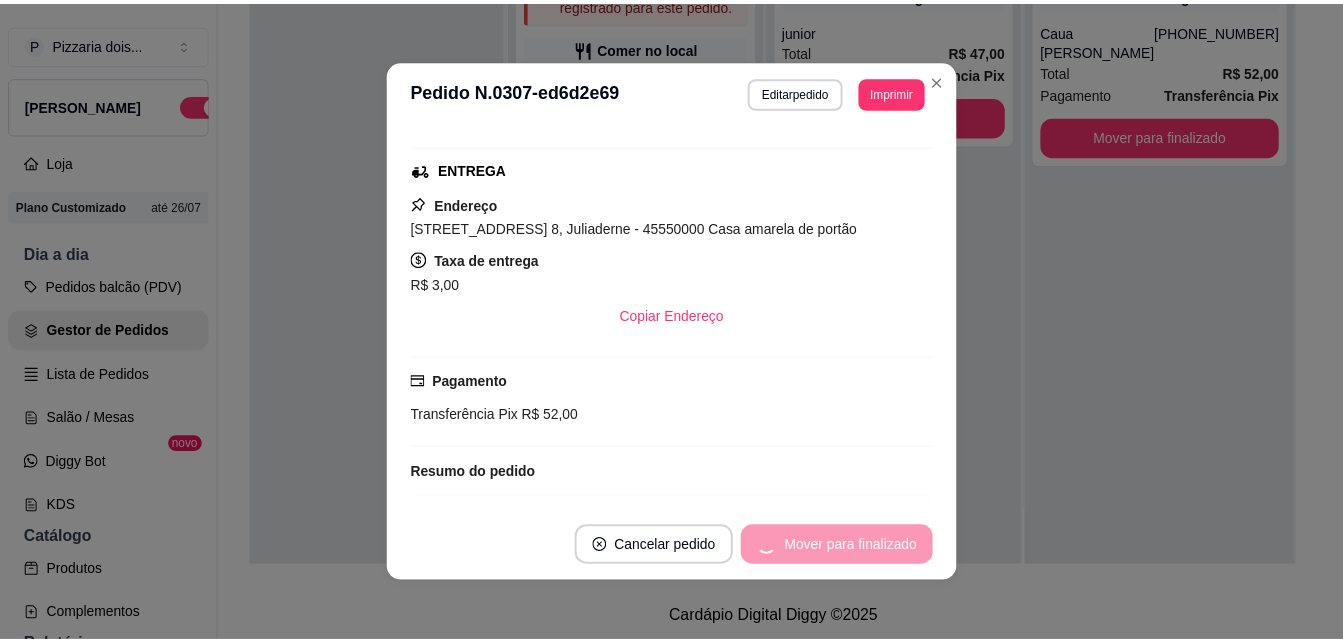 scroll, scrollTop: 247, scrollLeft: 0, axis: vertical 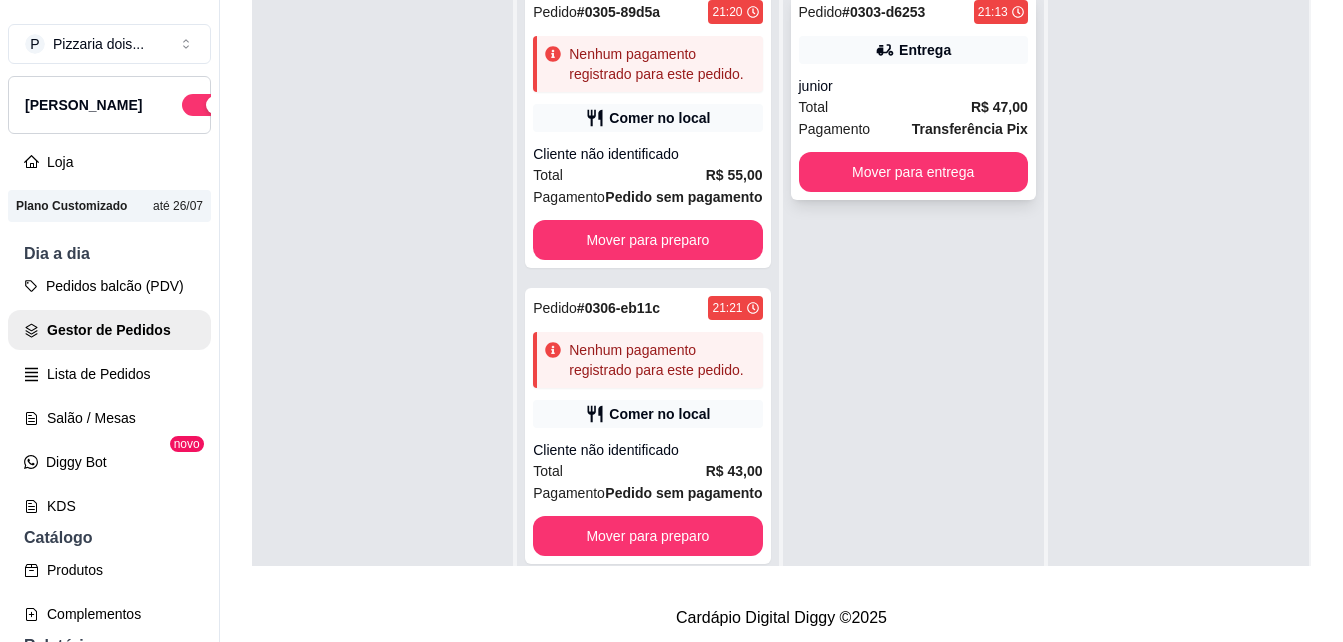 click on "Pedido  # 0303-d6253 21:13 Entrega junior Total R$ 47,00 Pagamento Transferência Pix Mover para entrega" at bounding box center (913, 96) 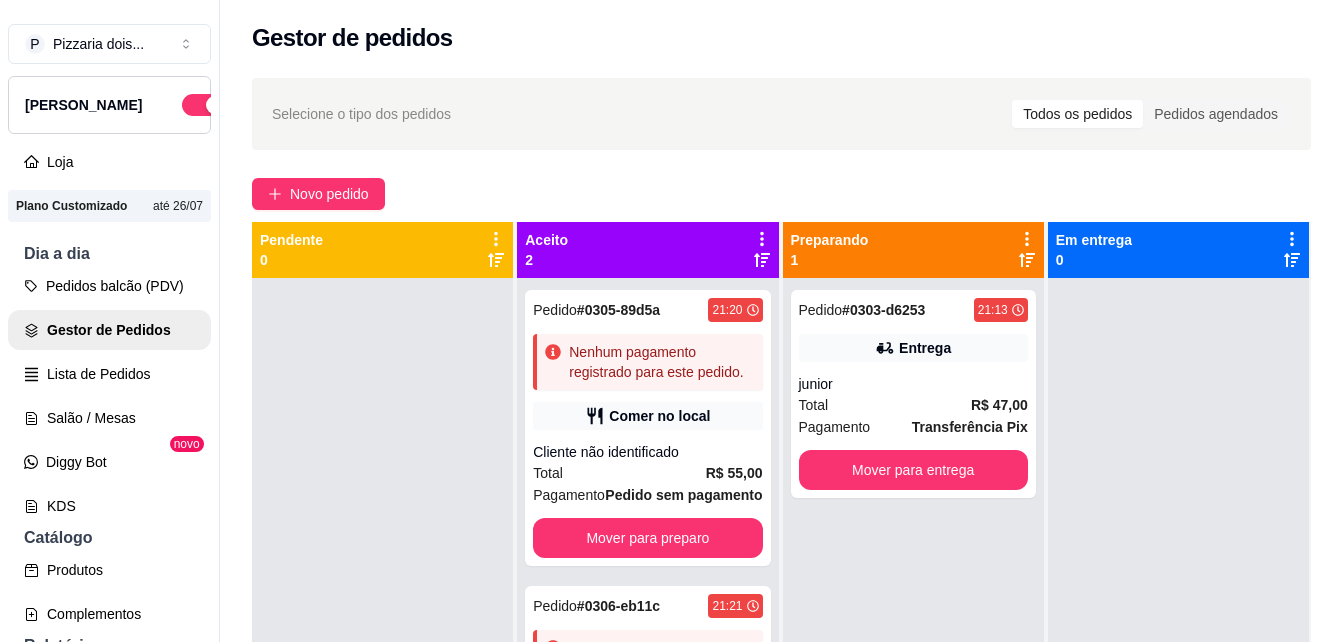 scroll, scrollTop: 0, scrollLeft: 0, axis: both 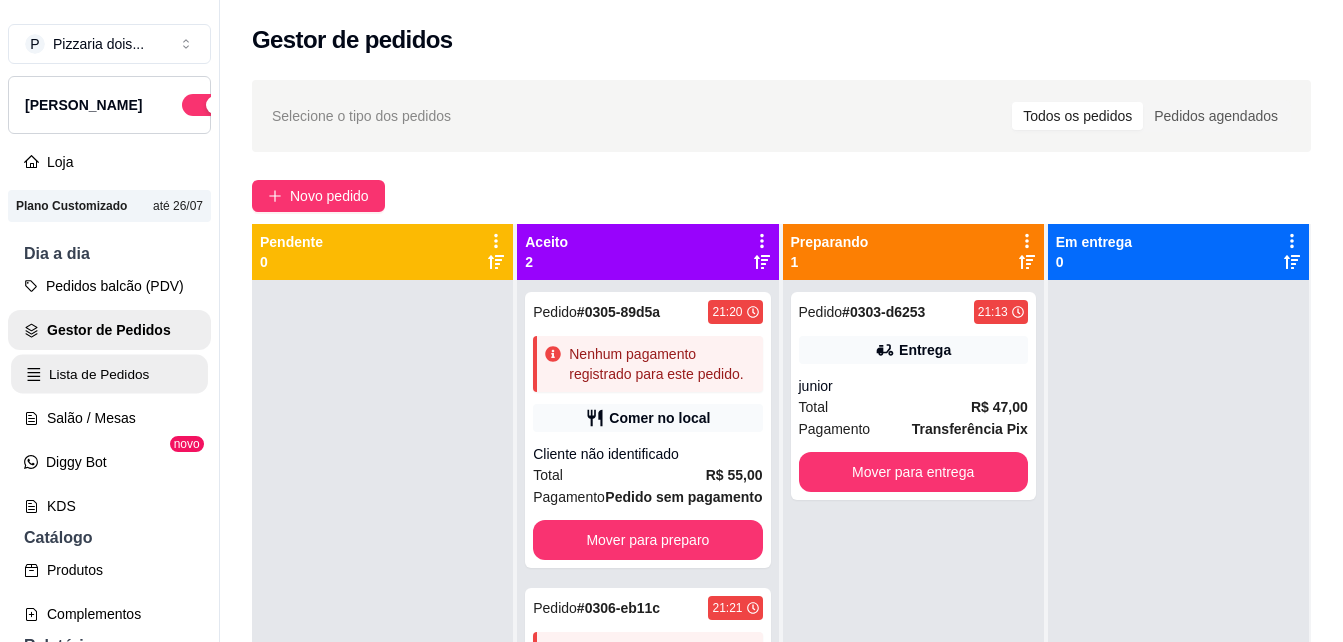 click on "Lista de Pedidos" at bounding box center (109, 374) 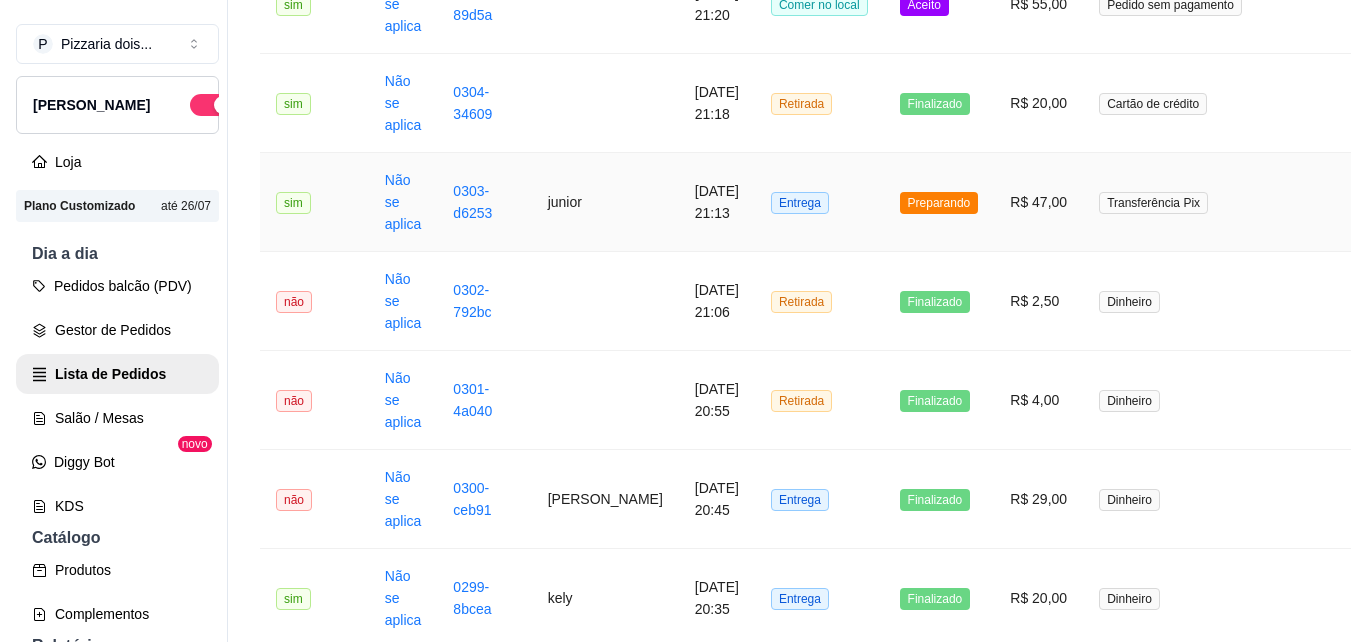 scroll, scrollTop: 800, scrollLeft: 0, axis: vertical 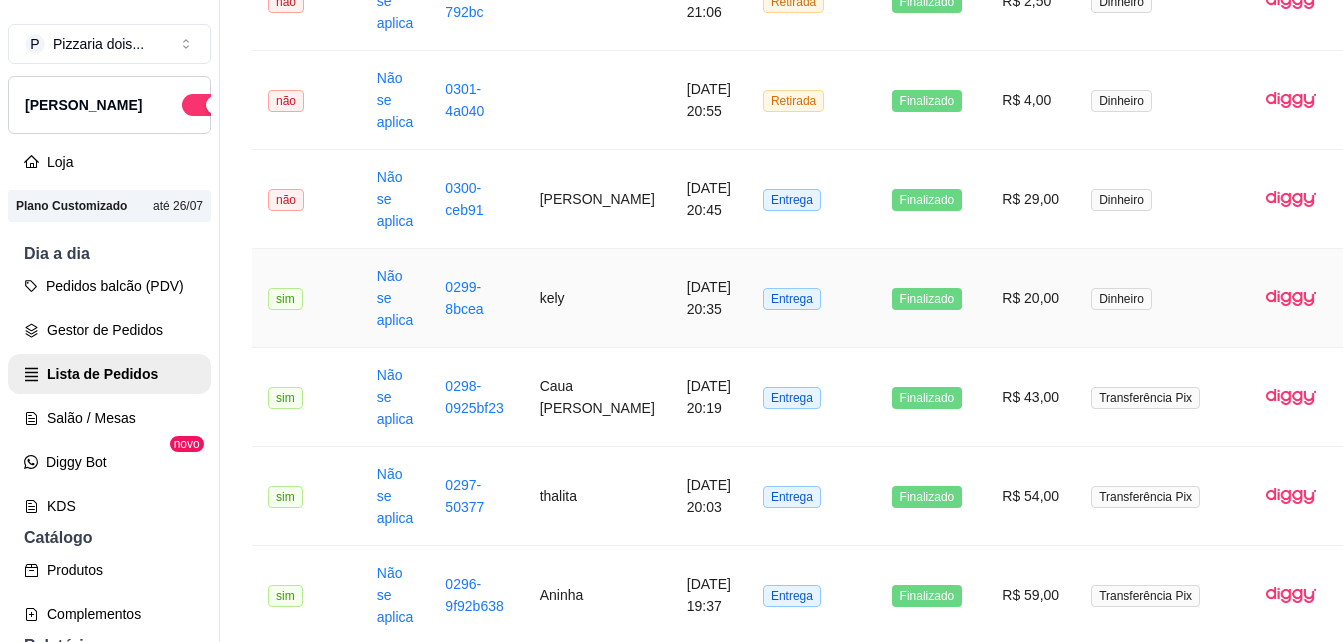 click on "[DATE] 20:35" at bounding box center (709, 298) 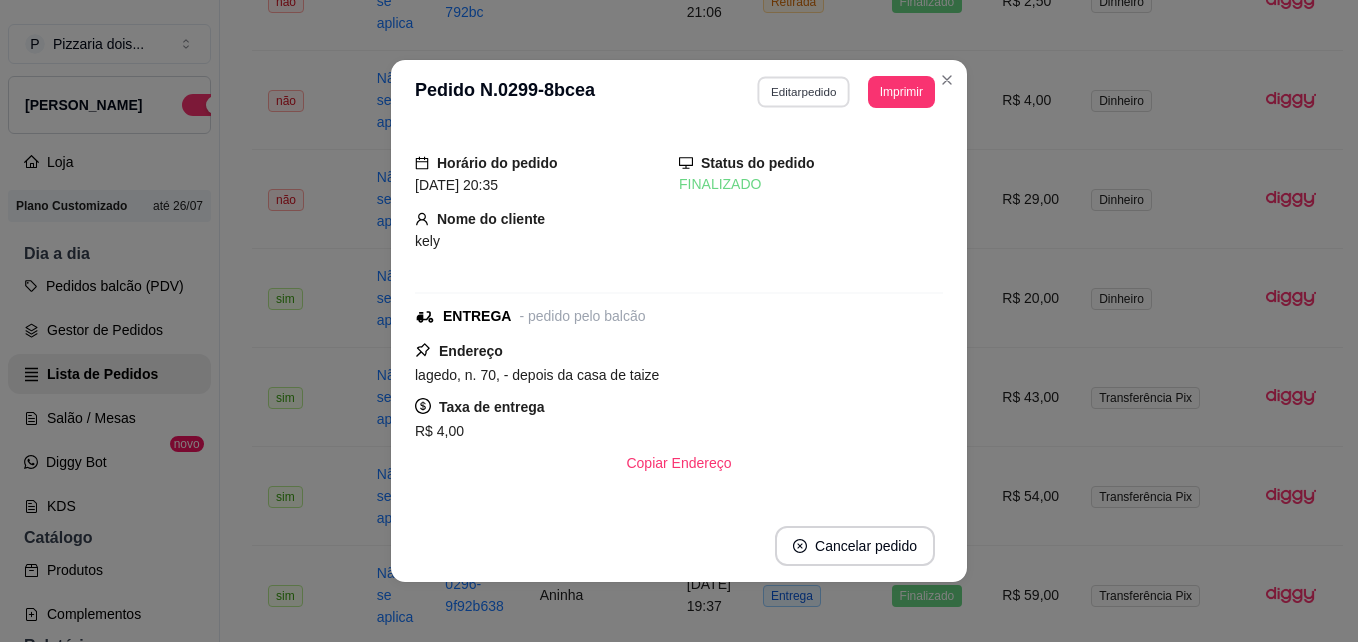 click on "Editar  pedido" at bounding box center (804, 91) 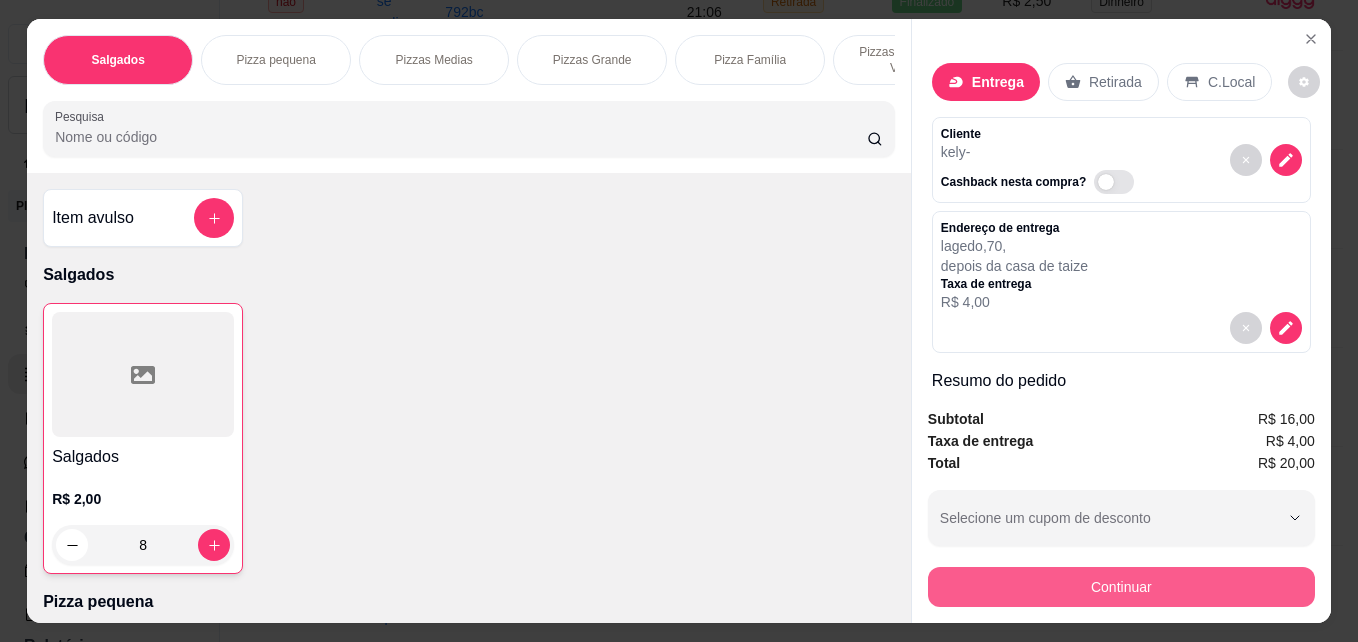 click on "Continuar" at bounding box center (1121, 587) 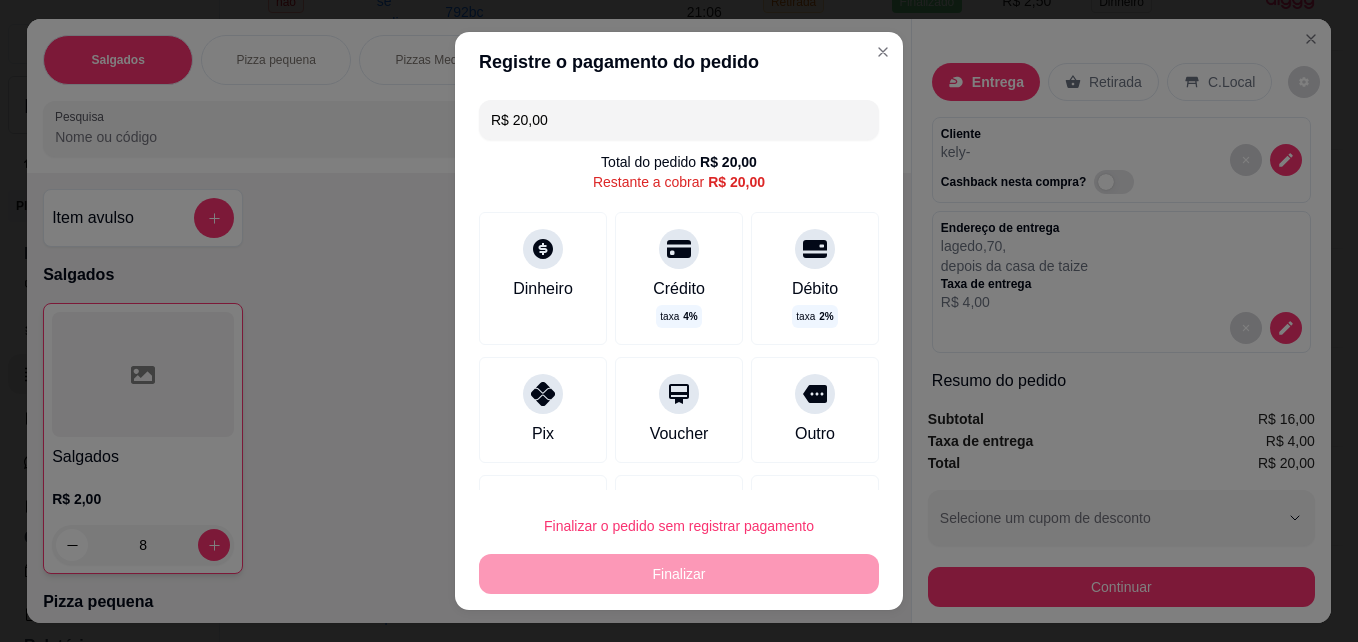 drag, startPoint x: 618, startPoint y: 130, endPoint x: 523, endPoint y: 130, distance: 95 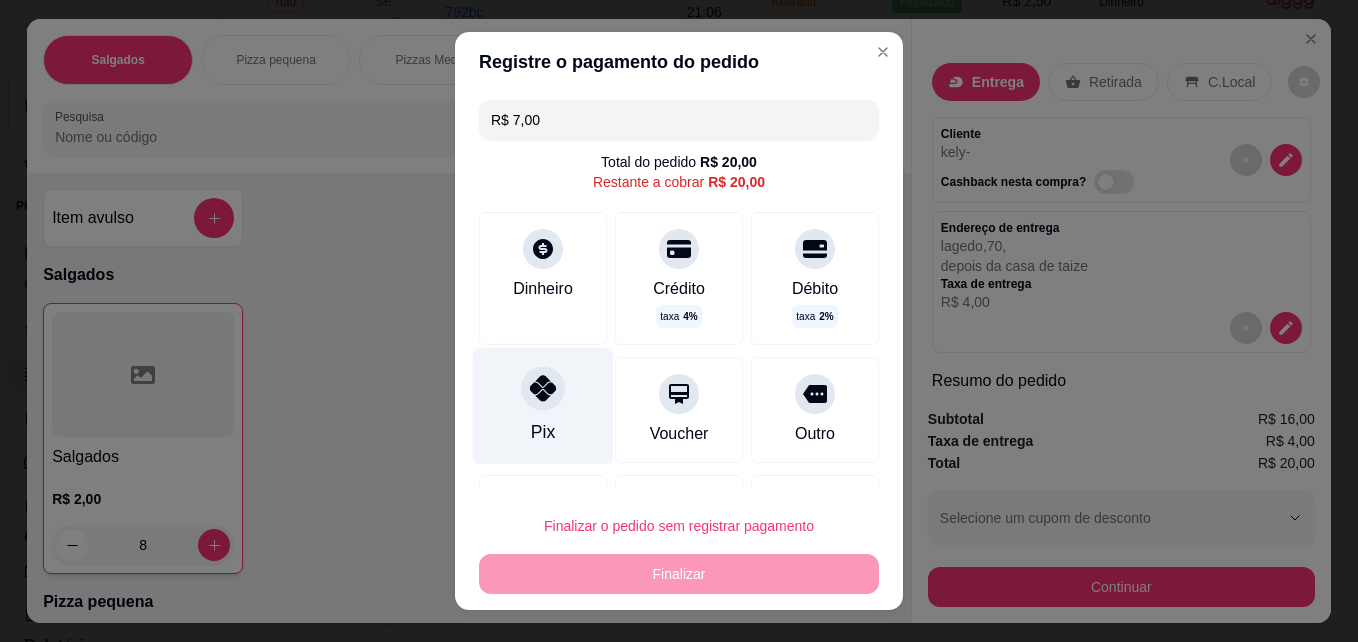 click on "Pix" at bounding box center [543, 406] 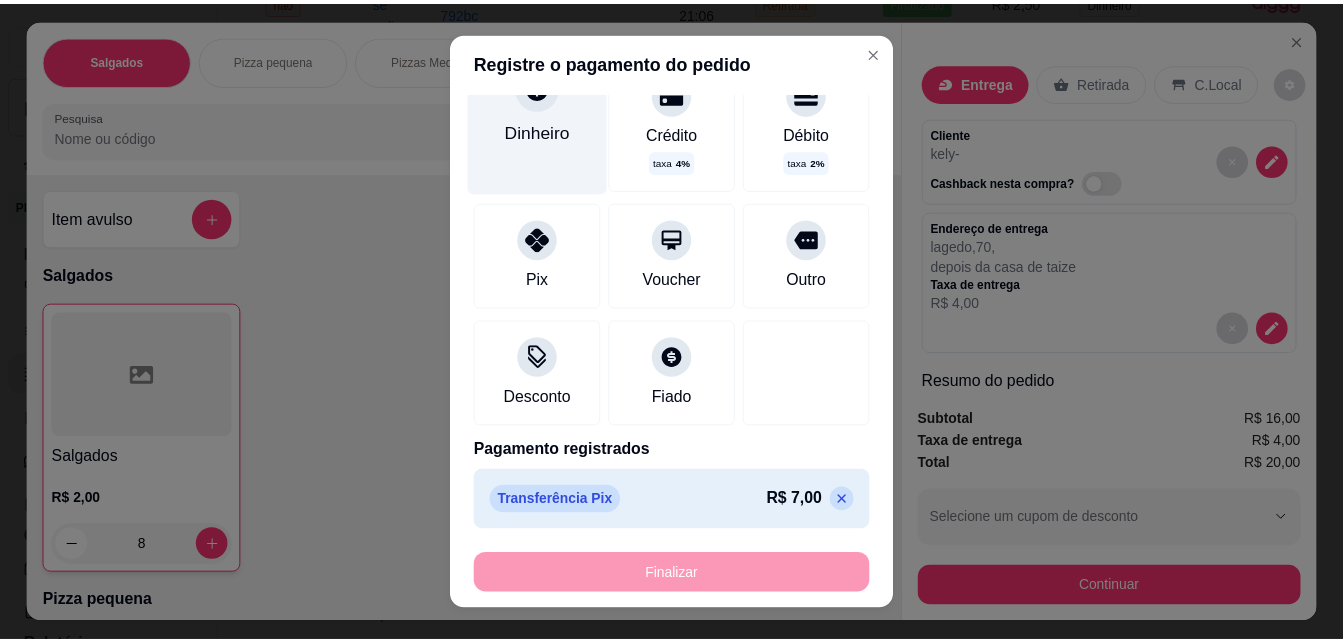 scroll, scrollTop: 0, scrollLeft: 0, axis: both 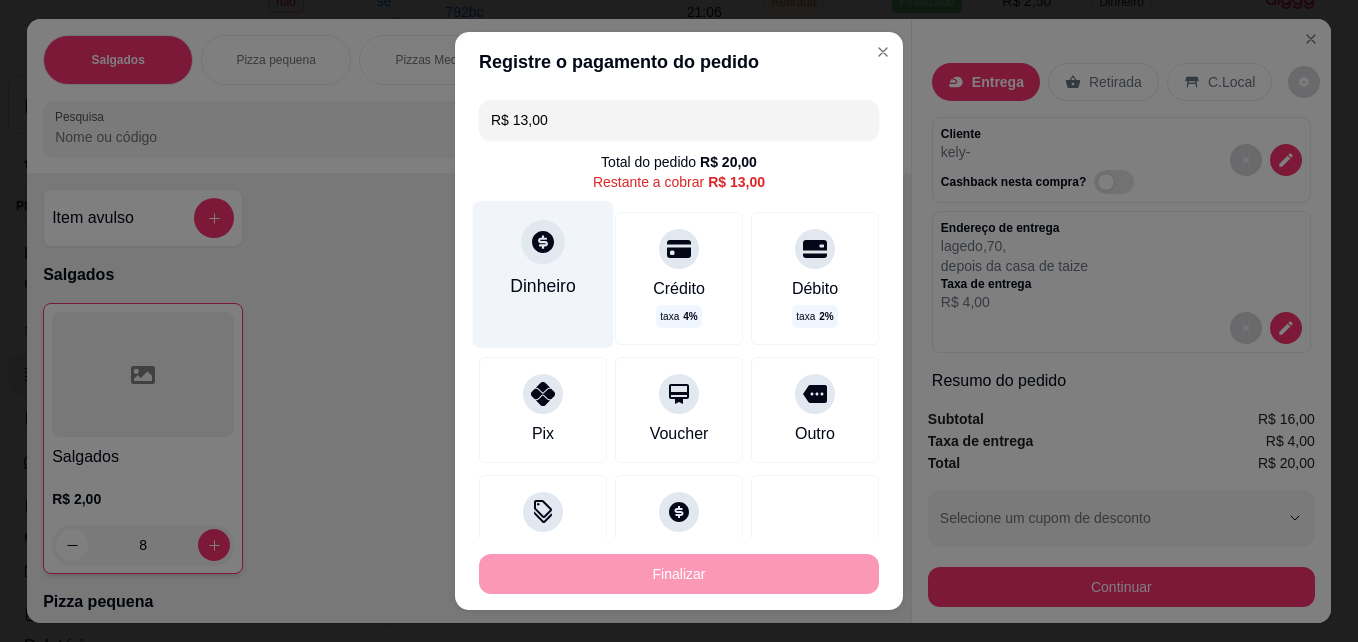 click on "Dinheiro" at bounding box center (543, 286) 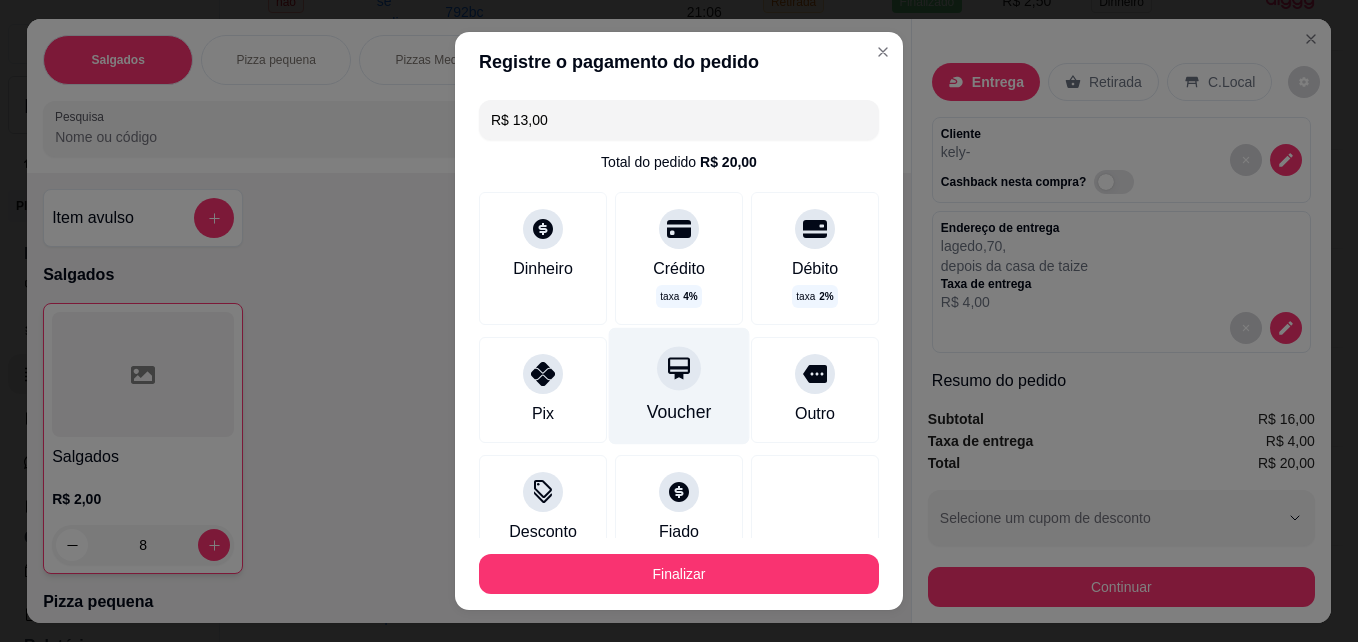 type on "R$ 0,00" 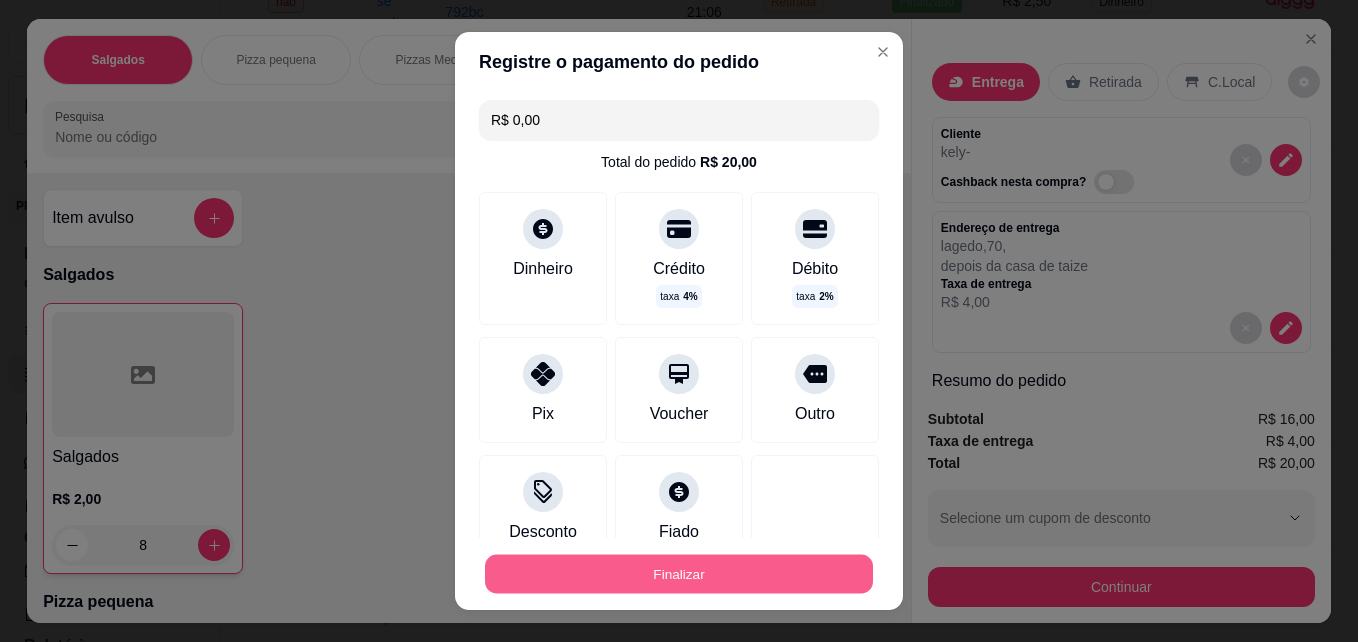 click on "Finalizar" at bounding box center [679, 574] 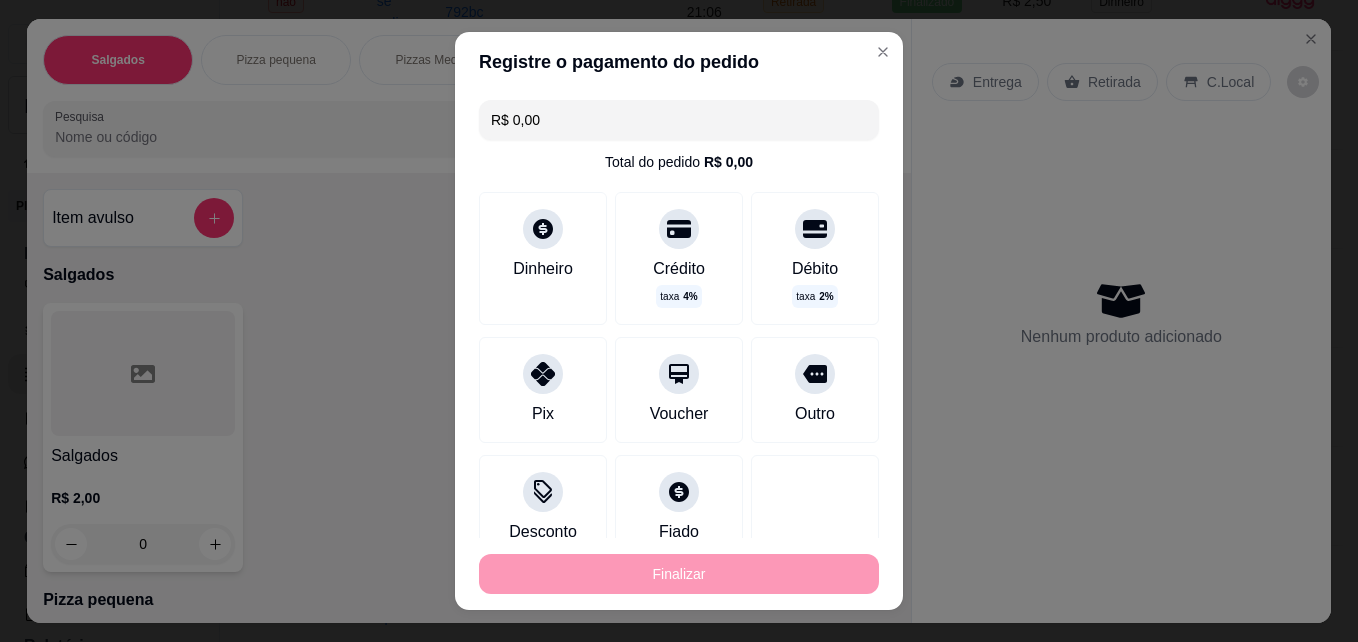 type on "0" 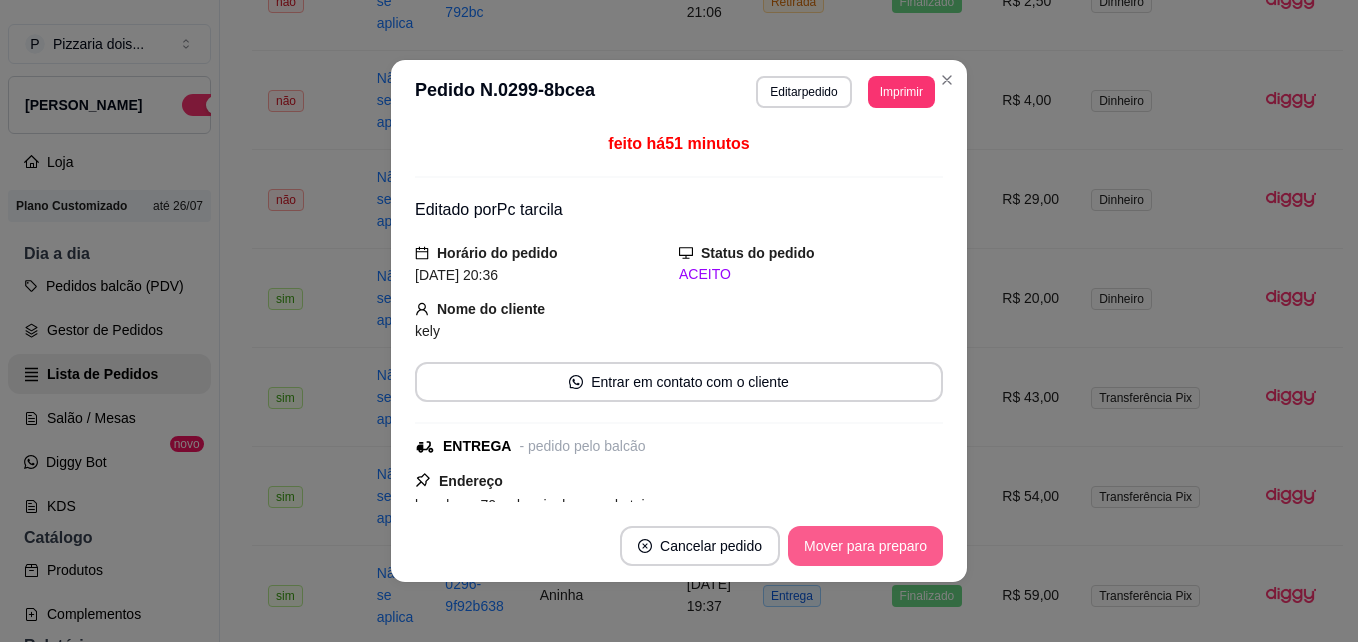 click on "Mover para preparo" at bounding box center (865, 546) 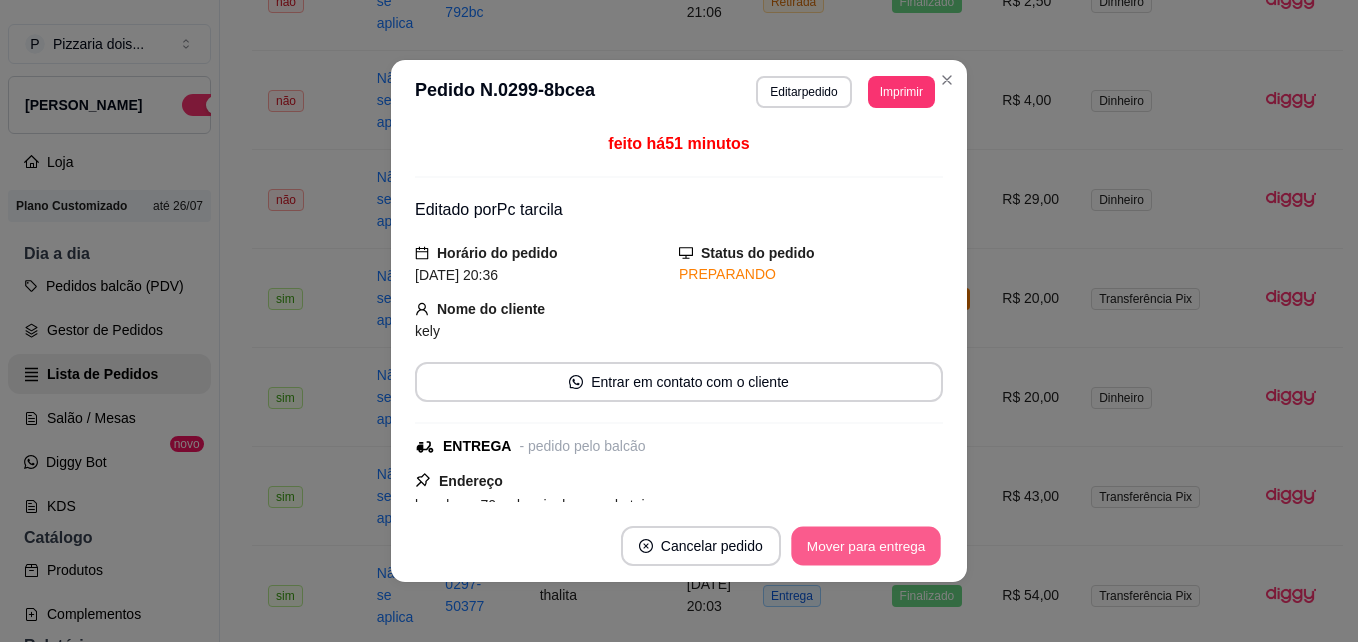 click on "Mover para entrega" at bounding box center (866, 546) 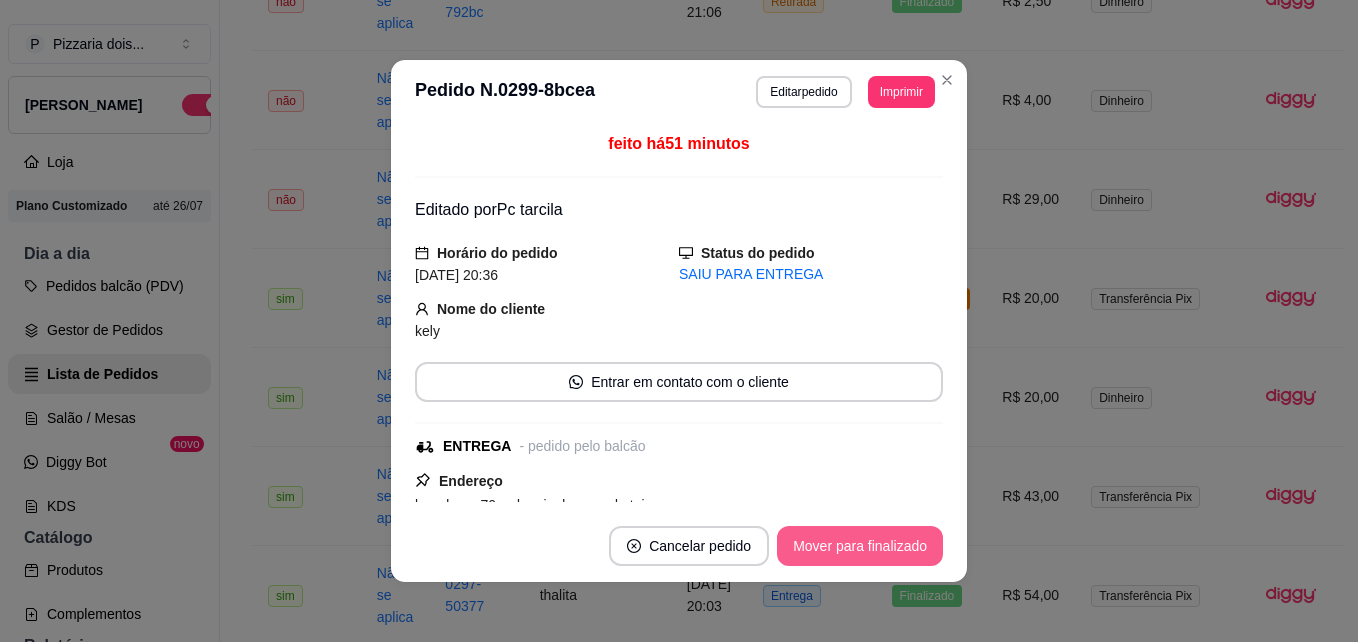 click on "Mover para finalizado" at bounding box center [860, 546] 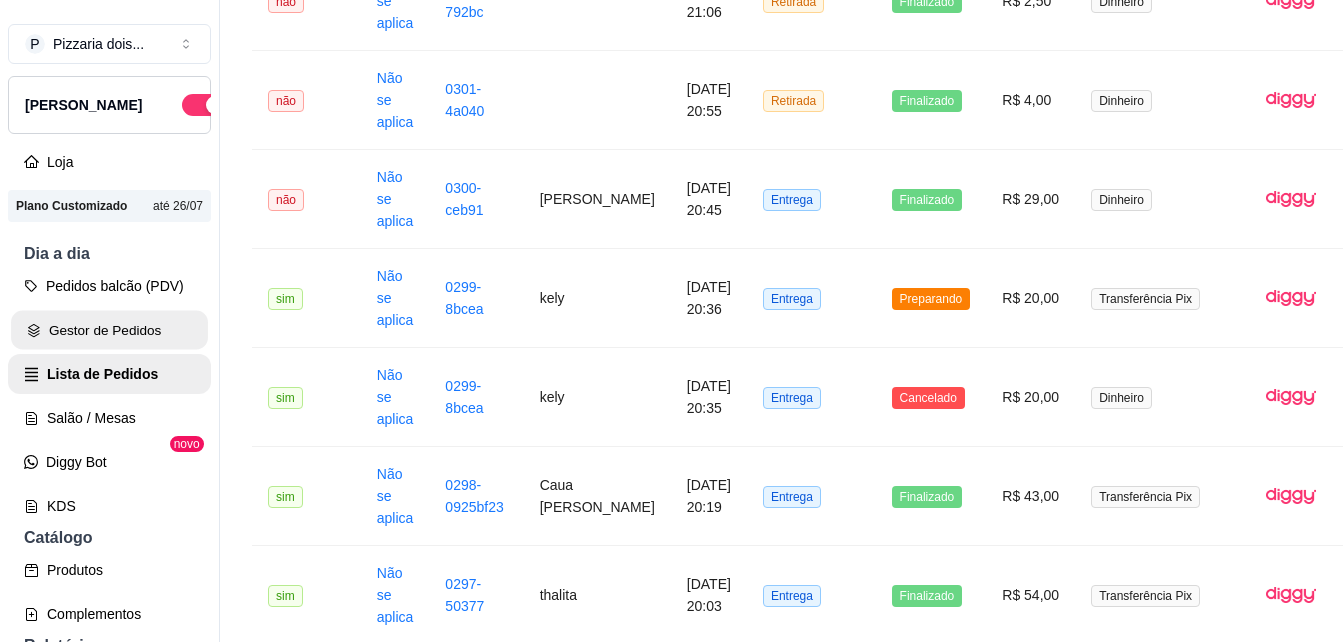 click on "Gestor de Pedidos" at bounding box center [109, 330] 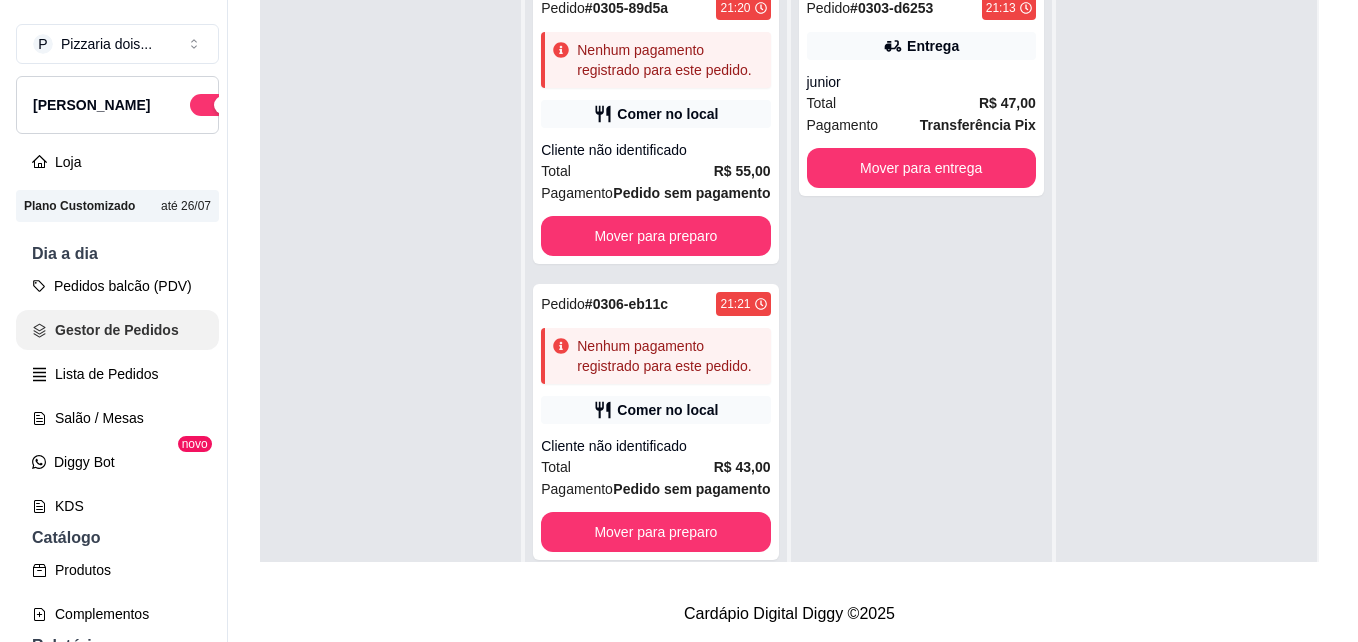 scroll, scrollTop: 0, scrollLeft: 0, axis: both 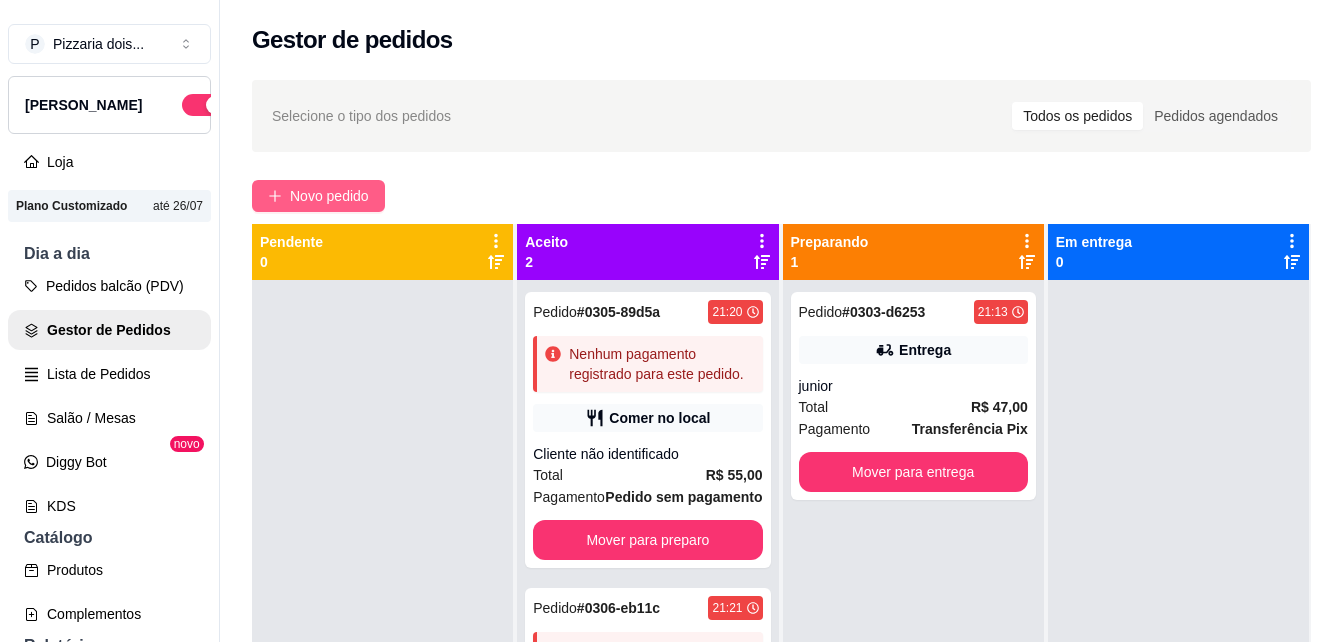 click on "Novo pedido" at bounding box center [318, 196] 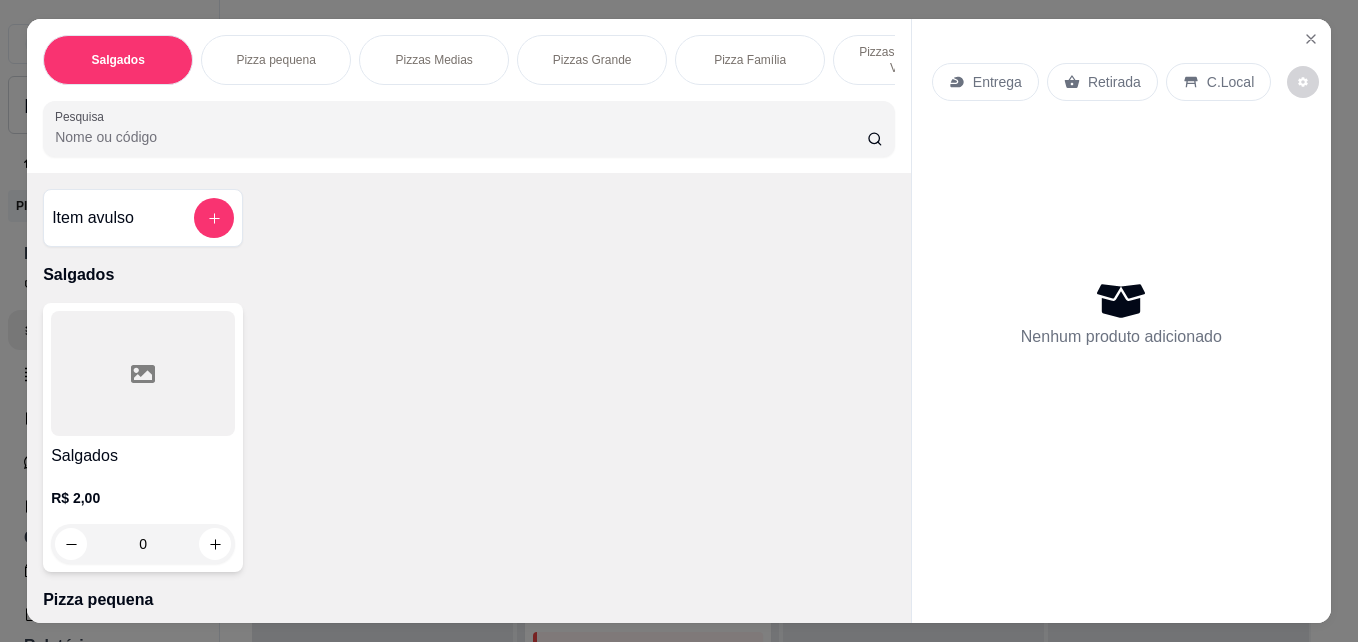 scroll, scrollTop: 0, scrollLeft: 745, axis: horizontal 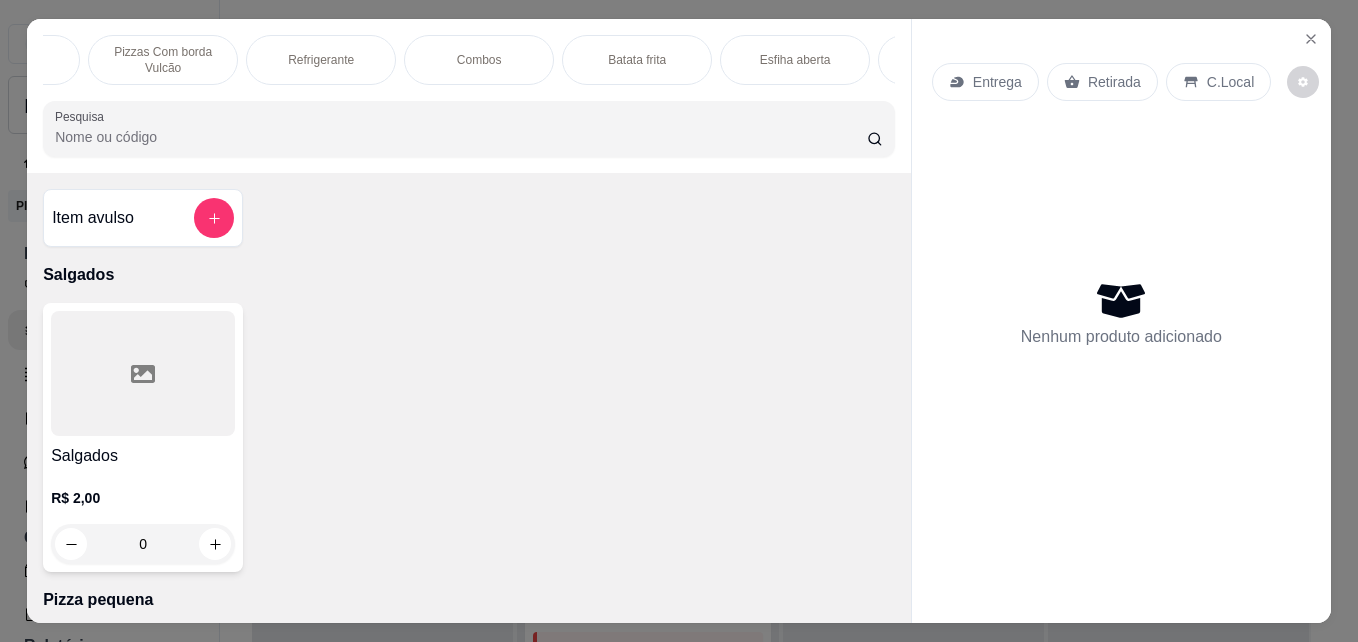 click on "Combos" at bounding box center [479, 60] 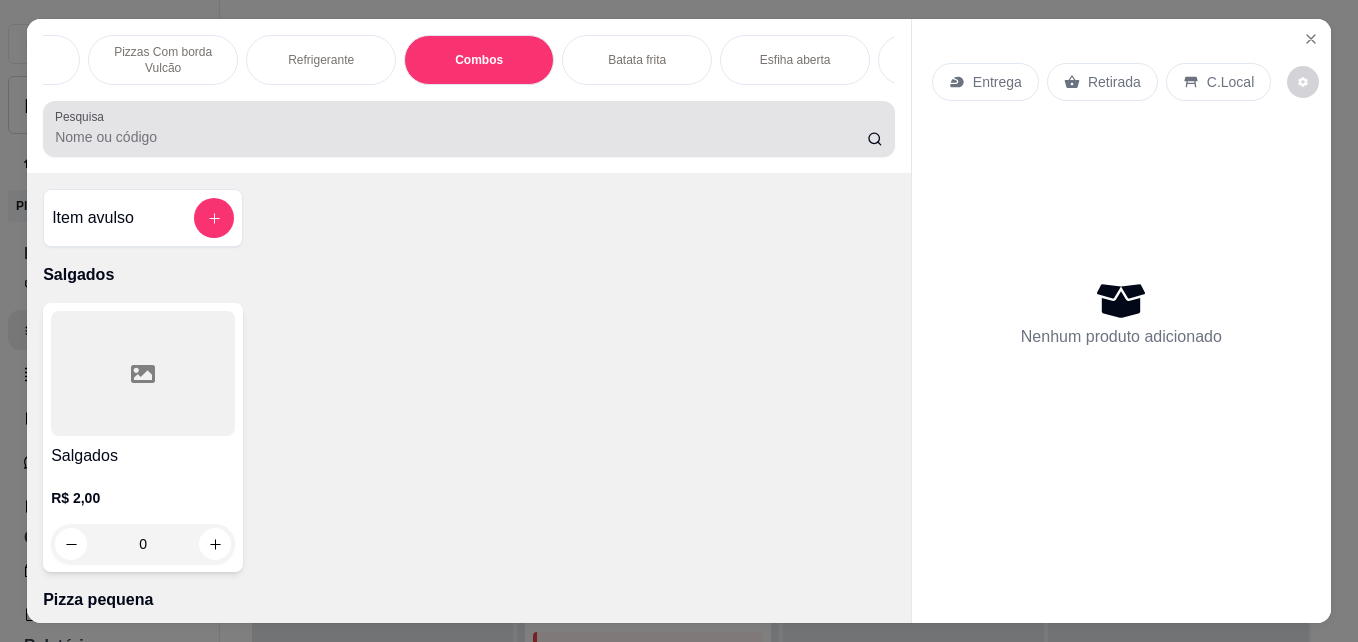 scroll, scrollTop: 2875, scrollLeft: 0, axis: vertical 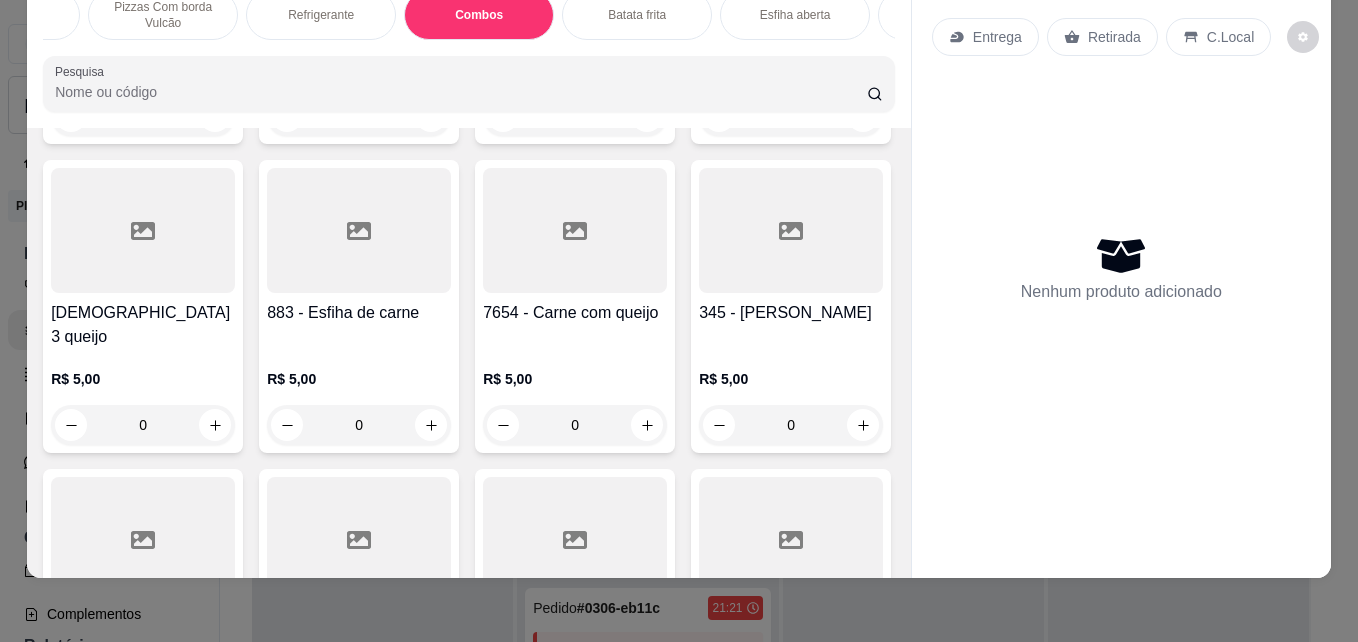 click on "Batata frita 500 gm" at bounding box center (575, -345) 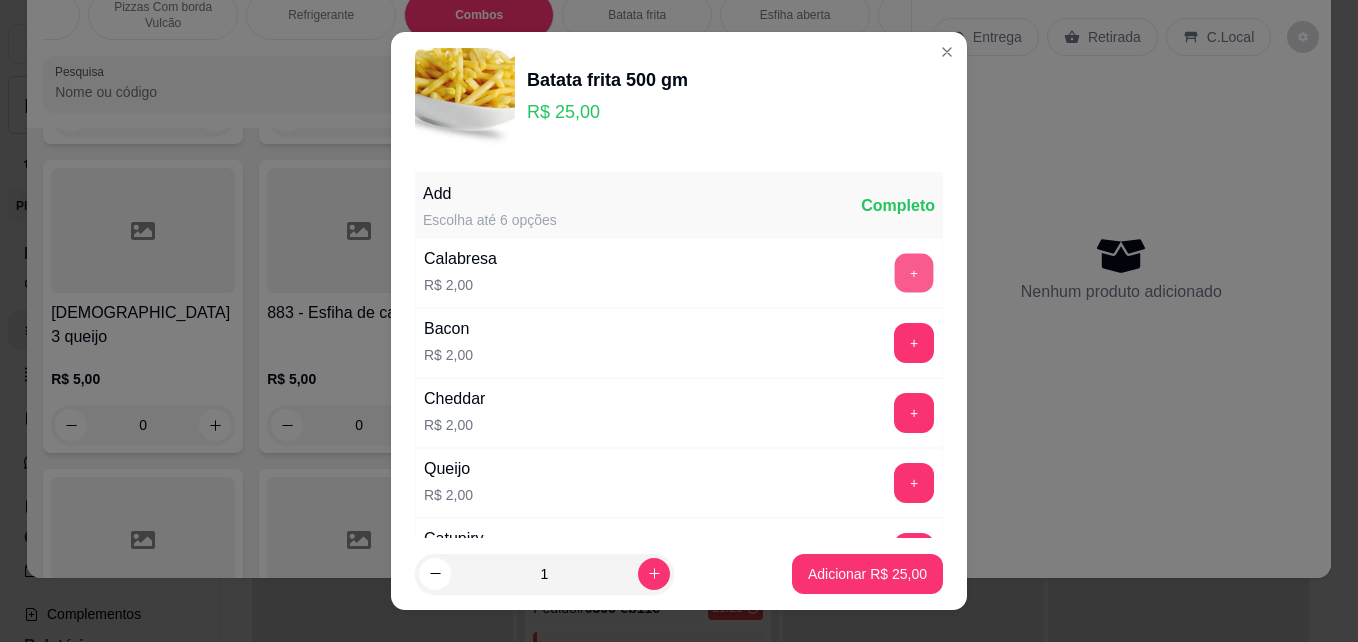 click on "+" at bounding box center (914, 273) 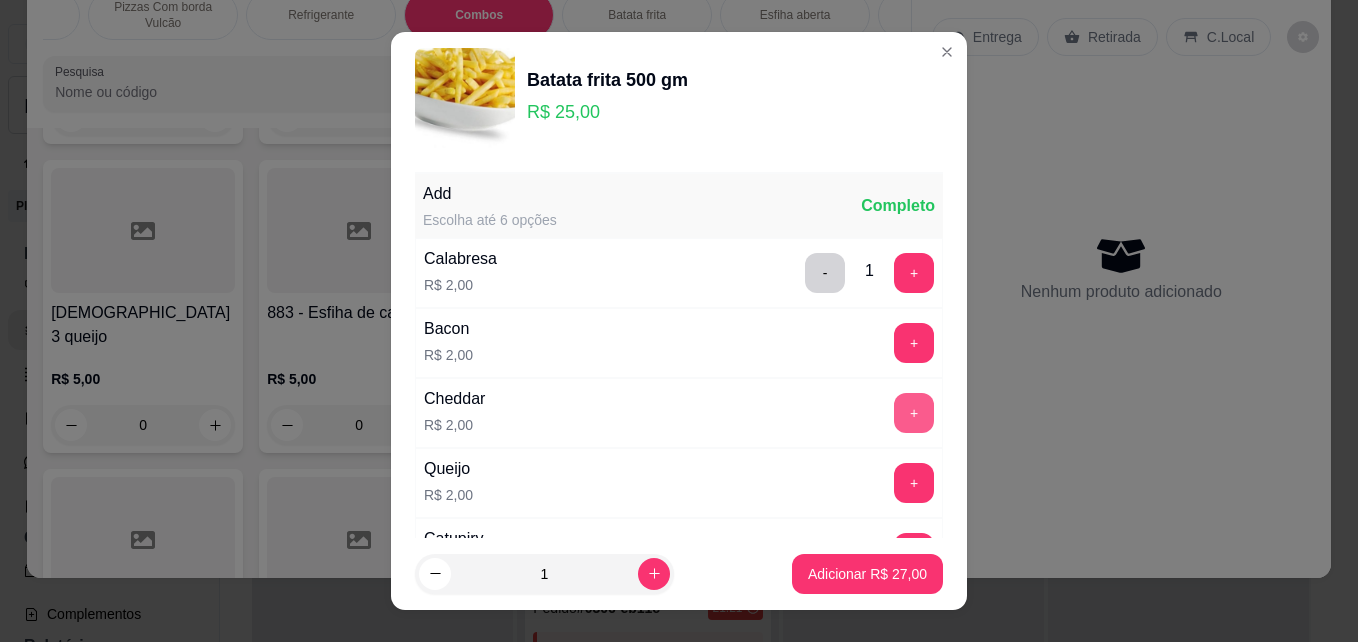 click on "+" at bounding box center [914, 413] 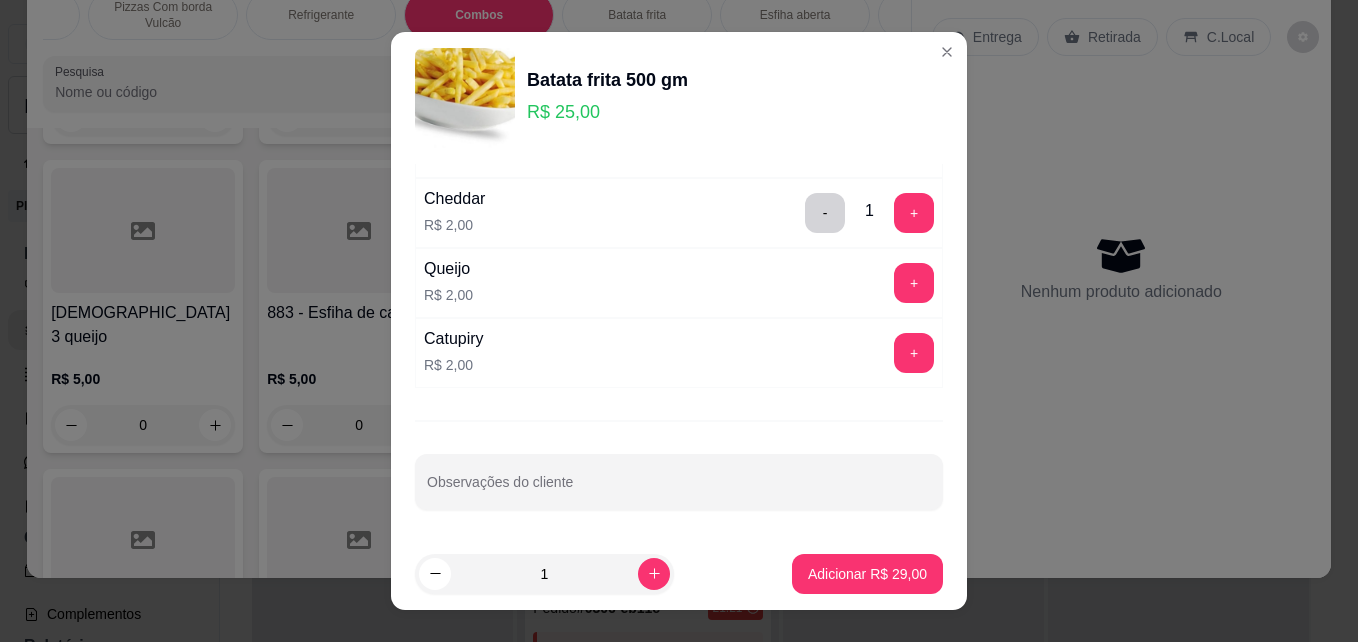 scroll, scrollTop: 0, scrollLeft: 0, axis: both 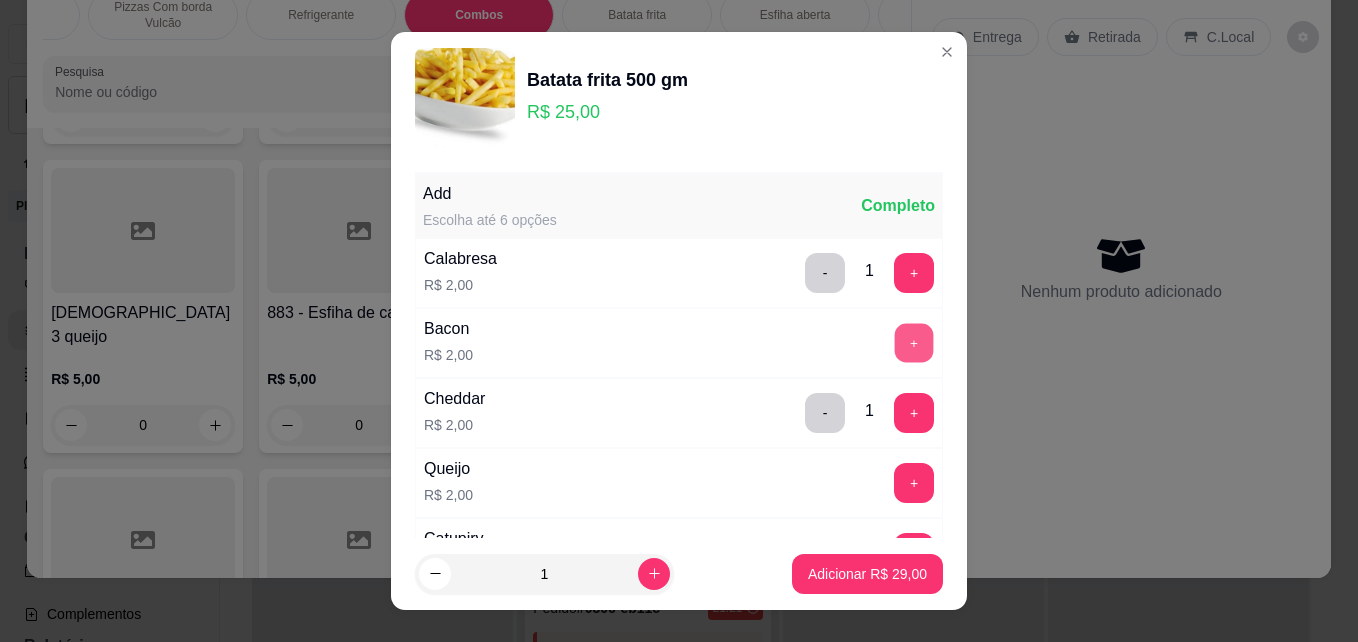 click on "+" at bounding box center (914, 343) 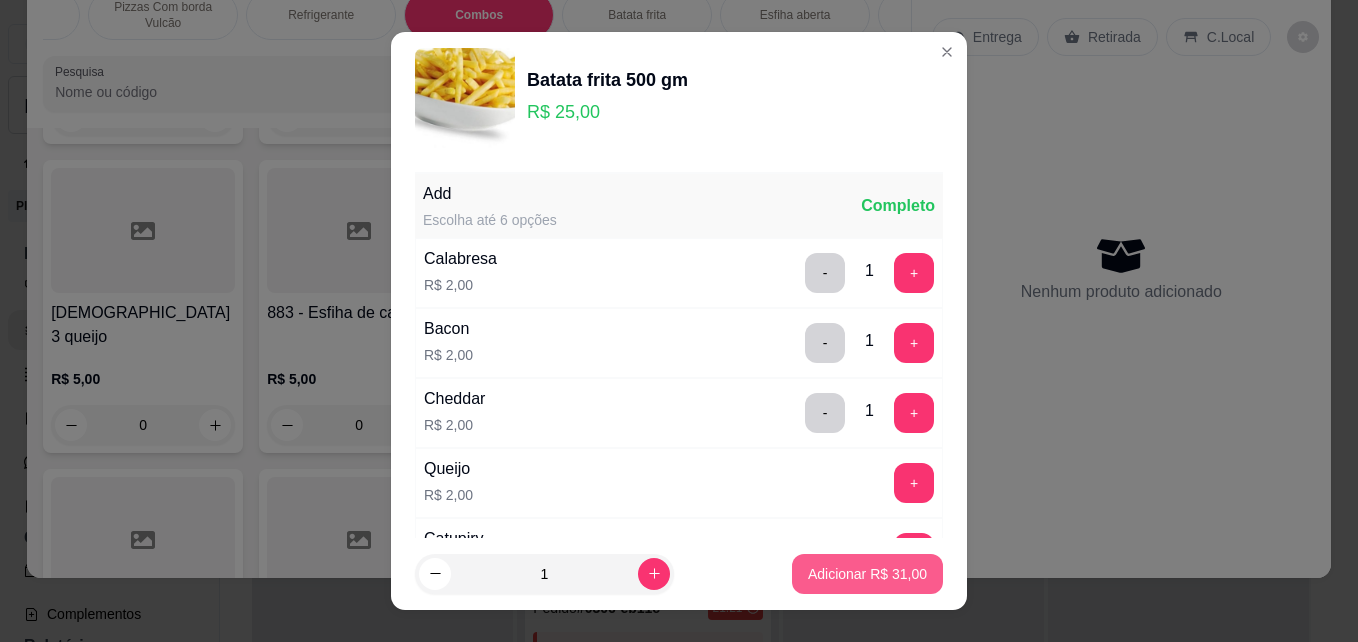click on "Adicionar   R$ 31,00" at bounding box center [867, 574] 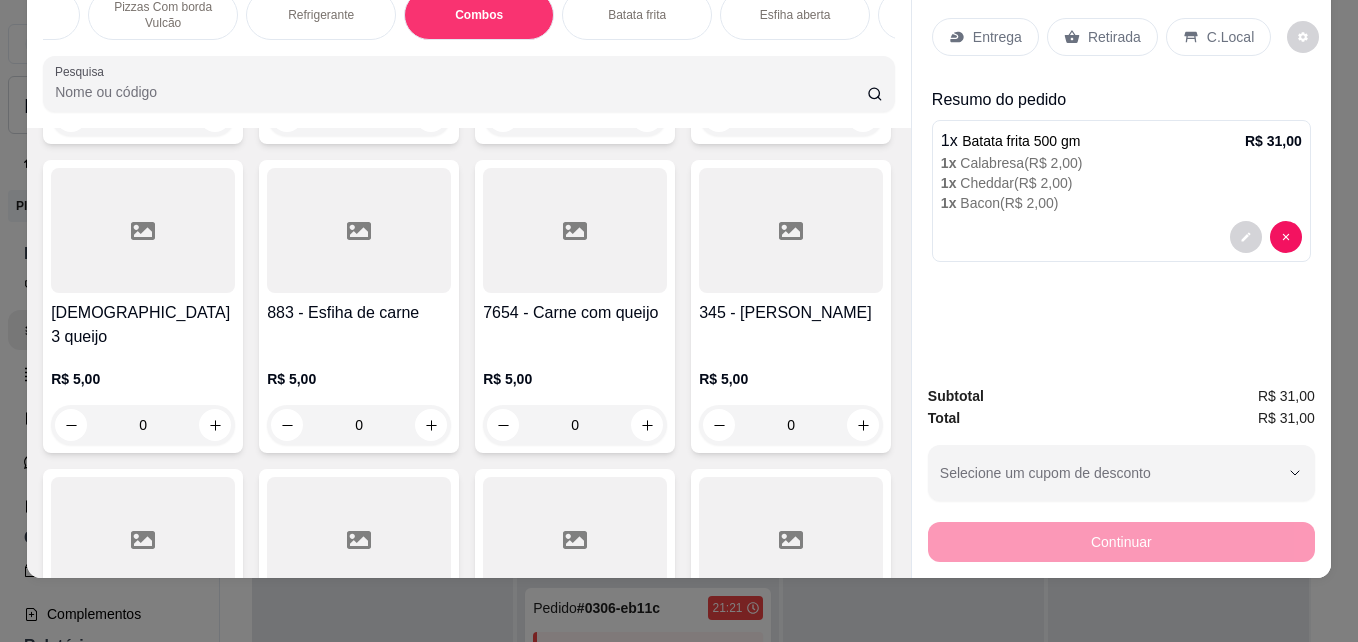 click on "Retirada" at bounding box center (1114, 37) 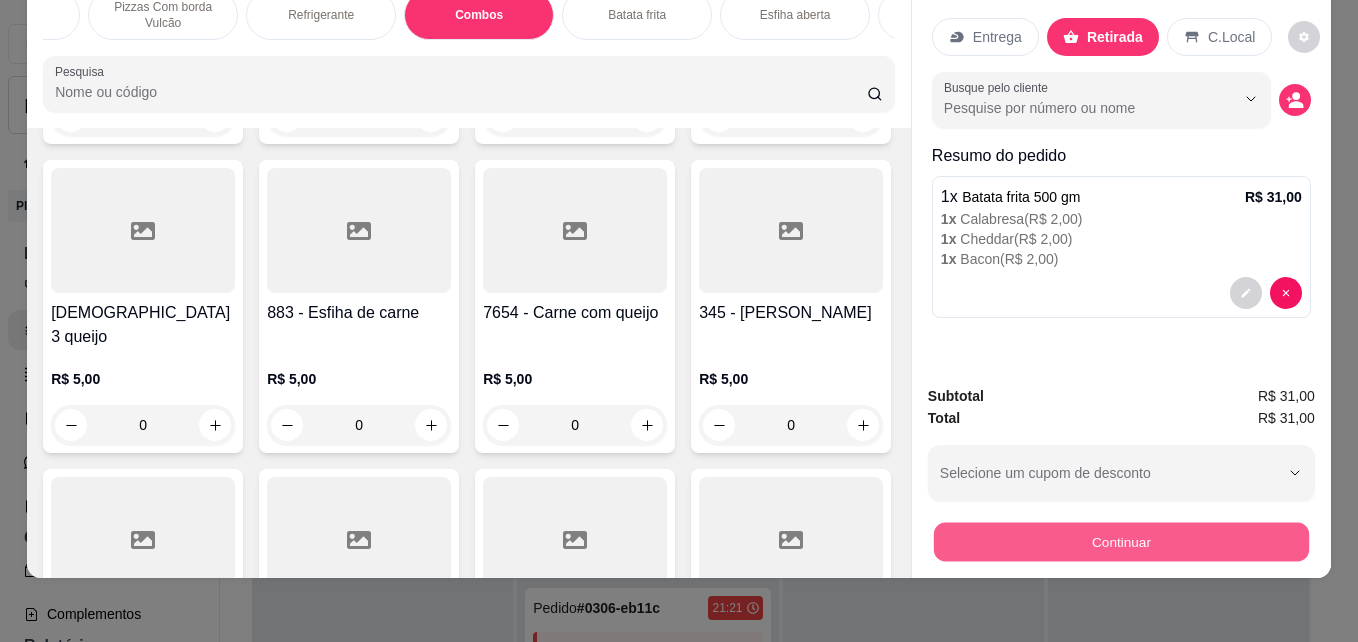 click on "Continuar" at bounding box center (1121, 541) 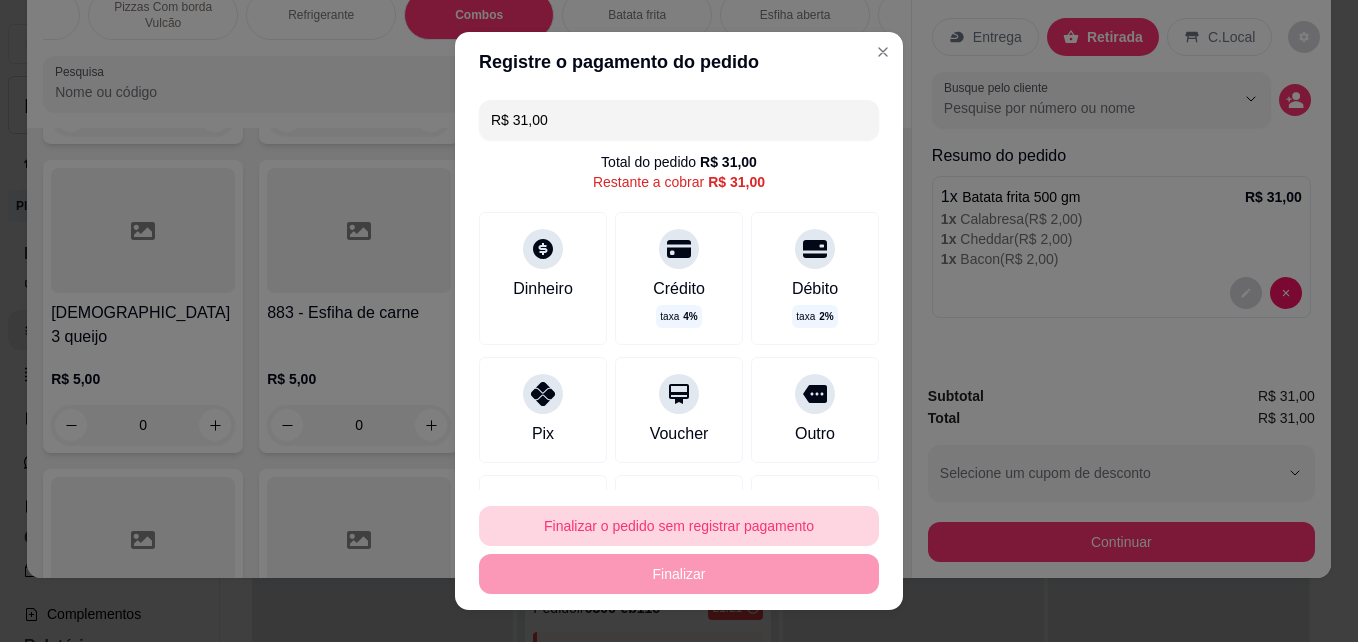 click on "Finalizar o pedido sem registrar pagamento" at bounding box center (679, 526) 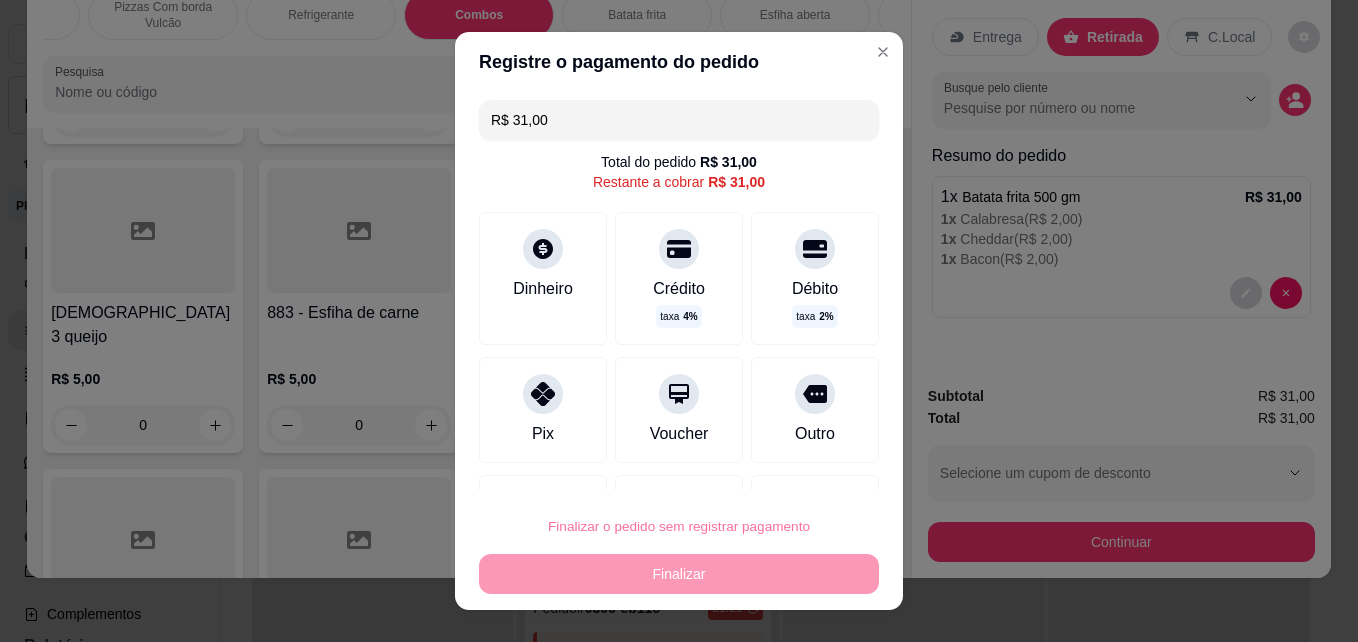 click on "Confirmar" at bounding box center [794, 469] 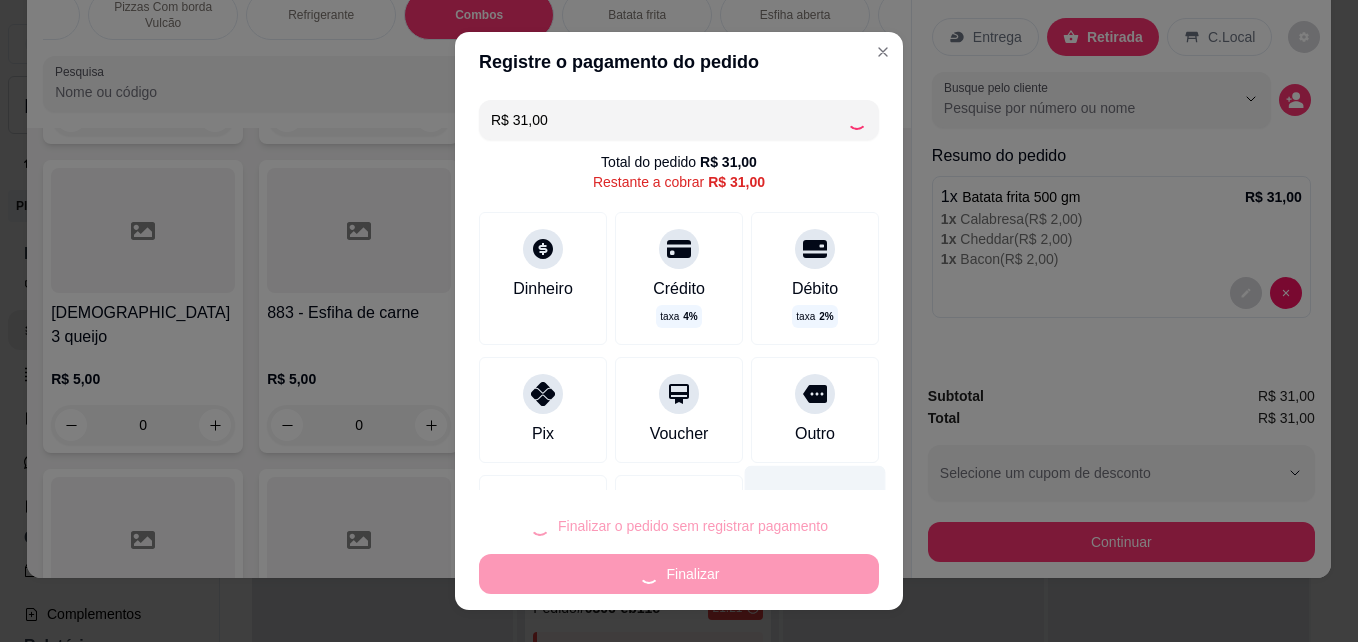 type on "R$ 0,00" 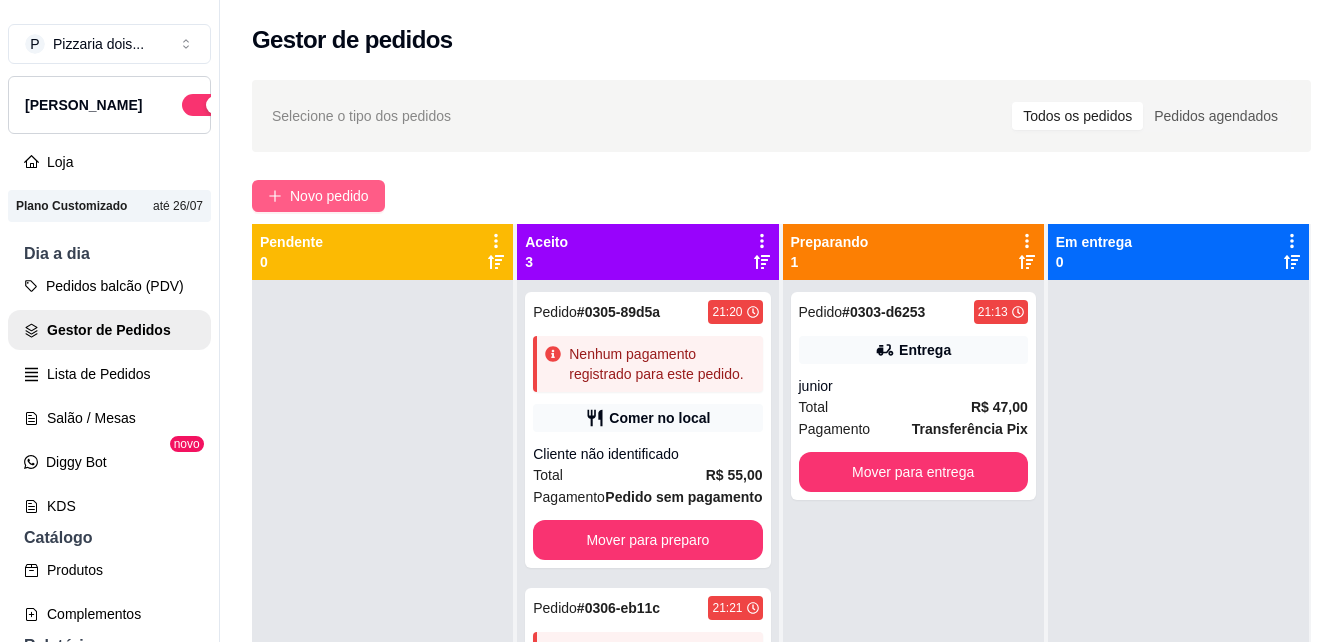 click on "Novo pedido" at bounding box center [329, 196] 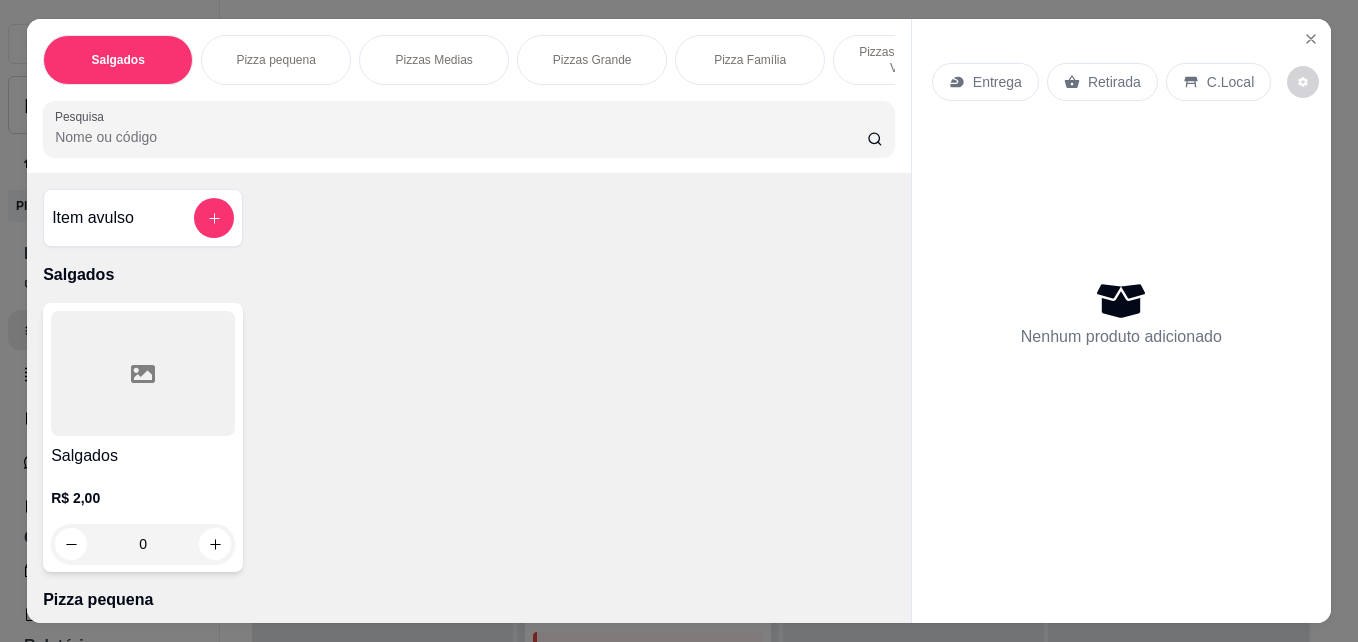 click on "Pizza Família" at bounding box center (750, 60) 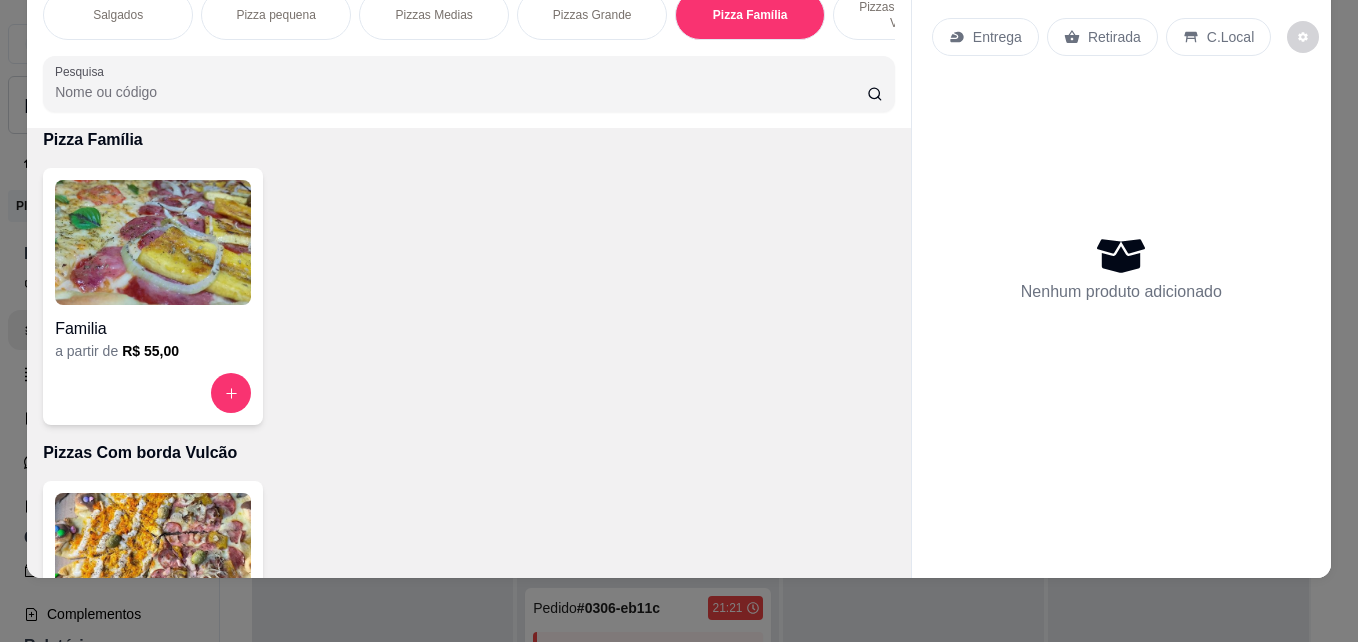 click on "Familia a partir de     R$ 55,00" at bounding box center (153, 296) 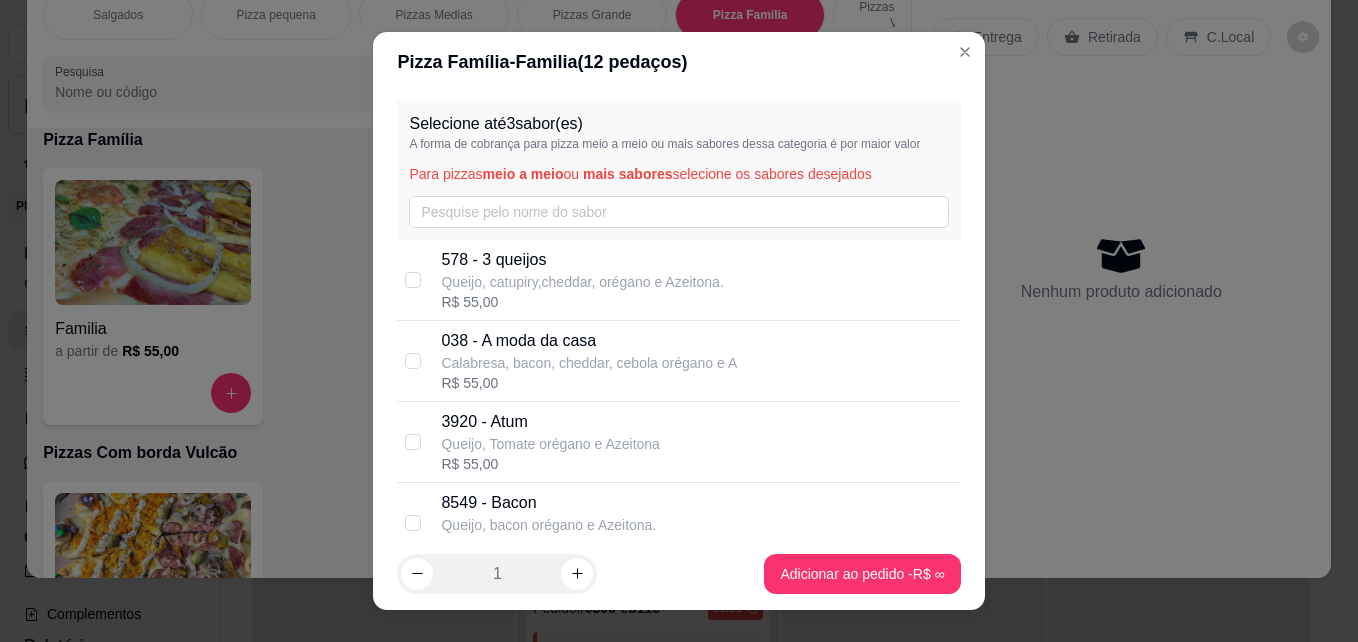 scroll, scrollTop: 100, scrollLeft: 0, axis: vertical 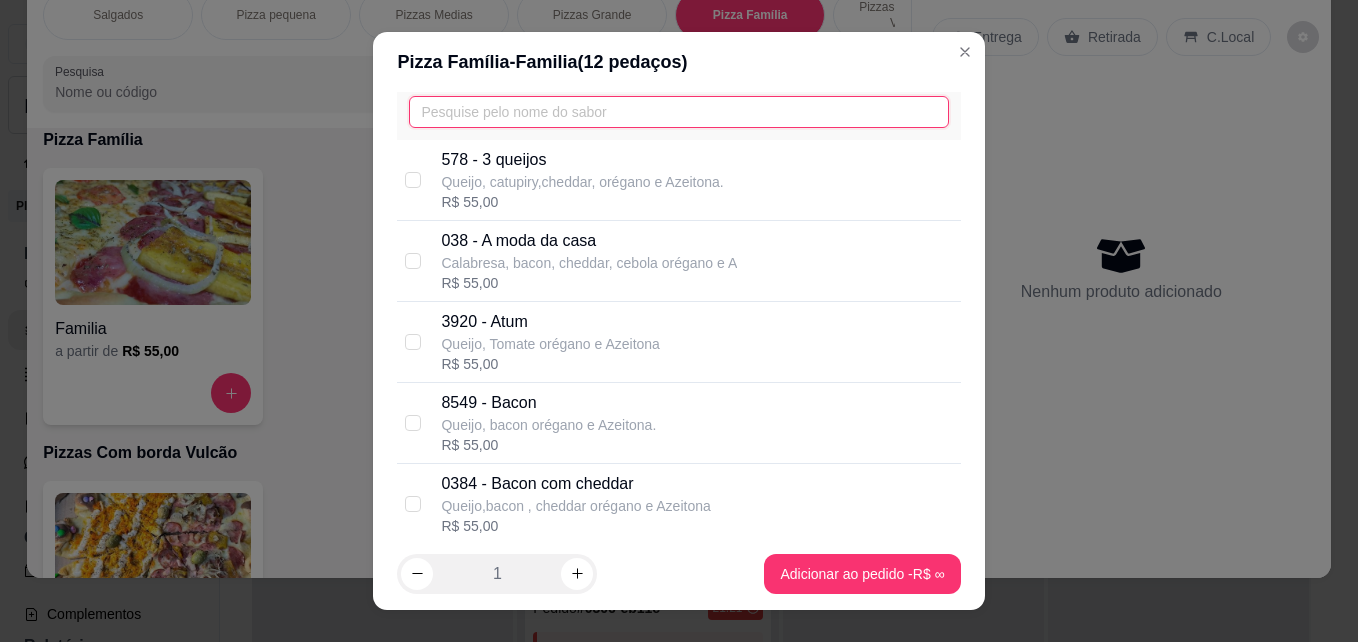 click at bounding box center [678, 112] 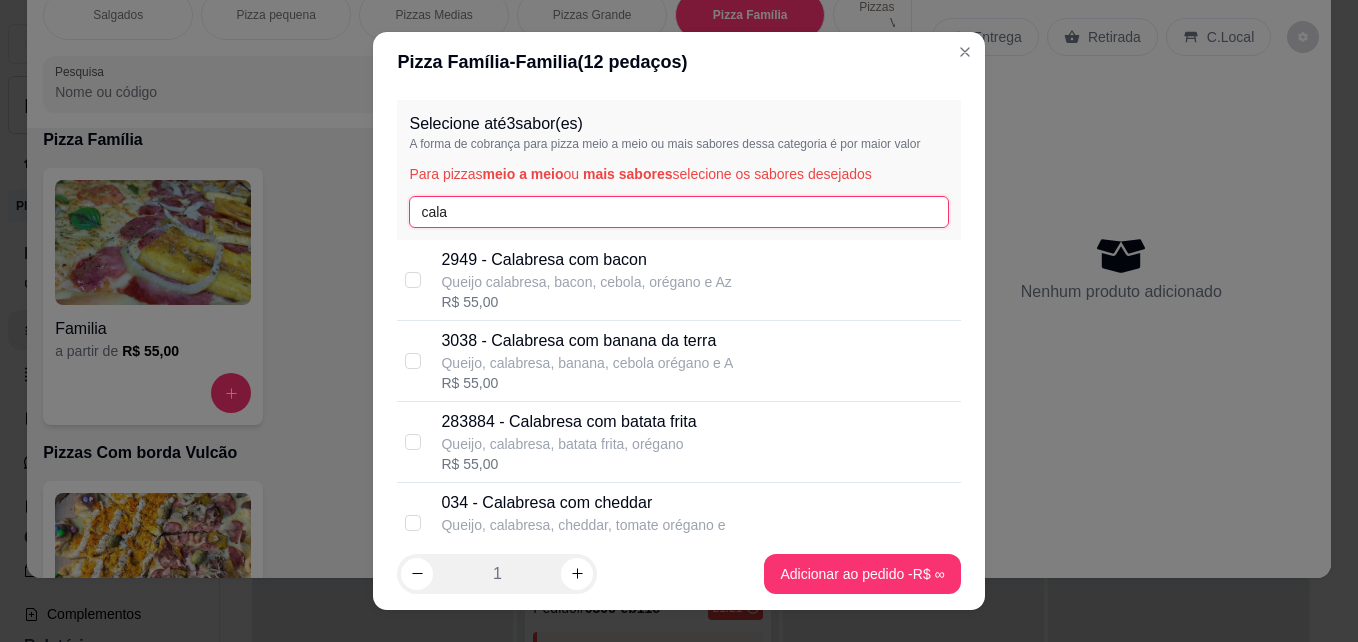 scroll, scrollTop: 200, scrollLeft: 0, axis: vertical 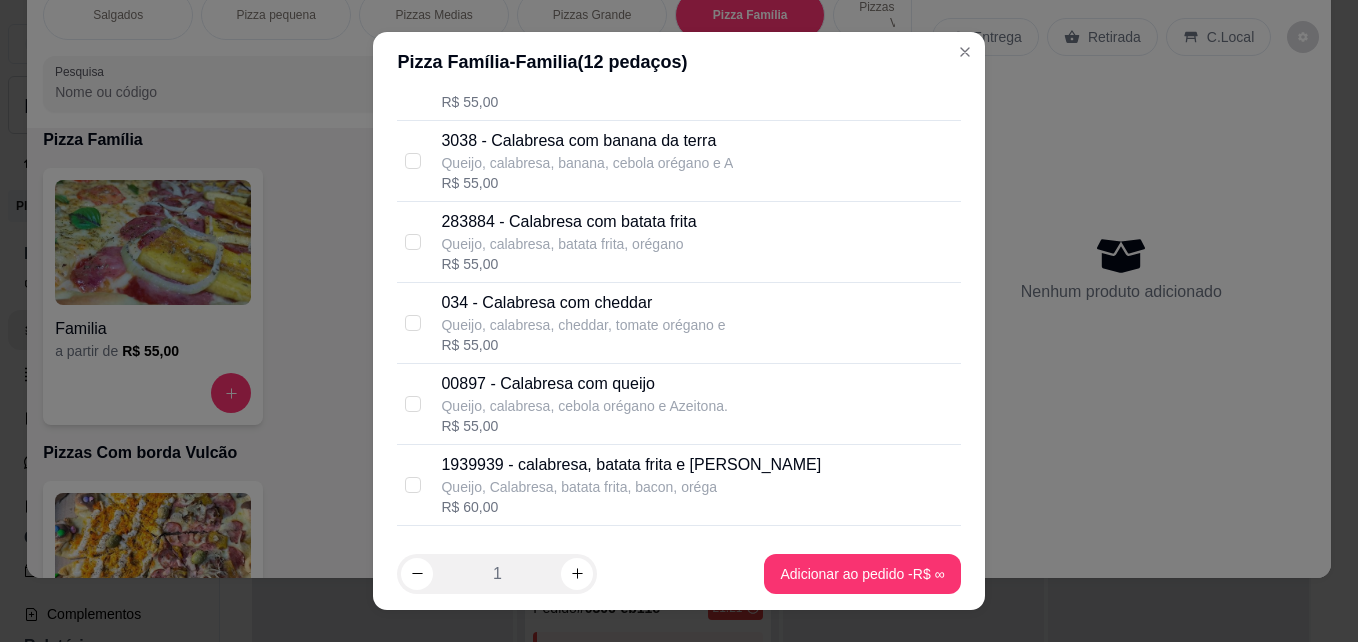 type on "cala" 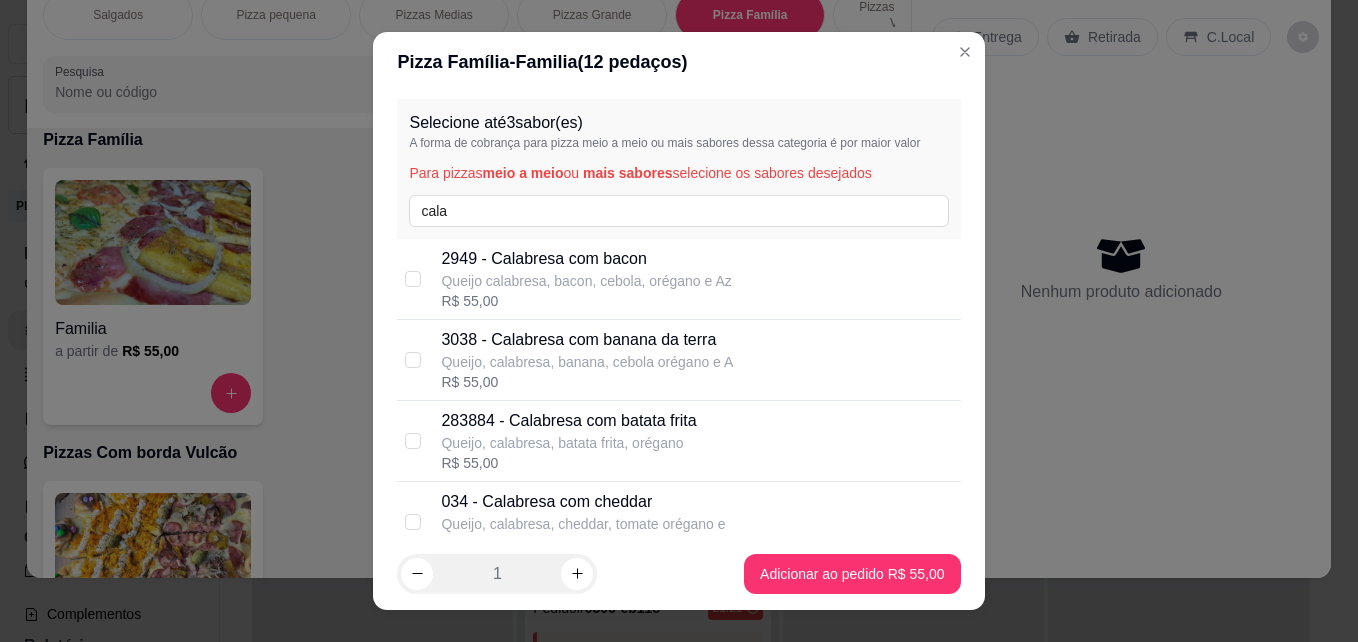 scroll, scrollTop: 0, scrollLeft: 0, axis: both 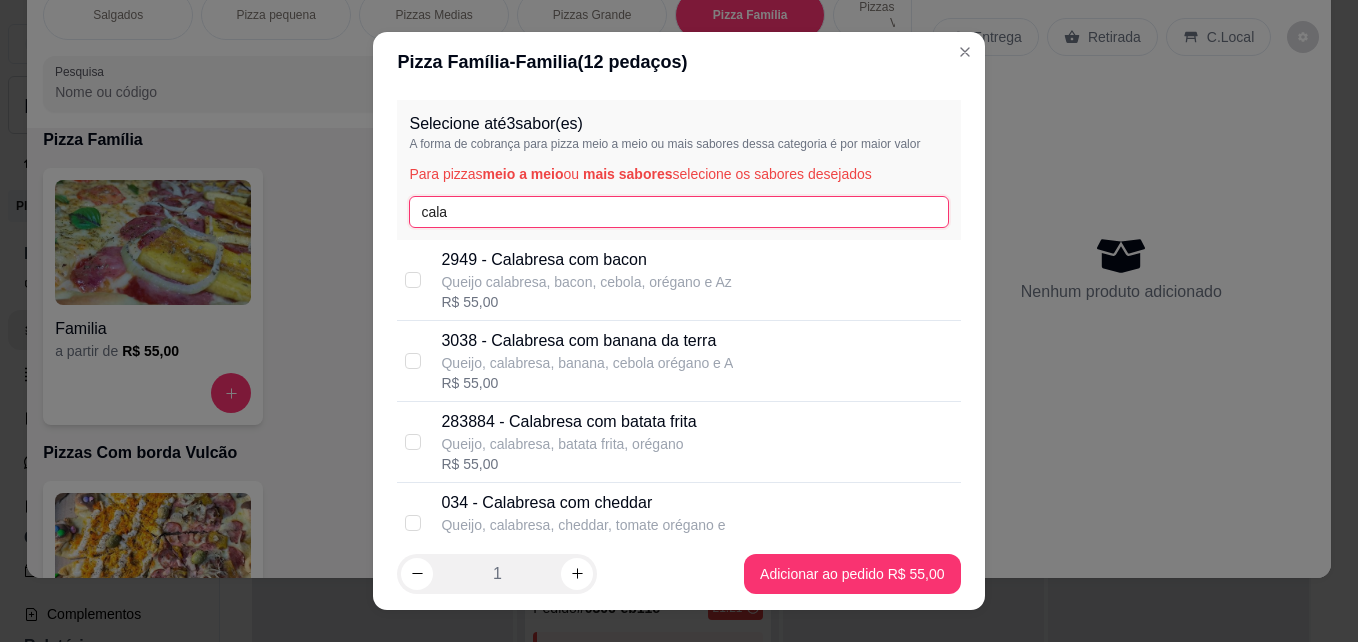 drag, startPoint x: 545, startPoint y: 211, endPoint x: 380, endPoint y: 209, distance: 165.01212 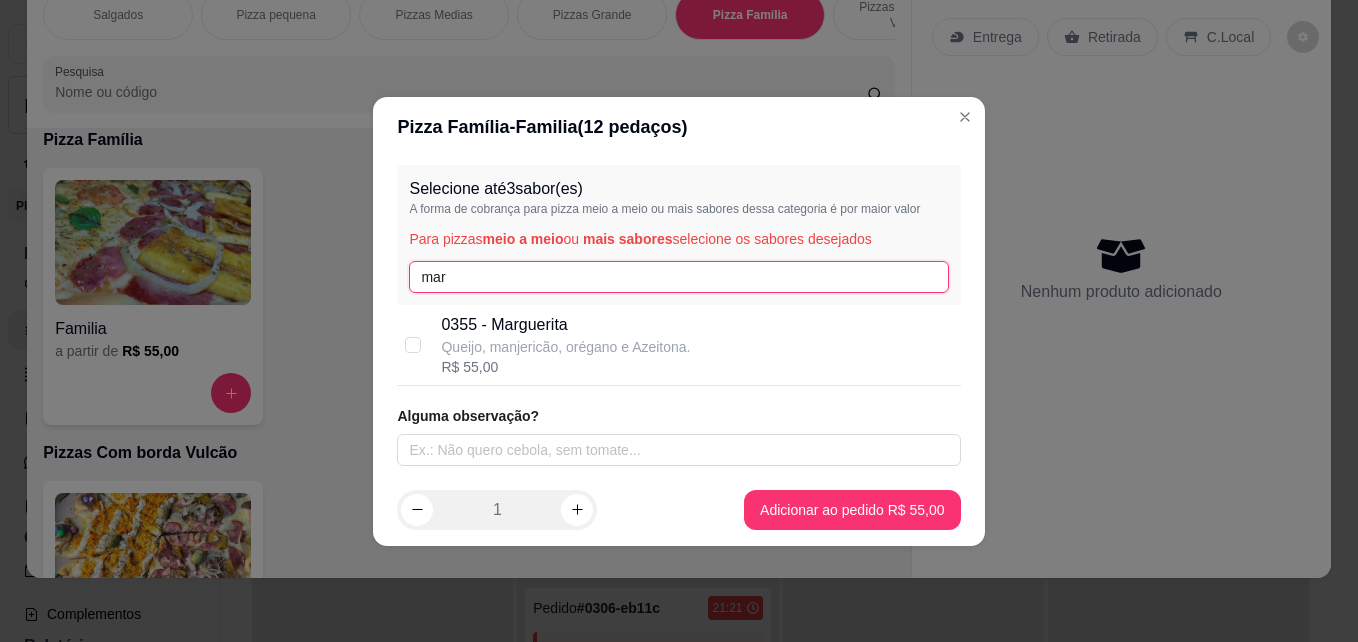 type on "mar" 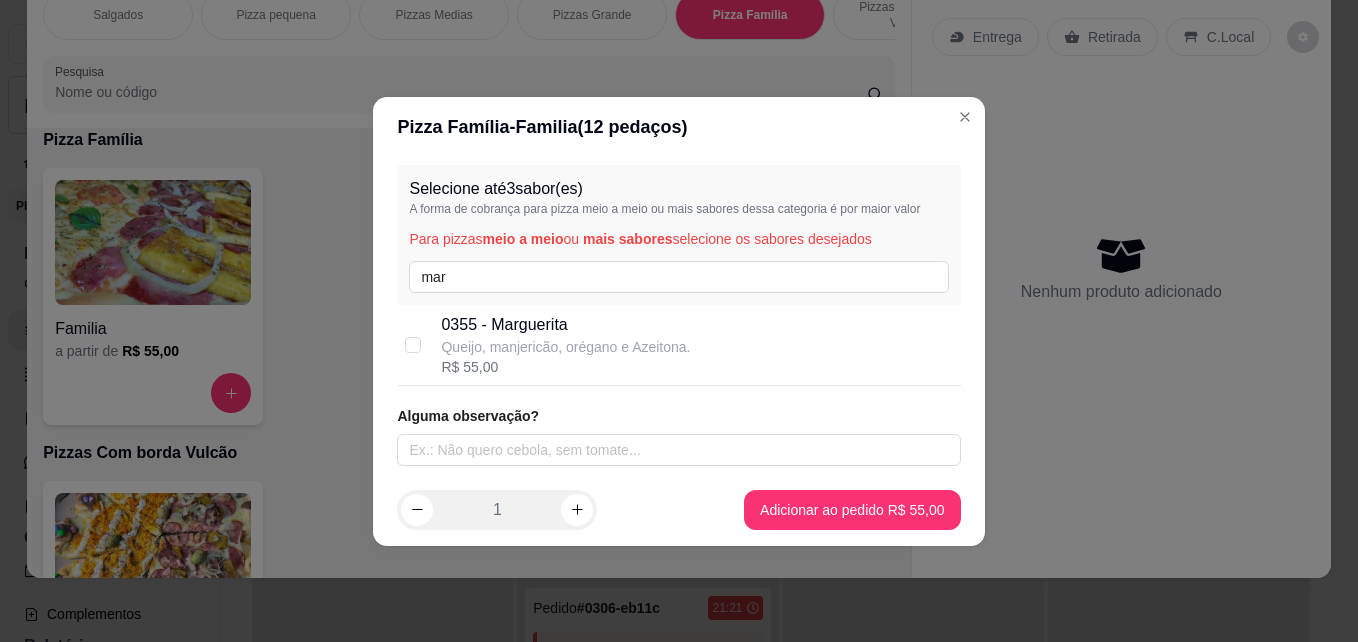 click on "0355 - Marguerita" at bounding box center (565, 325) 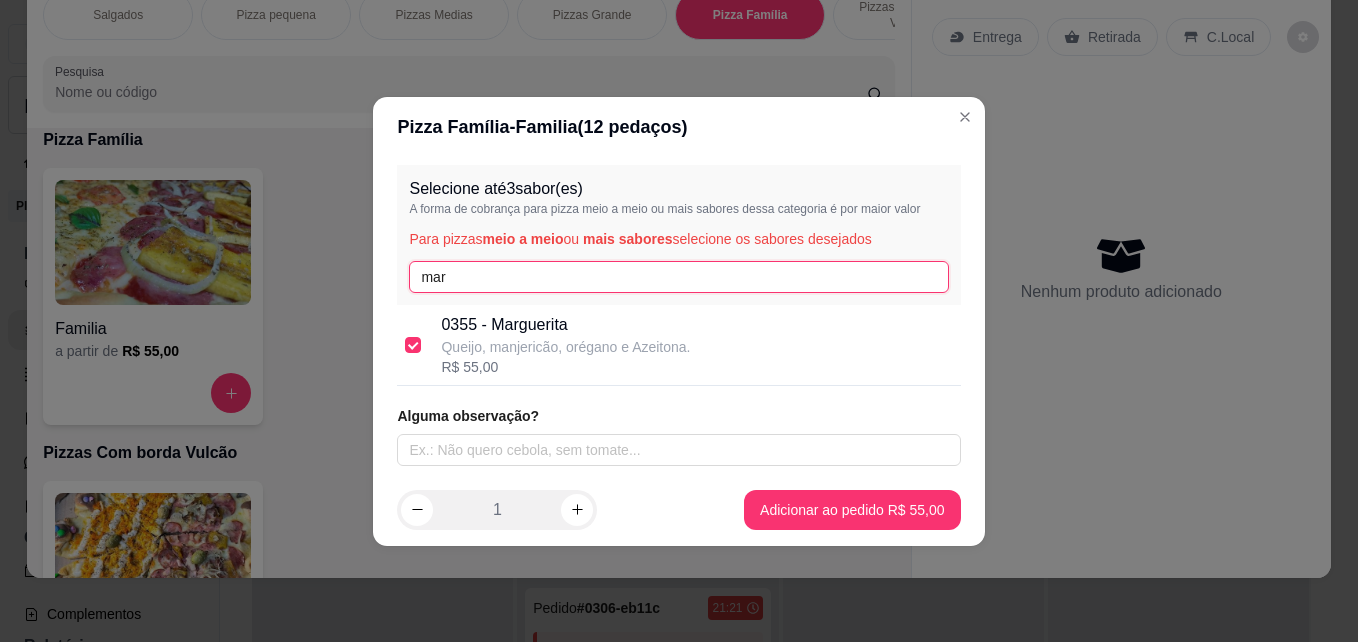 drag, startPoint x: 451, startPoint y: 284, endPoint x: 394, endPoint y: 274, distance: 57.870544 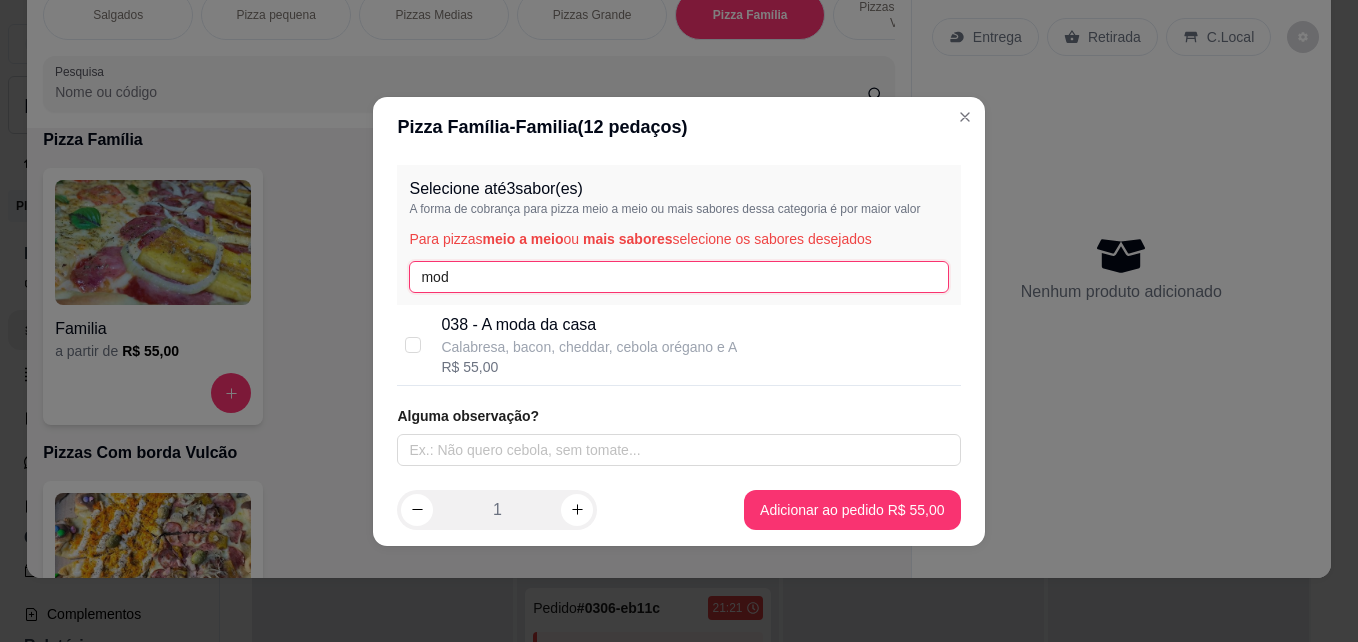 type on "mod" 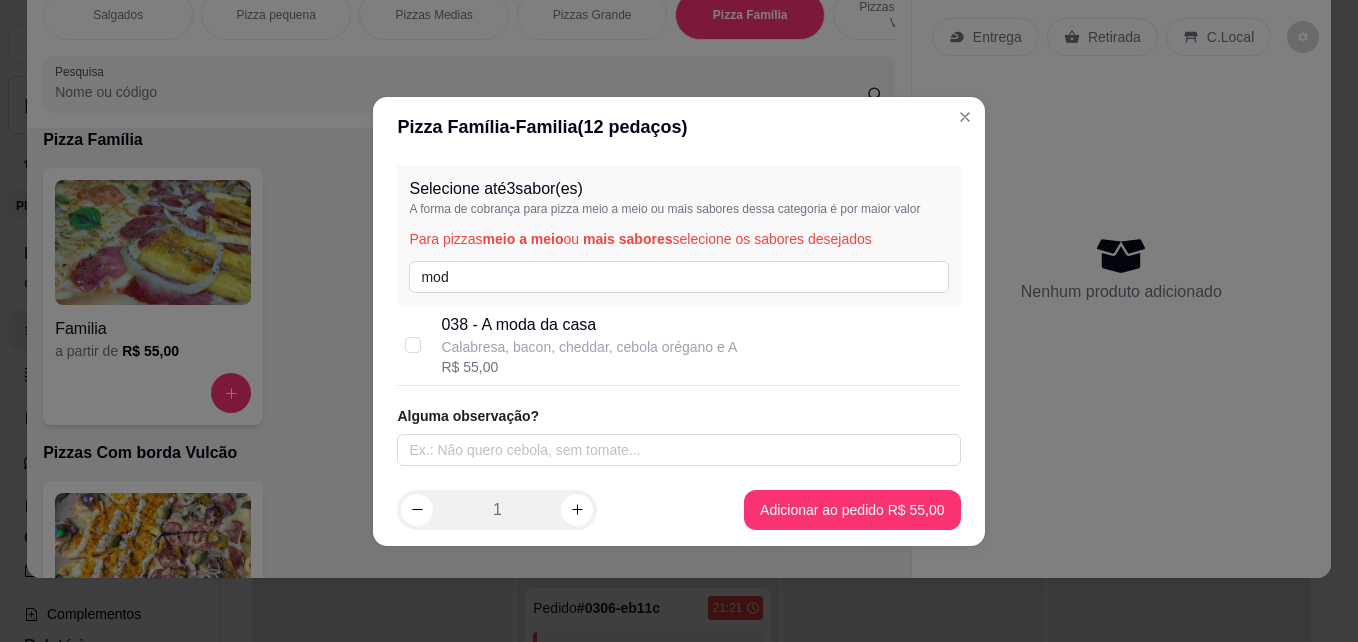 click on "038 - A moda da casa" at bounding box center (589, 325) 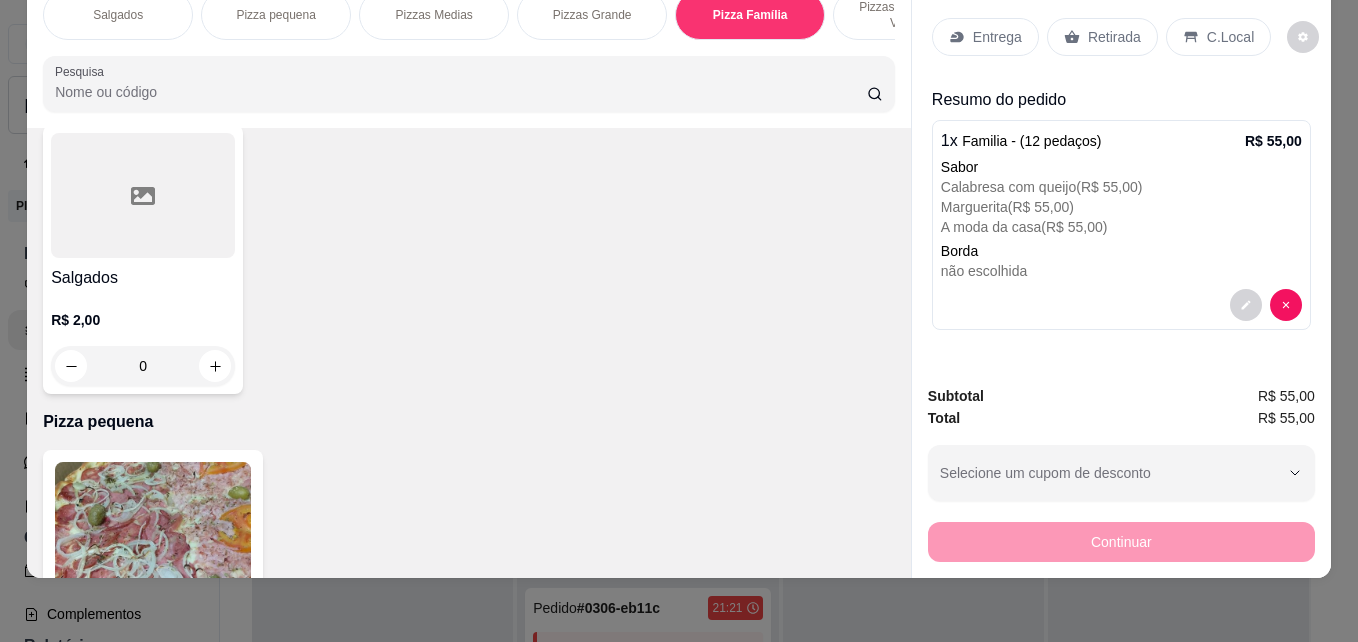 scroll, scrollTop: 0, scrollLeft: 0, axis: both 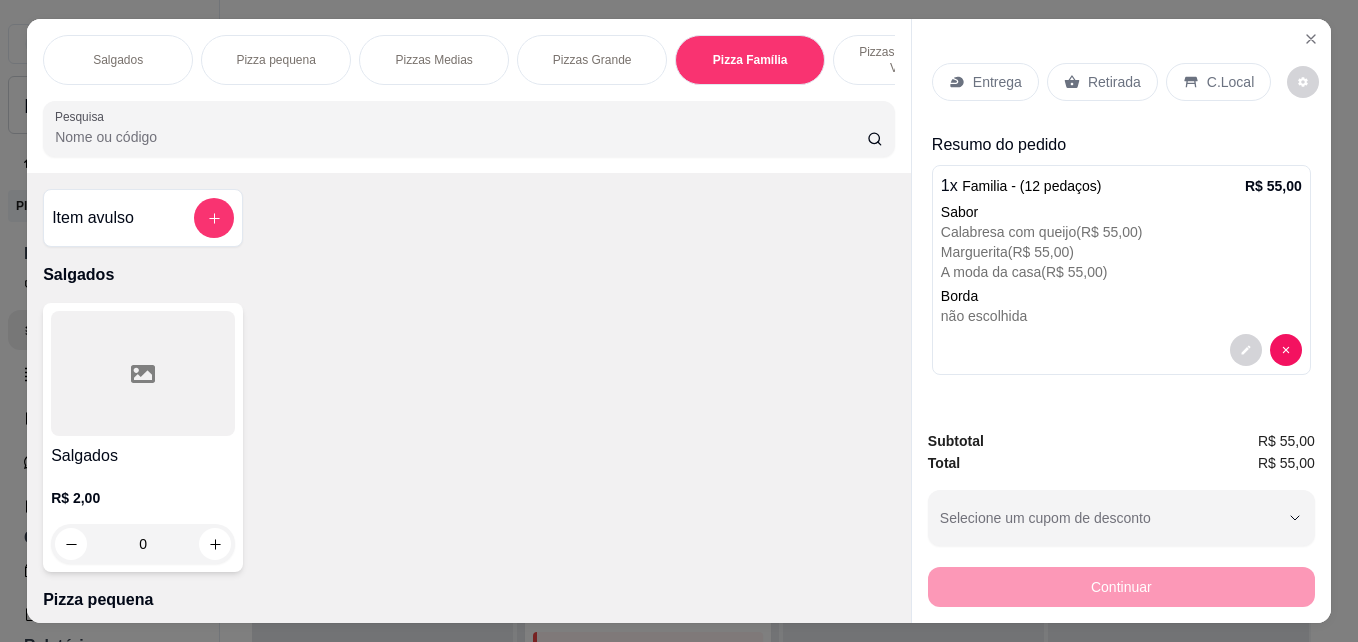 click on "Item avulso" at bounding box center (143, 218) 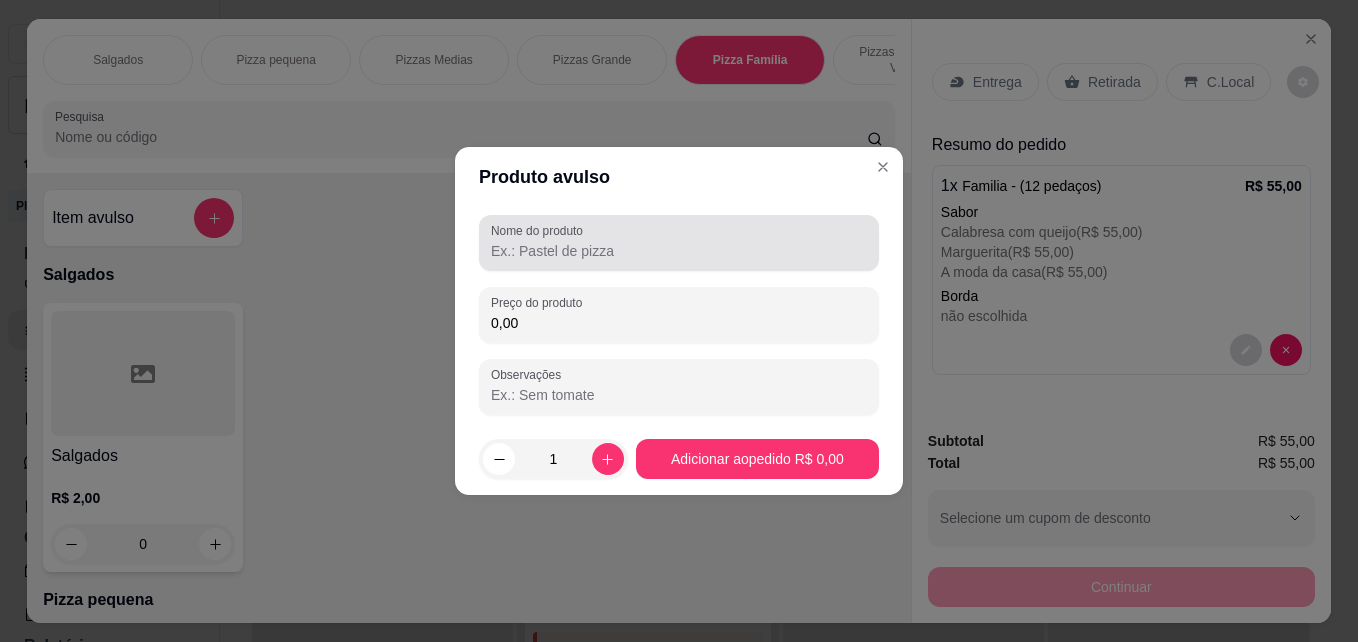 click at bounding box center [679, 243] 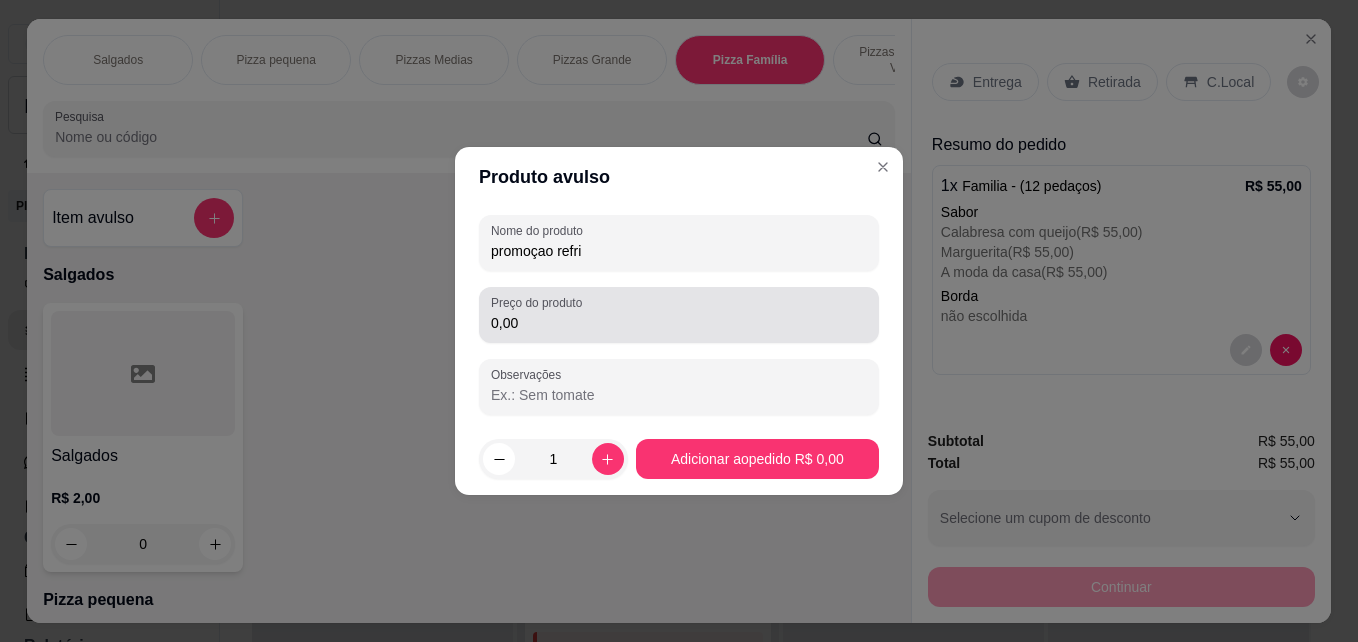 type on "promoçao refri" 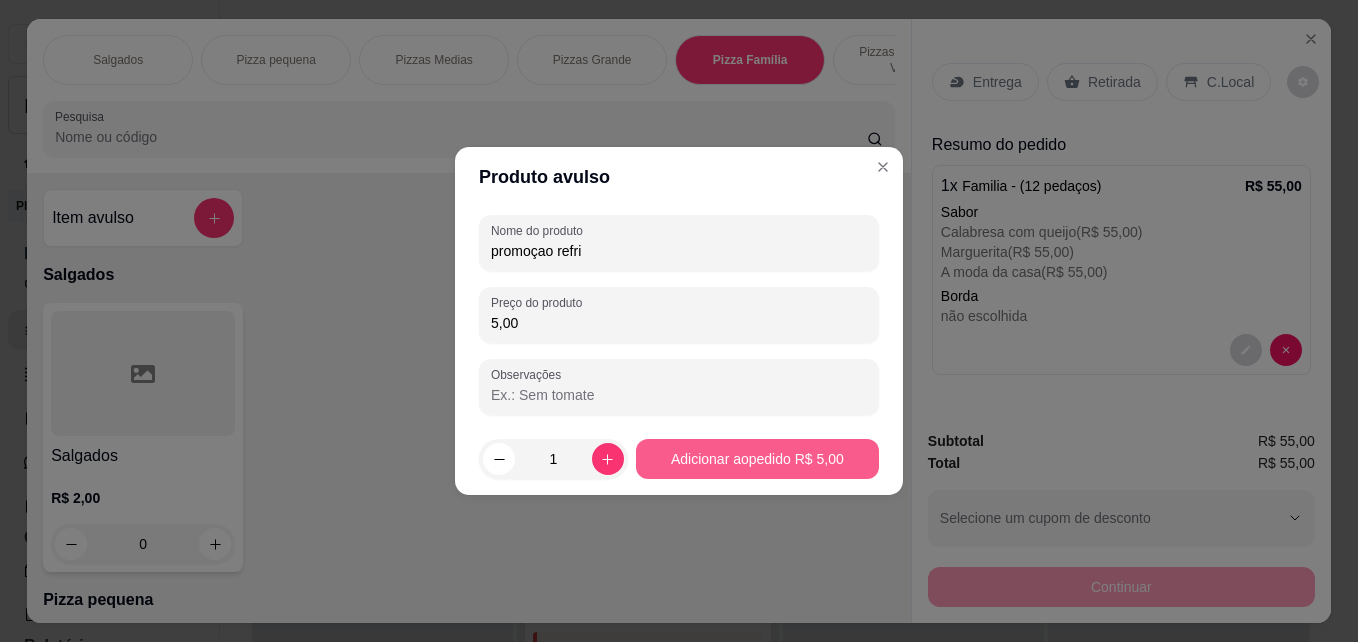 type on "5,00" 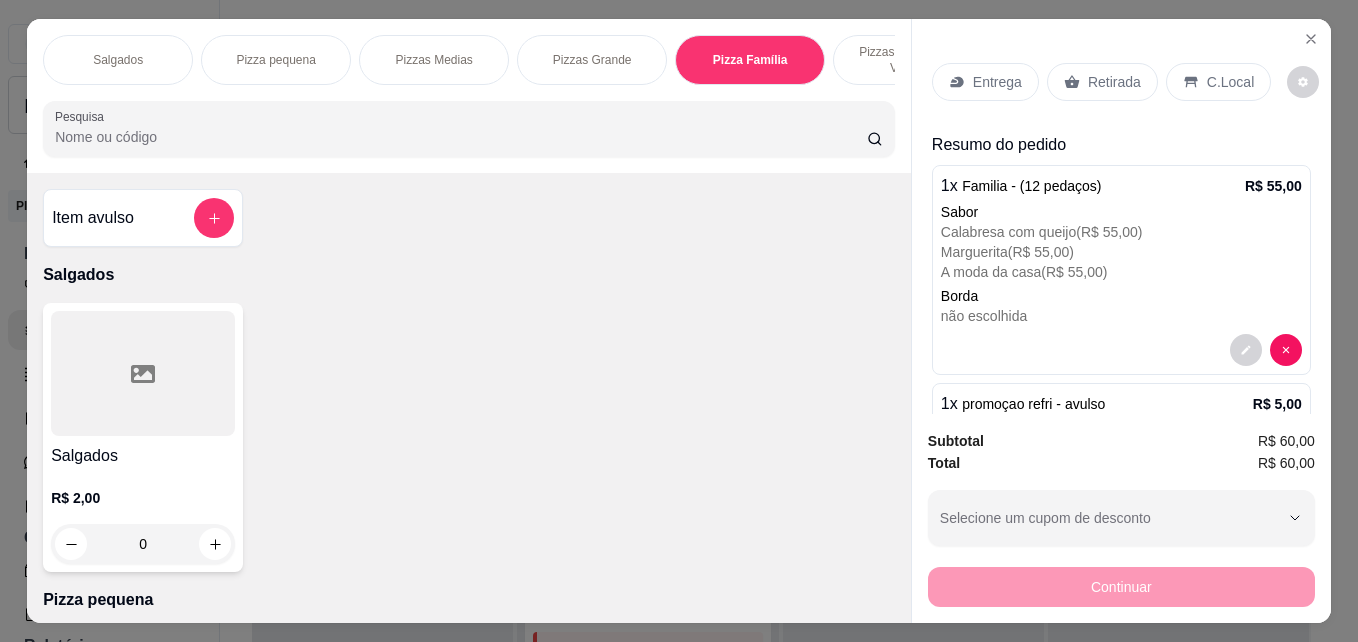 click on "Entrega" at bounding box center (997, 82) 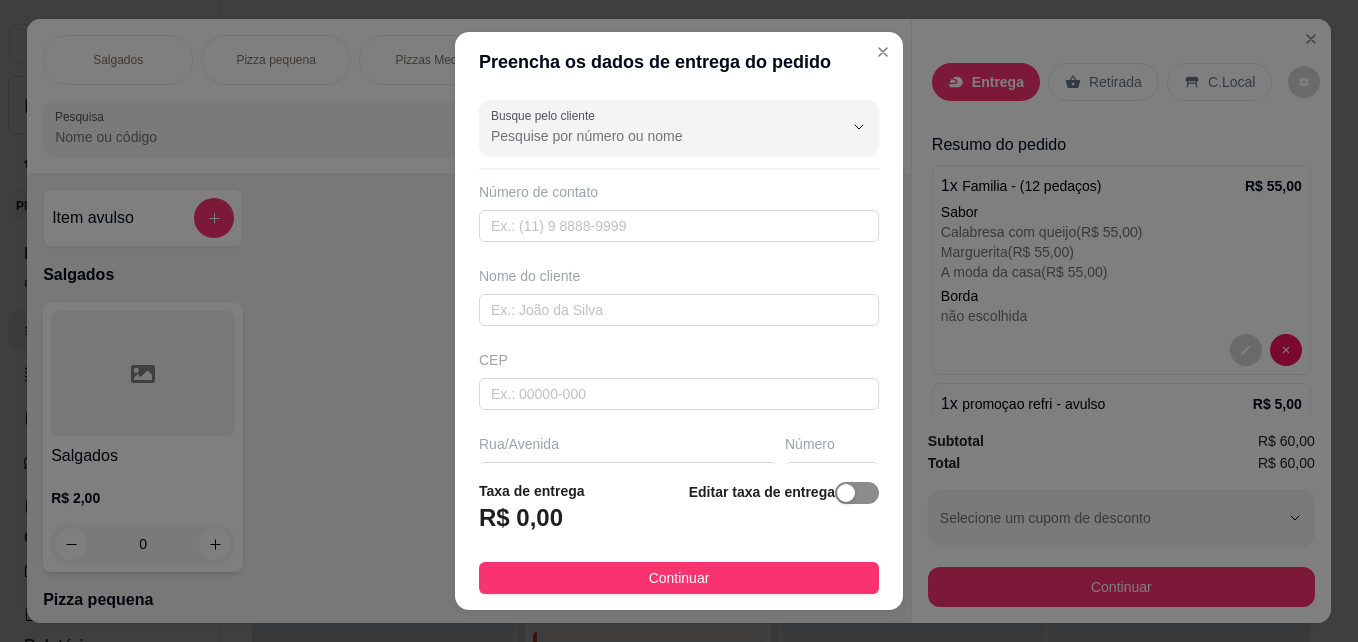 click at bounding box center (857, 493) 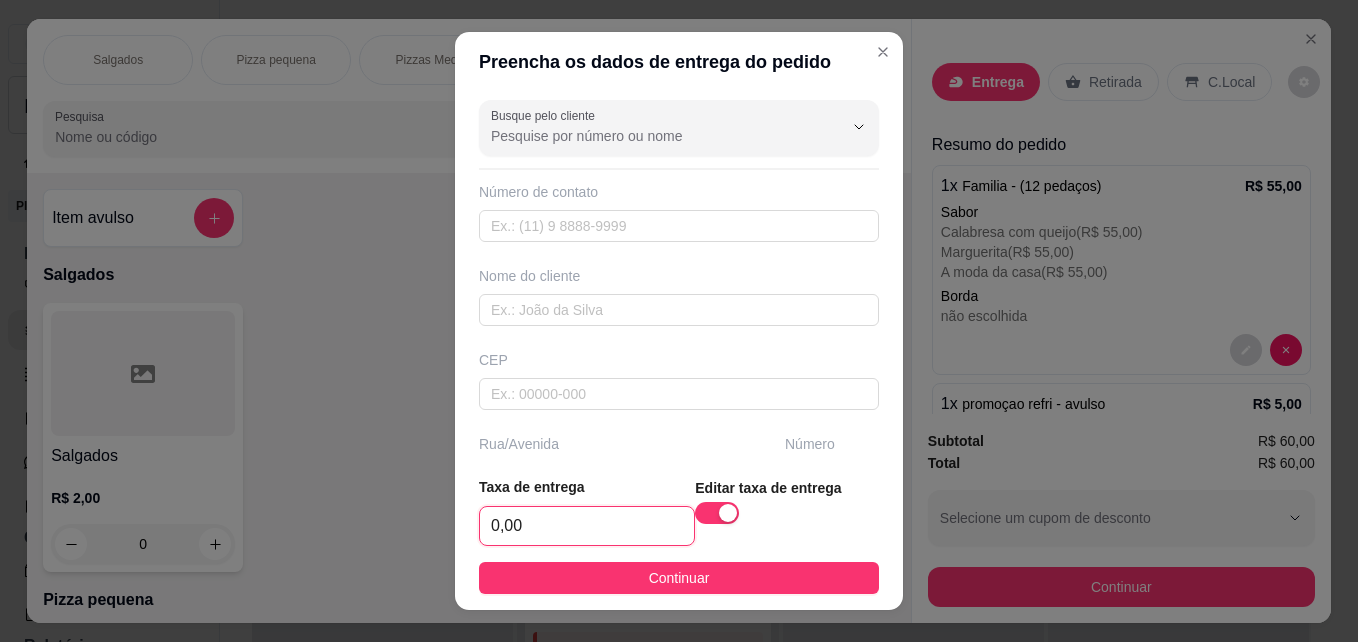 click on "0,00" at bounding box center [587, 526] 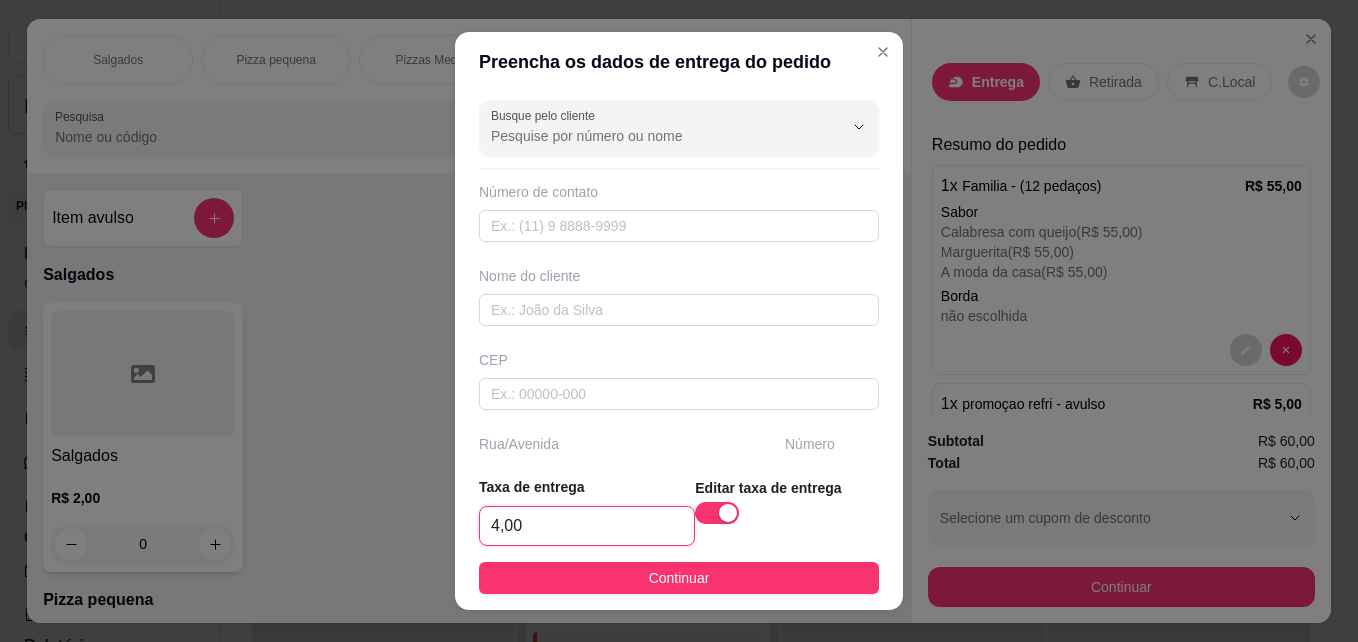 type on "4,00" 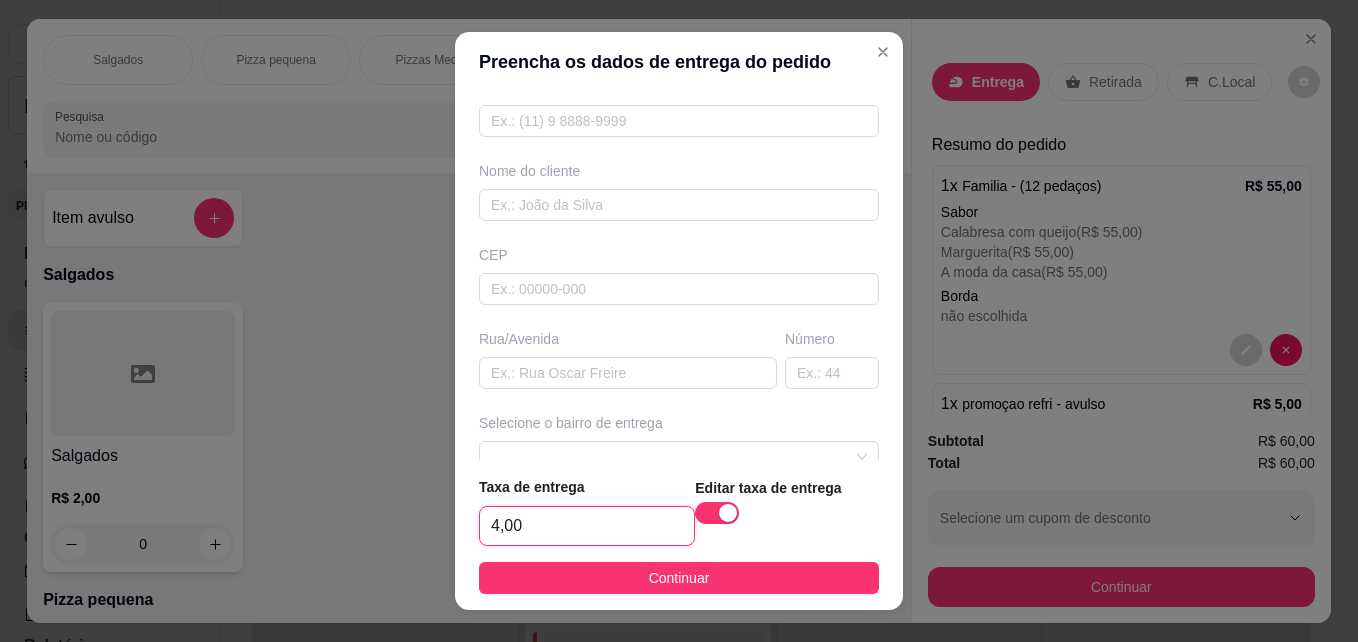 scroll, scrollTop: 200, scrollLeft: 0, axis: vertical 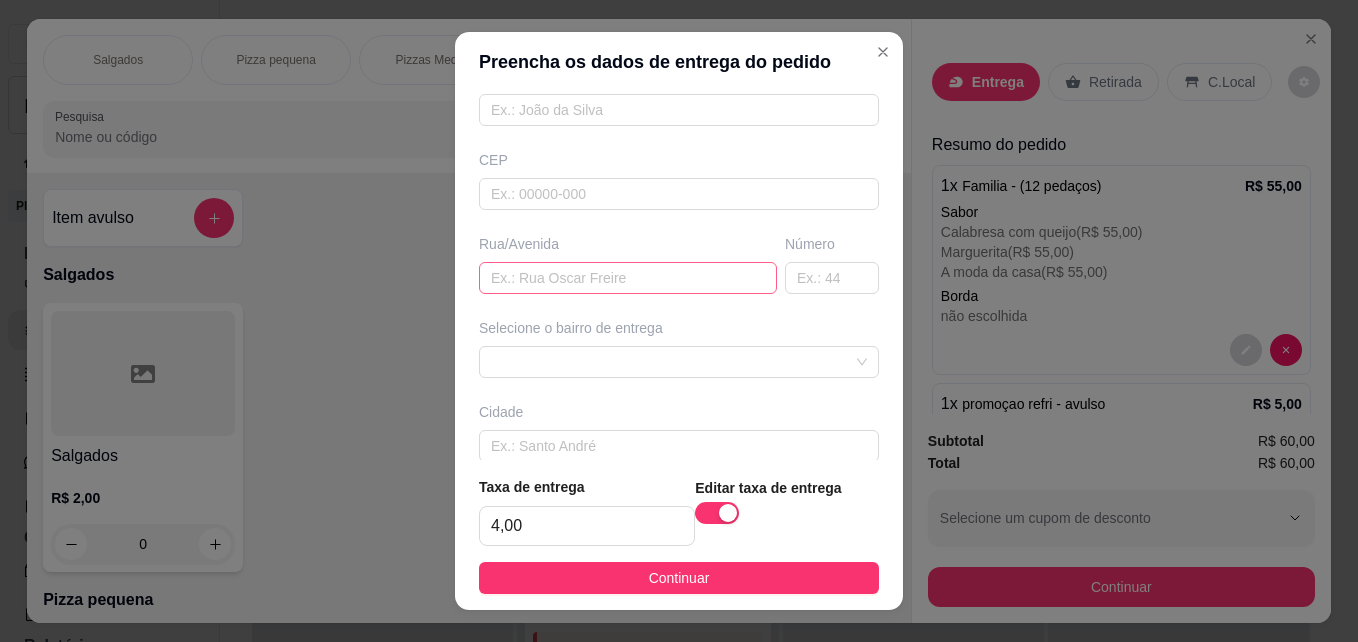 drag, startPoint x: 589, startPoint y: 297, endPoint x: 586, endPoint y: 283, distance: 14.3178215 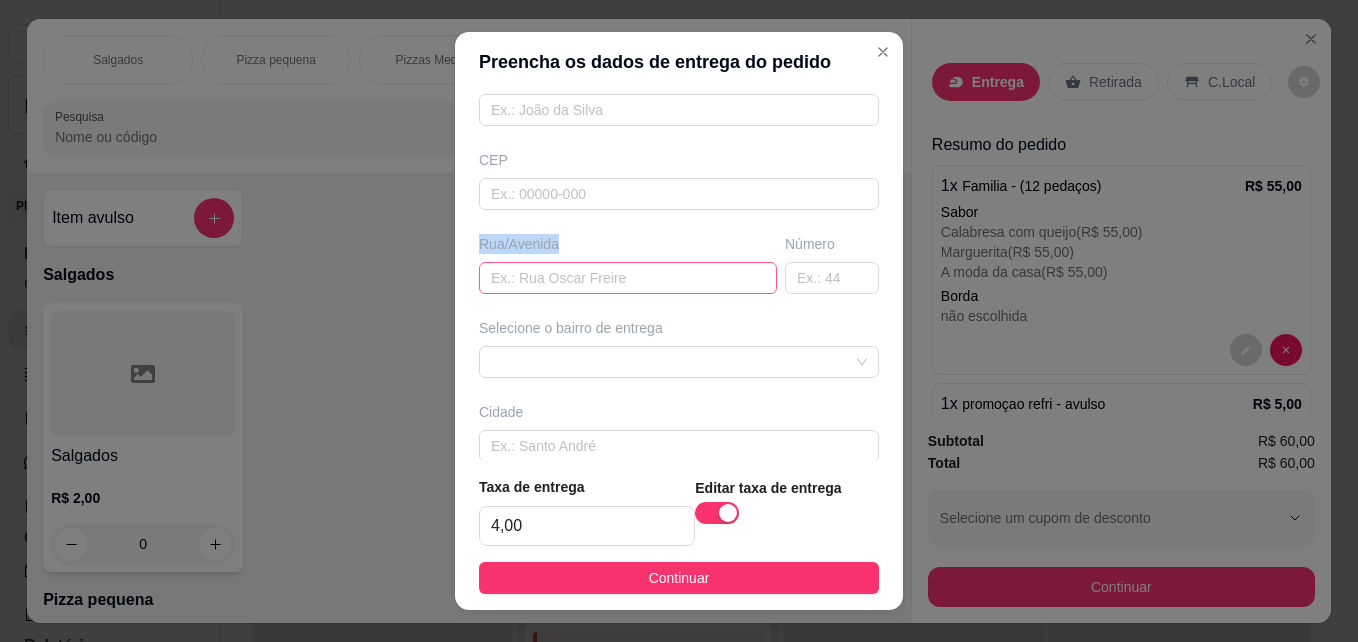 click at bounding box center (628, 278) 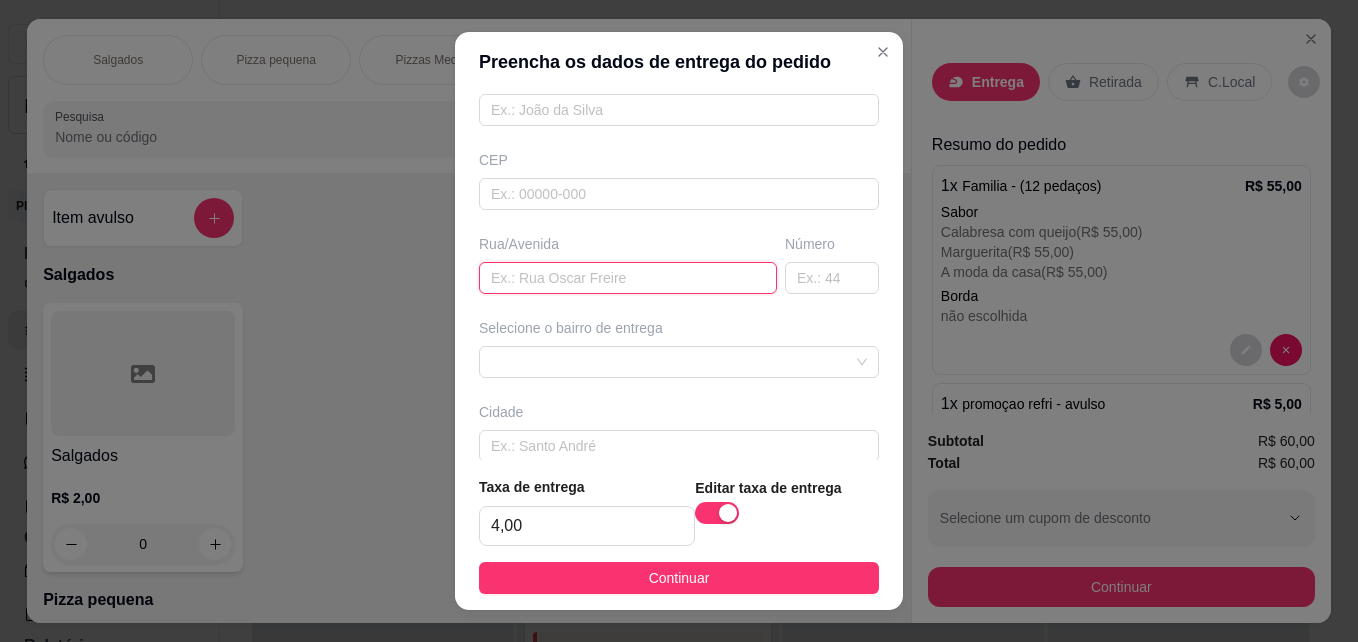 paste on "[STREET_ADDRESS][PERSON_NAME][PERSON_NAME]" 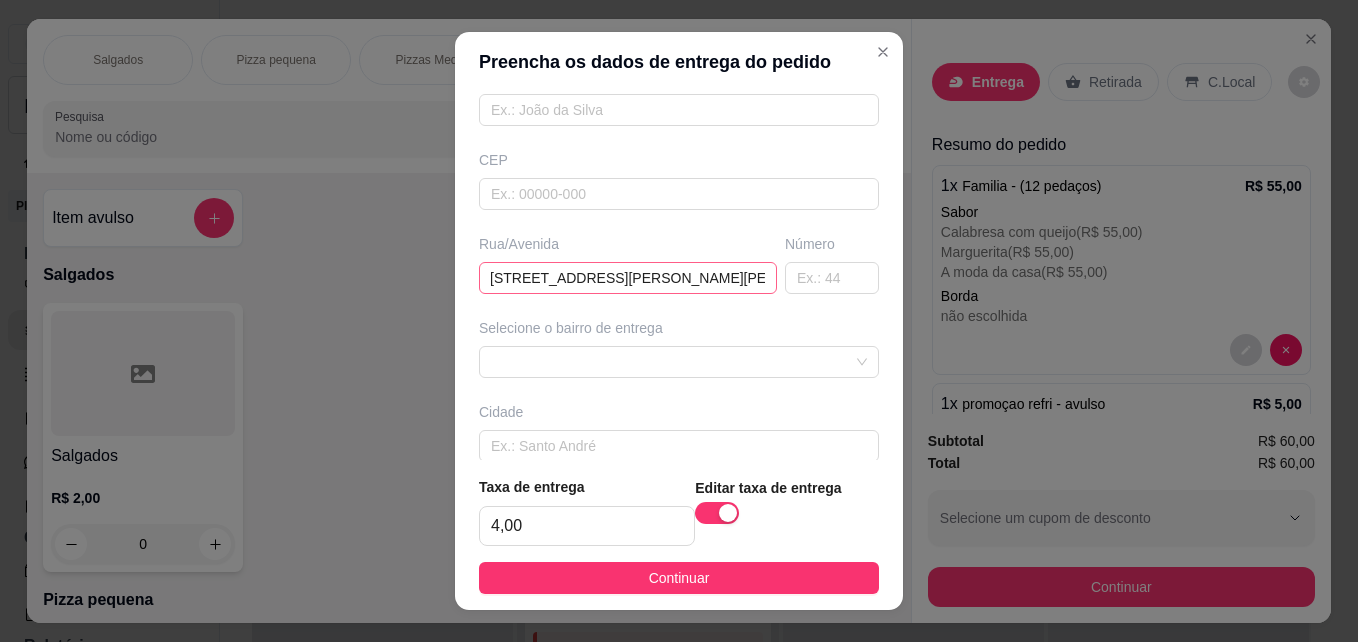 scroll, scrollTop: 0, scrollLeft: 0, axis: both 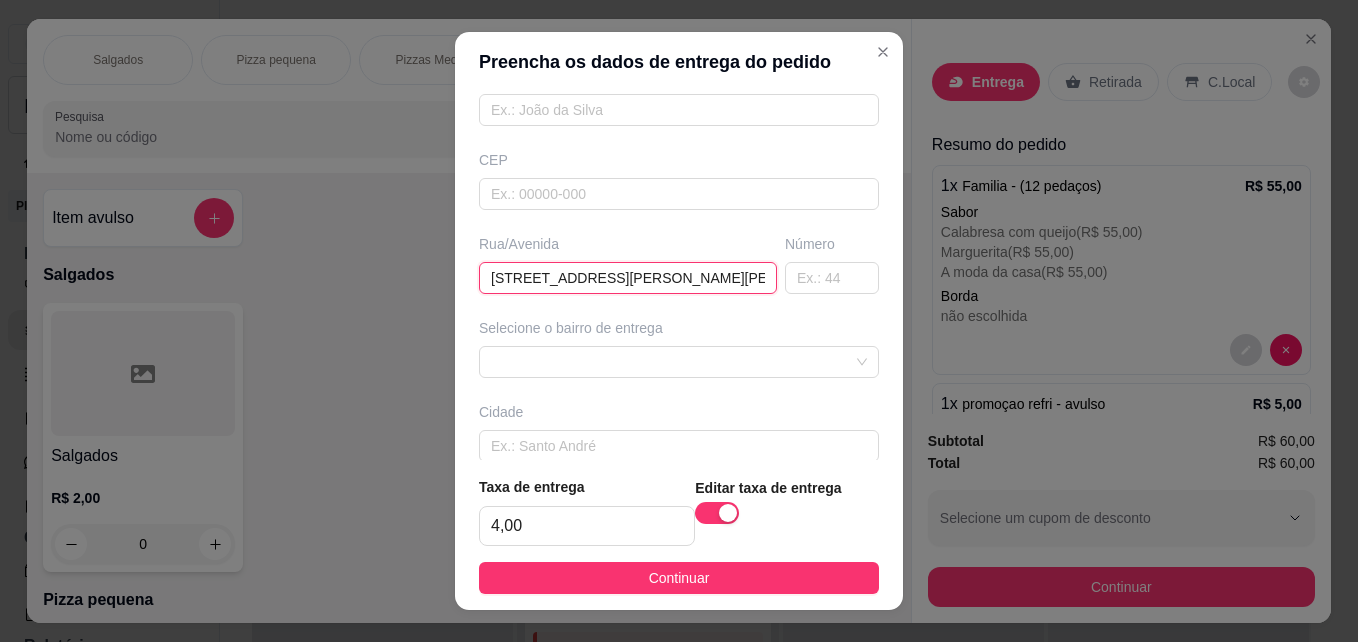 click on "[STREET_ADDRESS][PERSON_NAME][PERSON_NAME]," at bounding box center [628, 278] 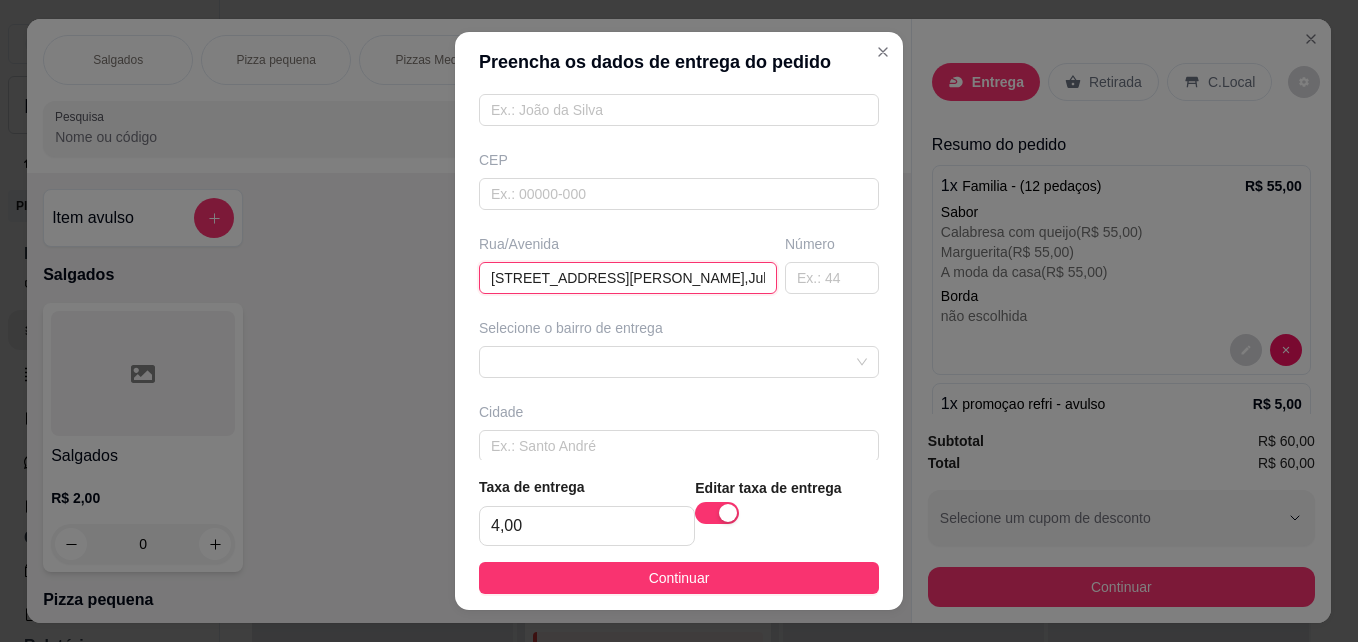 scroll, scrollTop: 0, scrollLeft: 70, axis: horizontal 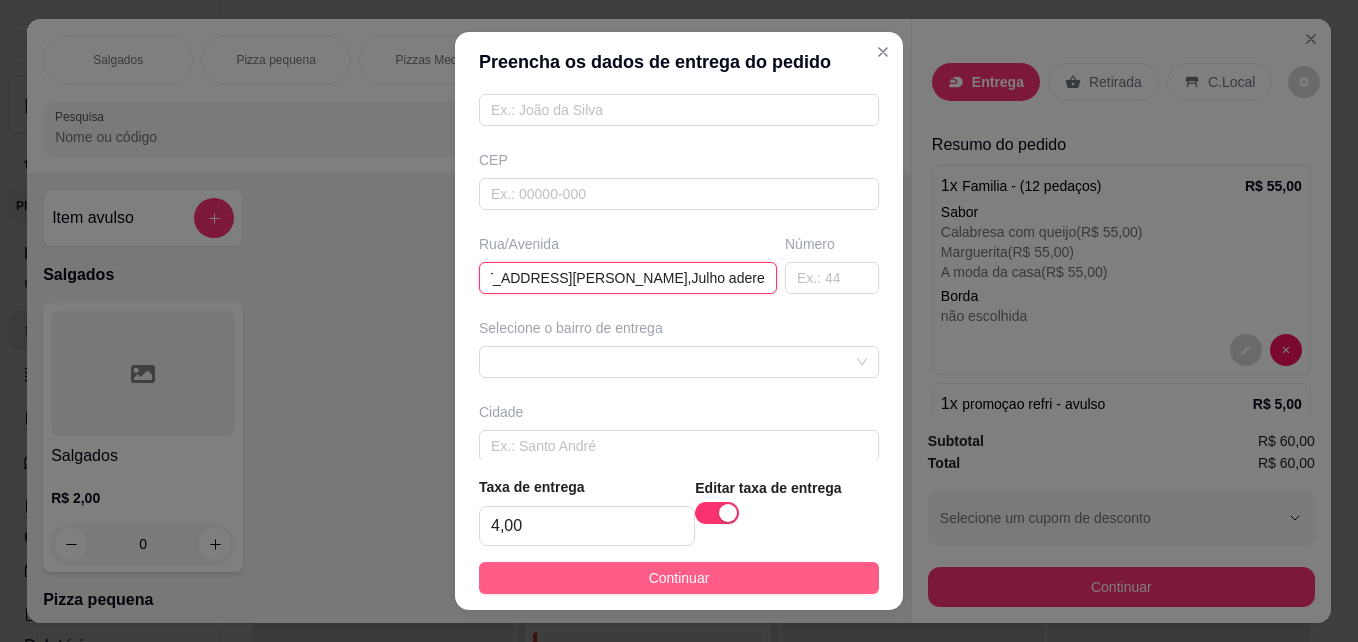 type on "[STREET_ADDRESS][PERSON_NAME],Julho adere" 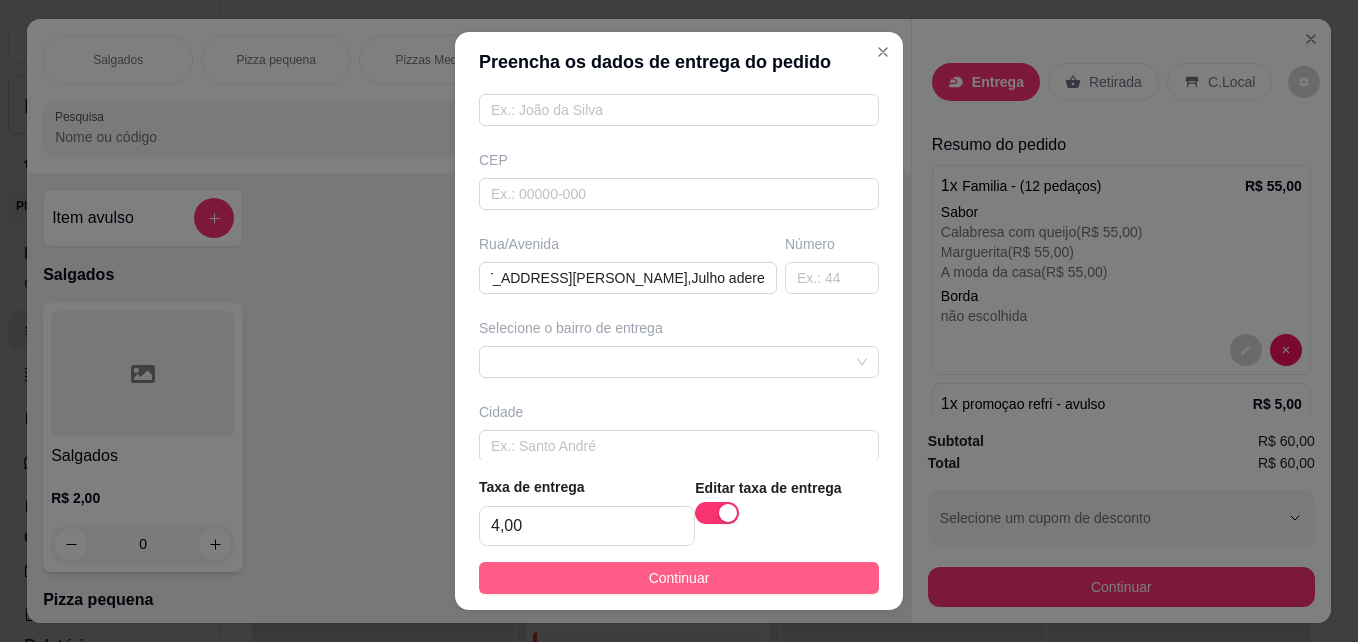 click on "Continuar" at bounding box center [679, 578] 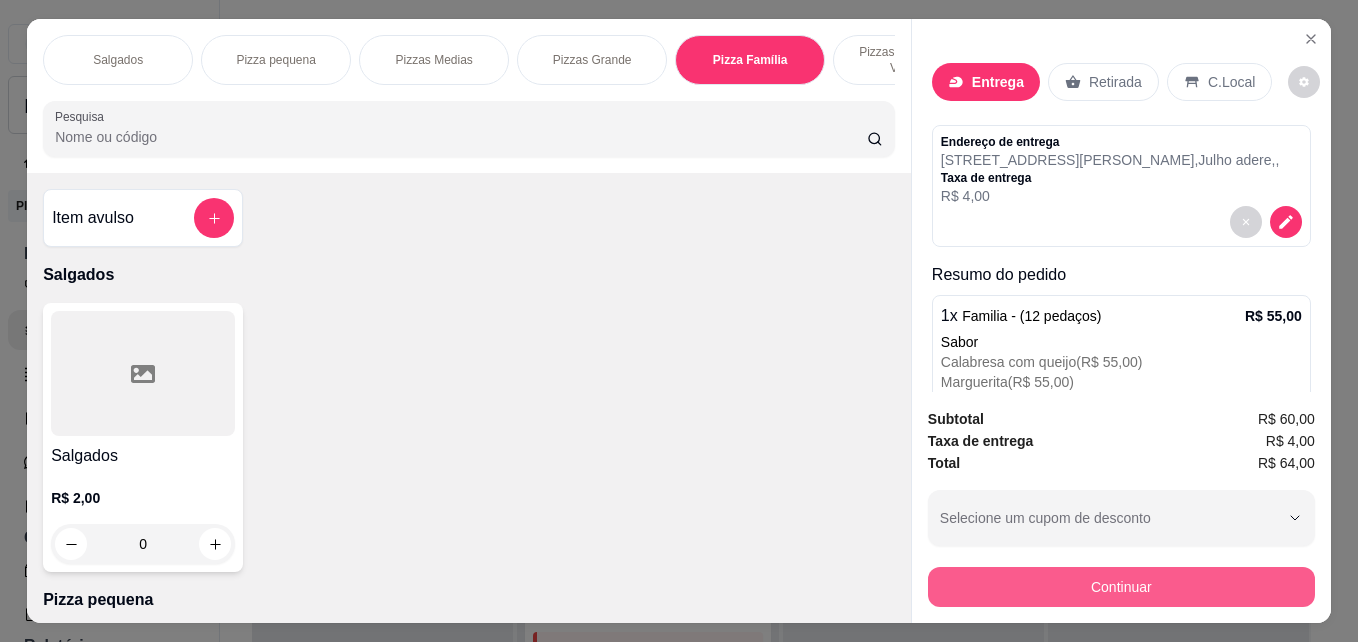 click on "Continuar" at bounding box center (1121, 587) 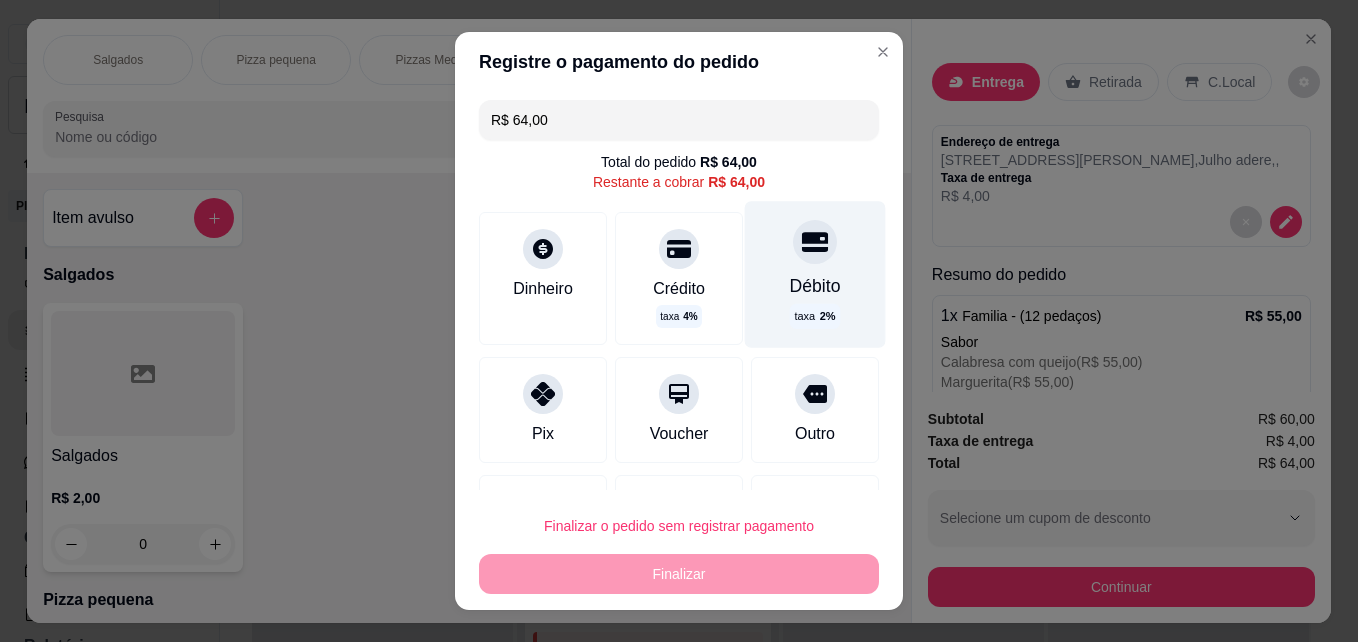 click on "Débito taxa   2 %" at bounding box center (815, 274) 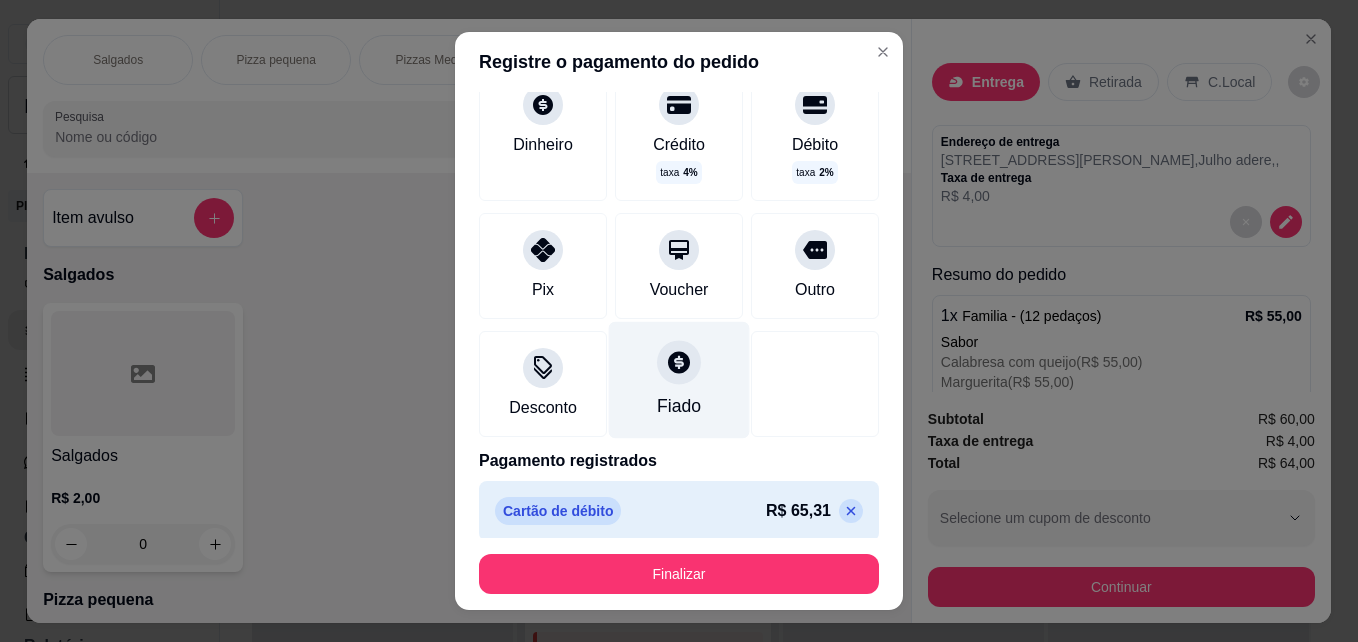 scroll, scrollTop: 135, scrollLeft: 0, axis: vertical 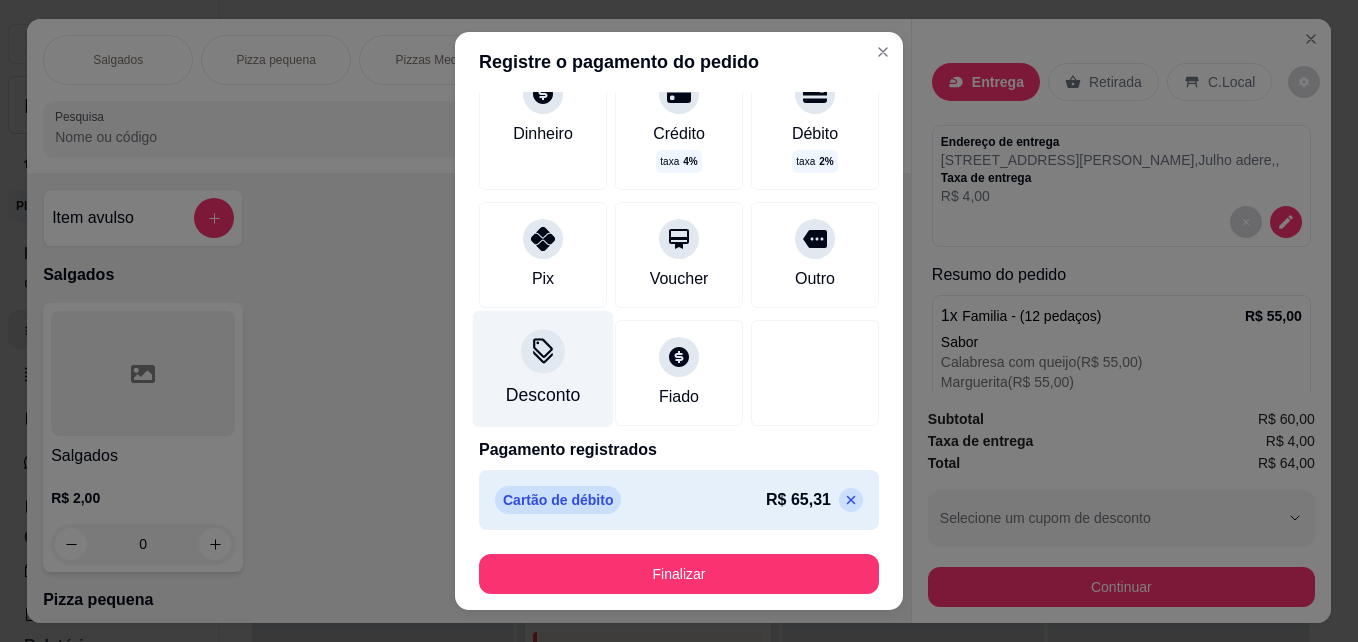 click on "Desconto" at bounding box center (543, 395) 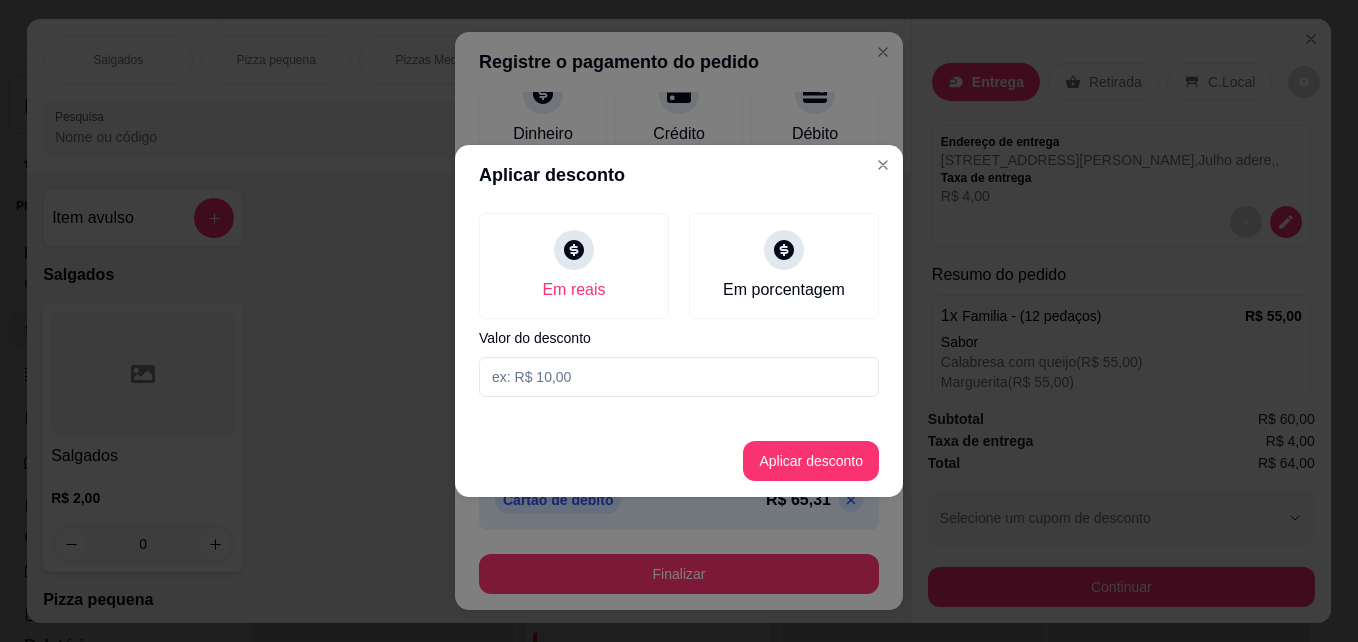 click at bounding box center (679, 377) 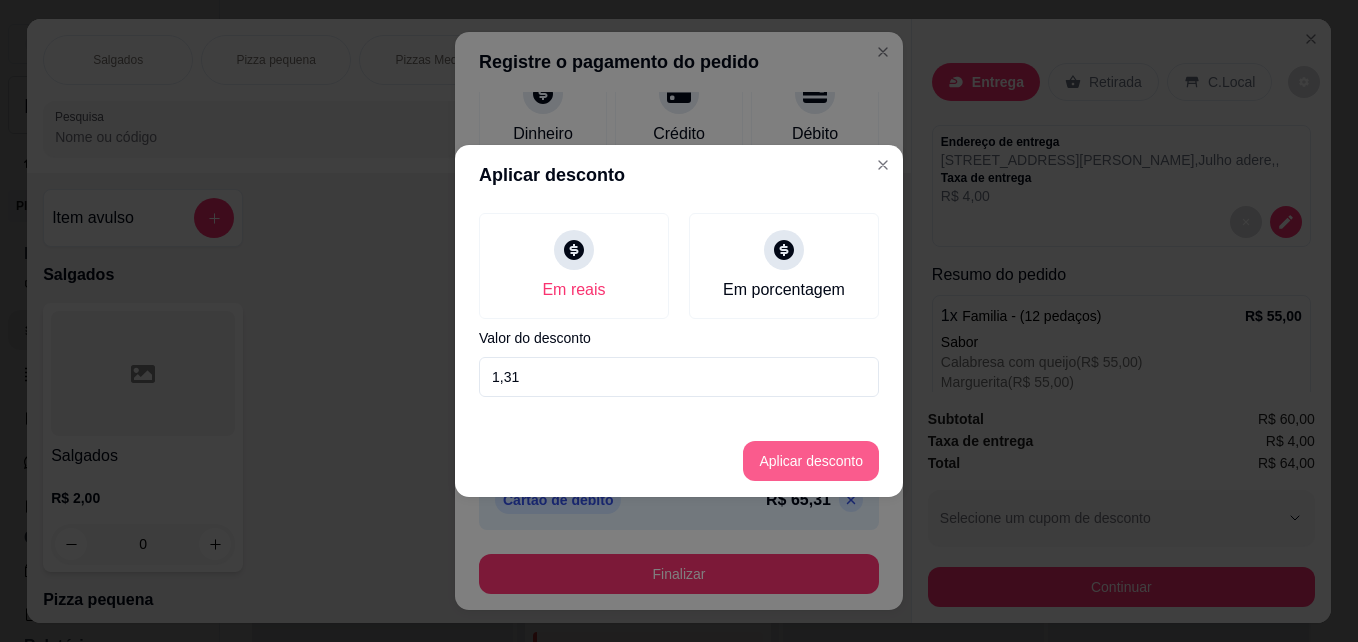 type on "1,31" 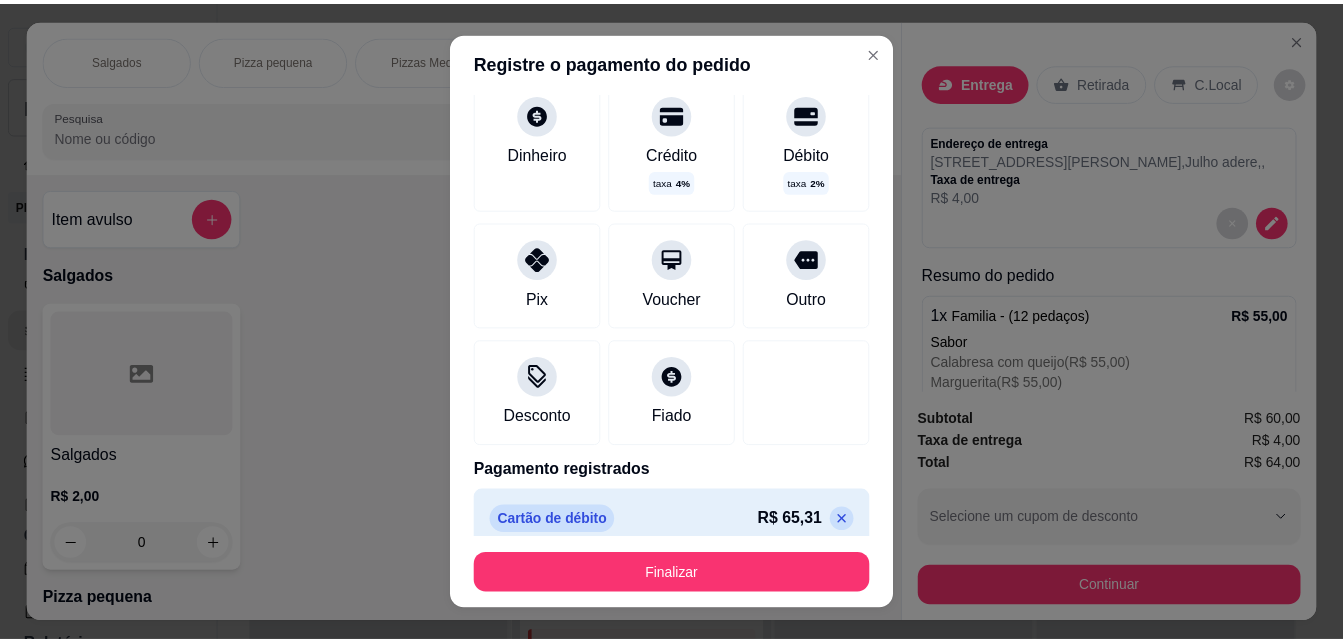 scroll, scrollTop: 155, scrollLeft: 0, axis: vertical 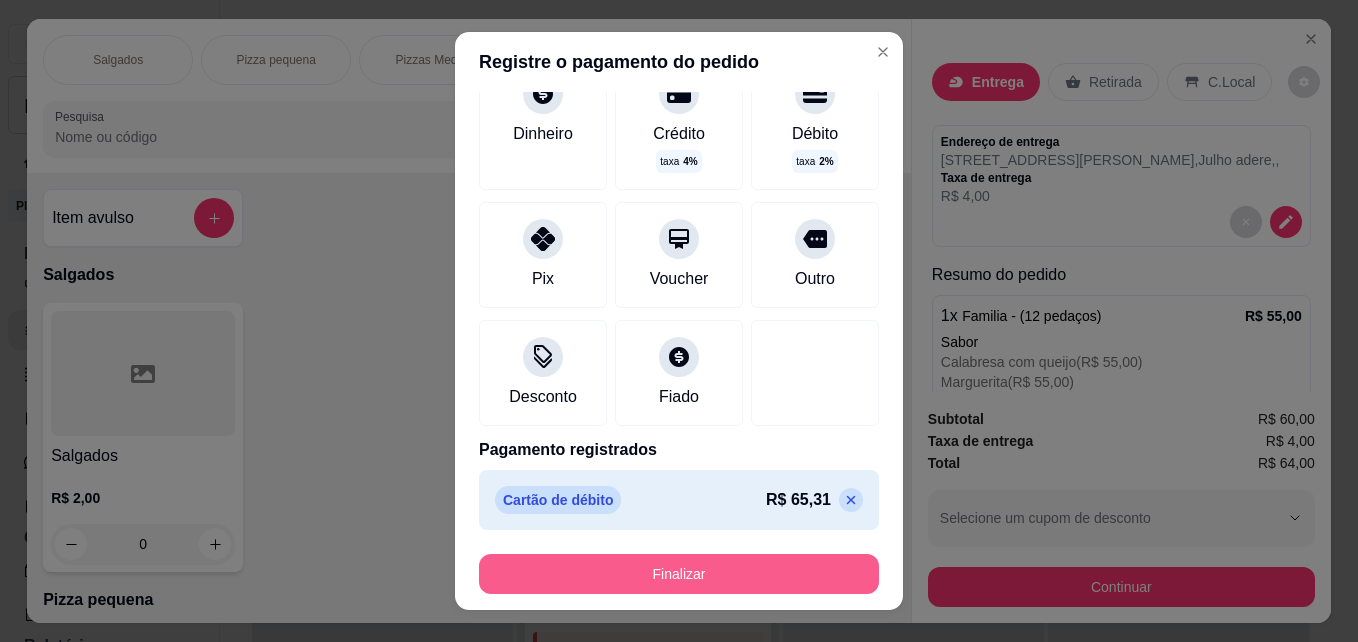 click on "Finalizar" at bounding box center (679, 574) 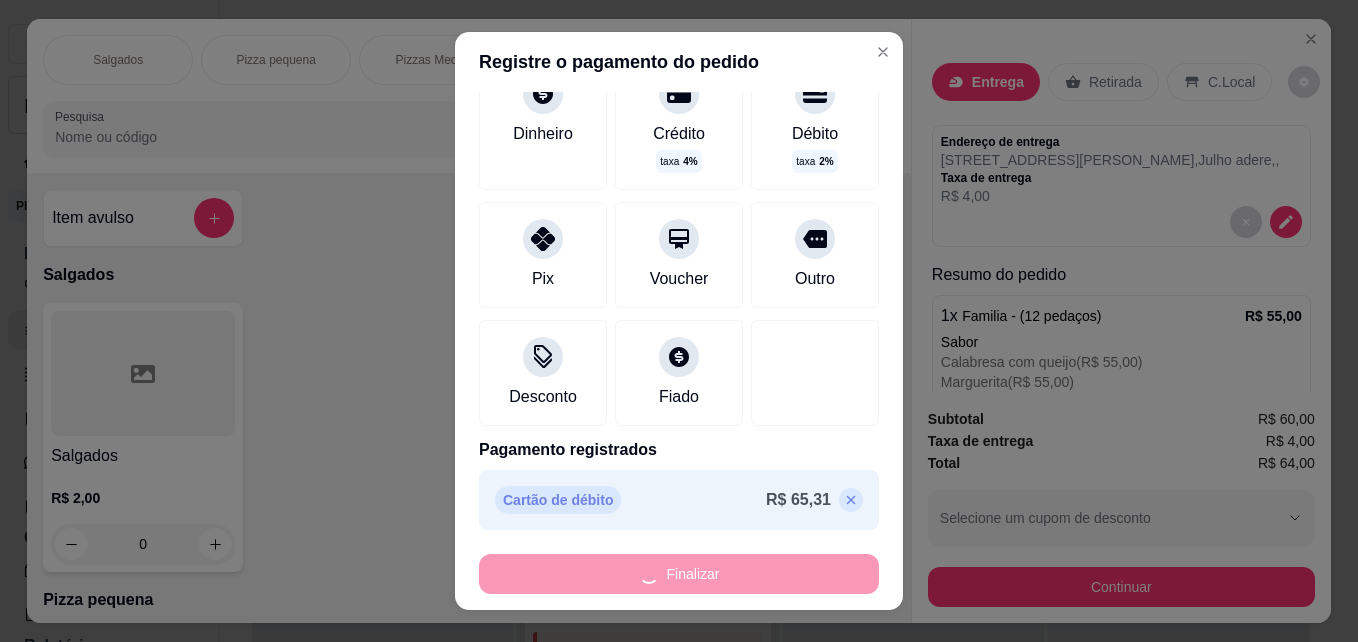 type on "-R$ 65,31" 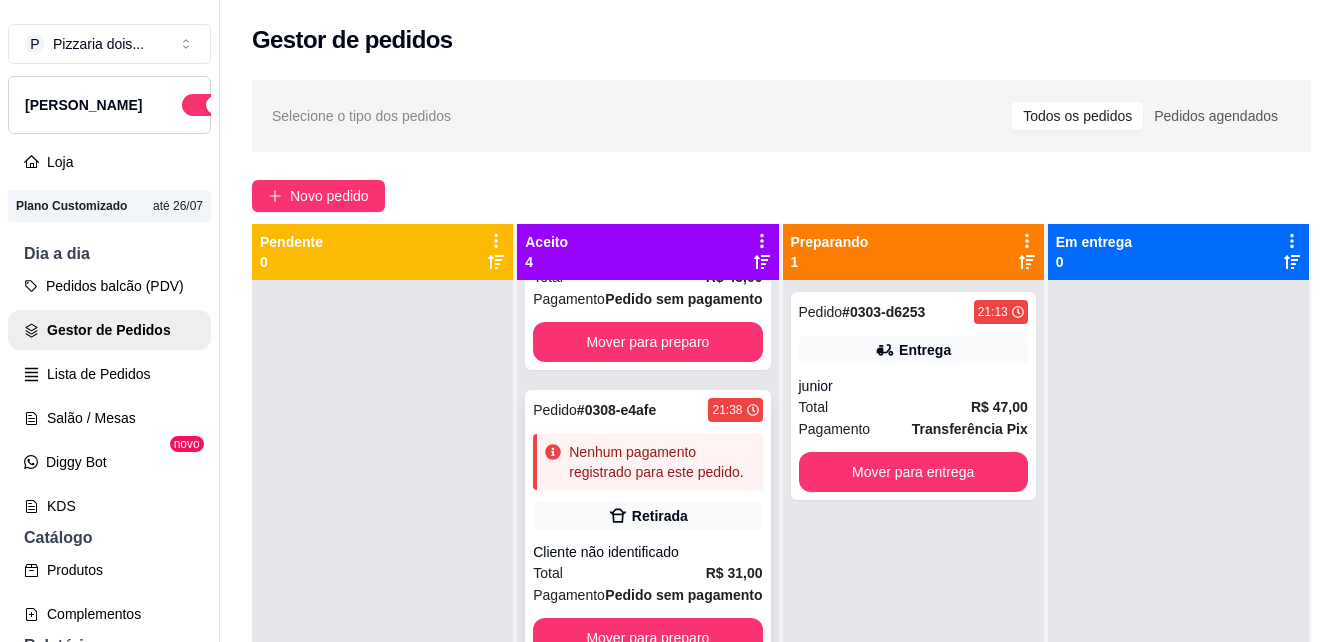 scroll, scrollTop: 620, scrollLeft: 0, axis: vertical 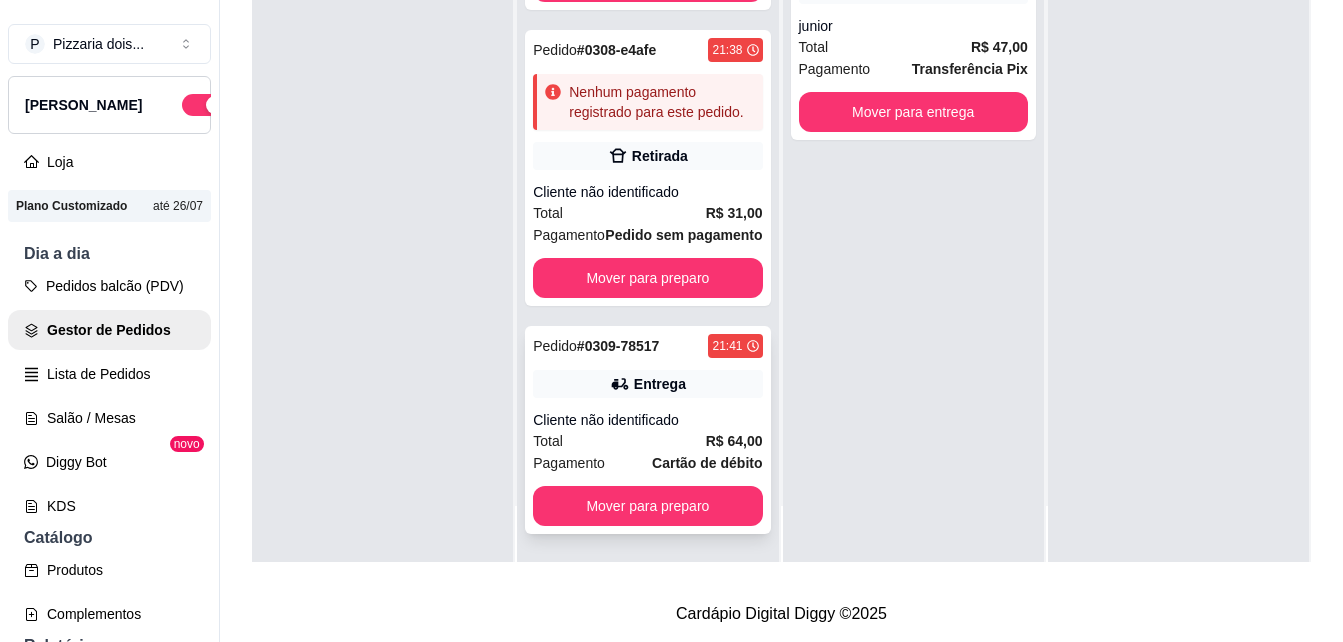 click on "Pedido  # 0309-78517 21:41 Entrega Cliente não identificado Total R$ 64,00 Pagamento Cartão de débito Mover para preparo" at bounding box center [647, 430] 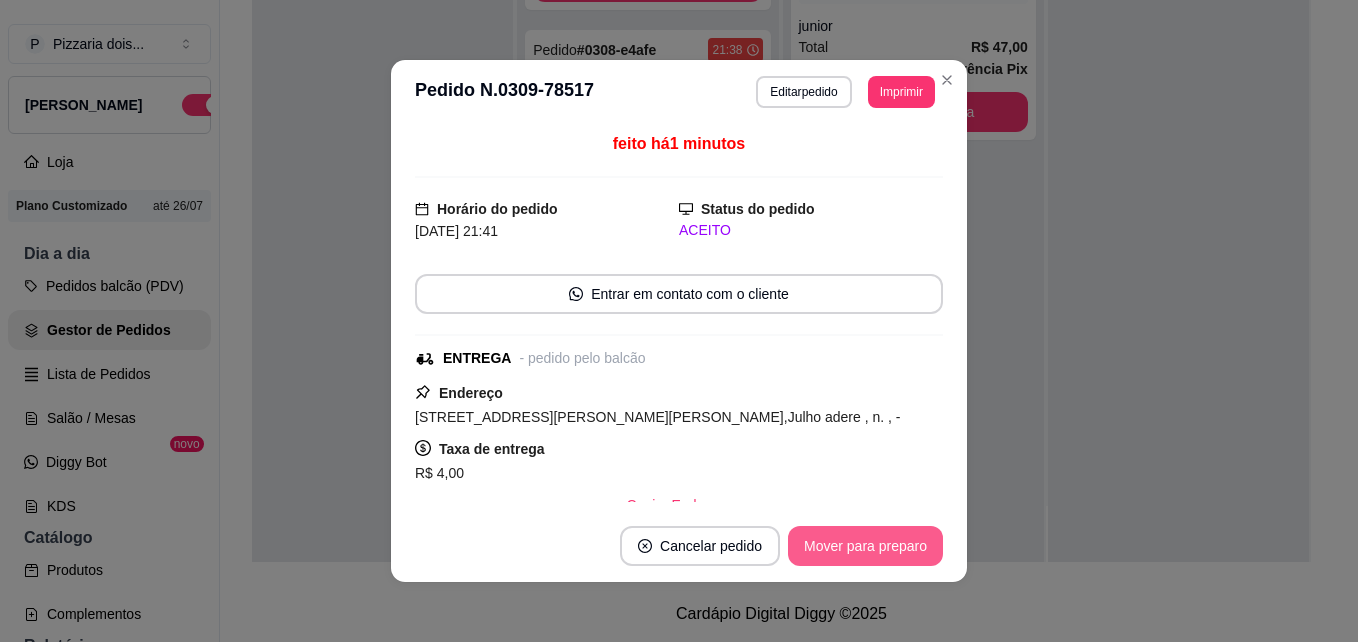 click on "Mover para preparo" at bounding box center (865, 546) 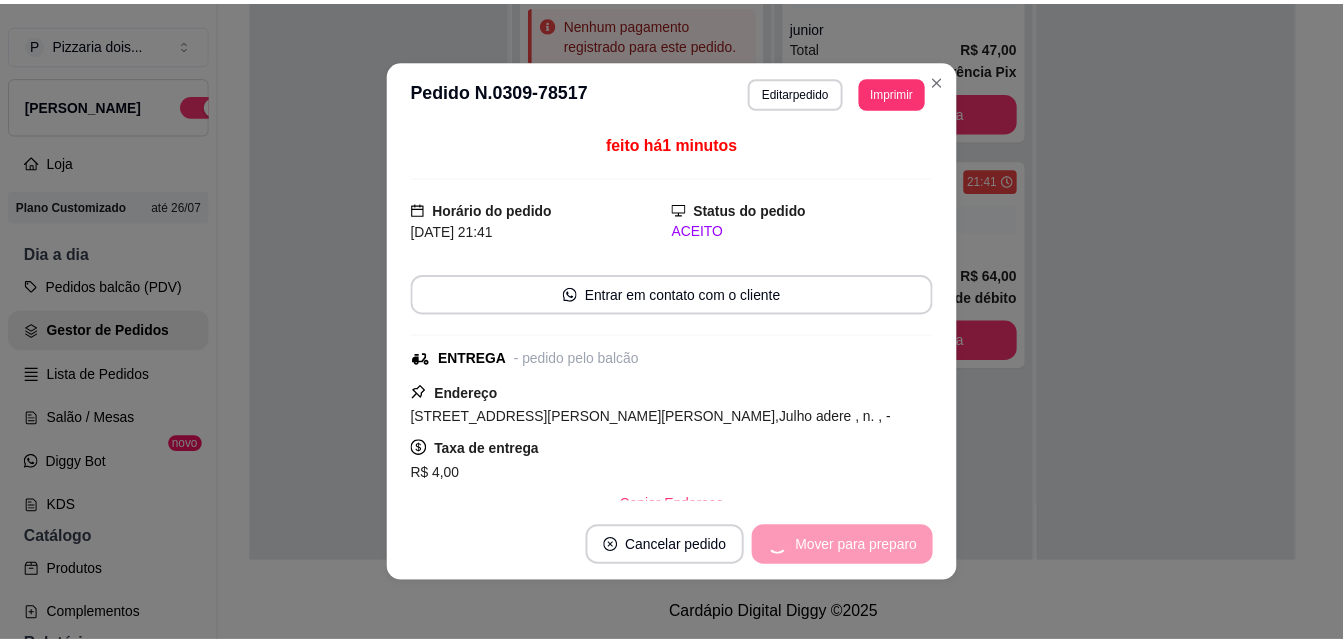 scroll, scrollTop: 392, scrollLeft: 0, axis: vertical 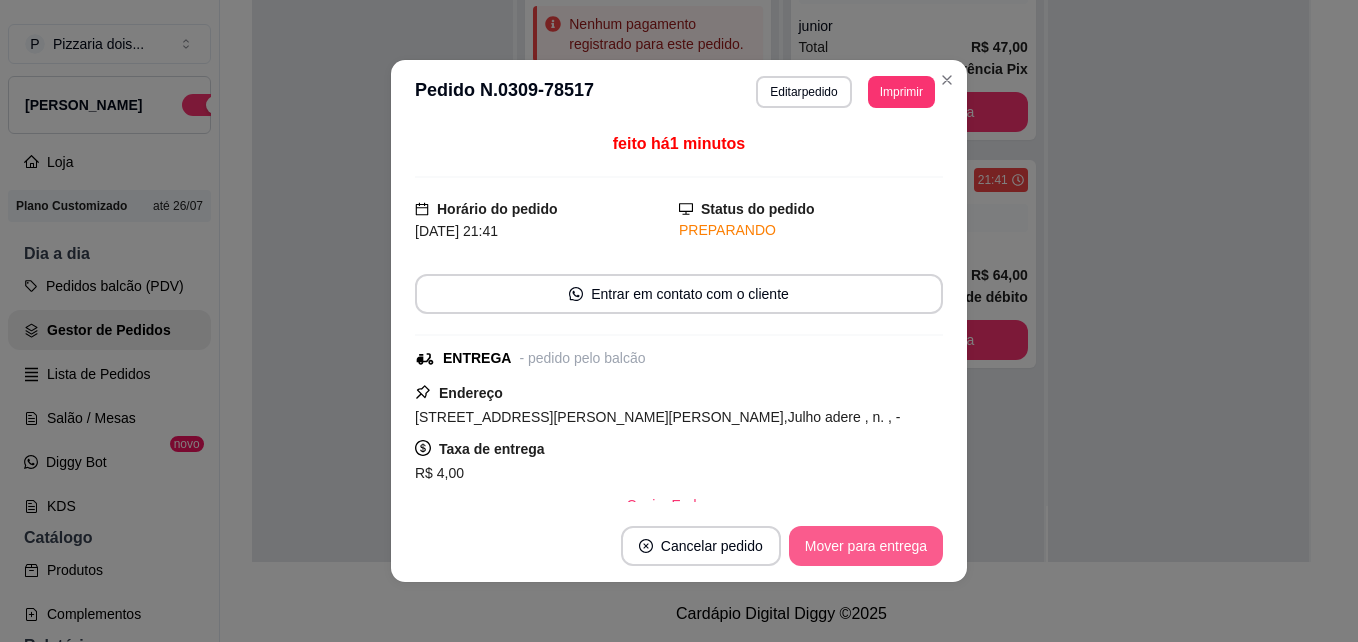 click on "Mover para entrega" at bounding box center (866, 546) 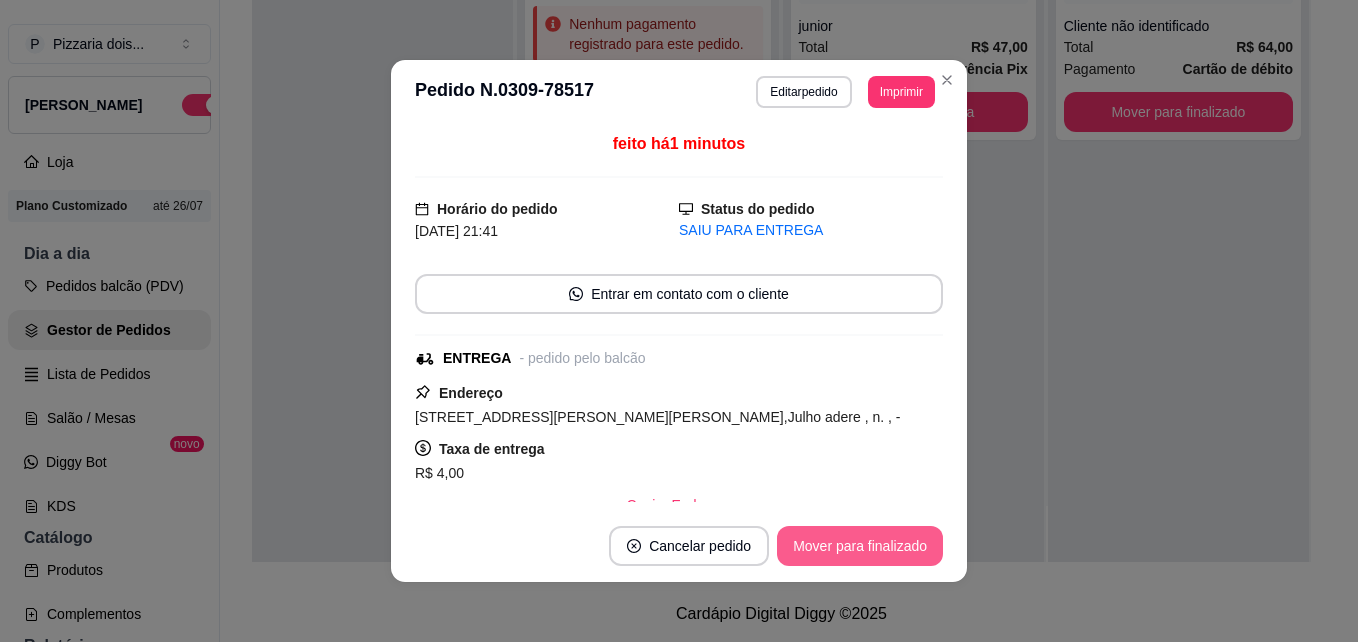 click on "Mover para finalizado" at bounding box center (860, 546) 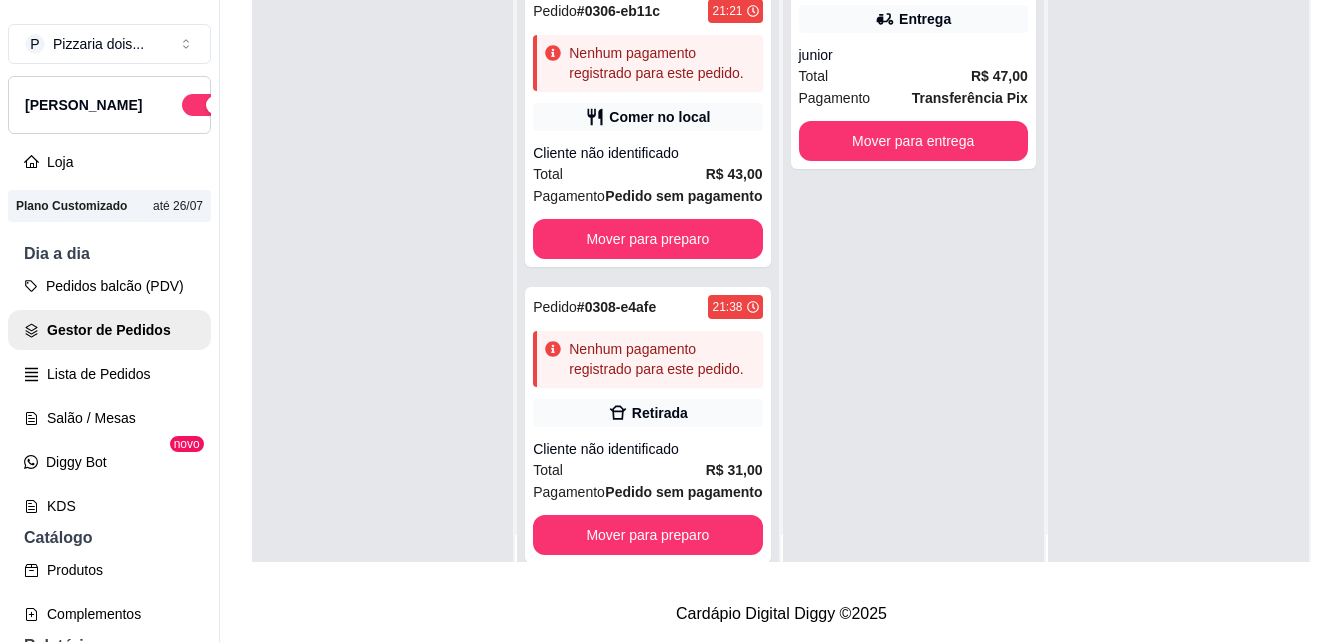 scroll, scrollTop: 0, scrollLeft: 0, axis: both 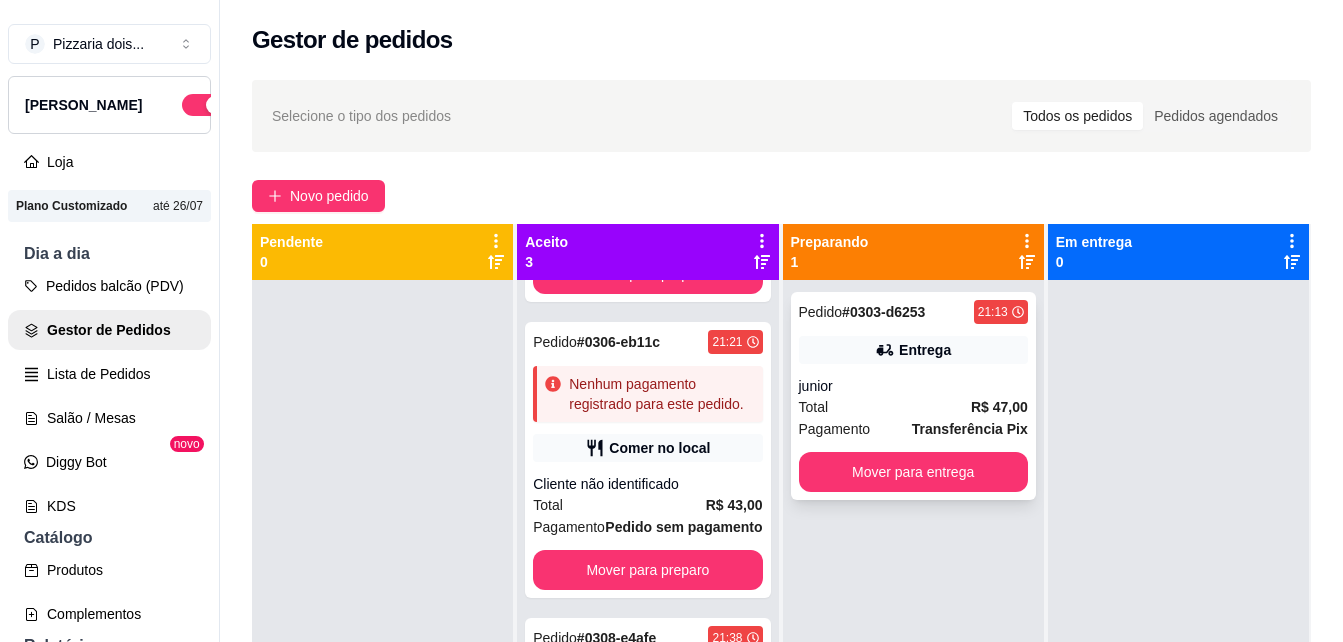 click on "junior" at bounding box center [913, 386] 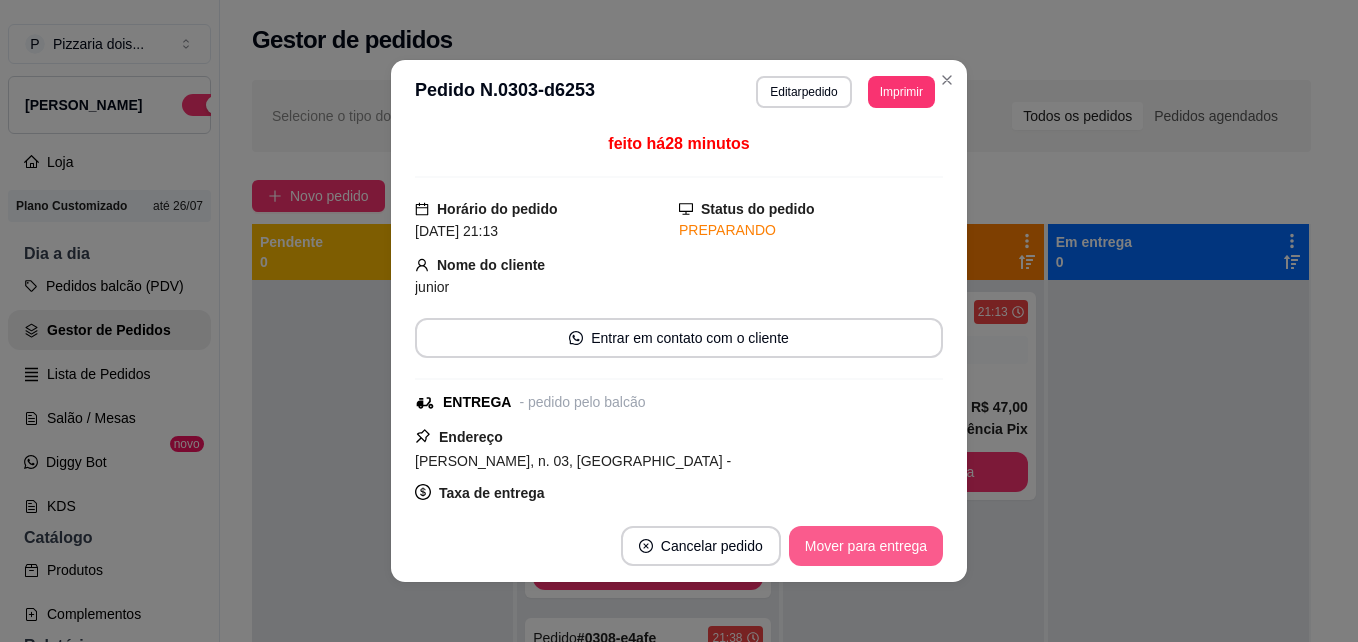 click on "Mover para entrega" at bounding box center [866, 546] 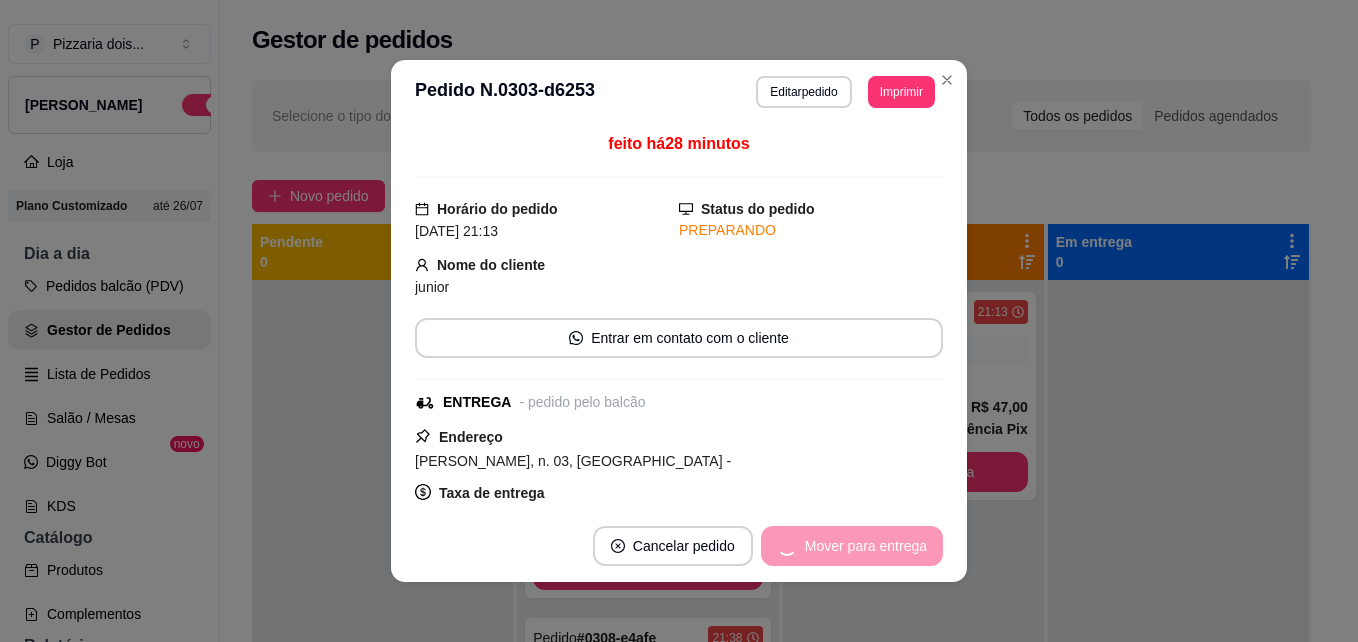 click on "Mover para entrega" at bounding box center (852, 546) 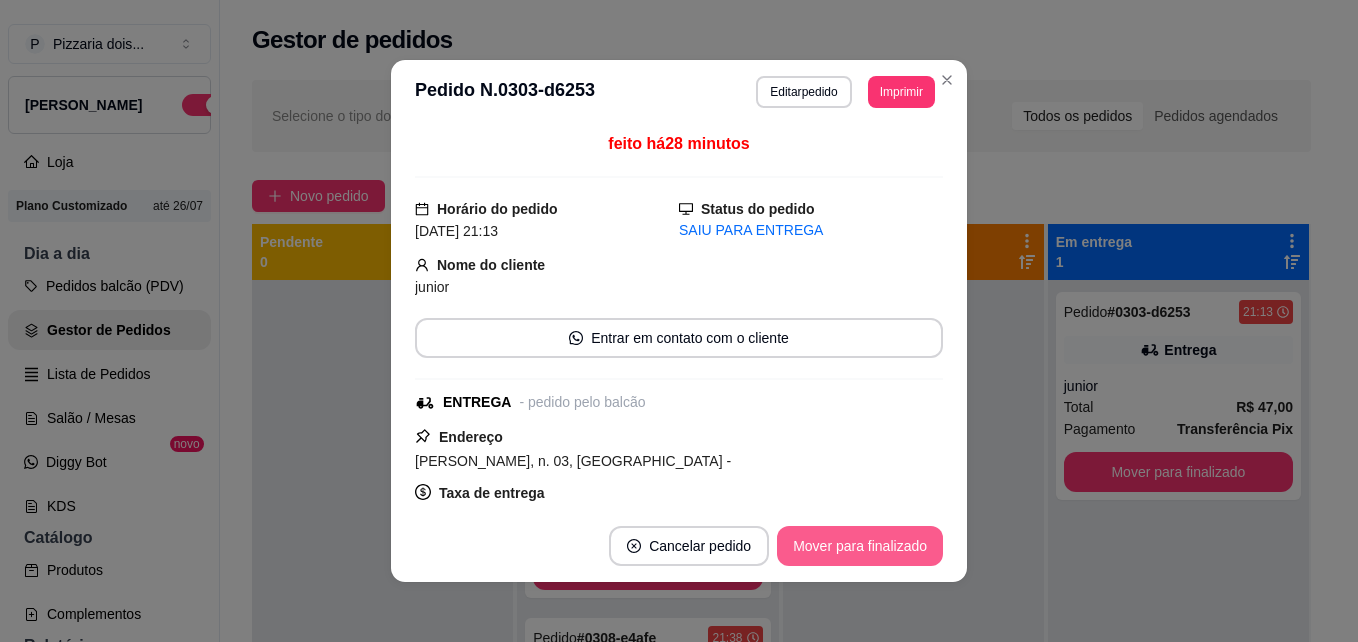 click on "Mover para finalizado" at bounding box center [860, 546] 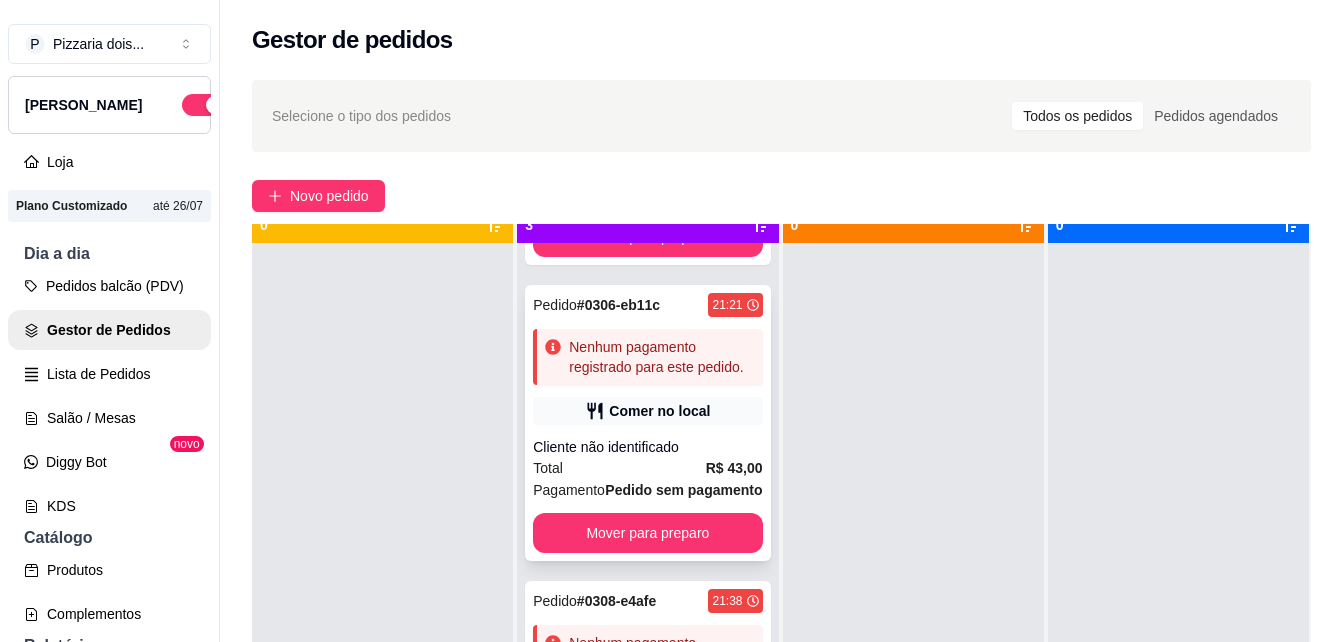 scroll, scrollTop: 56, scrollLeft: 0, axis: vertical 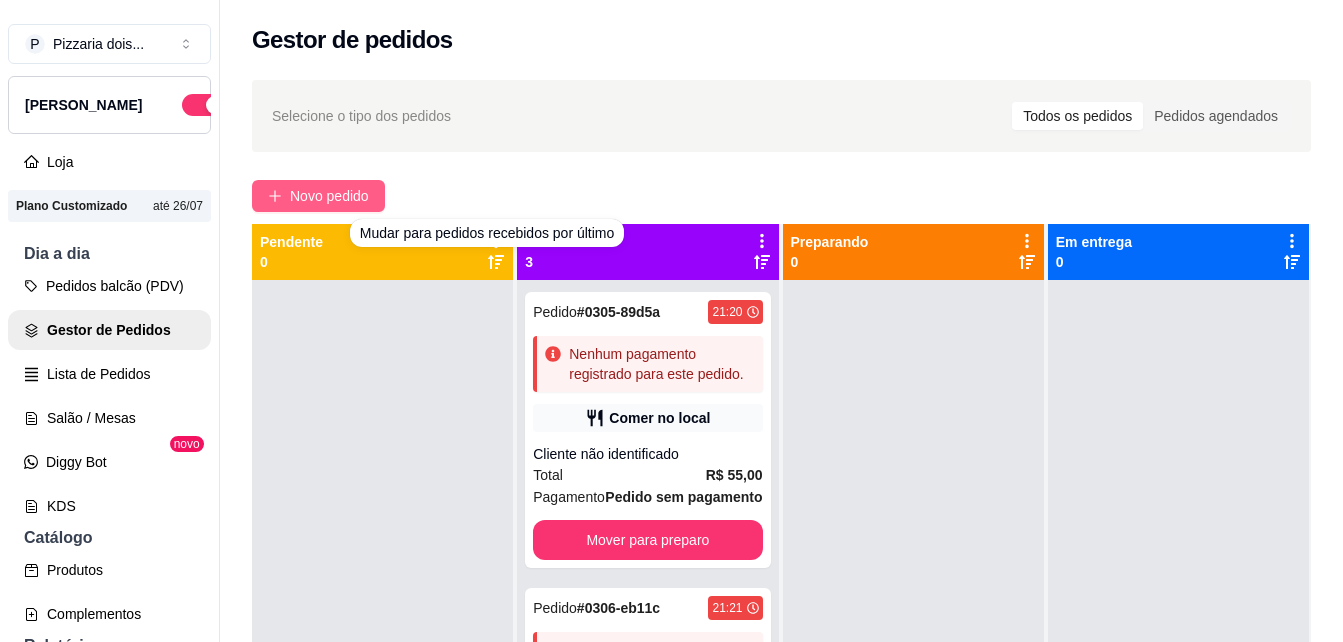 click on "Novo pedido" at bounding box center (329, 196) 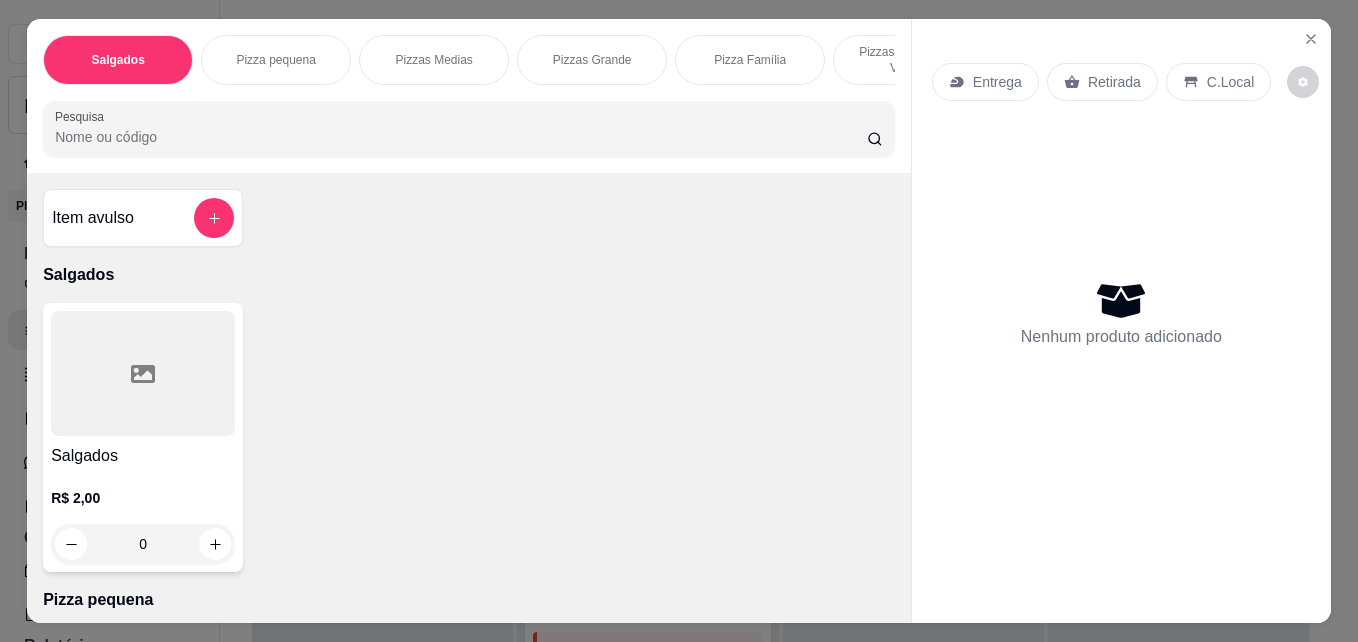 click on "Pizzas Grande" at bounding box center (592, 60) 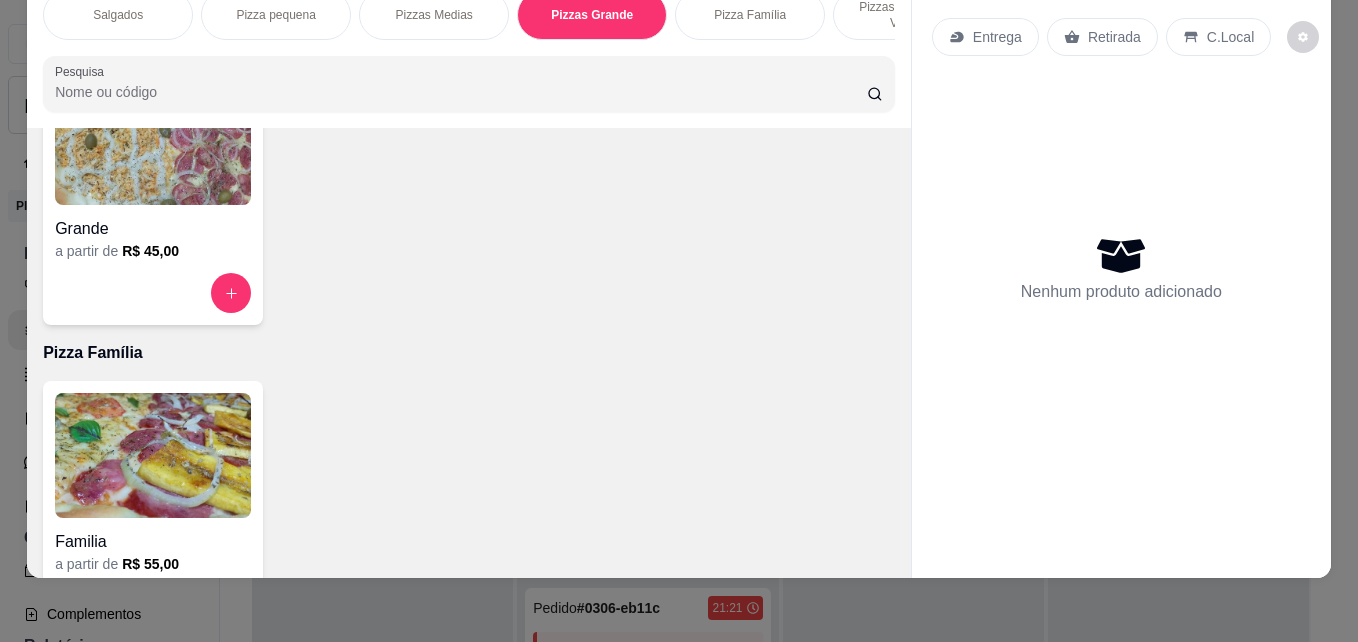 click on "R$ 45,00" at bounding box center (150, 251) 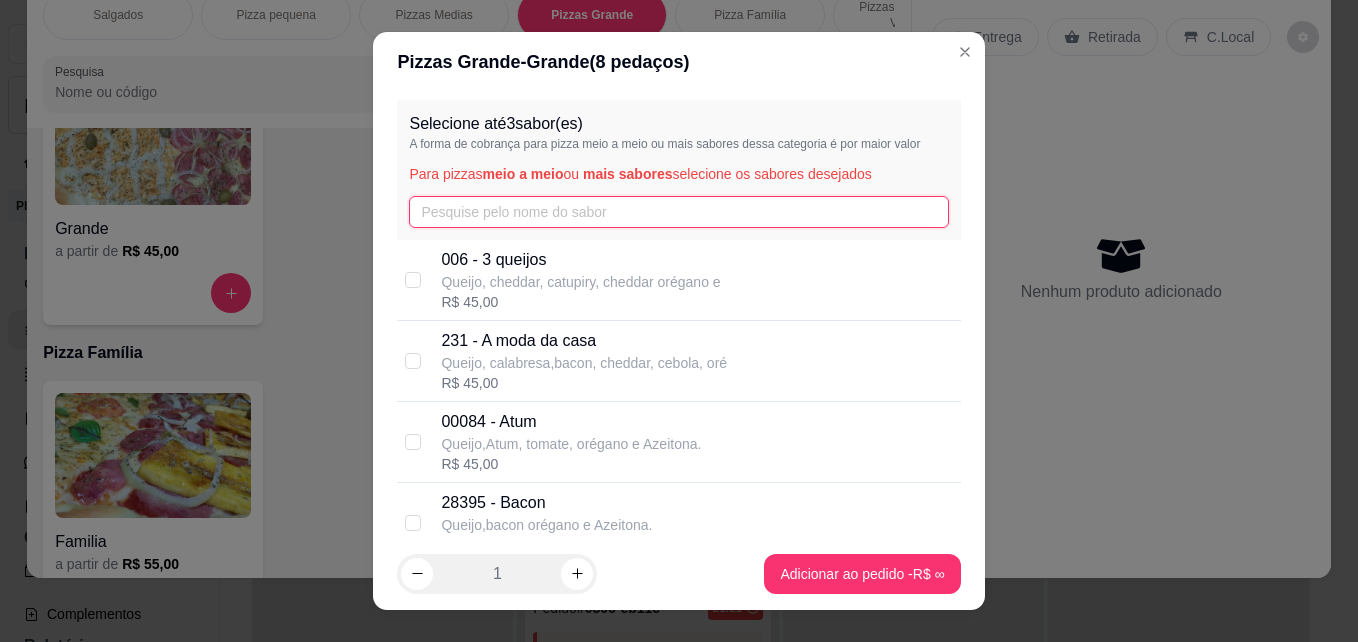 click at bounding box center (678, 212) 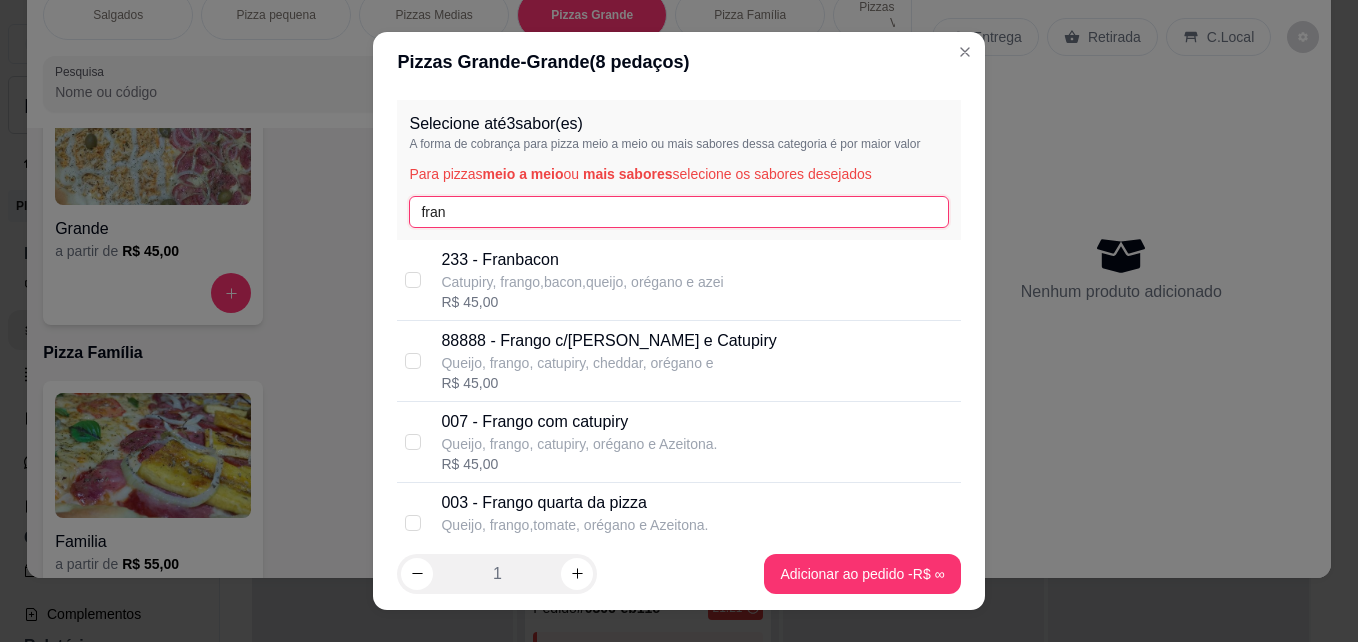 type on "fran" 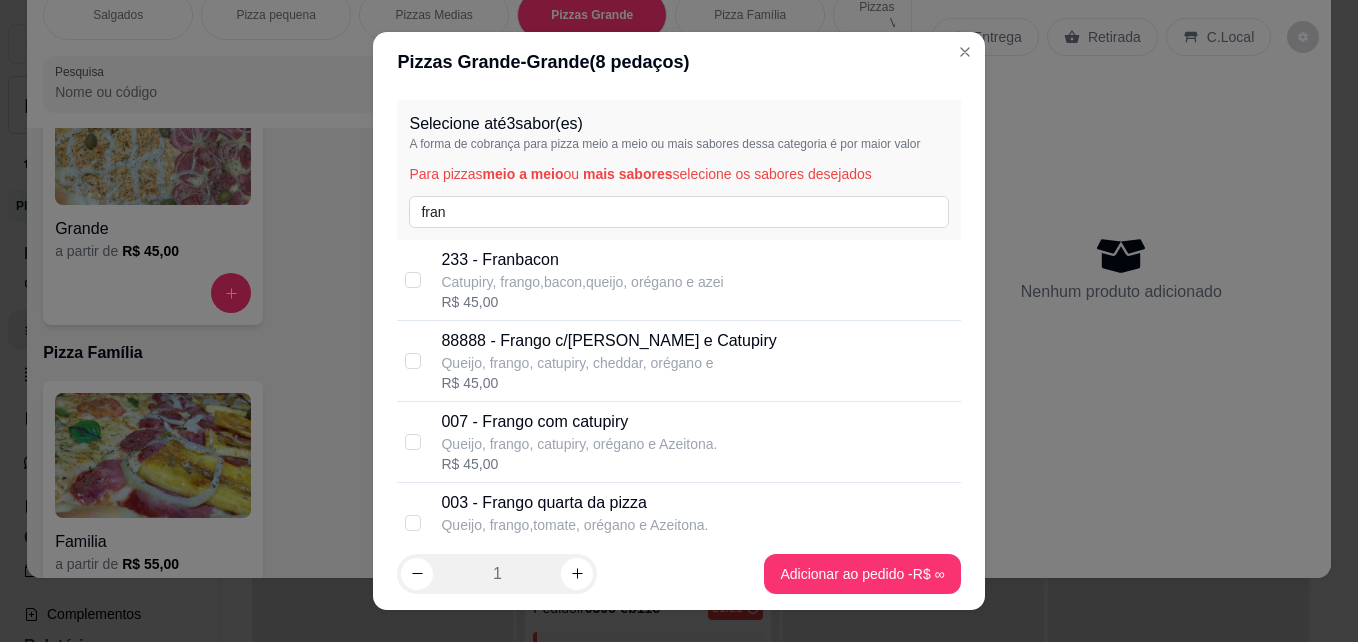 click on "007 - Frango com catupiry" at bounding box center [579, 422] 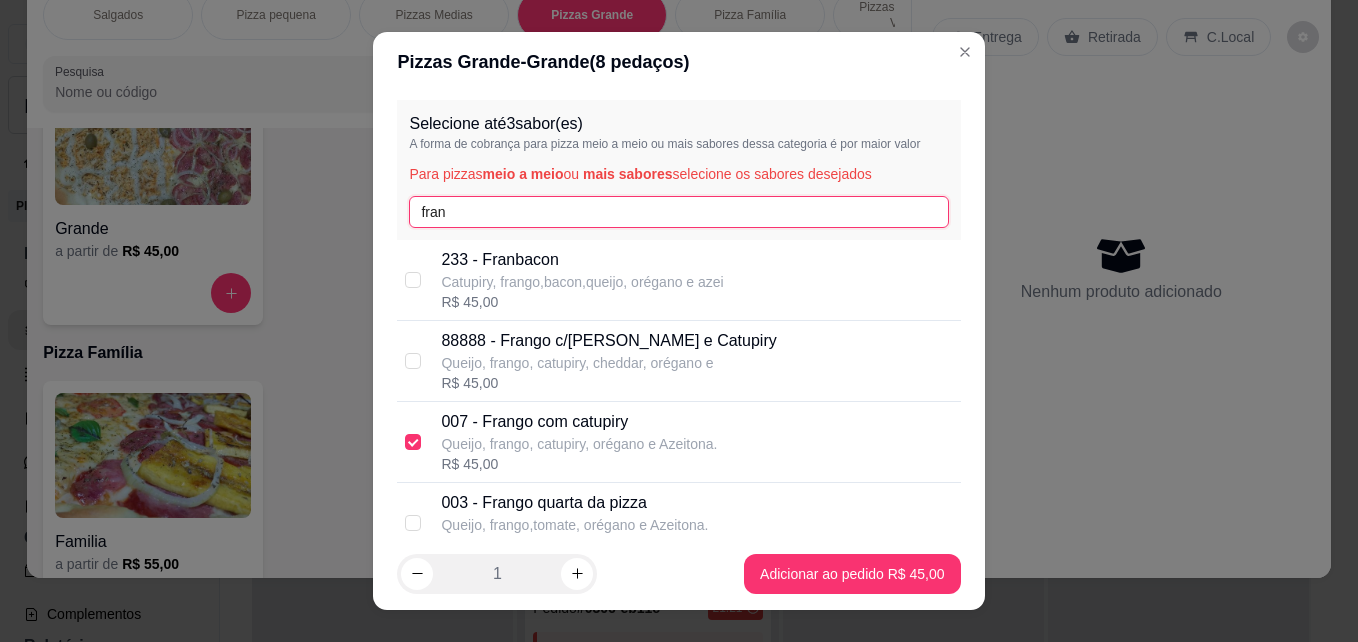 drag, startPoint x: 517, startPoint y: 212, endPoint x: 394, endPoint y: 211, distance: 123.00407 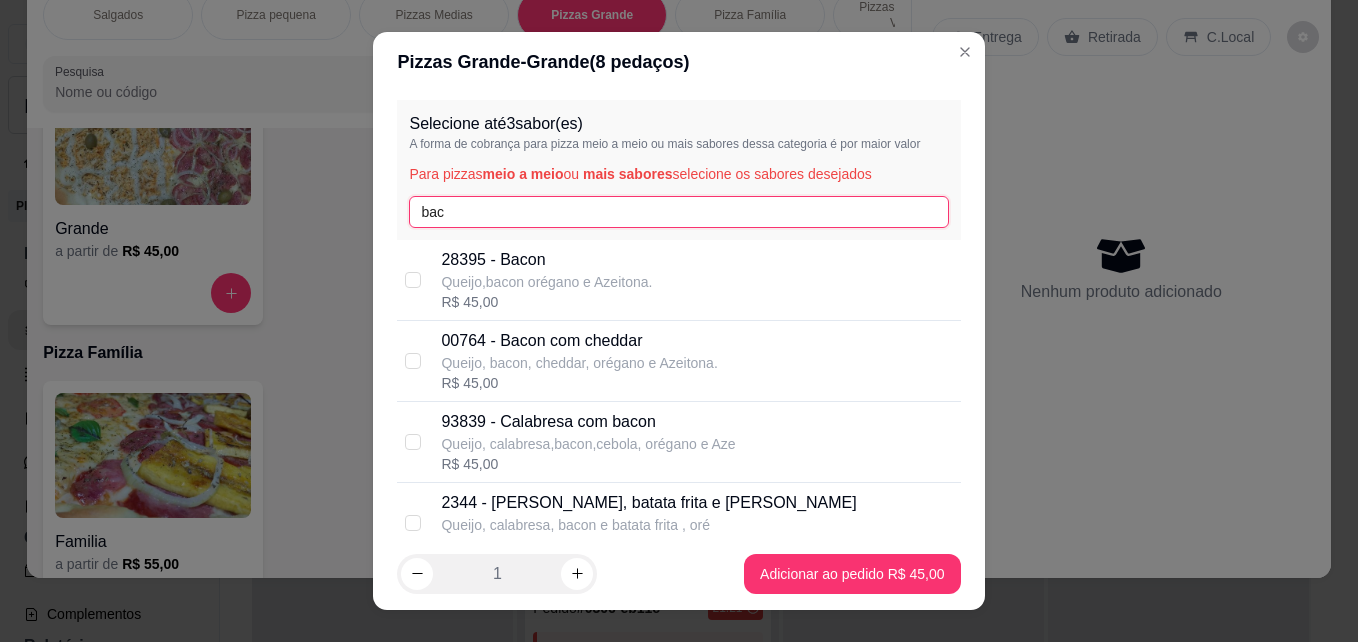 type on "bac" 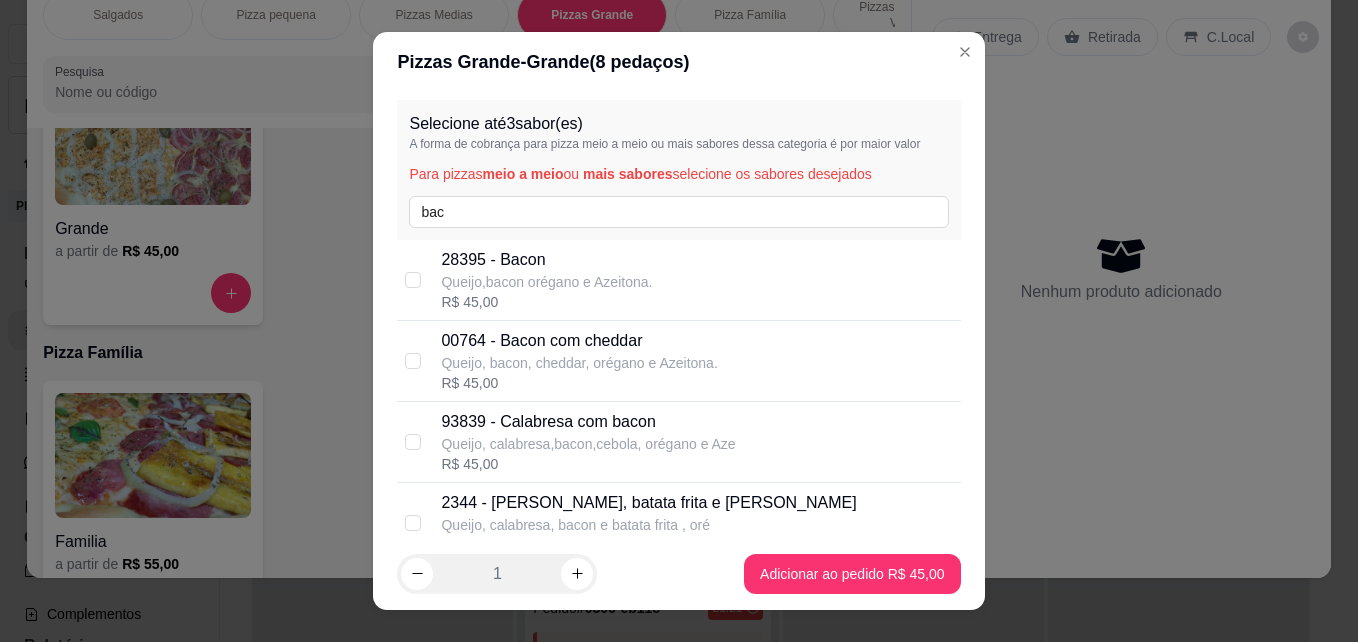 click on "93839 - Calabresa com bacon" at bounding box center (588, 422) 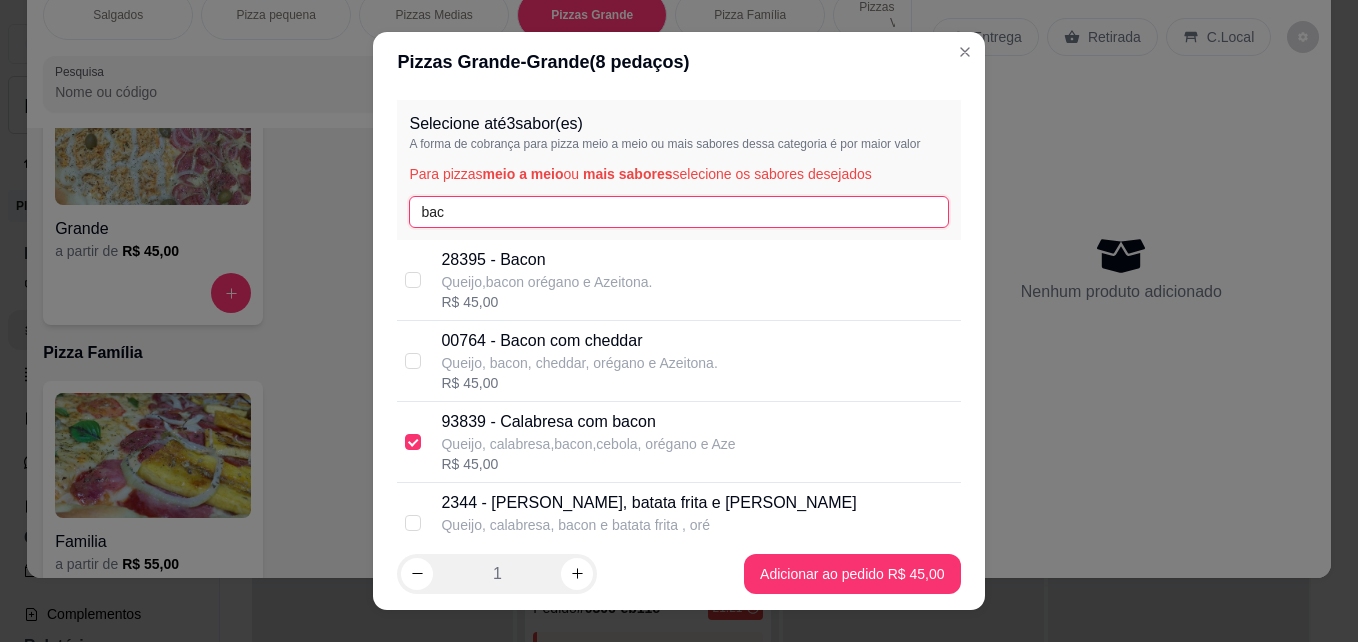 drag, startPoint x: 482, startPoint y: 219, endPoint x: 417, endPoint y: 221, distance: 65.03076 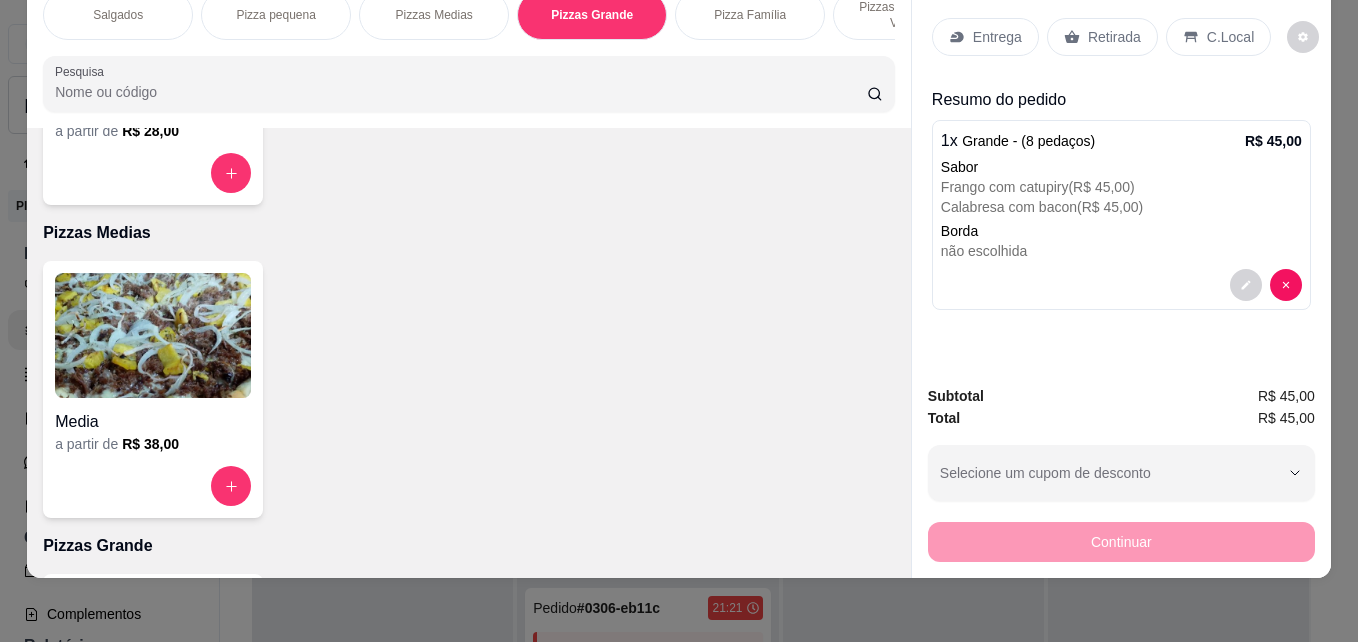 scroll, scrollTop: 0, scrollLeft: 0, axis: both 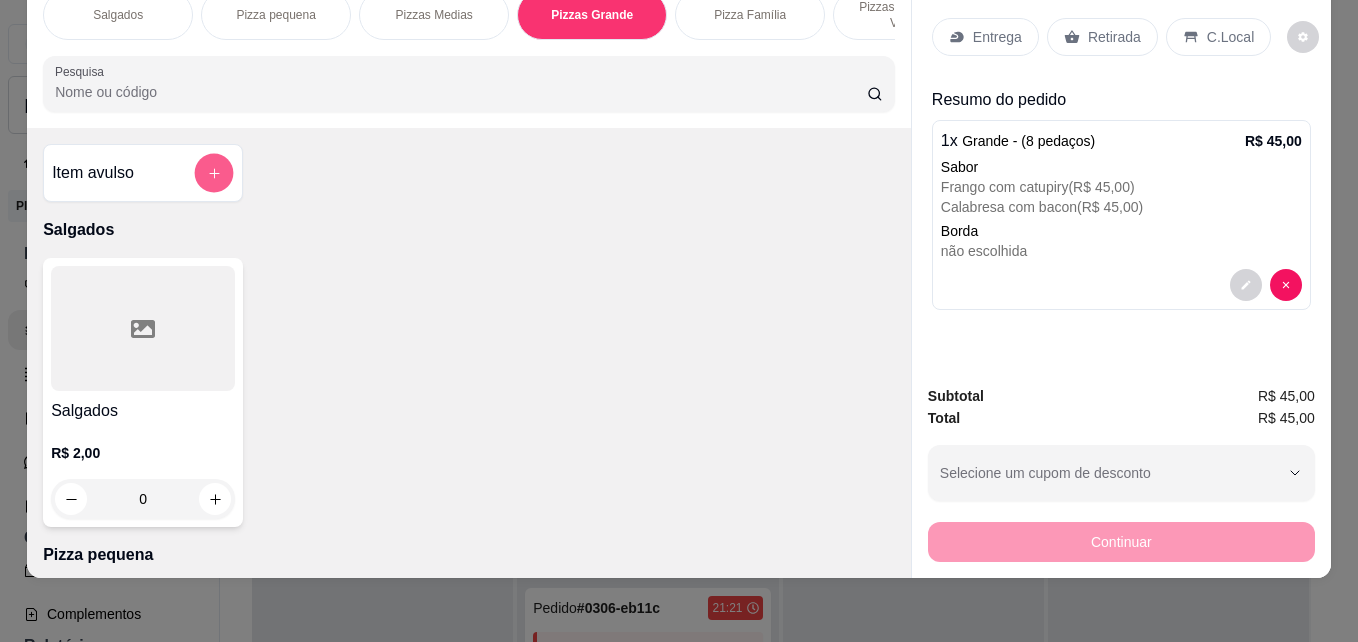 click at bounding box center [214, 173] 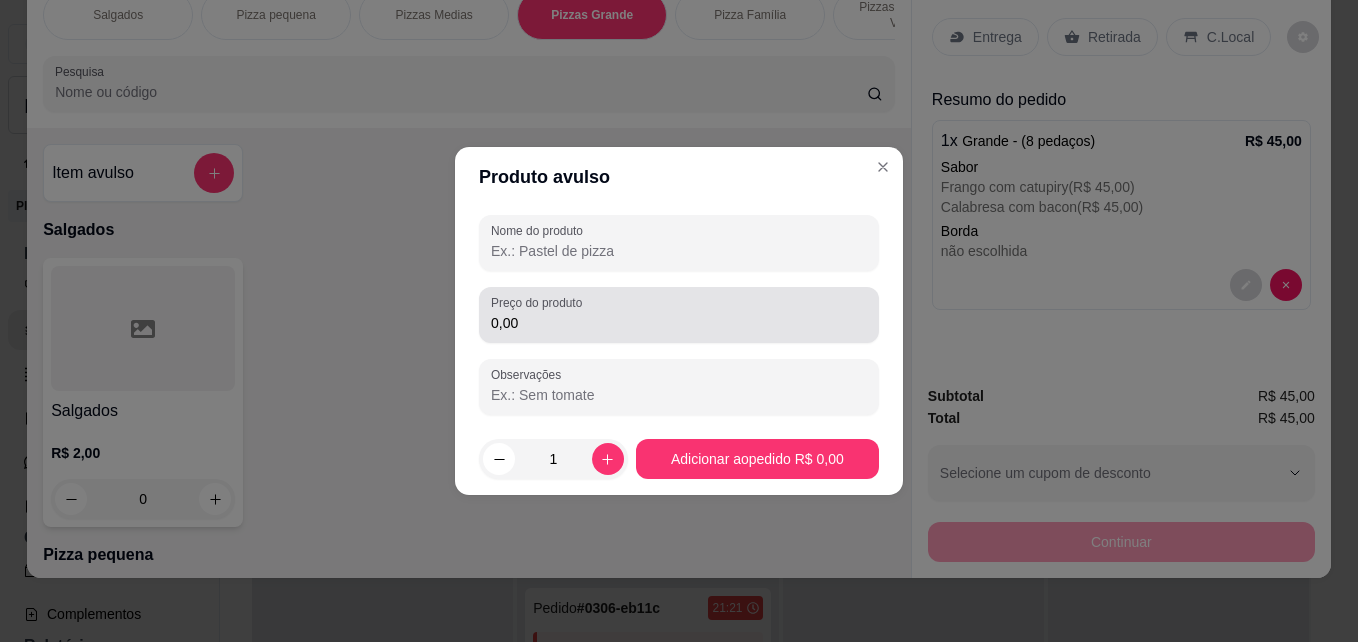 click on "Preço do produto" at bounding box center (540, 302) 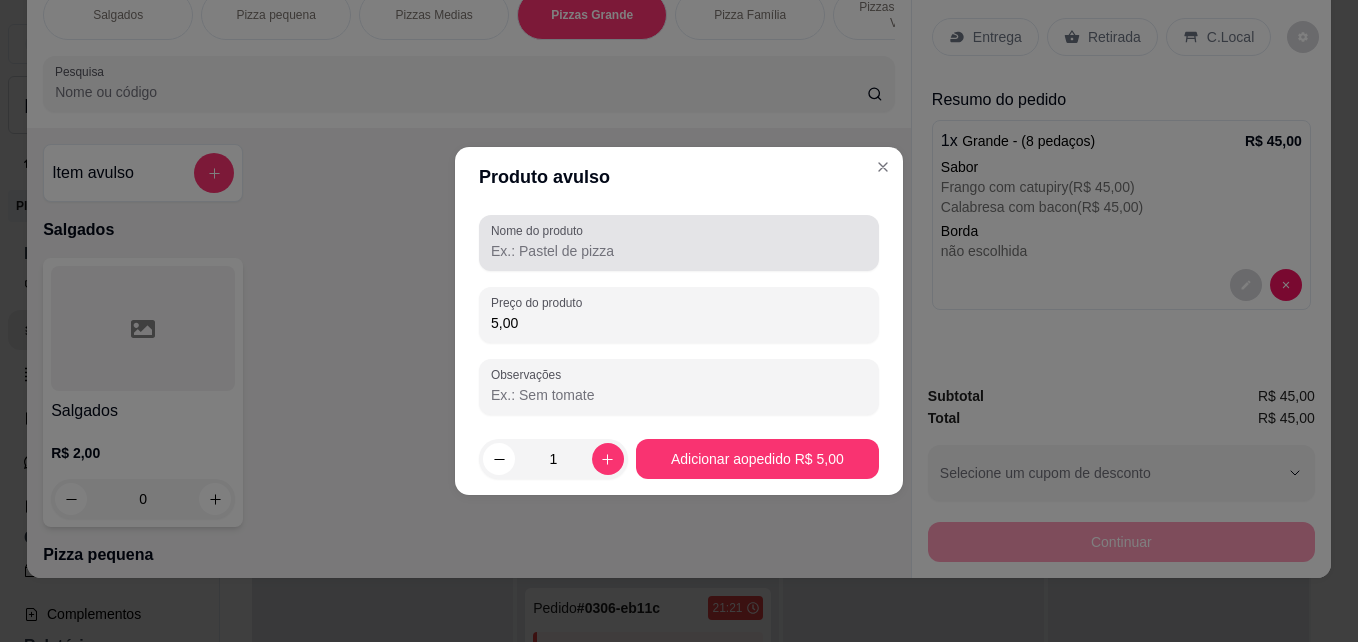 type on "5,00" 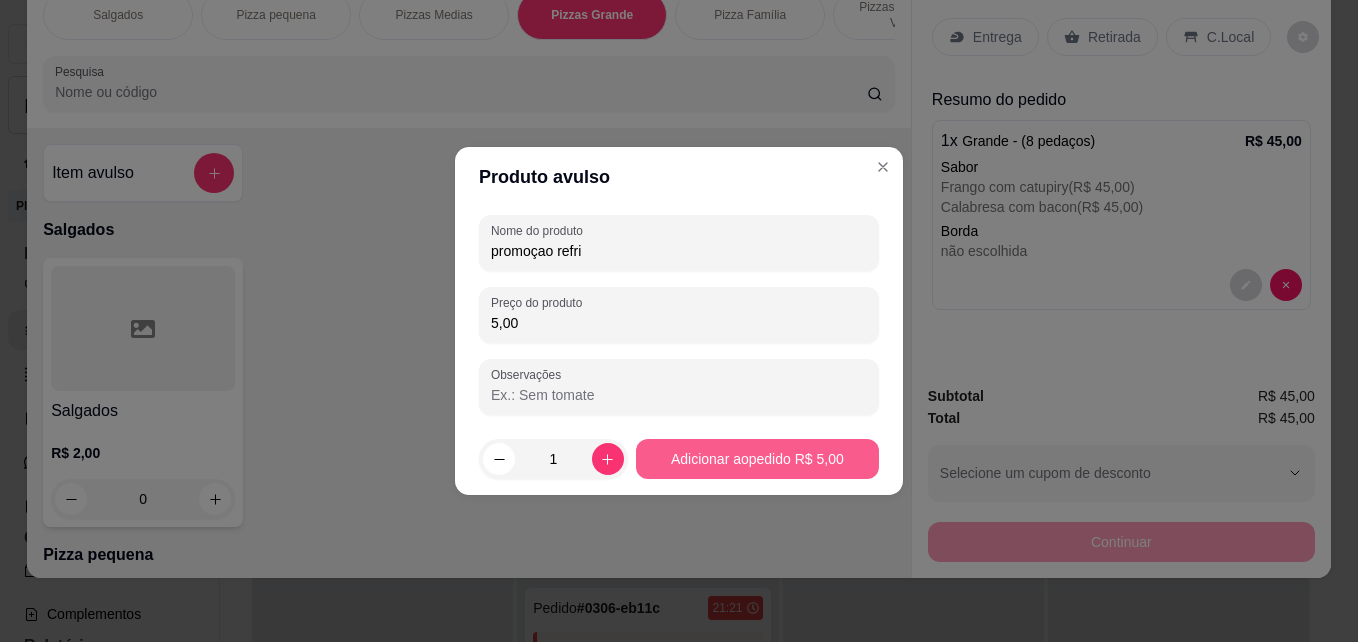 type on "promoçao refri" 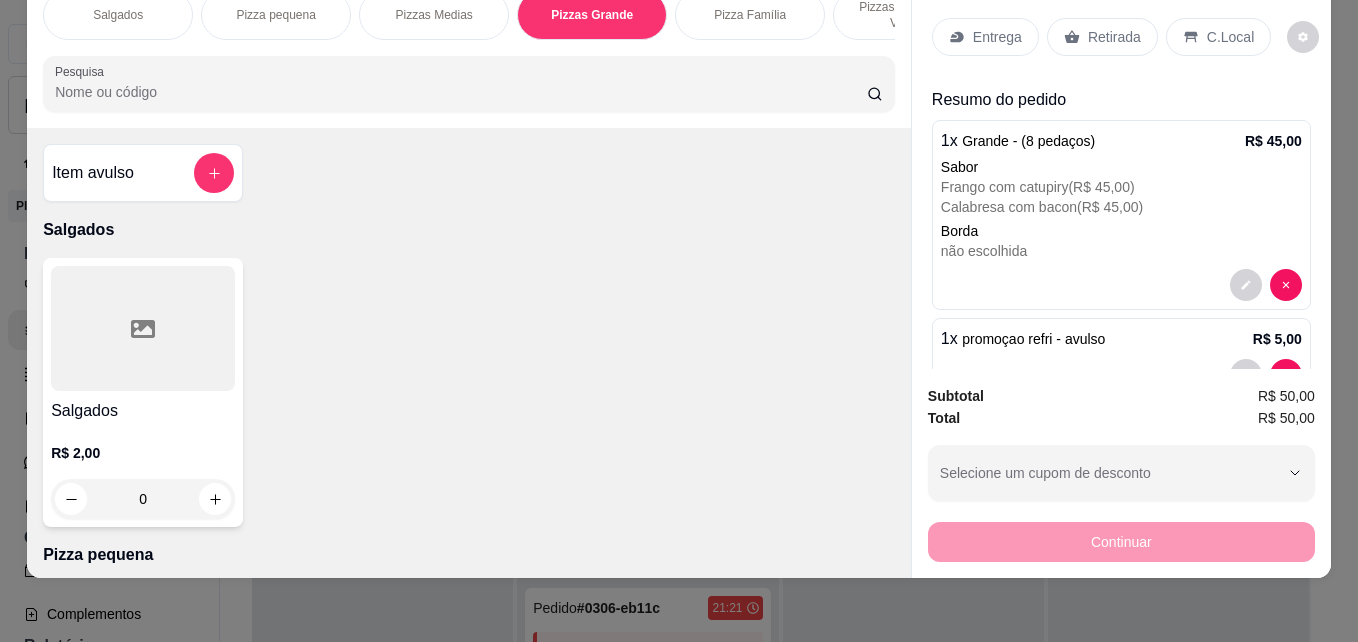 click 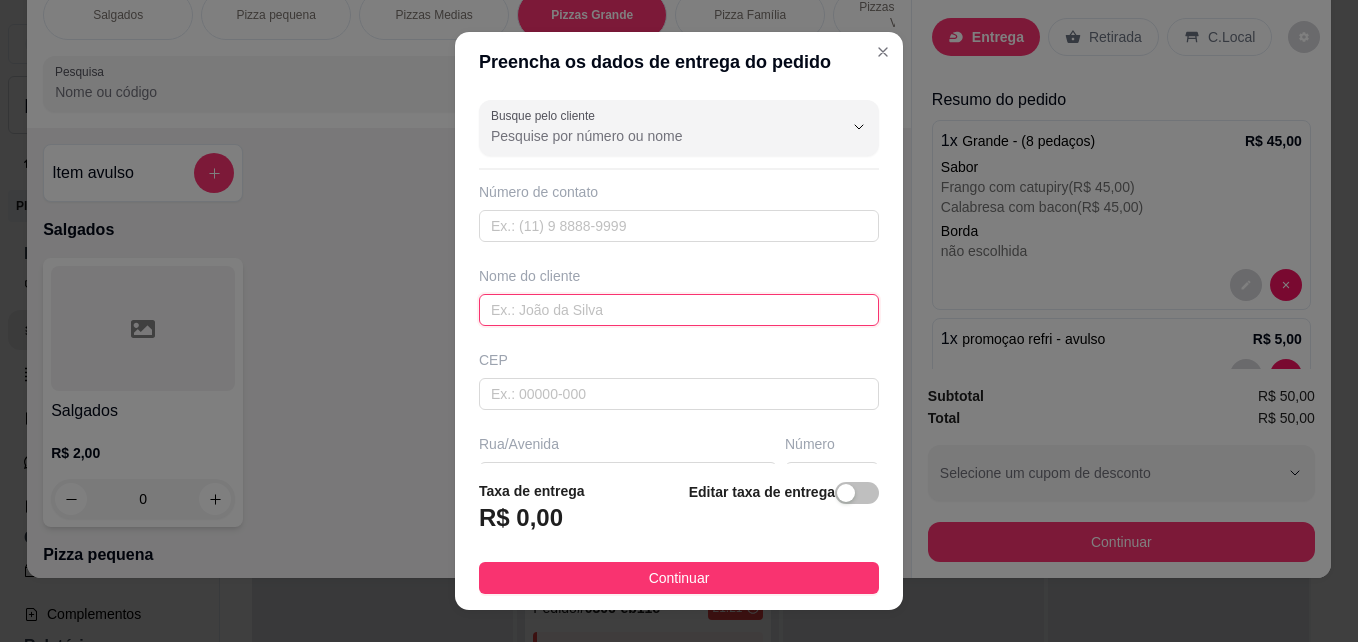 click at bounding box center (679, 310) 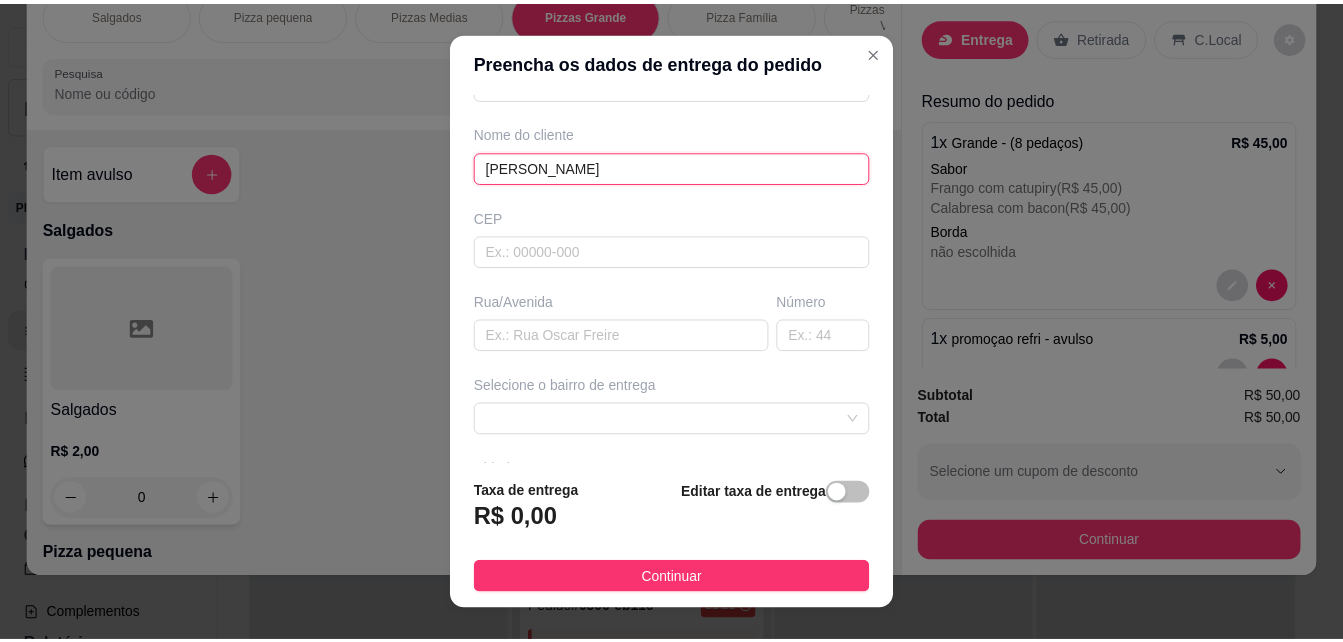 scroll, scrollTop: 302, scrollLeft: 0, axis: vertical 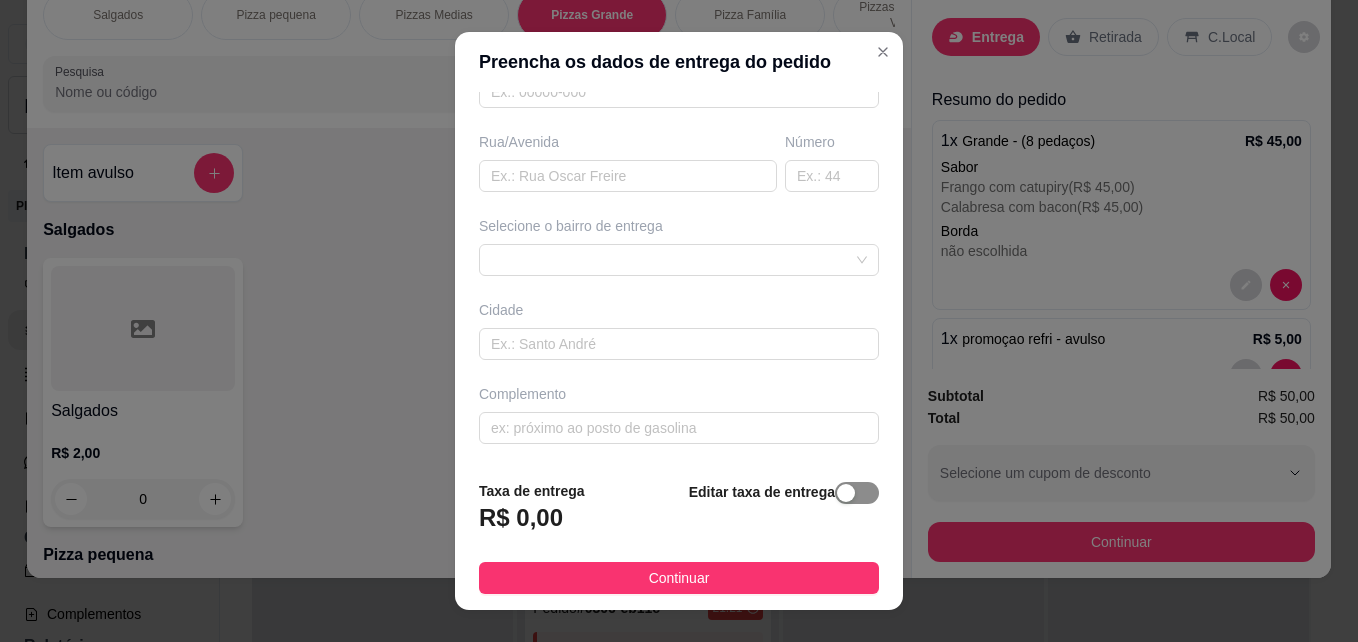 type on "[PERSON_NAME]" 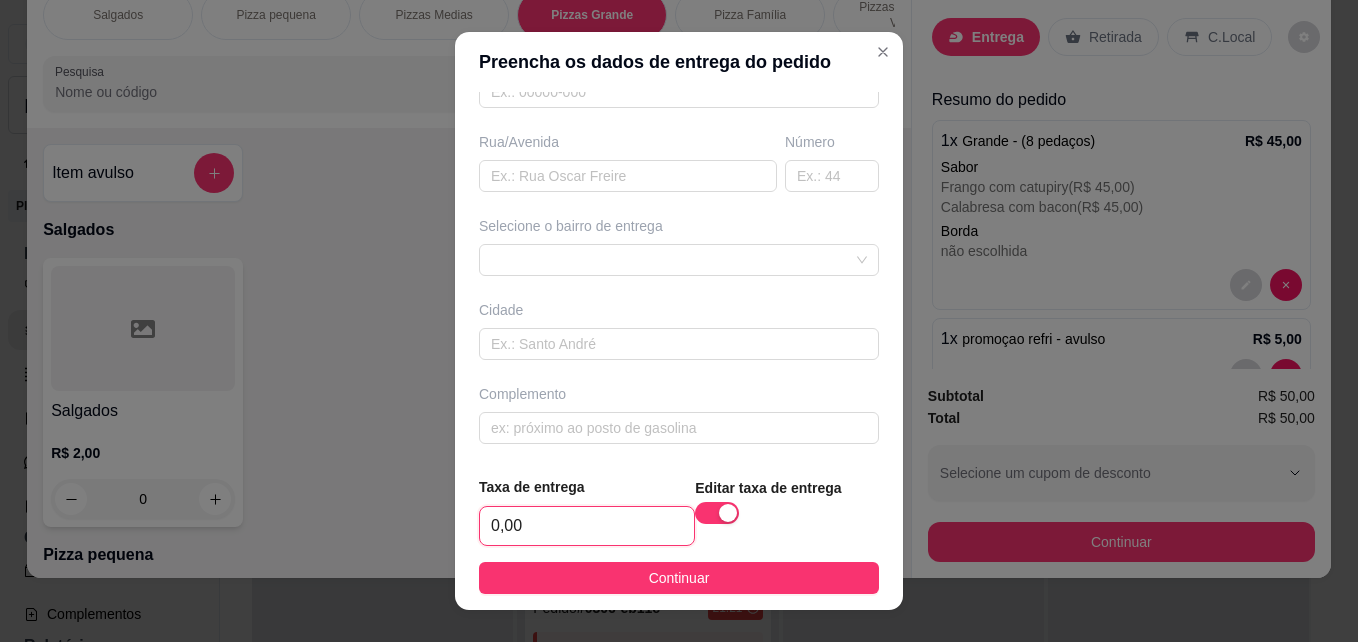 click on "0,00" at bounding box center [587, 526] 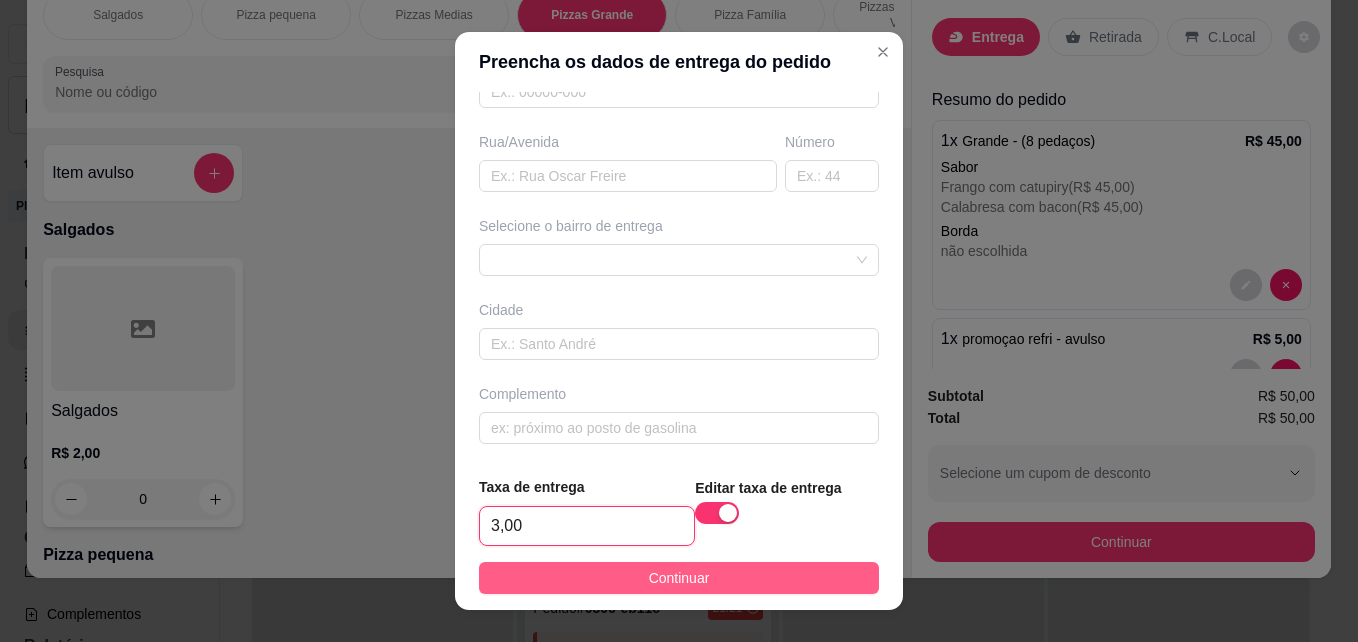 type on "3,00" 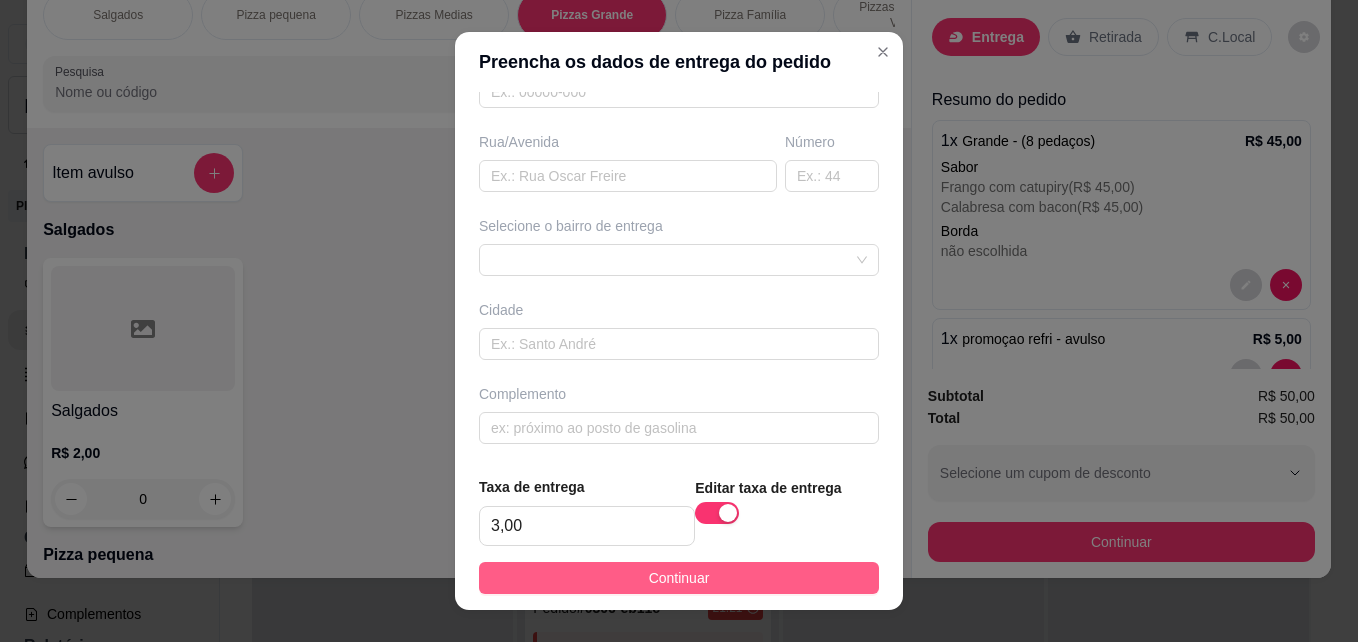 click on "Continuar" at bounding box center (679, 578) 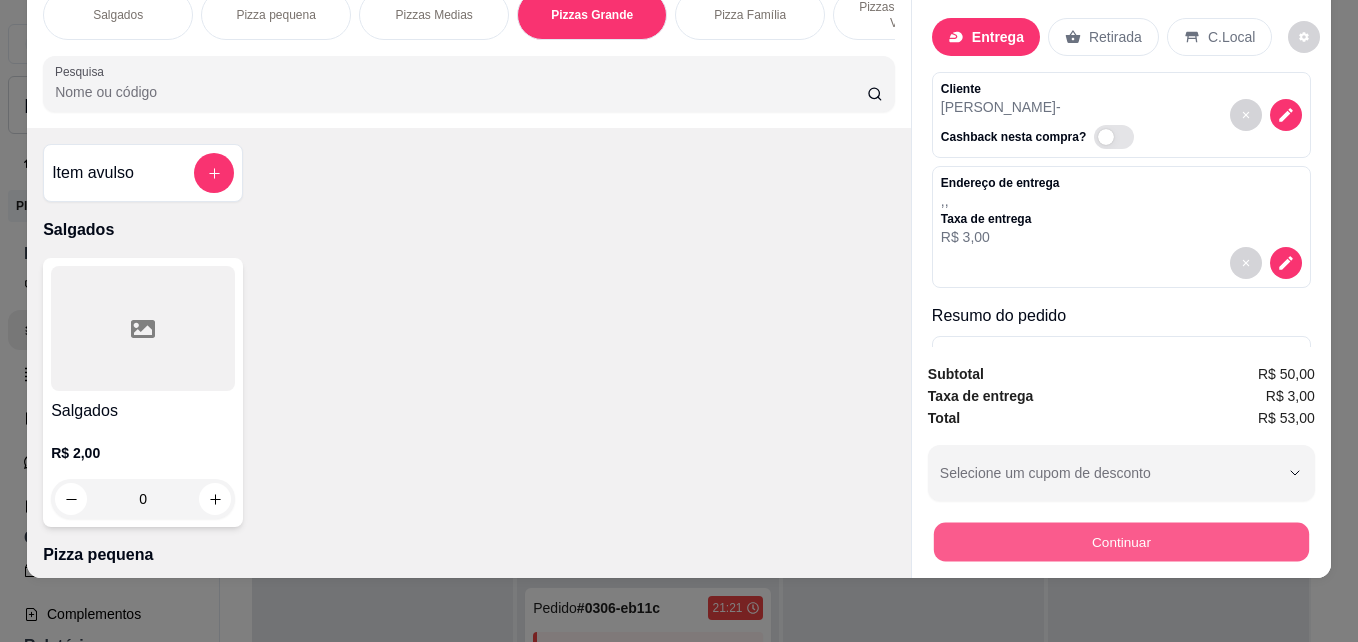 click on "Continuar" at bounding box center [1121, 541] 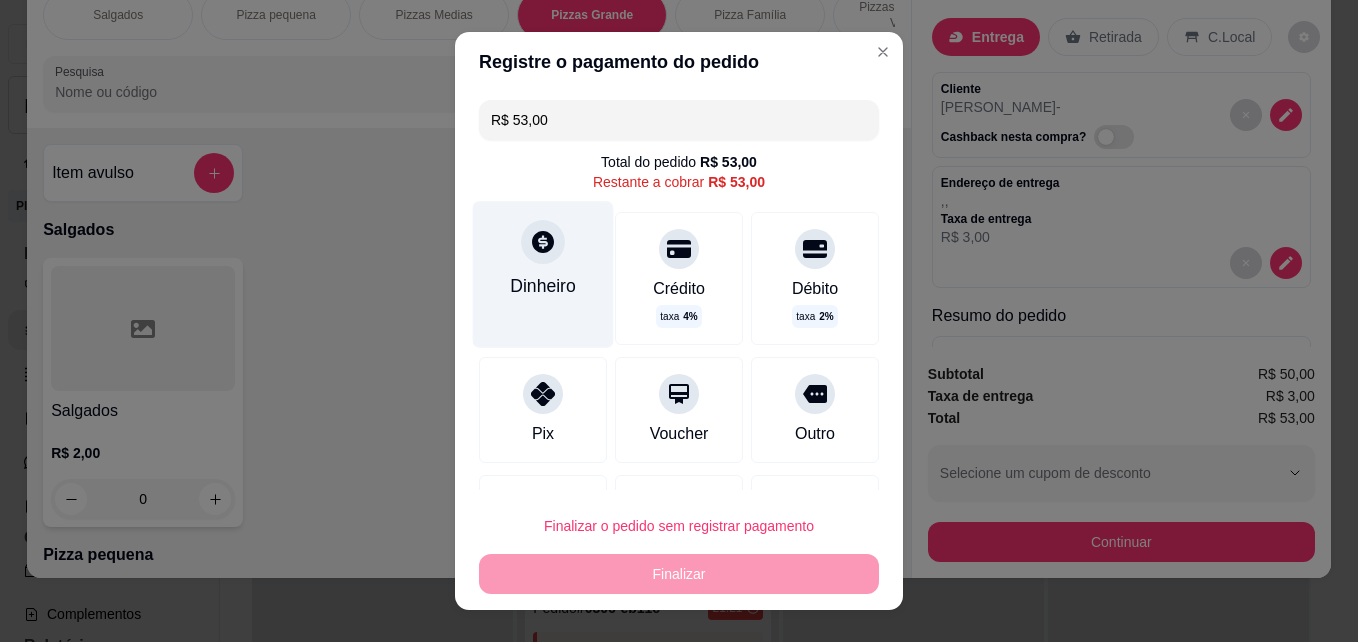 click on "Dinheiro" at bounding box center (543, 286) 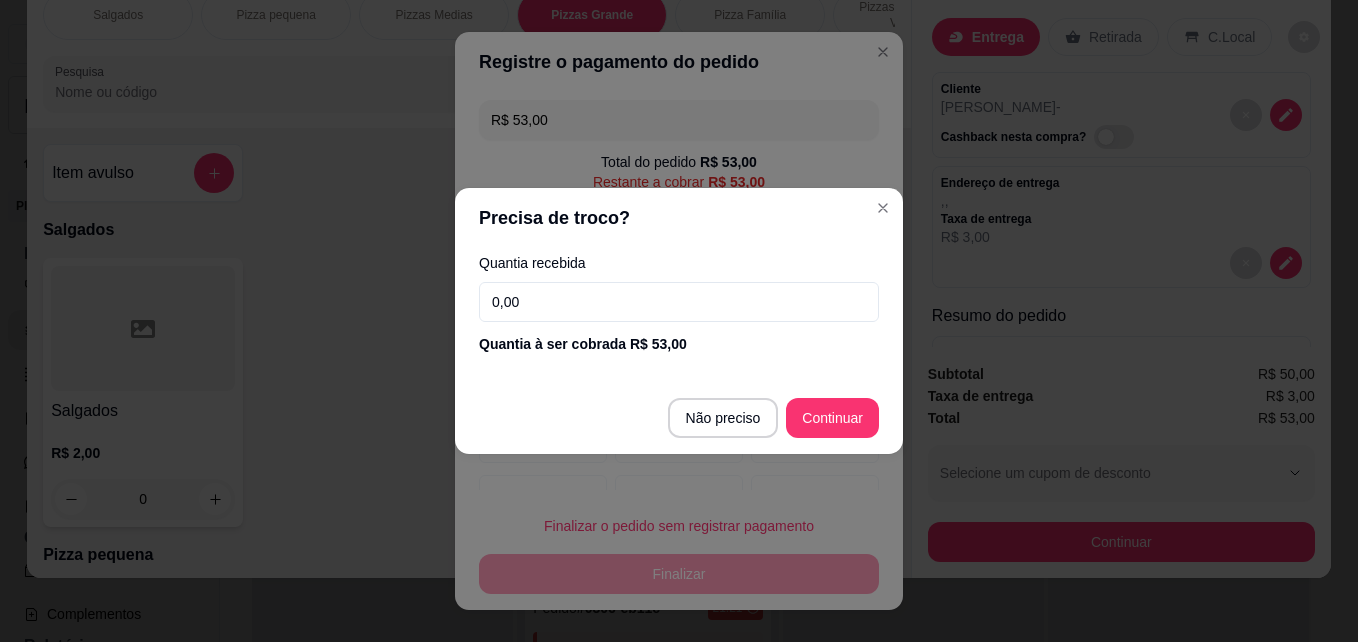 click on "0,00" at bounding box center [679, 302] 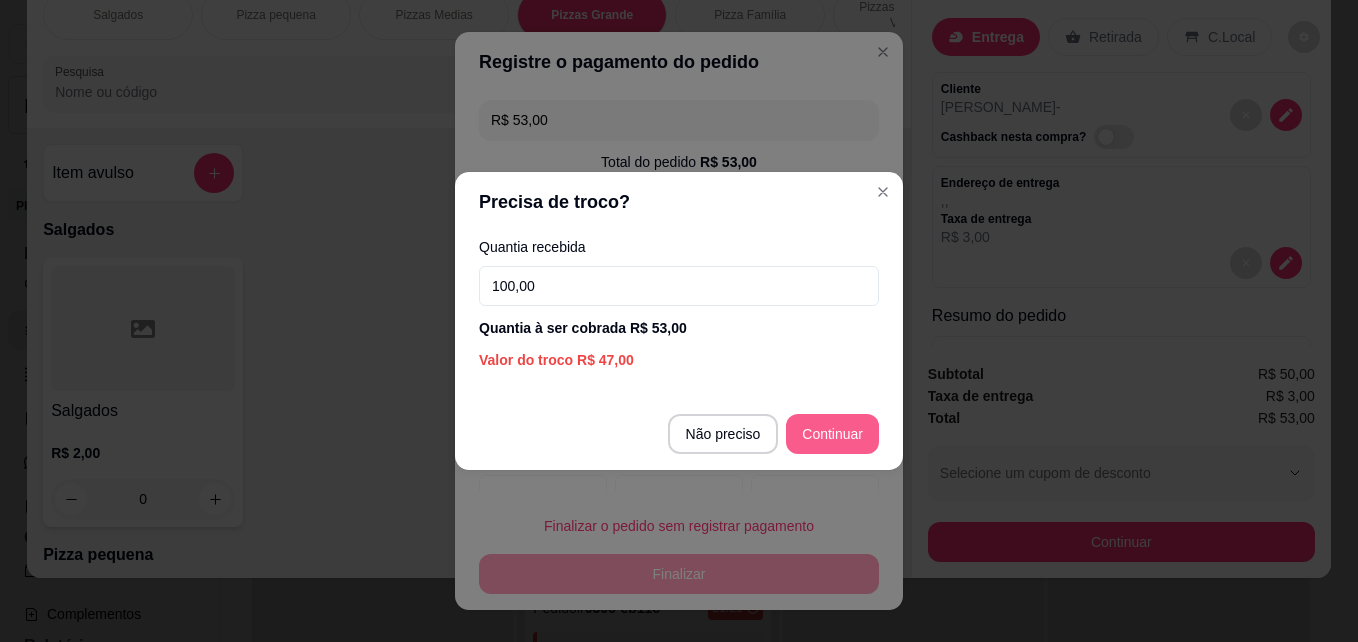 type on "100,00" 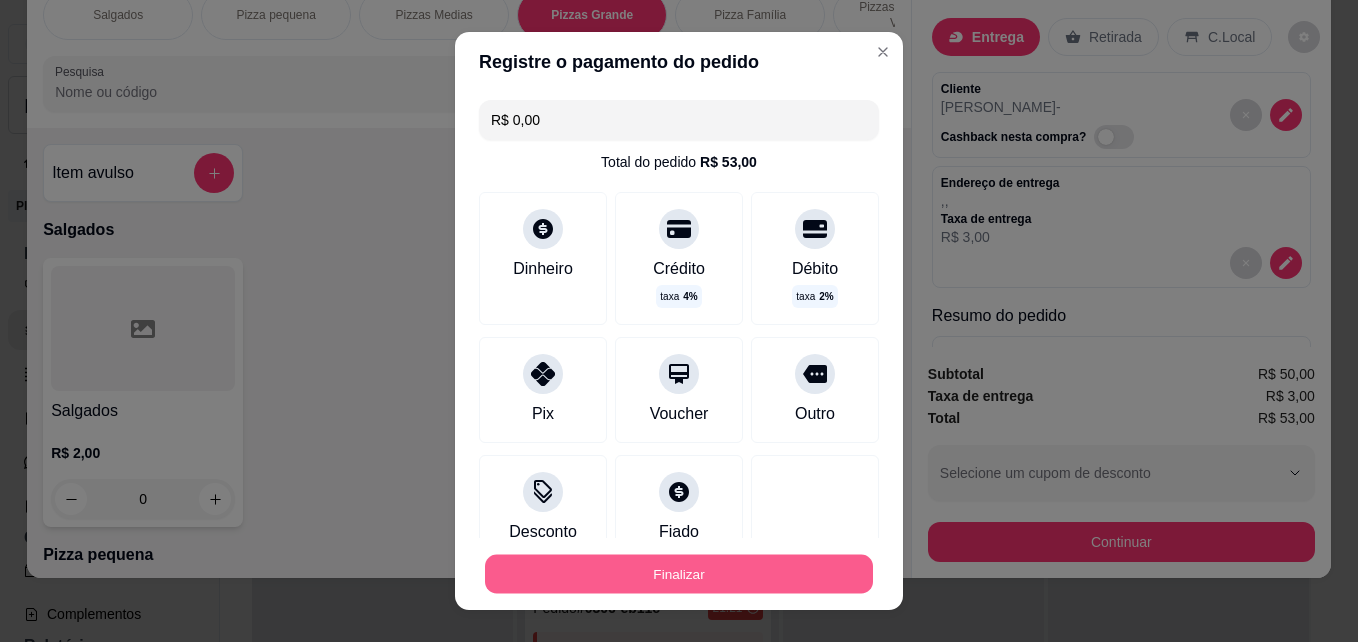click on "Finalizar" at bounding box center (679, 574) 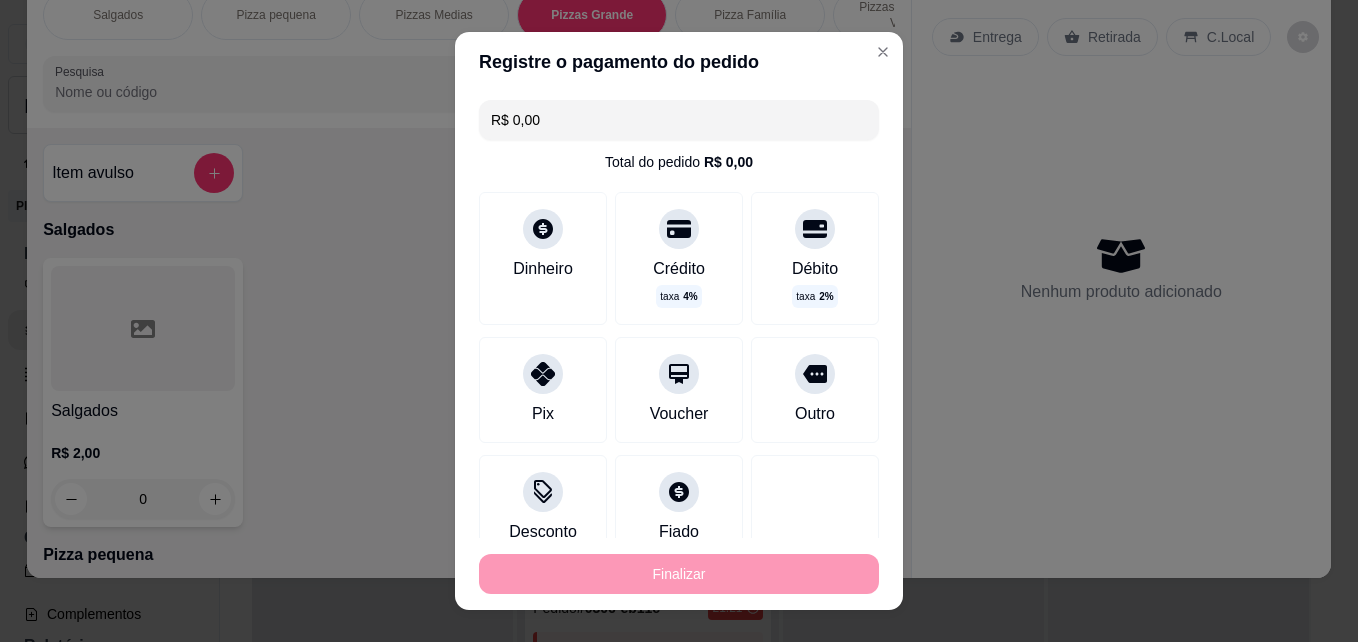 type on "-R$ 53,00" 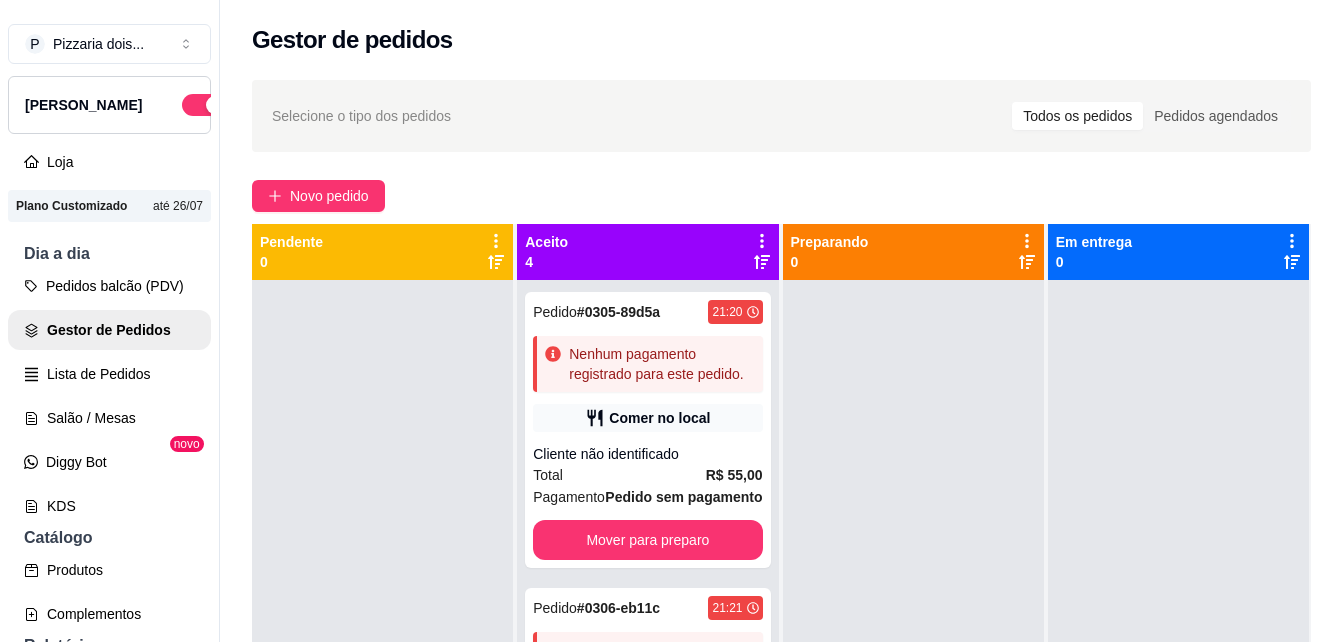 scroll, scrollTop: 56, scrollLeft: 0, axis: vertical 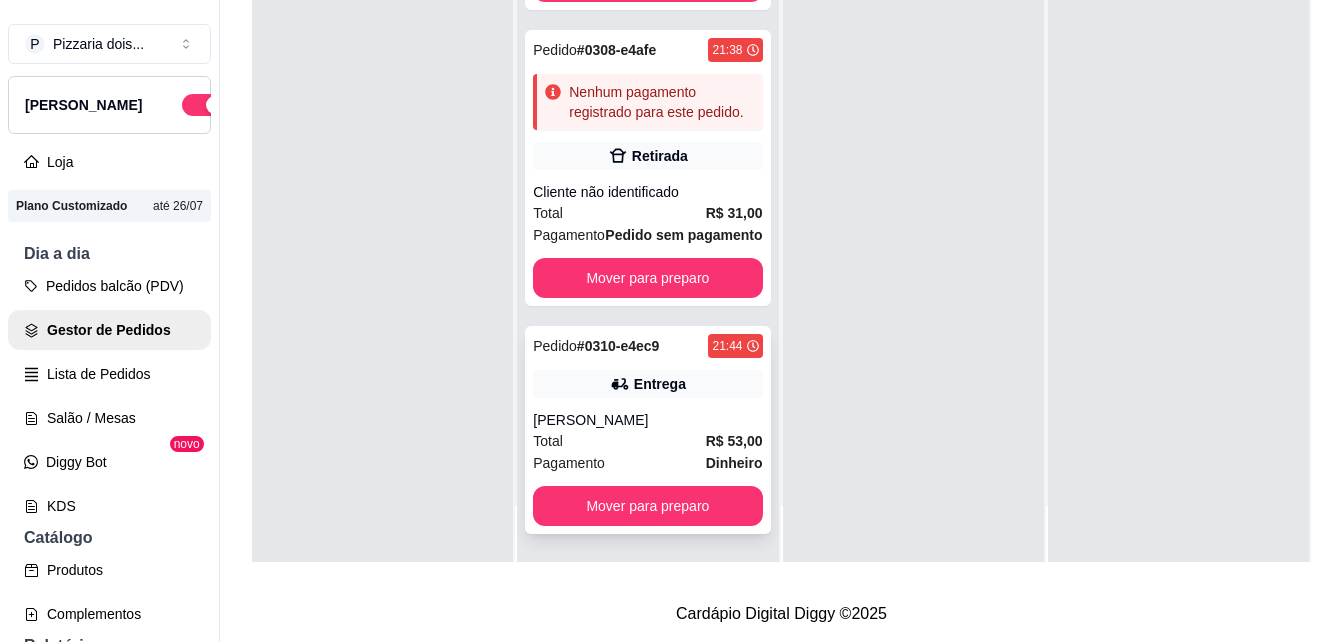 click on "[PERSON_NAME]" at bounding box center (647, 420) 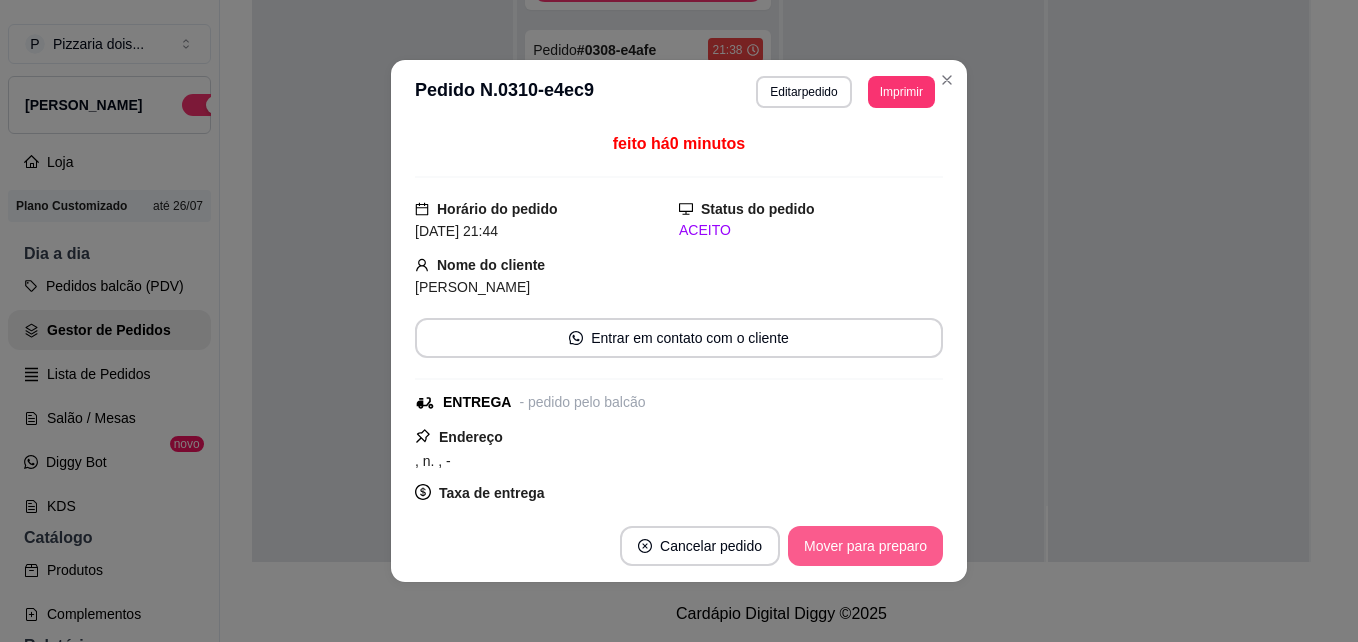 click on "Mover para preparo" at bounding box center (865, 546) 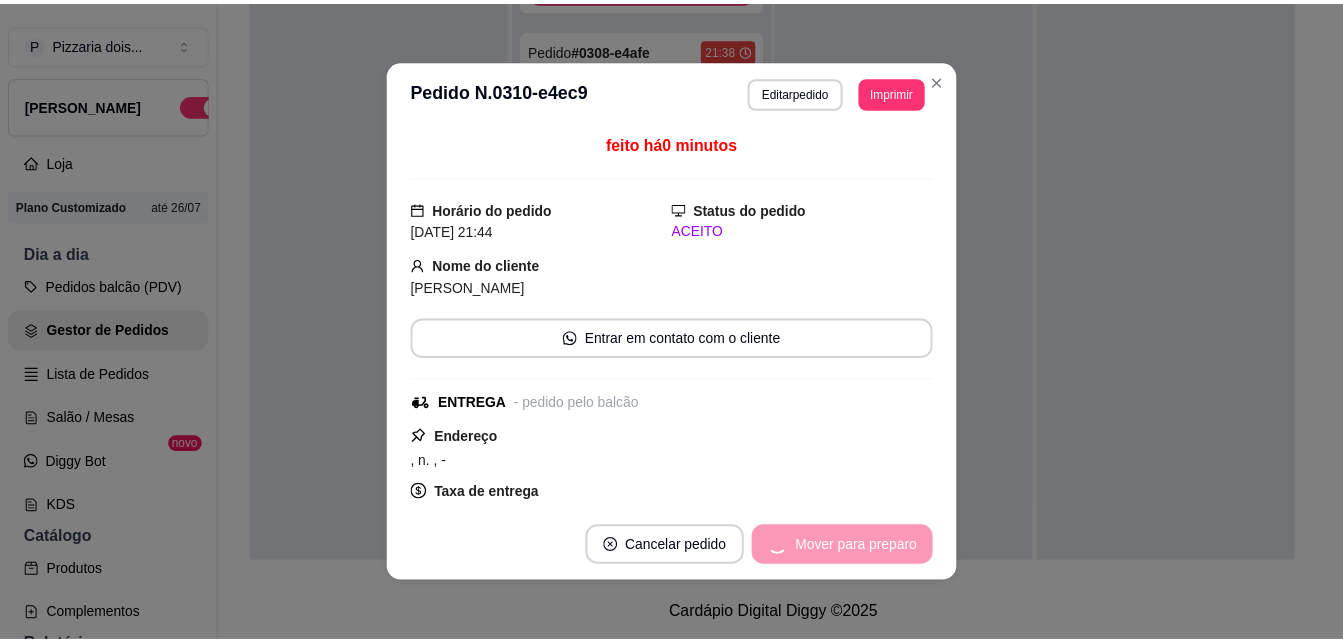 scroll, scrollTop: 392, scrollLeft: 0, axis: vertical 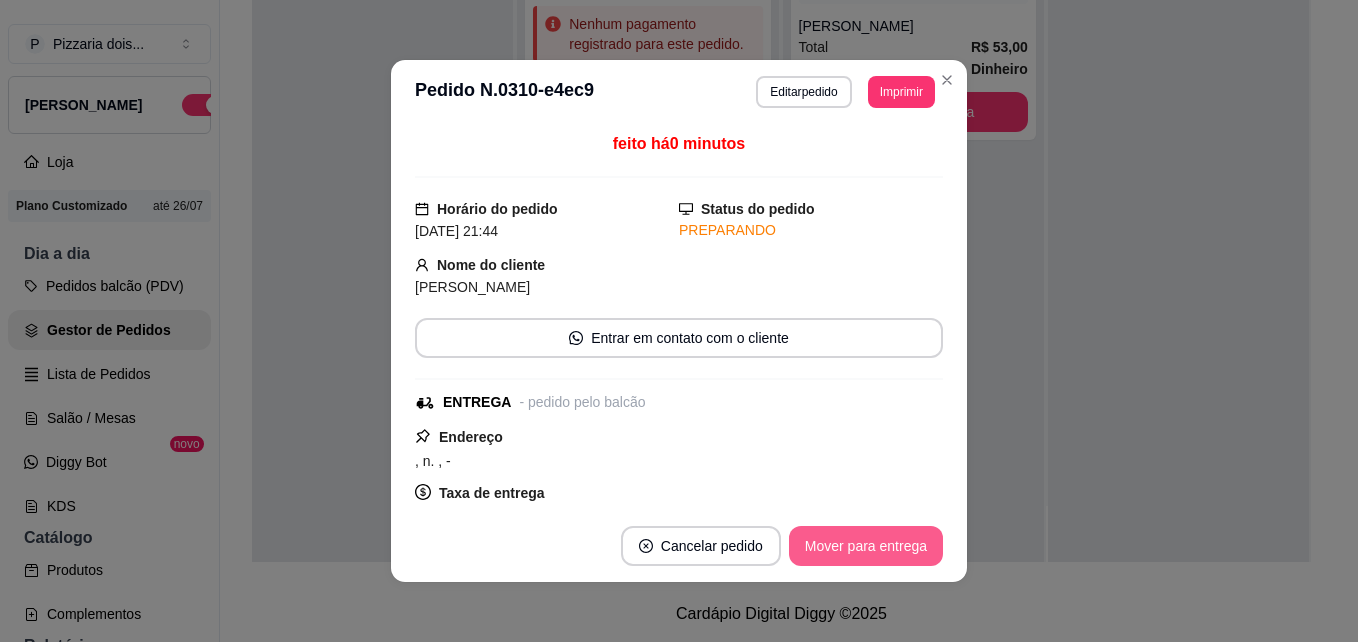 click on "Mover para entrega" at bounding box center [866, 546] 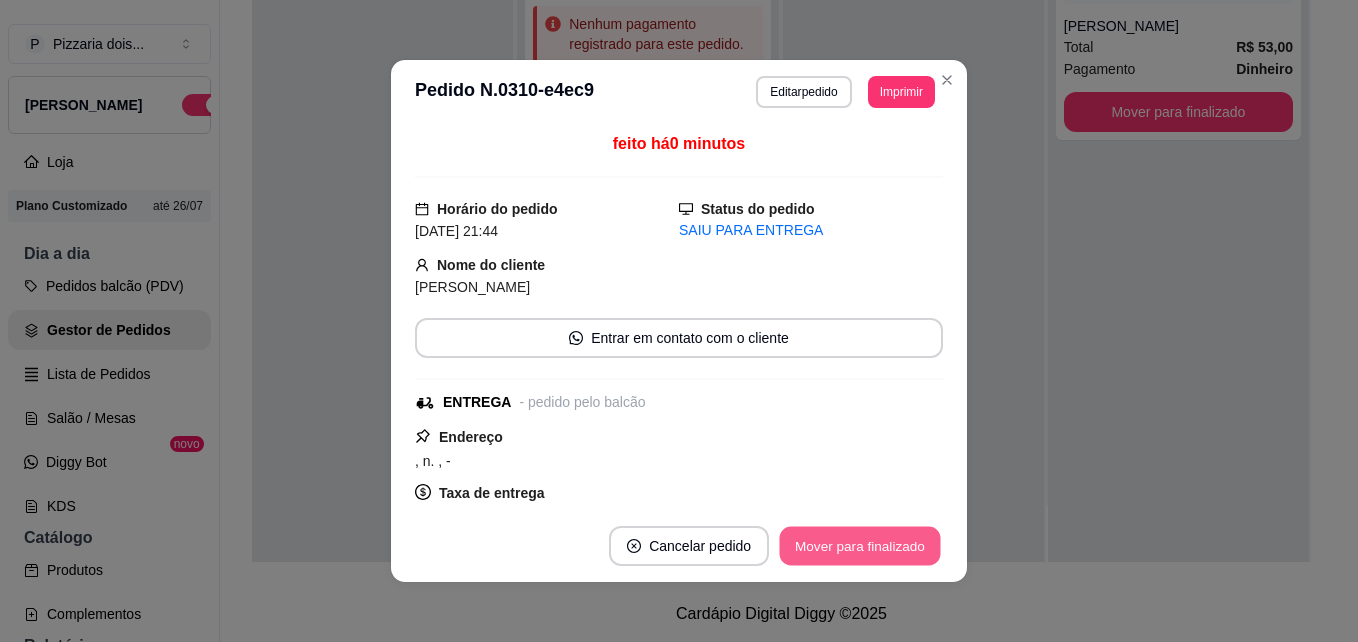 click on "Mover para finalizado" at bounding box center [860, 546] 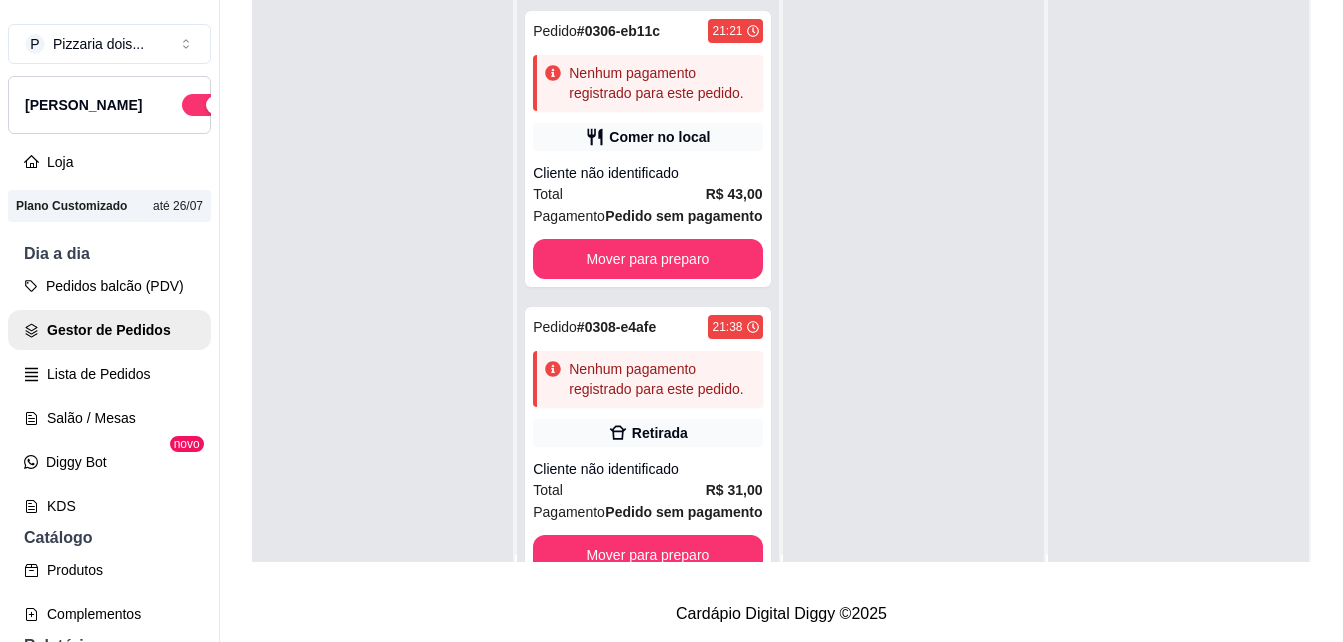 scroll, scrollTop: 0, scrollLeft: 0, axis: both 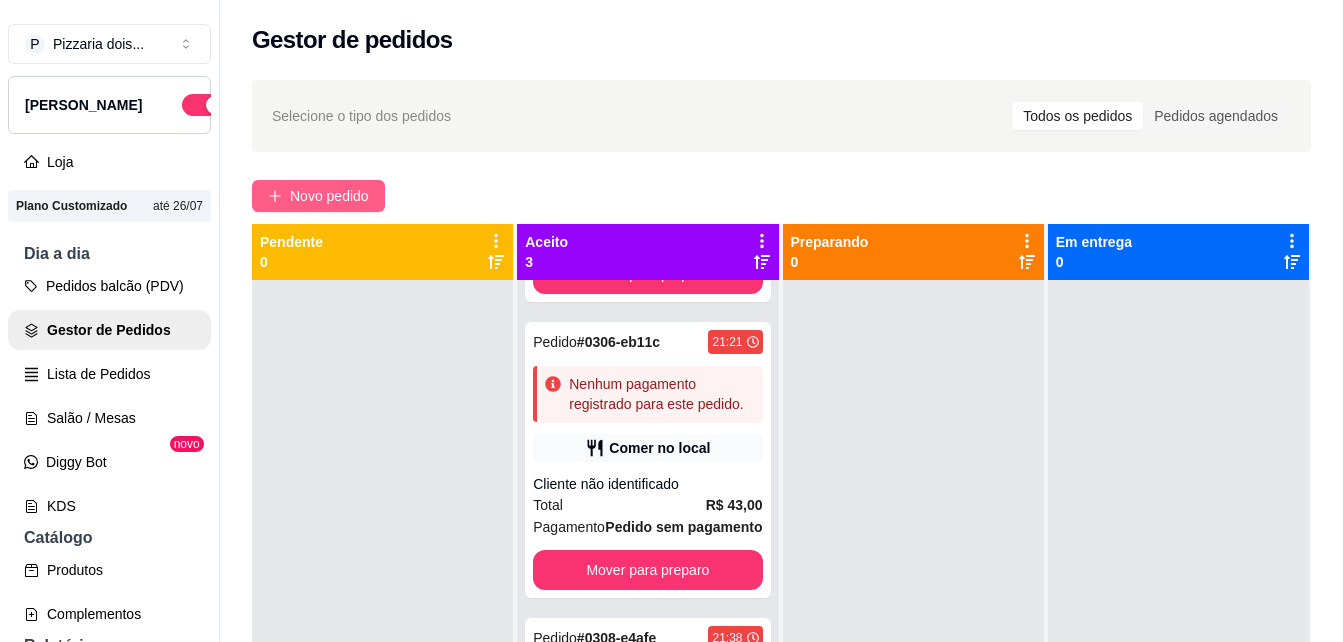 click on "Novo pedido" at bounding box center [329, 196] 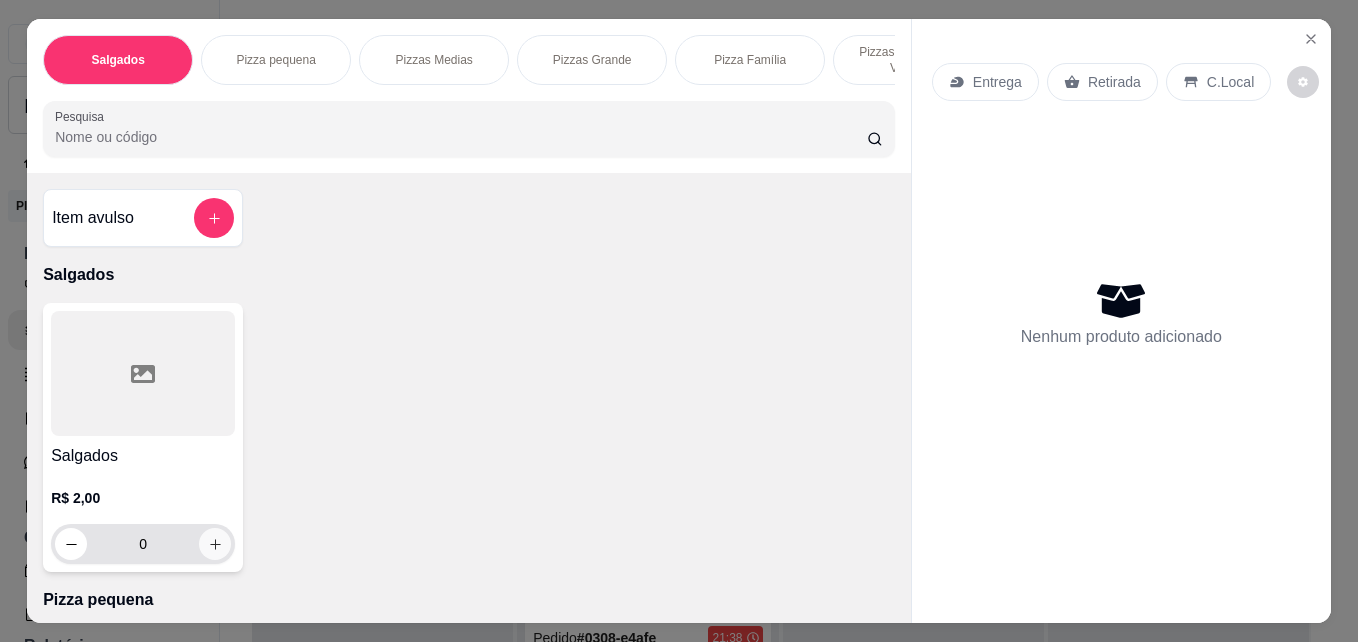 click at bounding box center (215, 544) 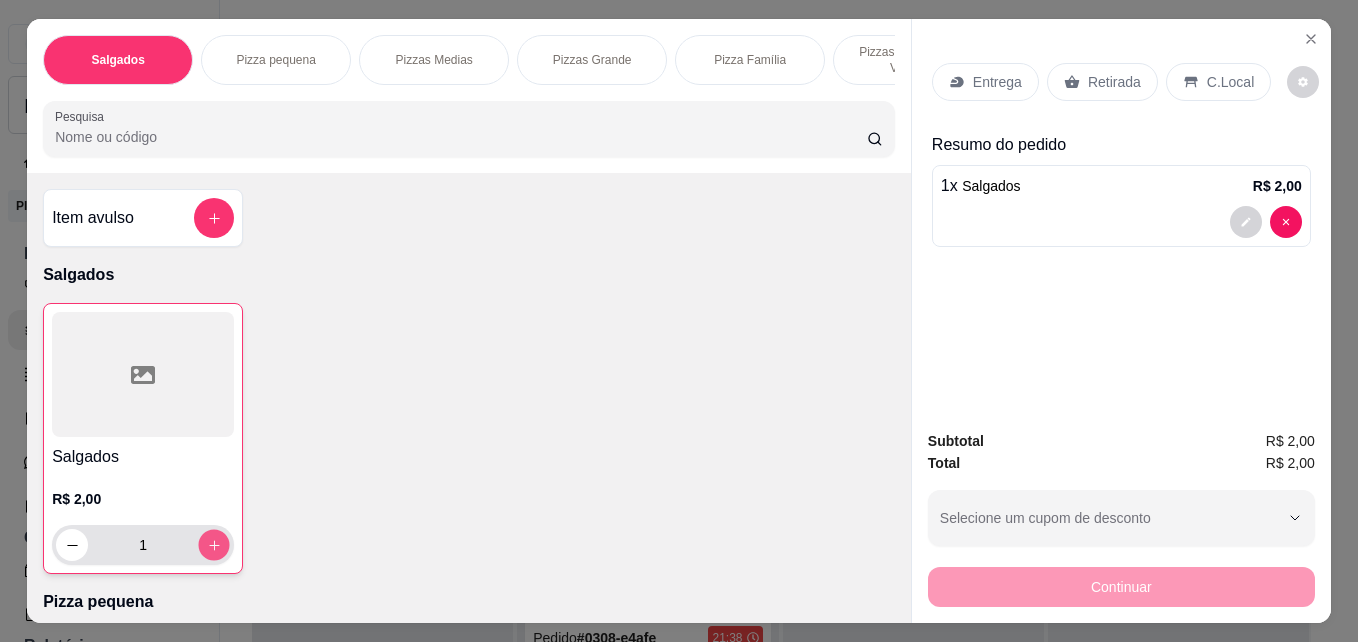 click at bounding box center (214, 545) 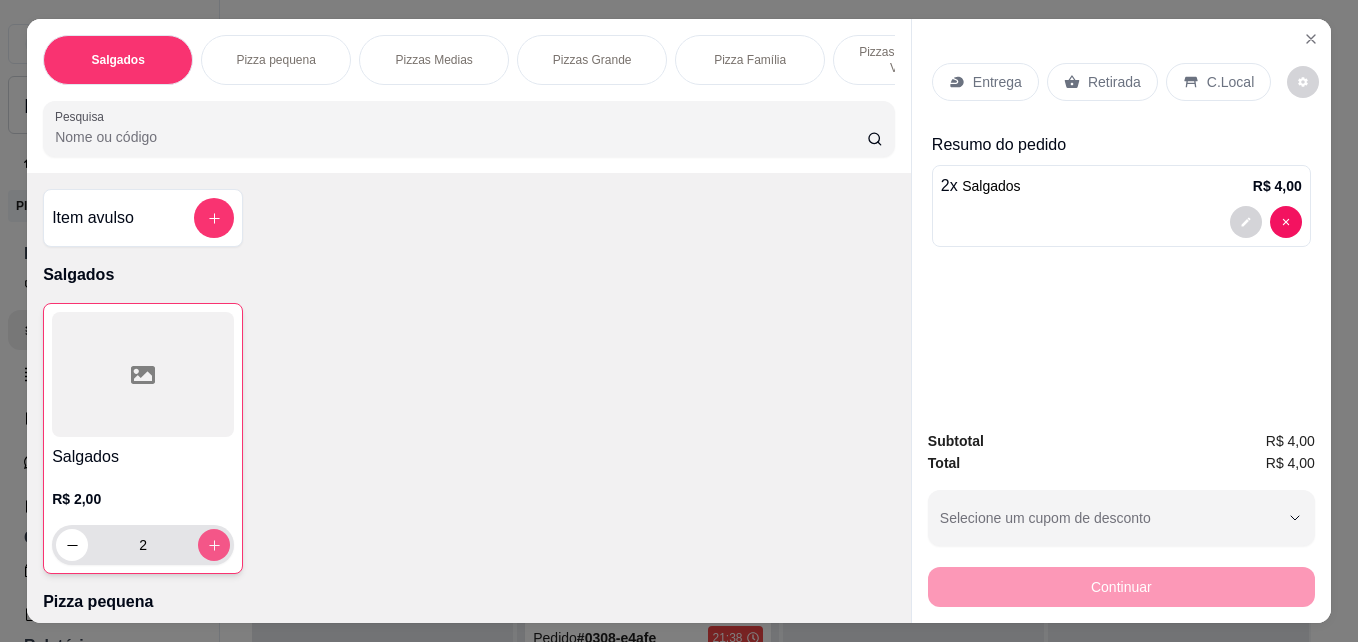 click at bounding box center [214, 545] 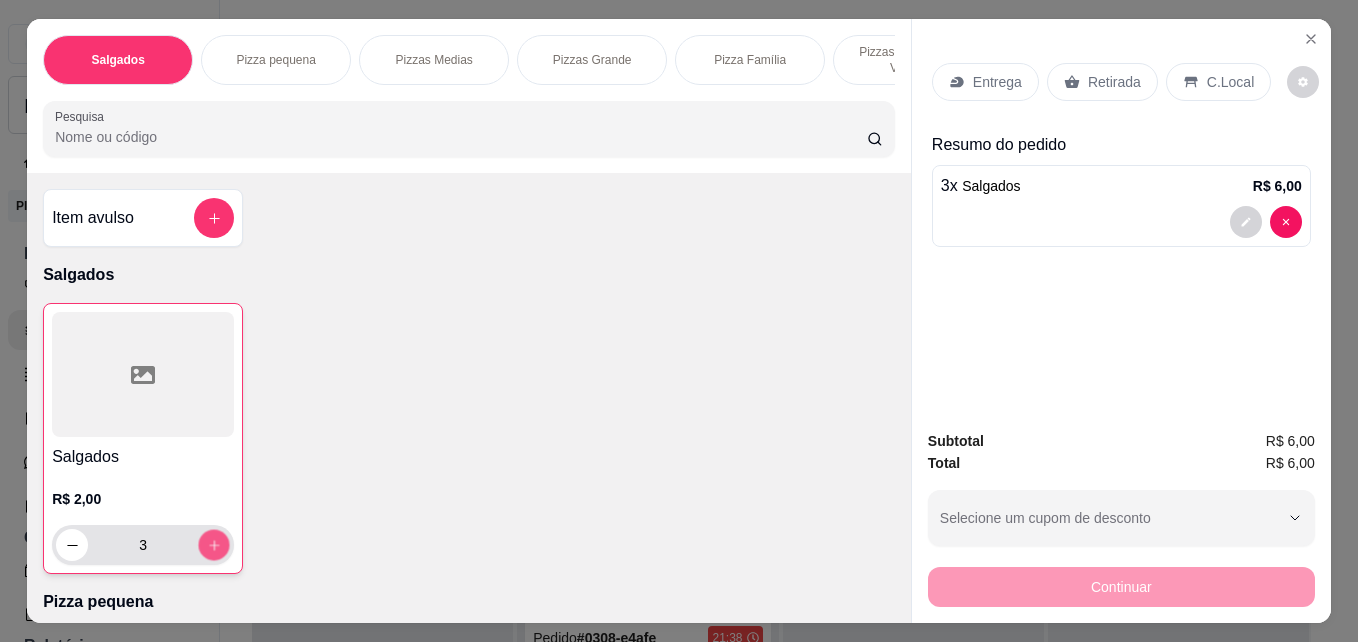 click at bounding box center (214, 545) 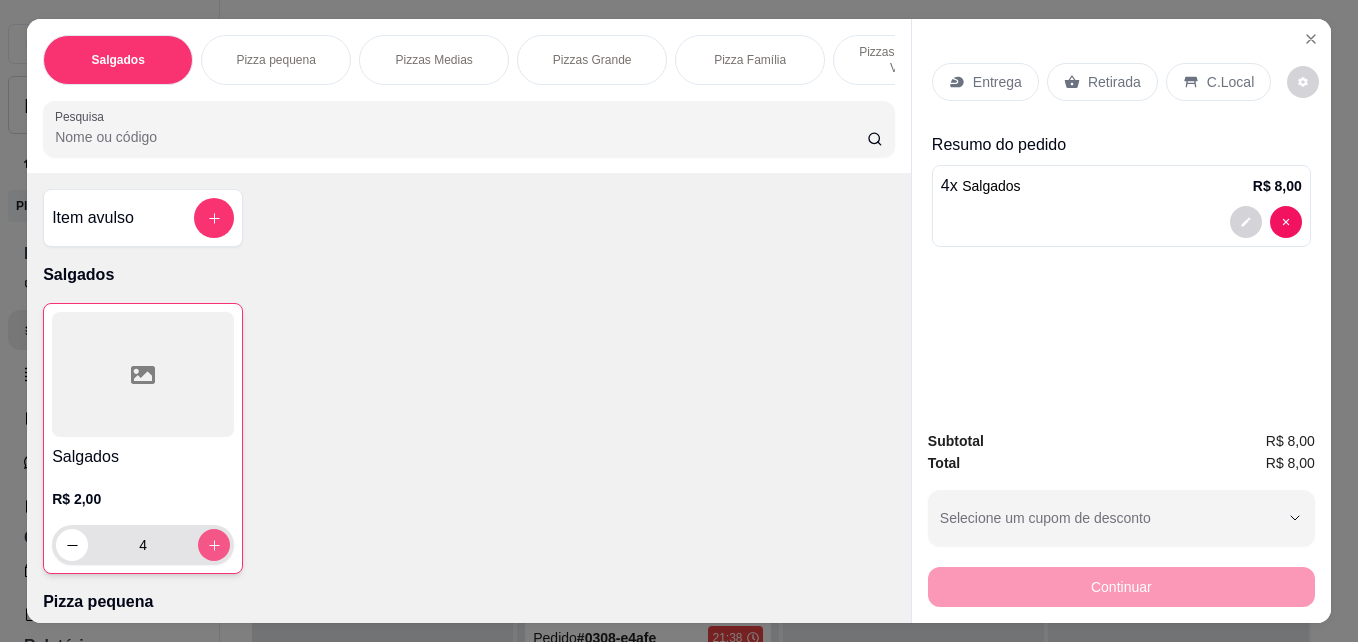 click at bounding box center (214, 545) 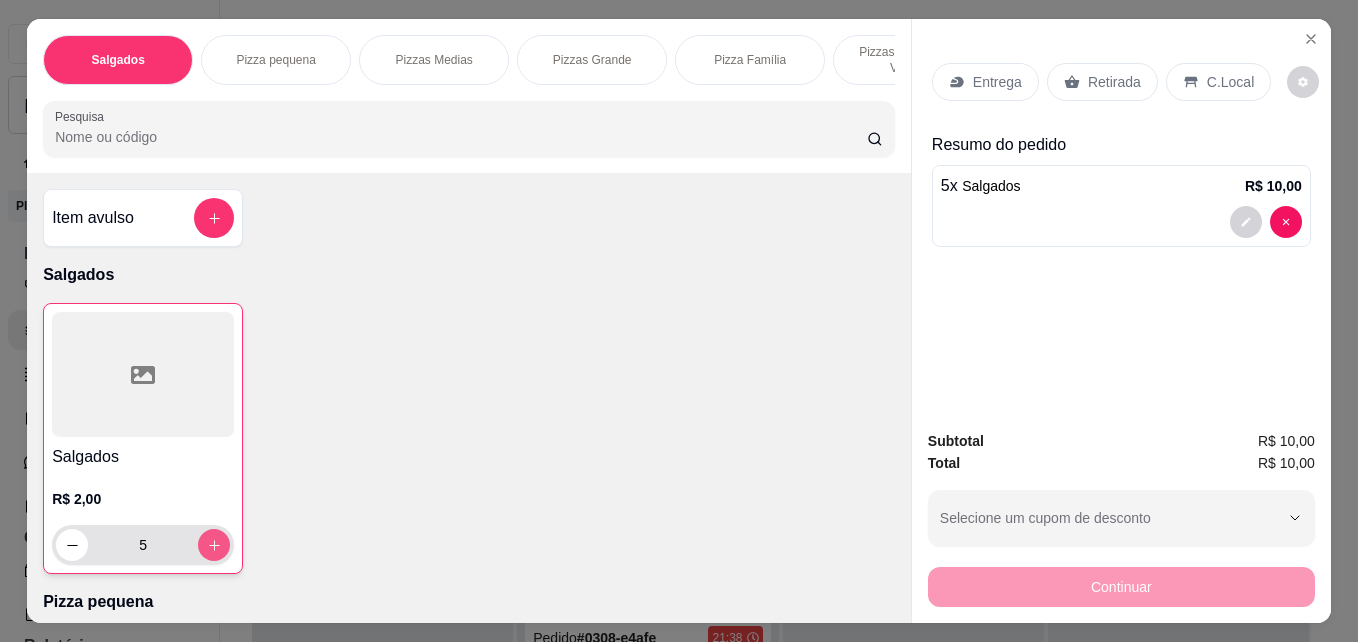 click at bounding box center [214, 545] 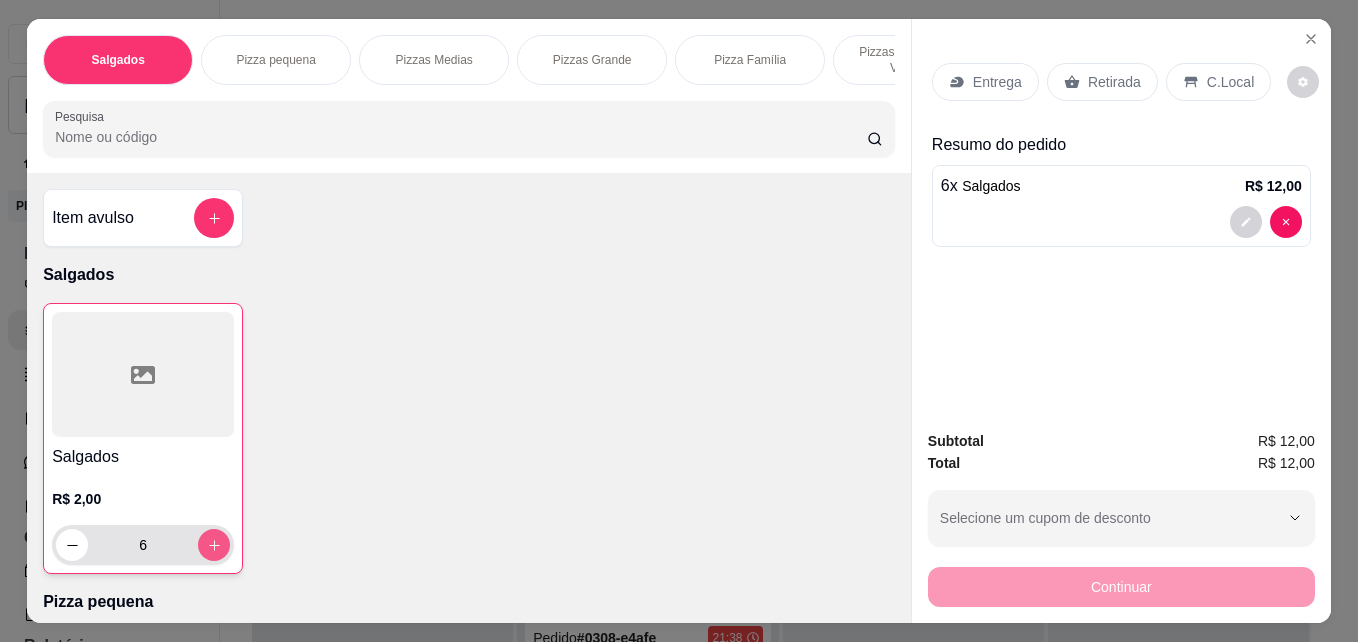 click 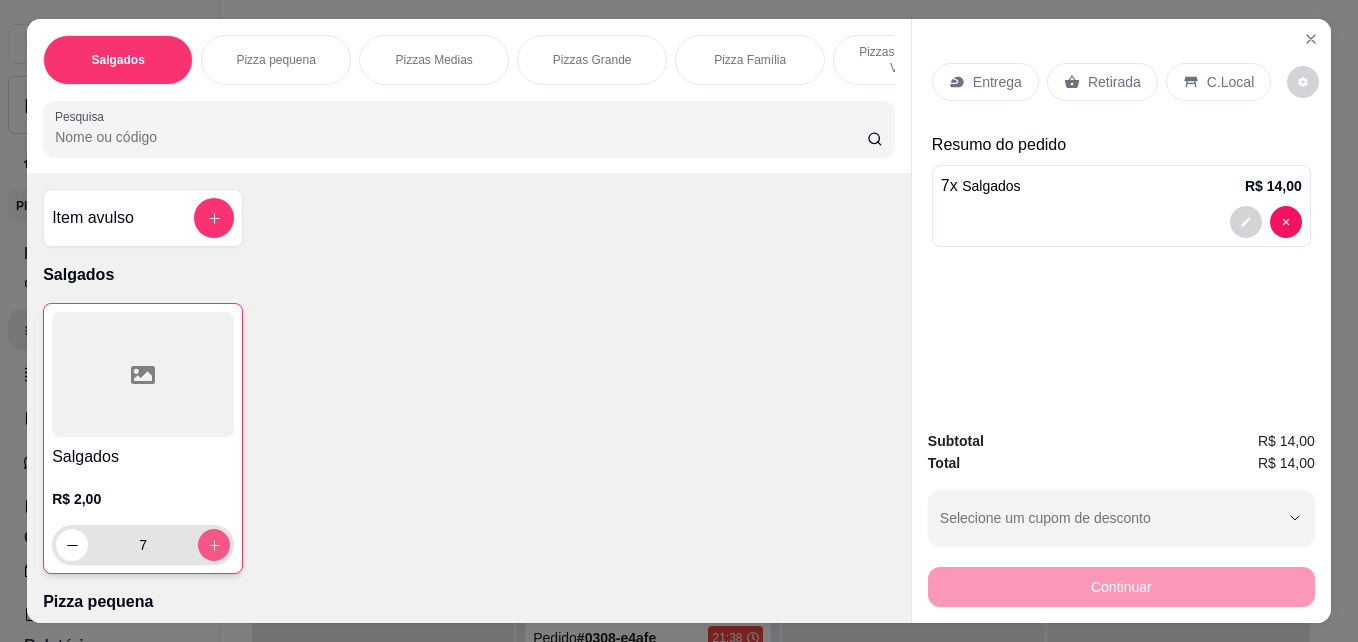 click 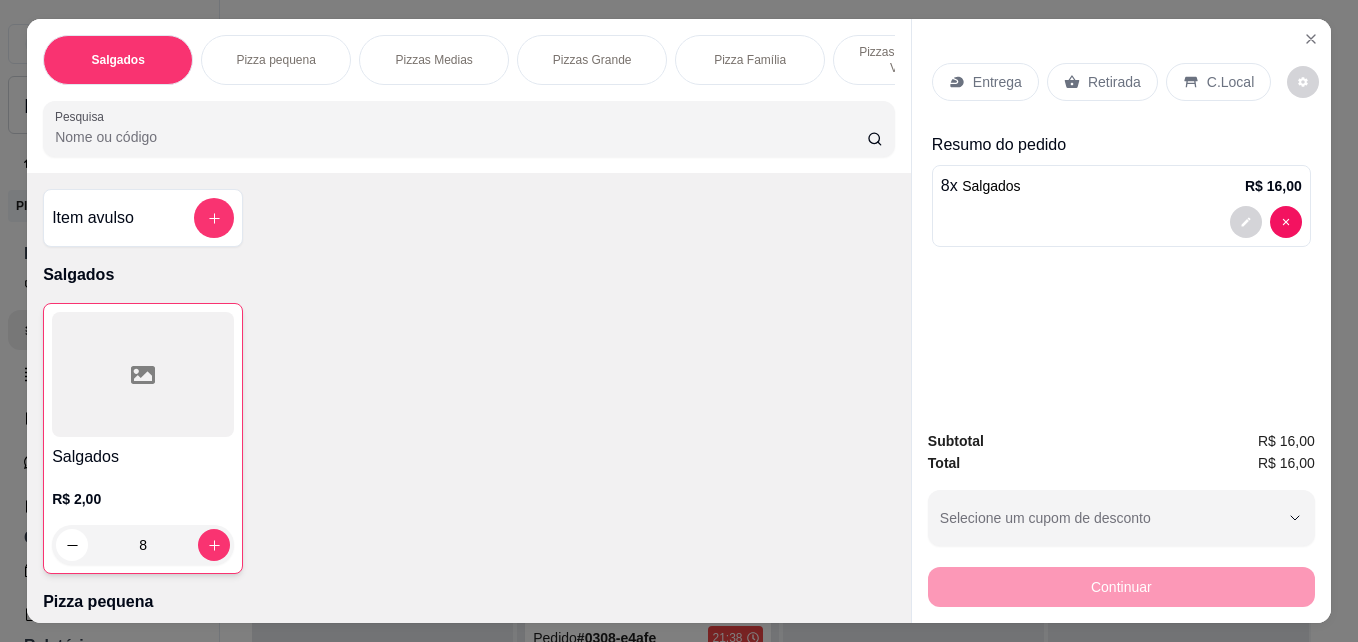 click on "Salgados  Pizza pequena Pizzas Medias Pizzas Grande  Pizza Família  Pizzas Com borda Vulcão  Refrigerante  Combos  Batata frita  Esfiha aberta  Pastel  Doces" at bounding box center (469, 60) 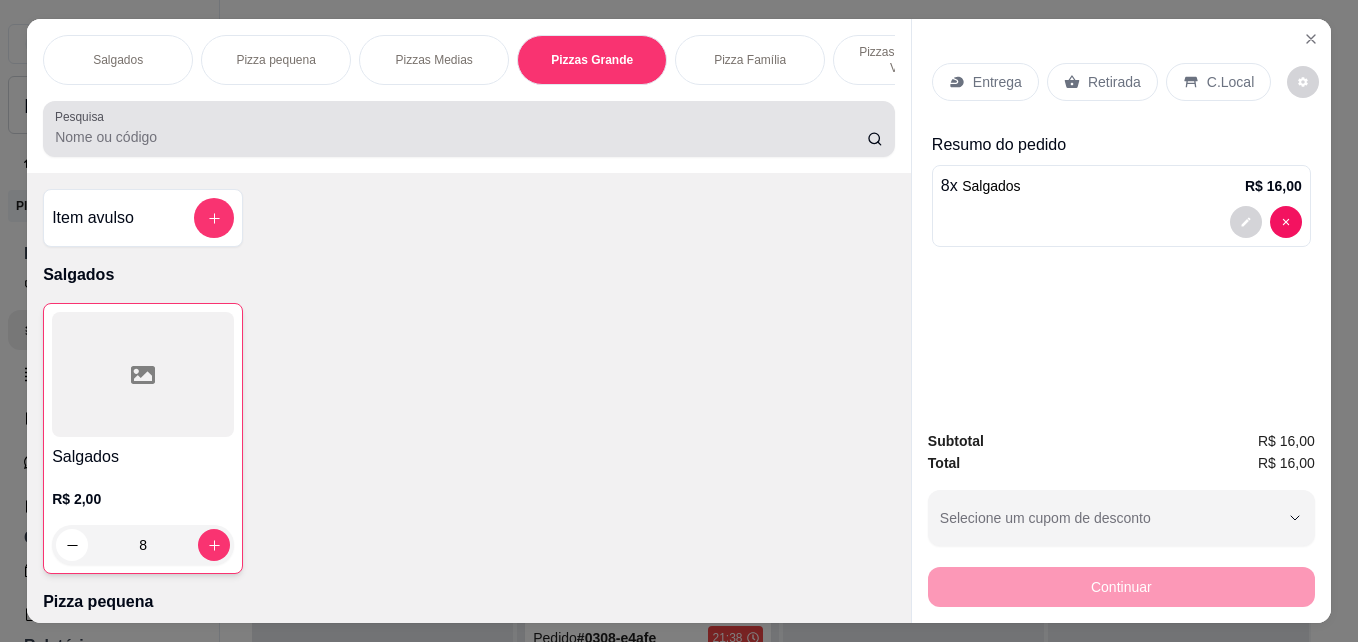 scroll, scrollTop: 1043, scrollLeft: 0, axis: vertical 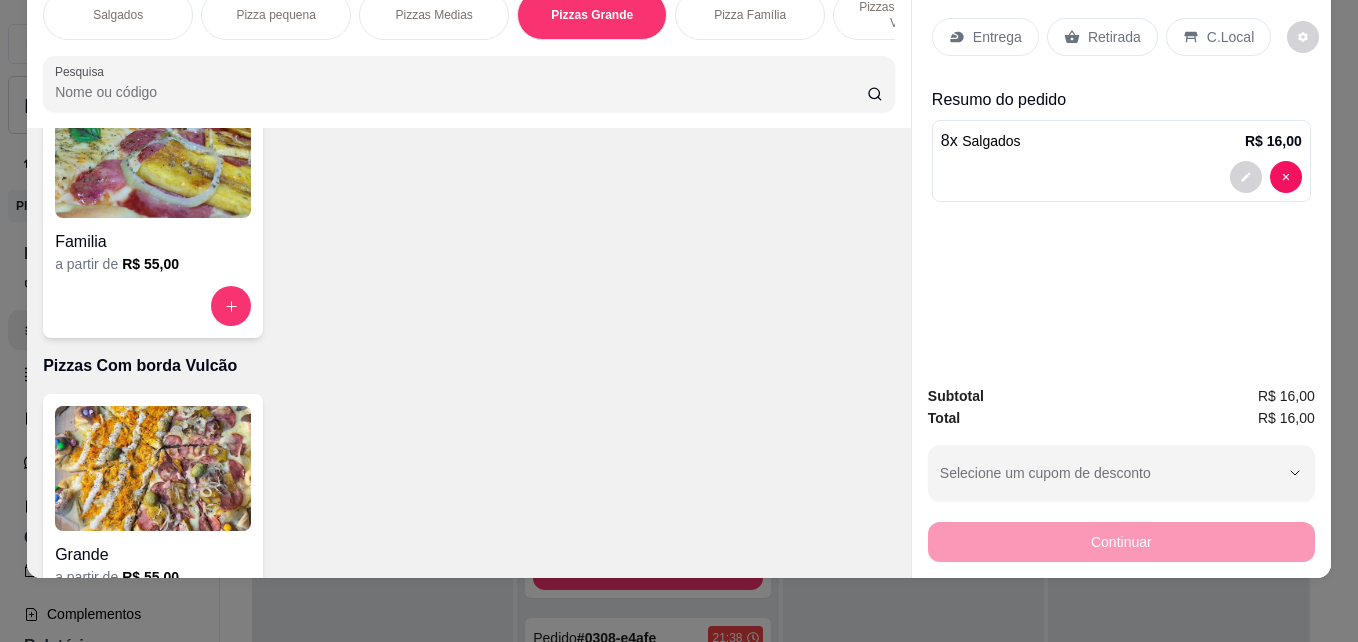 click on "Entrega" at bounding box center [985, 37] 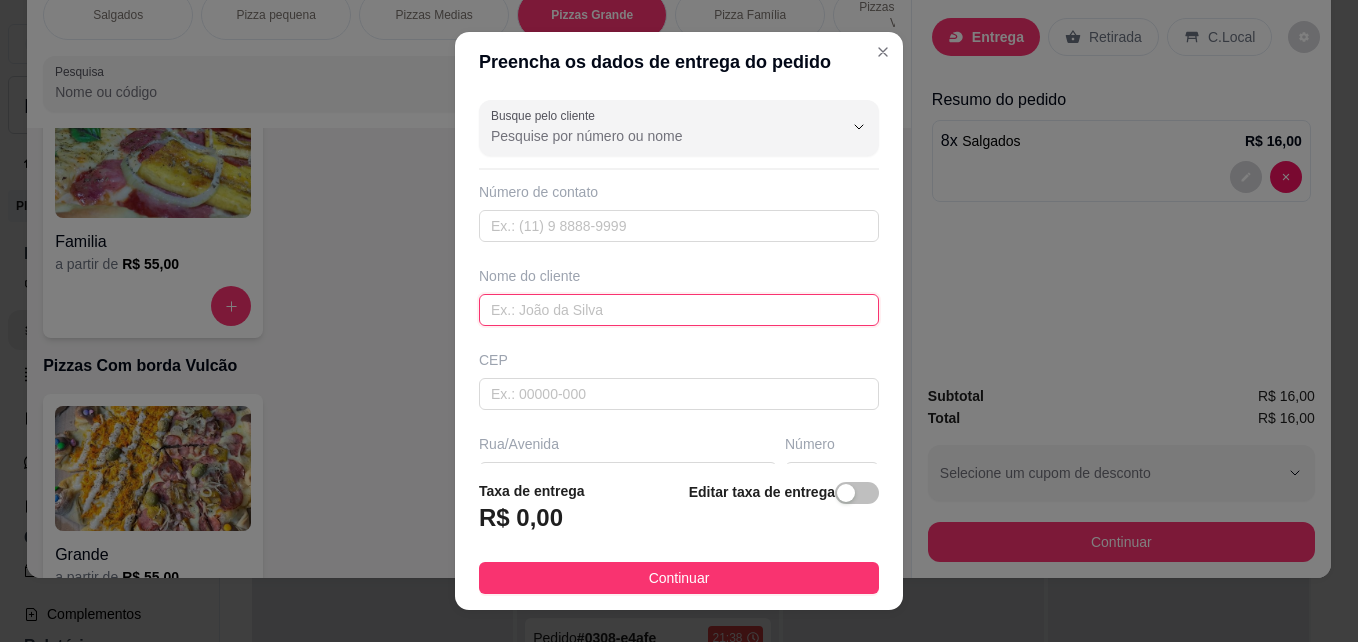 click at bounding box center [679, 310] 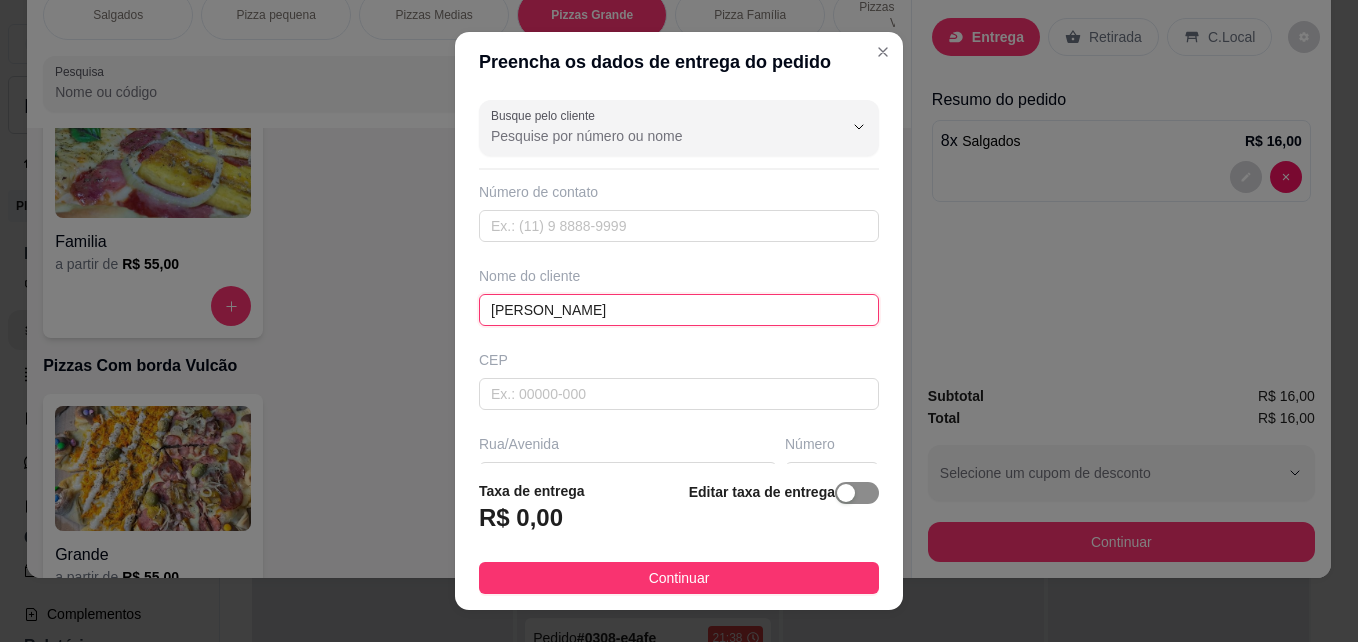 type on "[PERSON_NAME]" 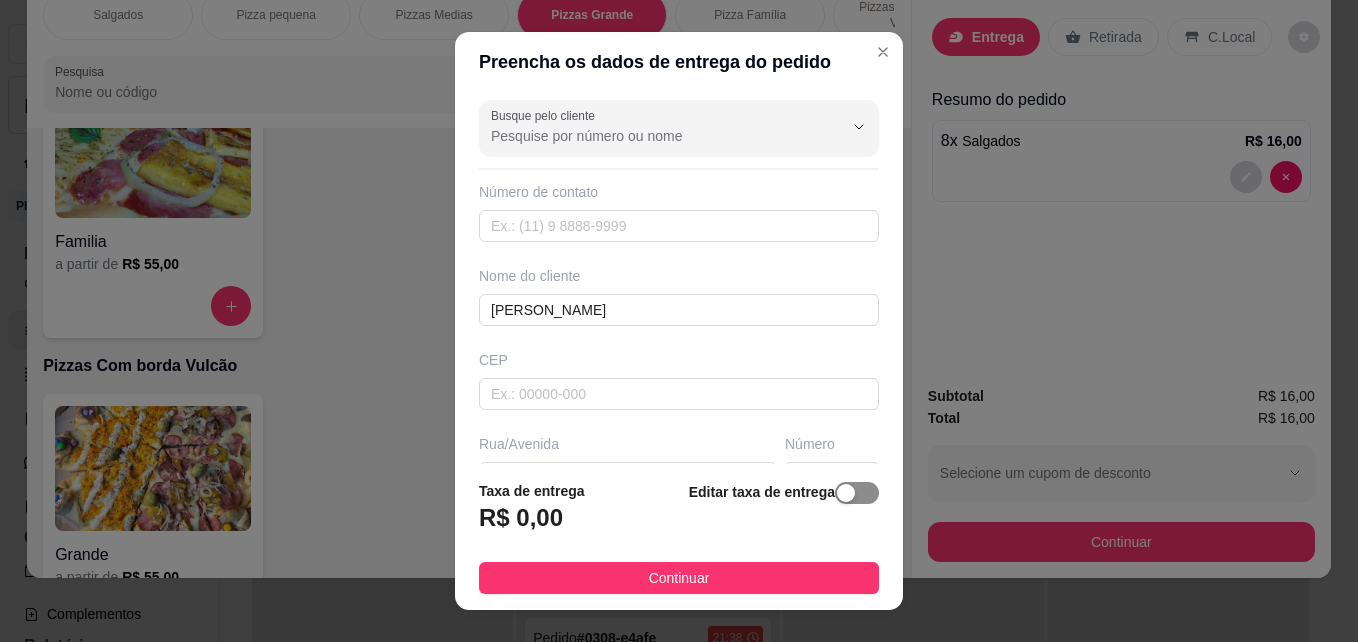 click at bounding box center (846, 493) 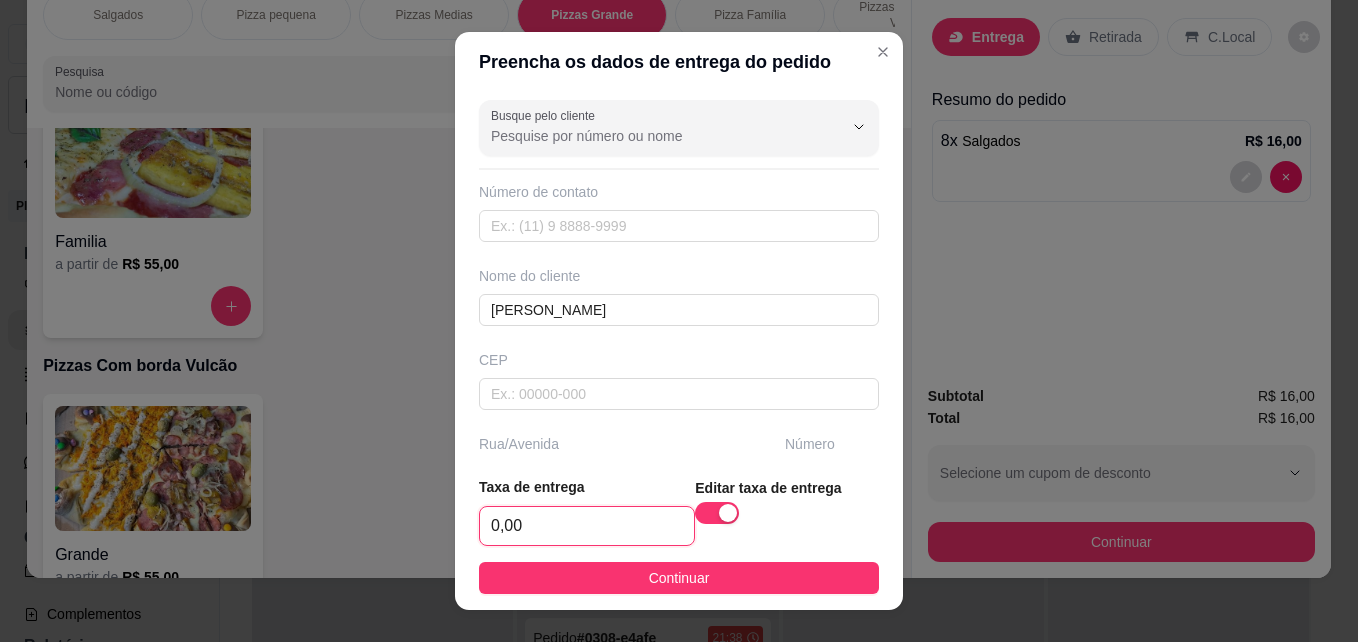 click on "0,00" at bounding box center [587, 526] 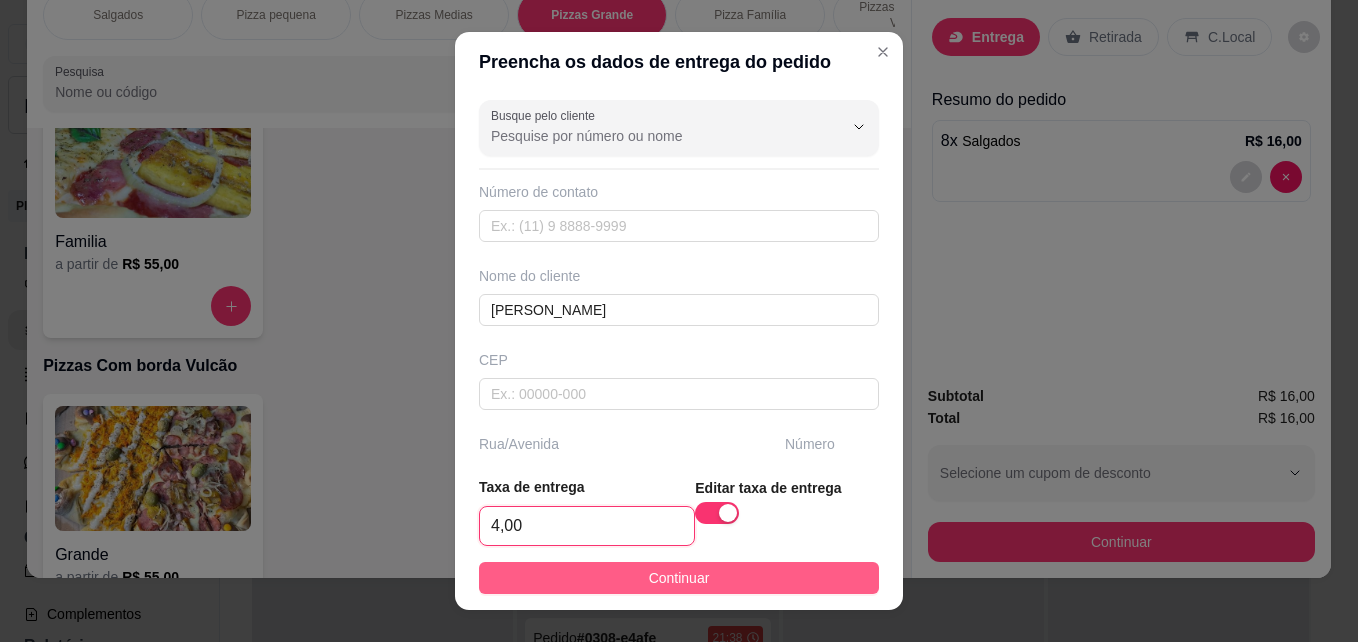 type on "4,00" 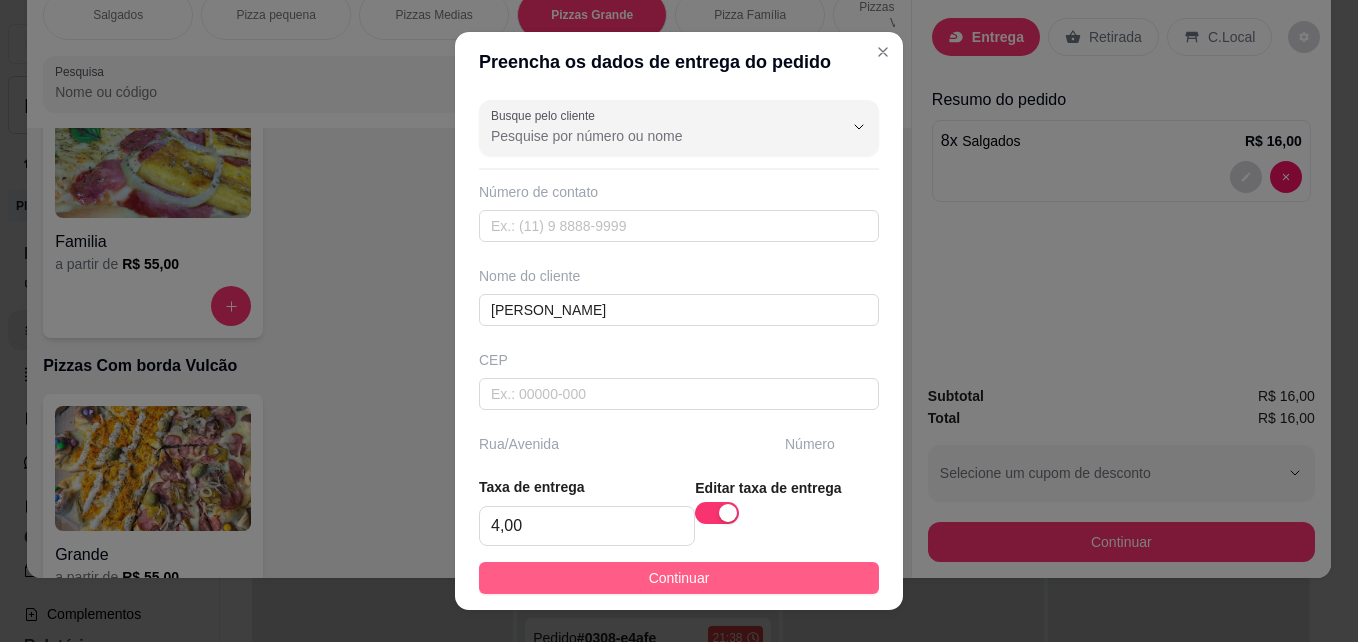 click on "Continuar" at bounding box center (679, 578) 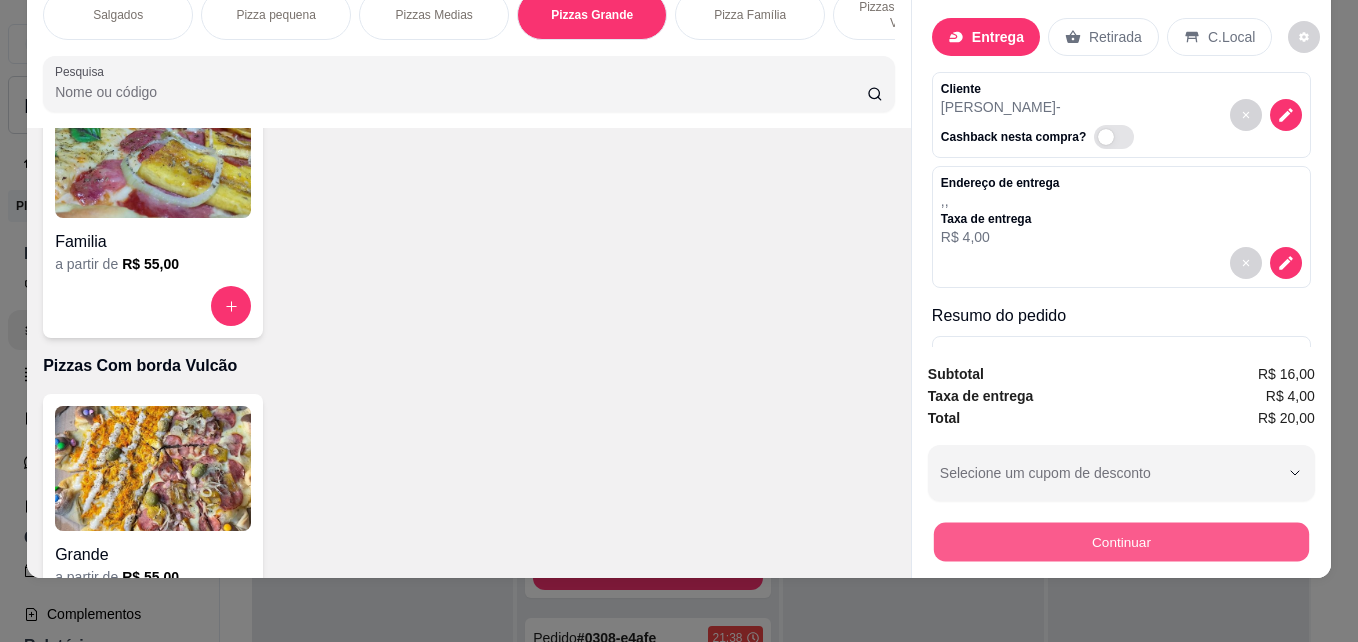 click on "Continuar" at bounding box center (1121, 541) 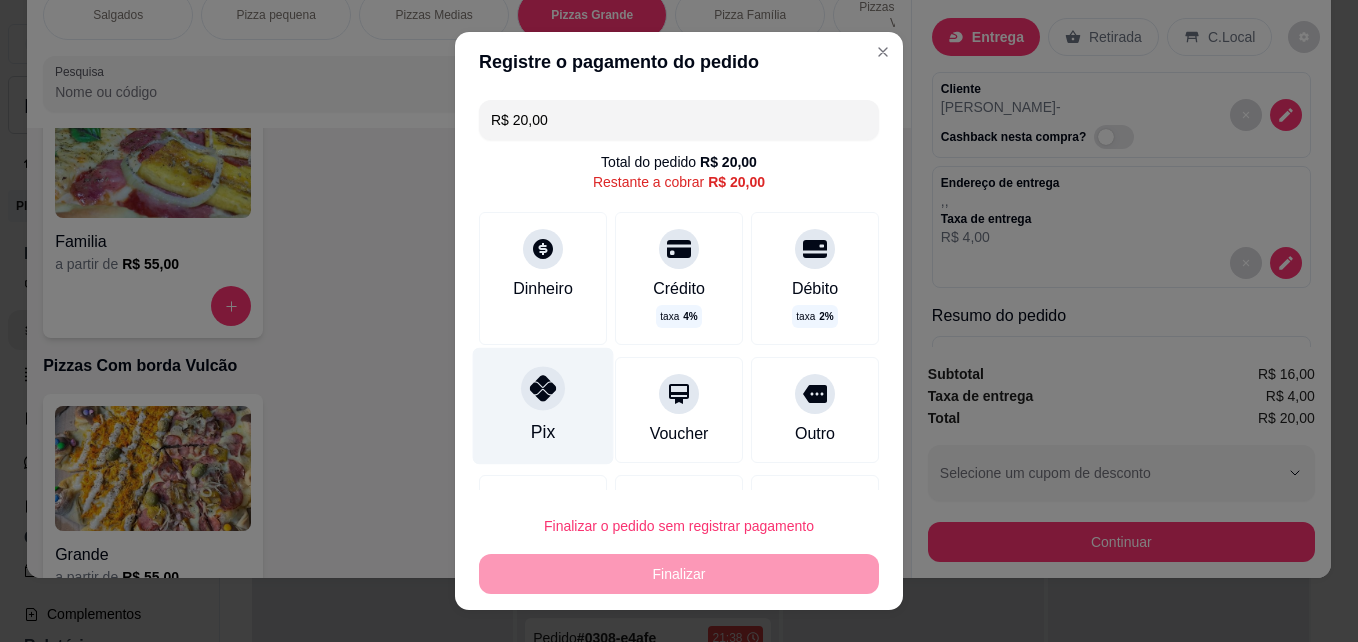 click 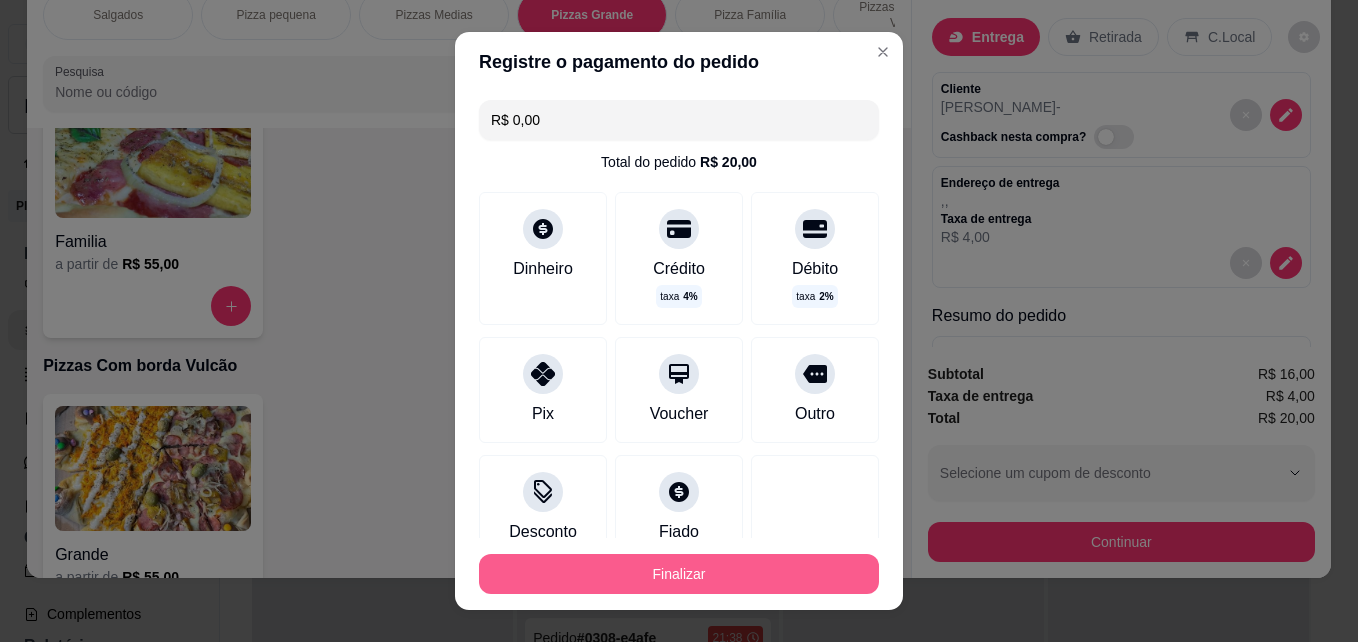 click on "Finalizar" at bounding box center [679, 574] 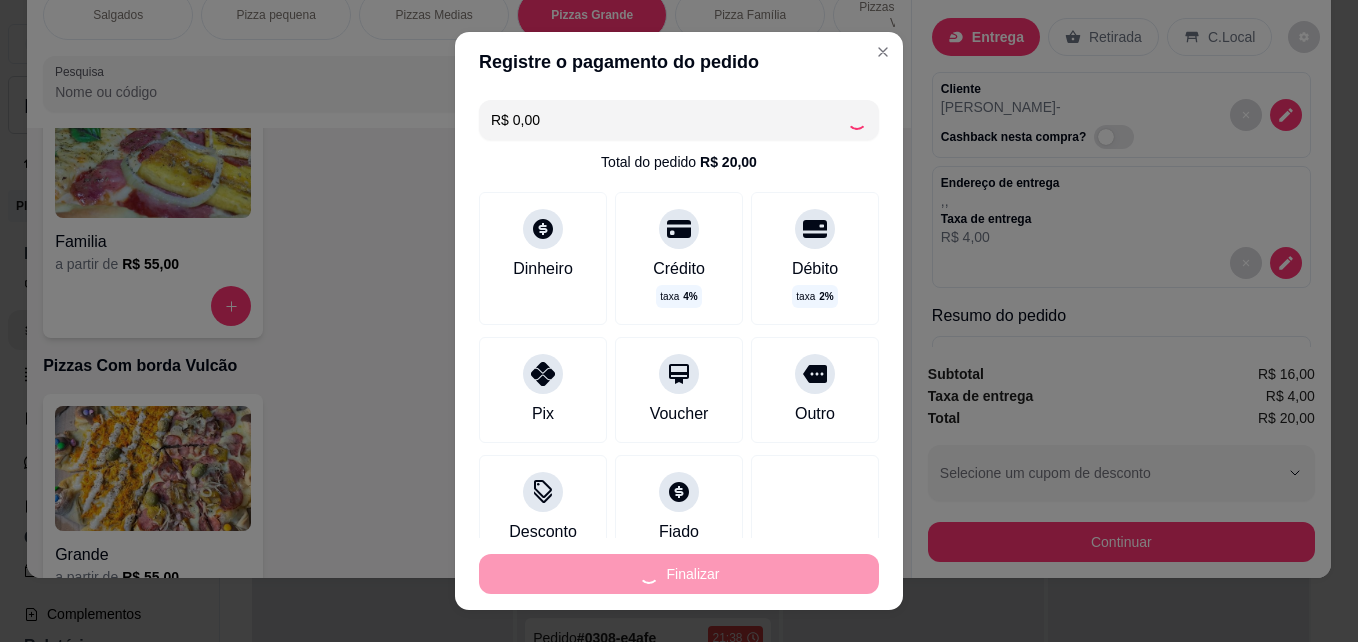 scroll, scrollTop: 620, scrollLeft: 0, axis: vertical 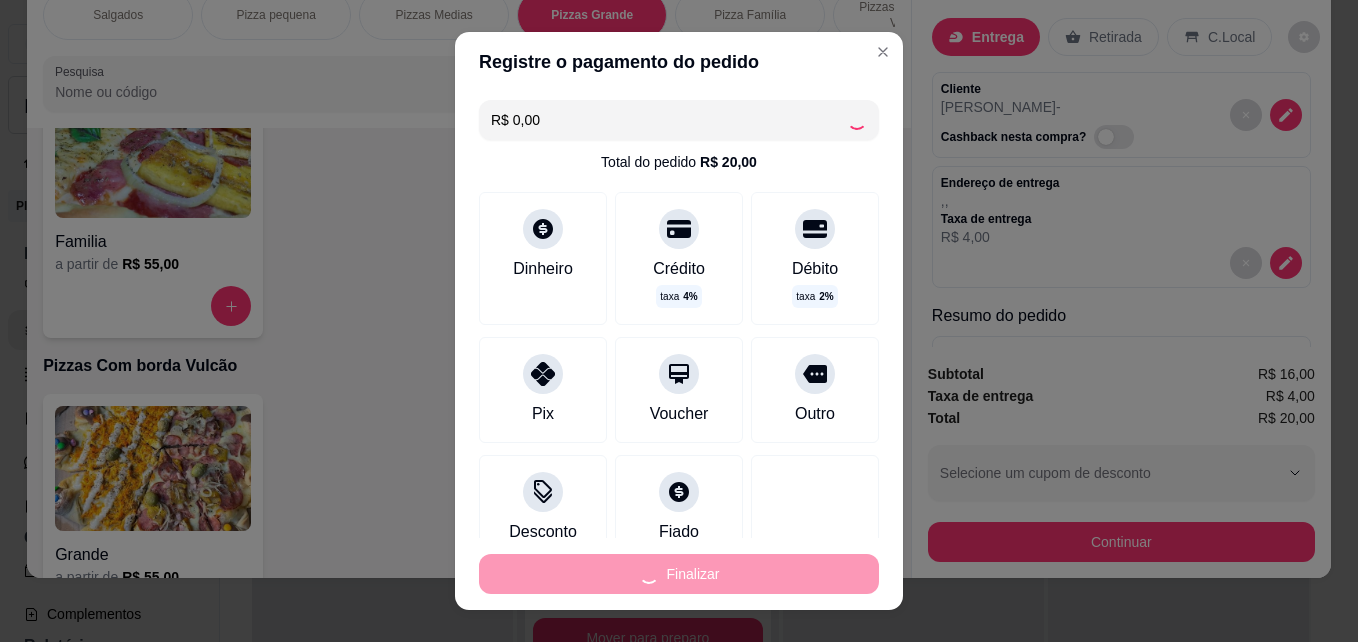 type on "0" 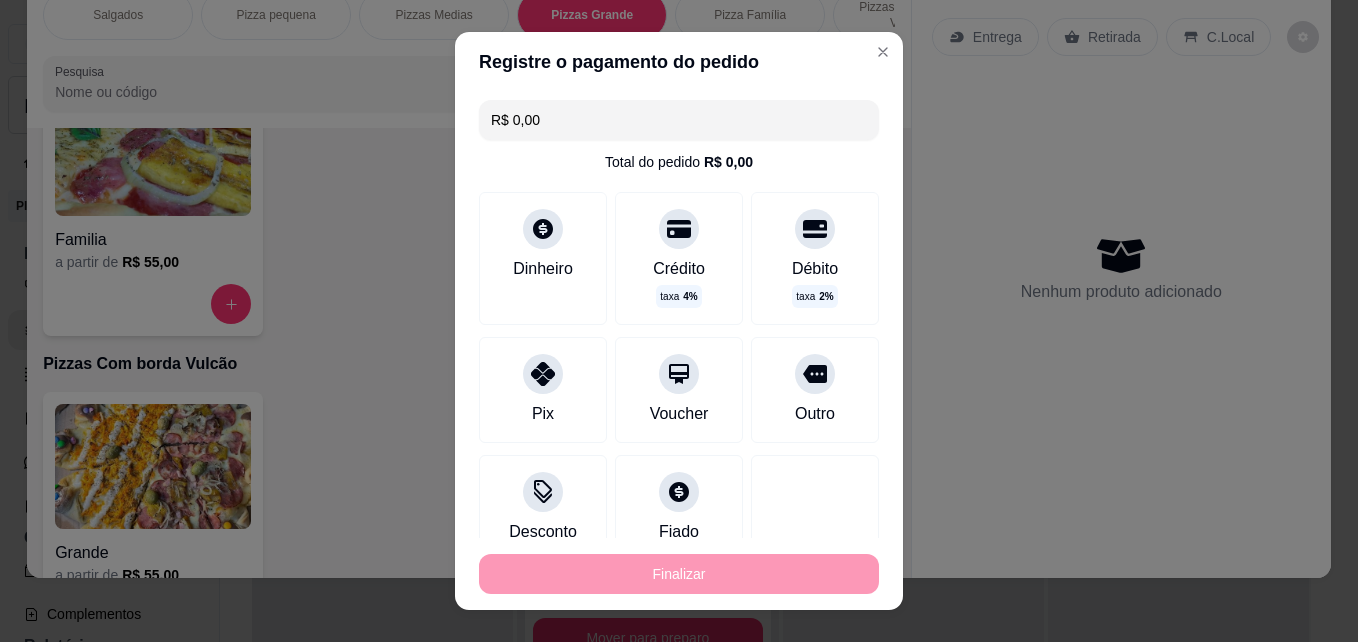 type on "-R$ 20,00" 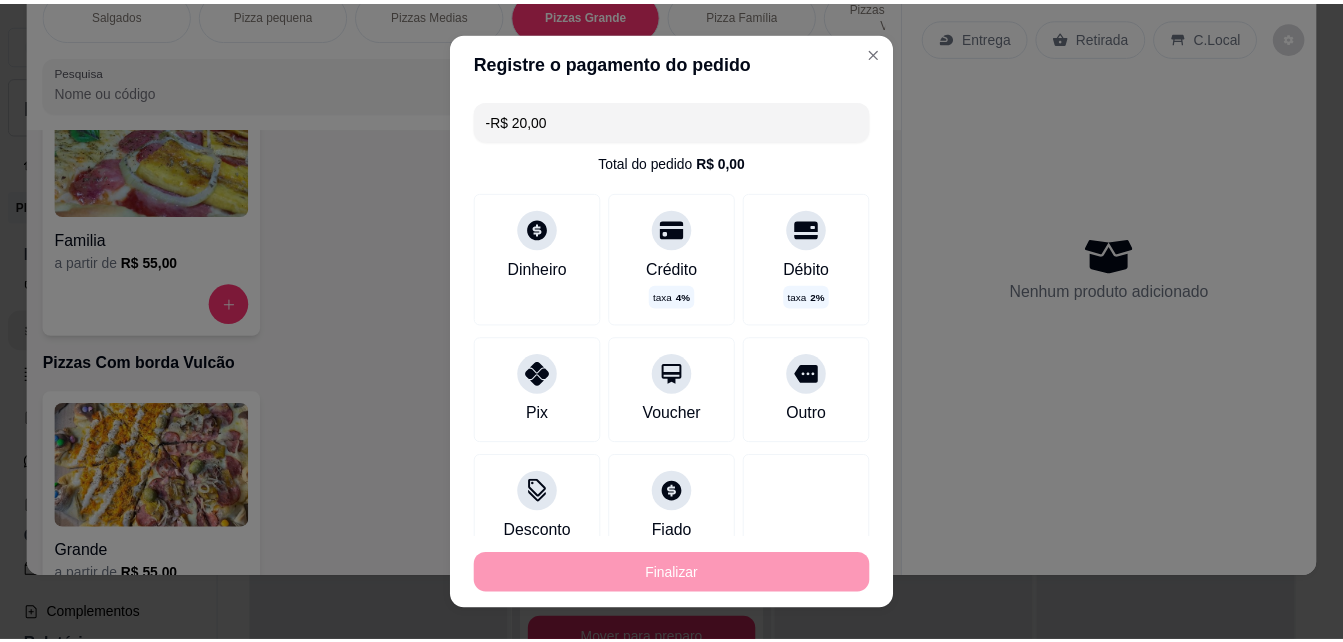 scroll, scrollTop: 1441, scrollLeft: 0, axis: vertical 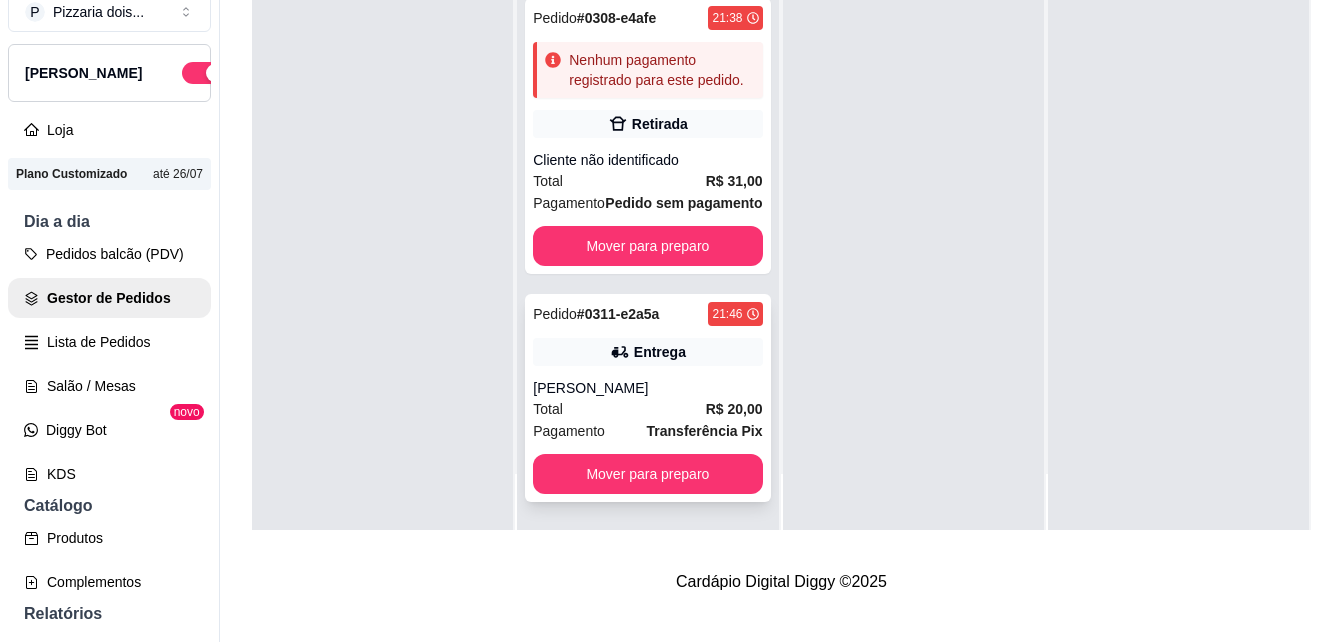 click on "[PERSON_NAME]" at bounding box center [647, 388] 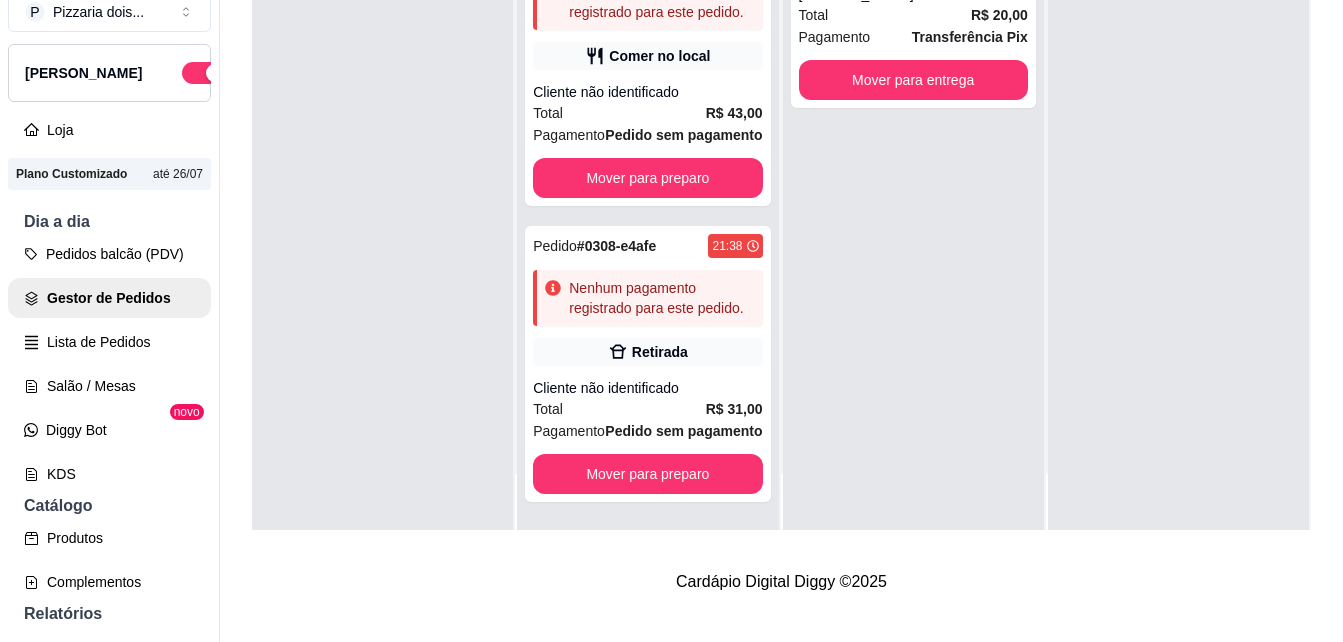 scroll, scrollTop: 392, scrollLeft: 0, axis: vertical 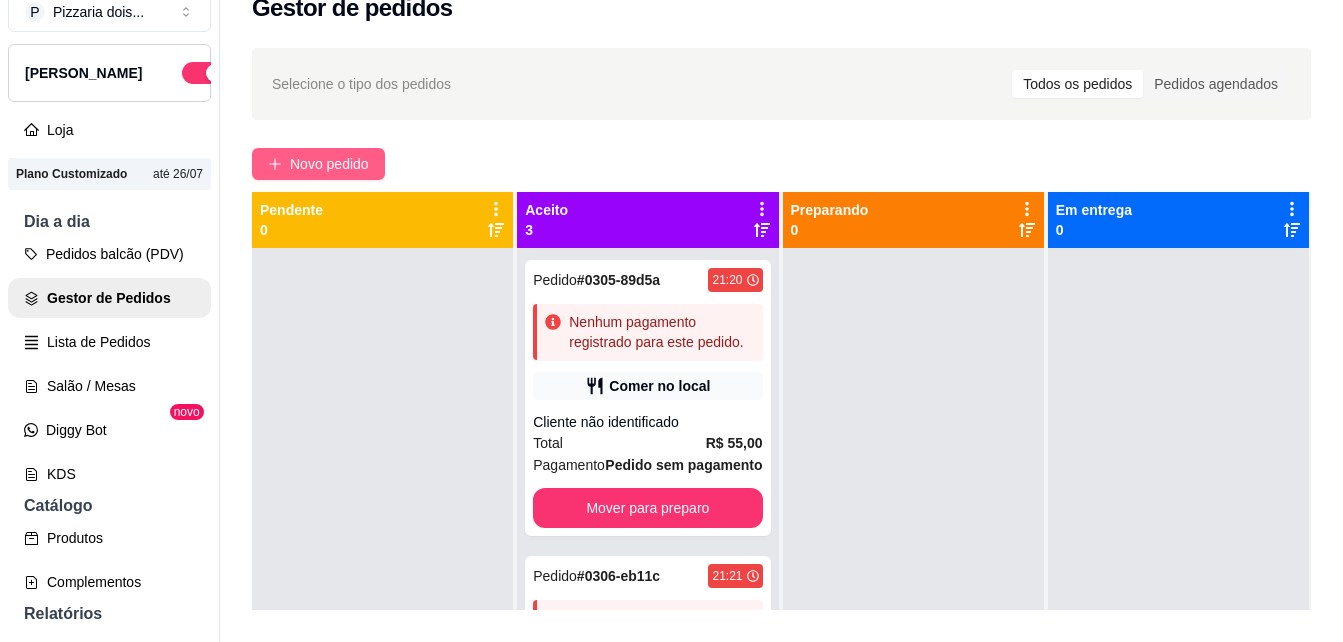 click on "Novo pedido" at bounding box center (318, 164) 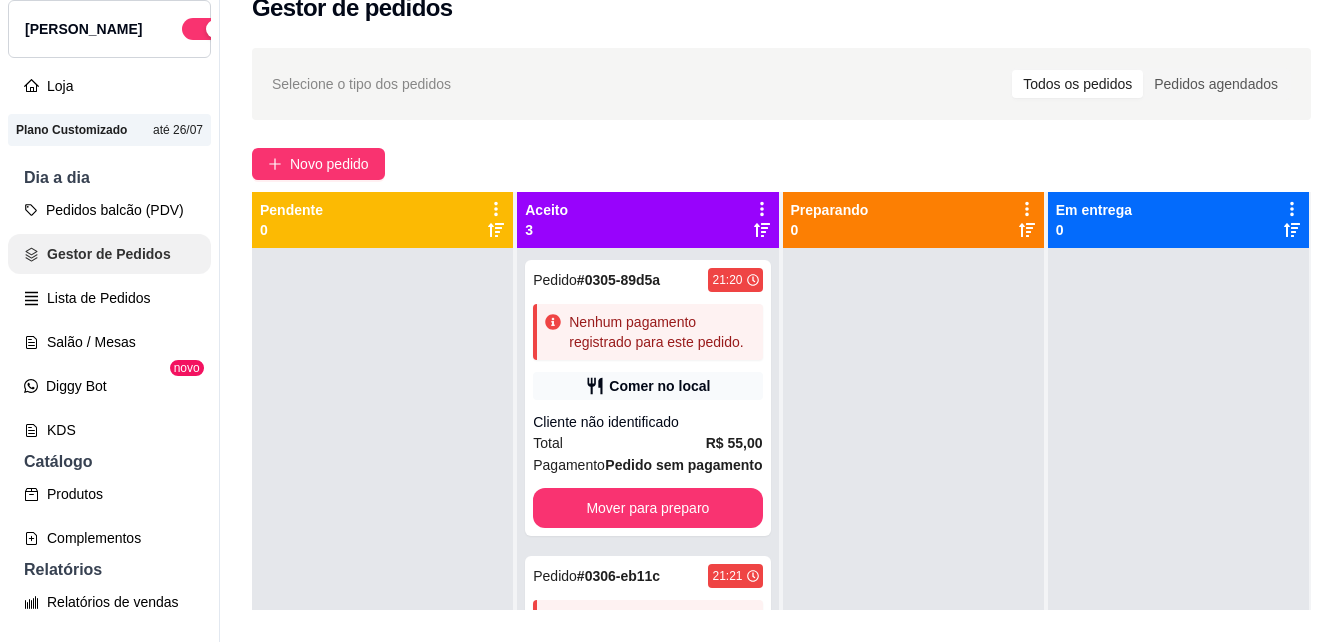 scroll, scrollTop: 0, scrollLeft: 0, axis: both 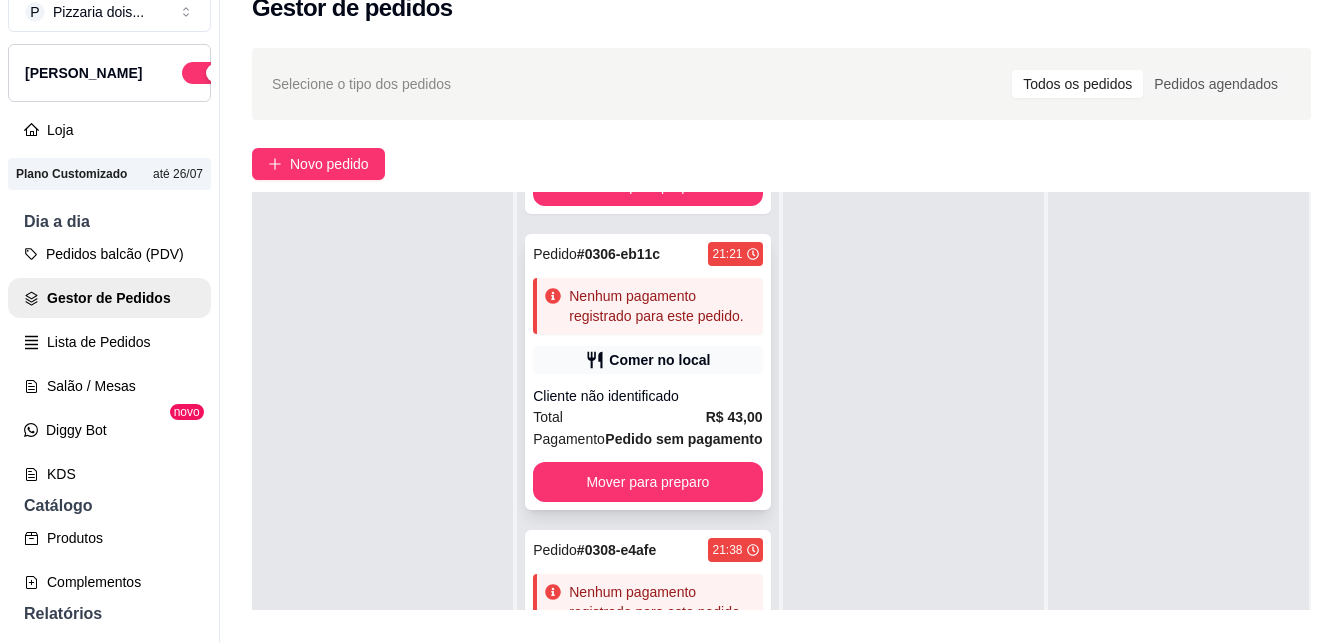 click on "Nenhum pagamento registrado para este pedido." at bounding box center (661, 306) 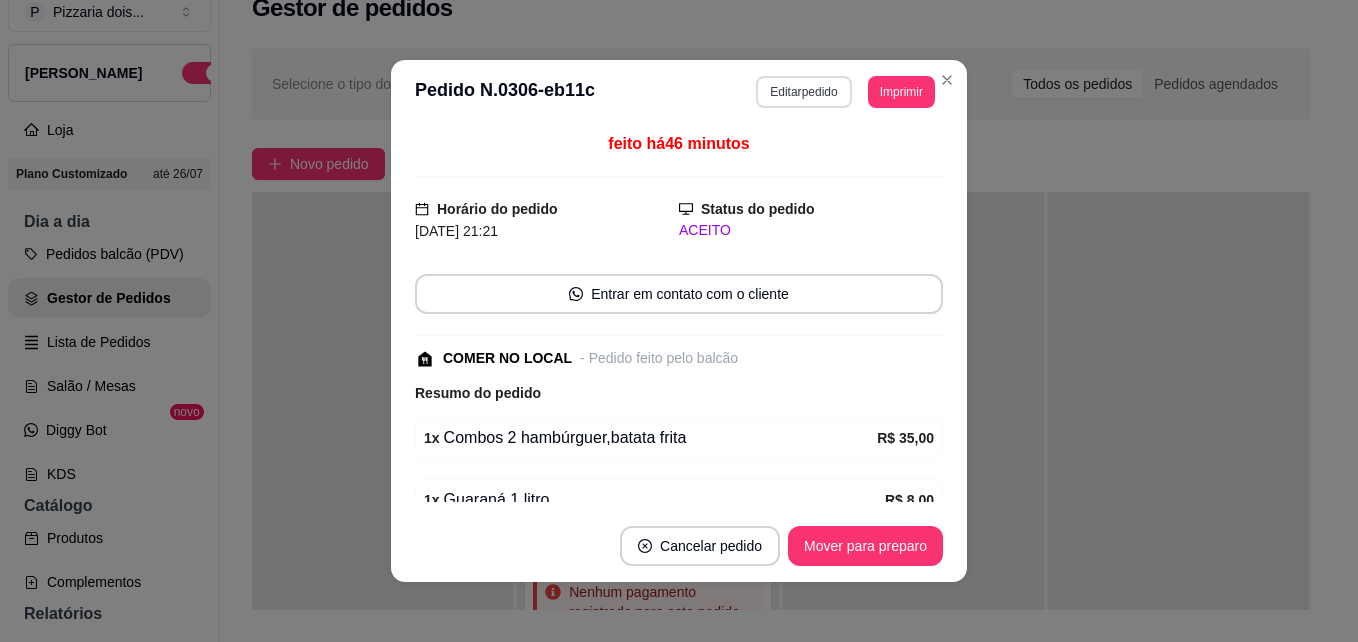 click on "Editar  pedido" at bounding box center (803, 92) 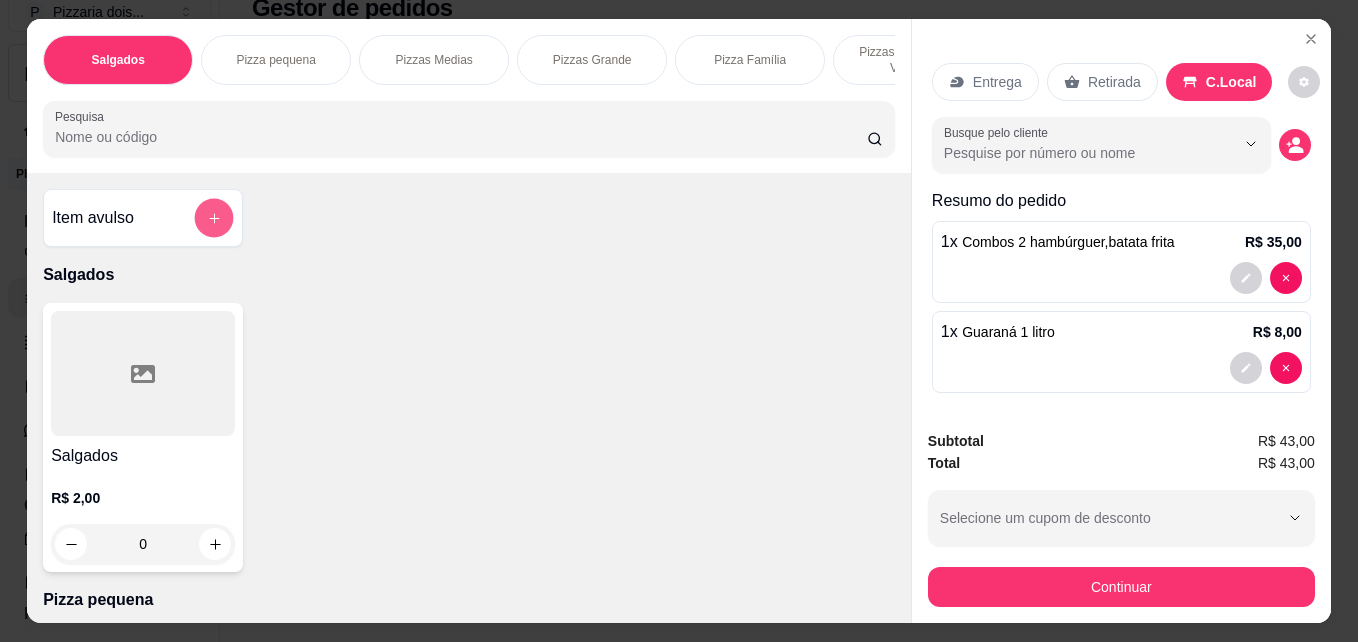 click at bounding box center (214, 218) 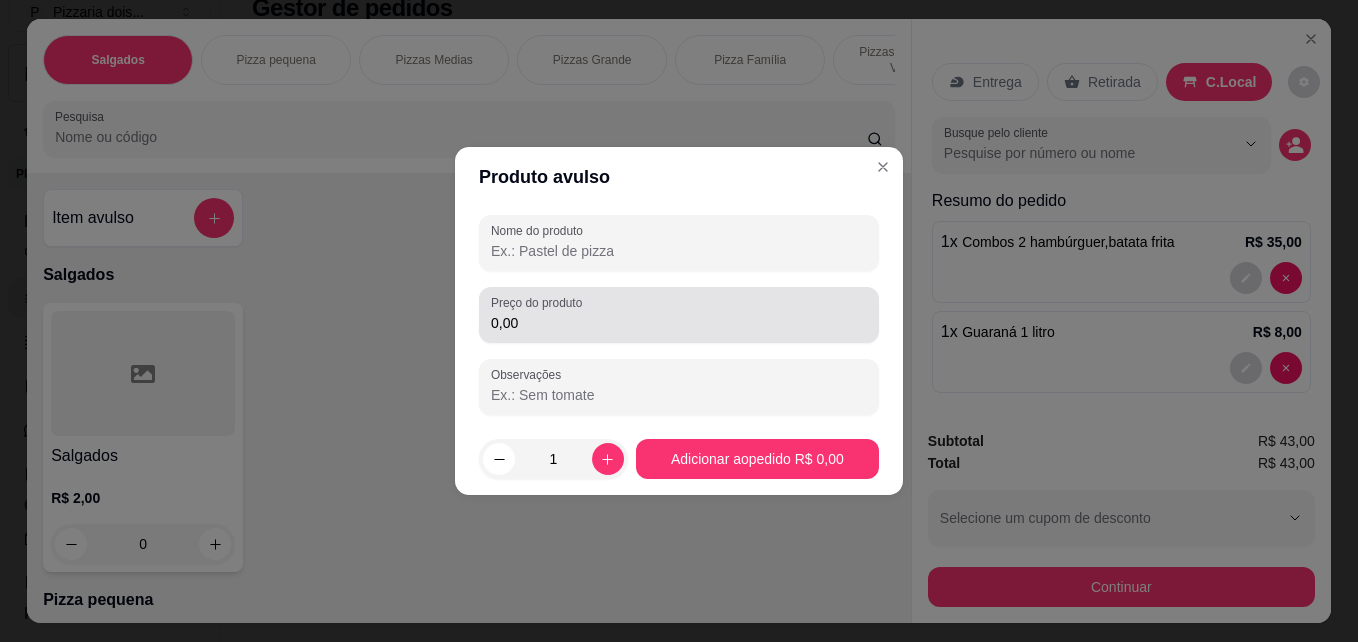 click on "0,00" at bounding box center [679, 323] 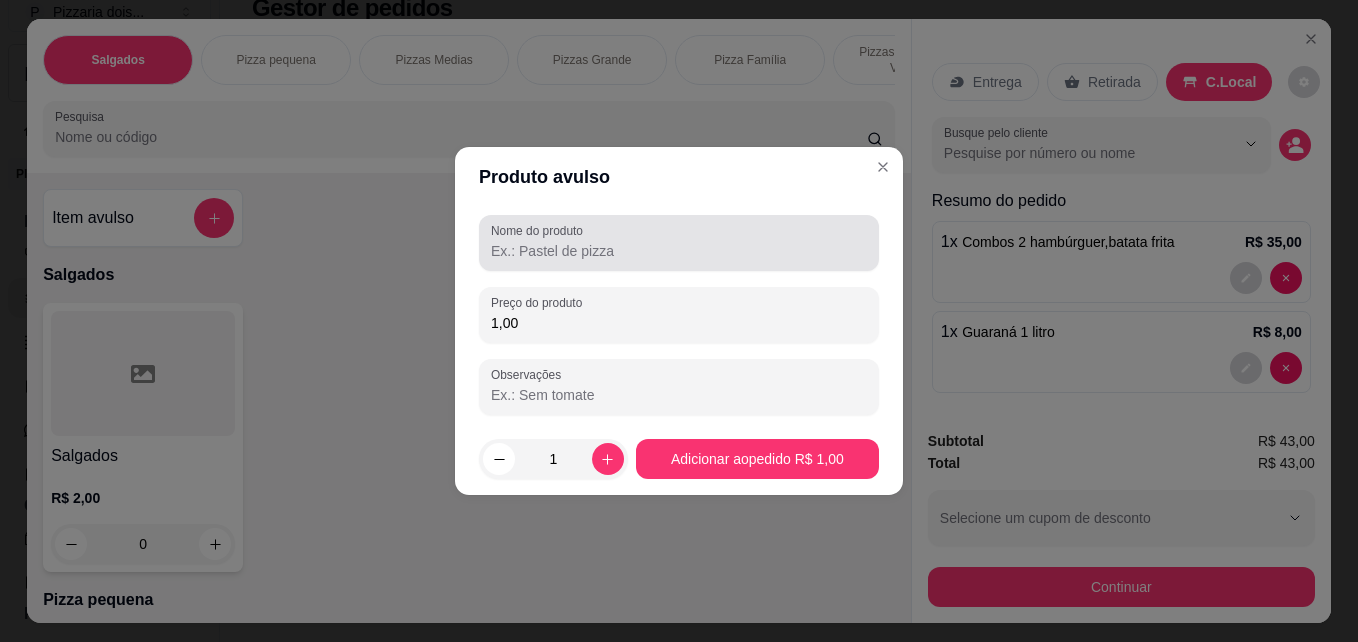 type on "1,00" 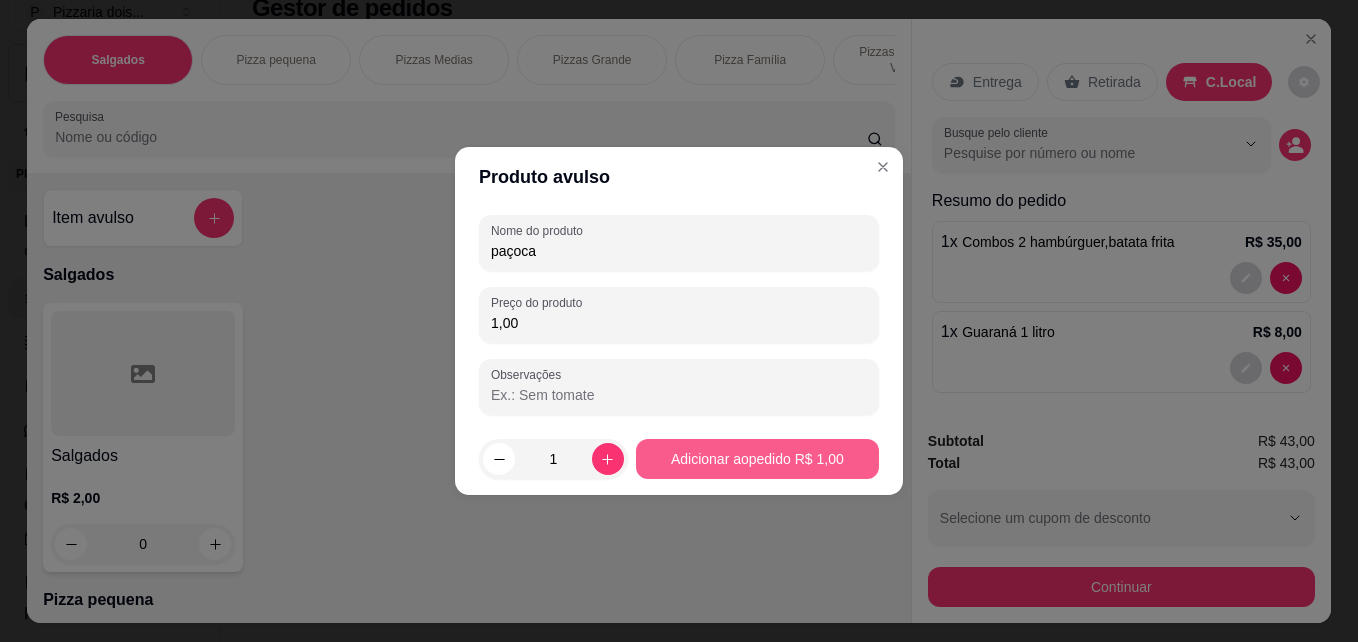 type on "paçoca" 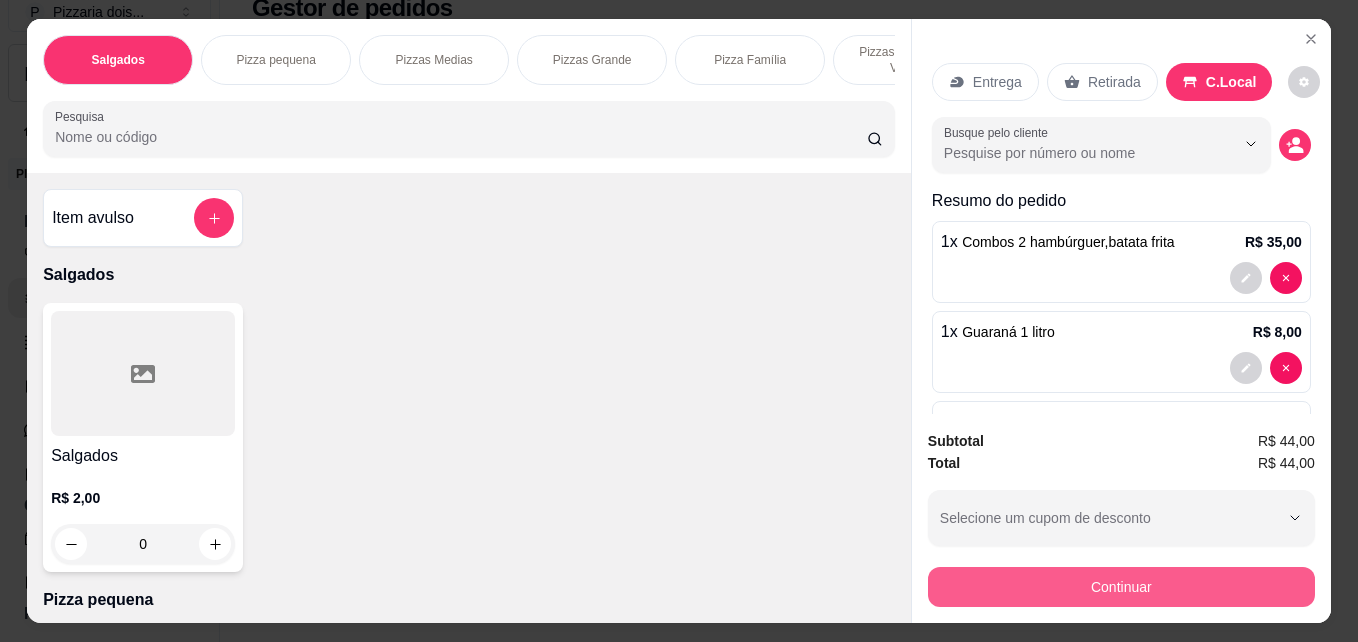 click on "Continuar" at bounding box center (1121, 587) 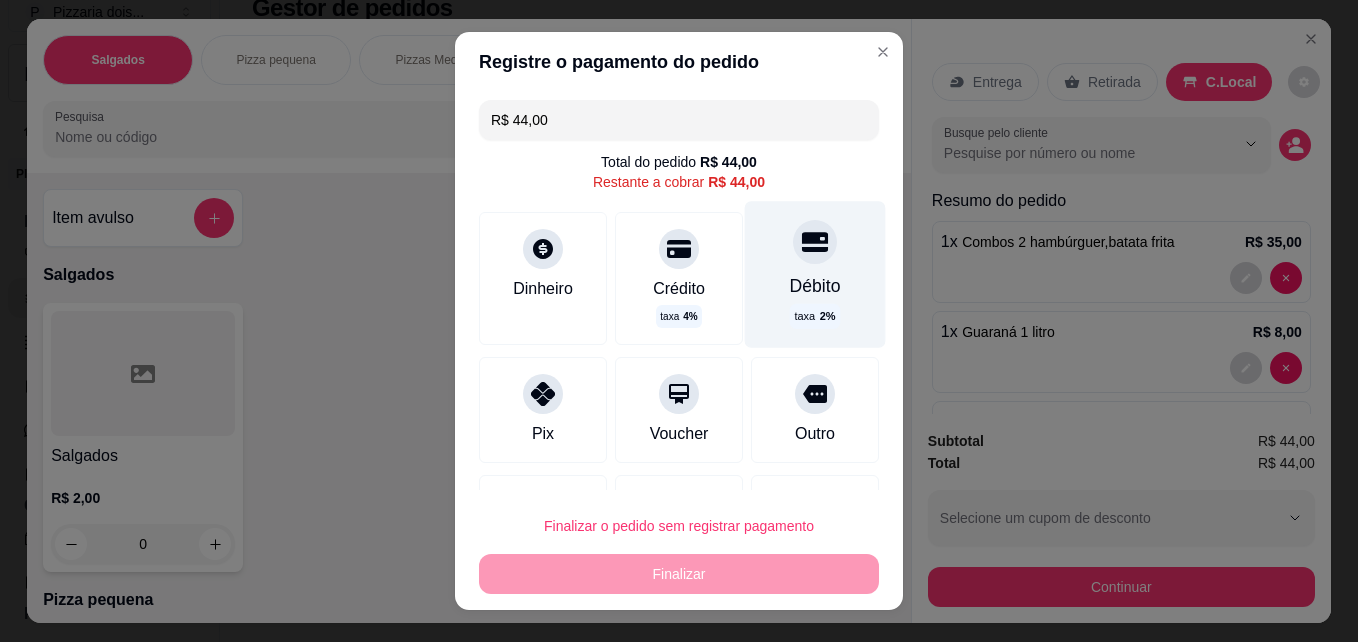 click on "Débito" at bounding box center (815, 286) 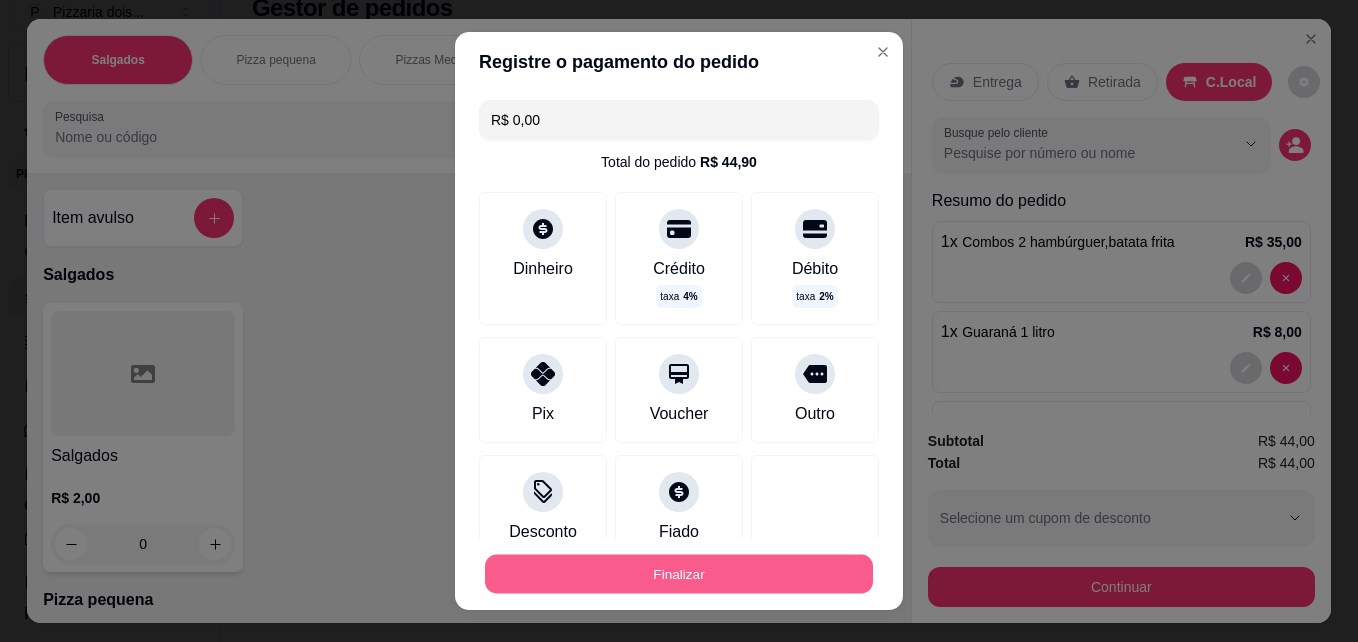 click on "Finalizar" at bounding box center (679, 574) 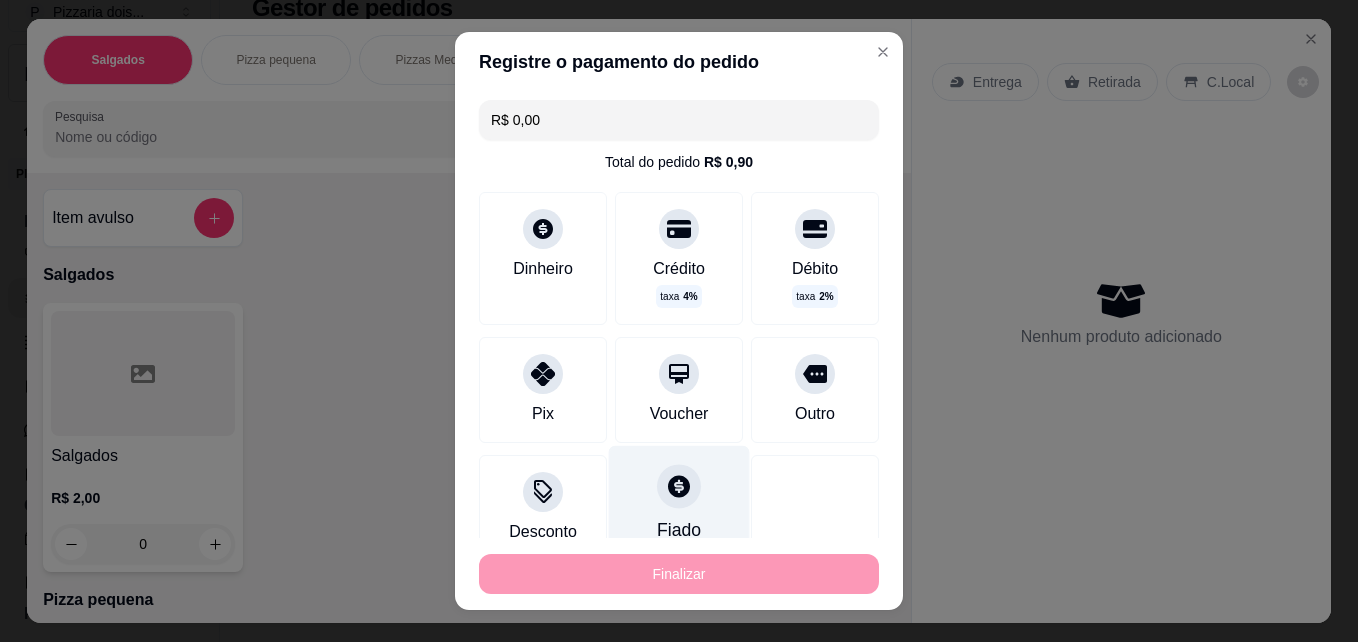 type on "0" 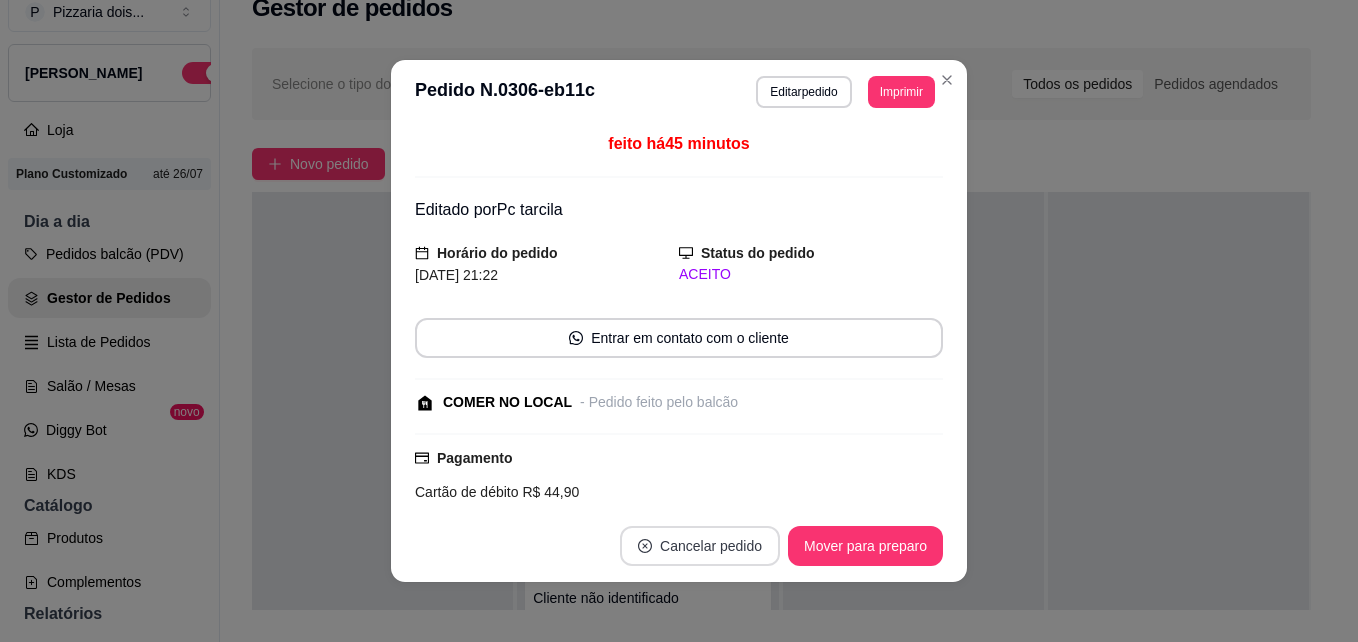 scroll, scrollTop: 282, scrollLeft: 0, axis: vertical 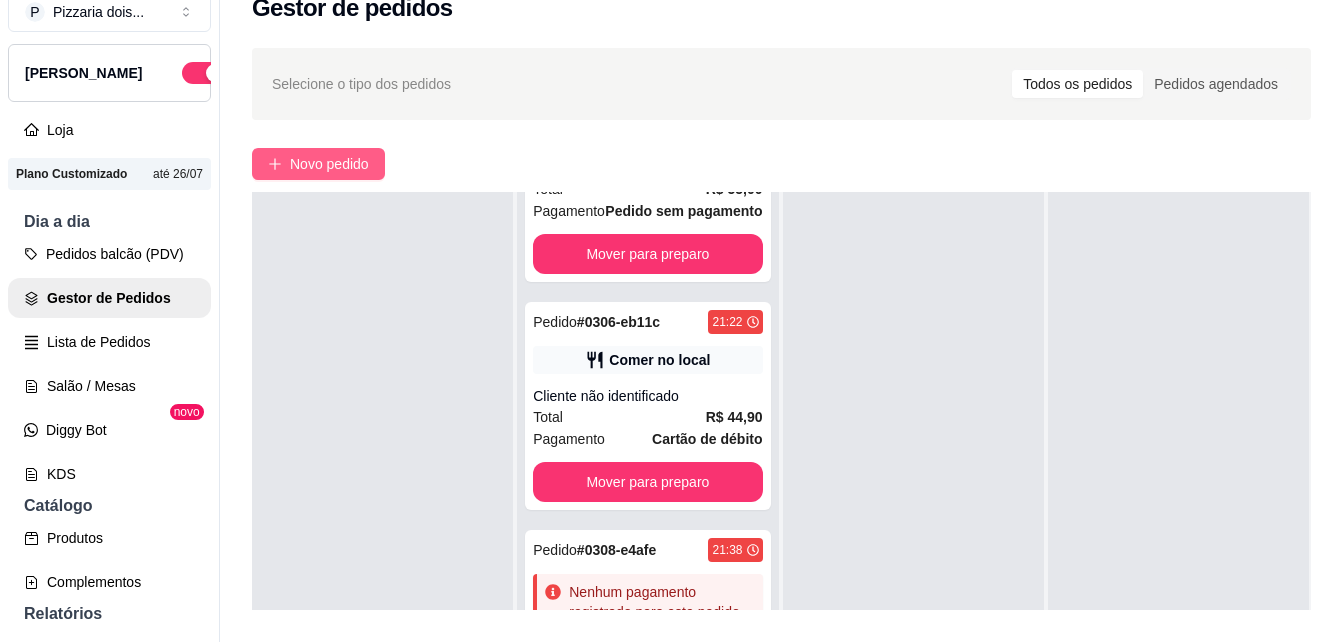 click on "Novo pedido" at bounding box center (329, 164) 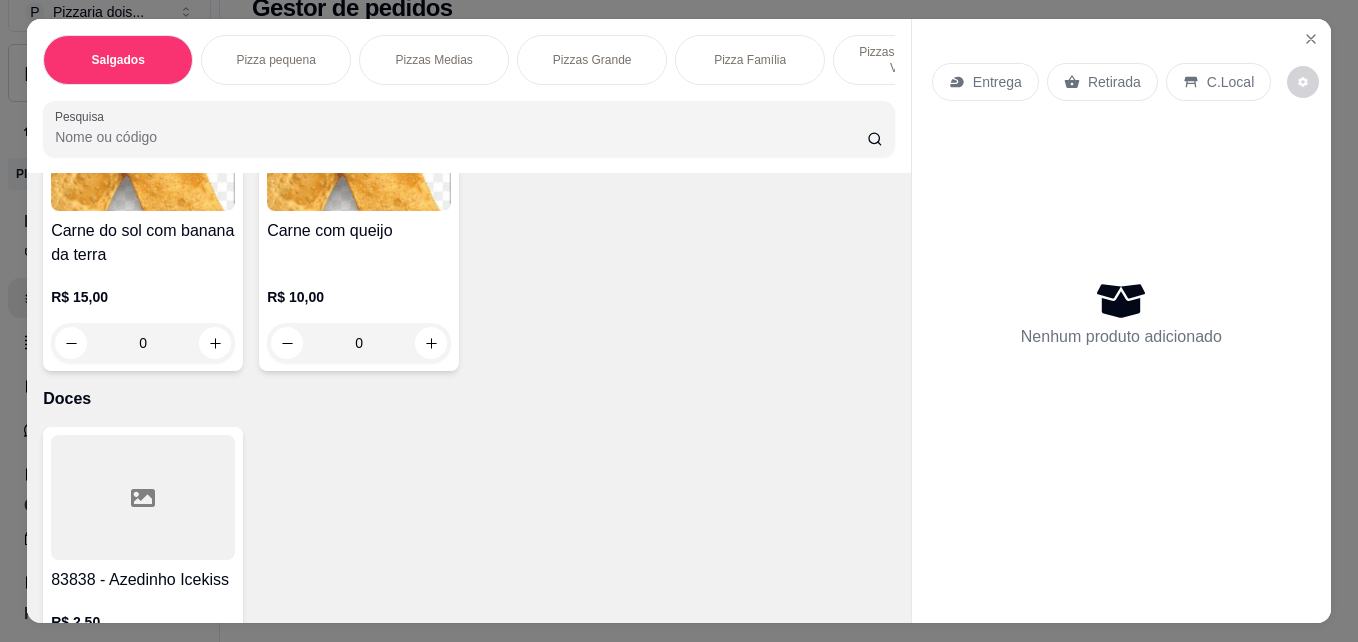 scroll, scrollTop: 5300, scrollLeft: 0, axis: vertical 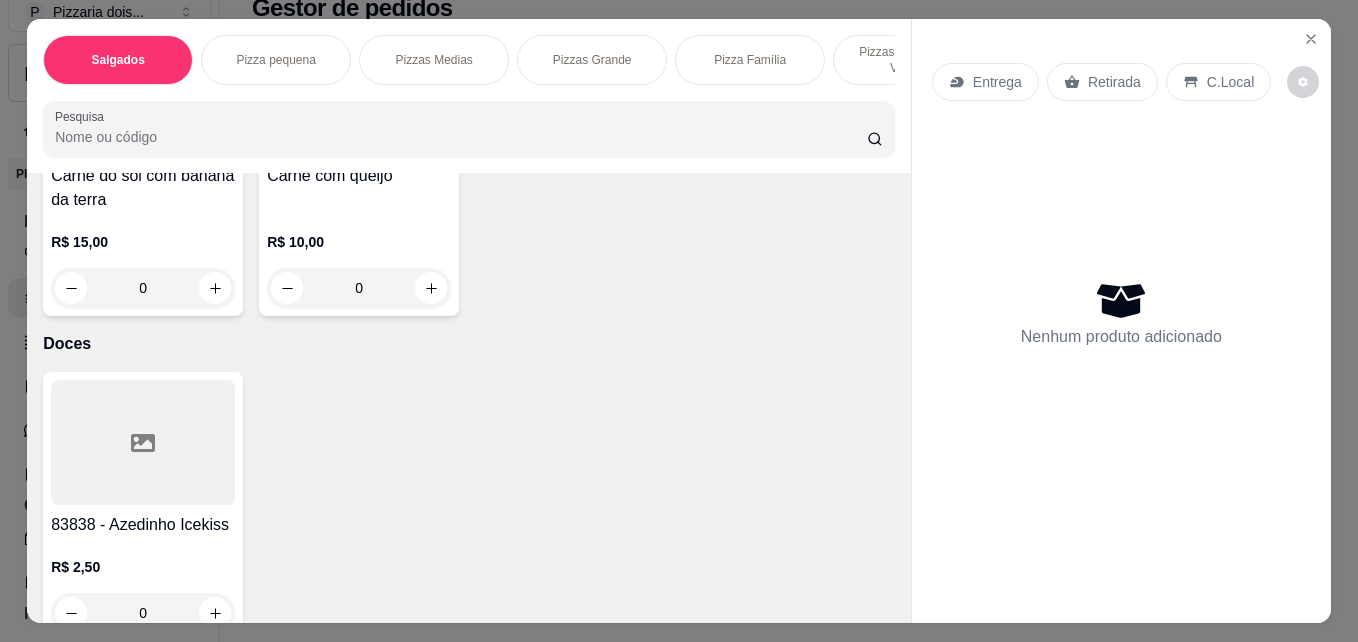 click at bounding box center [143, -541] 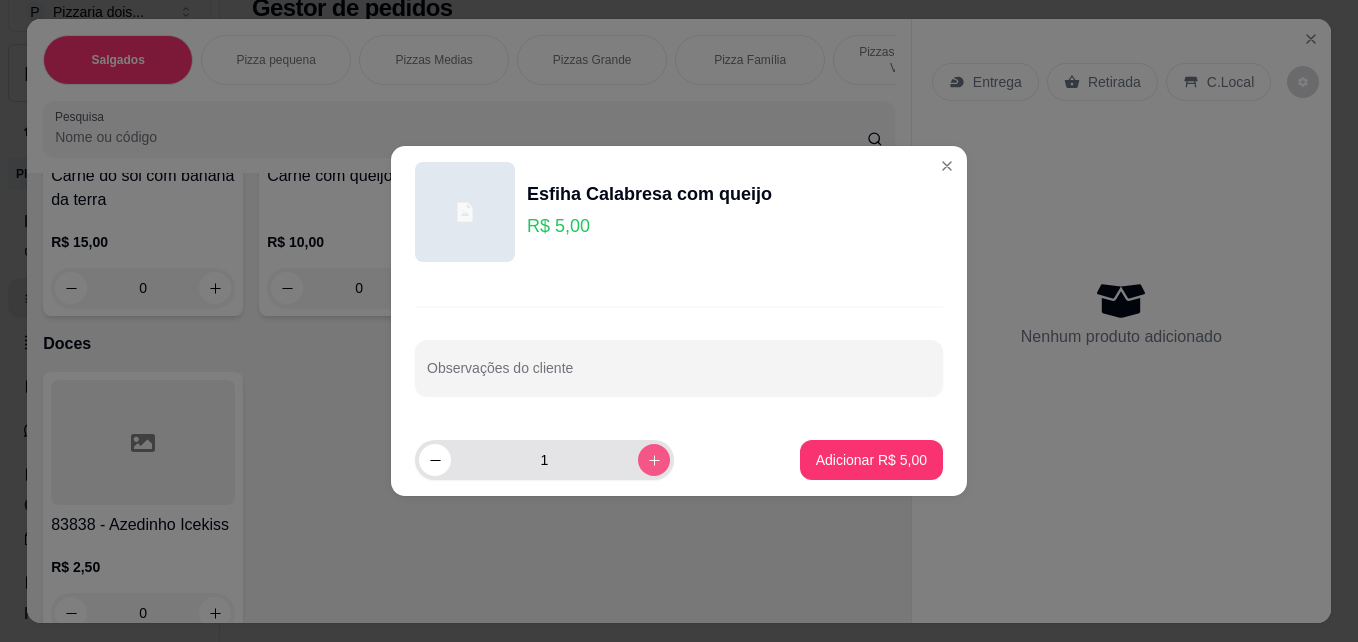 click 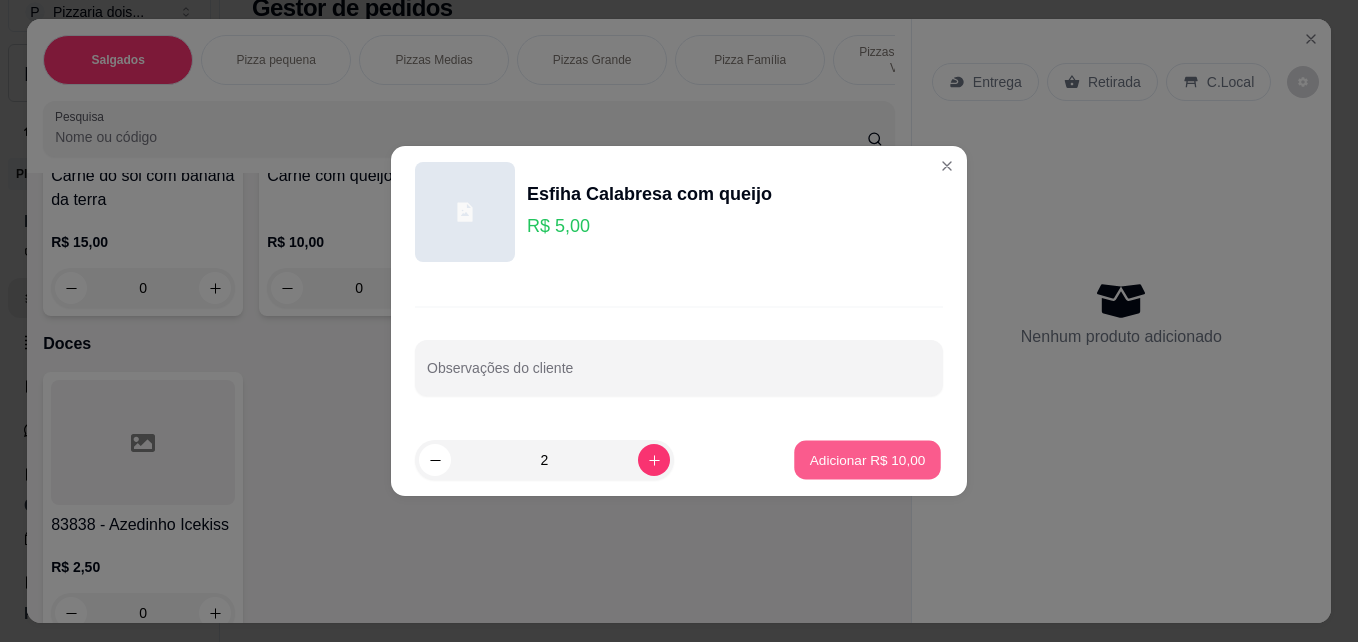 click on "Adicionar   R$ 10,00" at bounding box center [867, 460] 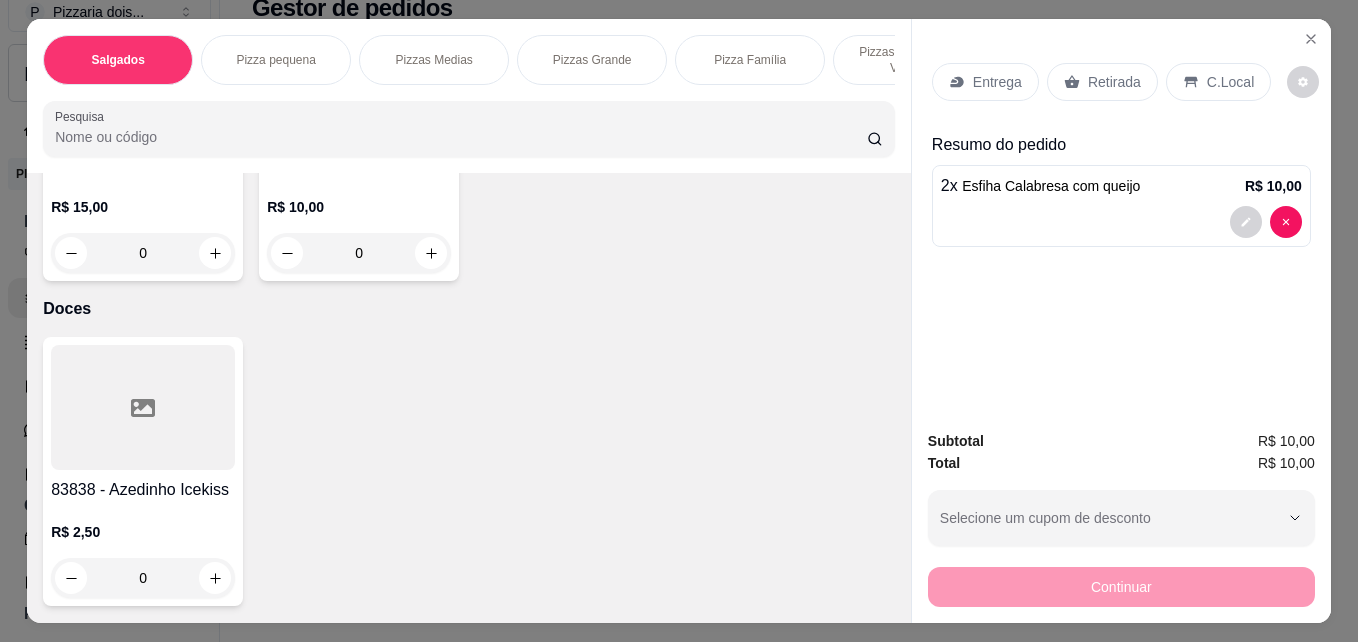 scroll, scrollTop: 6200, scrollLeft: 0, axis: vertical 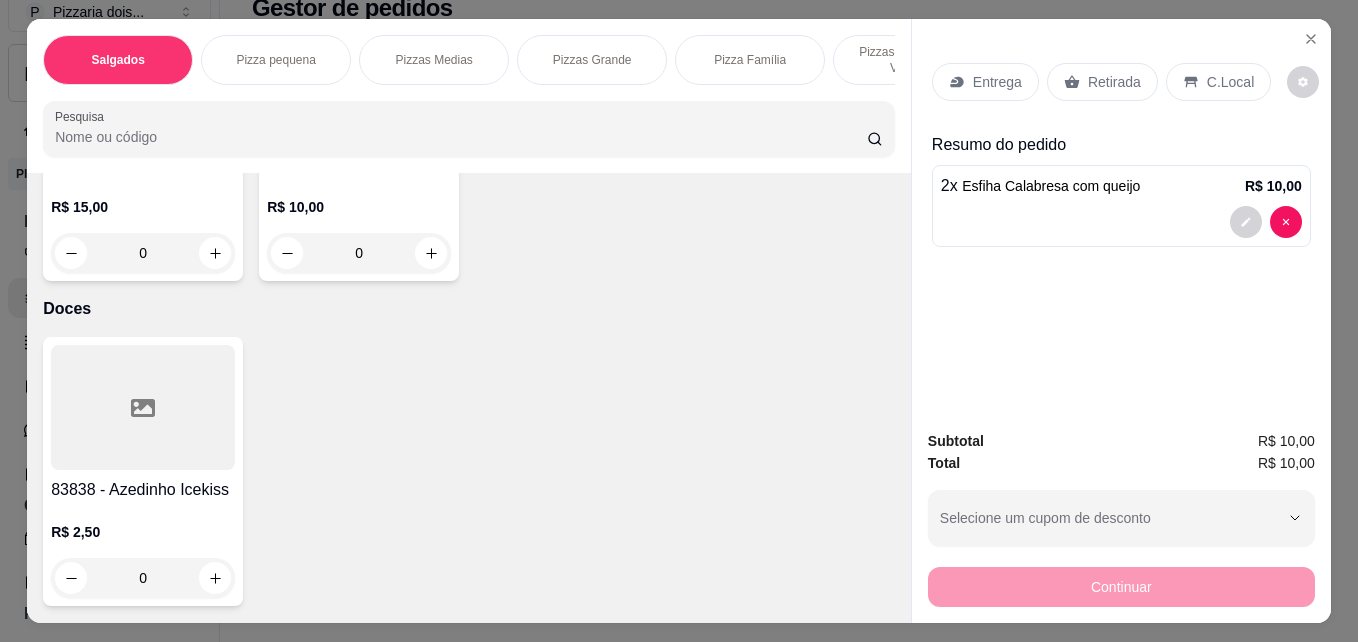 click on "Carne com queijo    R$ 10,00 0" at bounding box center (359, 134) 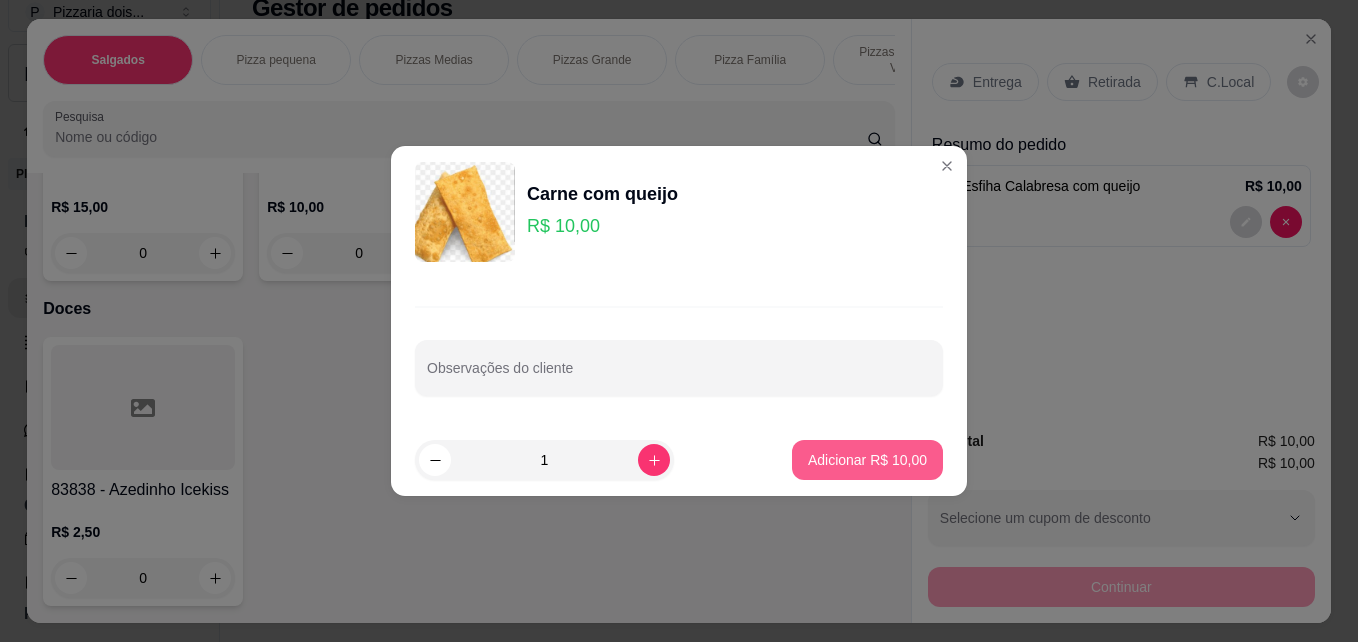 click on "Adicionar   R$ 10,00" at bounding box center (867, 460) 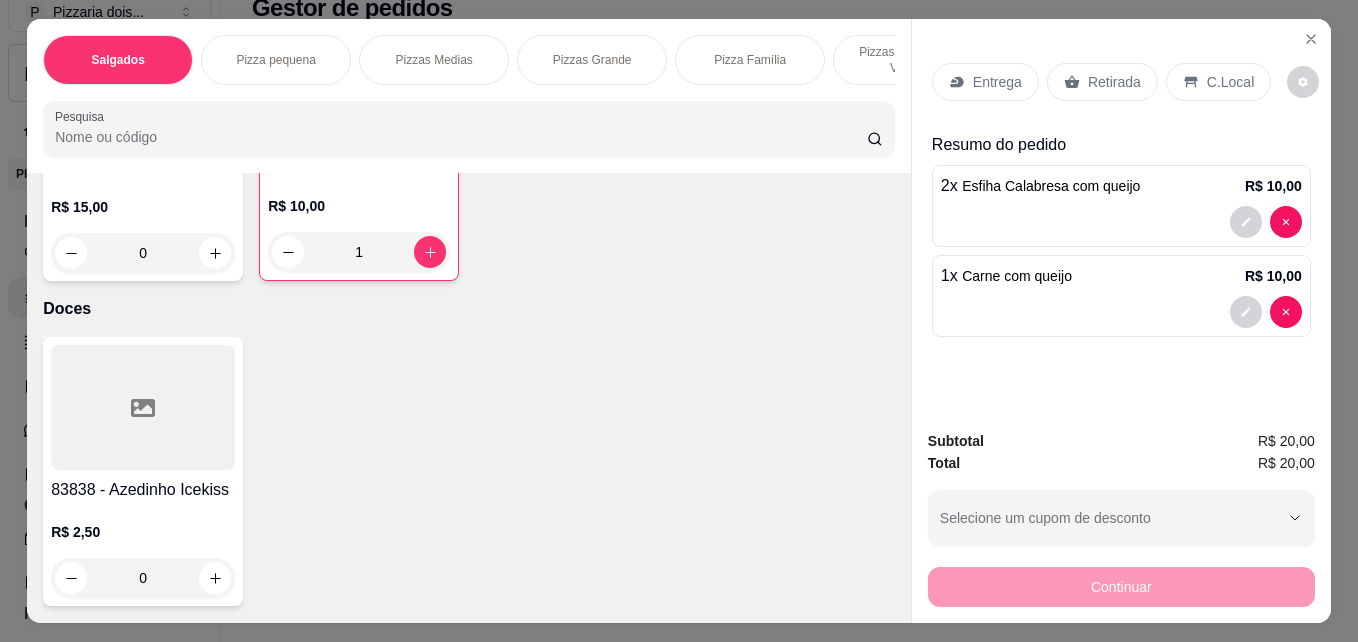 click on "Retirada" at bounding box center (1114, 82) 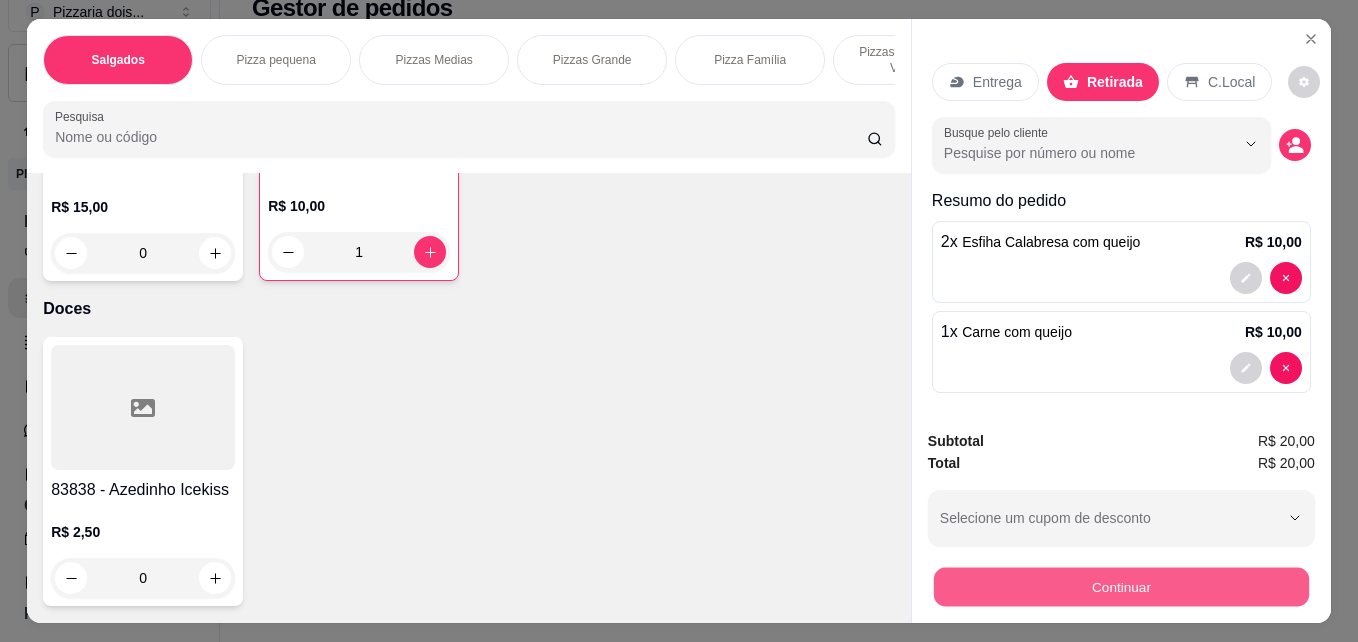 click on "Continuar" at bounding box center (1121, 586) 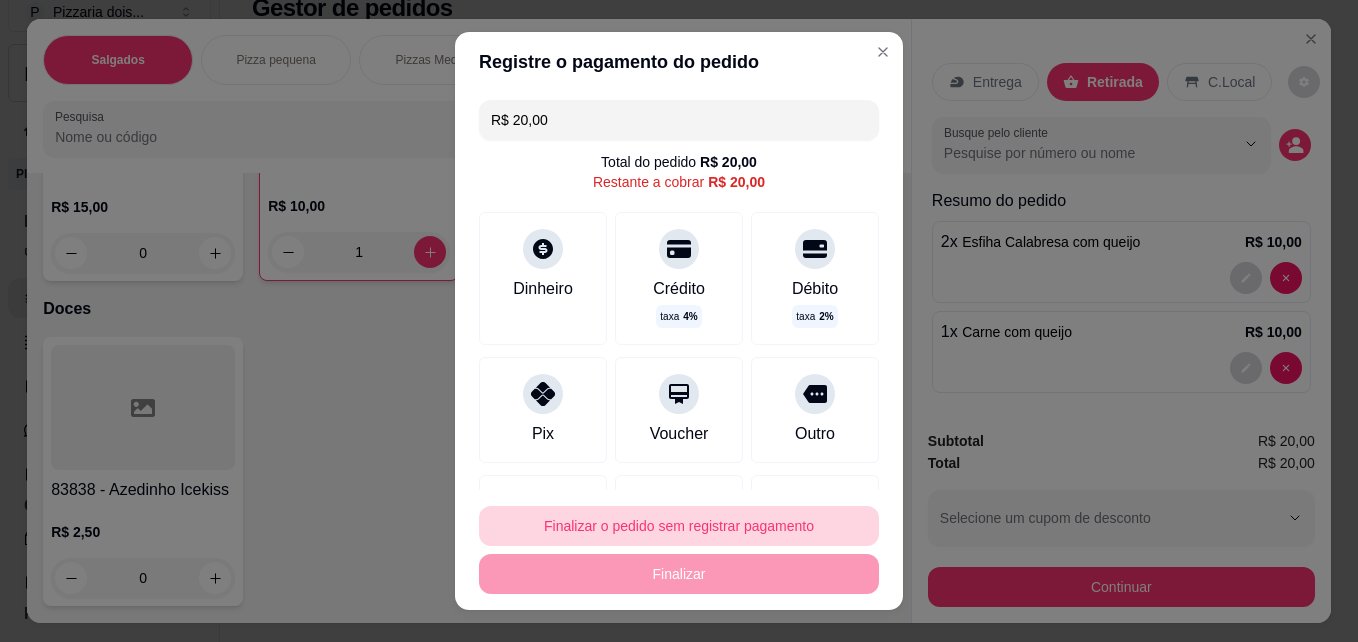 click on "Finalizar o pedido sem registrar pagamento" at bounding box center (679, 526) 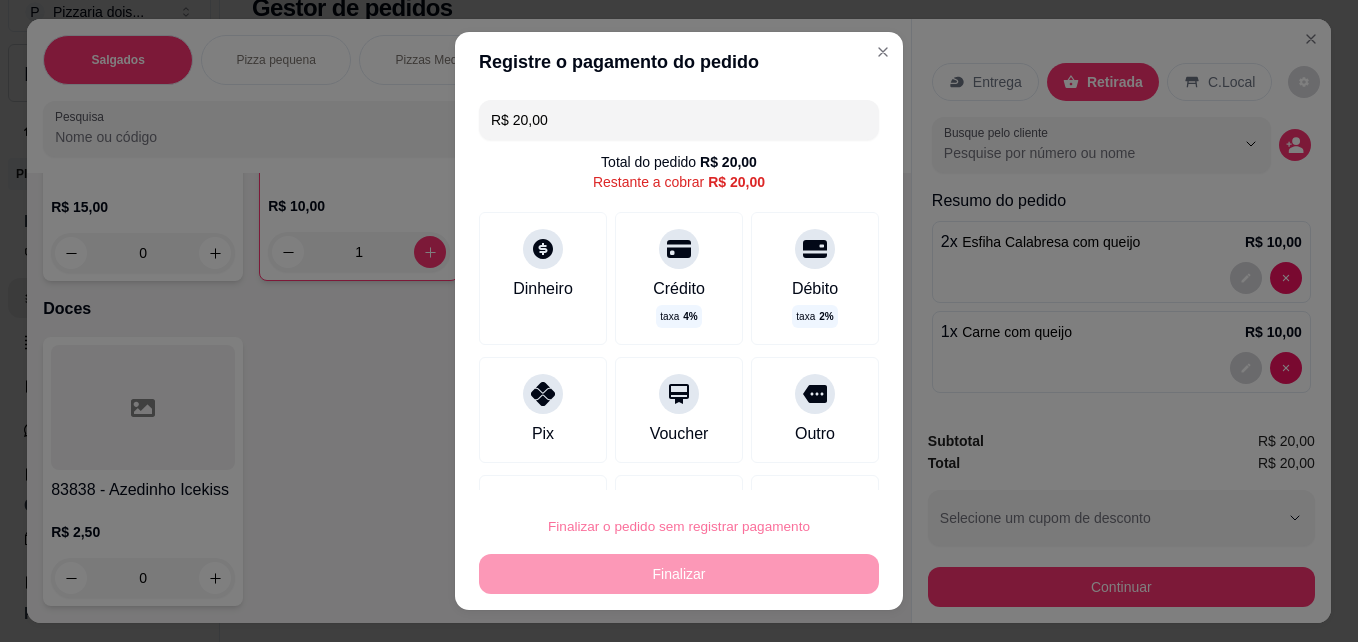 click on "Confirmar" at bounding box center [794, 469] 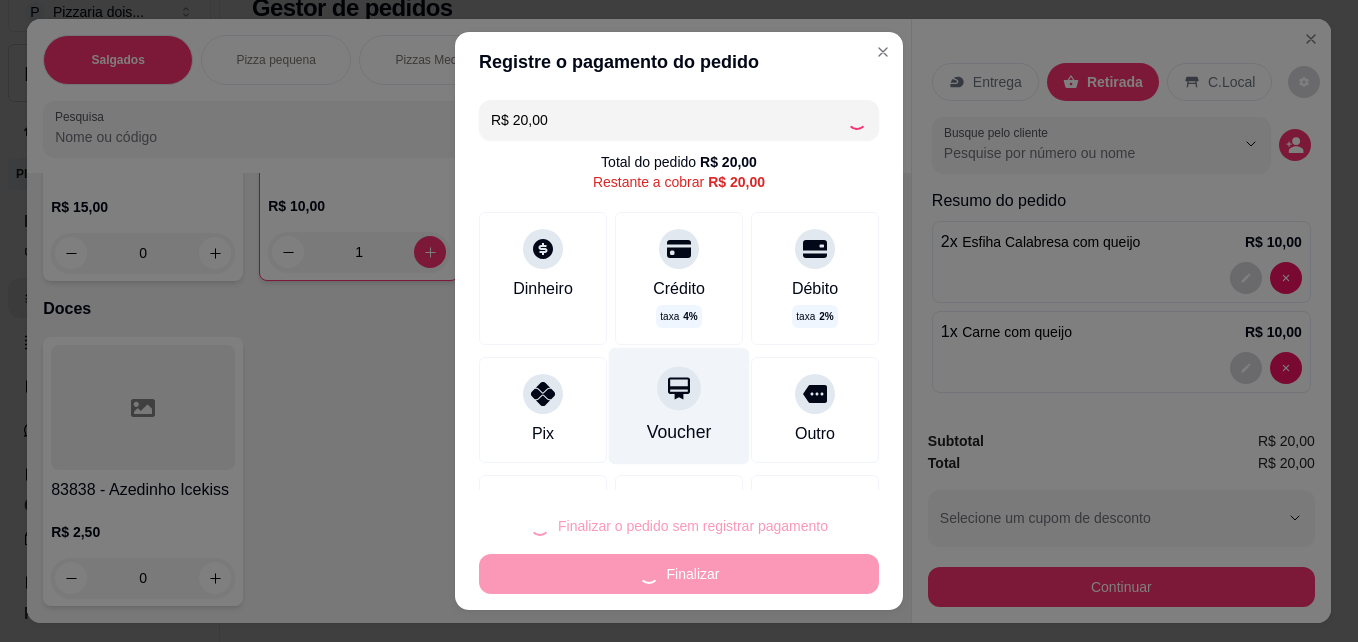 scroll, scrollTop: 292, scrollLeft: 0, axis: vertical 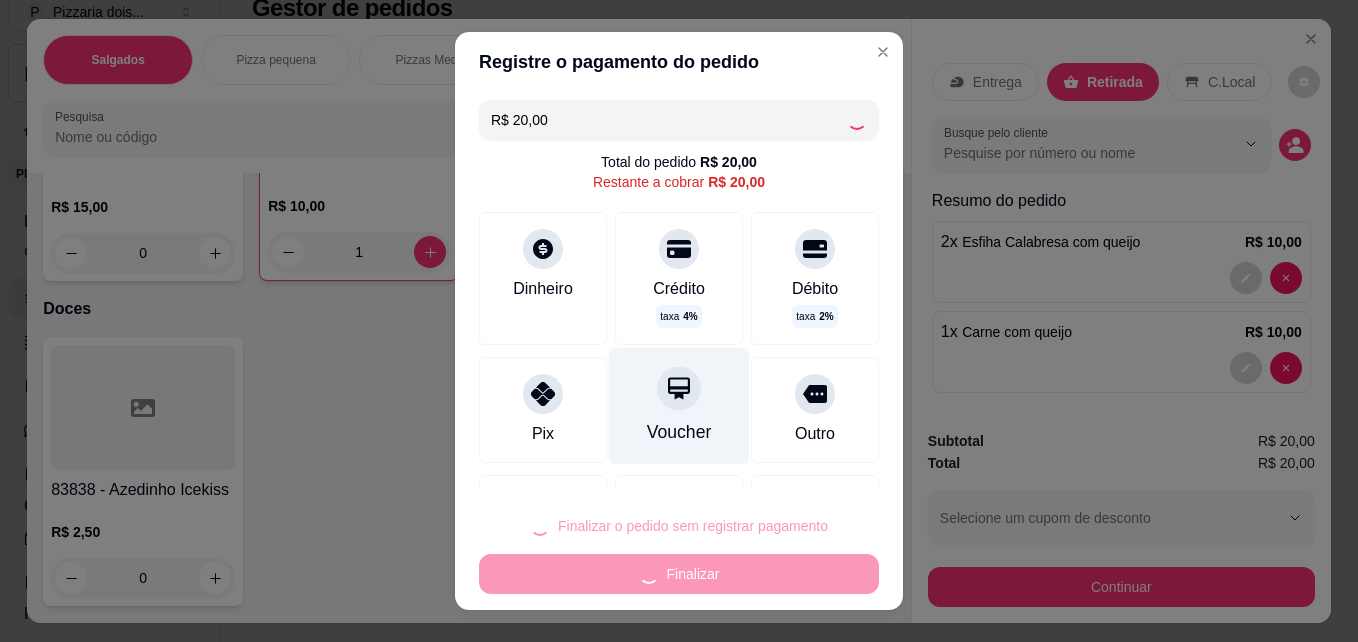 type on "0" 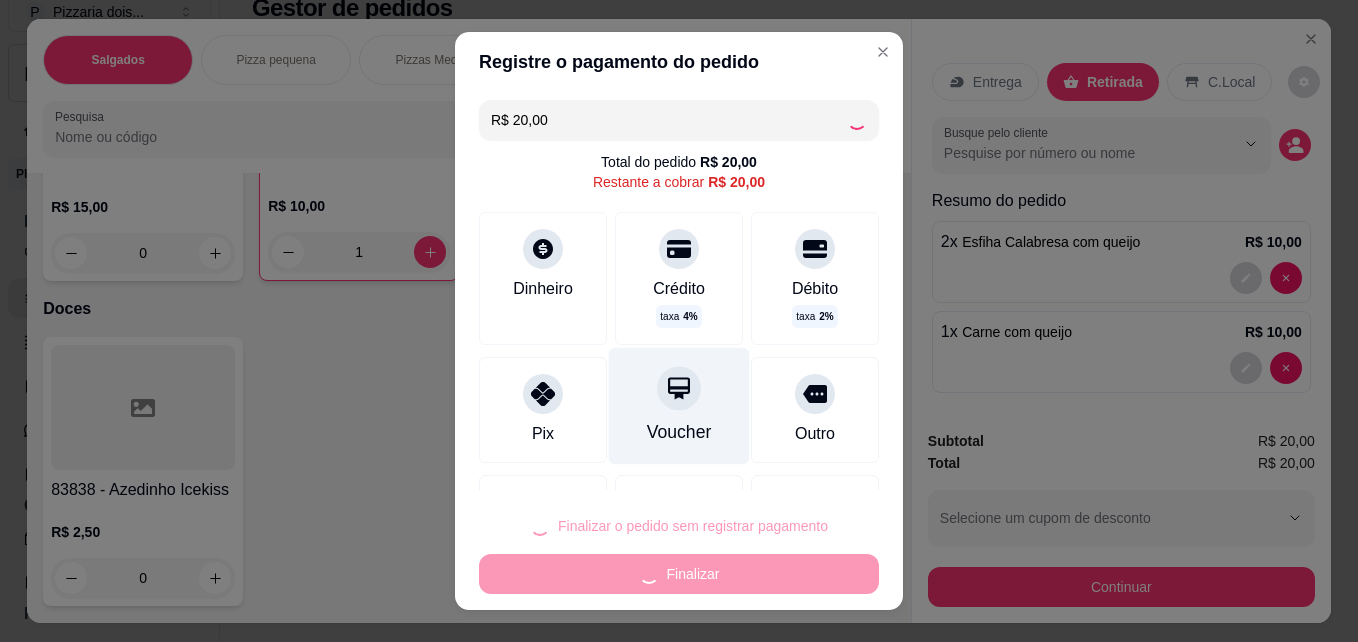 type on "0" 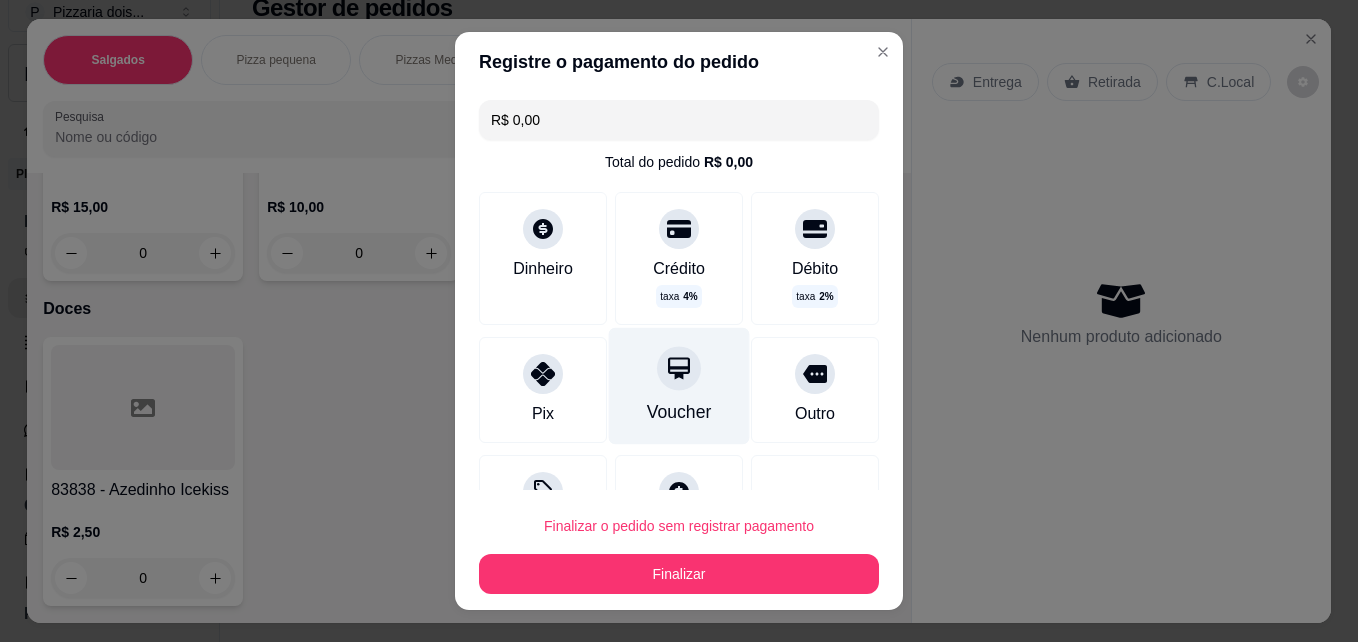 type on "R$ 0,00" 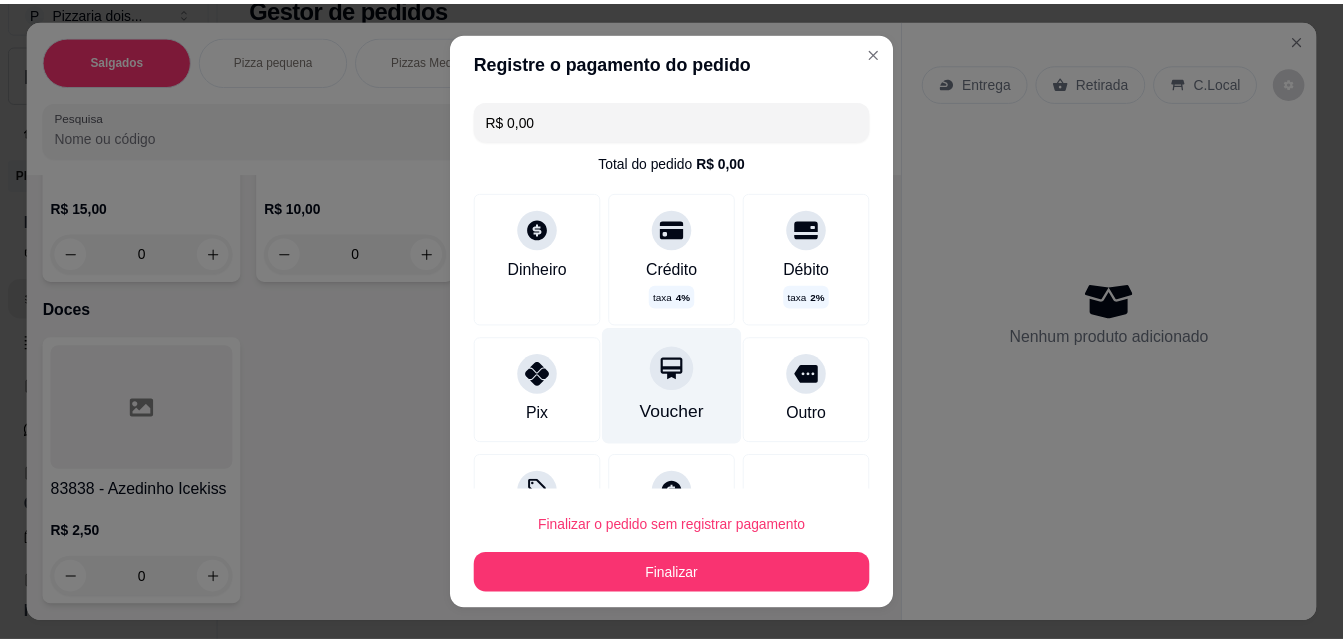 scroll, scrollTop: 6198, scrollLeft: 0, axis: vertical 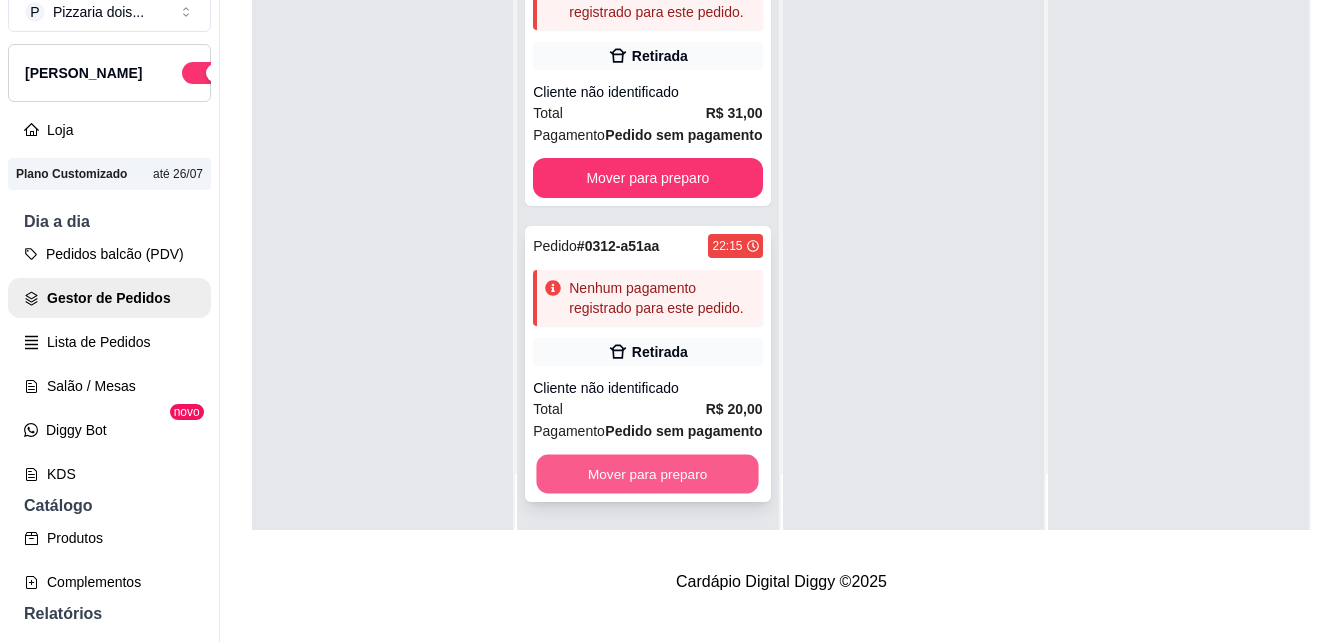 click on "Mover para preparo" at bounding box center (648, 474) 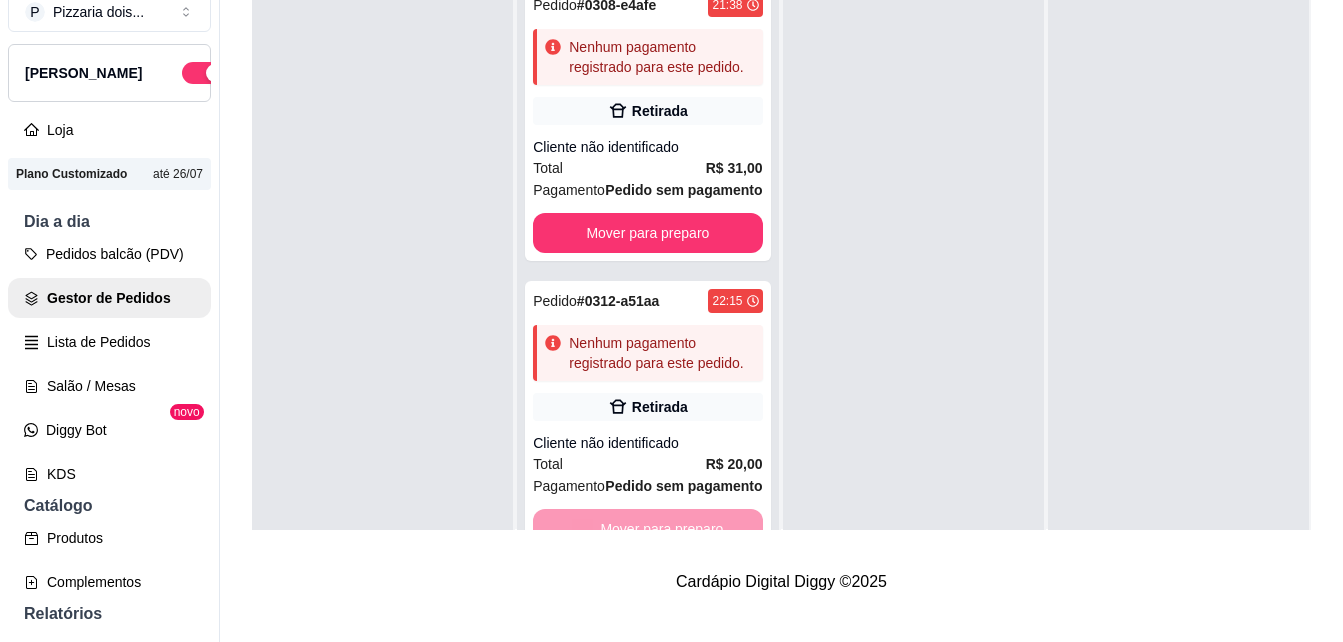 scroll, scrollTop: 0, scrollLeft: 0, axis: both 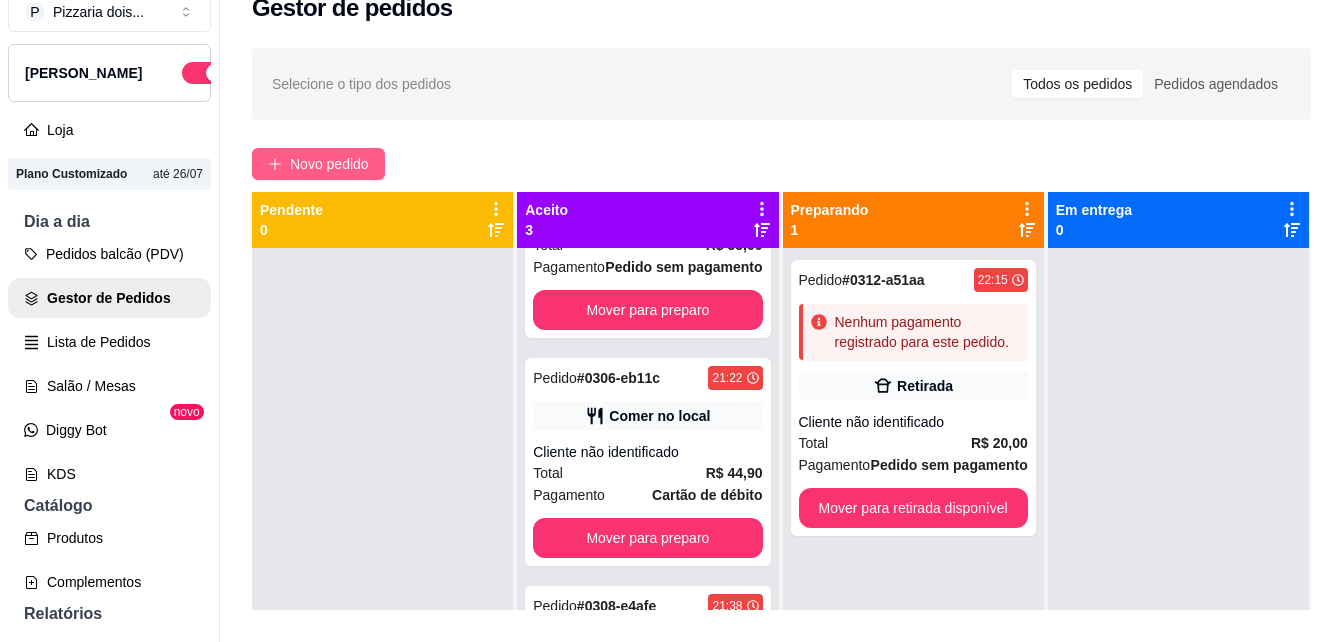 click on "Selecione o tipo dos pedidos Todos os pedidos Pedidos agendados Novo pedido Pendente 0 Aceito 3 Pedido  # 0305-89d5a 21:20 Nenhum pagamento registrado para este pedido. Comer no local Cliente não identificado Total R$ 55,00 Pagamento Pedido sem pagamento Mover para preparo Pedido  # 0306-eb11c 21:22 Comer no local Cliente não identificado Total R$ 44,90 Pagamento Cartão de débito Mover para preparo Pedido  # 0308-e4afe 21:38 Nenhum pagamento registrado para este pedido. Retirada Cliente não identificado Total R$ 31,00 Pagamento Pedido sem pagamento Mover para preparo Preparando 1 Pedido  # 0312-a51aa 22:15 Nenhum pagamento registrado para este pedido. Retirada Cliente não identificado Total R$ 20,00 Pagamento Pedido sem pagamento Mover para retirada disponível Em entrega 0" at bounding box center (781, 447) 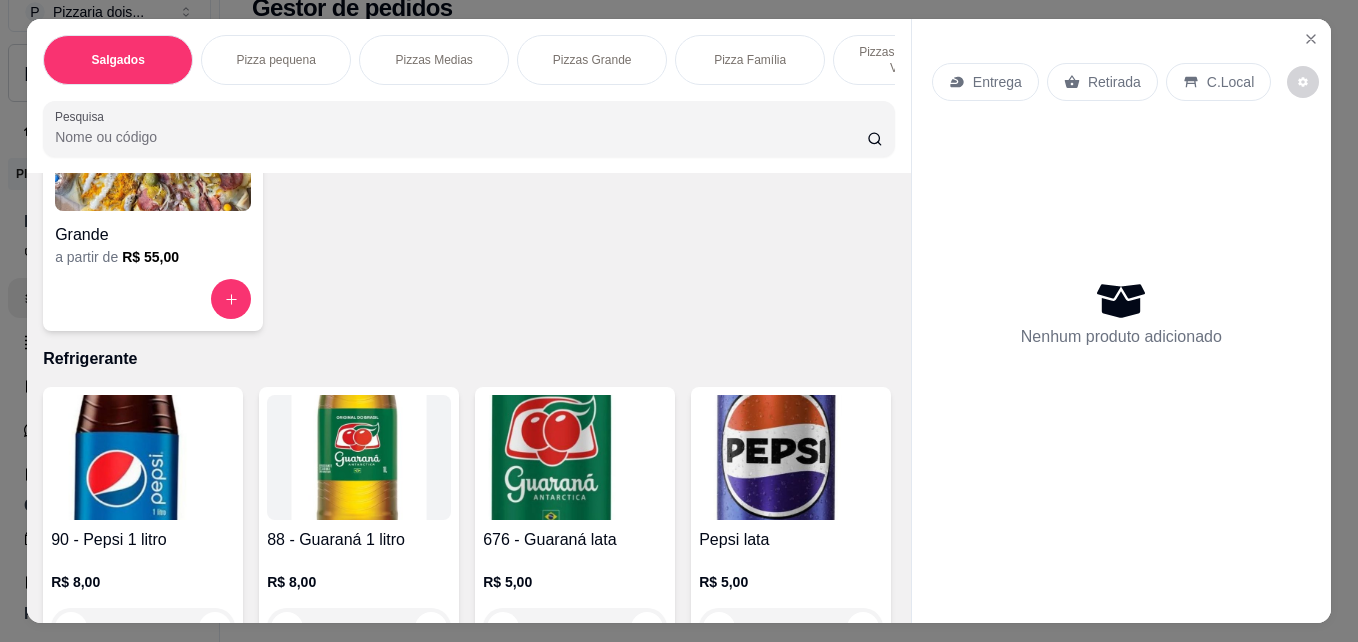 scroll, scrollTop: 2100, scrollLeft: 0, axis: vertical 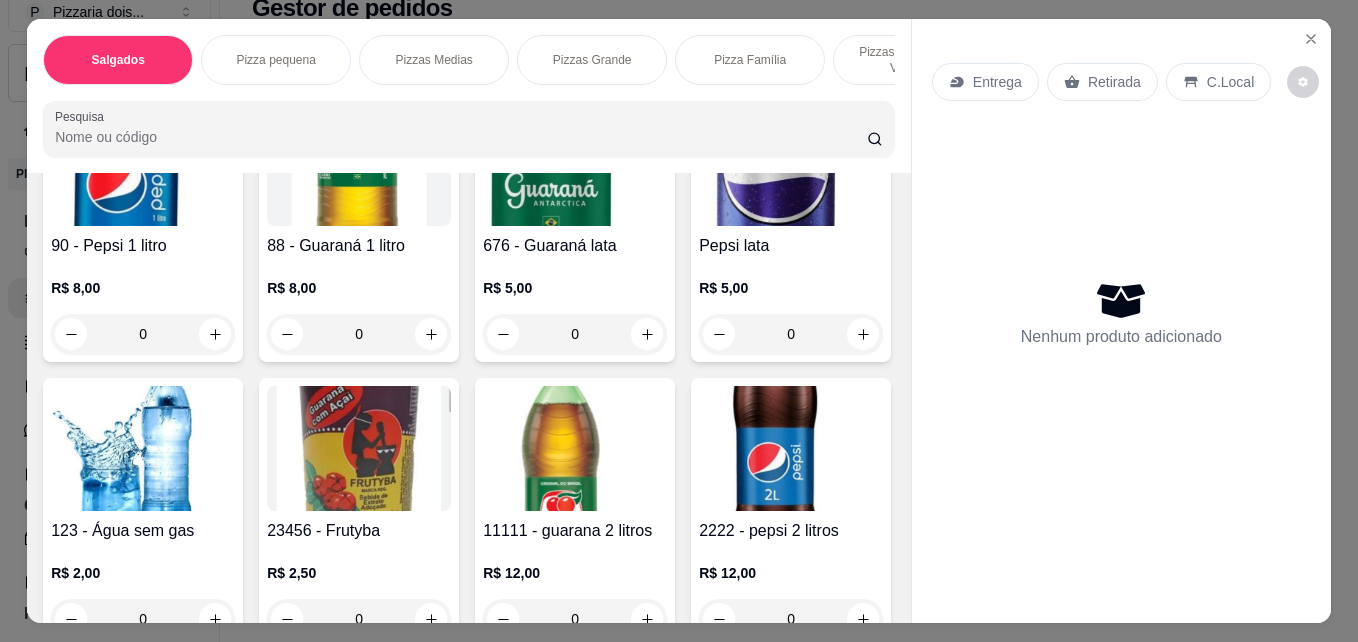 click at bounding box center [359, 163] 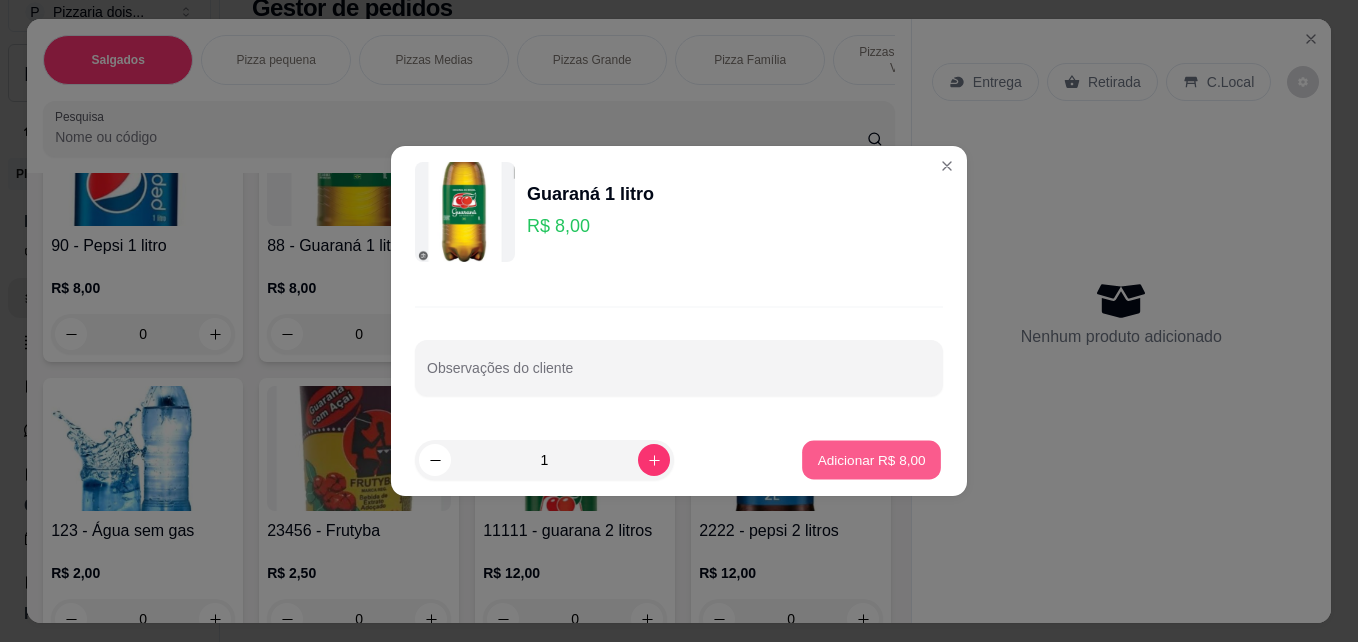 click on "Adicionar   R$ 8,00" at bounding box center [871, 459] 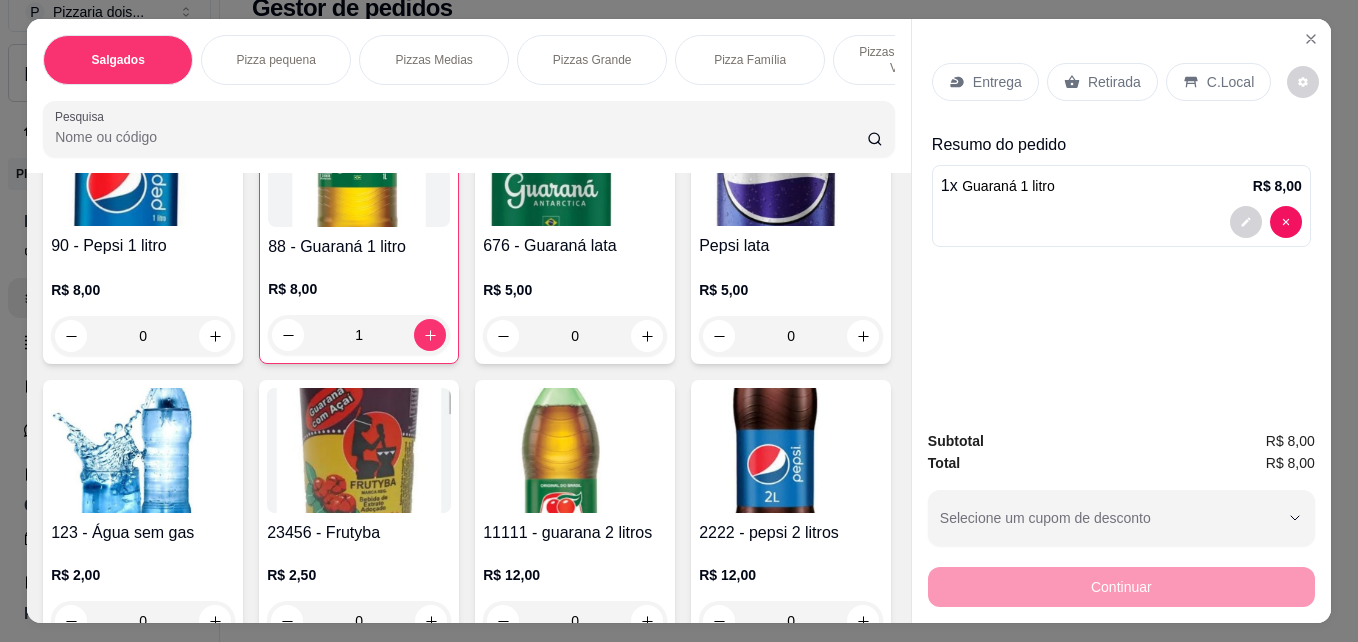 click on "Retirada" at bounding box center (1114, 82) 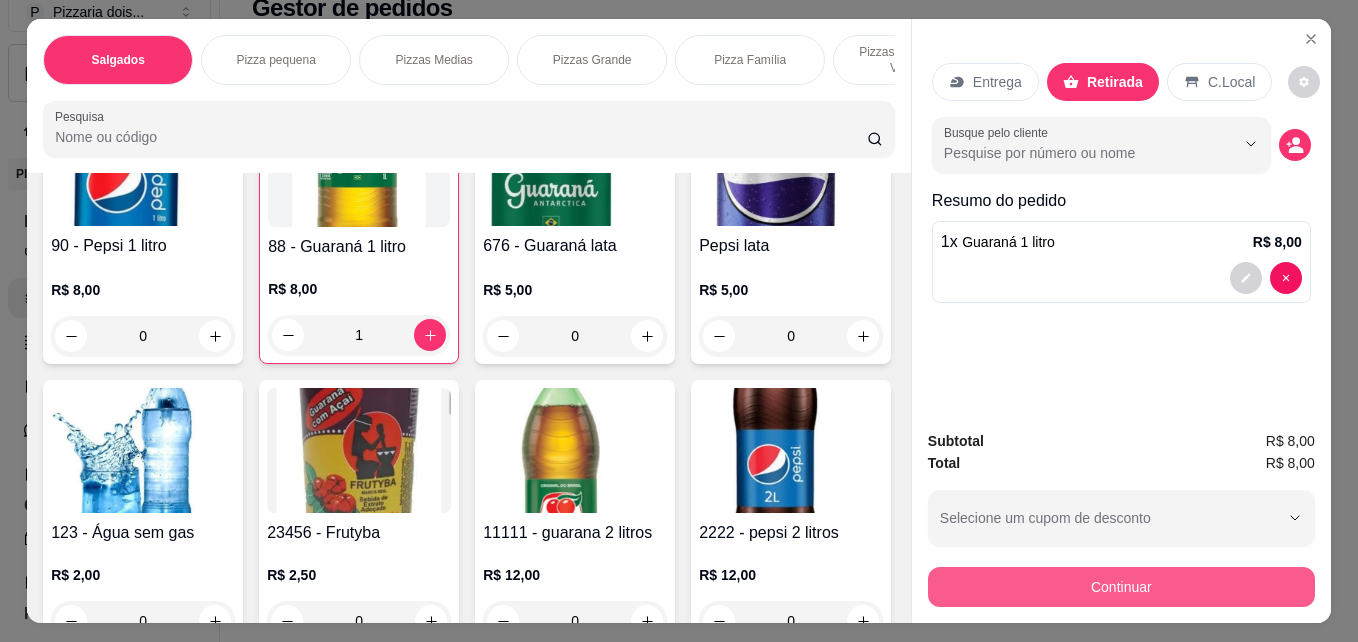 click on "Continuar" at bounding box center (1121, 587) 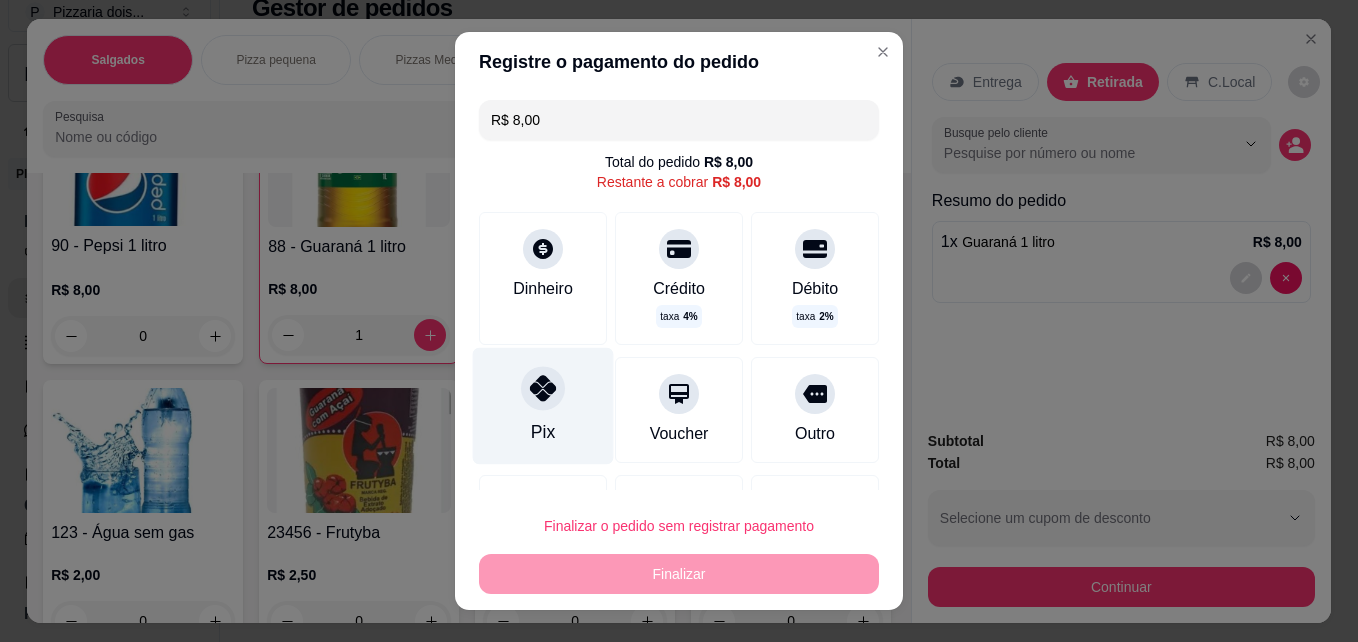 click at bounding box center (543, 389) 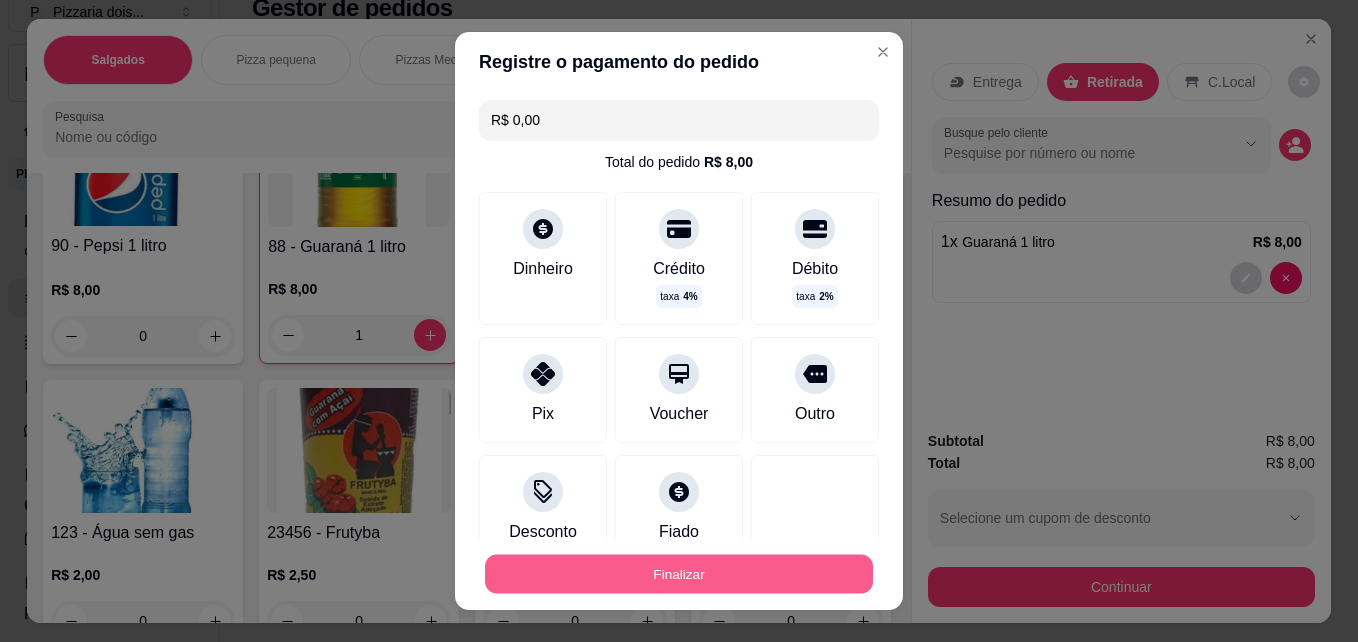 click on "Finalizar" at bounding box center [679, 574] 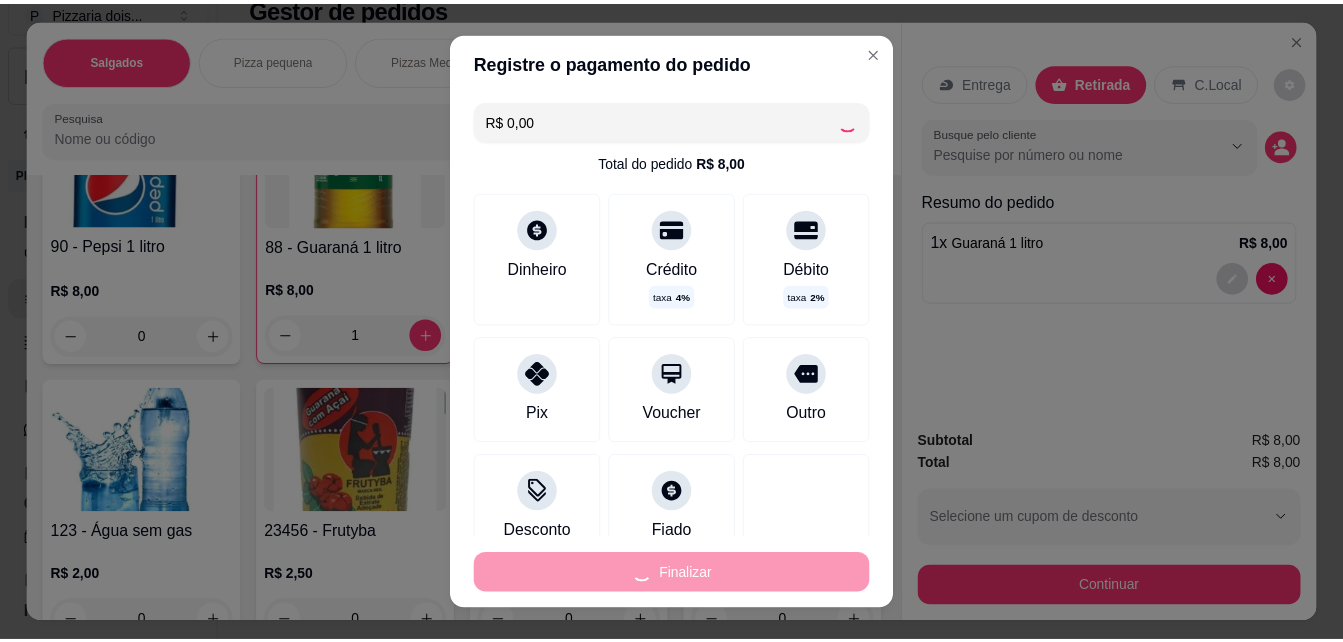 scroll, scrollTop: 510, scrollLeft: 0, axis: vertical 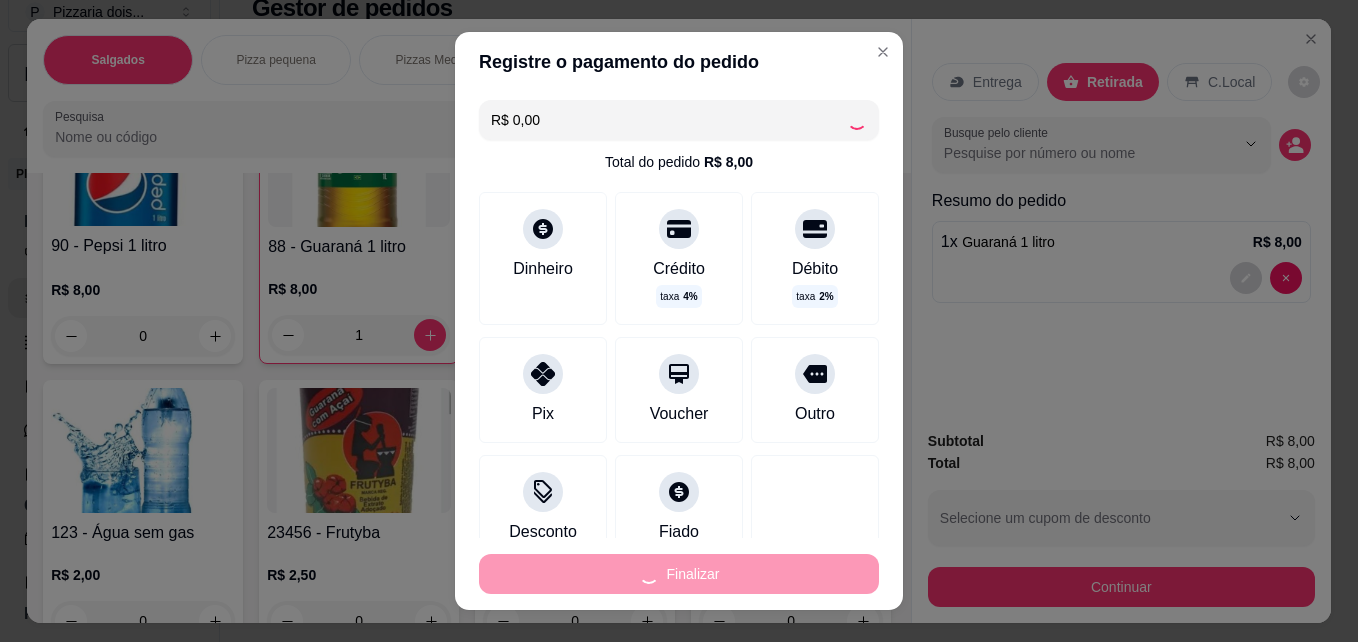 type on "0" 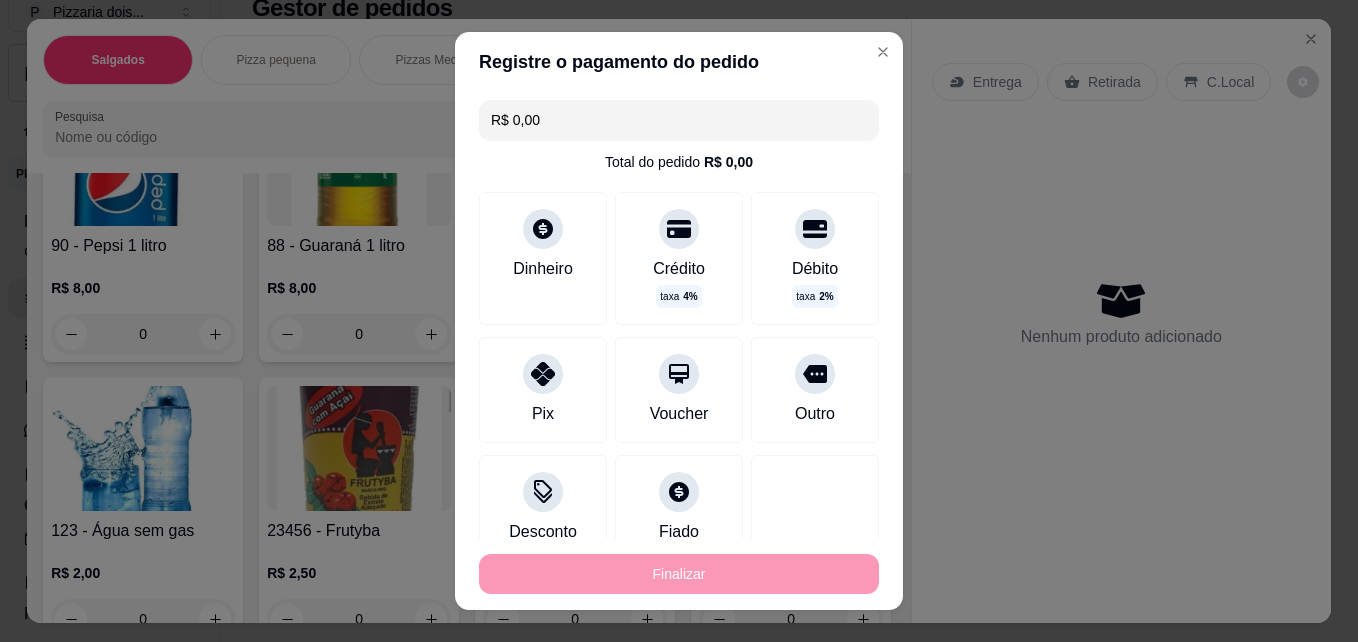 type on "-R$ 8,00" 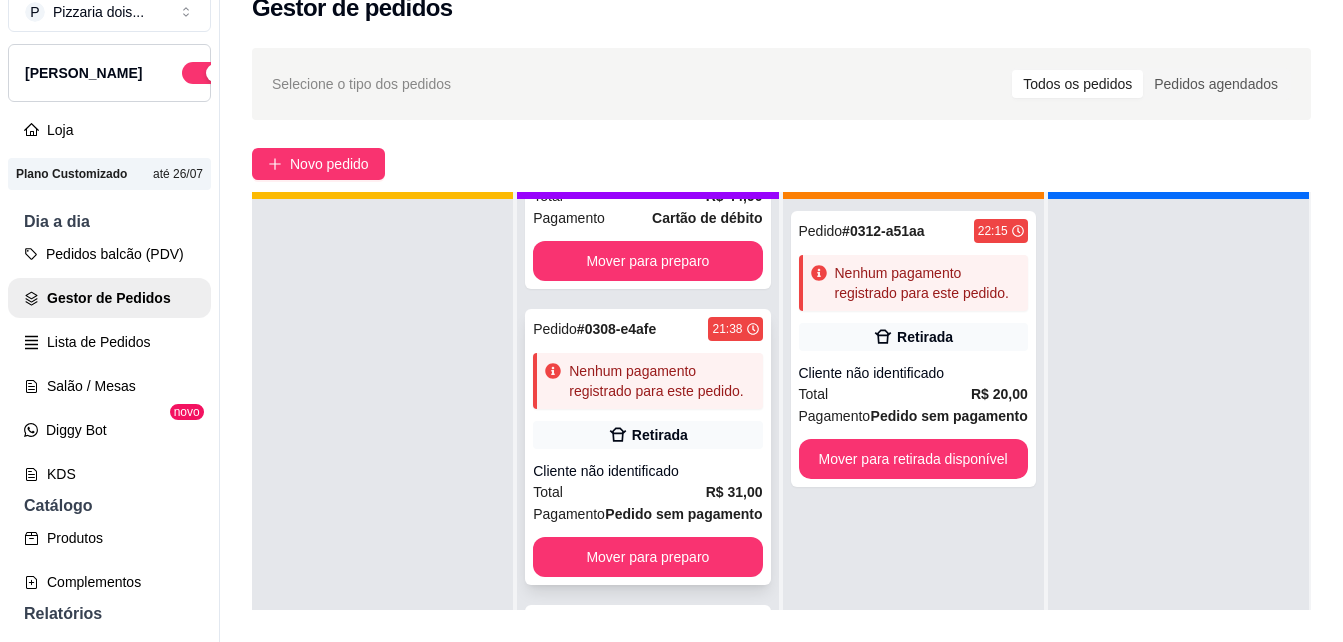 scroll, scrollTop: 56, scrollLeft: 0, axis: vertical 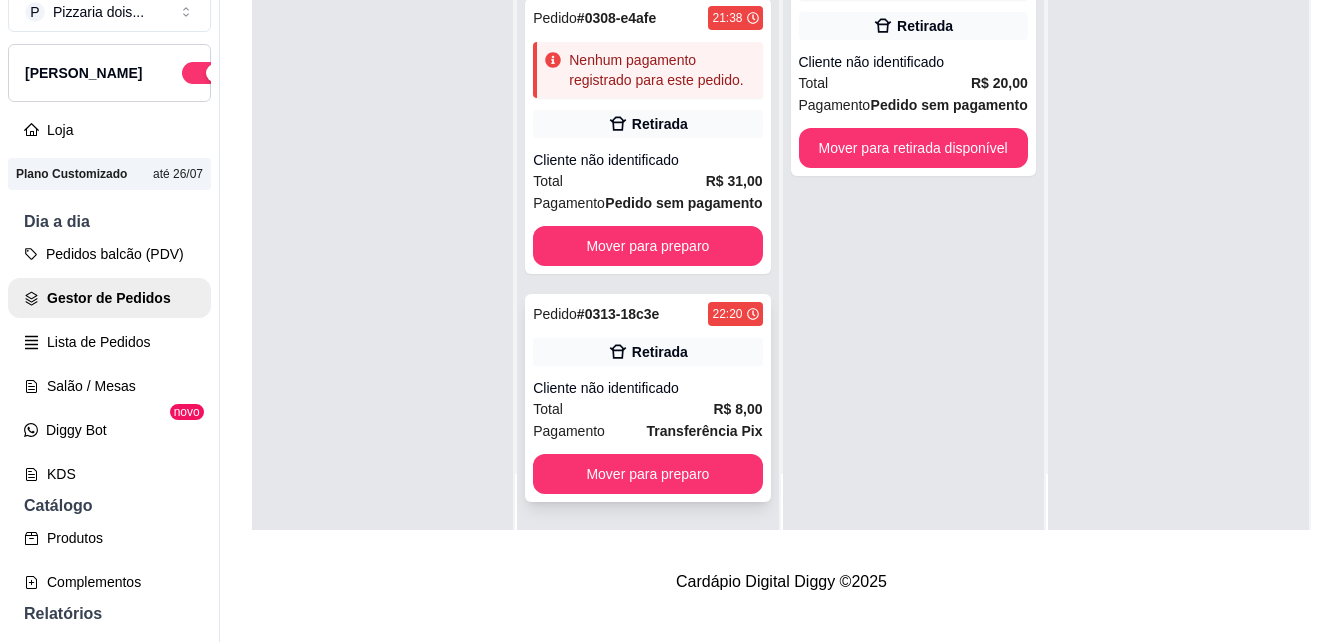 click on "Cliente não identificado" at bounding box center (647, 388) 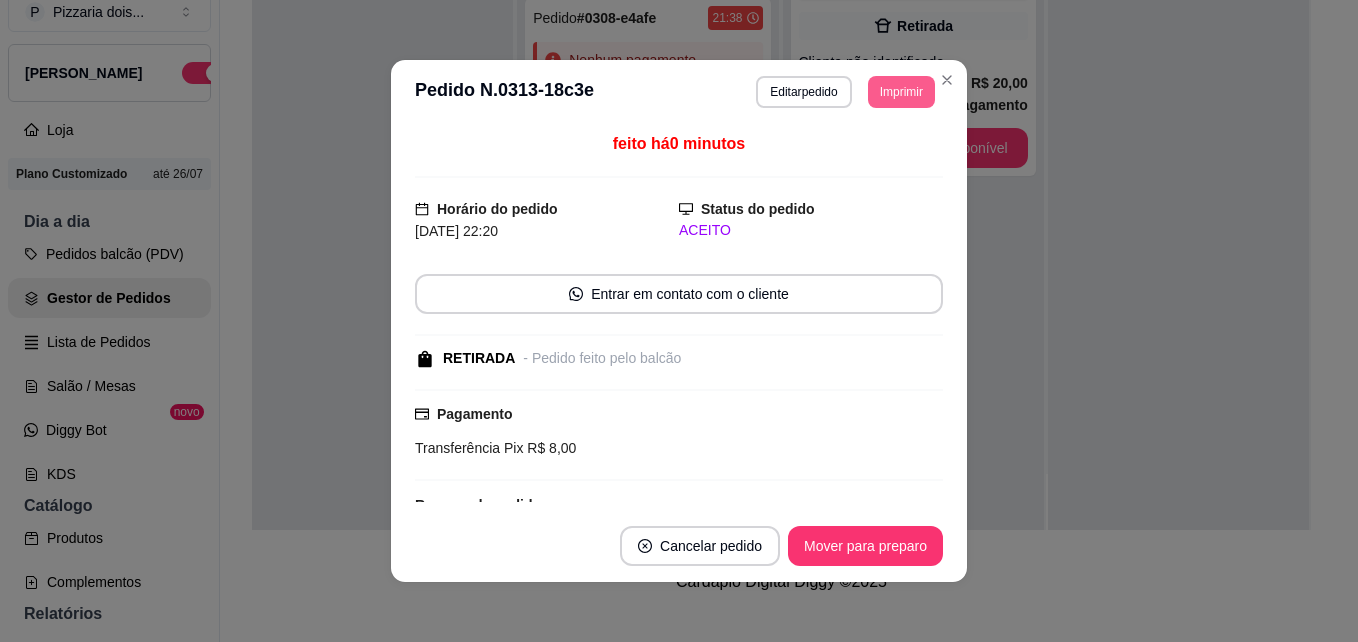 click on "Imprimir" at bounding box center (901, 92) 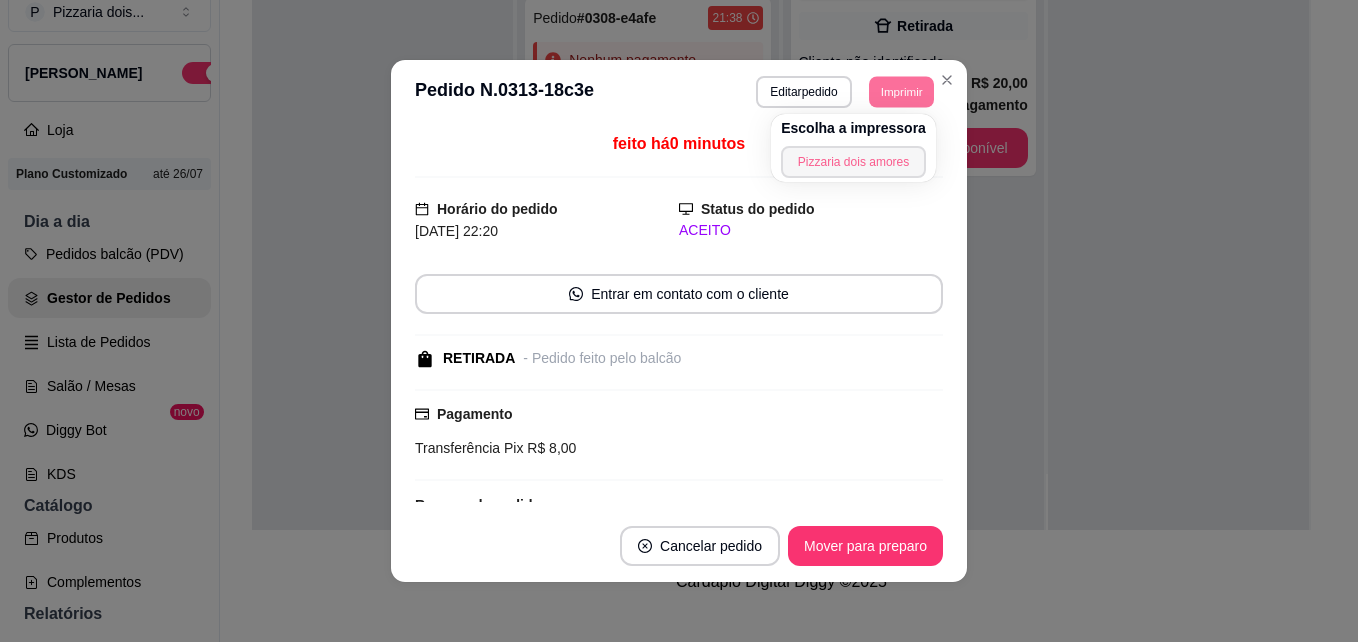 click on "Pizzaria dois amores" at bounding box center (853, 162) 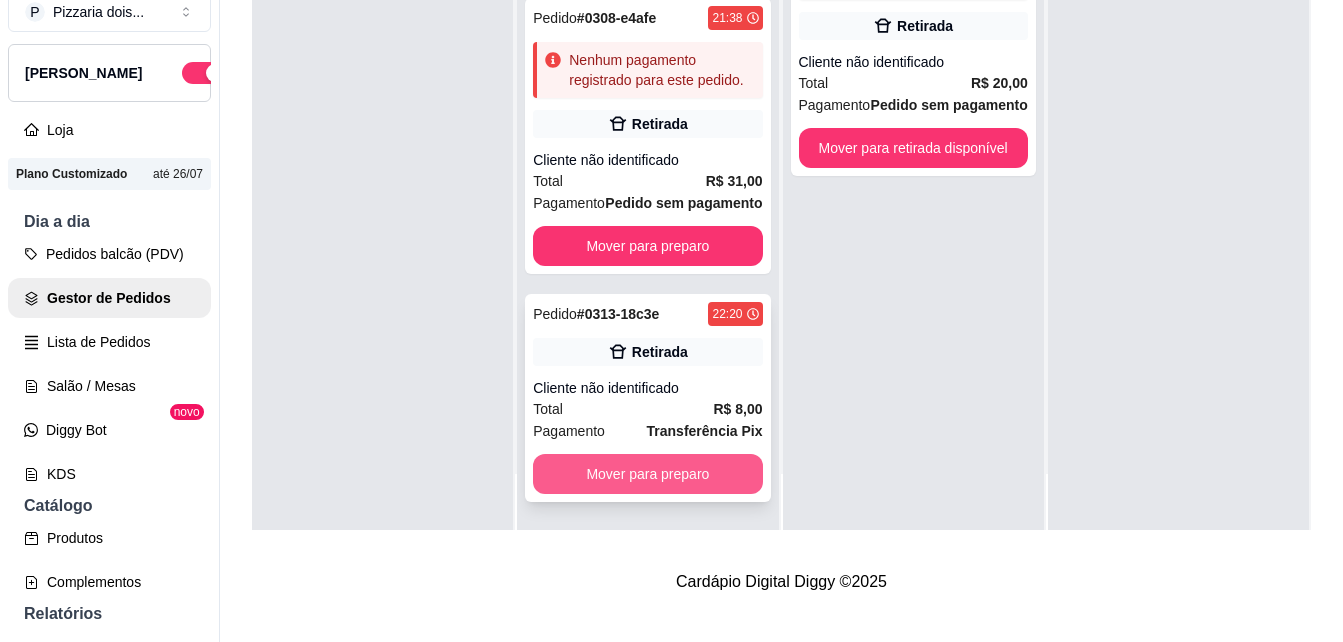 click on "Mover para preparo" at bounding box center [647, 474] 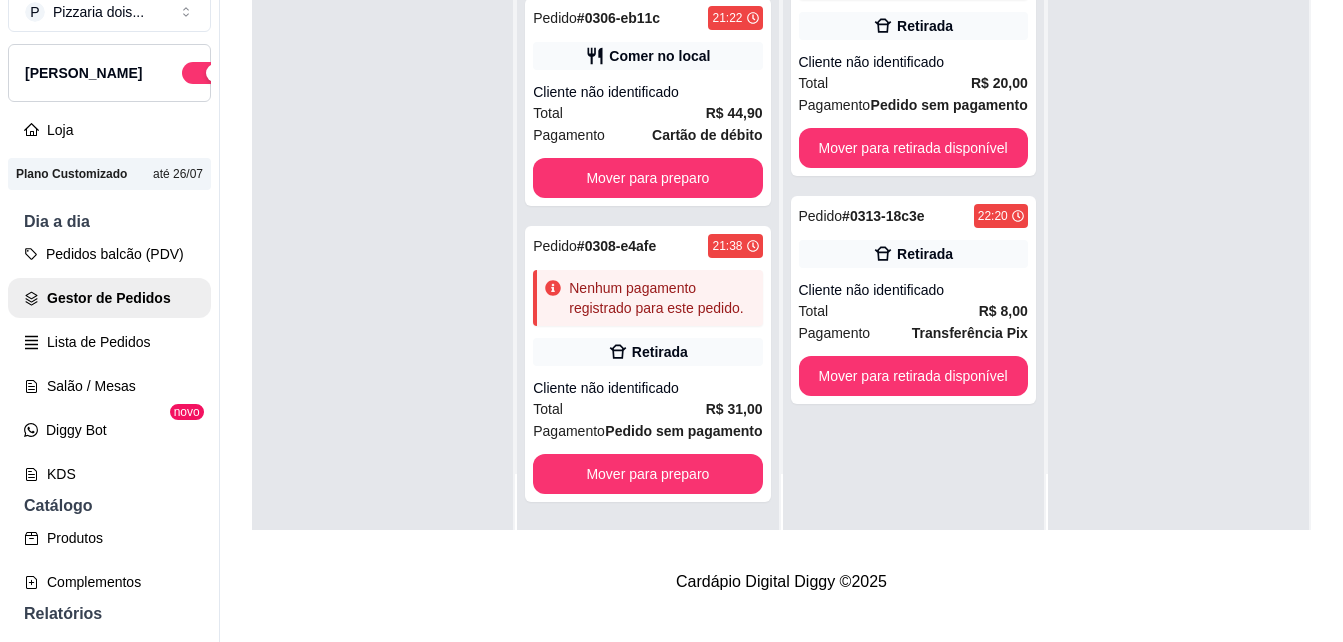 scroll, scrollTop: 282, scrollLeft: 0, axis: vertical 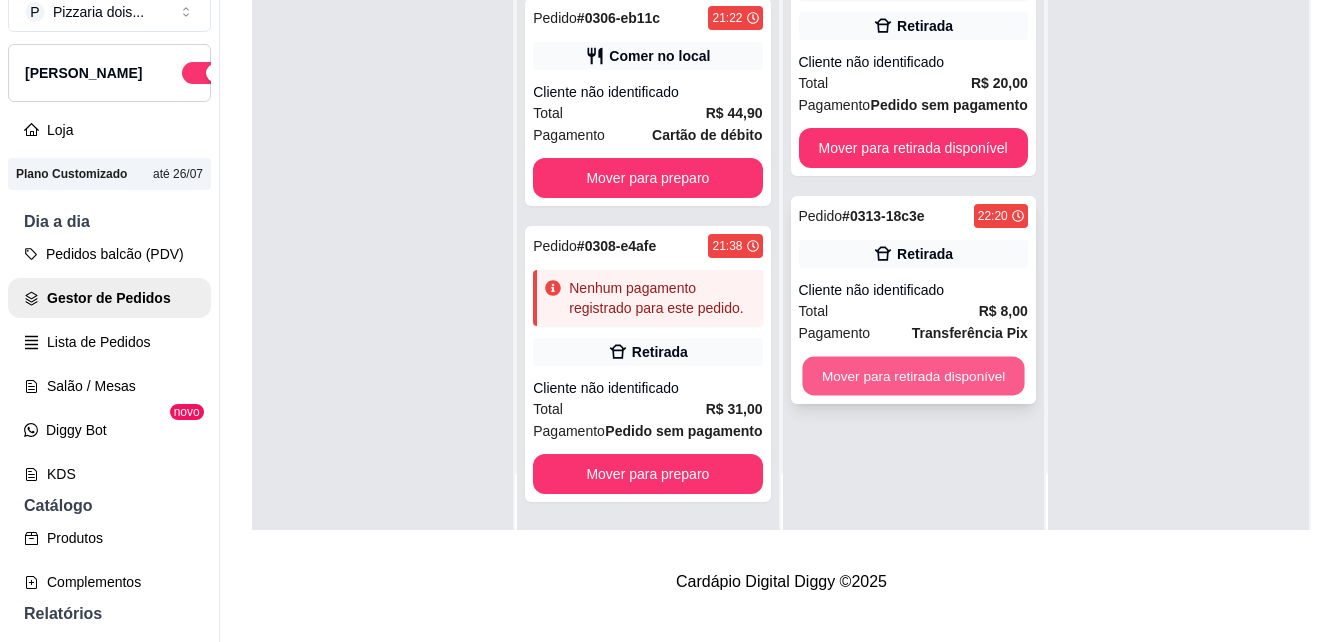 click on "Mover para retirada disponível" at bounding box center (913, 376) 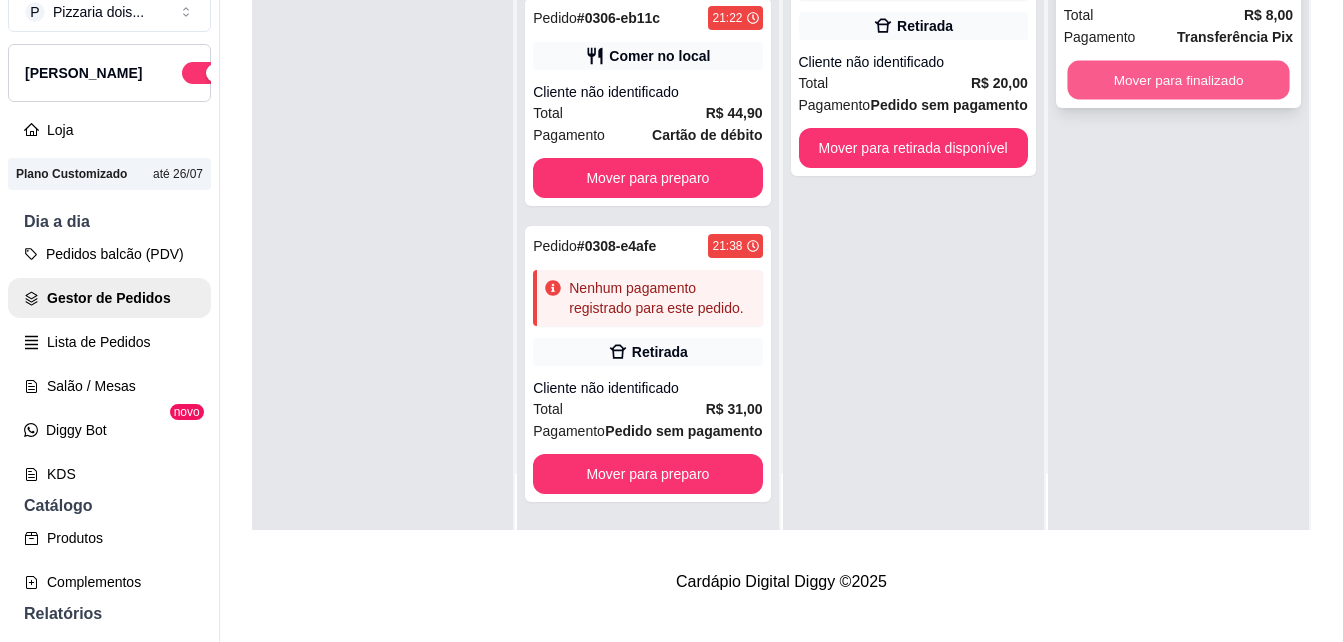 click on "Mover para finalizado" at bounding box center (1178, 80) 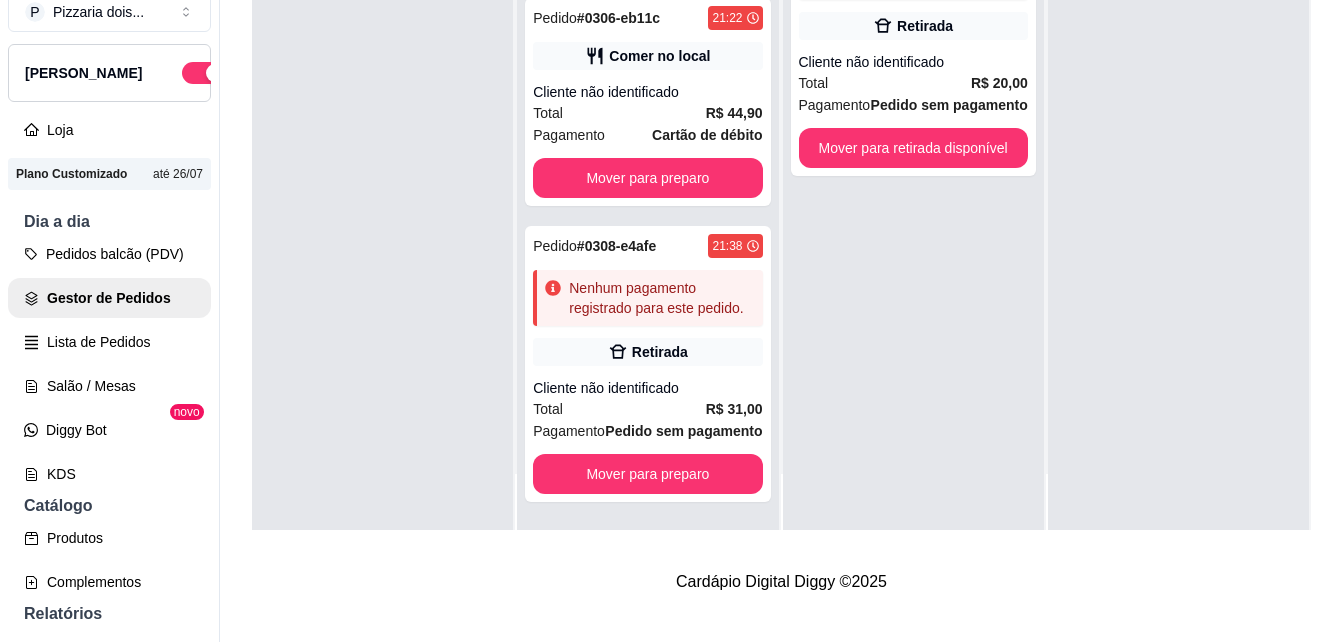 scroll, scrollTop: 0, scrollLeft: 0, axis: both 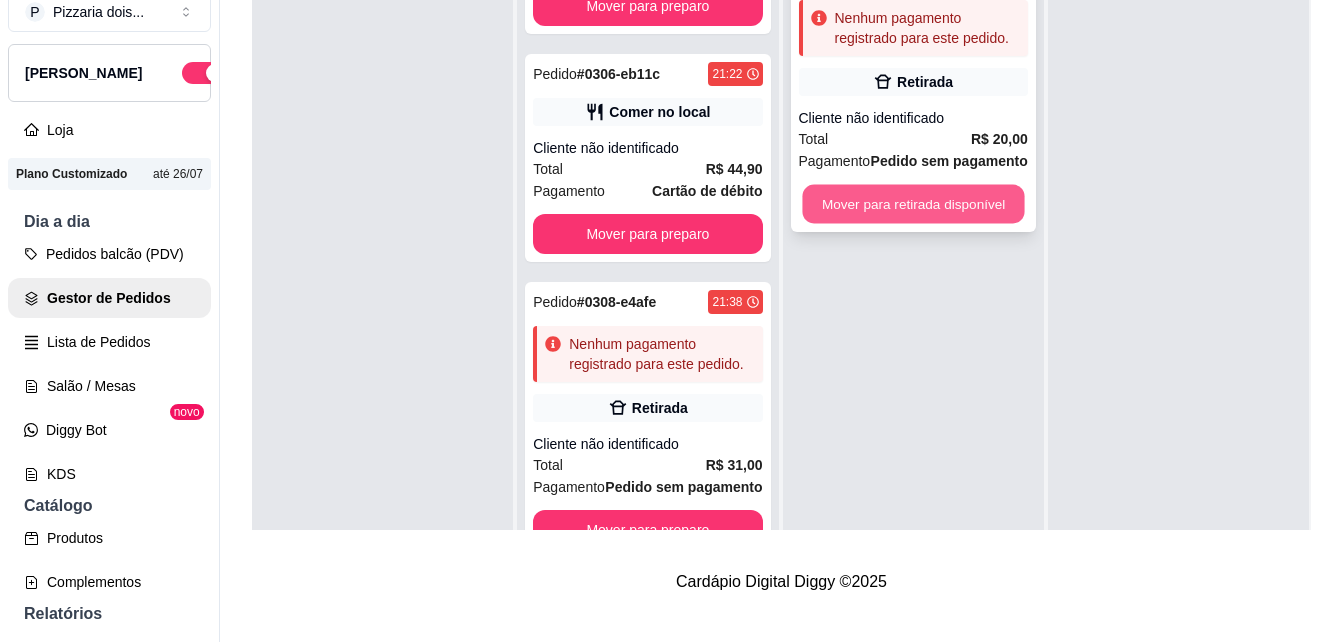 click on "Mover para retirada disponível" at bounding box center [913, 204] 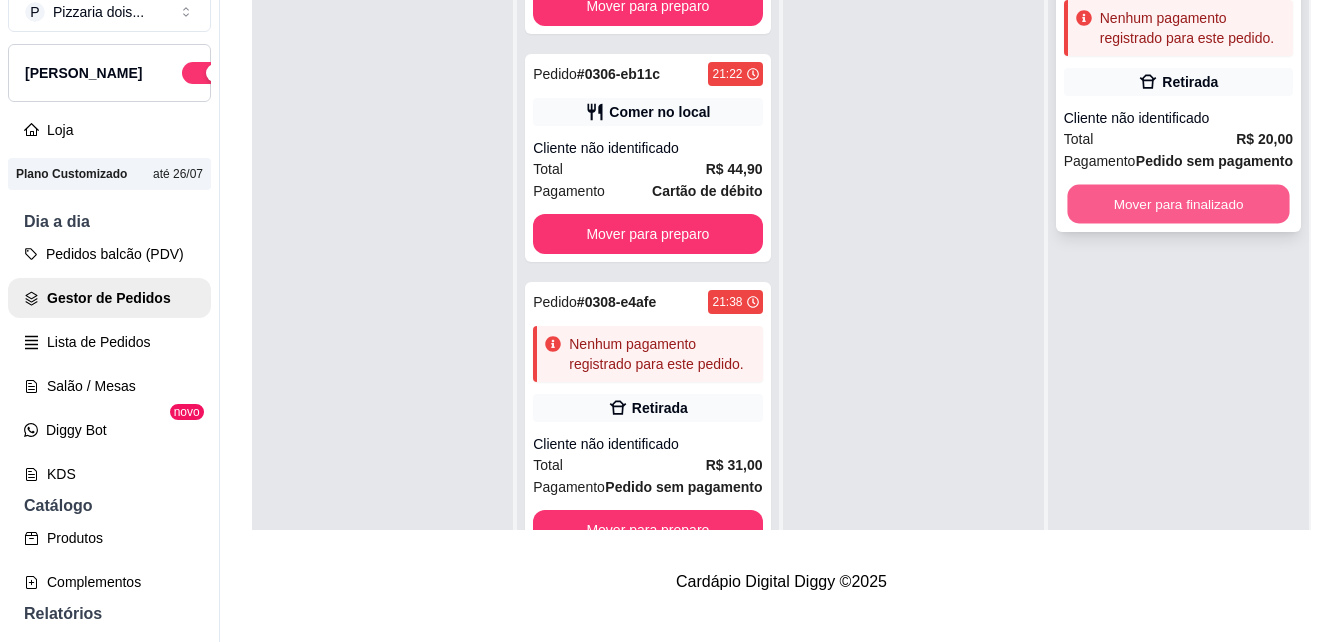 click on "Mover para finalizado" at bounding box center (1178, 204) 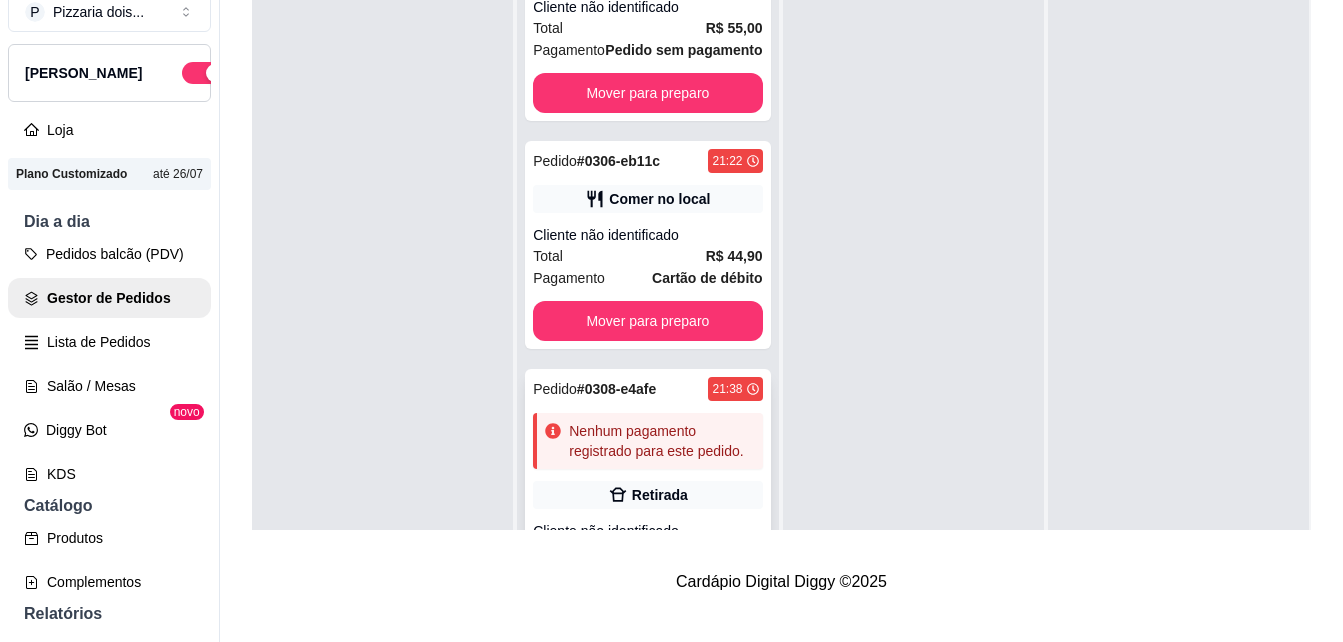 scroll, scrollTop: 0, scrollLeft: 0, axis: both 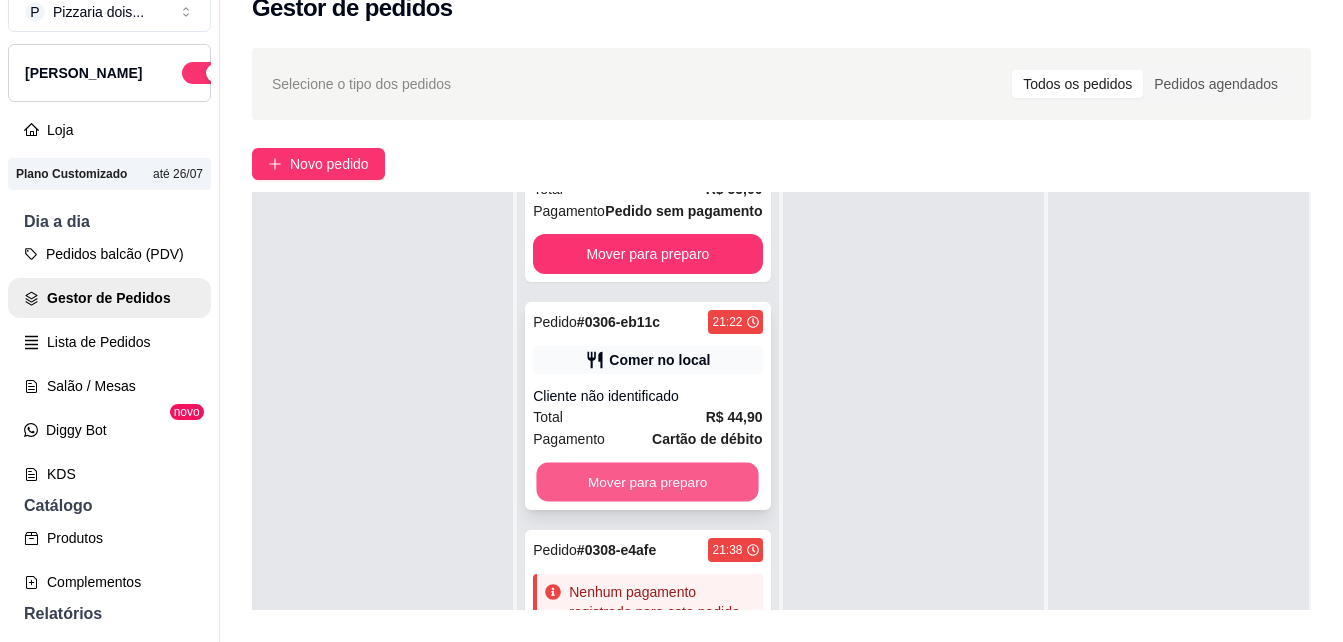 click on "Mover para preparo" at bounding box center [648, 482] 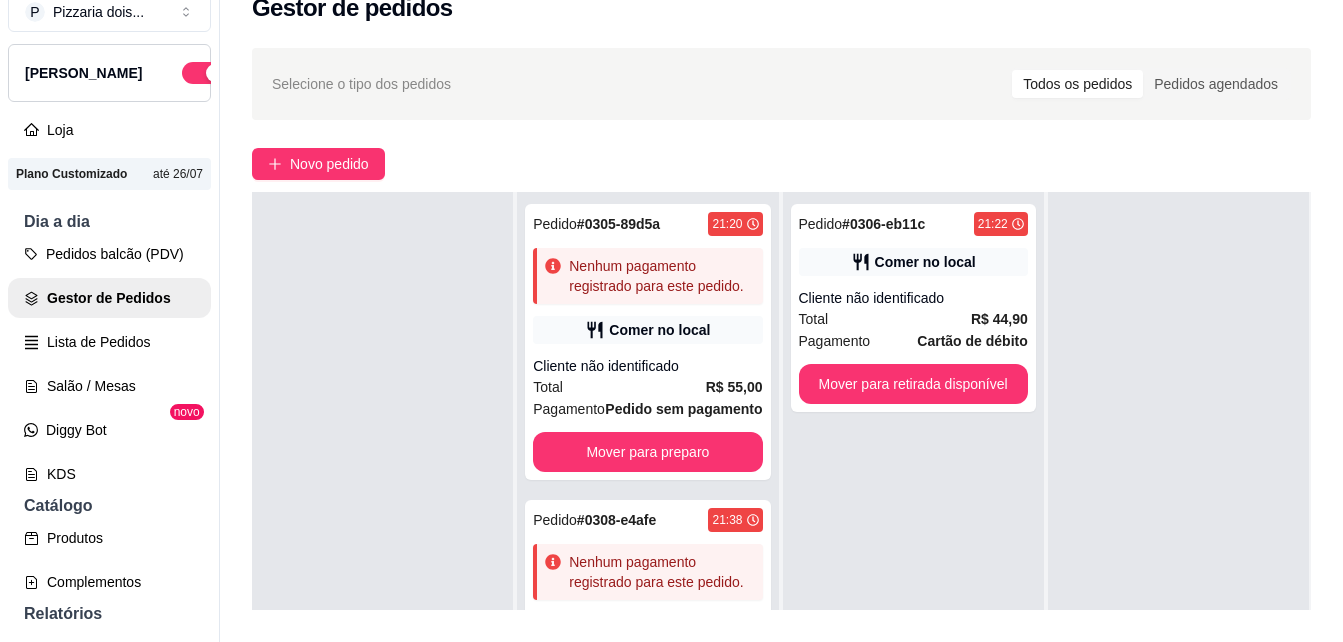 scroll, scrollTop: 54, scrollLeft: 0, axis: vertical 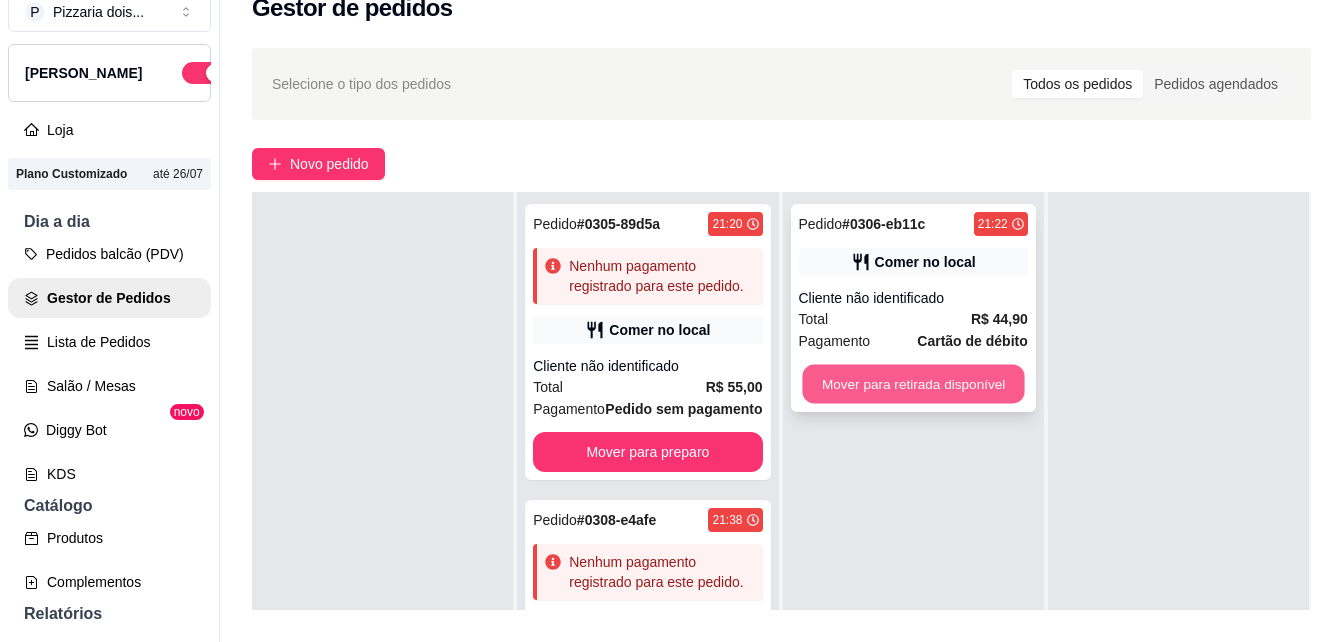 click on "Mover para retirada disponível" at bounding box center [913, 384] 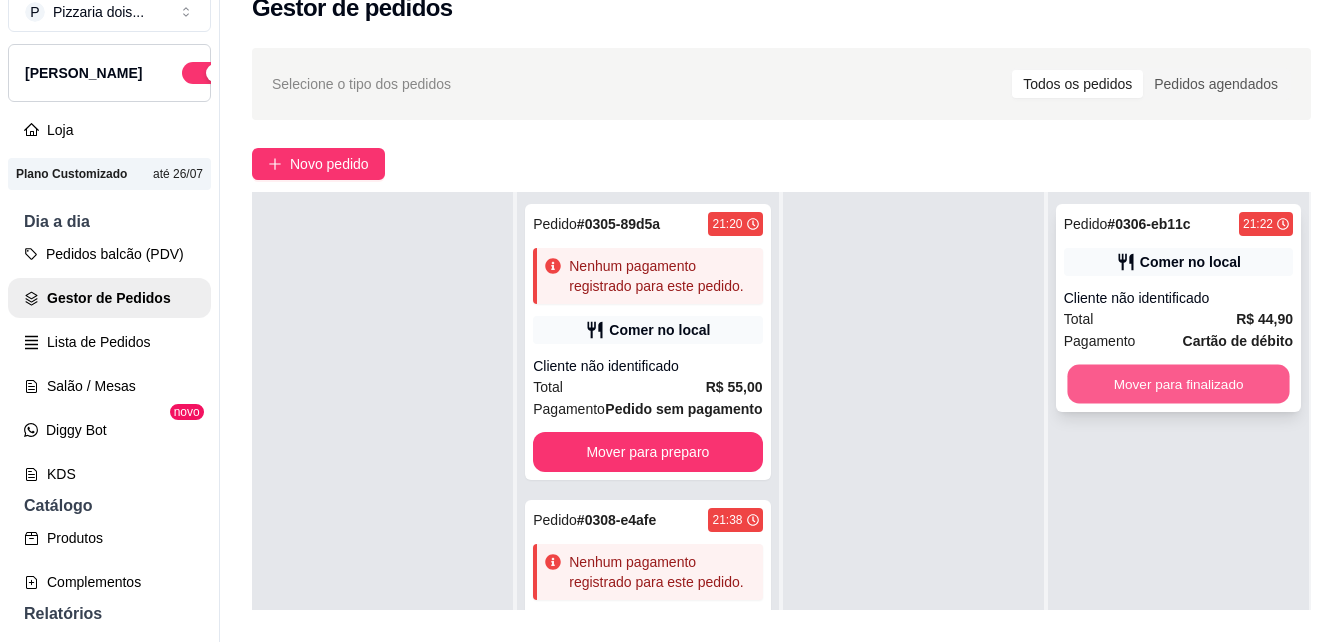 click on "Mover para finalizado" at bounding box center [1178, 384] 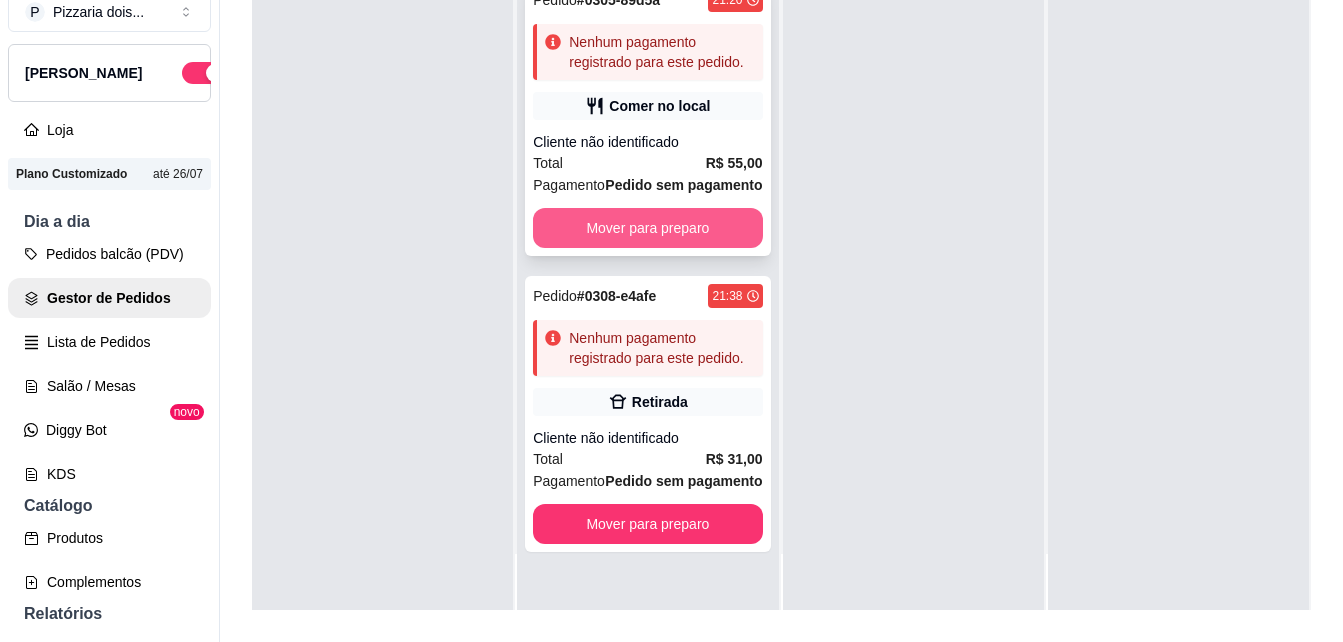 scroll, scrollTop: 319, scrollLeft: 0, axis: vertical 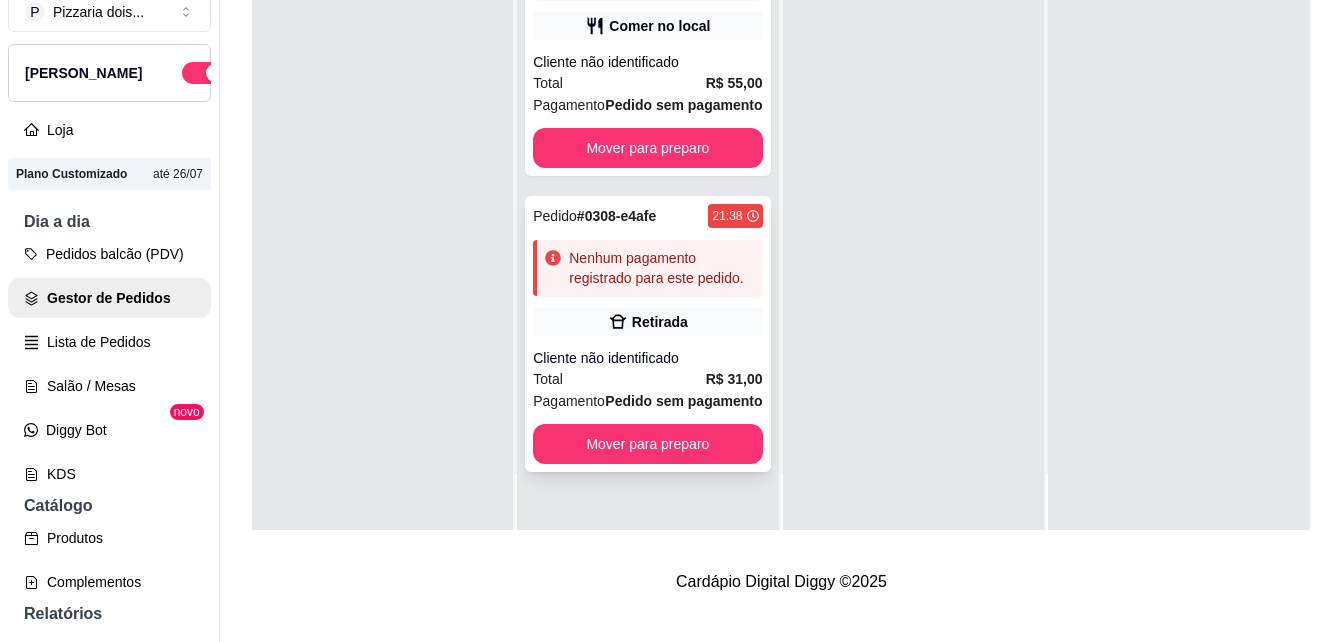 click on "Pedido  # 0308-e4afe 21:38 Nenhum pagamento registrado para este pedido. Retirada Cliente não identificado Total R$ 31,00 Pagamento Pedido sem pagamento Mover para preparo" at bounding box center (647, 334) 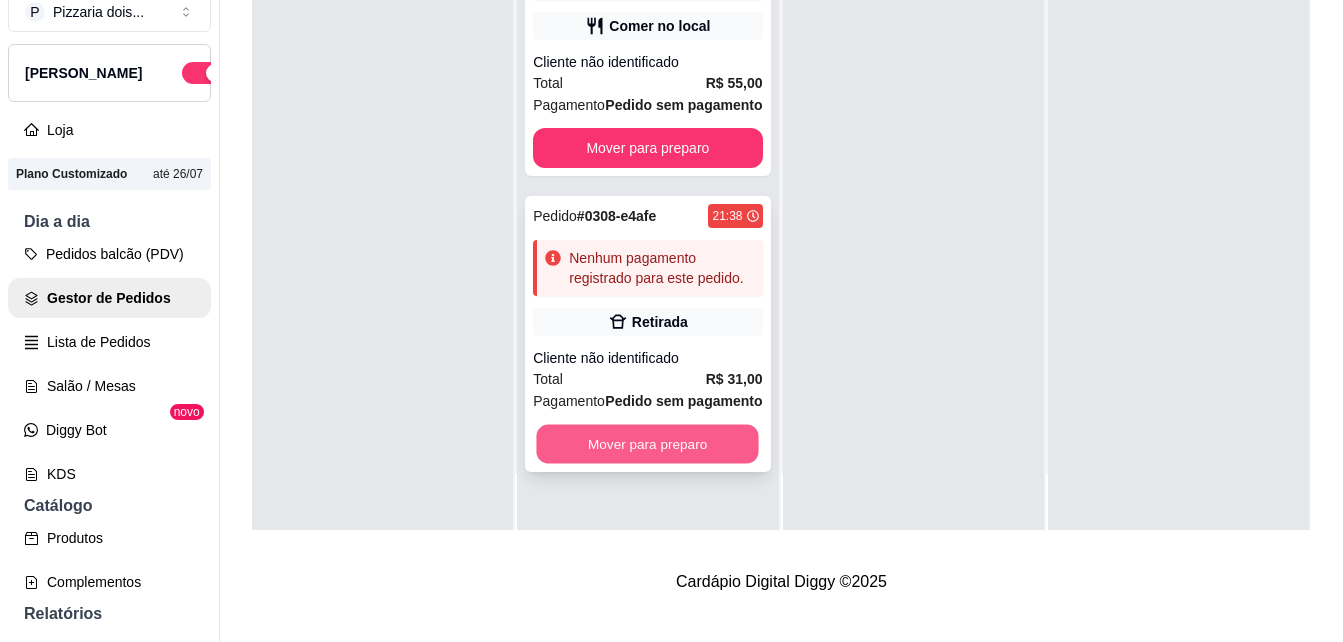 click on "Mover para preparo" at bounding box center [648, 444] 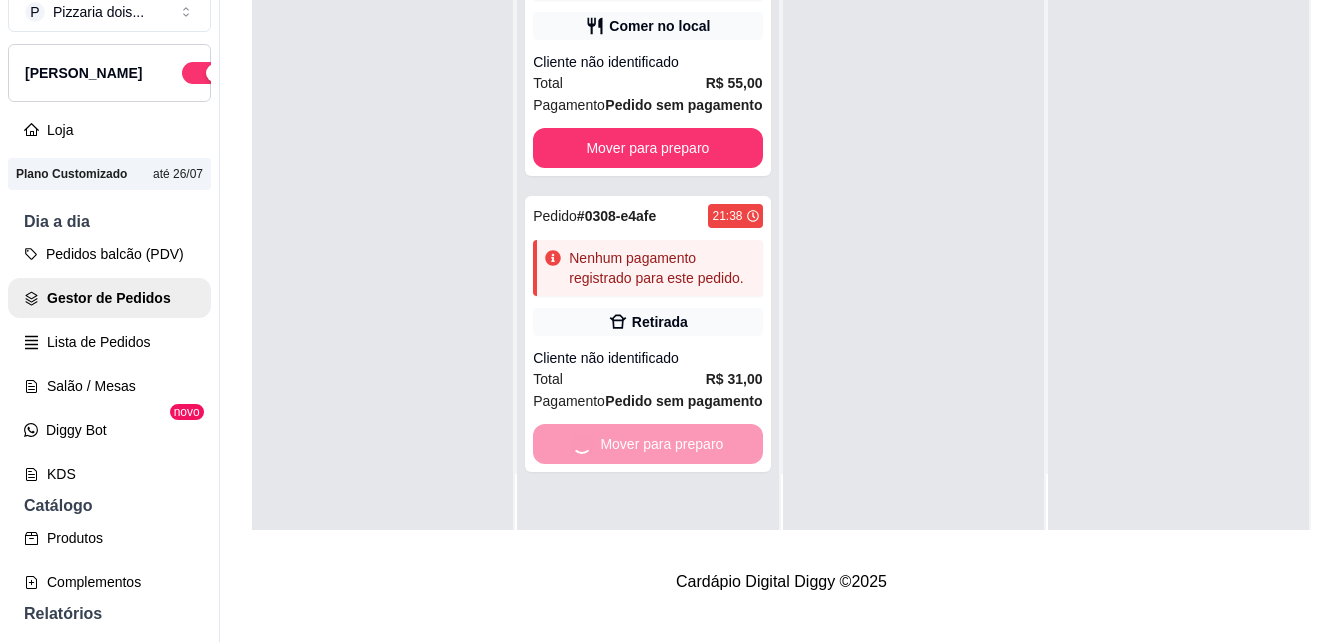 scroll, scrollTop: 0, scrollLeft: 0, axis: both 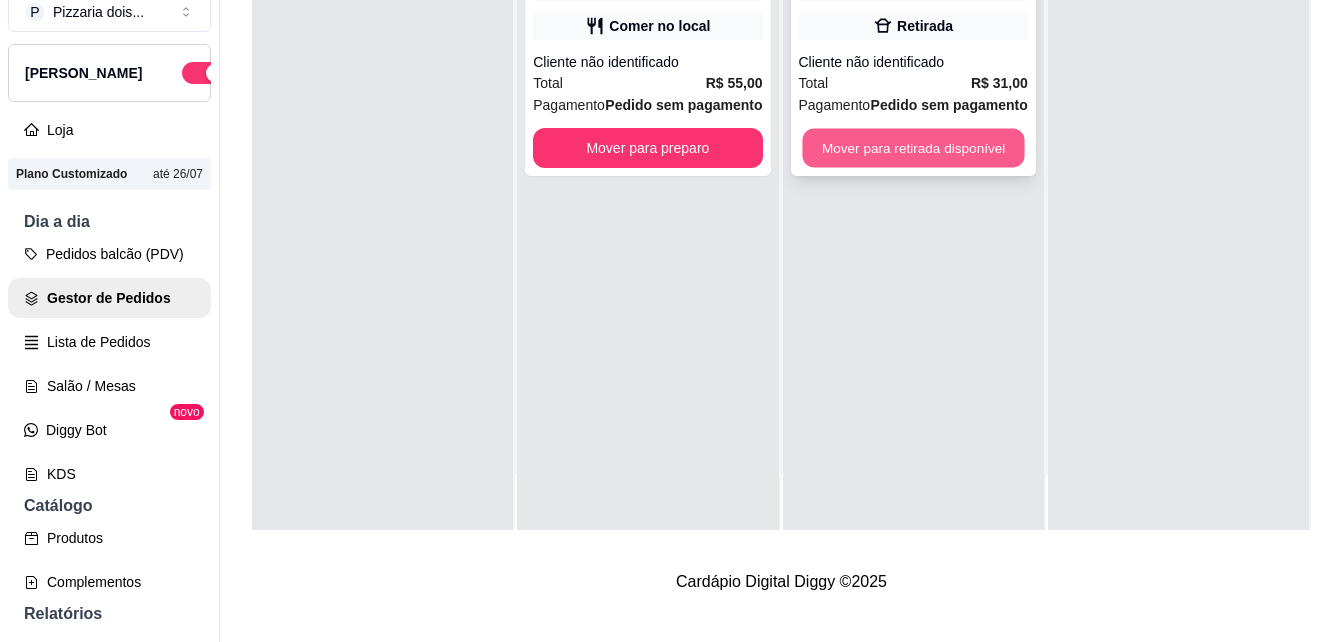 click on "Mover para retirada disponível" at bounding box center [913, 148] 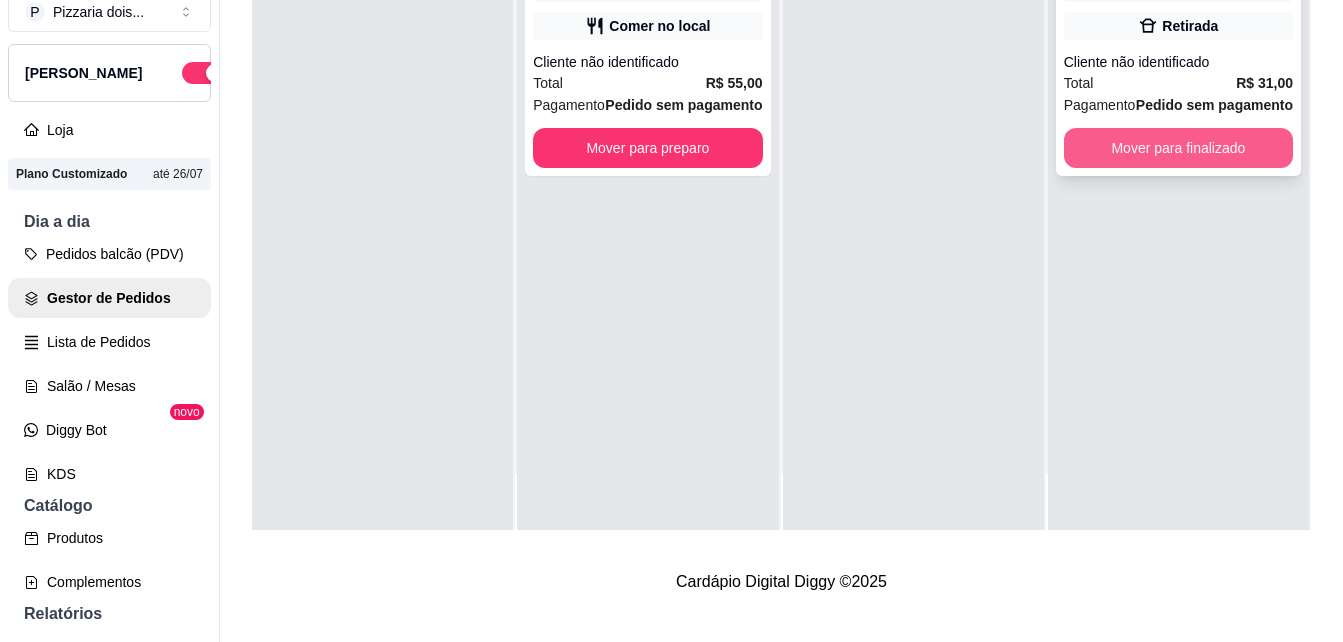 click on "Mover para finalizado" at bounding box center (1178, 148) 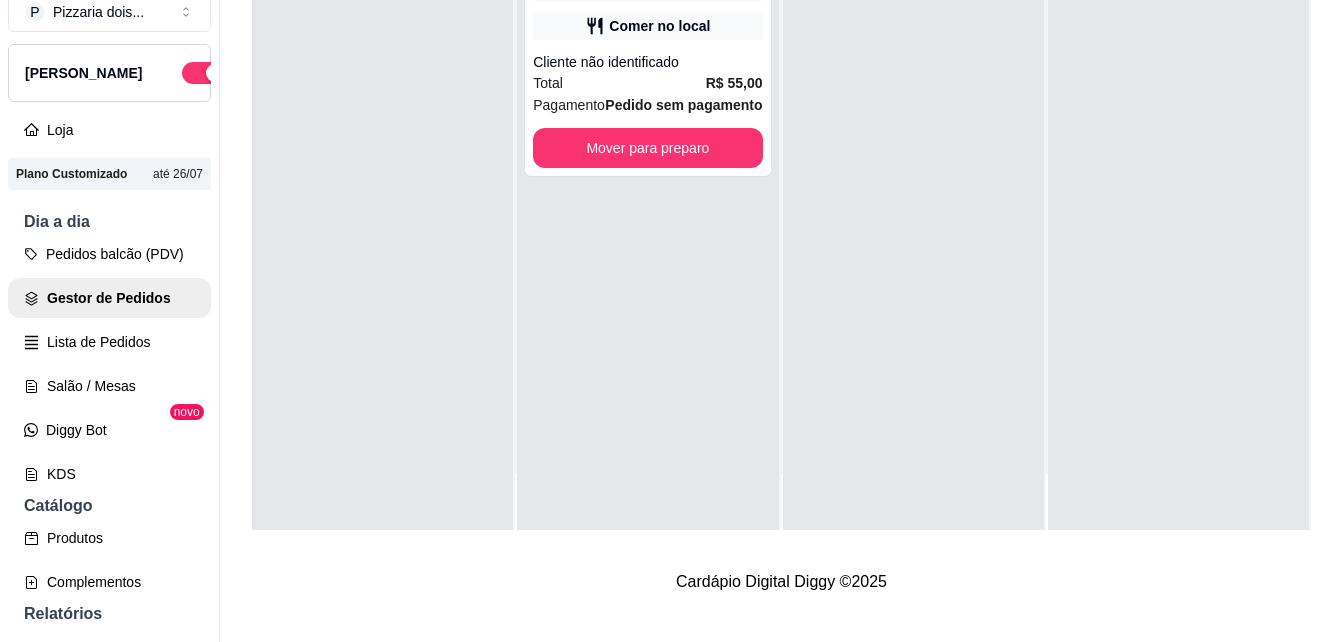 scroll, scrollTop: 0, scrollLeft: 0, axis: both 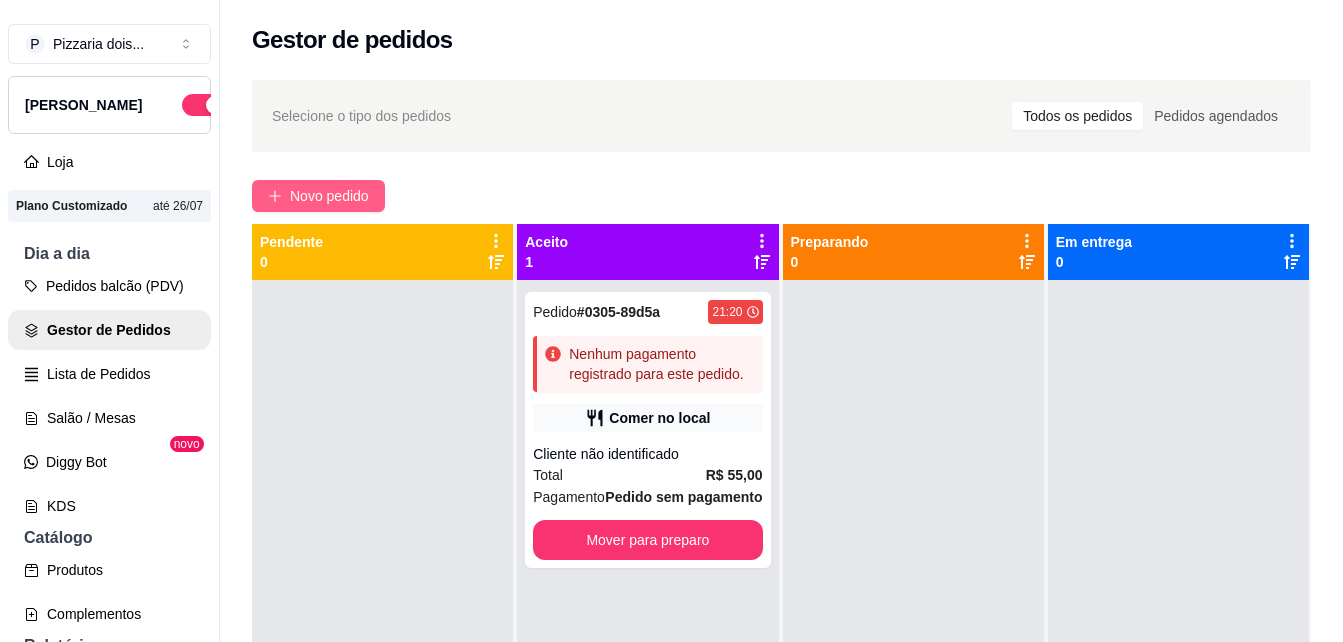 click on "Novo pedido" at bounding box center (329, 196) 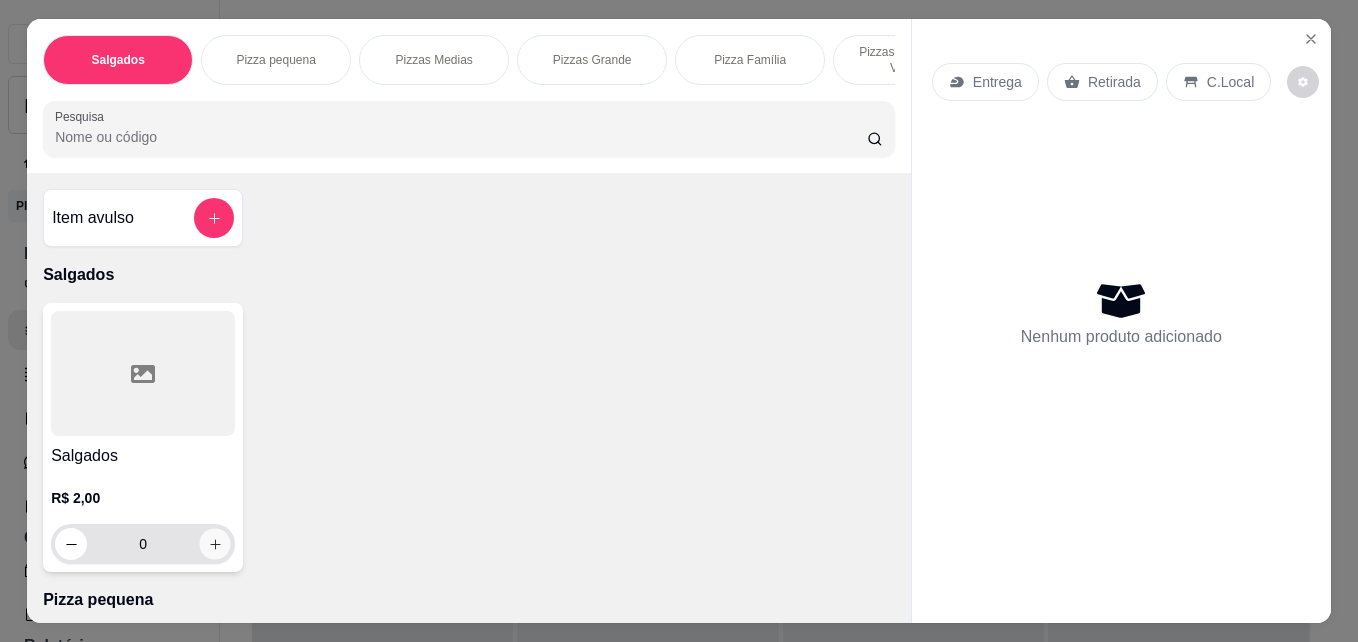 click 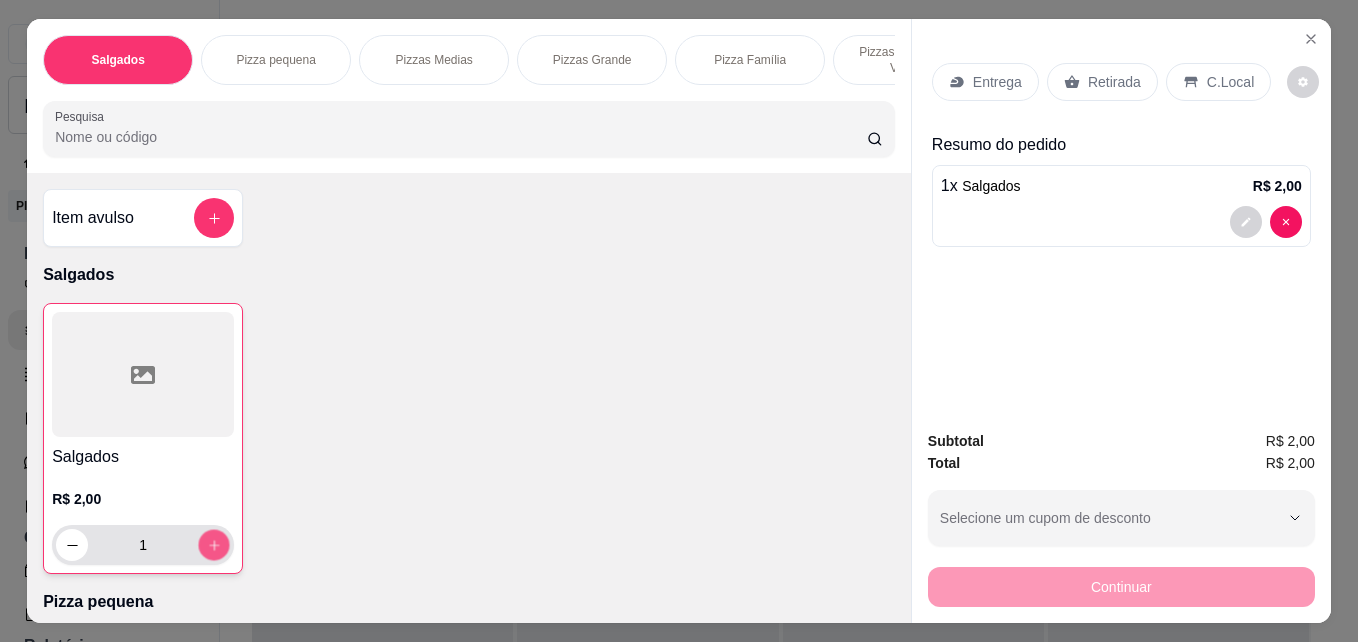 click 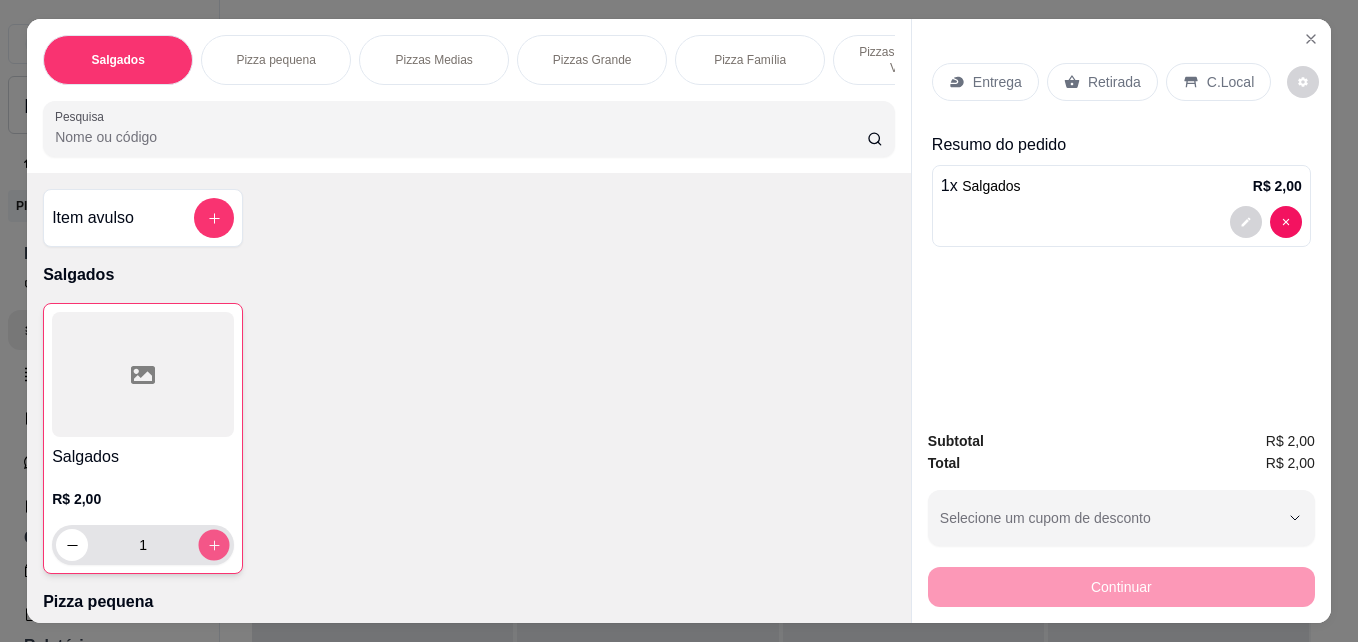type on "2" 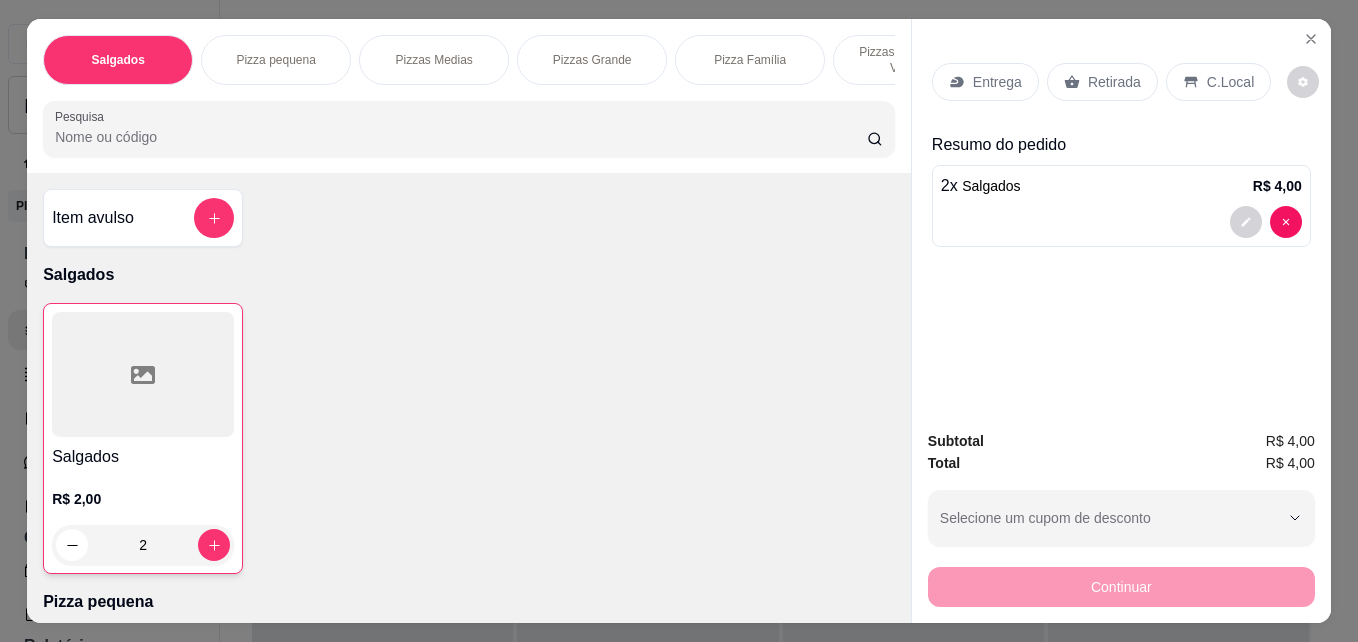 drag, startPoint x: 1168, startPoint y: 583, endPoint x: 1046, endPoint y: 511, distance: 141.66158 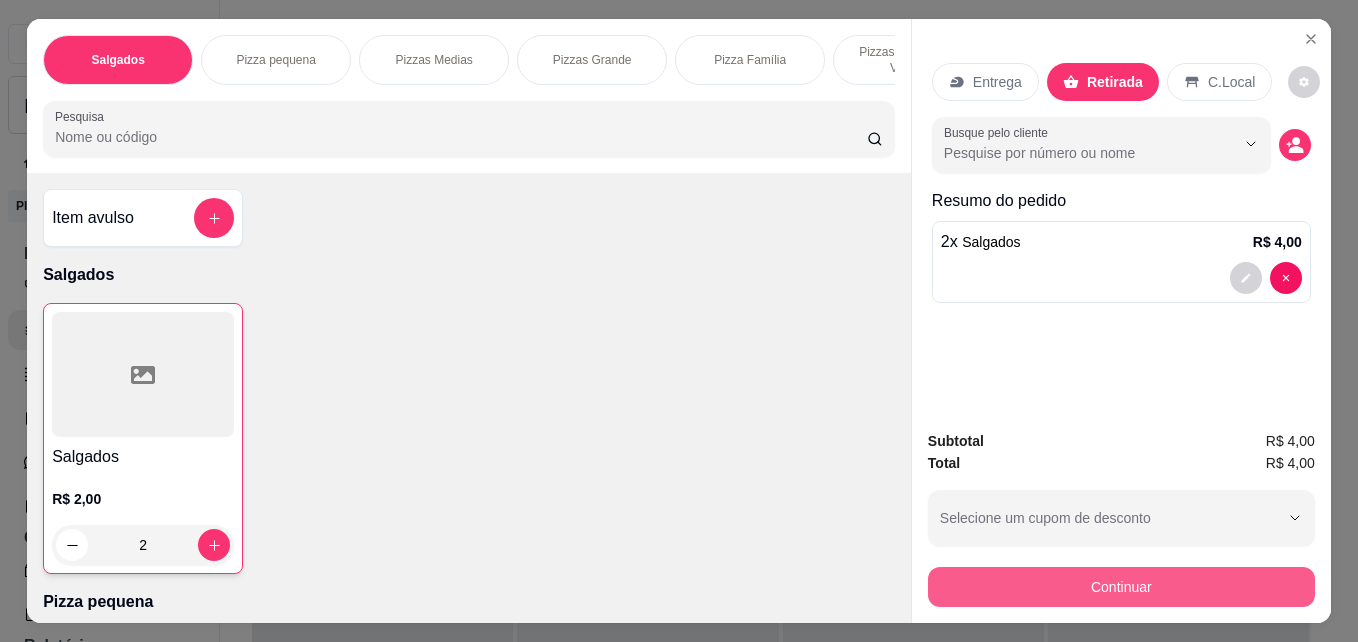 click on "Continuar" at bounding box center [1121, 587] 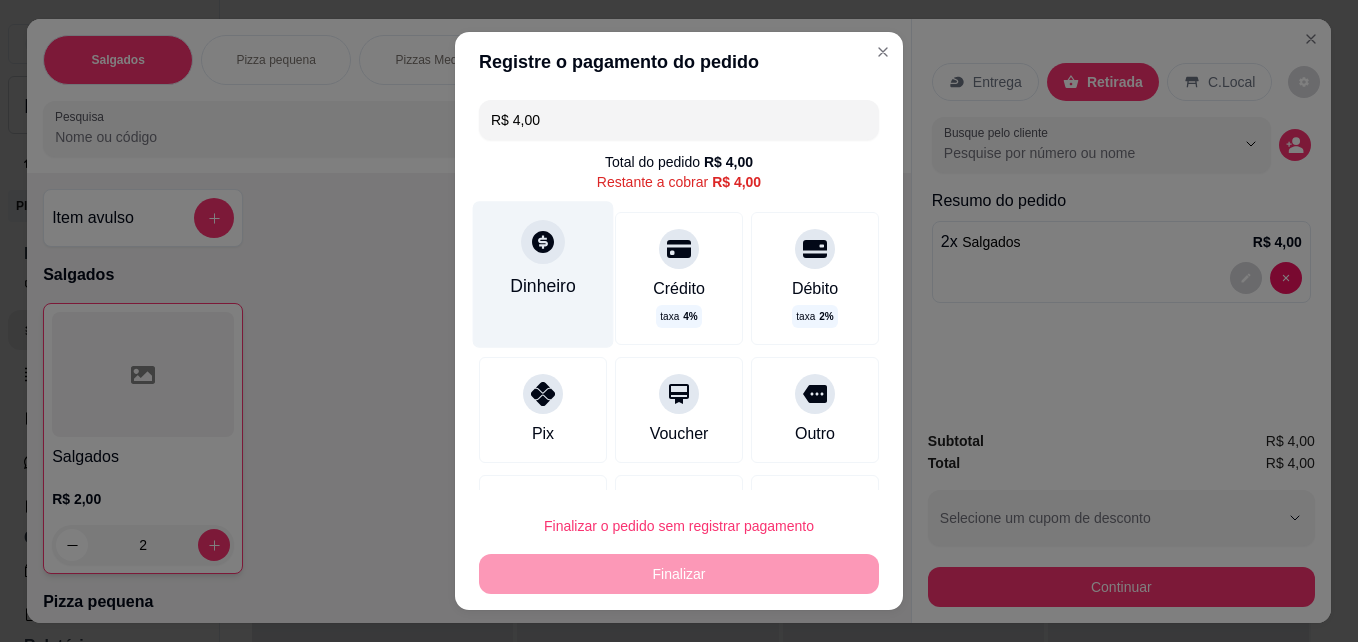 click at bounding box center (543, 242) 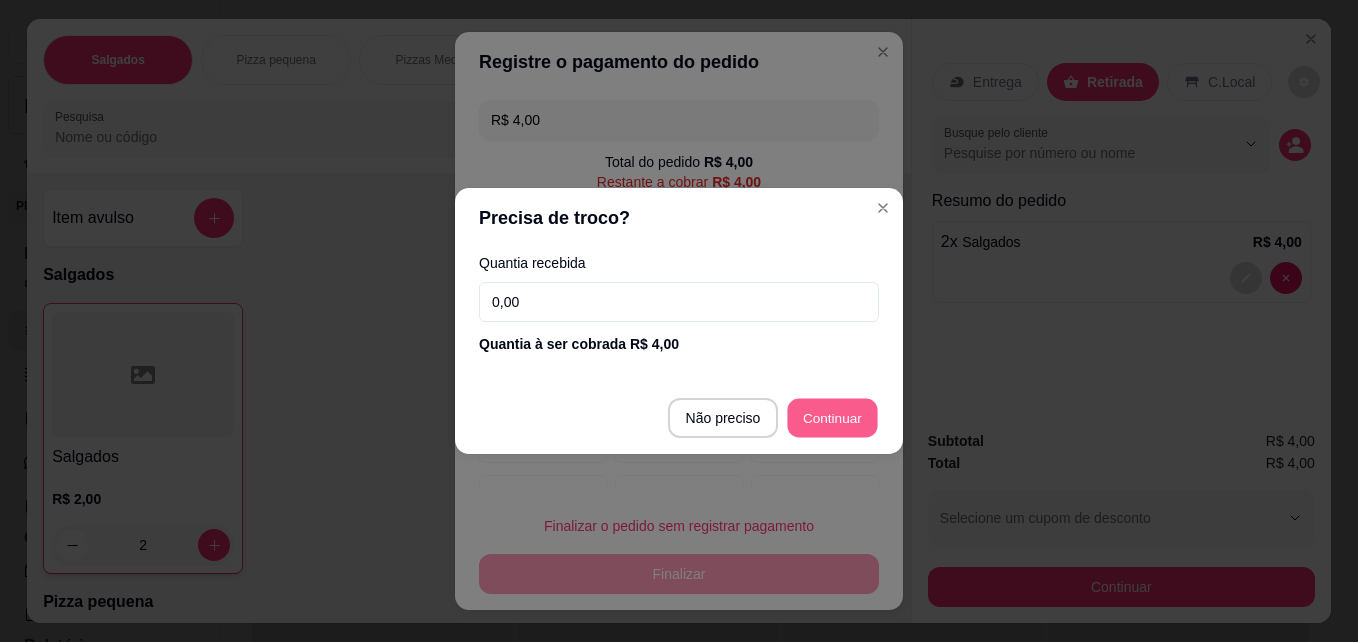 type on "R$ 0,00" 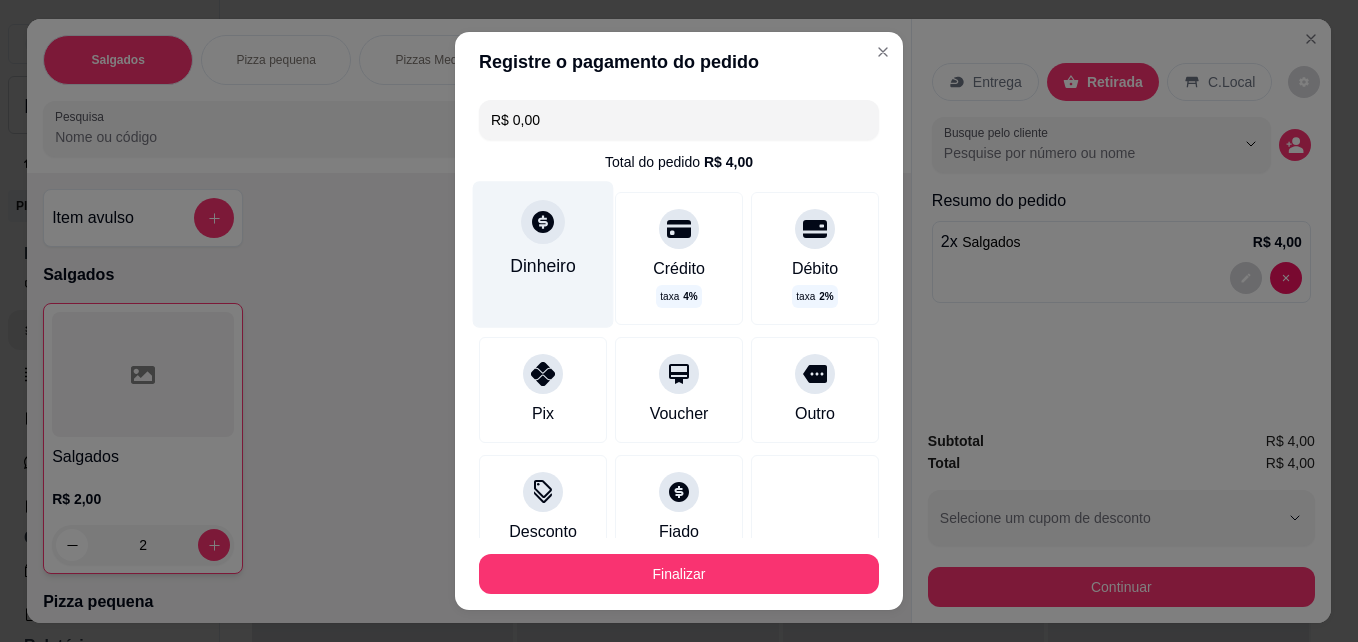 click on "Dinheiro" at bounding box center (543, 254) 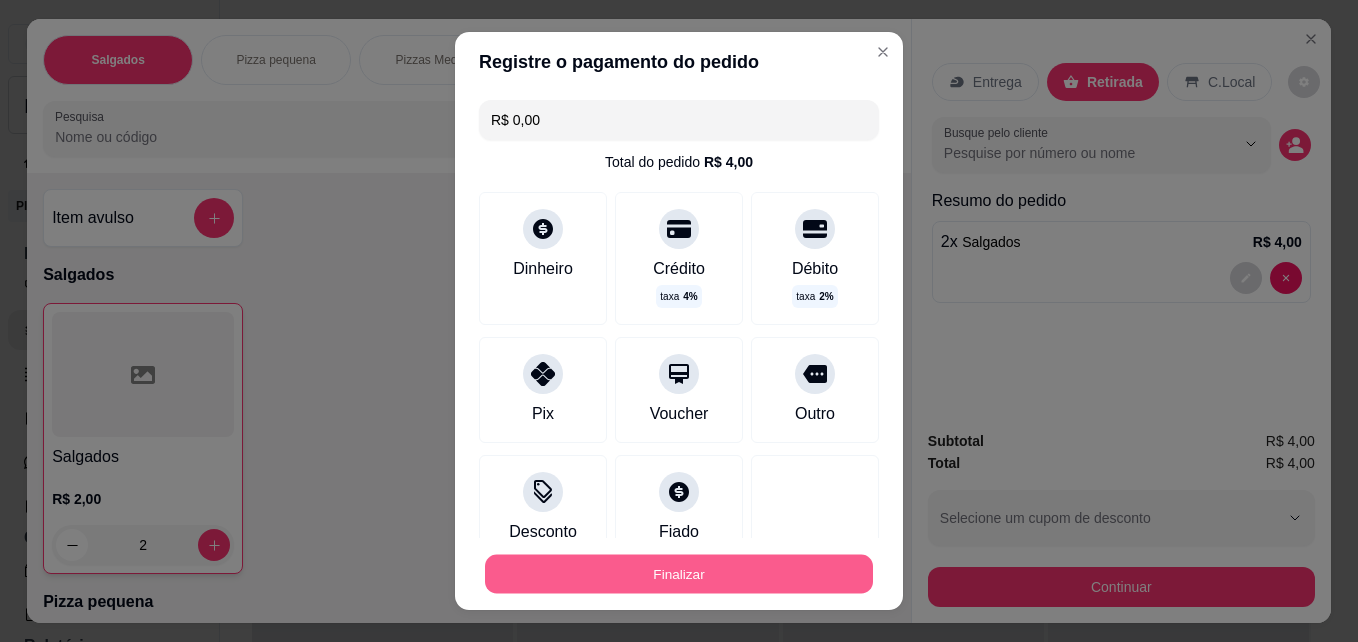 click on "Finalizar" at bounding box center [679, 574] 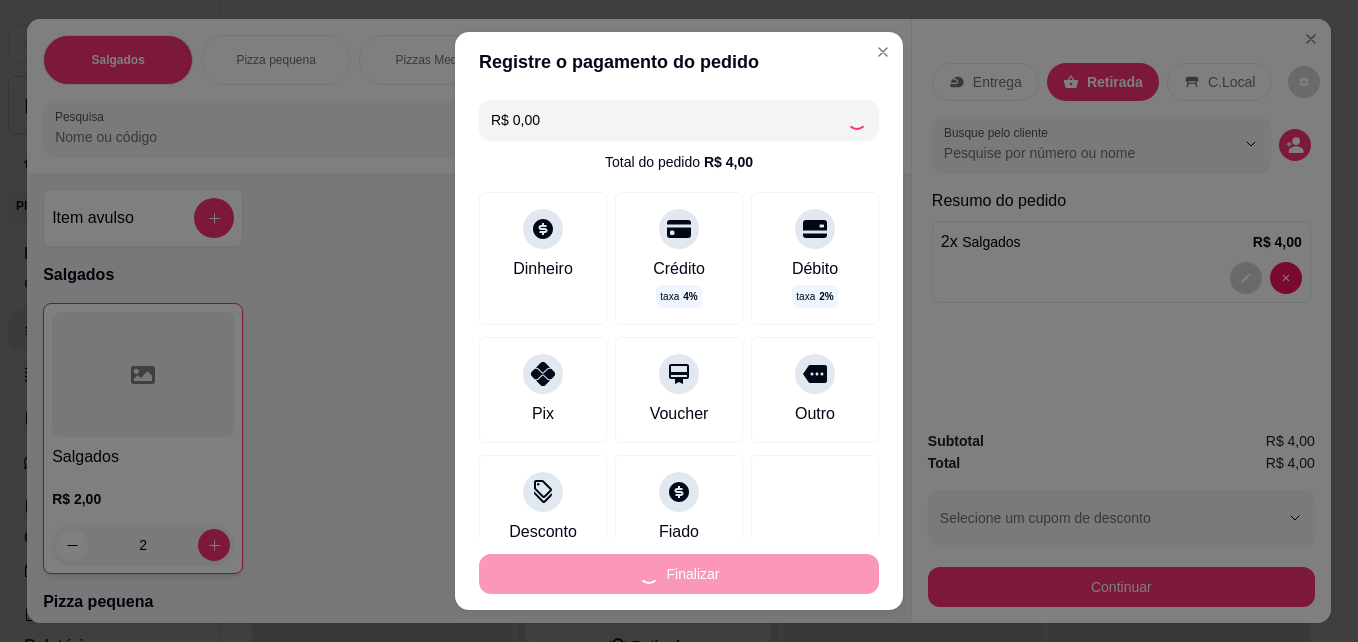 type on "0" 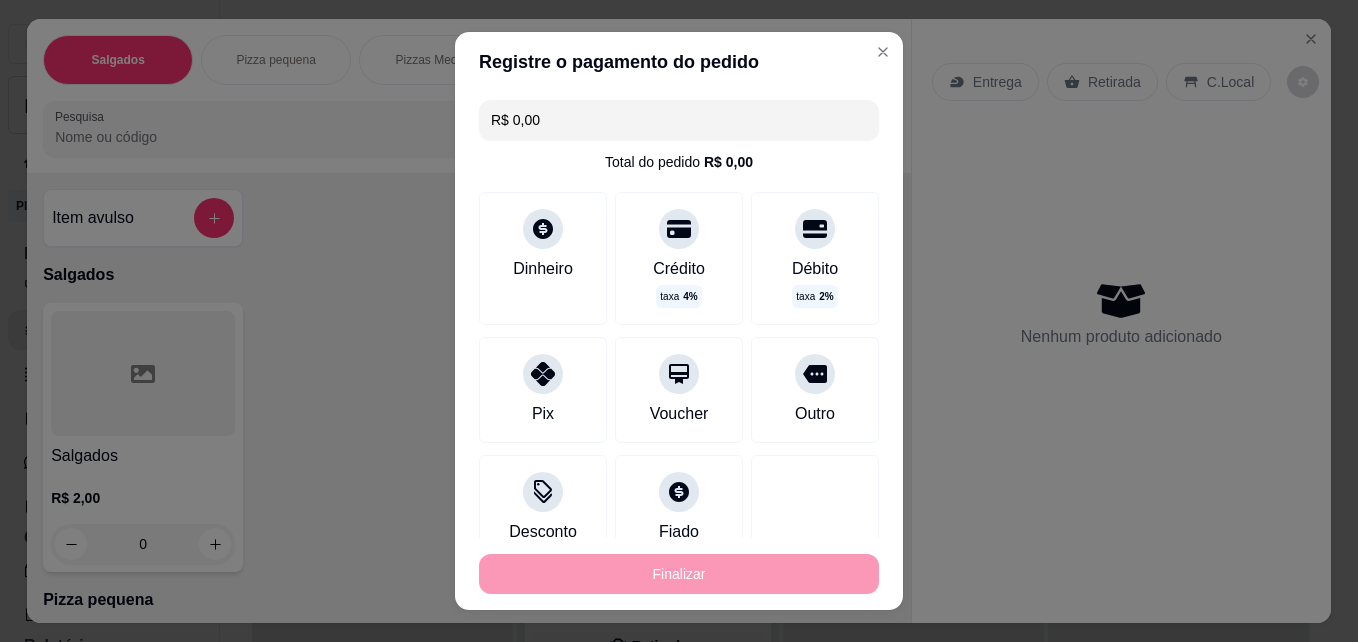 type on "-R$ 4,00" 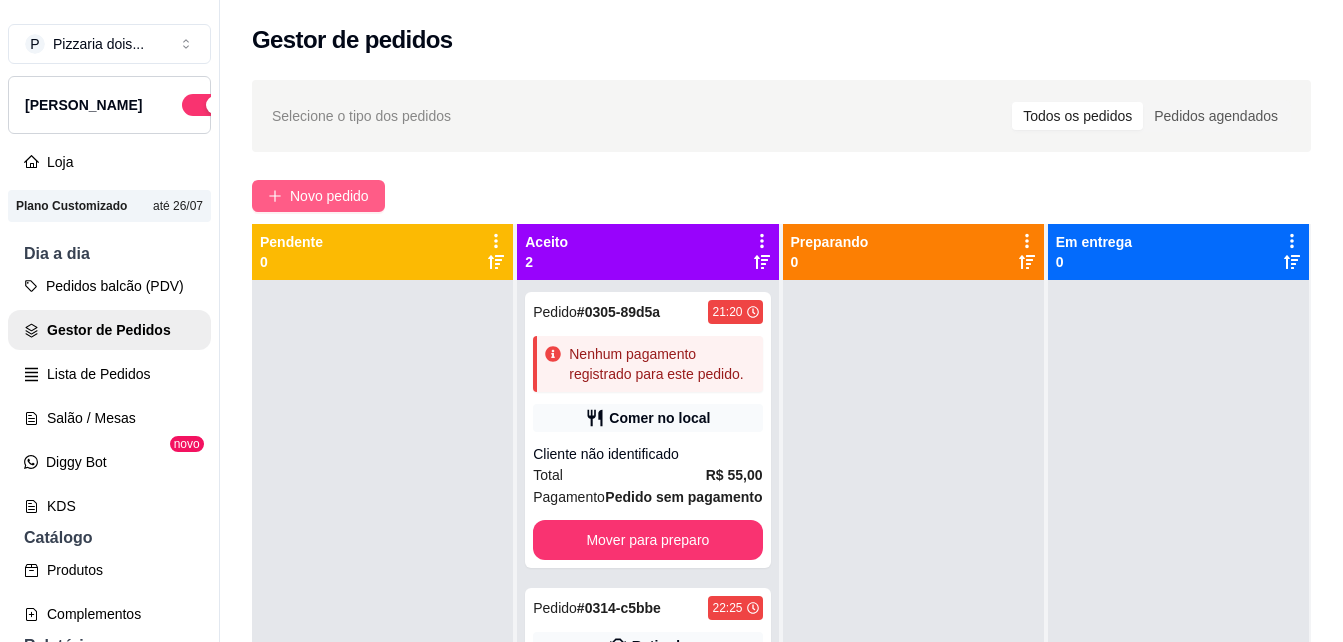 click on "Novo pedido" at bounding box center [329, 196] 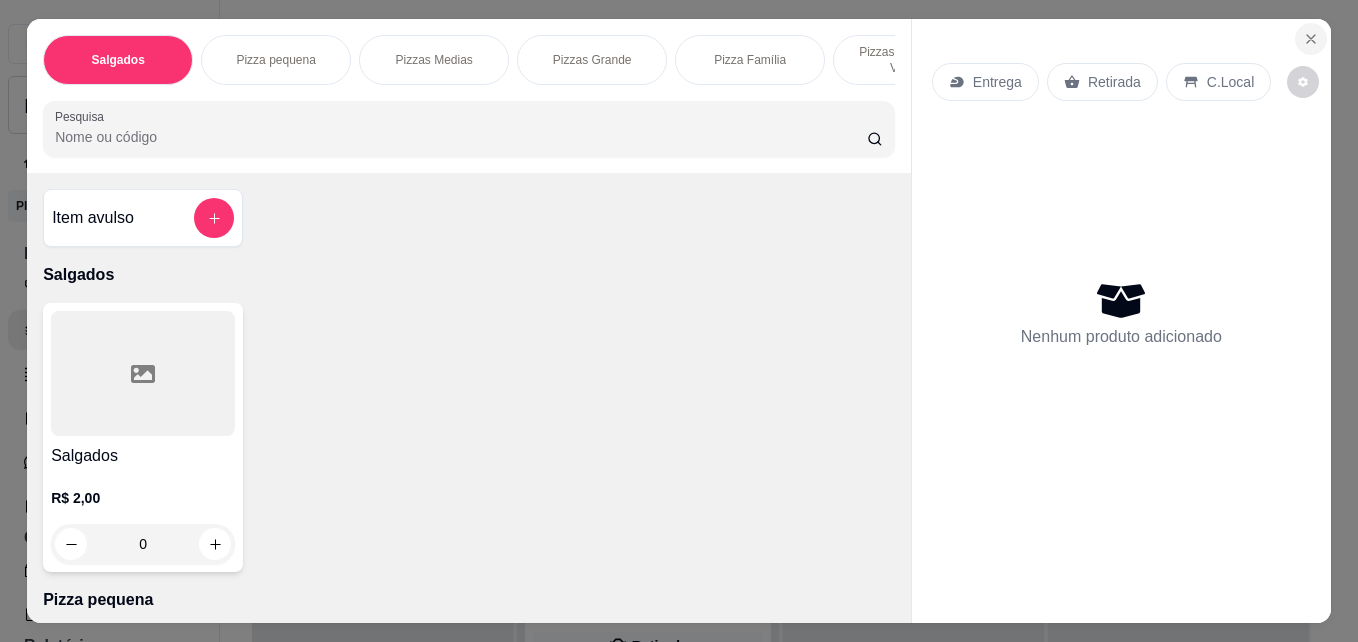 click 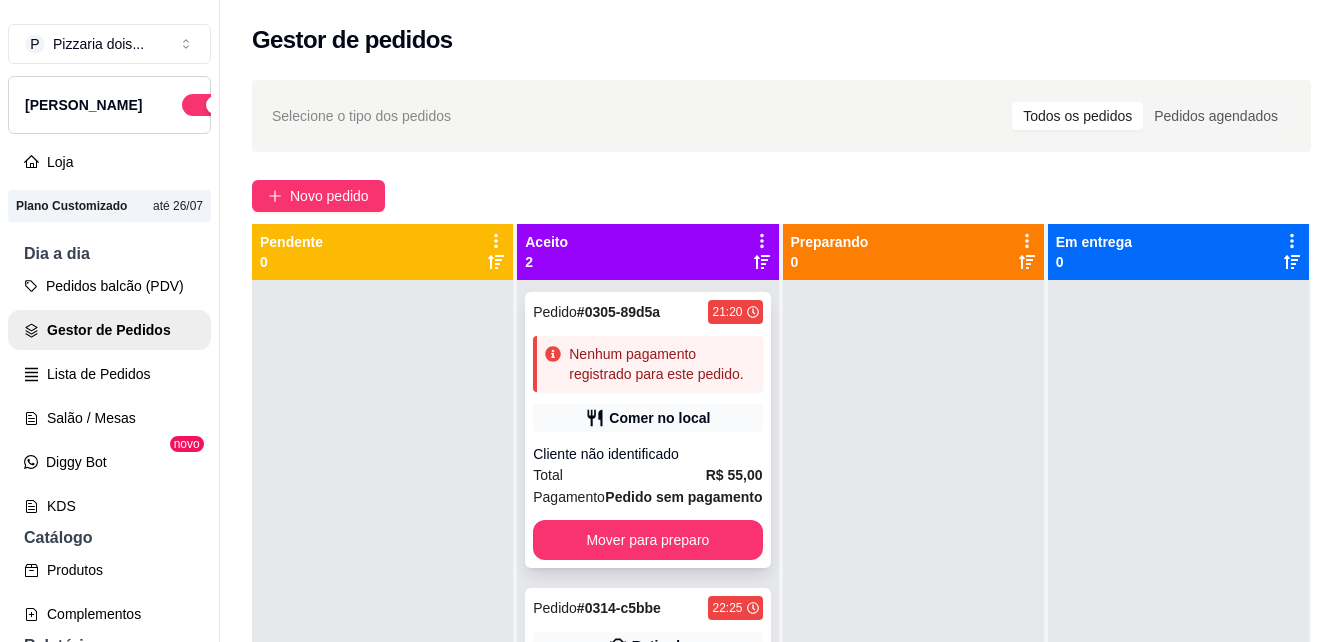 click on "Comer no local" at bounding box center (659, 418) 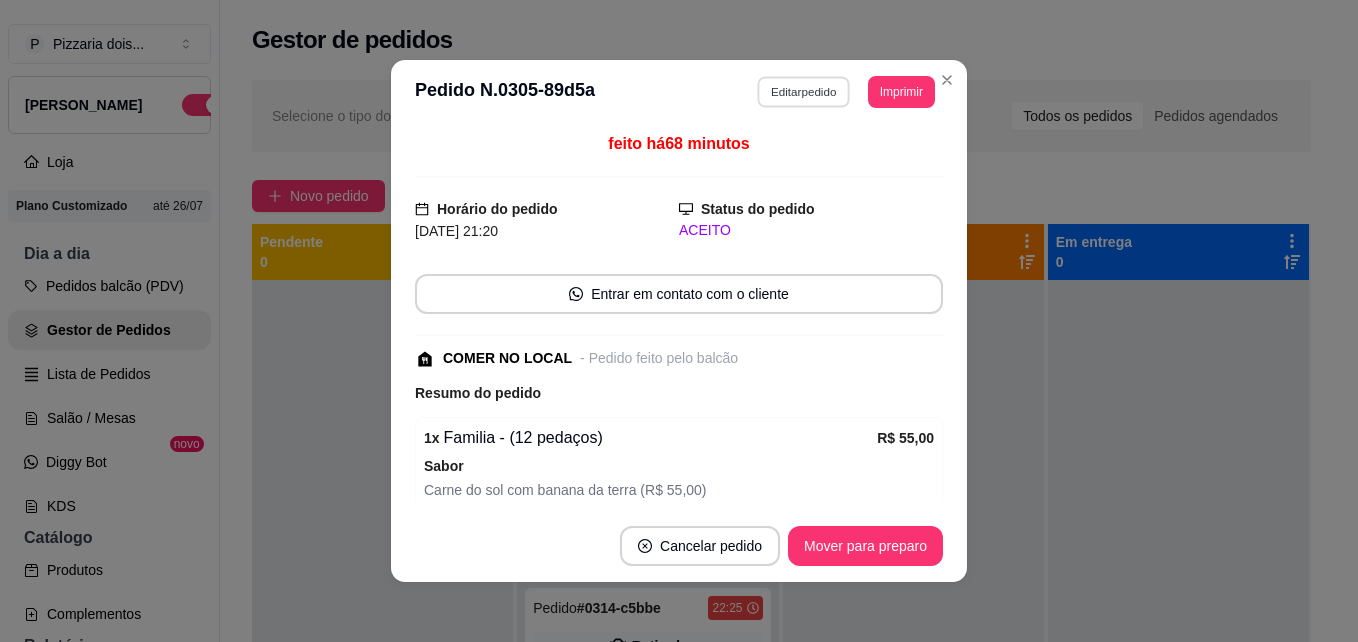 click on "Editar  pedido" at bounding box center (804, 91) 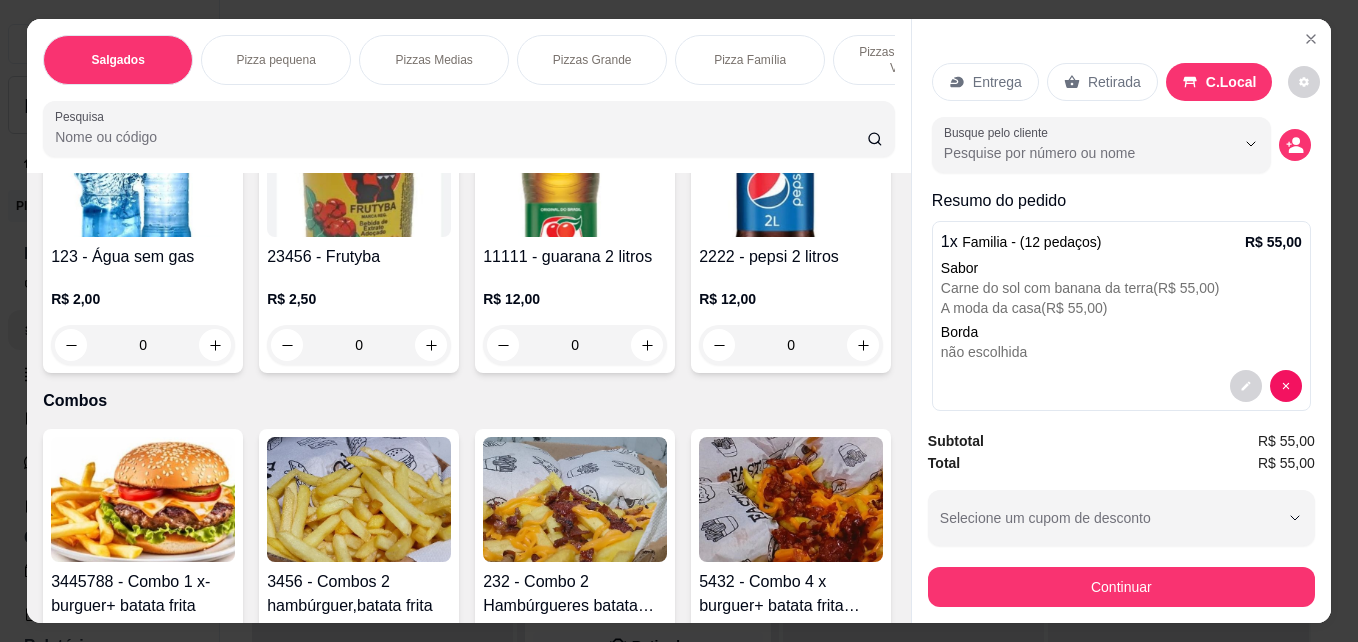 scroll, scrollTop: 2400, scrollLeft: 0, axis: vertical 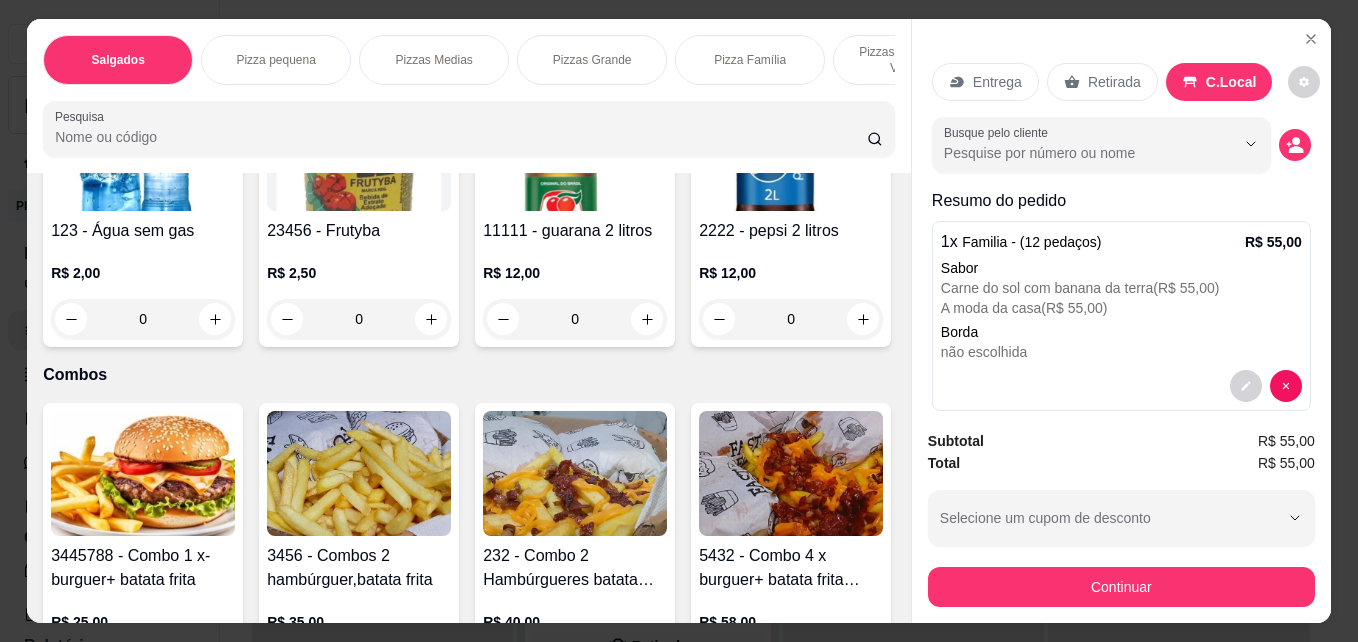 click at bounding box center [791, 148] 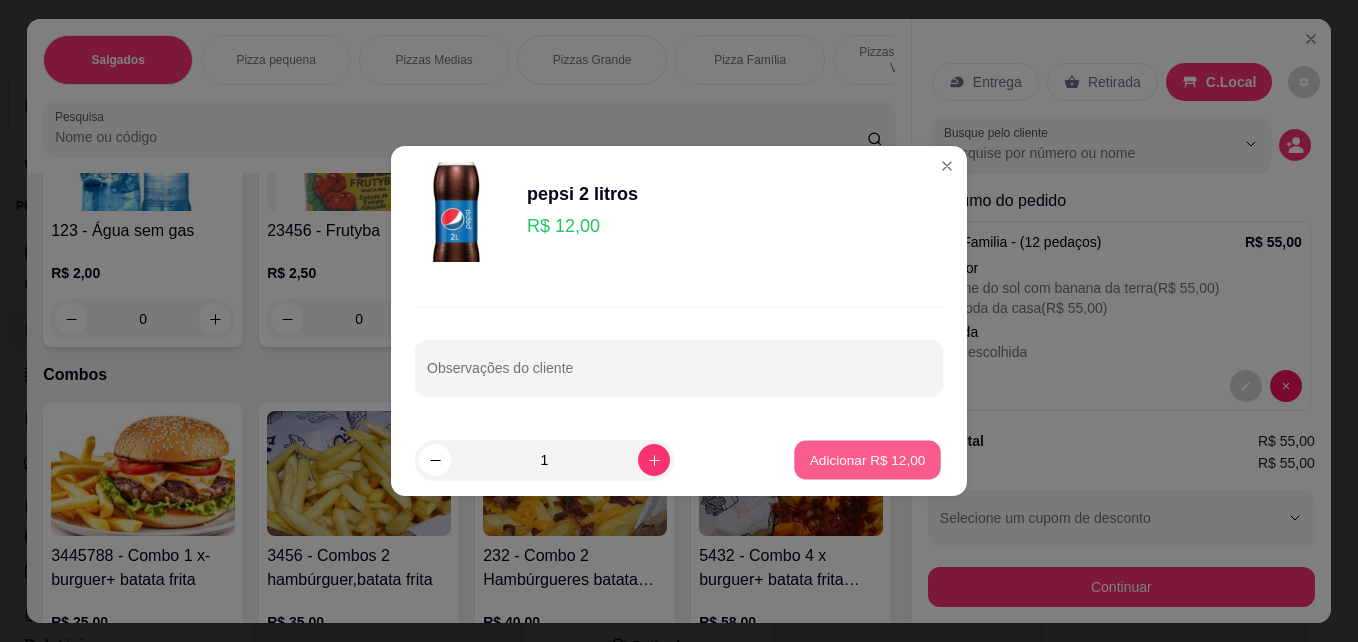 click on "Adicionar   R$ 12,00" at bounding box center [868, 459] 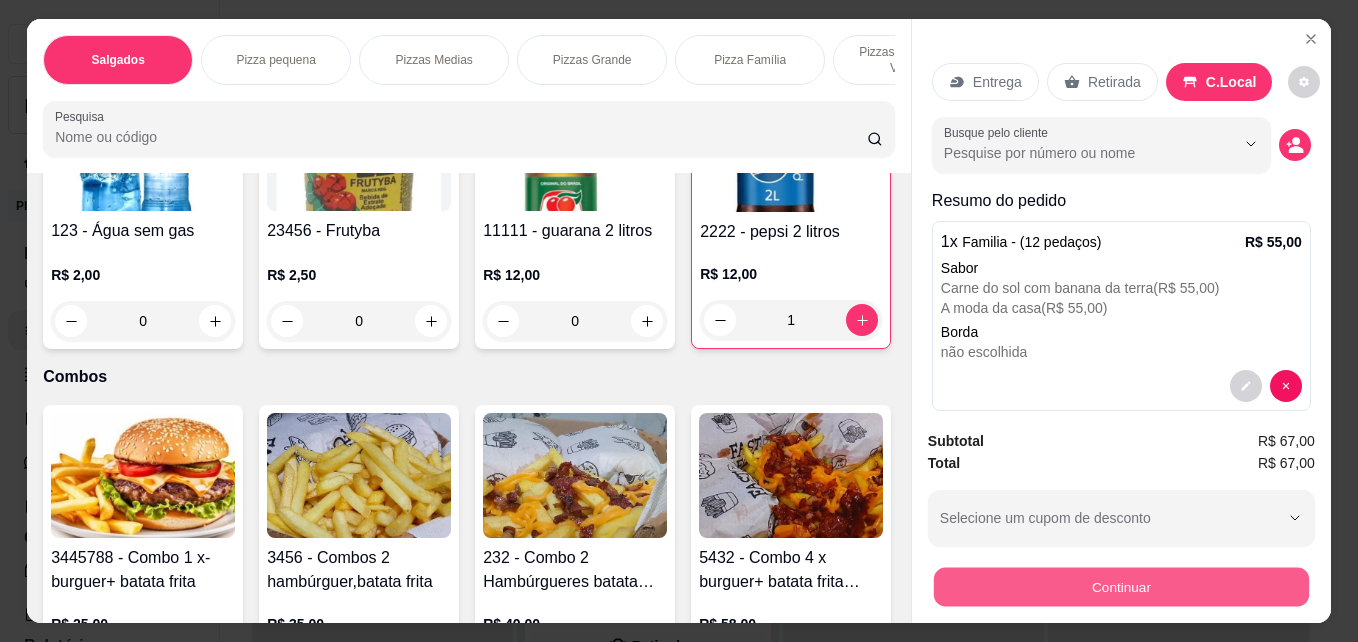 click on "Continuar" at bounding box center (1121, 586) 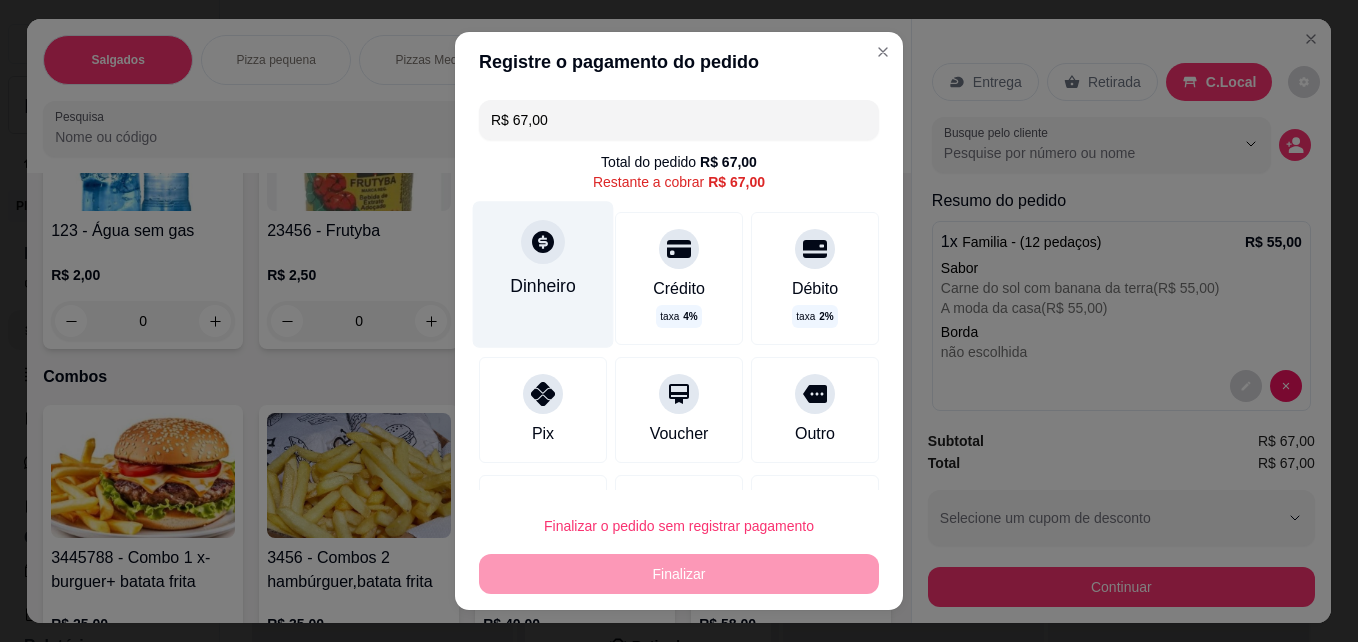 click on "Dinheiro" at bounding box center [543, 274] 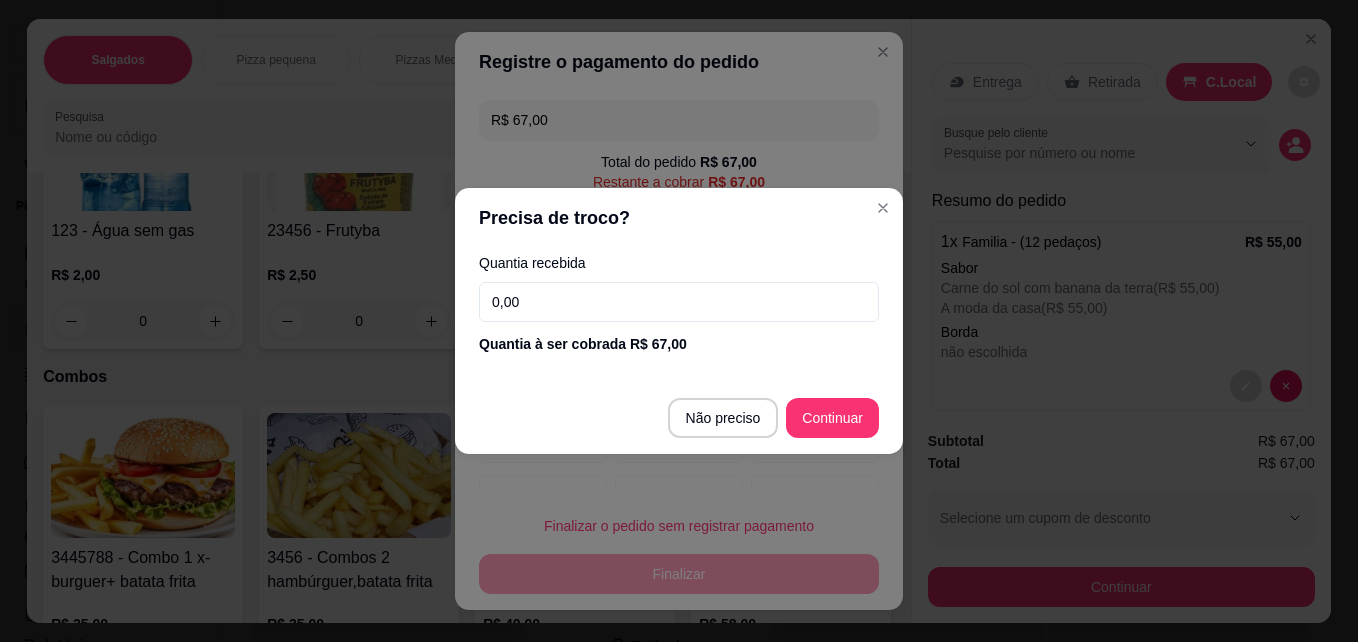 click on "0,00" at bounding box center (679, 302) 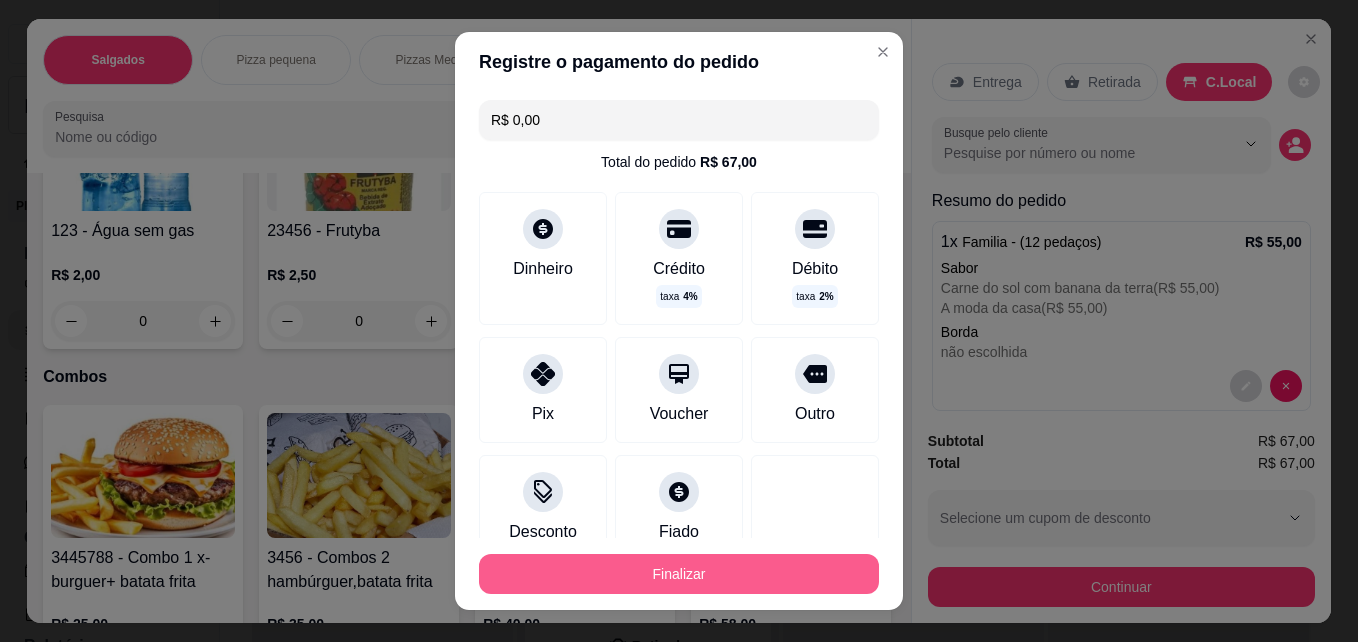 click on "Finalizar" at bounding box center [679, 574] 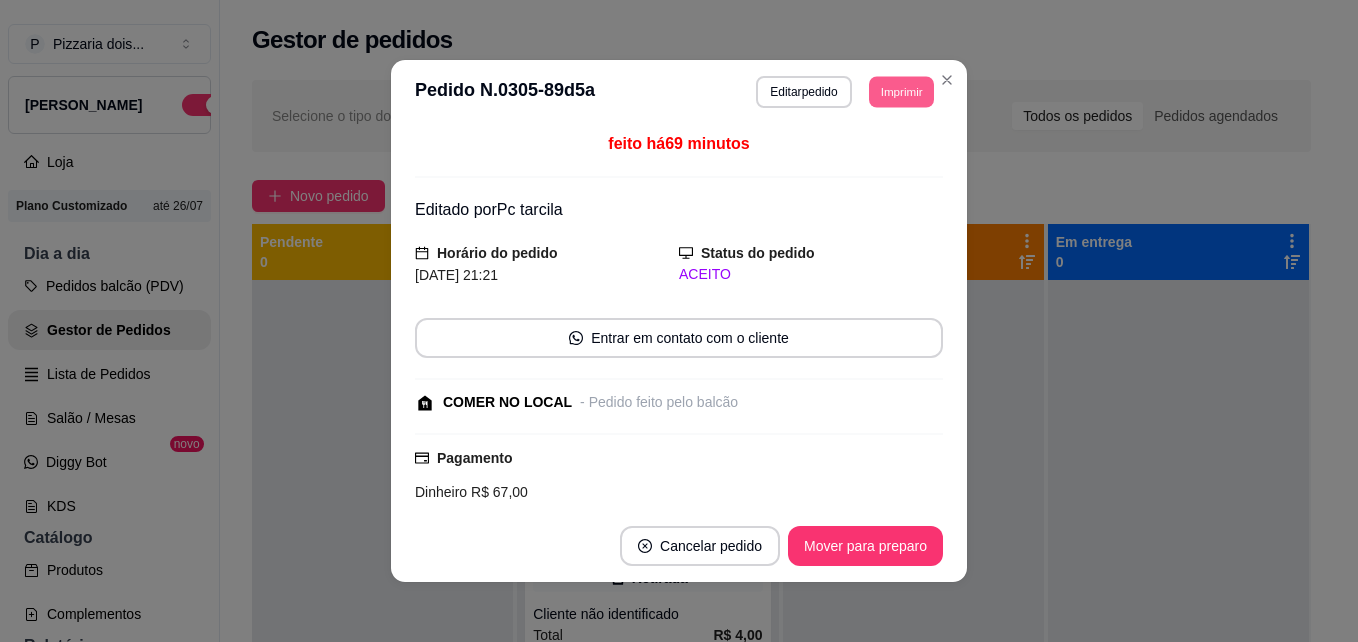 click on "Imprimir" at bounding box center [901, 91] 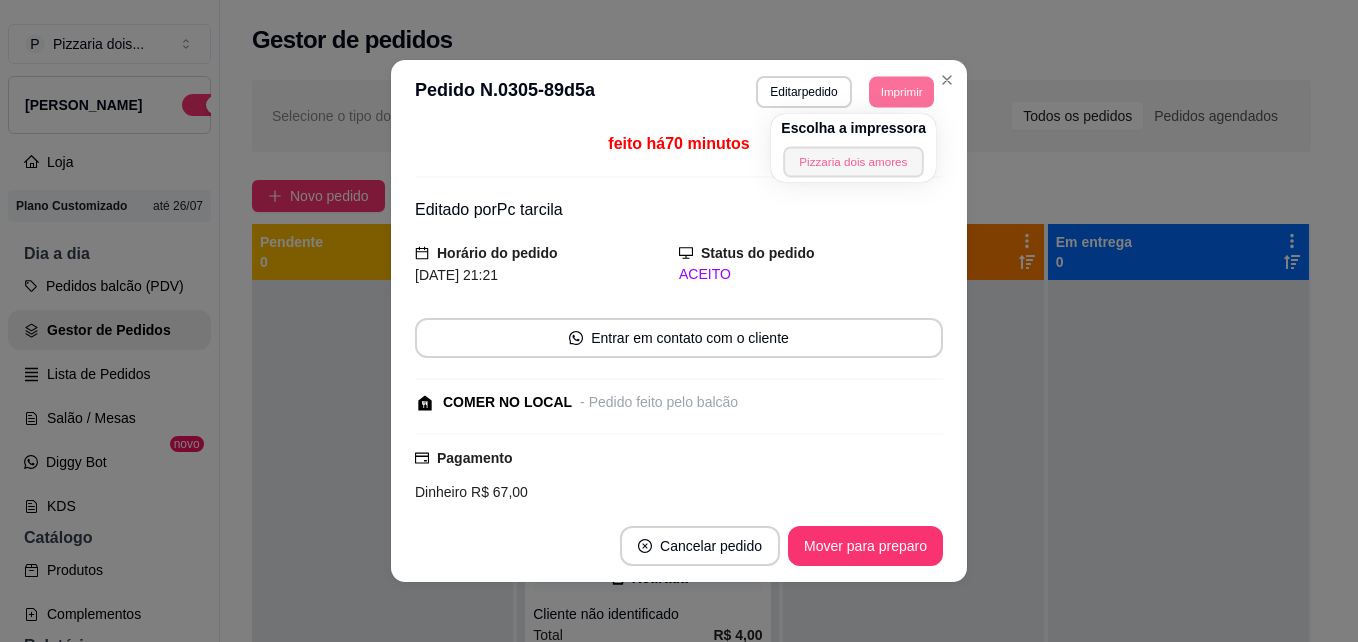 click on "Pizzaria dois amores" at bounding box center [853, 161] 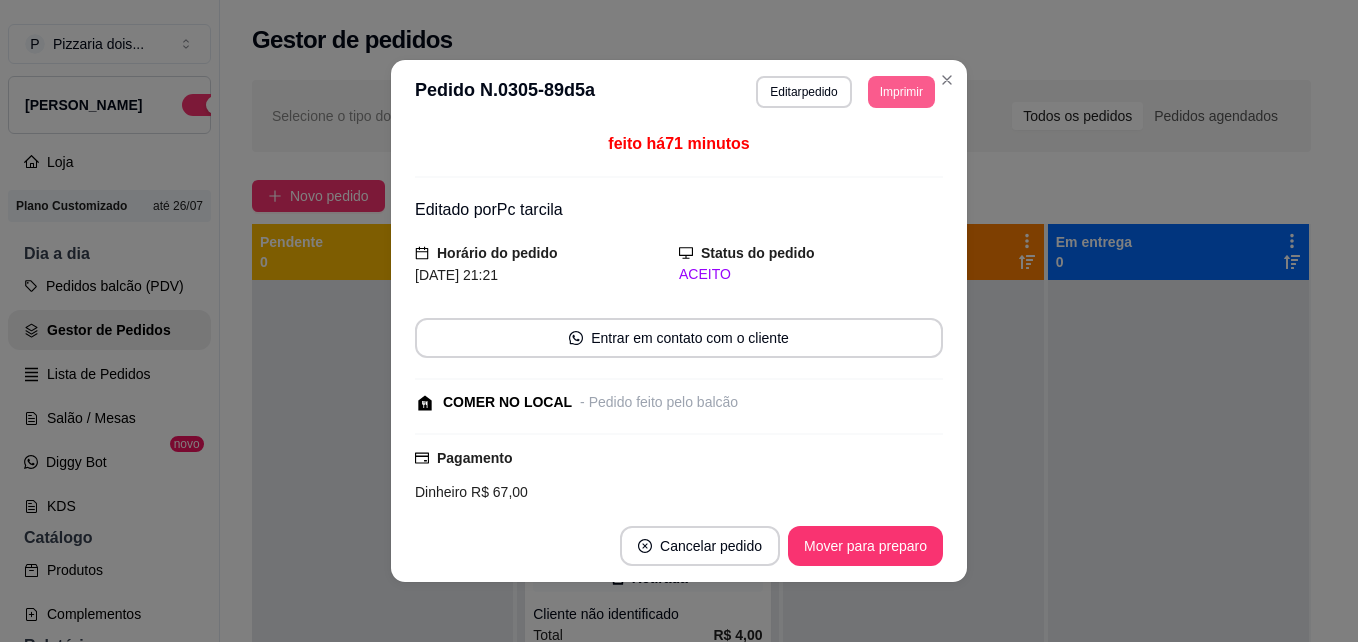 click on "Imprimir" at bounding box center (901, 92) 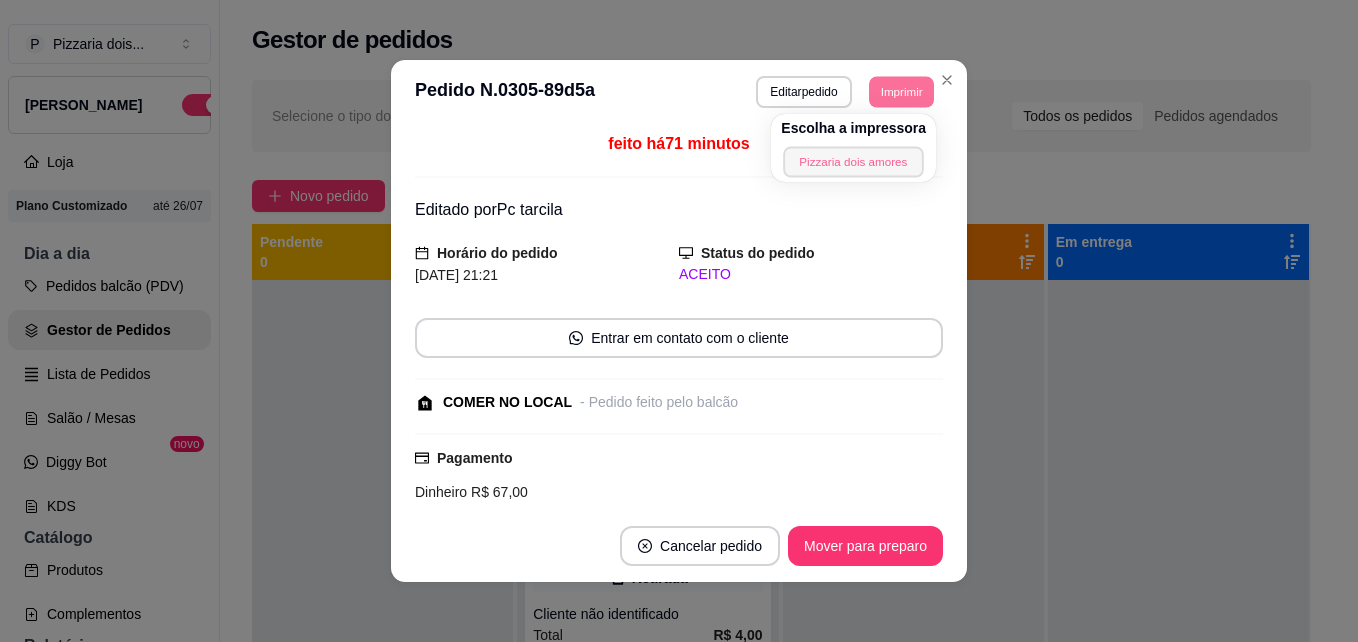 click on "Pizzaria dois amores" at bounding box center [854, 161] 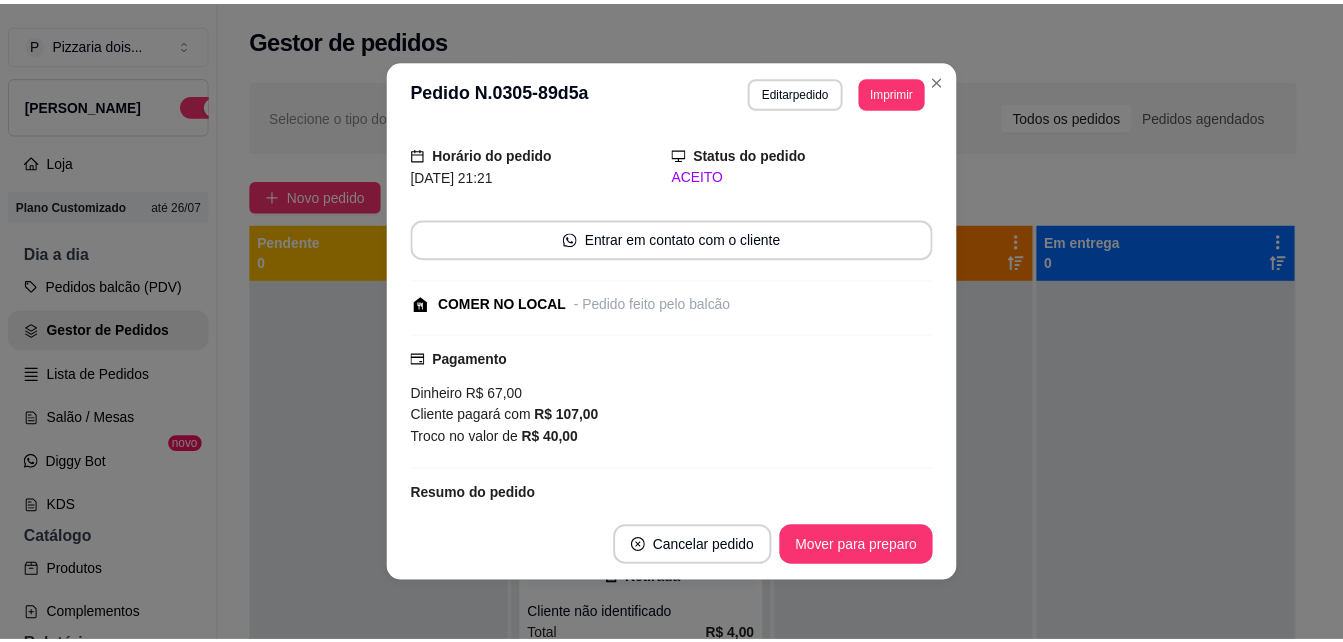 scroll, scrollTop: 100, scrollLeft: 0, axis: vertical 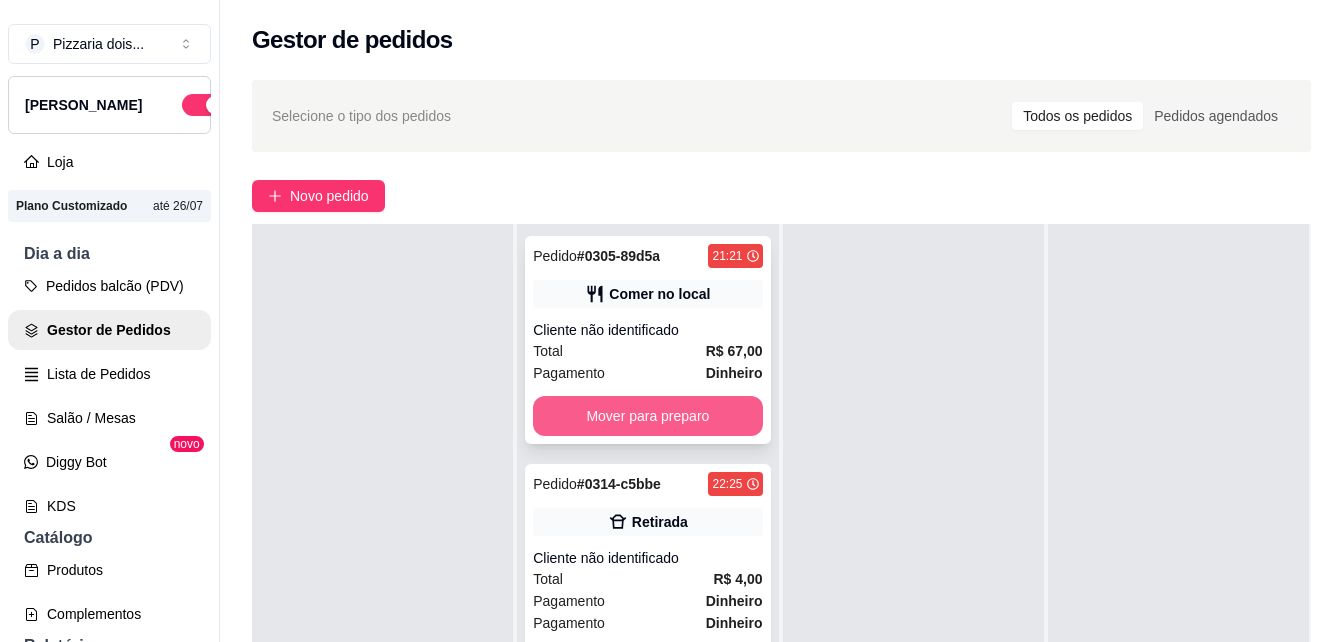 click on "Mover para preparo" at bounding box center (647, 416) 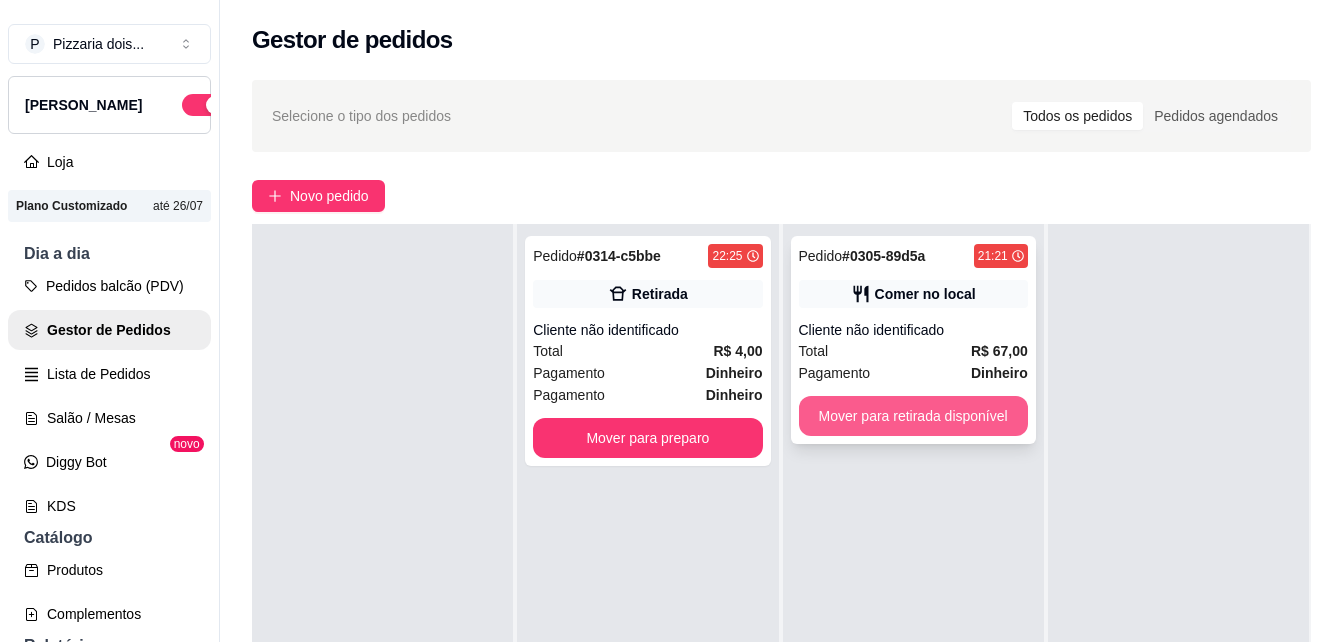 click on "Mover para retirada disponível" at bounding box center (913, 416) 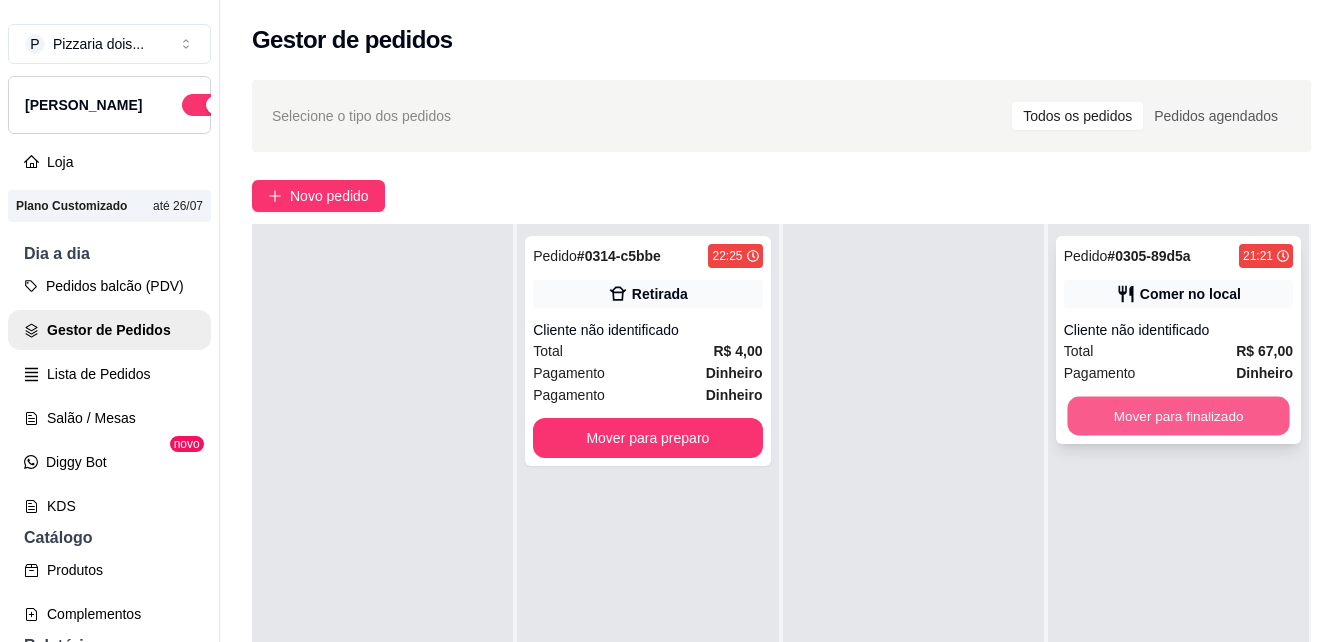 click on "Mover para finalizado" at bounding box center (1178, 416) 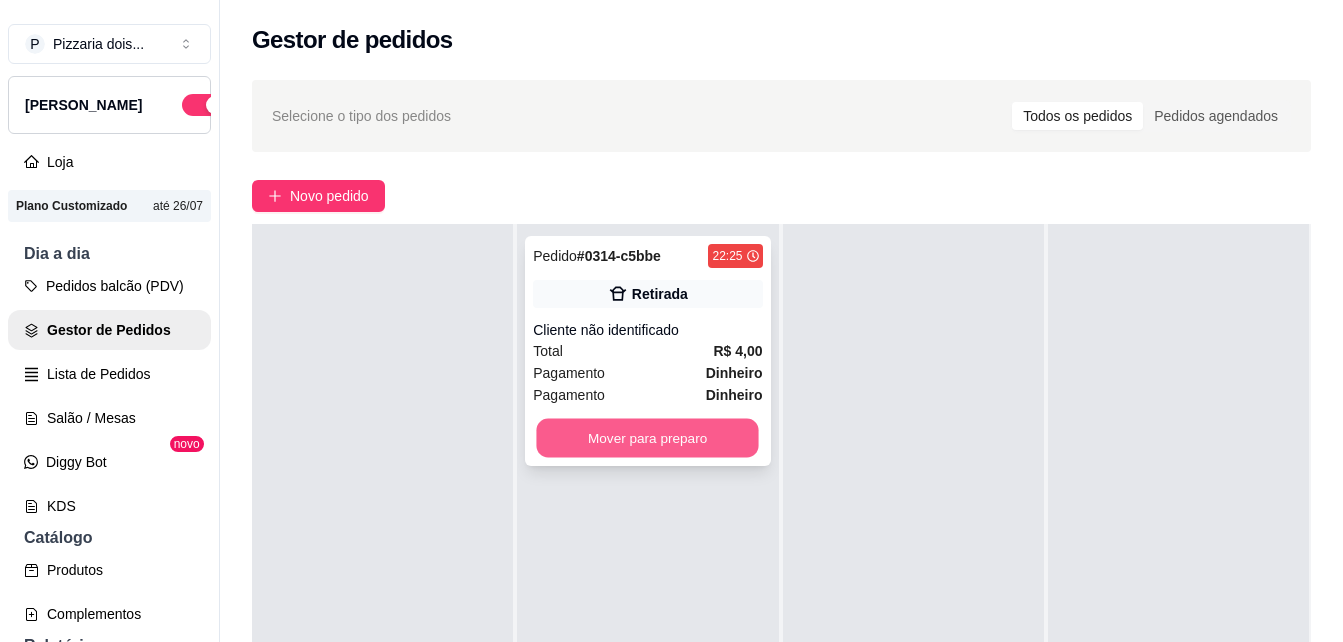 click on "Mover para preparo" at bounding box center [648, 438] 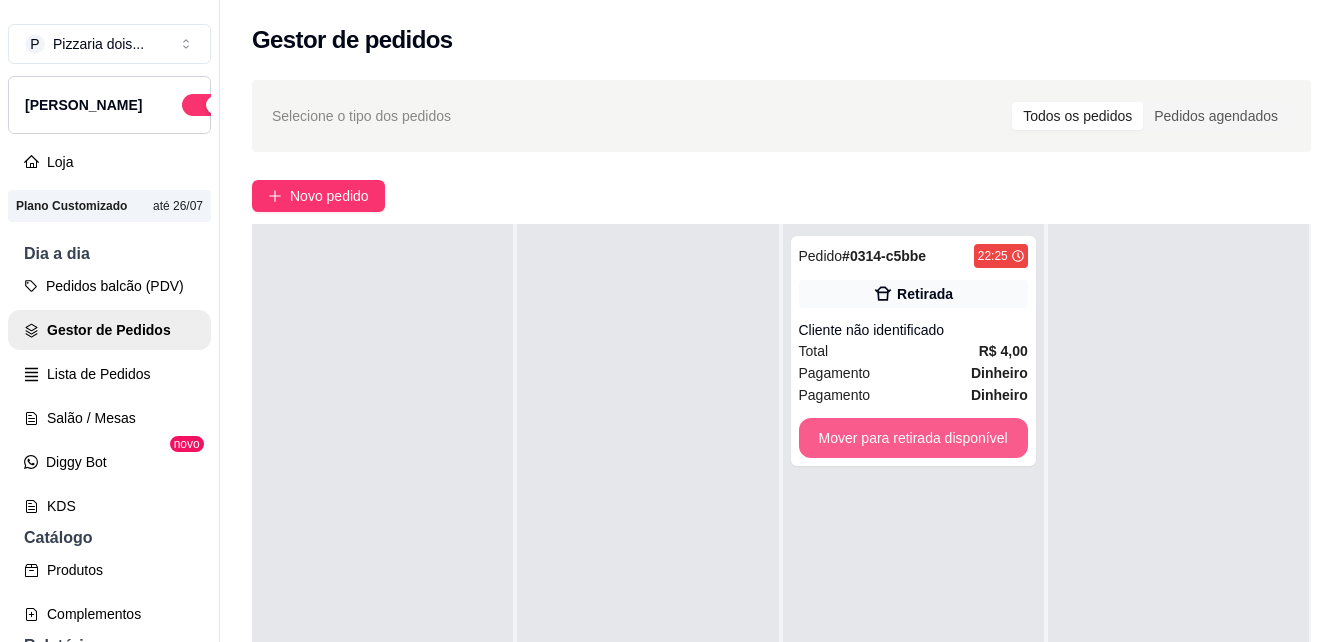 click on "Mover para retirada disponível" at bounding box center [913, 438] 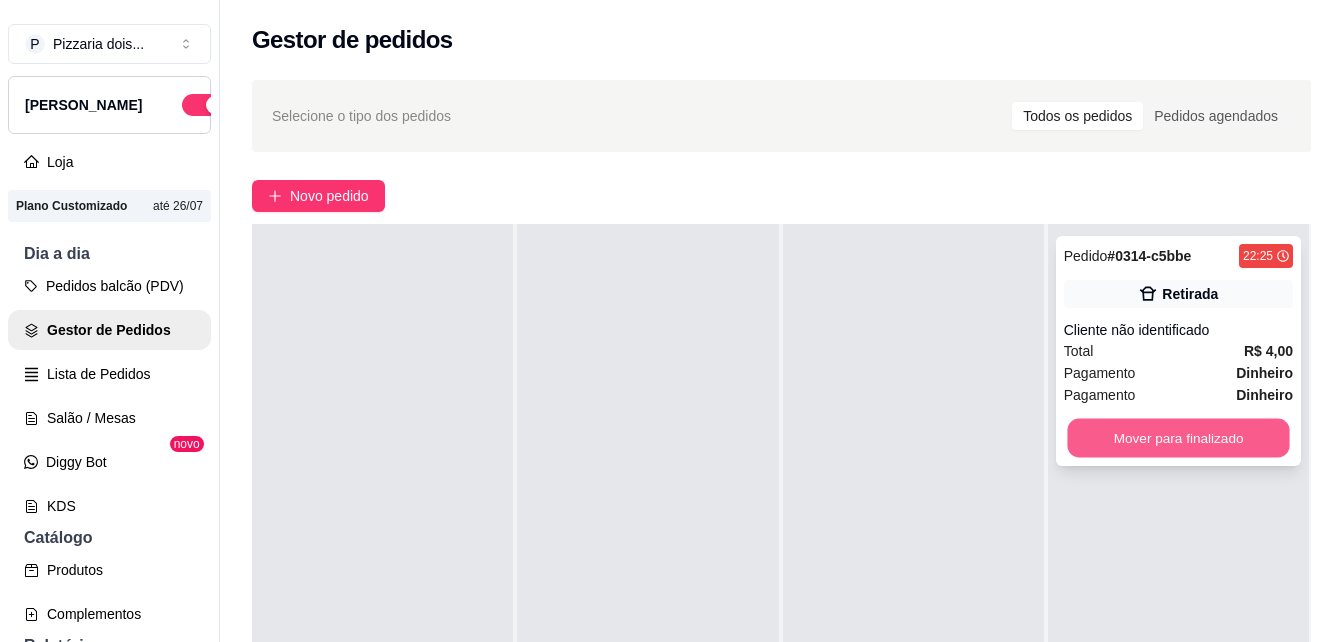 click on "Mover para finalizado" at bounding box center [1178, 438] 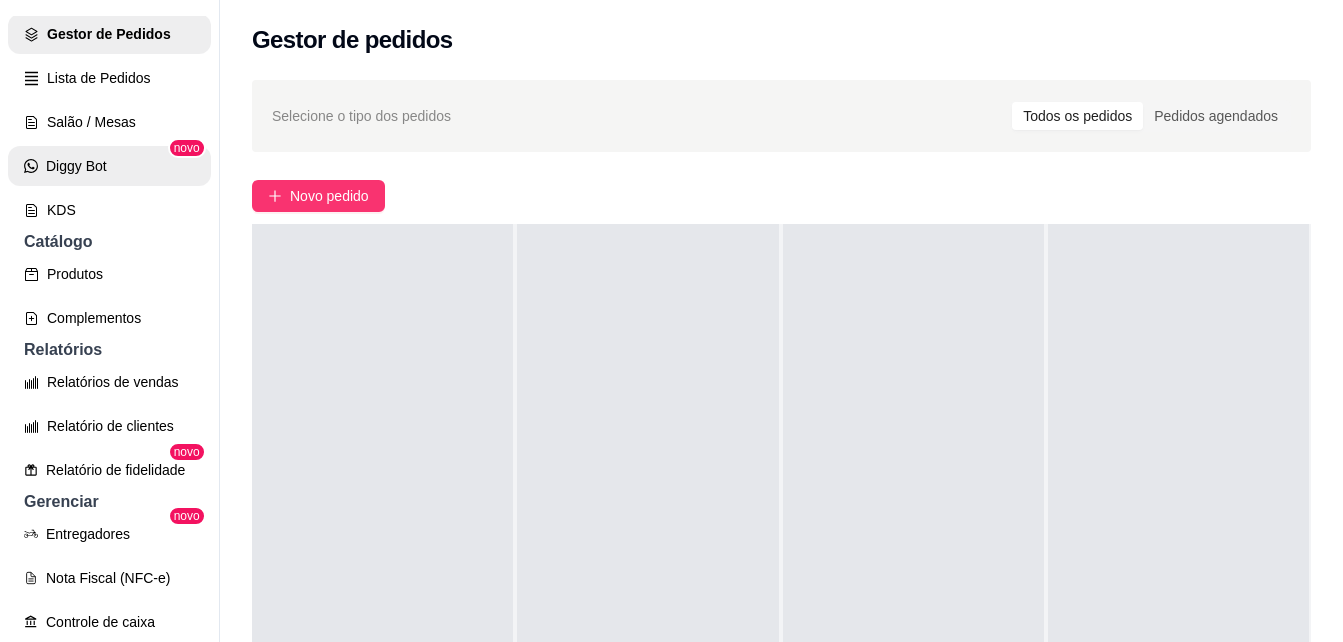 scroll, scrollTop: 300, scrollLeft: 0, axis: vertical 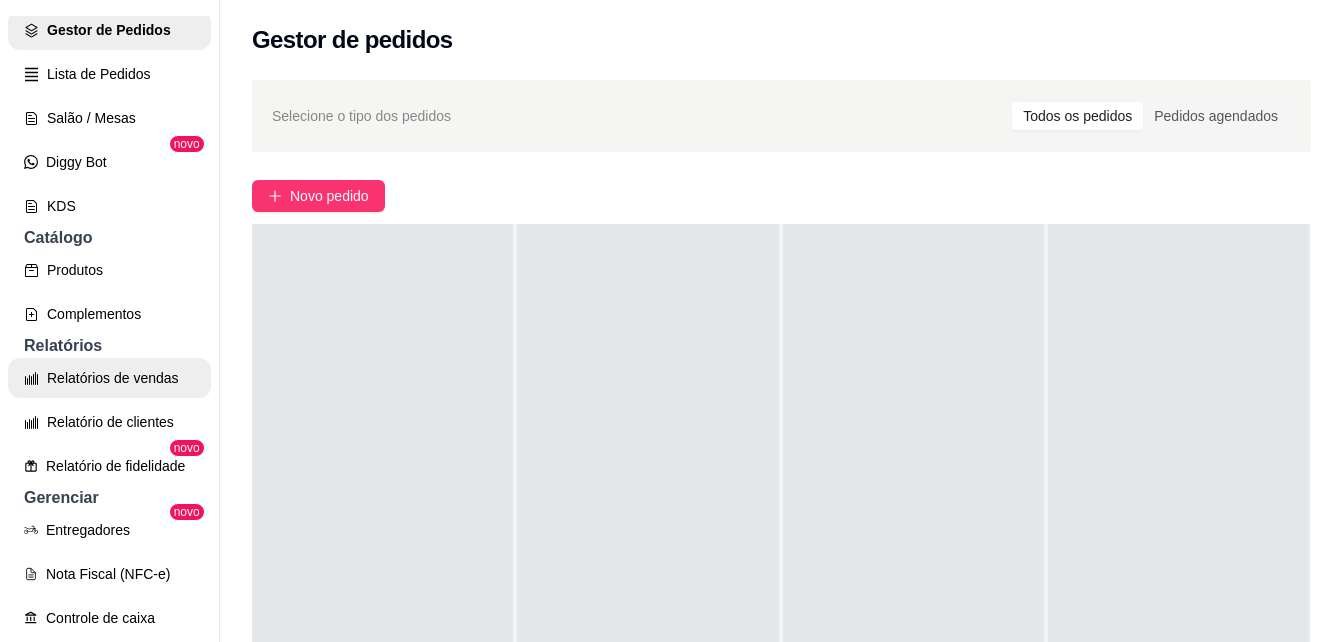 click on "Relatórios de vendas" at bounding box center [109, 378] 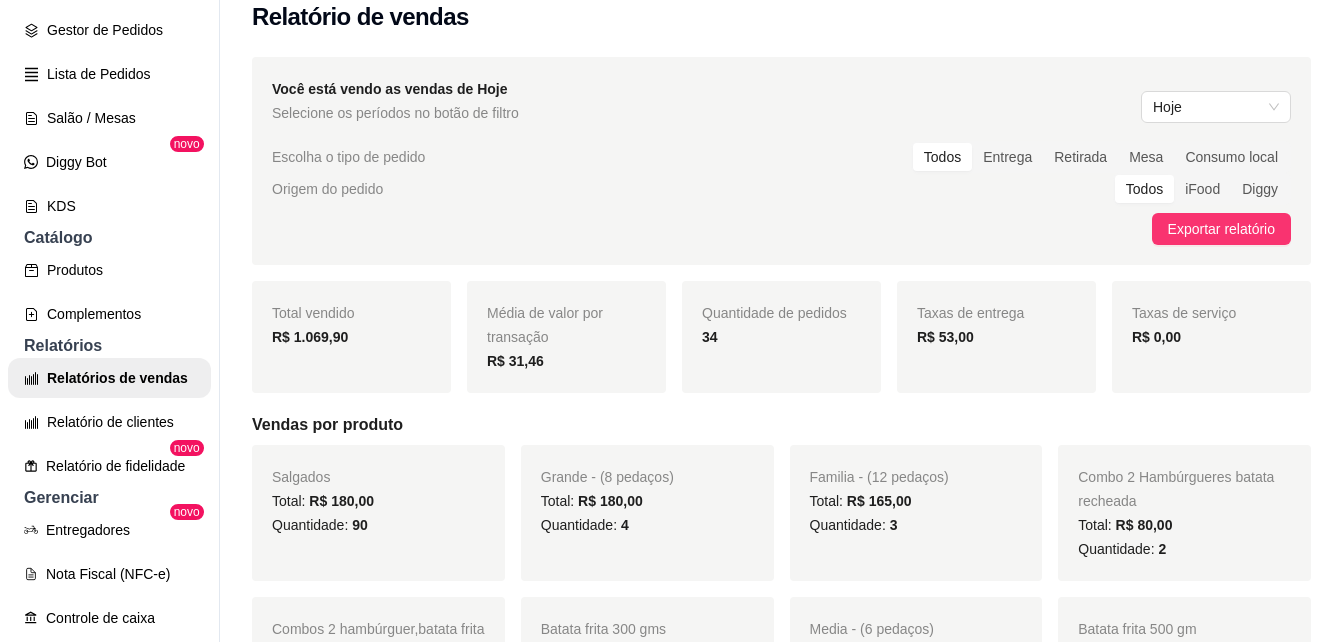 scroll, scrollTop: 0, scrollLeft: 0, axis: both 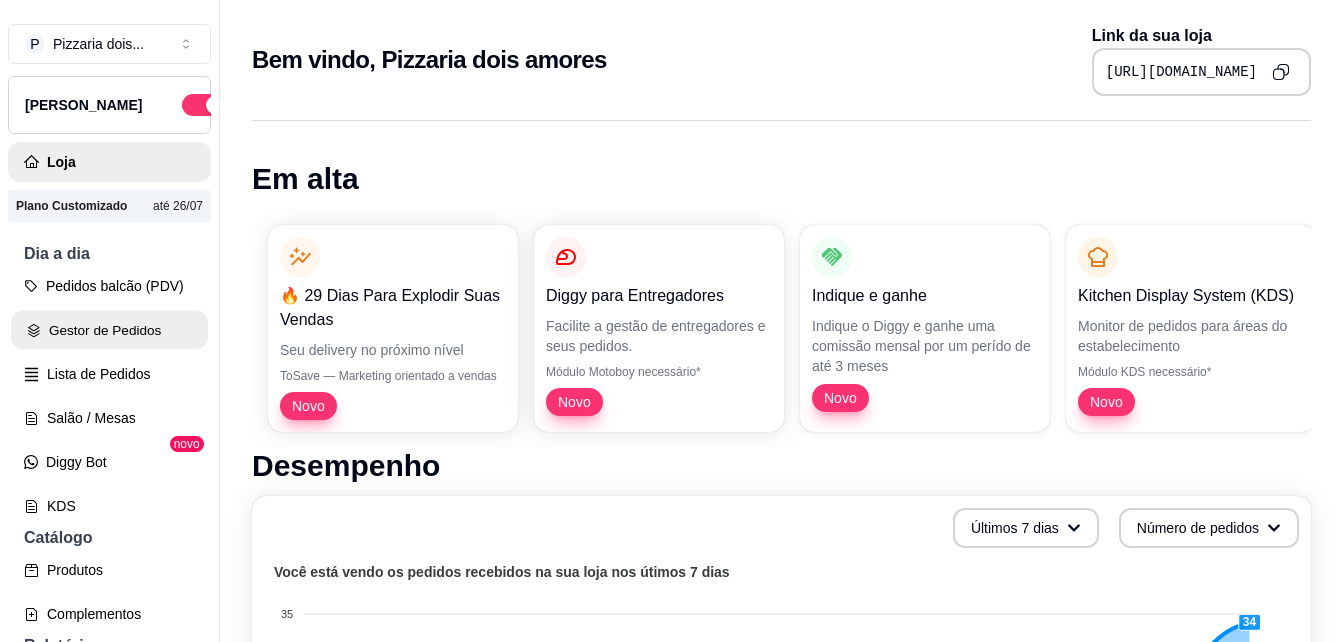 click on "Gestor de Pedidos" at bounding box center (109, 330) 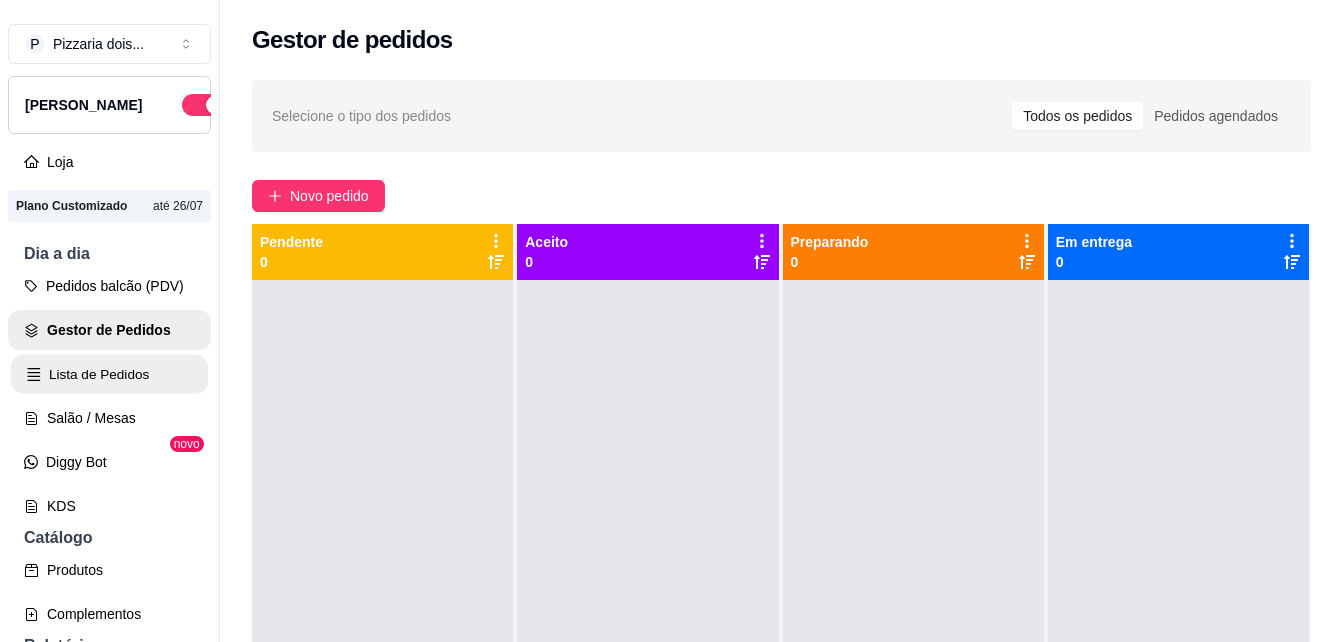click on "Lista de Pedidos" at bounding box center (109, 374) 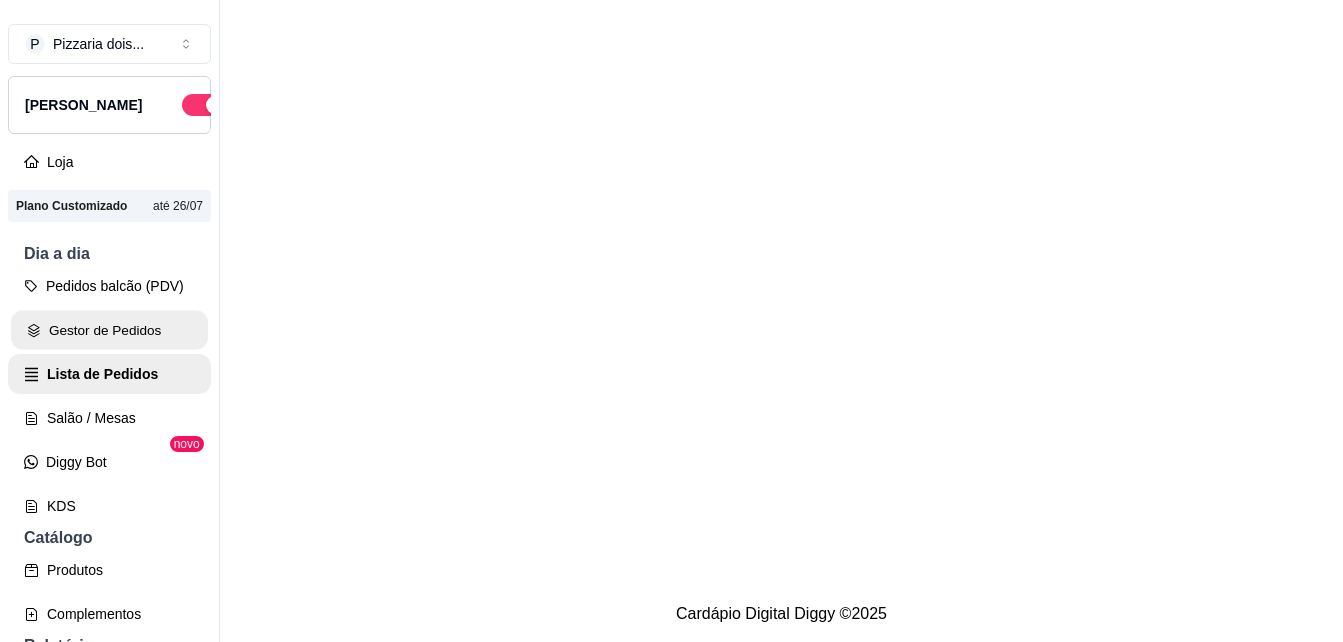 click on "Gestor de Pedidos" at bounding box center (109, 330) 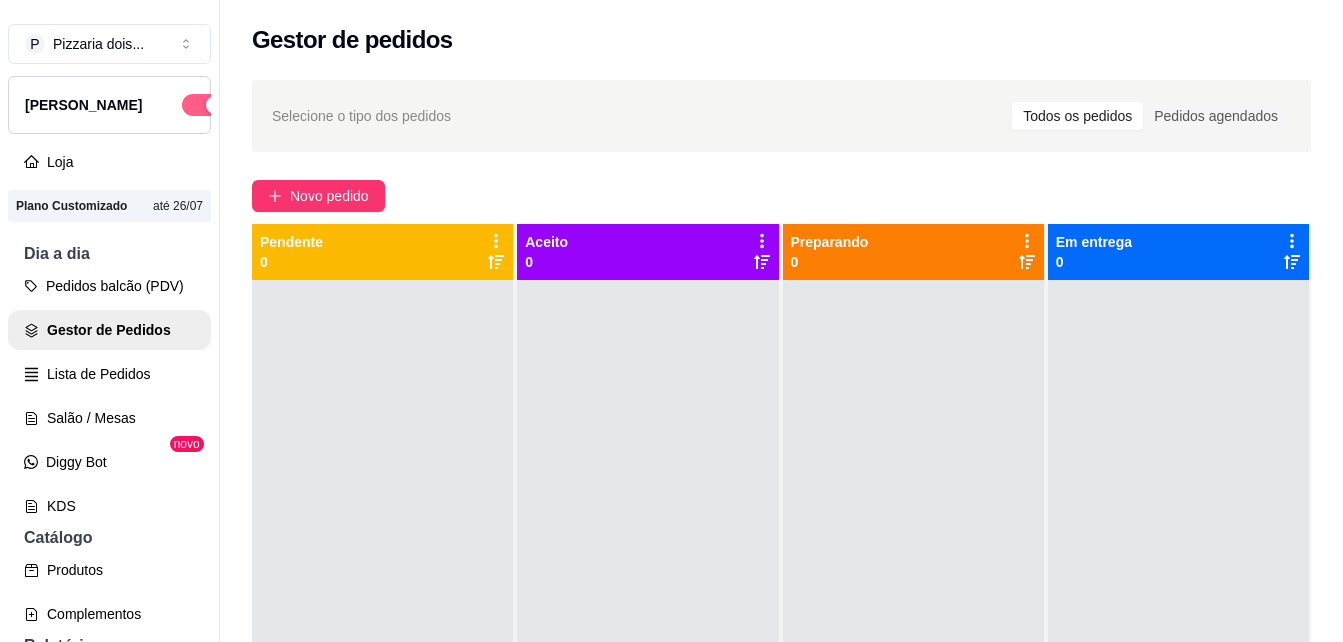 click at bounding box center (204, 105) 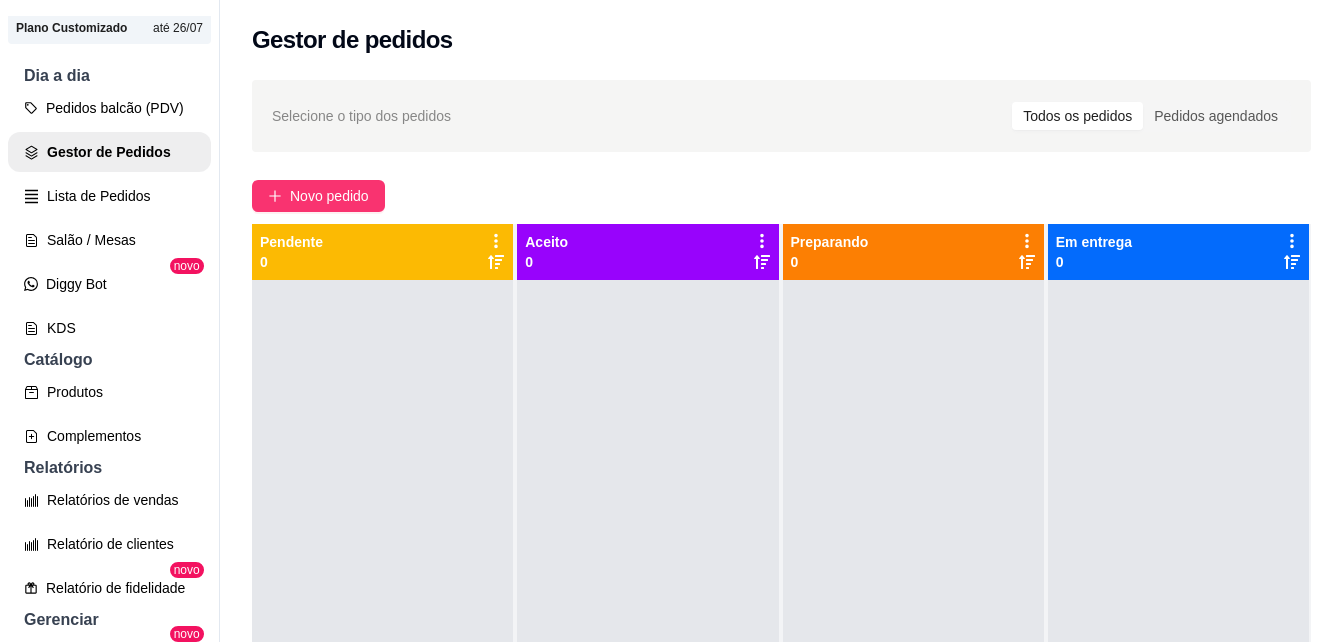 scroll, scrollTop: 200, scrollLeft: 0, axis: vertical 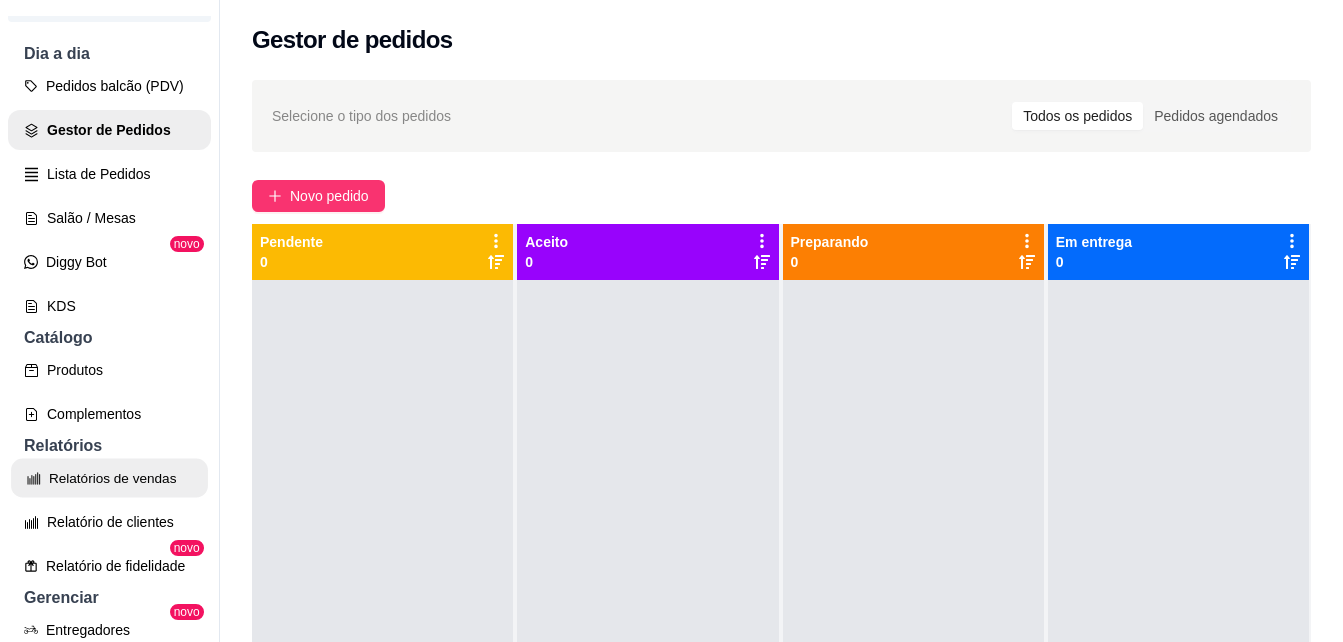 click on "Relatórios de vendas" at bounding box center [109, 478] 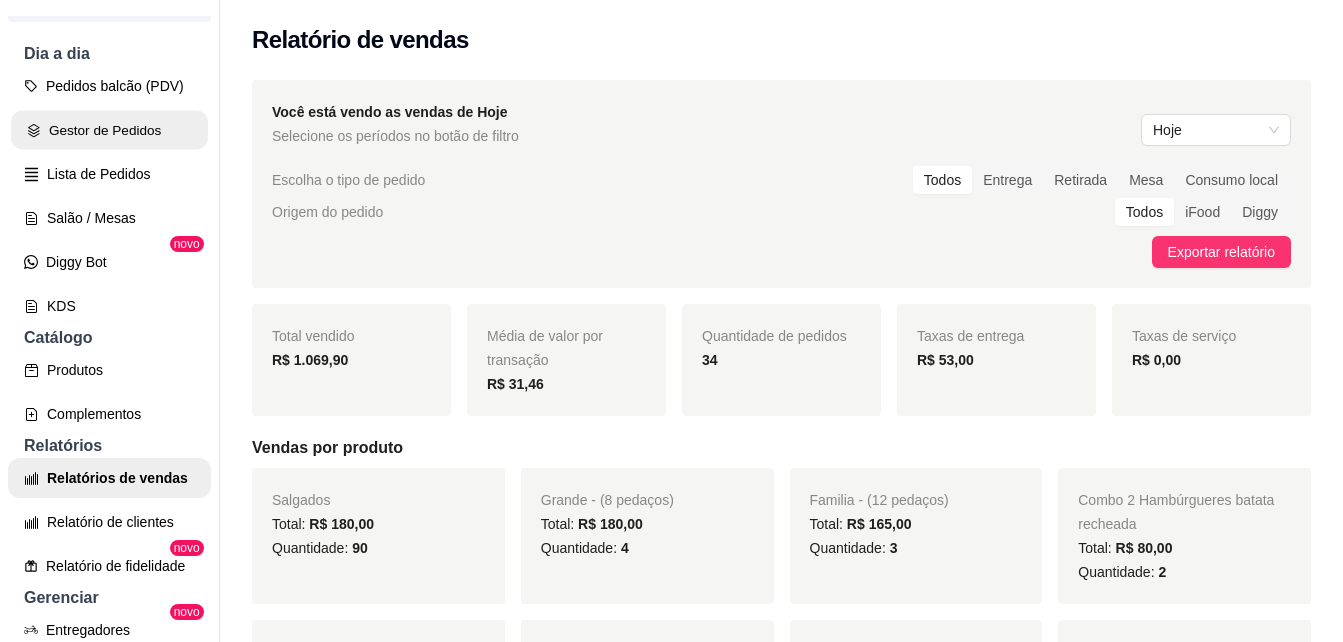 click on "Gestor de Pedidos" at bounding box center (109, 130) 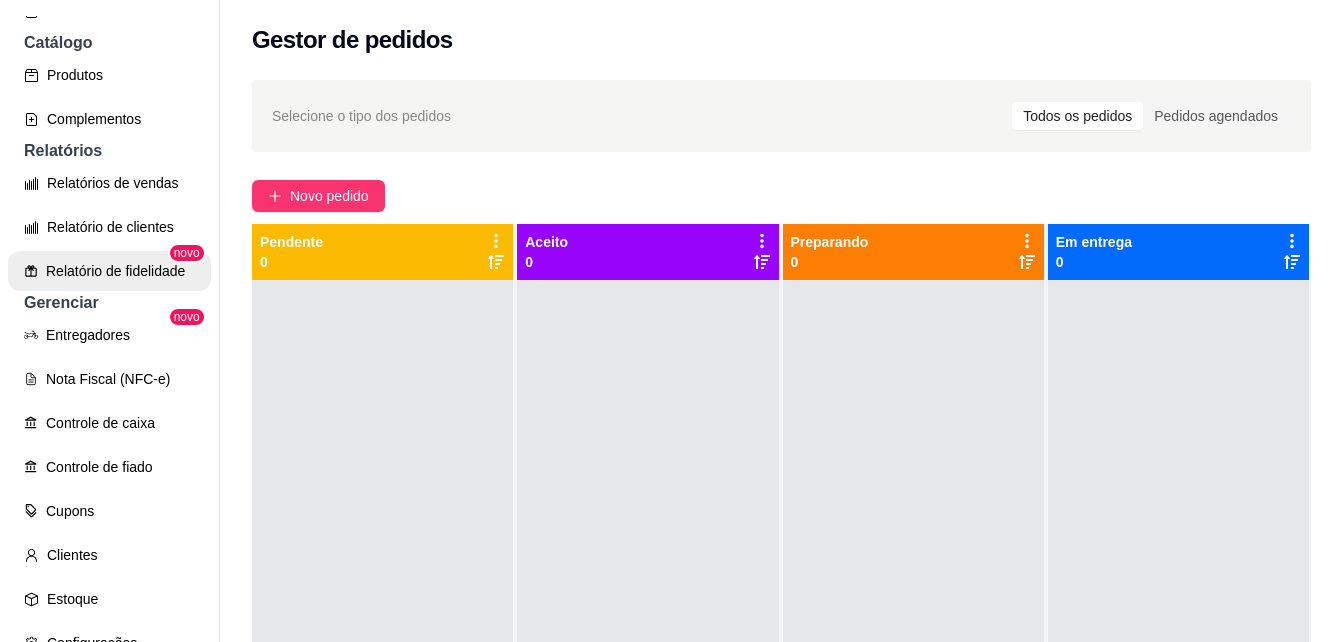 scroll, scrollTop: 500, scrollLeft: 0, axis: vertical 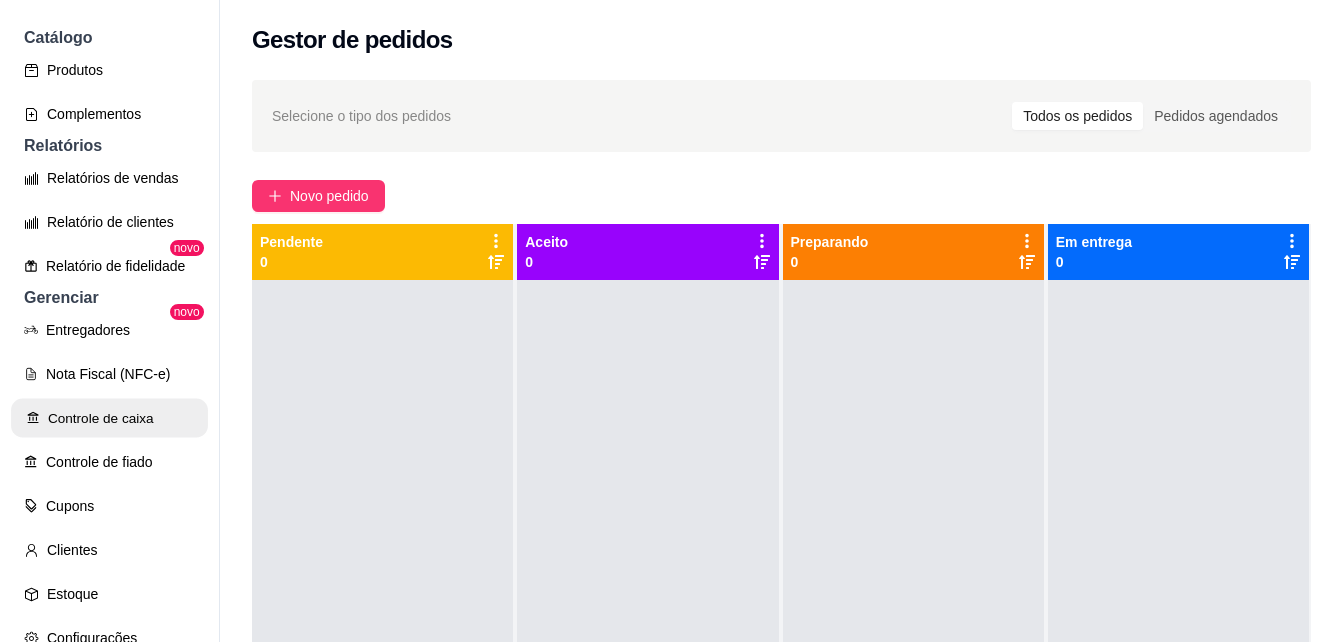 click on "Controle de caixa" at bounding box center [109, 418] 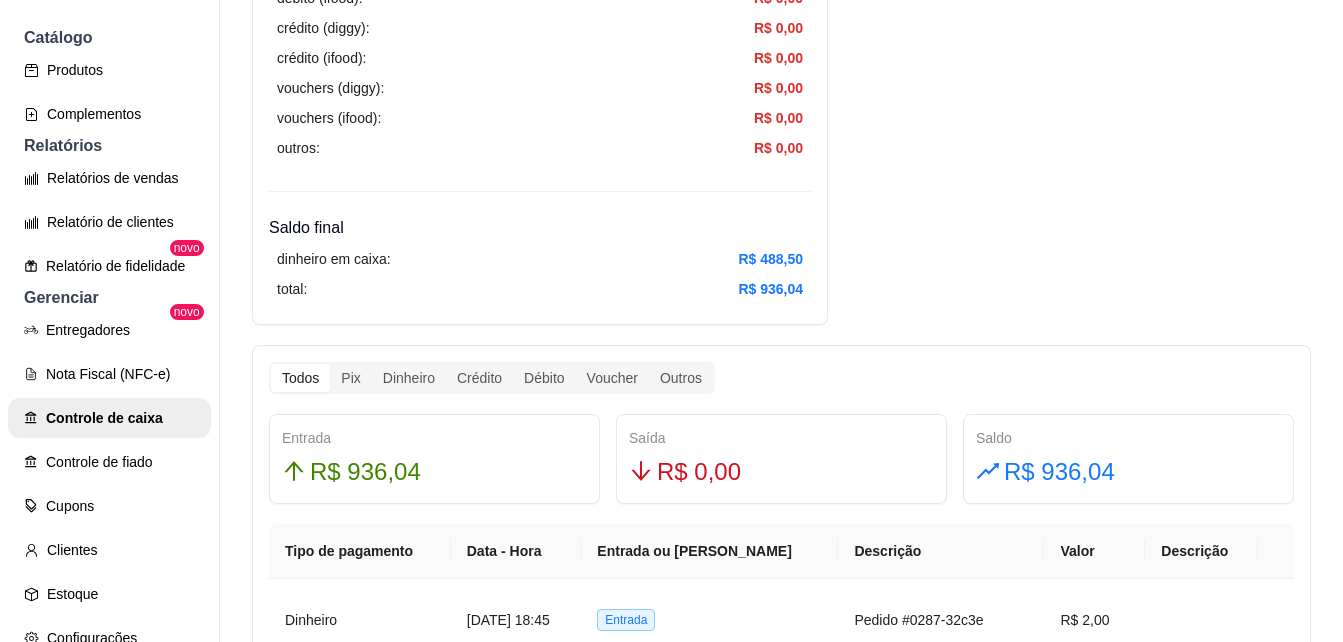 scroll, scrollTop: 900, scrollLeft: 0, axis: vertical 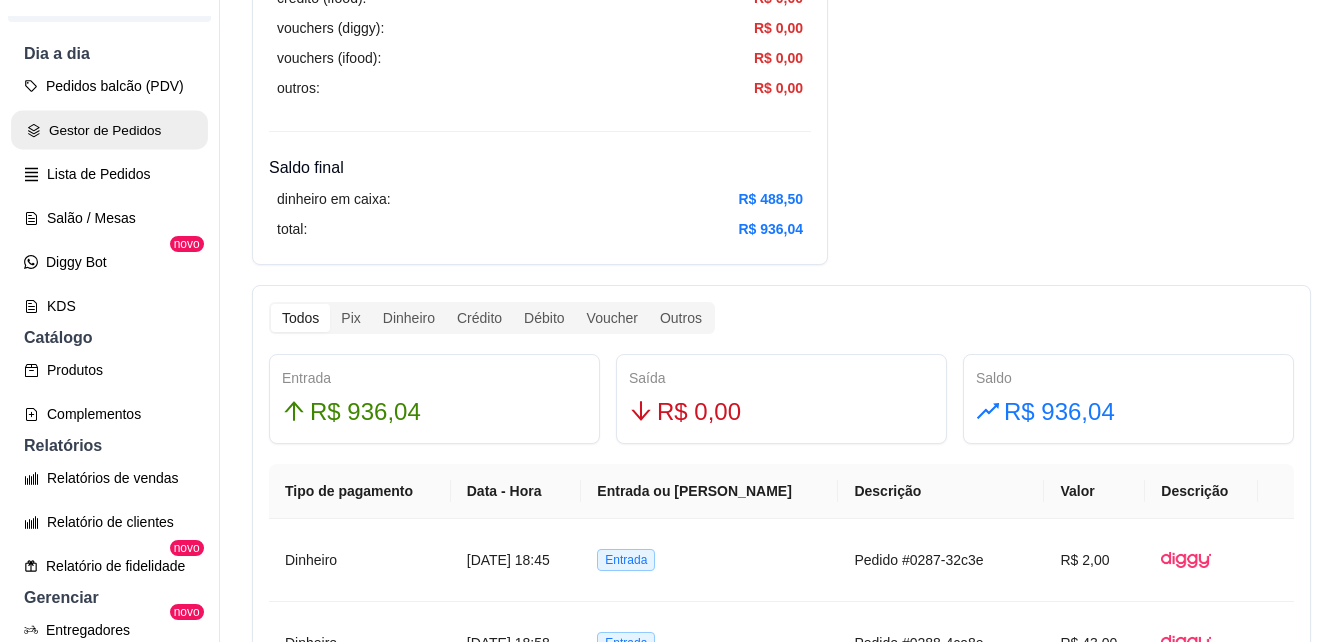 click on "Gestor de Pedidos" at bounding box center (109, 130) 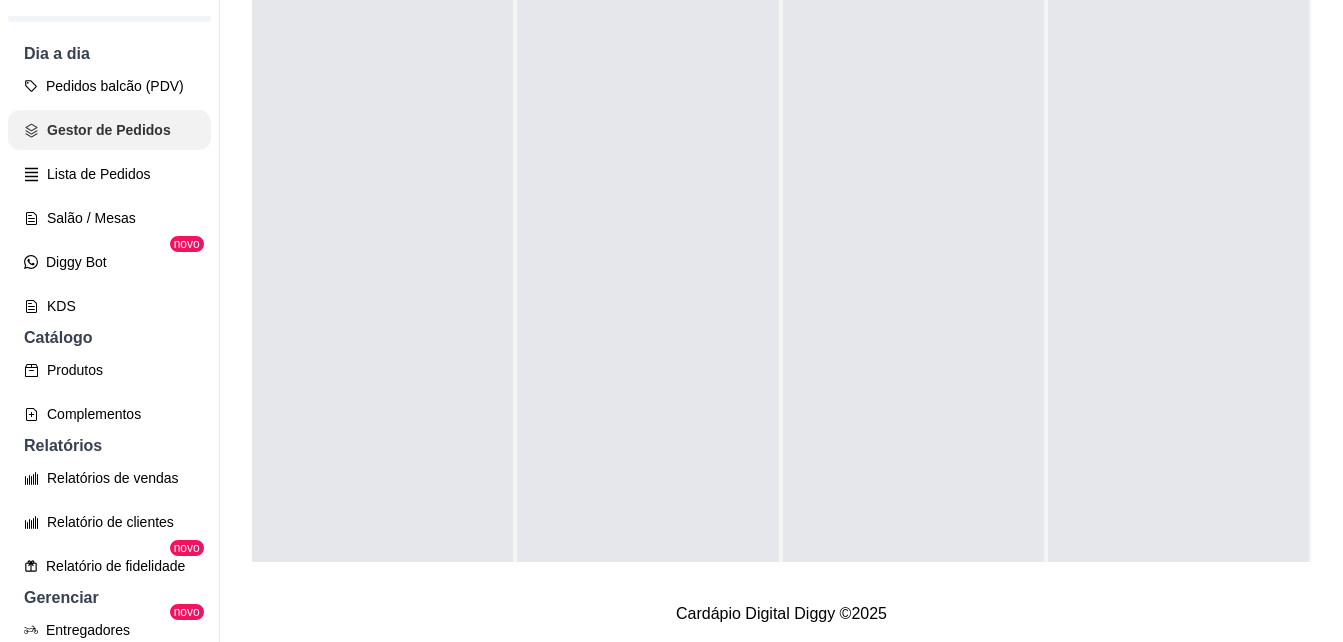 scroll, scrollTop: 0, scrollLeft: 0, axis: both 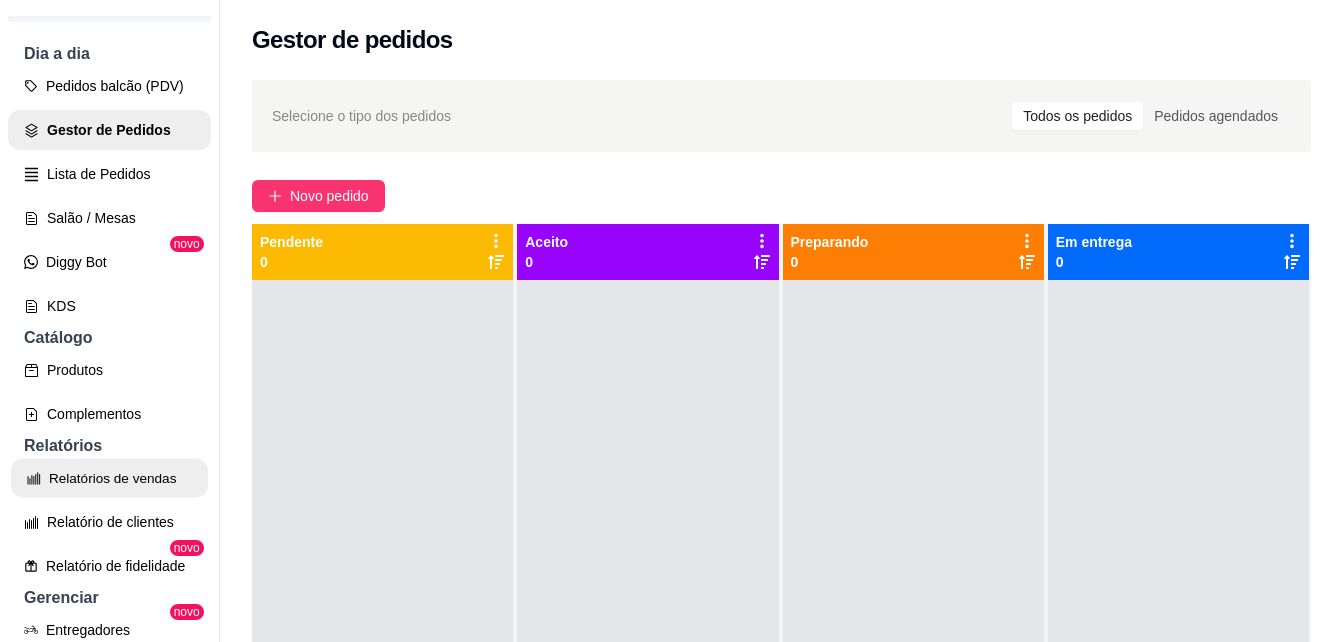 click on "Relatórios de vendas" at bounding box center (109, 478) 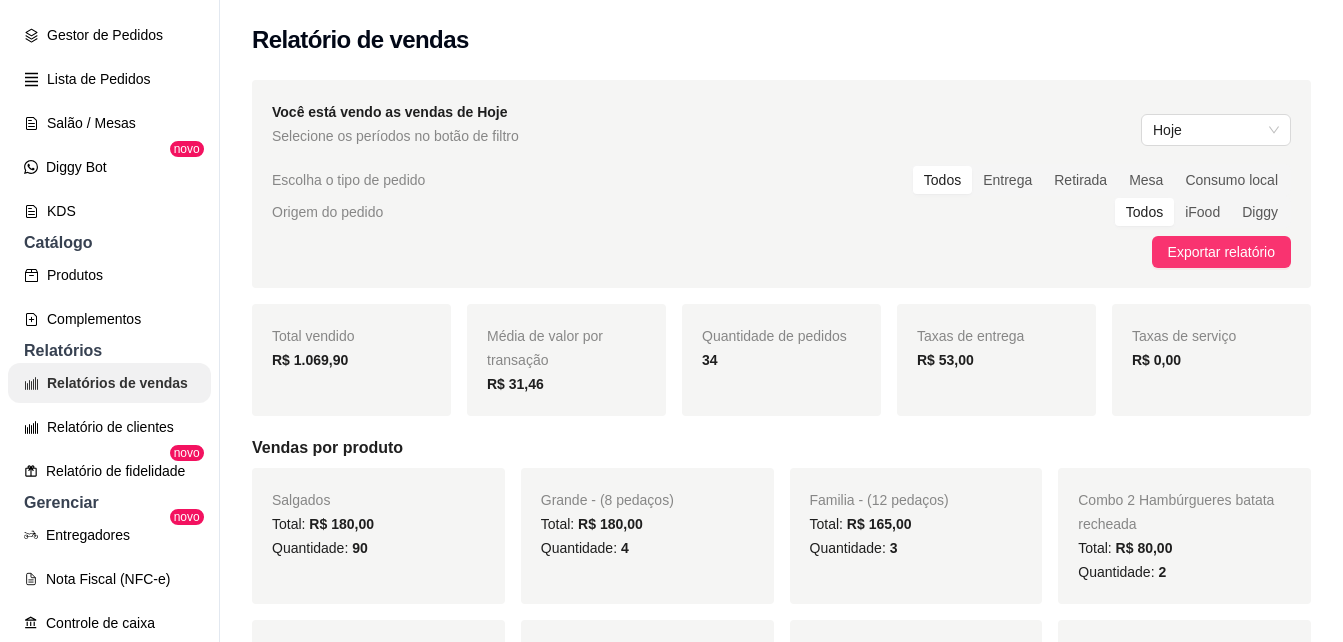 scroll, scrollTop: 400, scrollLeft: 0, axis: vertical 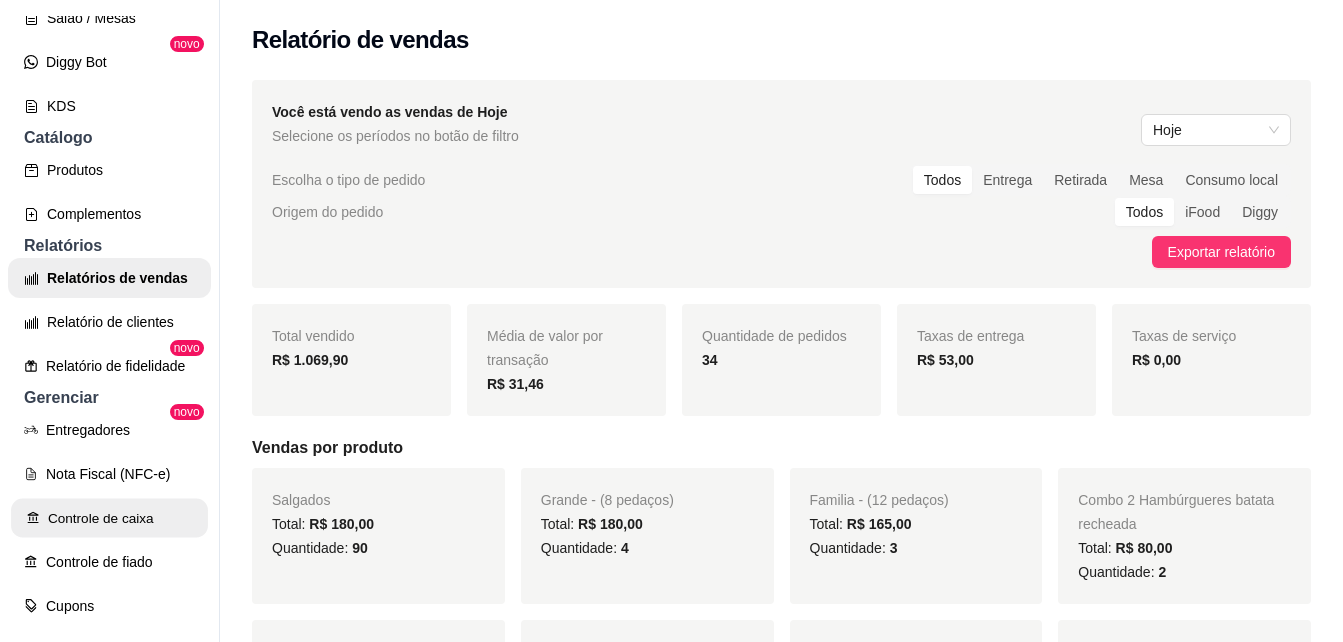 click on "Controle de caixa" at bounding box center (109, 518) 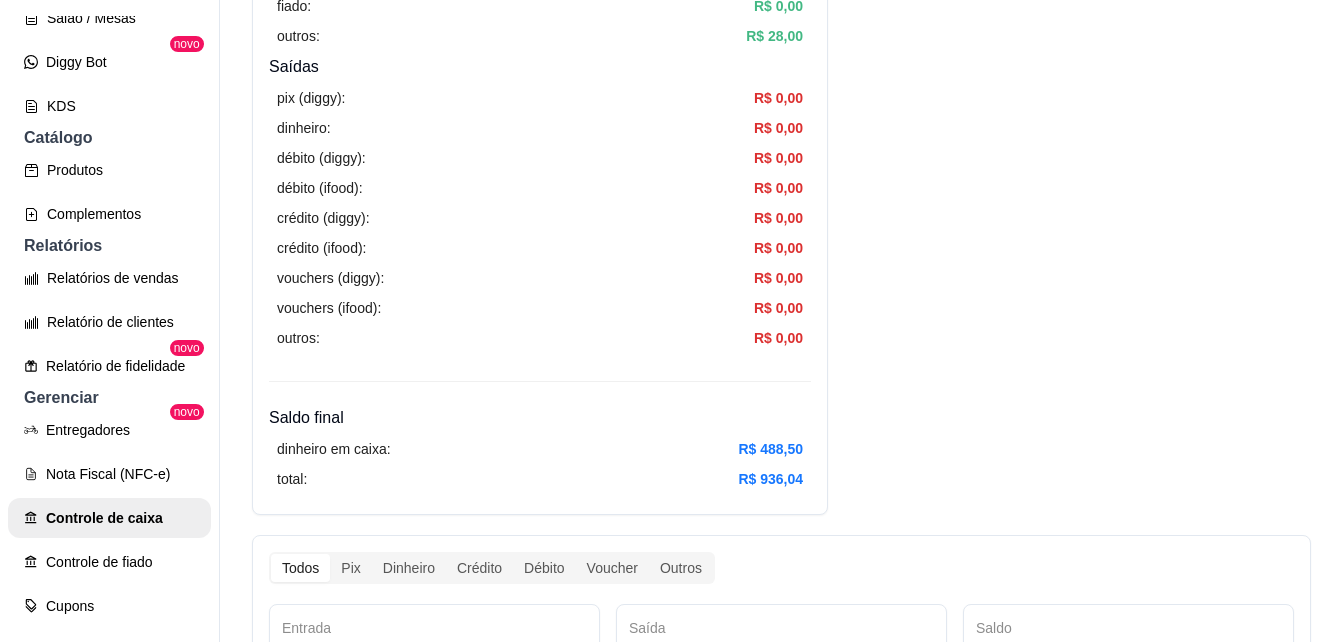 scroll, scrollTop: 800, scrollLeft: 0, axis: vertical 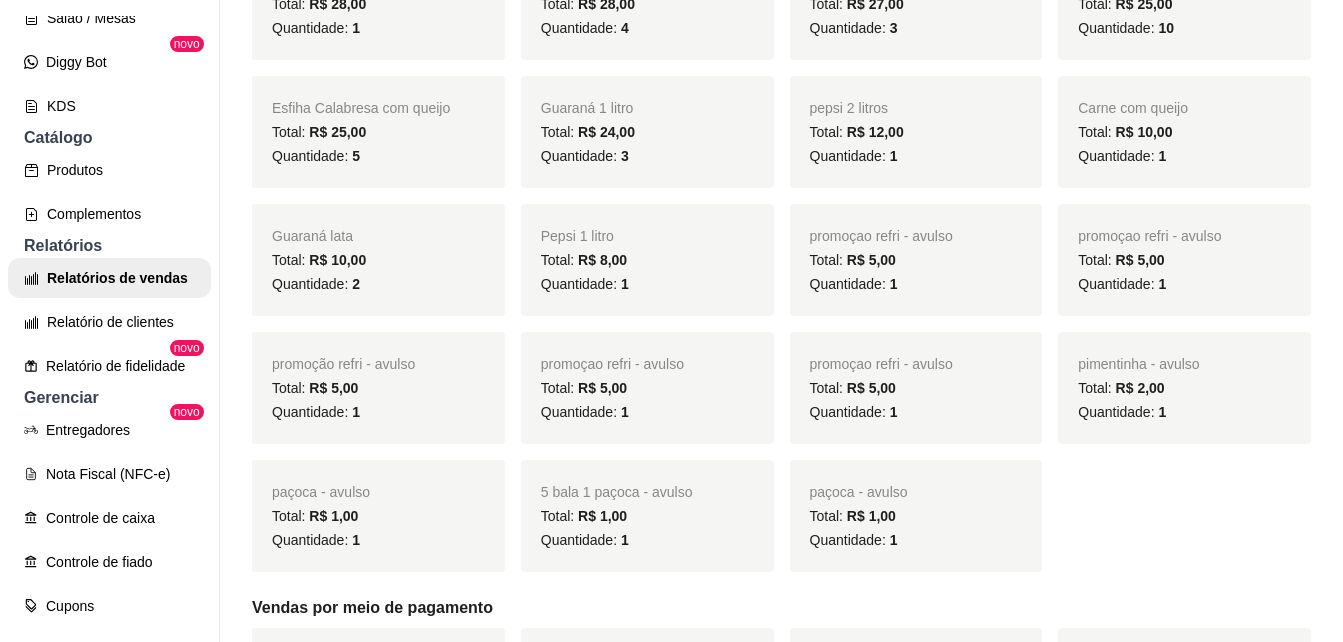 click on "Você está vendo as vendas de   Hoje Selecione os períodos no botão de filtro Hoje Escolha o tipo de pedido Todos Entrega Retirada Mesa Consumo local Origem do pedido Todos iFood Diggy Exportar relatório Total vendido R$ 1.069,90 Média de valor por transação R$ 31,46 Quantidade de pedidos 34 Taxas de entrega R$ 53,00 Taxas de serviço R$ 0,00 Vendas por produto Grande - (8 pedaços) Total:   R$ 180,00 Quantidade:   4 Salgados  Total:   R$ 180,00 Quantidade:   90 Familia - (12 pedaços) Total:   R$ 165,00 Quantidade:   3 Combo 2 Hambúrgueres batata recheada  Total:   R$ 80,00 Quantidade:   2 Combos 2 hambúrguer,batata frita  Total:   R$ 70,00 Quantidade:   2 Batata frita 300 gms Total:   R$ 45,00 Quantidade:   3 Media - (6 pedaços) Total:   R$ 38,00 Quantidade:   1 Batata frita 500 gm Total:   R$ 31,00 Quantidade:   1 Pequena - (4 pedaços) Total:   R$ 28,00 Quantidade:   1 X salada  Total:   R$ 28,00 Quantidade:   4 X burguer  Total:   R$ 27,00 Quantidade:   3 Frutyba Total:     10" at bounding box center (781, 1696) 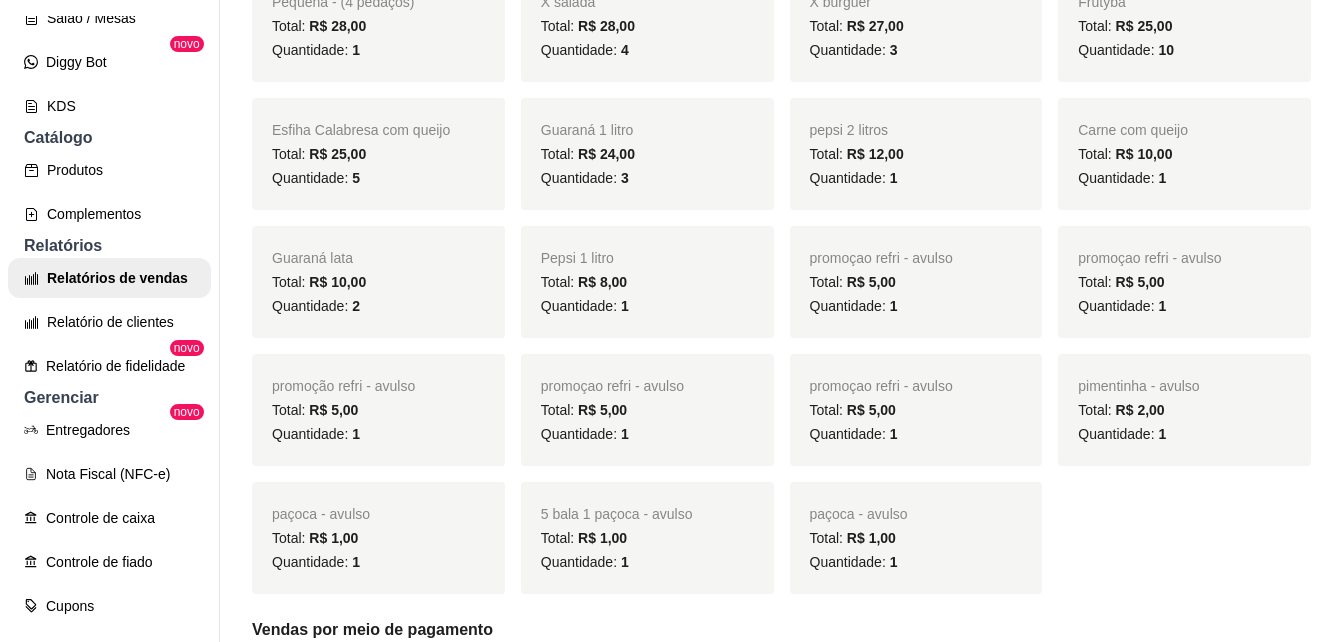 click on "Você está vendo as vendas de   Hoje Selecione os períodos no botão de filtro Hoje Escolha o tipo de pedido Todos Entrega Retirada Mesa Consumo local Origem do pedido Todos iFood Diggy Exportar relatório Total vendido R$ 1.069,90 Média de valor por transação R$ 31,46 Quantidade de pedidos 34 Taxas de entrega R$ 53,00 Taxas de serviço R$ 0,00 Vendas por produto Grande - (8 pedaços) Total:   R$ 180,00 Quantidade:   4 Salgados  Total:   R$ 180,00 Quantidade:   90 Familia - (12 pedaços) Total:   R$ 165,00 Quantidade:   3 Combo 2 Hambúrgueres batata recheada  Total:   R$ 80,00 Quantidade:   2 Combos 2 hambúrguer,batata frita  Total:   R$ 70,00 Quantidade:   2 Batata frita 300 gms Total:   R$ 45,00 Quantidade:   3 Media - (6 pedaços) Total:   R$ 38,00 Quantidade:   1 Batata frita 500 gm Total:   R$ 31,00 Quantidade:   1 Pequena - (4 pedaços) Total:   R$ 28,00 Quantidade:   1 X salada  Total:   R$ 28,00 Quantidade:   4 X burguer  Total:   R$ 27,00 Quantidade:   3 Frutyba Total:     10" at bounding box center [781, 1718] 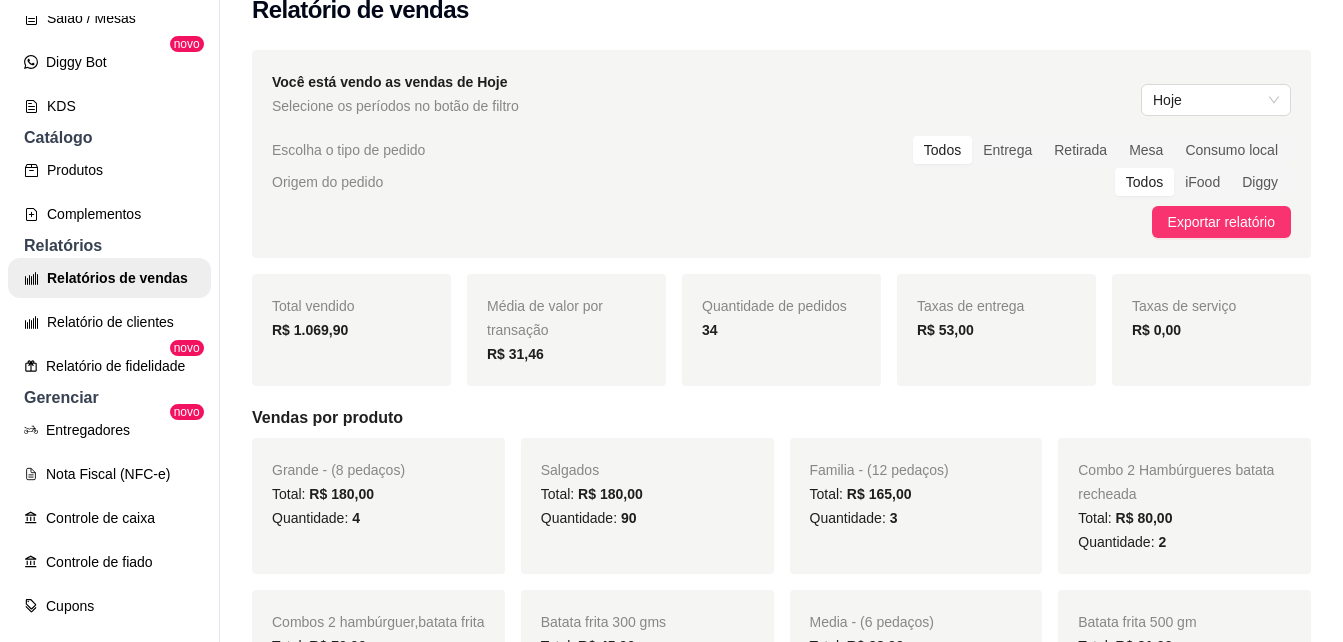 scroll, scrollTop: 0, scrollLeft: 0, axis: both 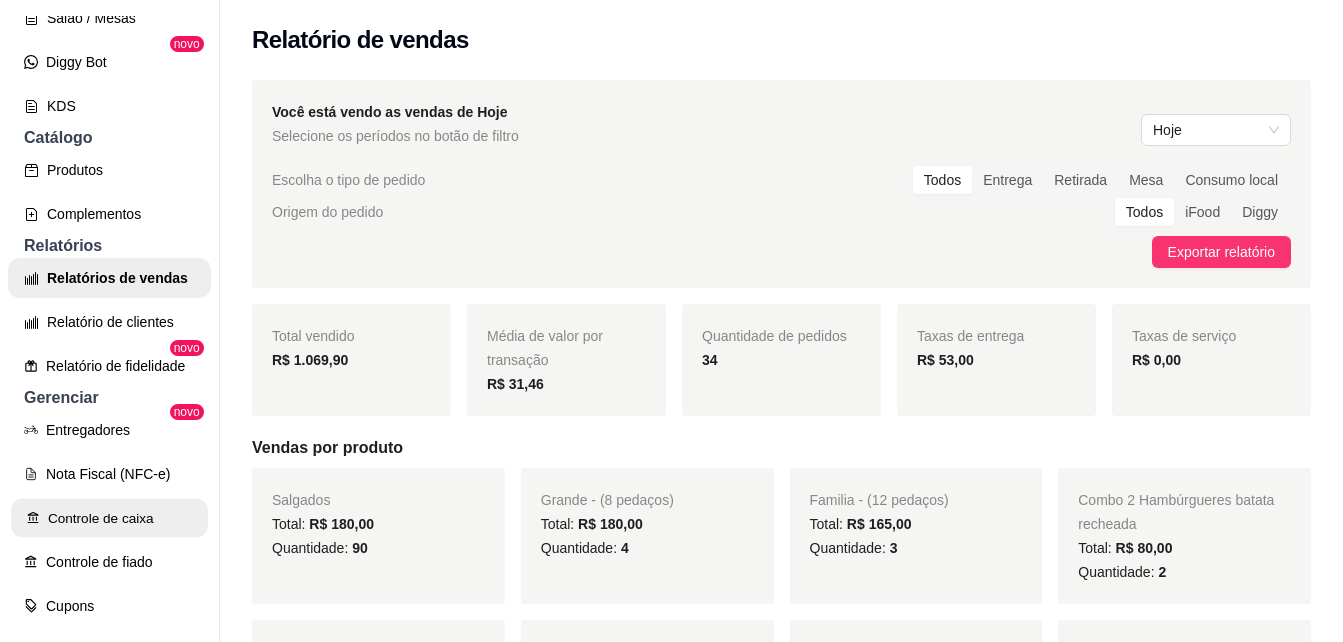 click on "Controle de caixa" at bounding box center (109, 518) 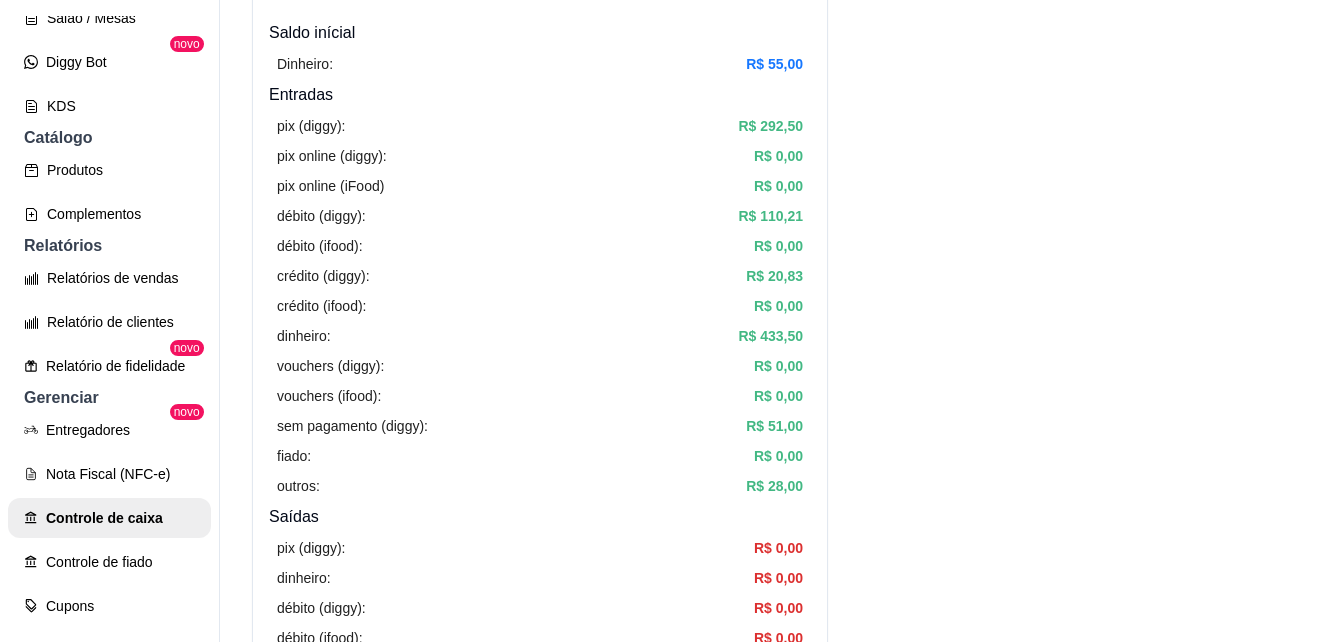 scroll, scrollTop: 0, scrollLeft: 0, axis: both 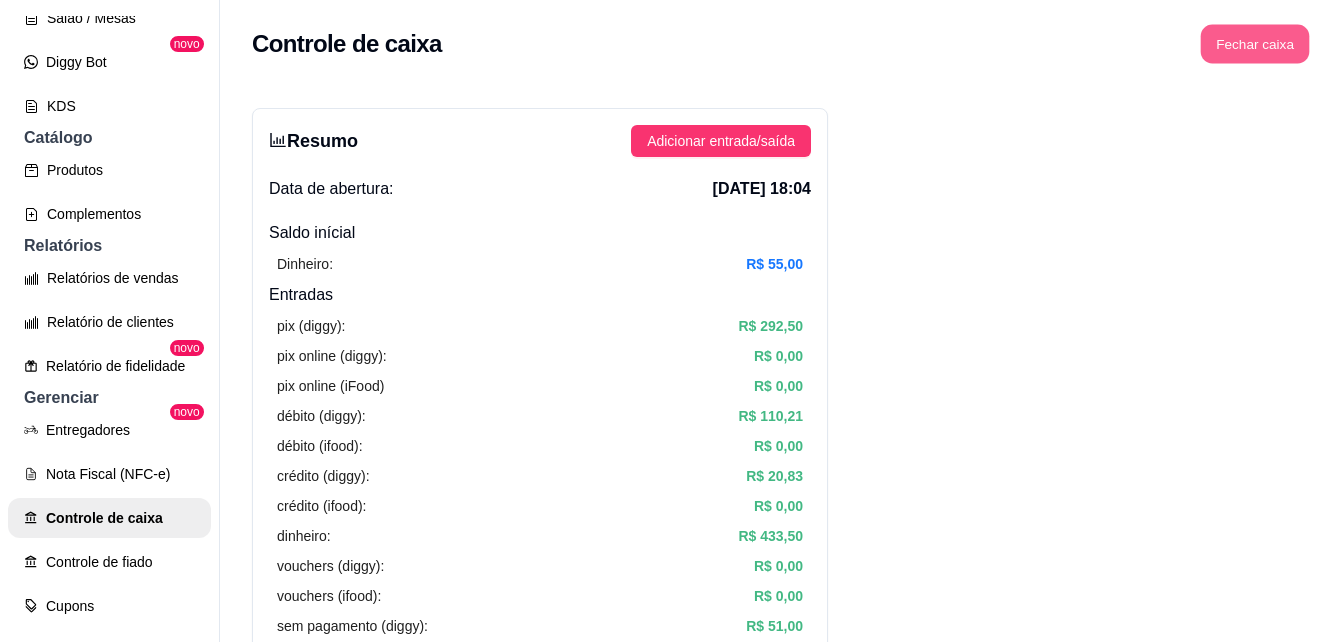 click on "Fechar caixa" at bounding box center [1255, 44] 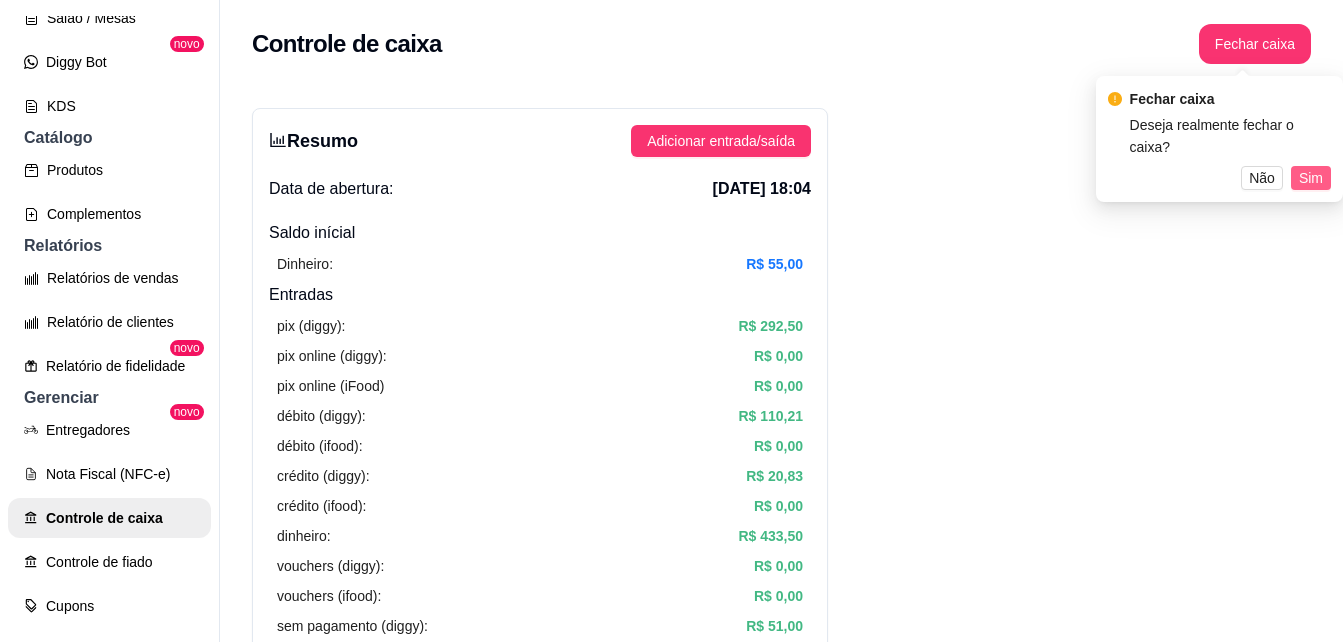 click on "Sim" at bounding box center (1311, 178) 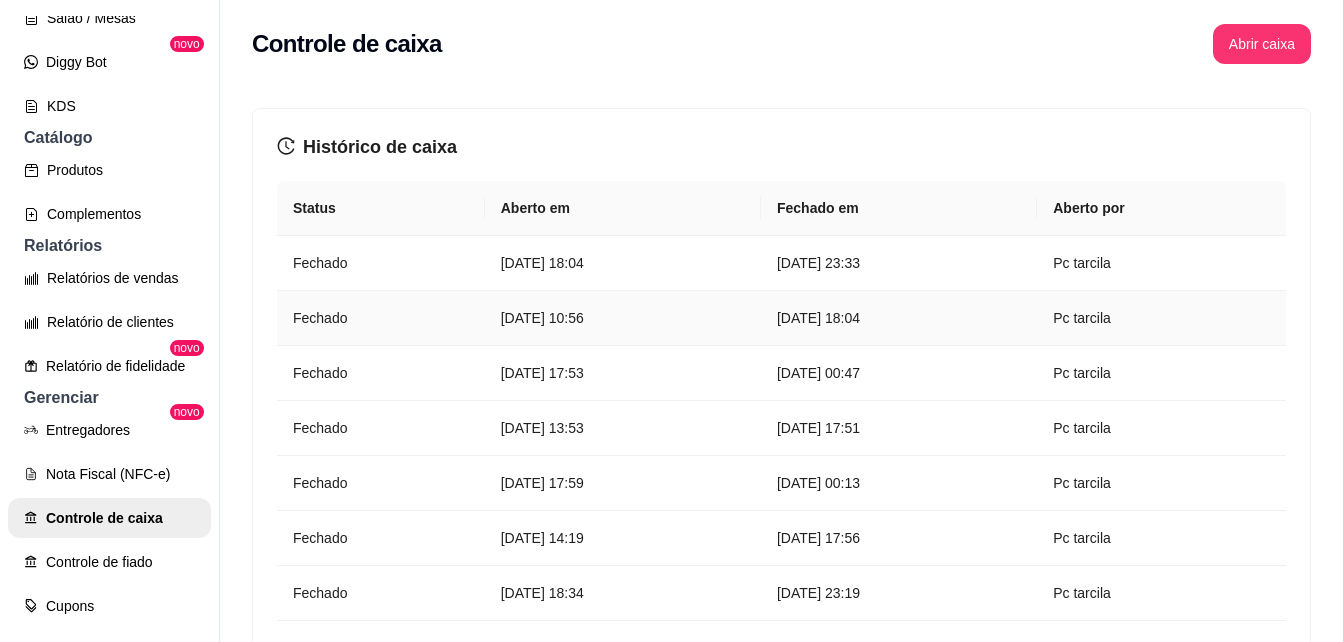click on "[DATE] 18:04" at bounding box center [899, 318] 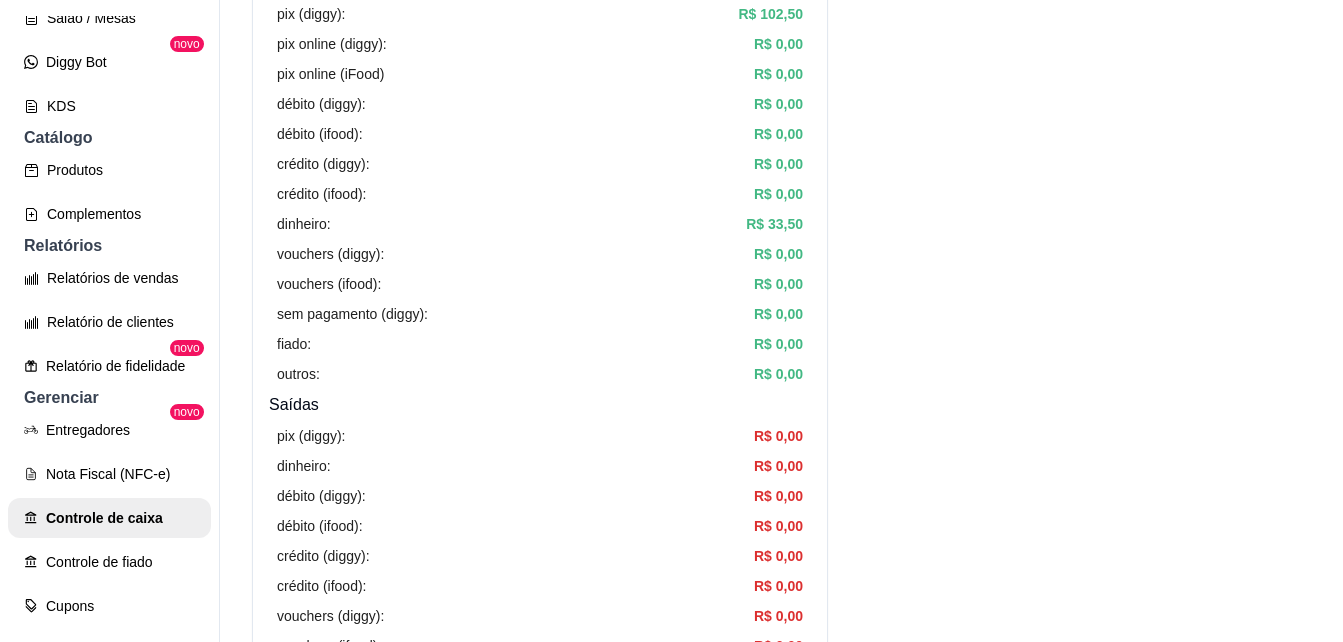 scroll, scrollTop: 0, scrollLeft: 0, axis: both 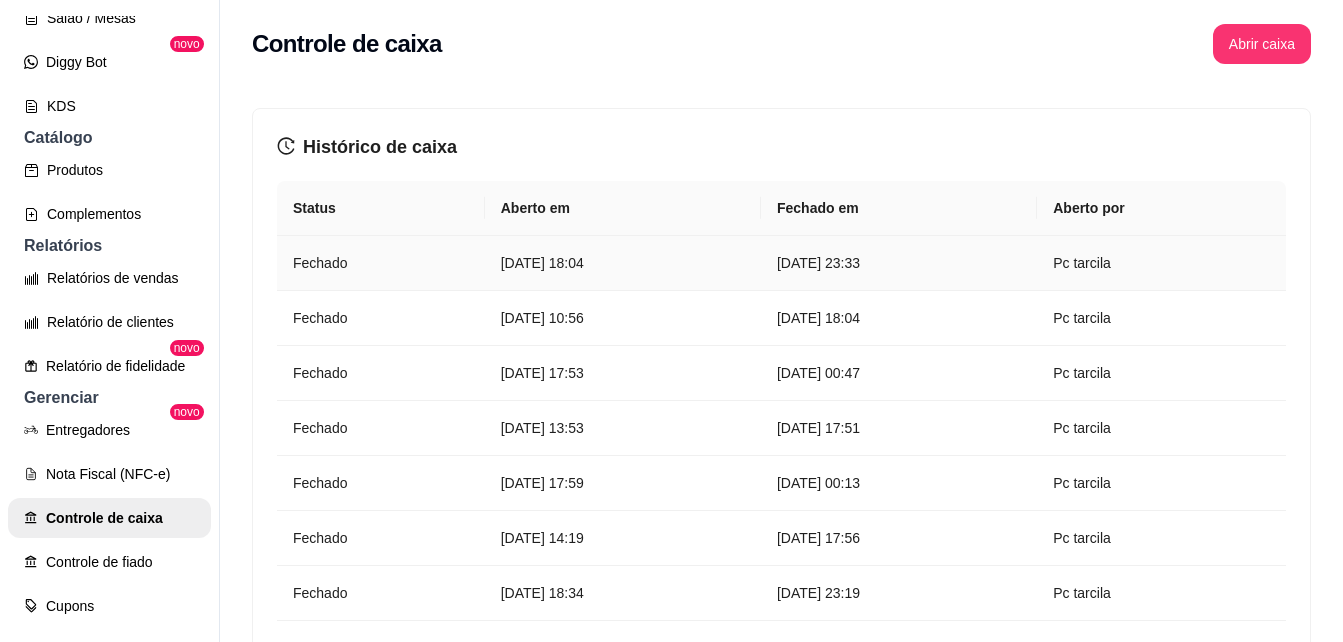 click on "[DATE] 18:04" at bounding box center (623, 263) 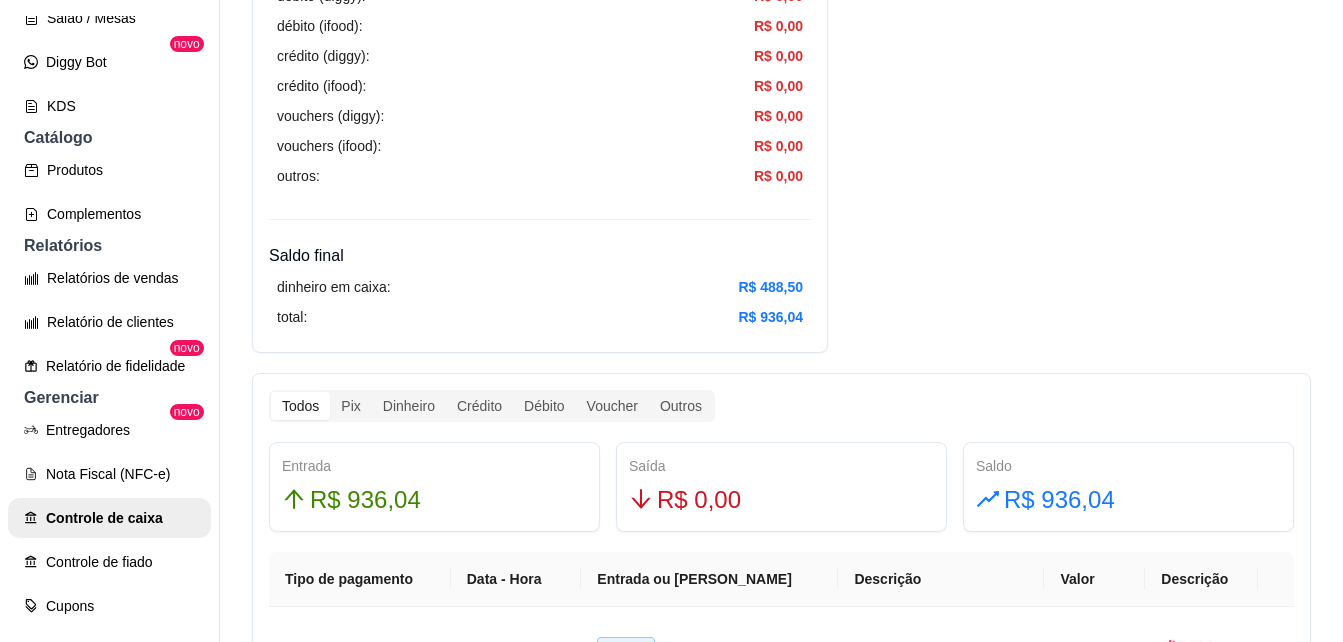 scroll, scrollTop: 1348, scrollLeft: 0, axis: vertical 